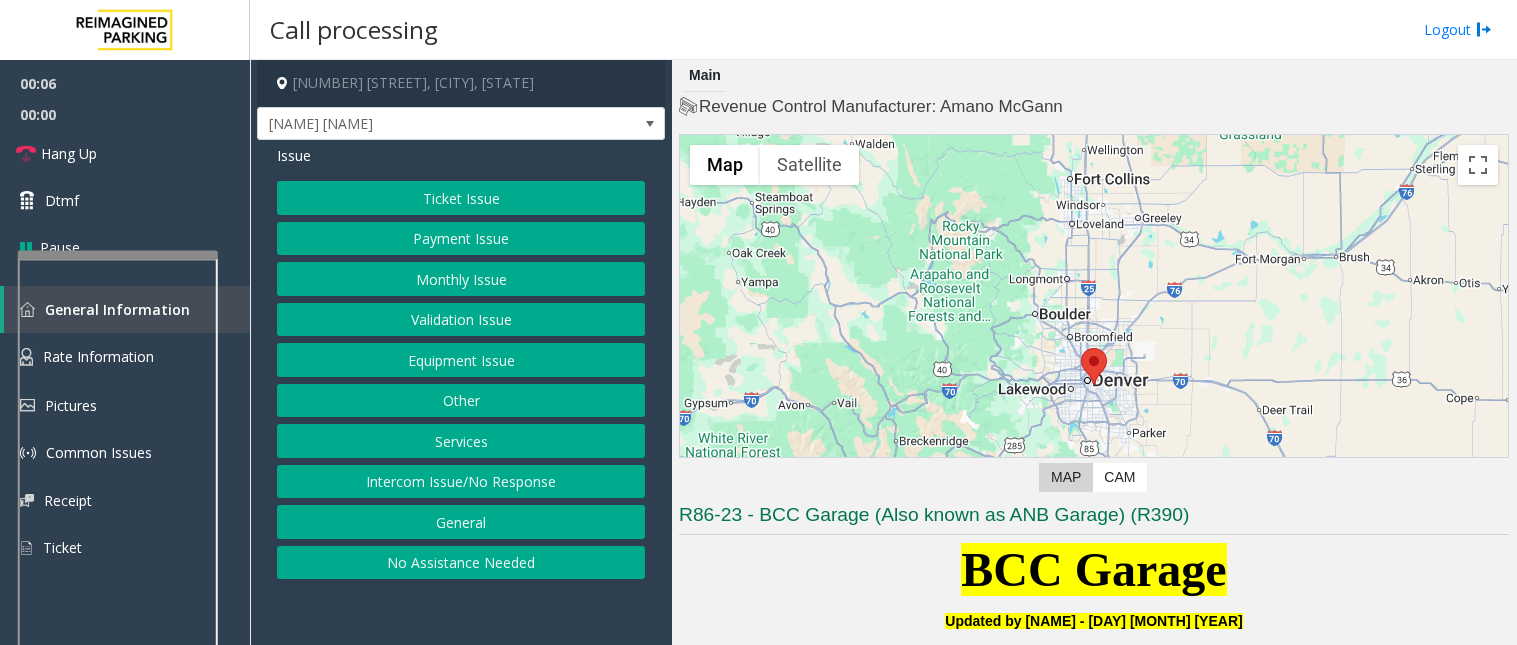 scroll, scrollTop: 0, scrollLeft: 0, axis: both 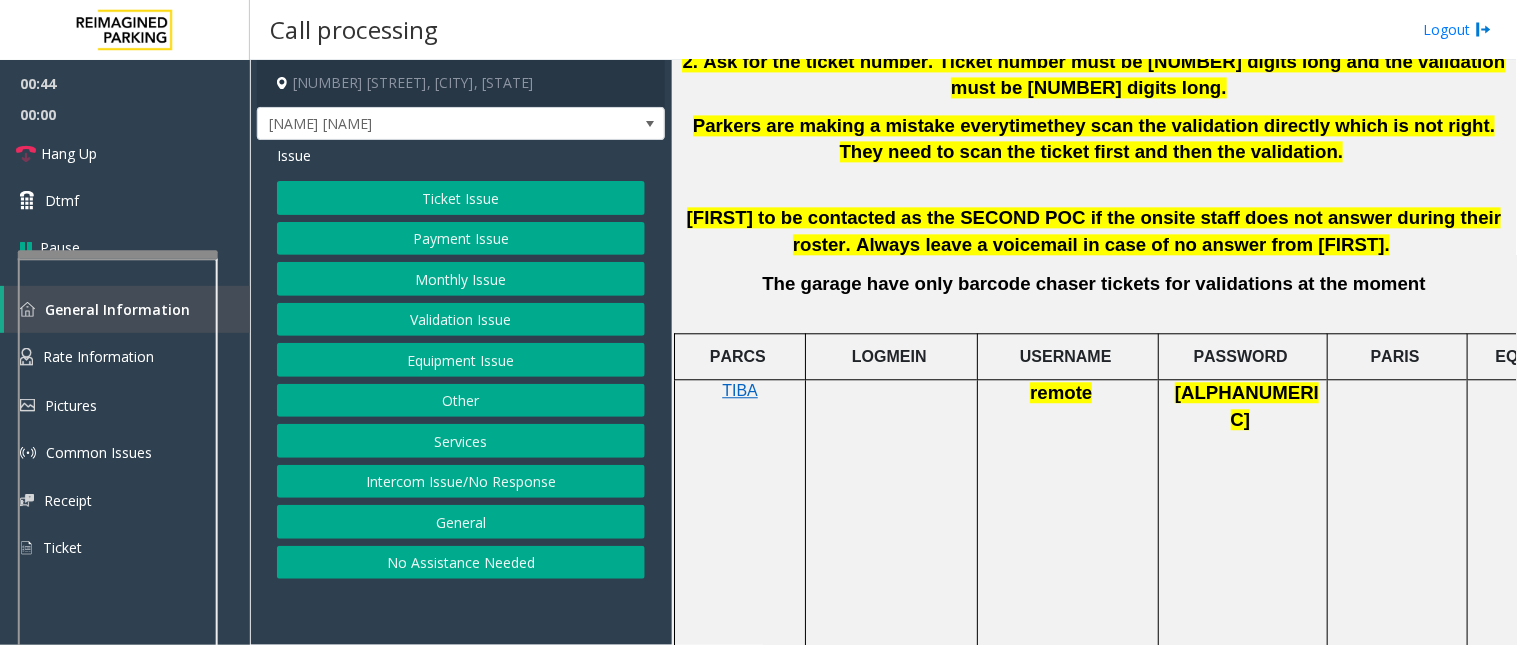click on "Services" 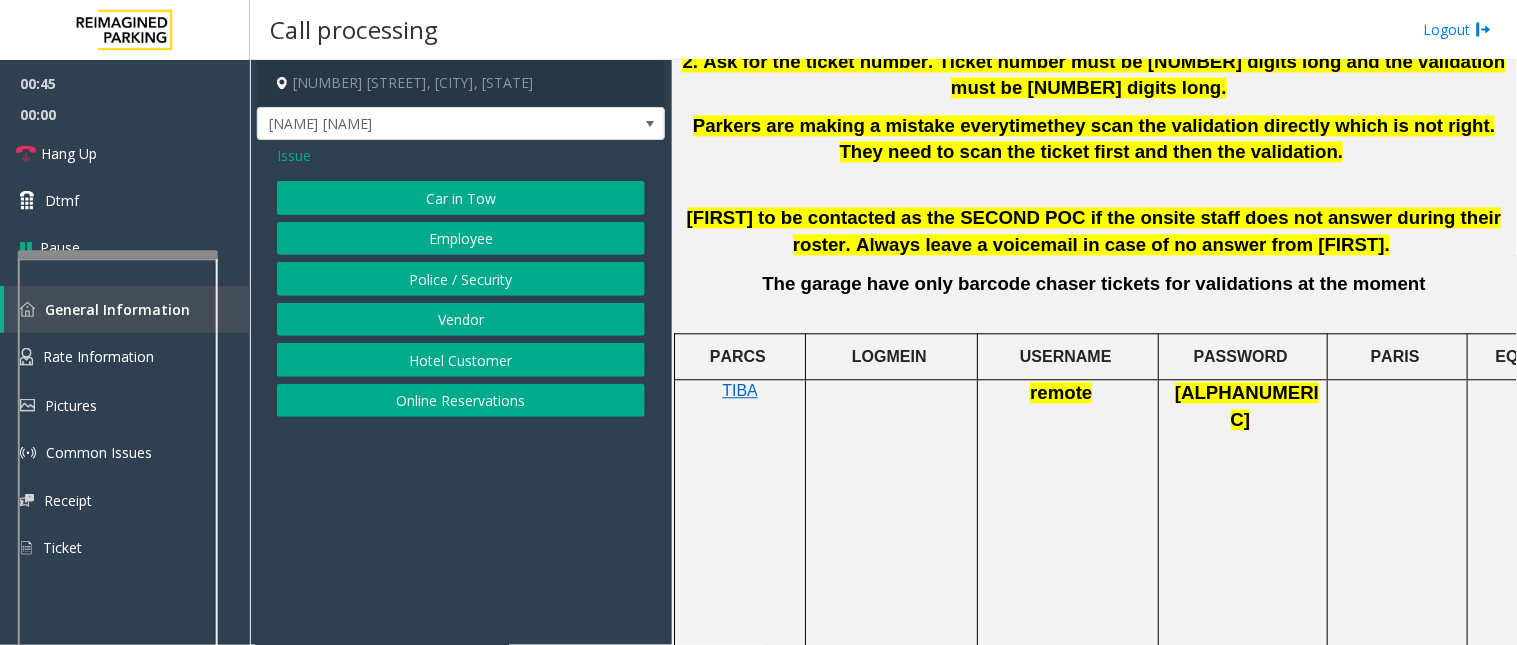 click on "Online Reservations" 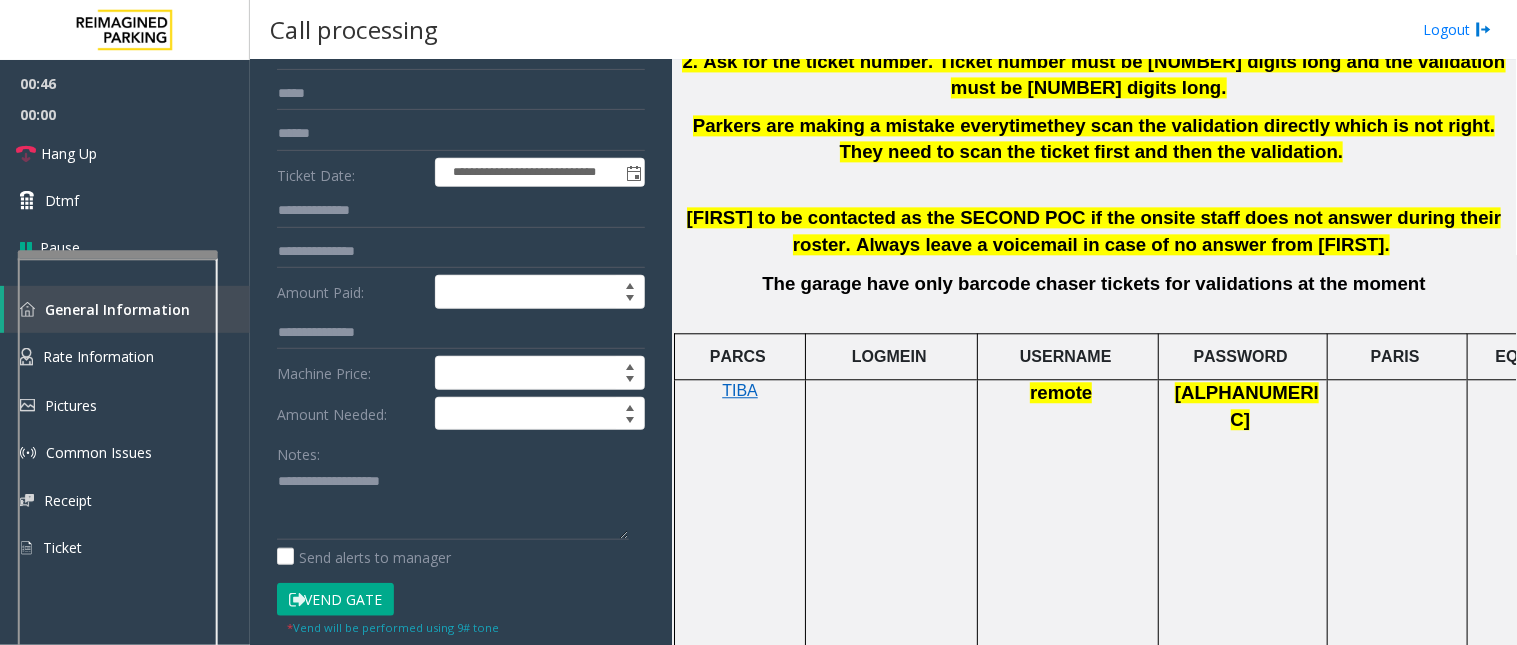 scroll, scrollTop: 222, scrollLeft: 0, axis: vertical 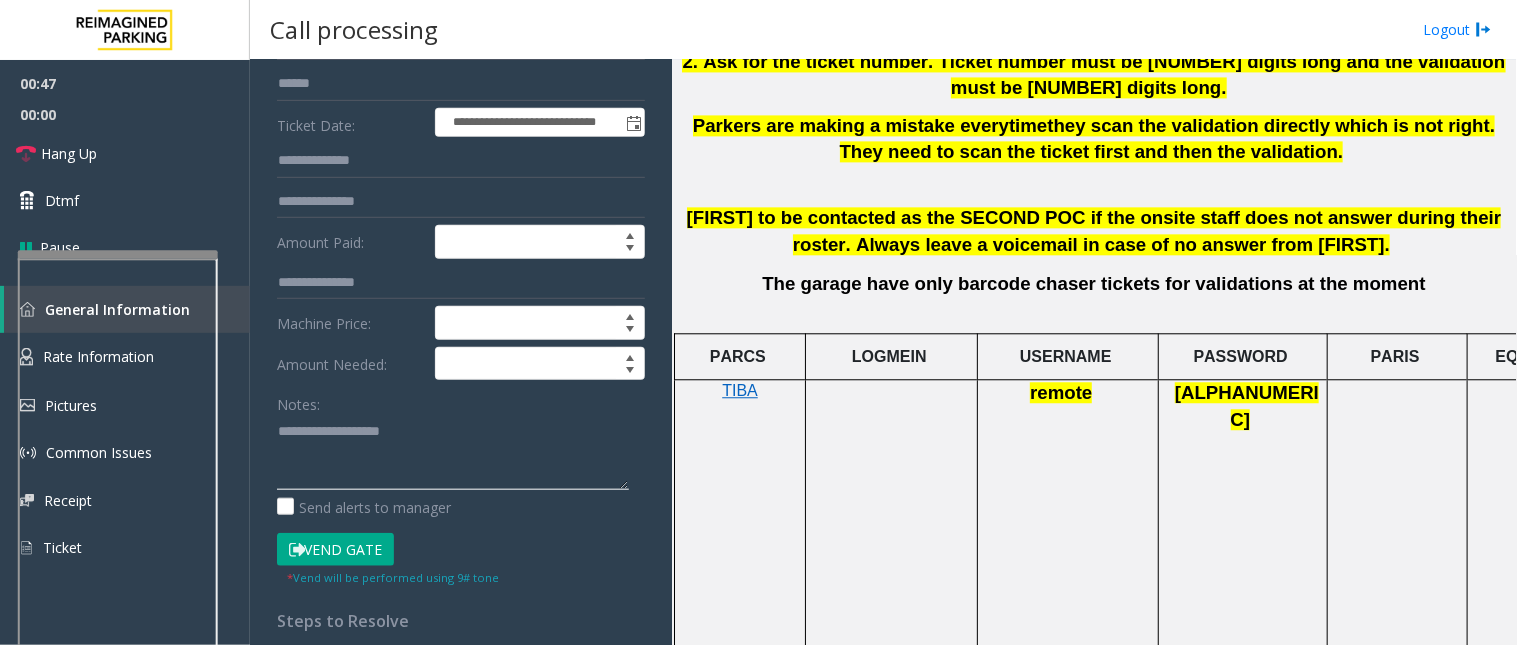 click 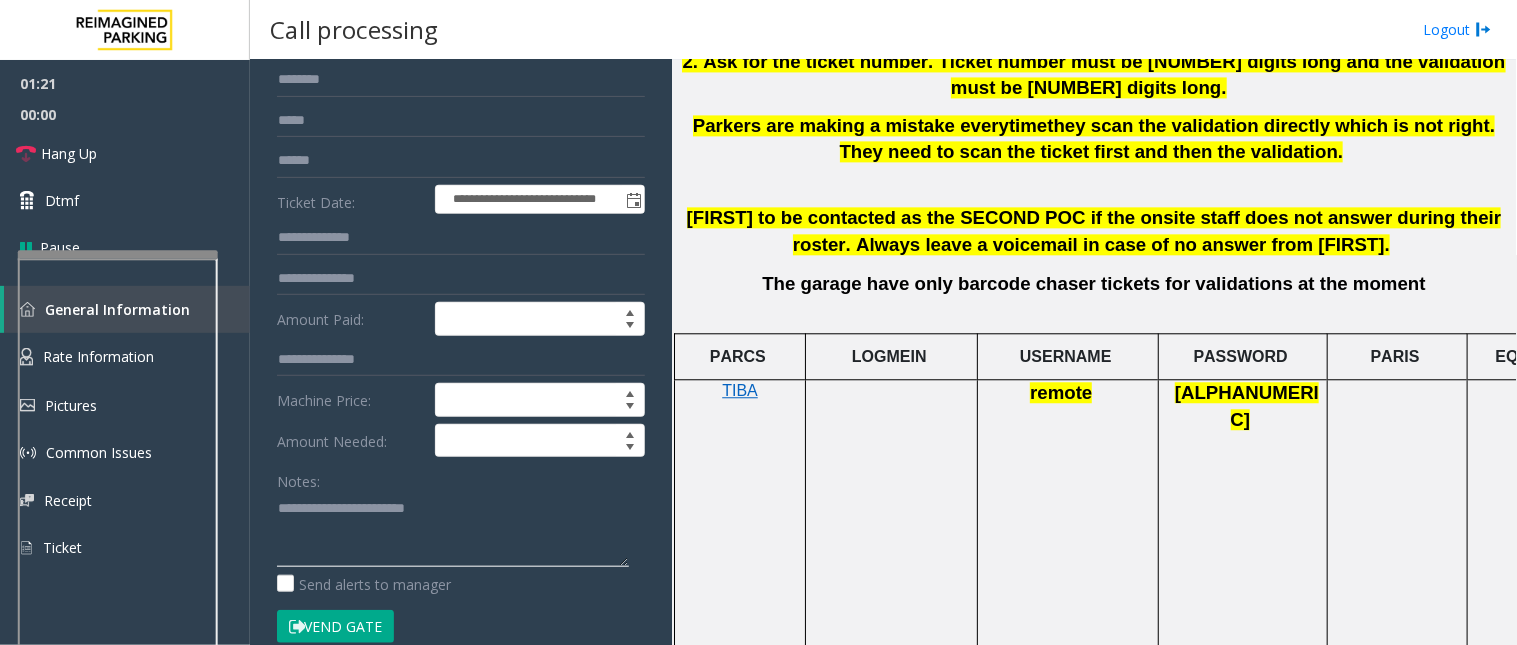 scroll, scrollTop: 111, scrollLeft: 0, axis: vertical 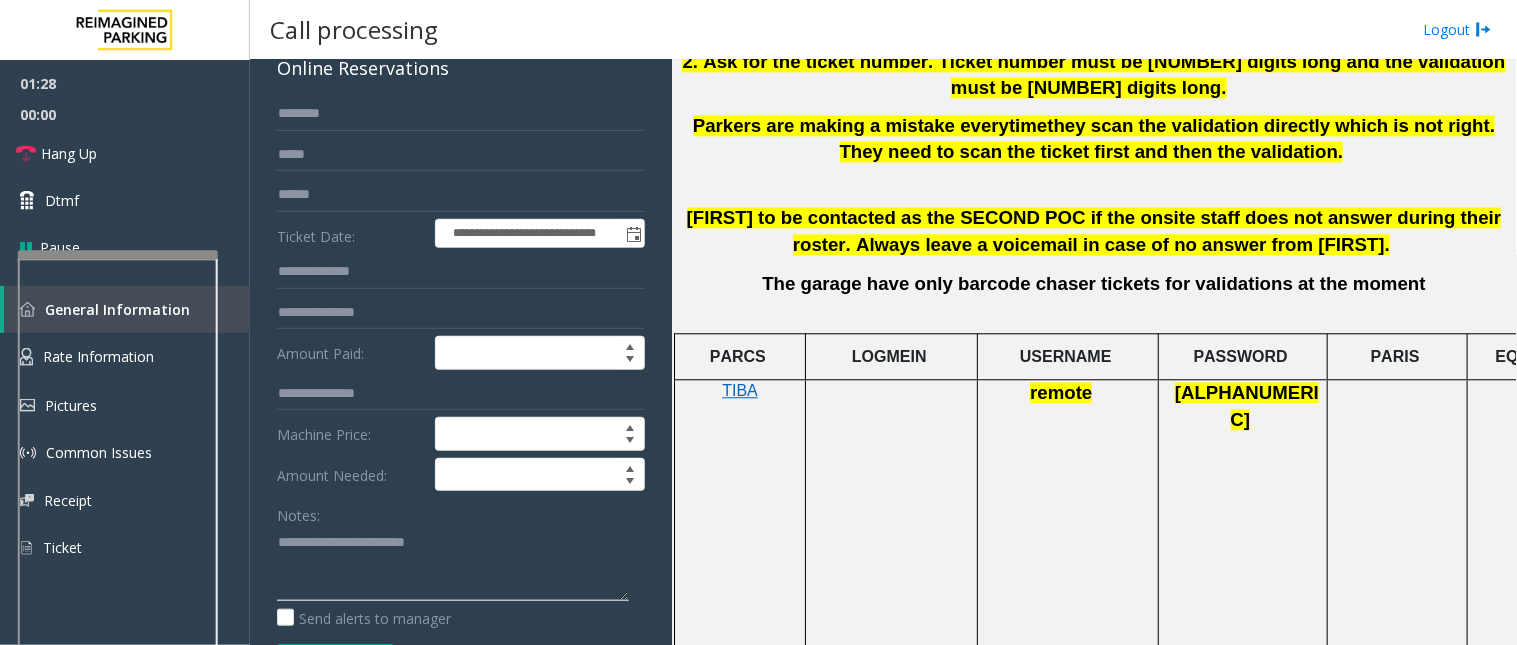 click 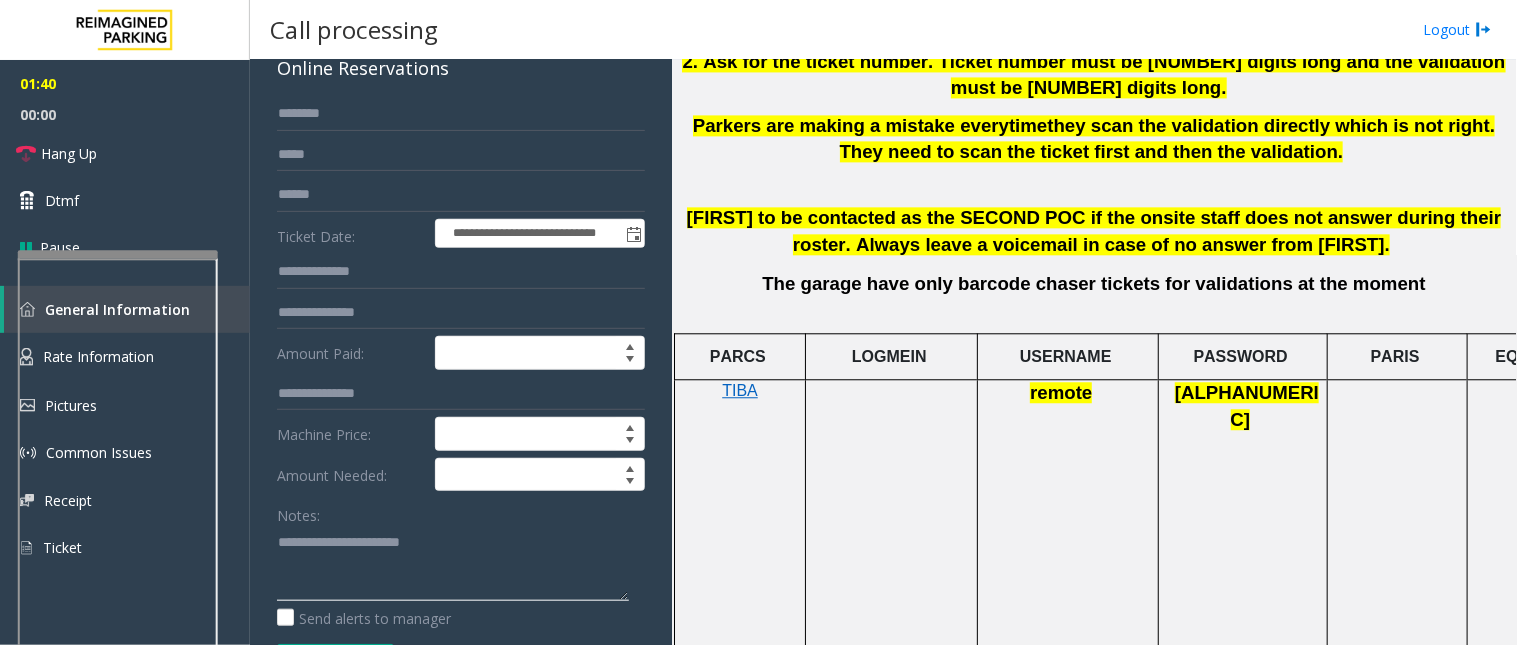 click 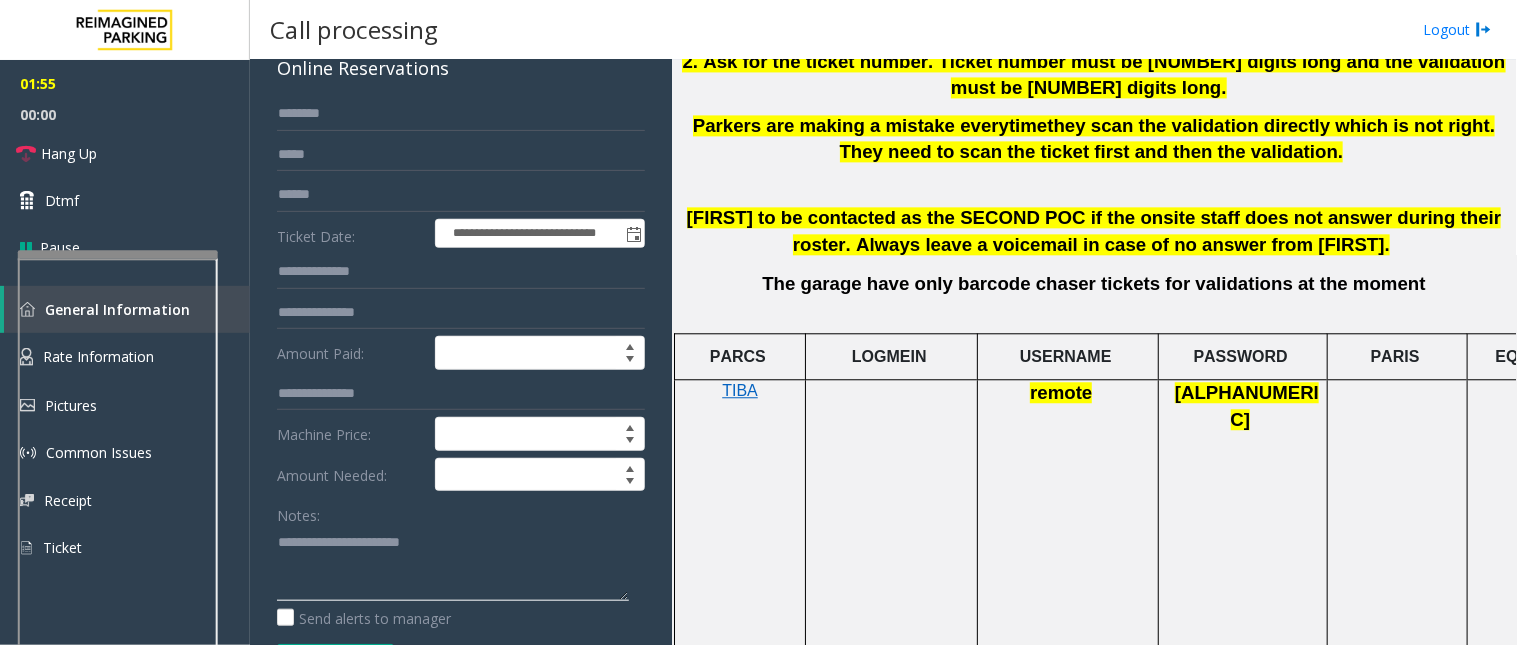 click 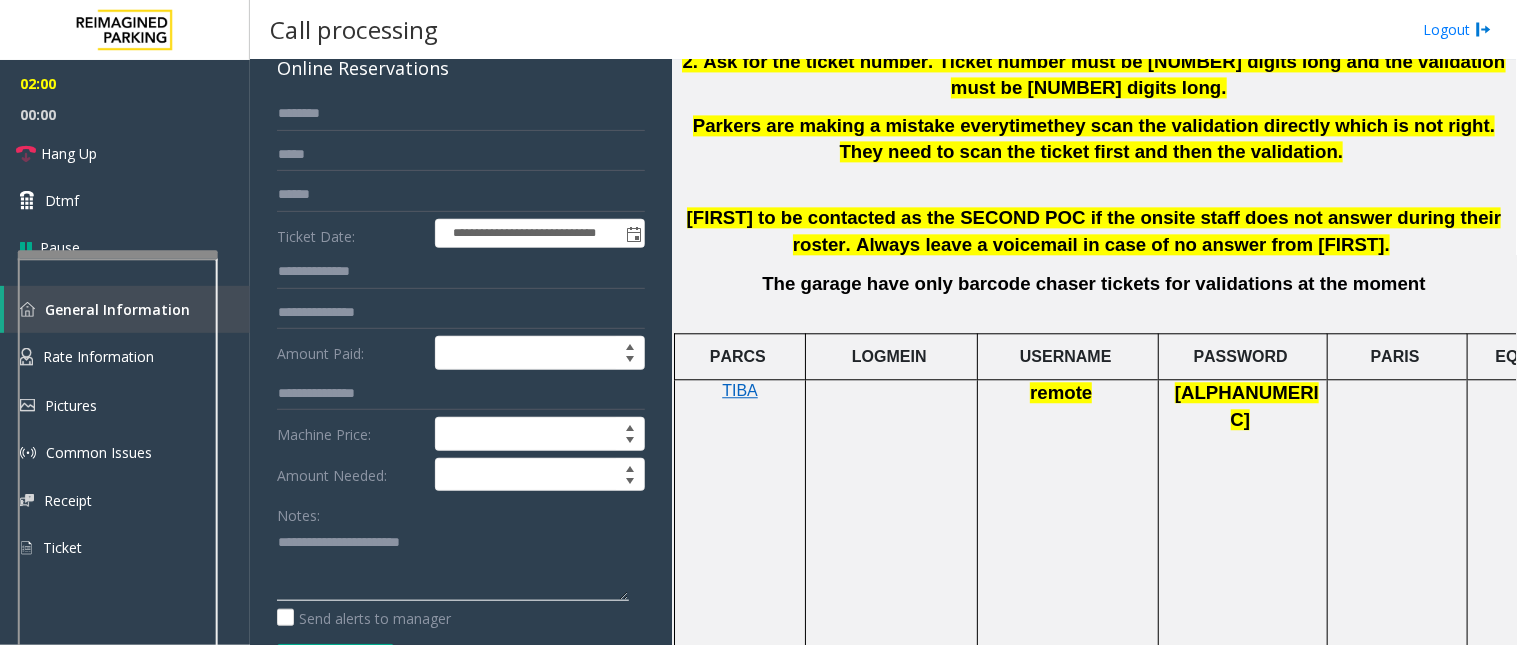 click 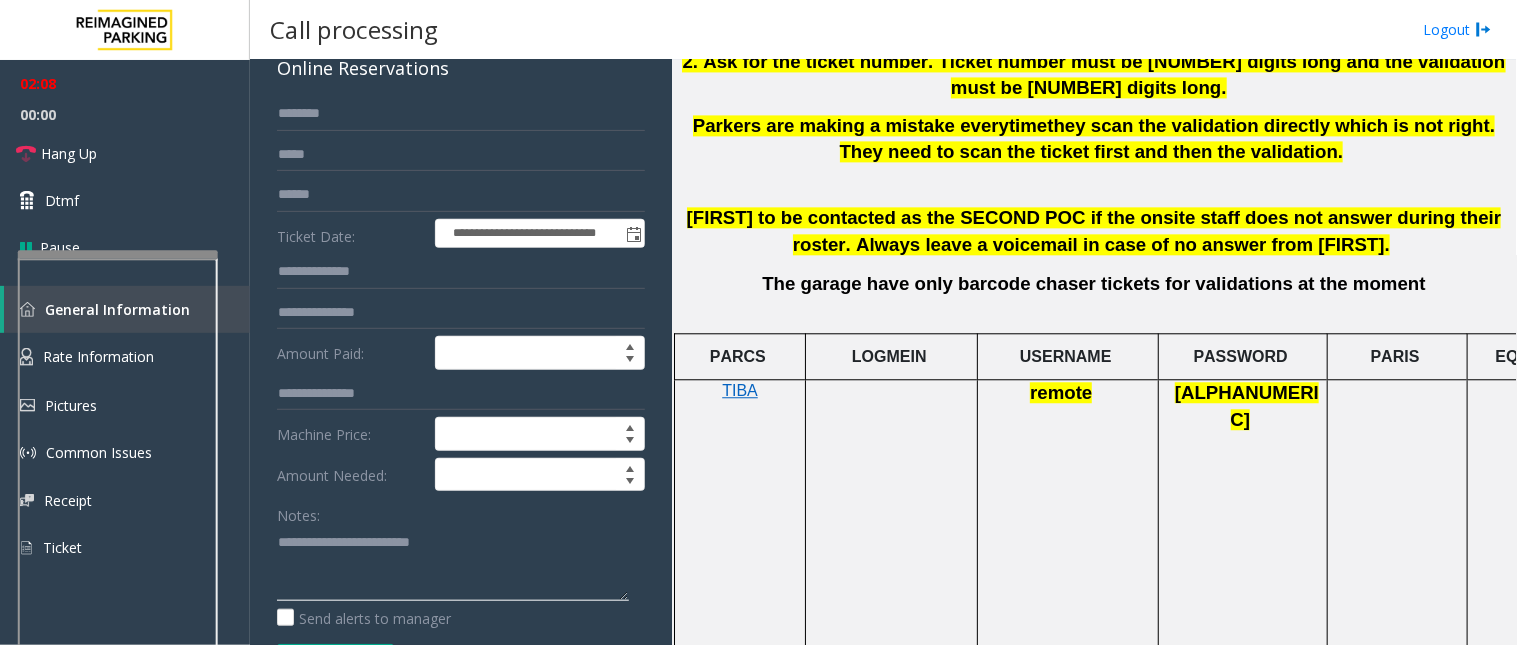 type on "**********" 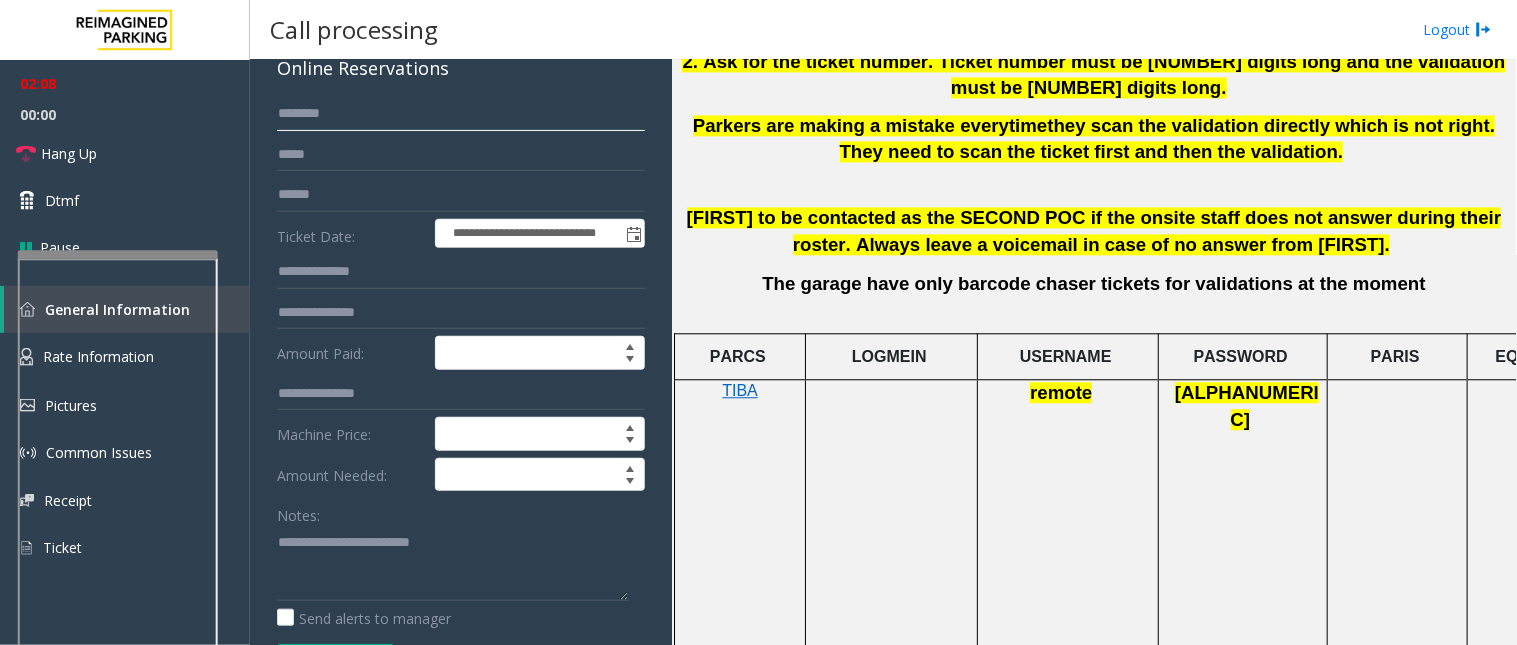 click 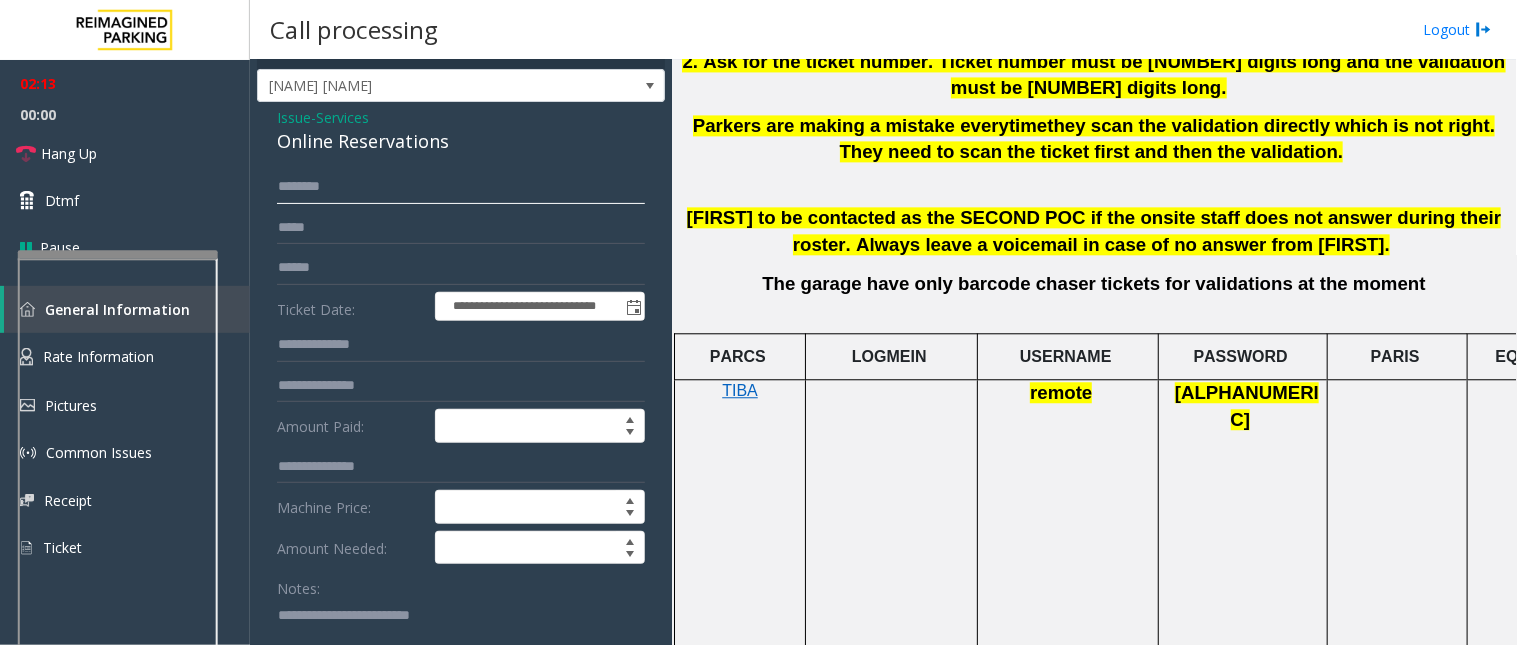scroll, scrollTop: 0, scrollLeft: 0, axis: both 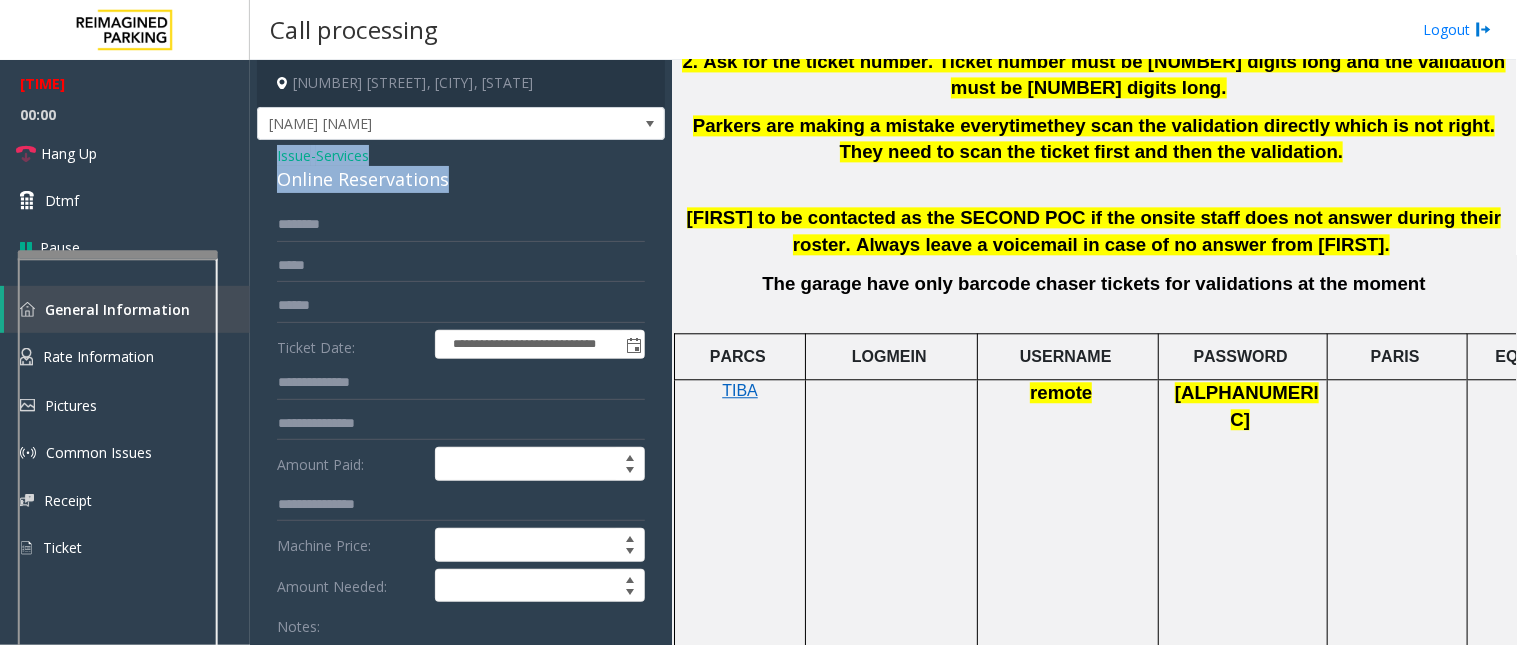 drag, startPoint x: 274, startPoint y: 150, endPoint x: 480, endPoint y: 193, distance: 210.44002 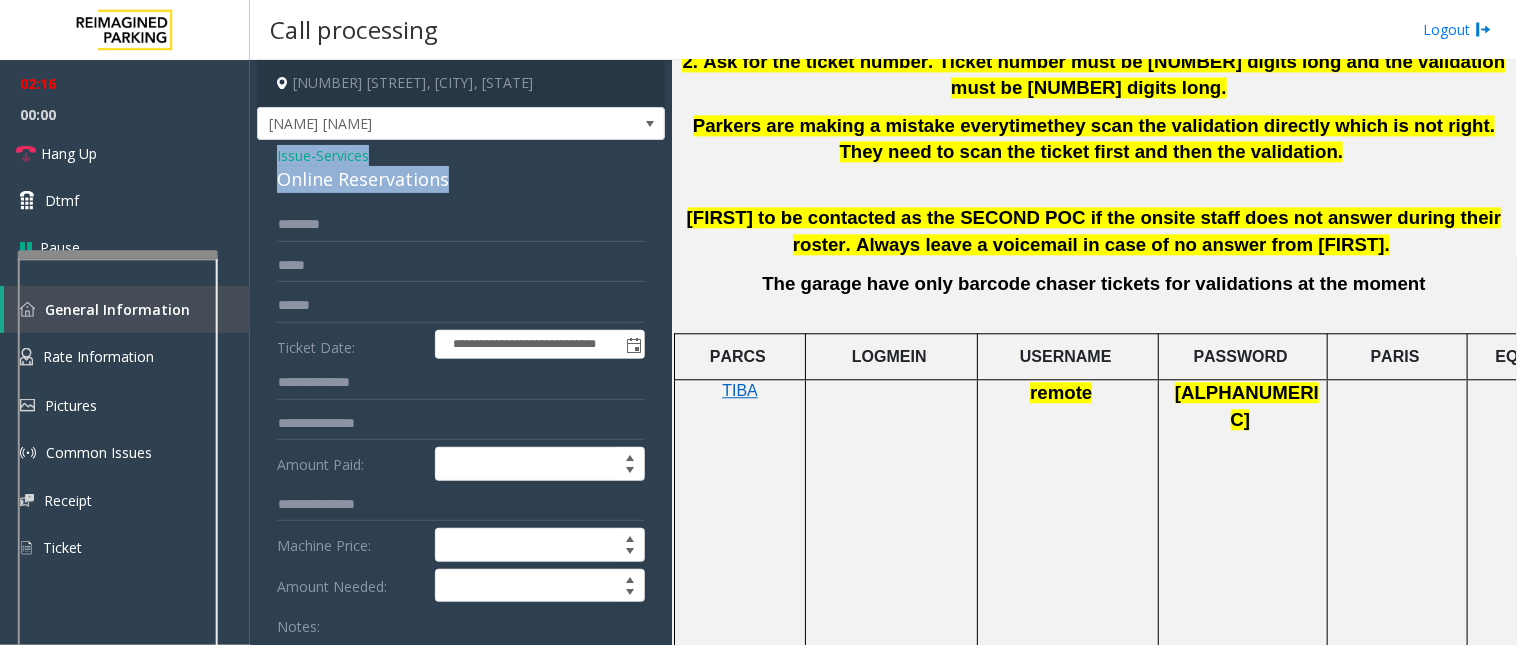 copy on "Issue  -  Services Online Reservations" 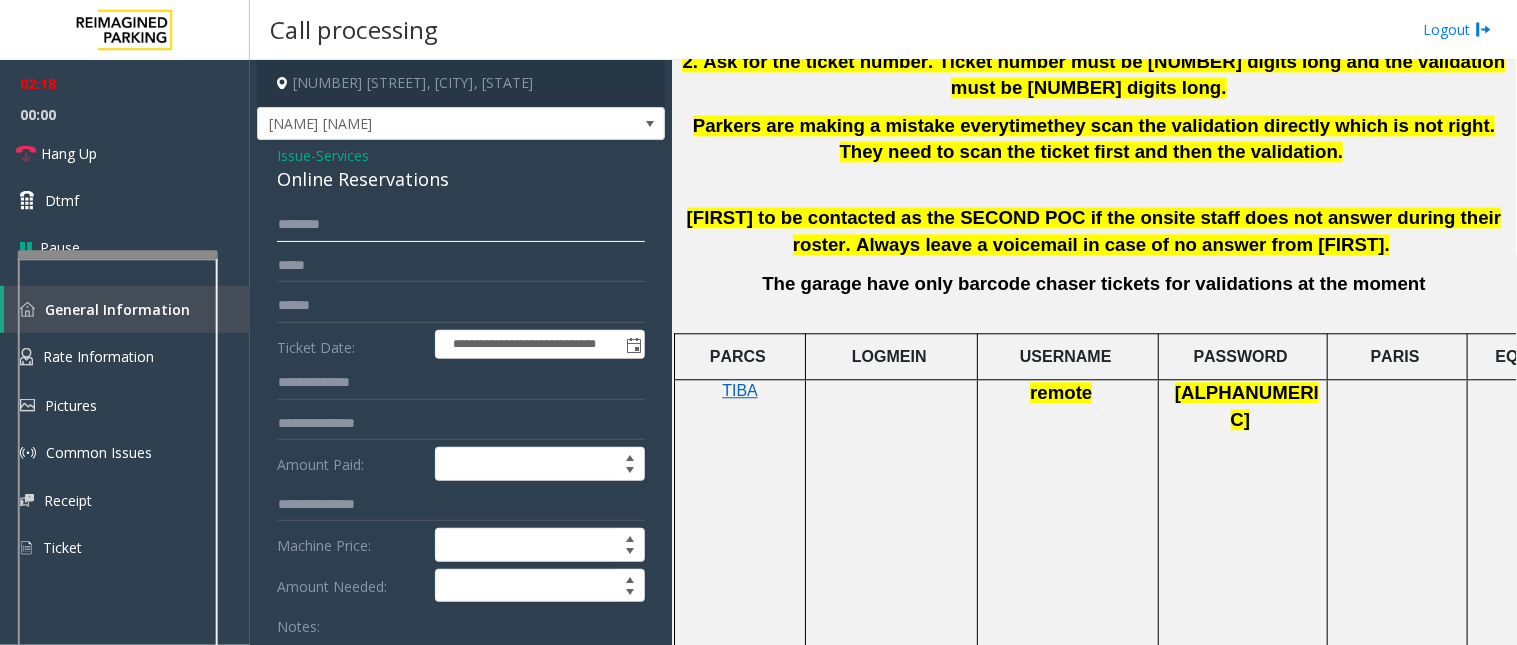click 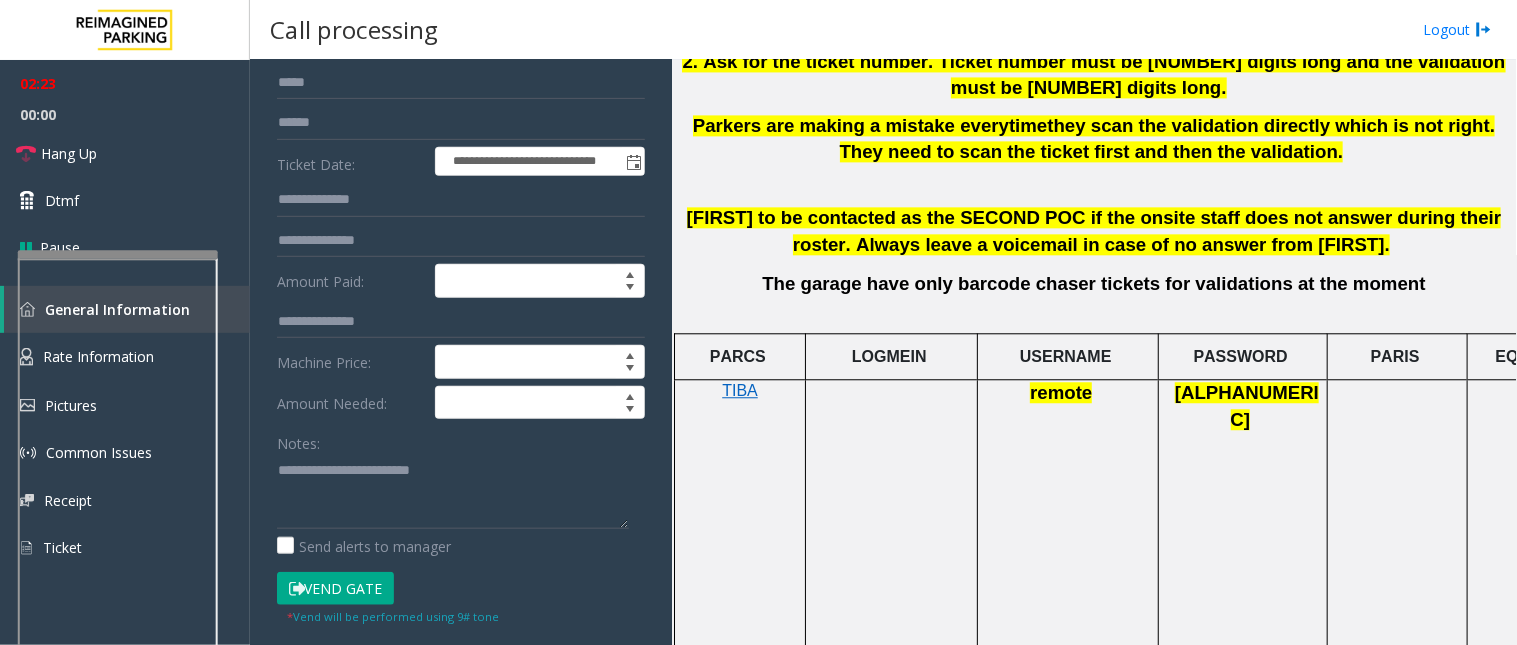 scroll, scrollTop: 222, scrollLeft: 0, axis: vertical 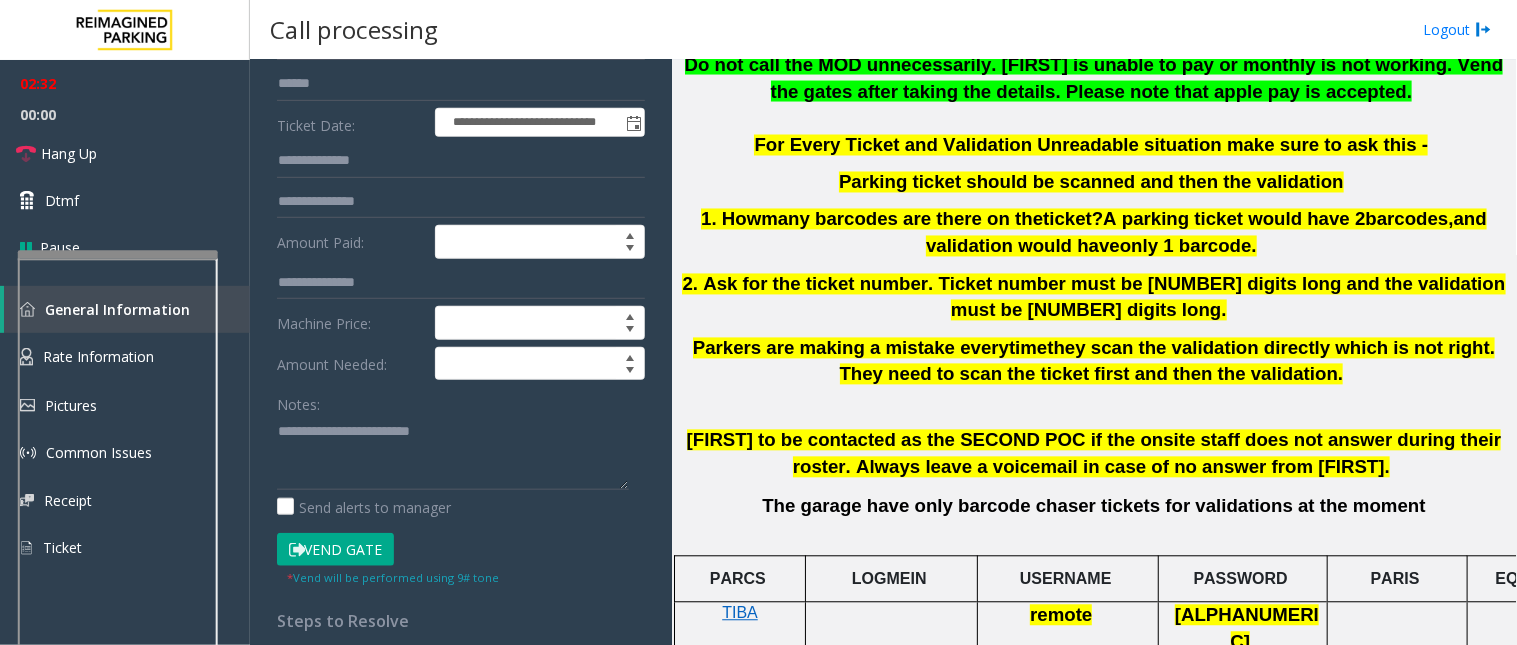 type on "********" 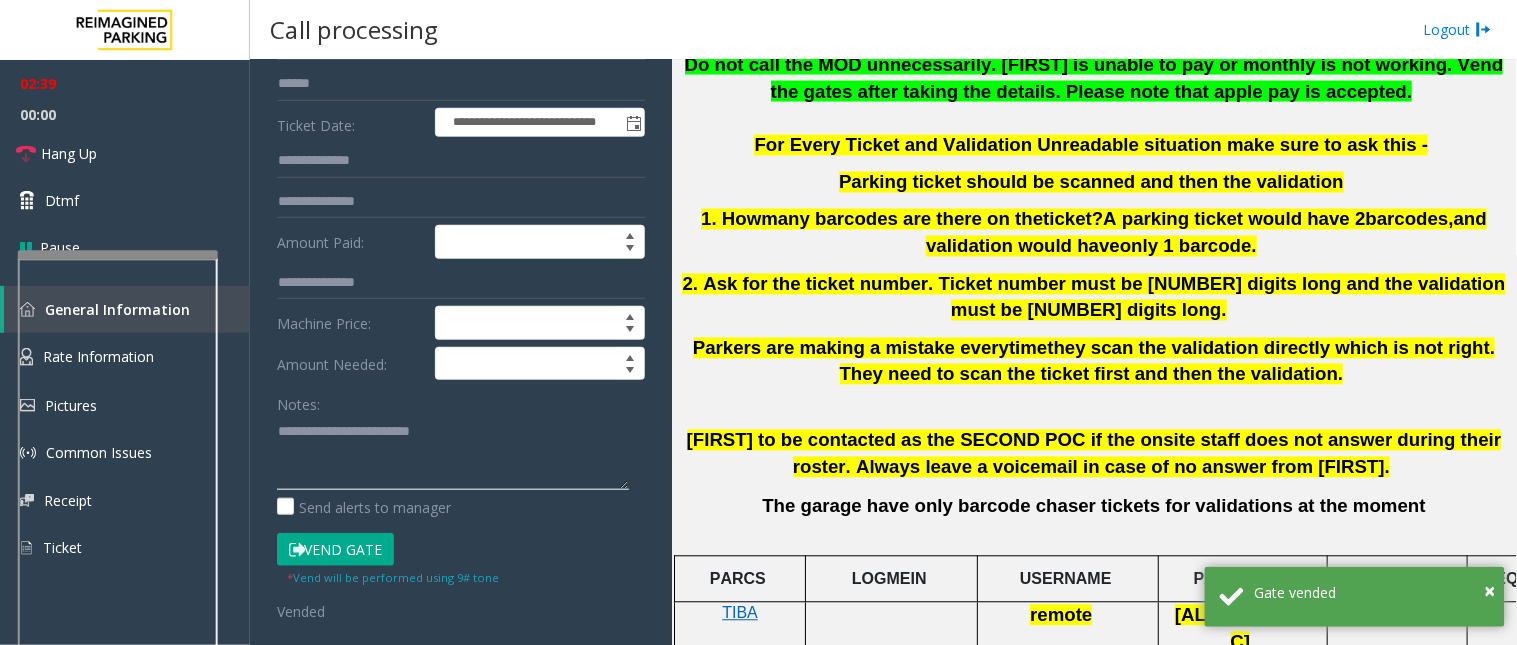click 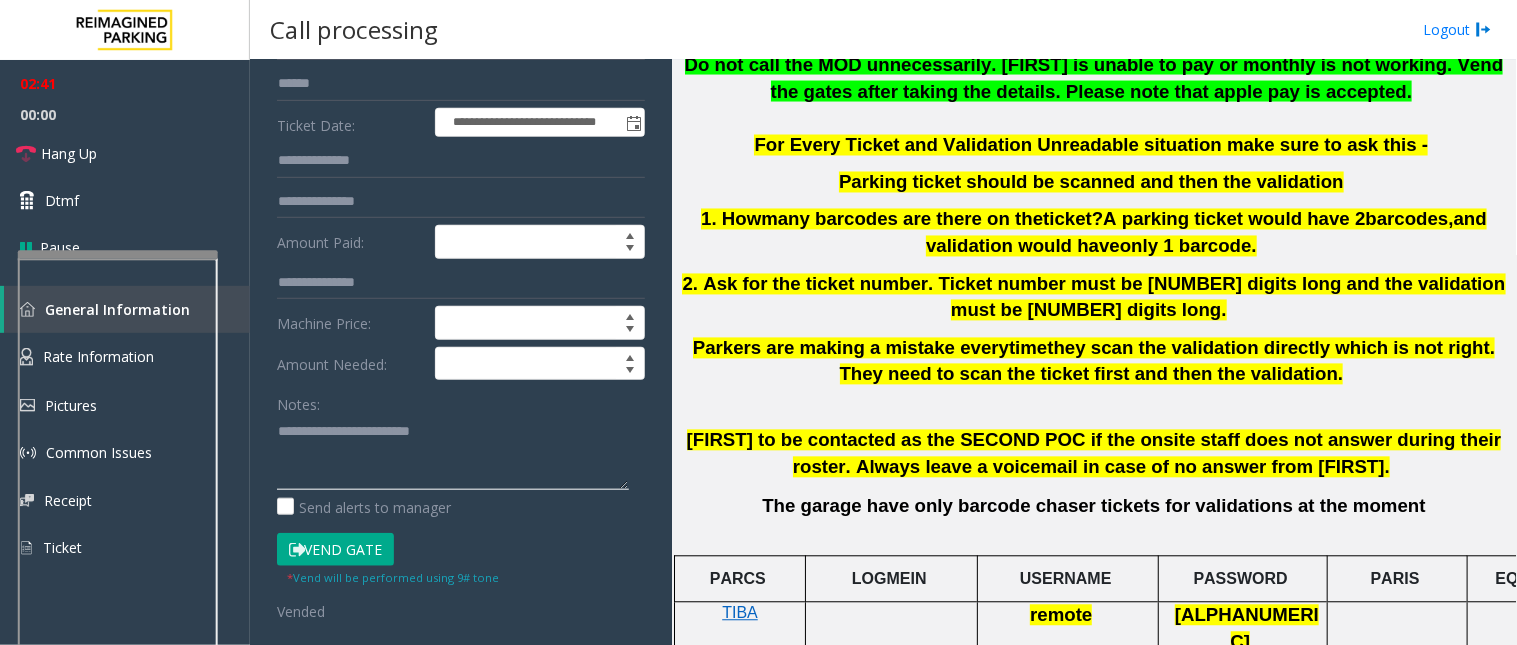 paste on "**********" 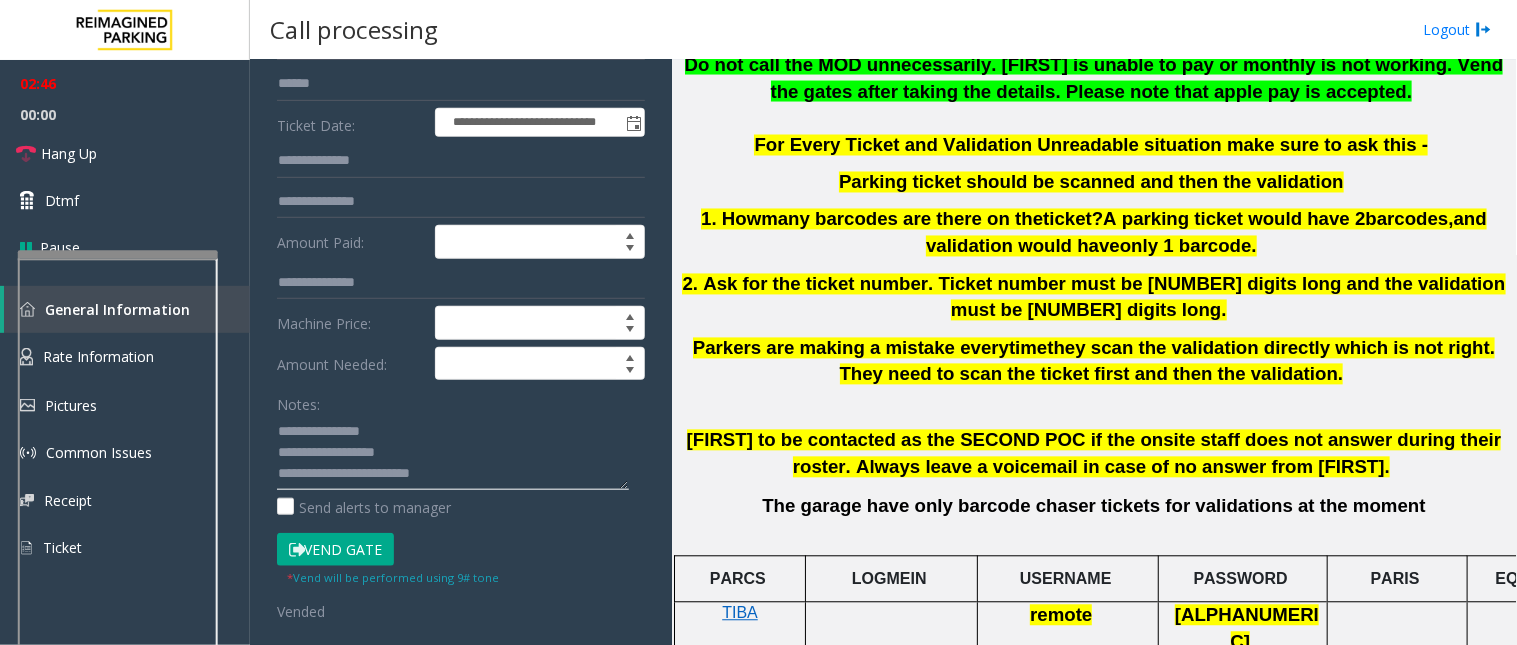 click 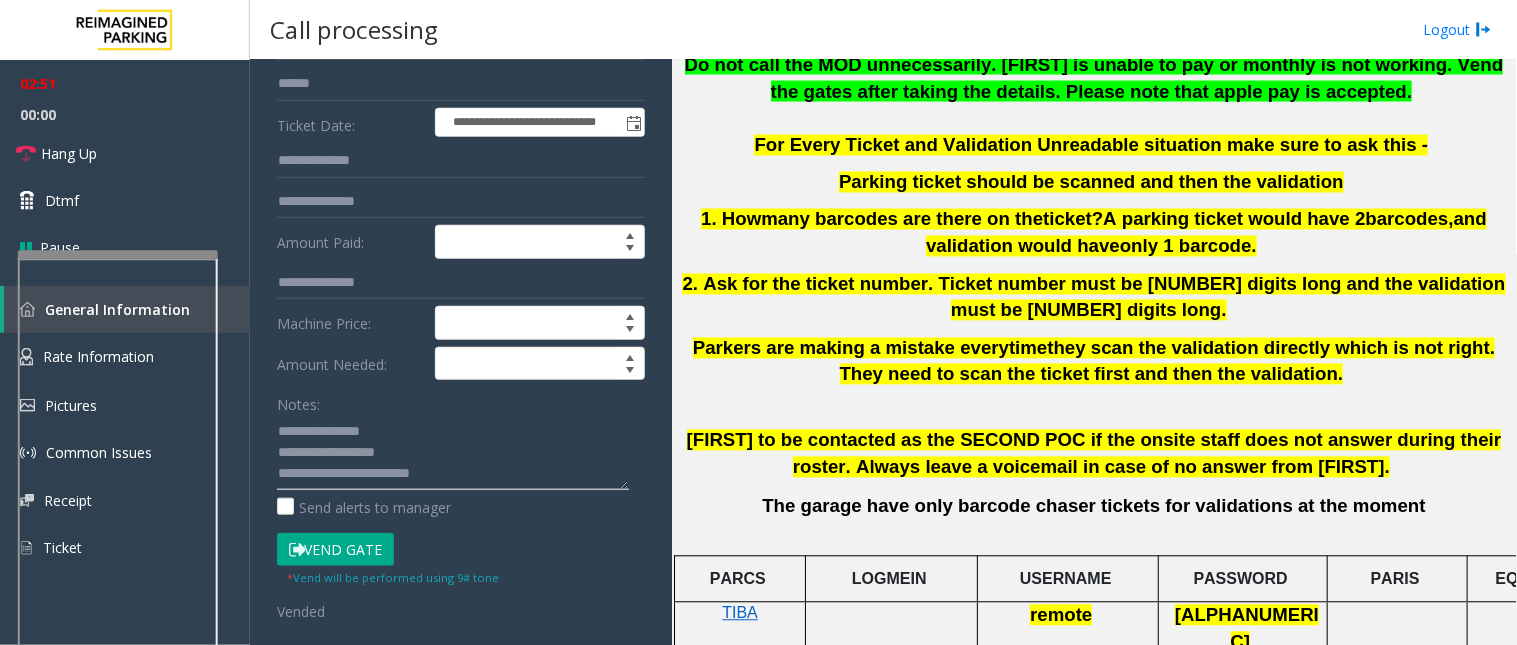 click 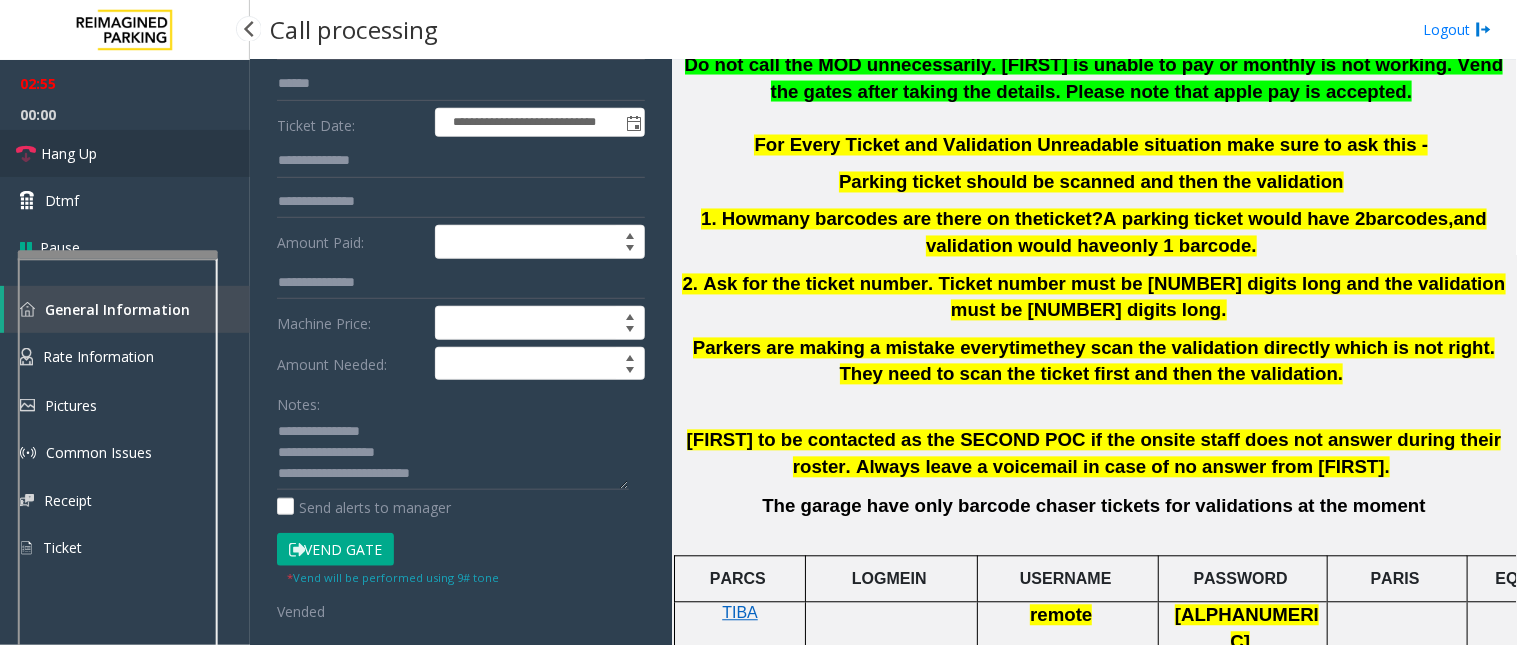 click on "Hang Up" at bounding box center [69, 153] 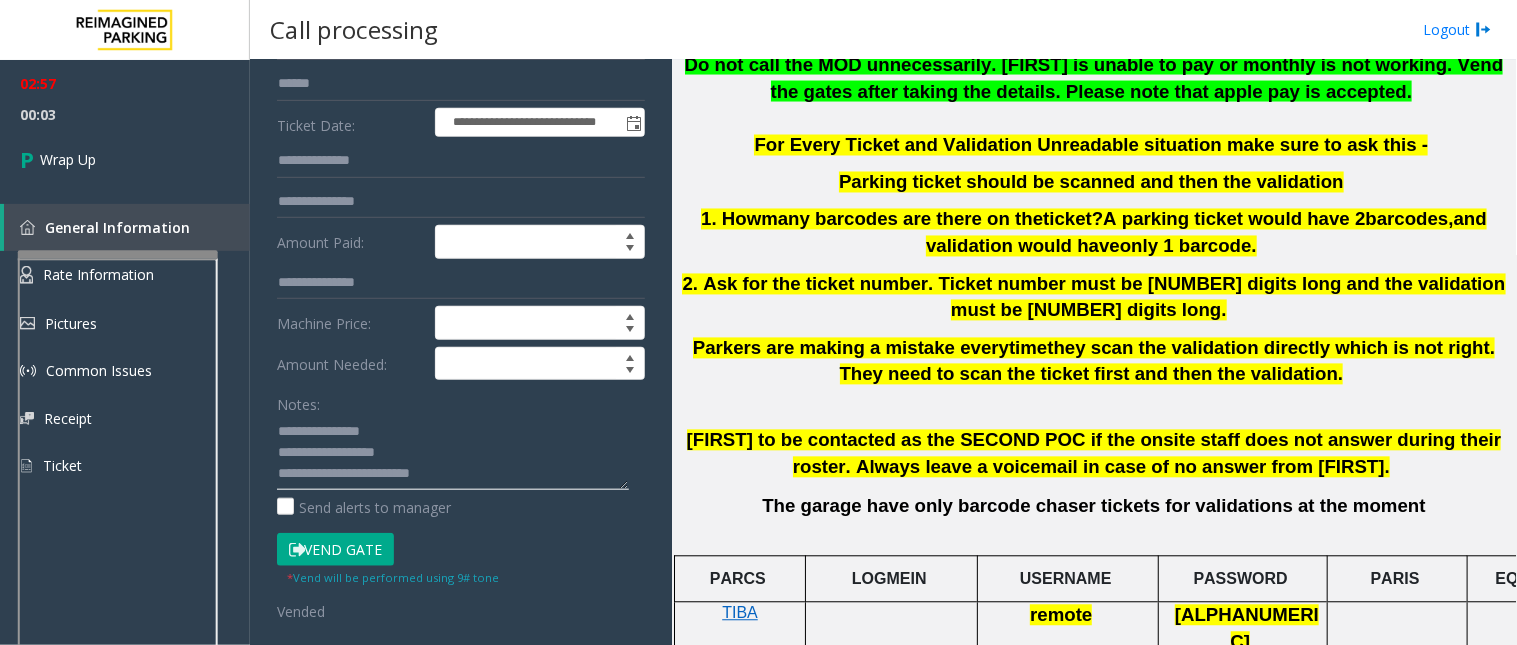 click 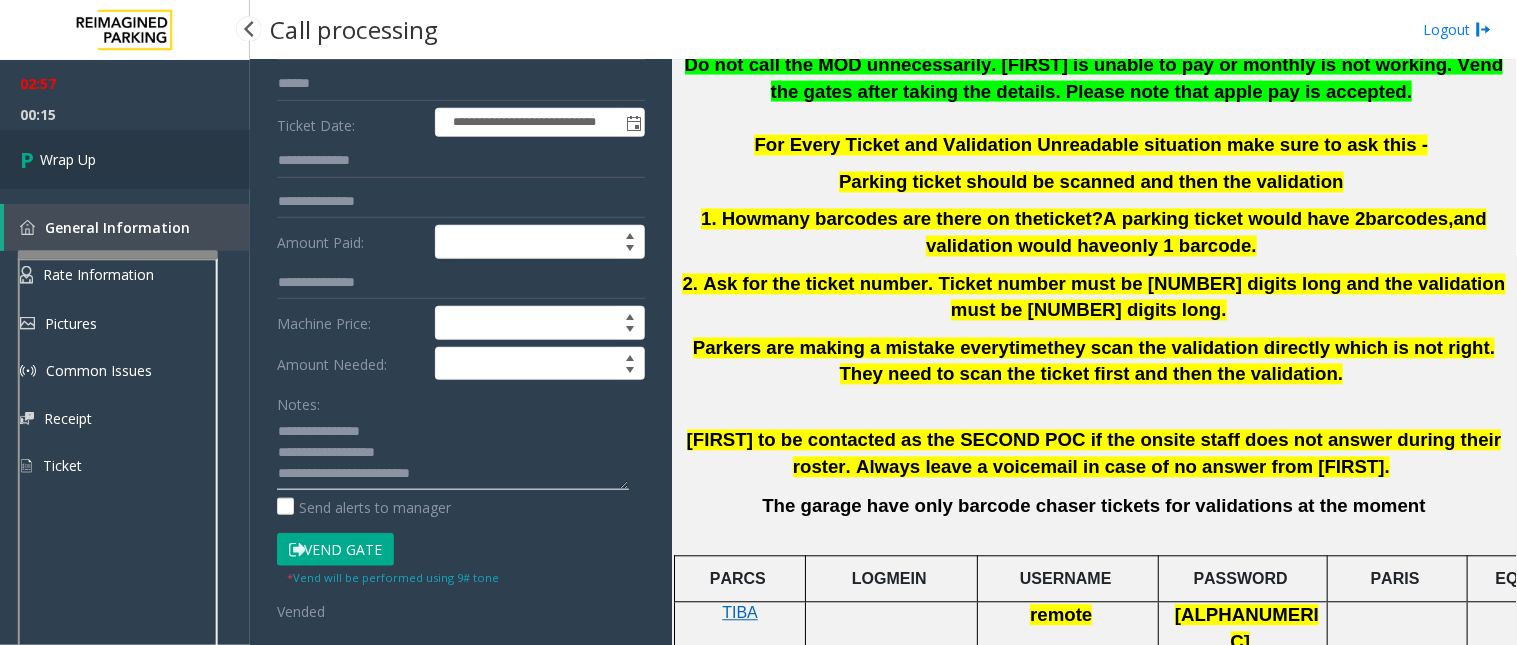 type on "**********" 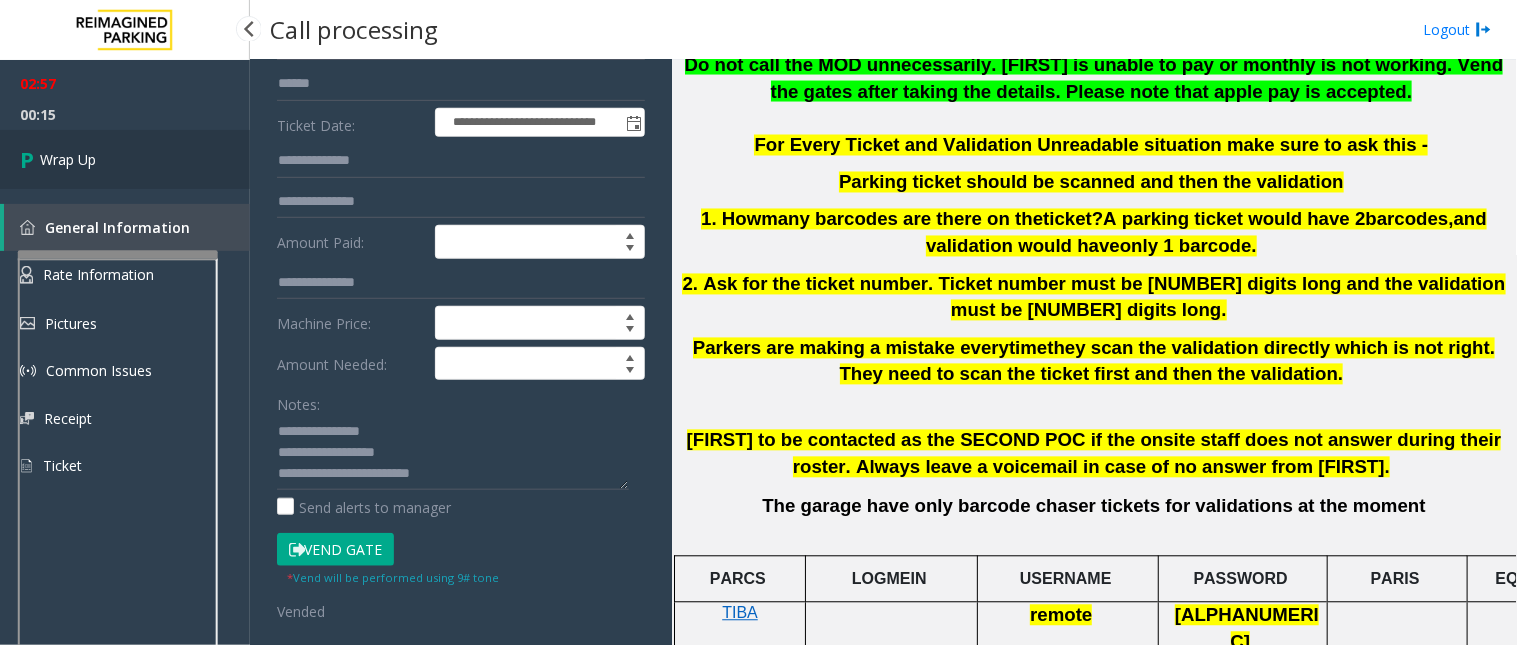 click on "Wrap Up" at bounding box center (125, 159) 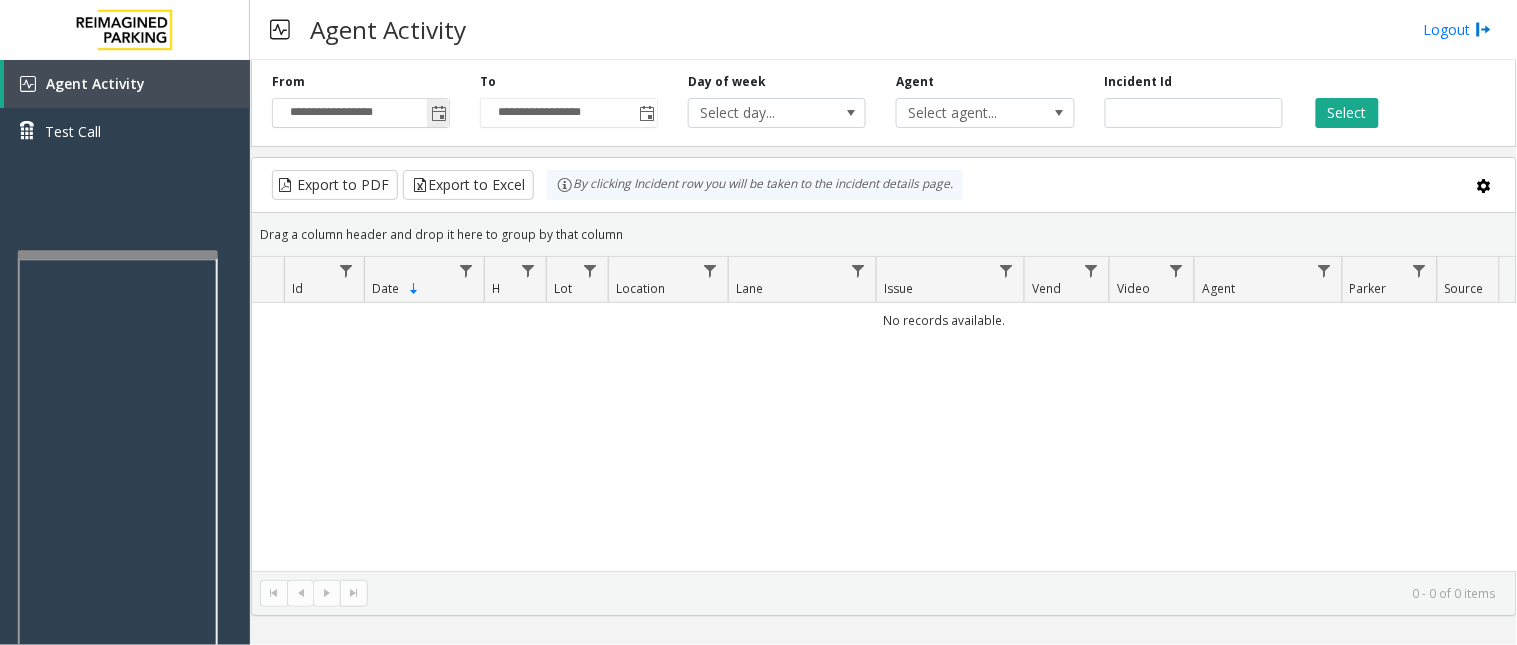 click 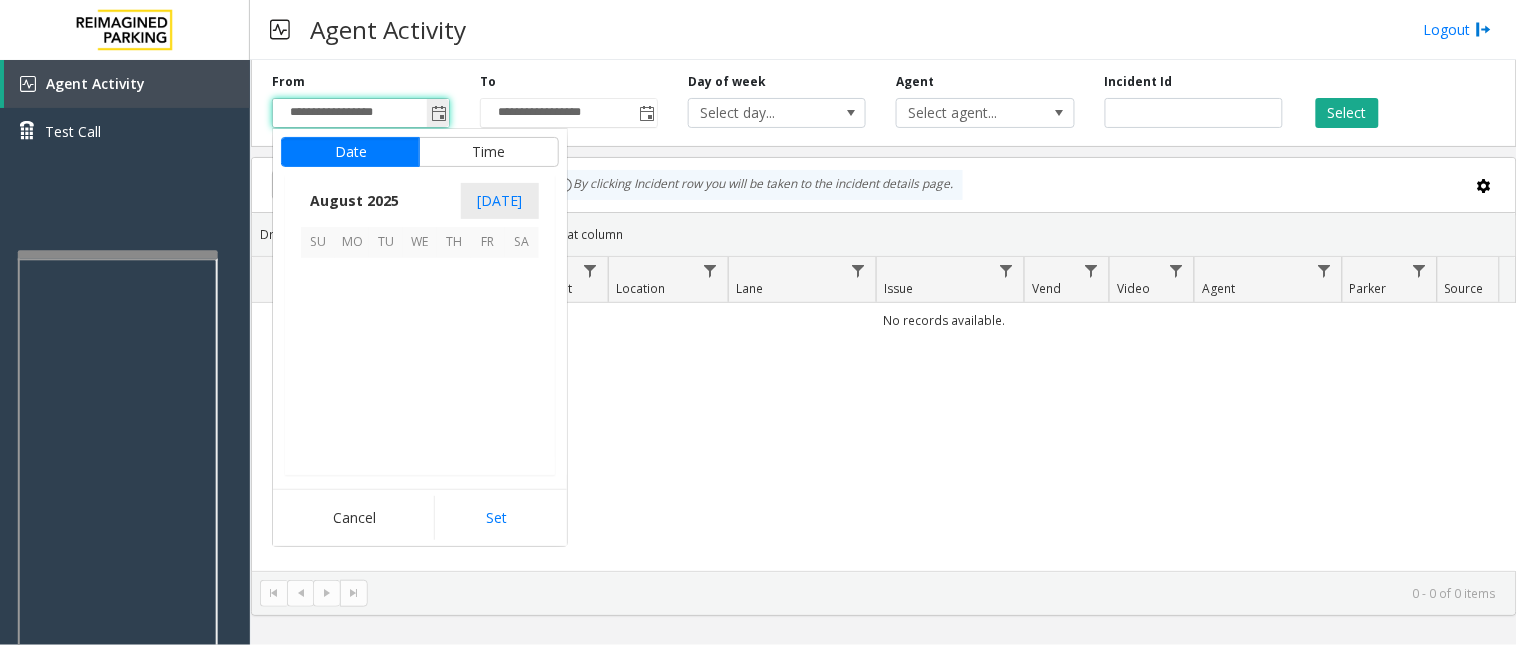 scroll, scrollTop: 358592, scrollLeft: 0, axis: vertical 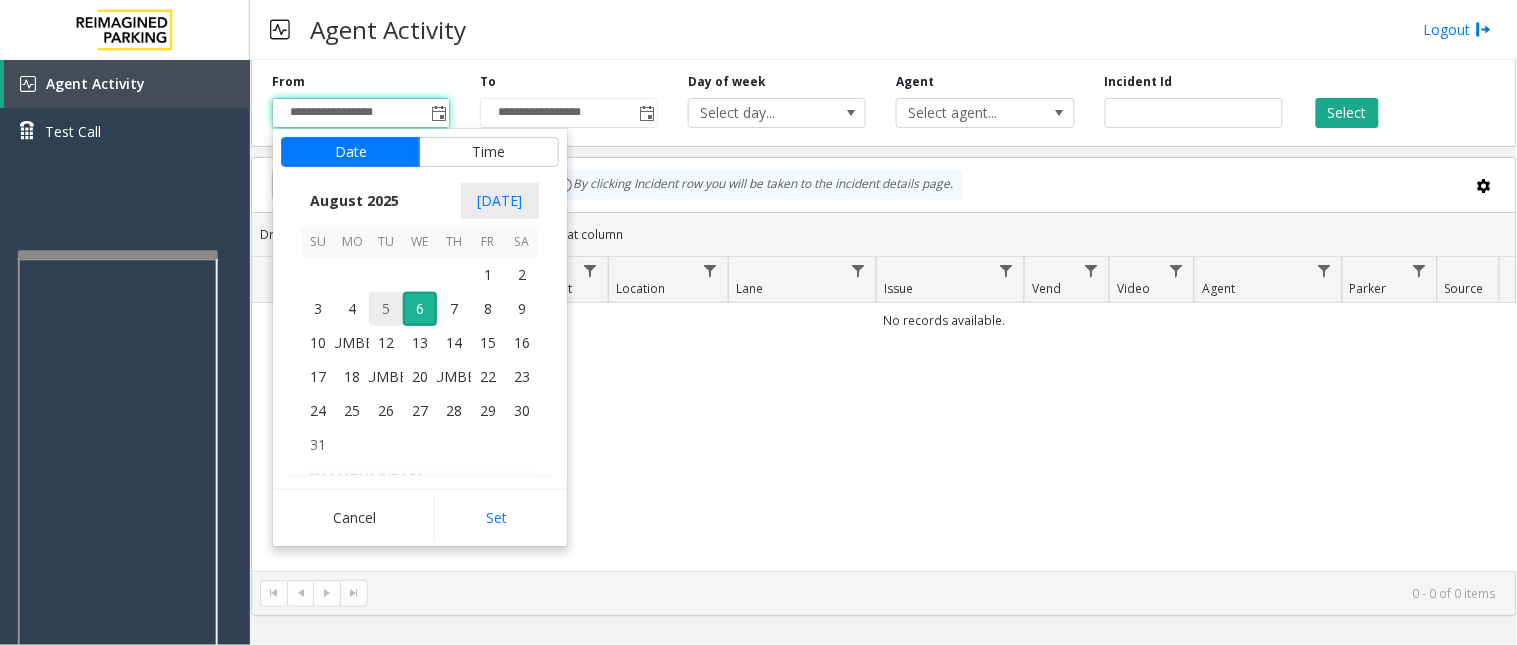 click on "5" at bounding box center (386, 309) 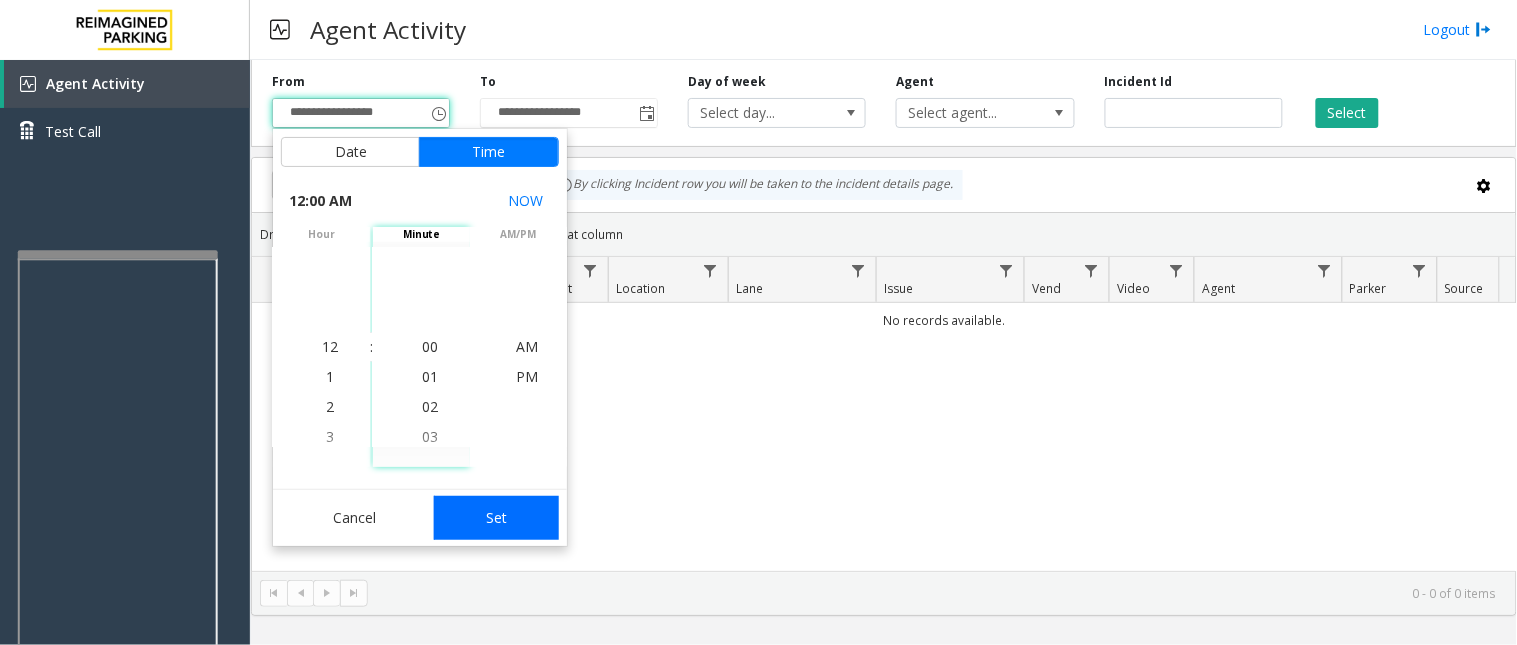 click on "Set" 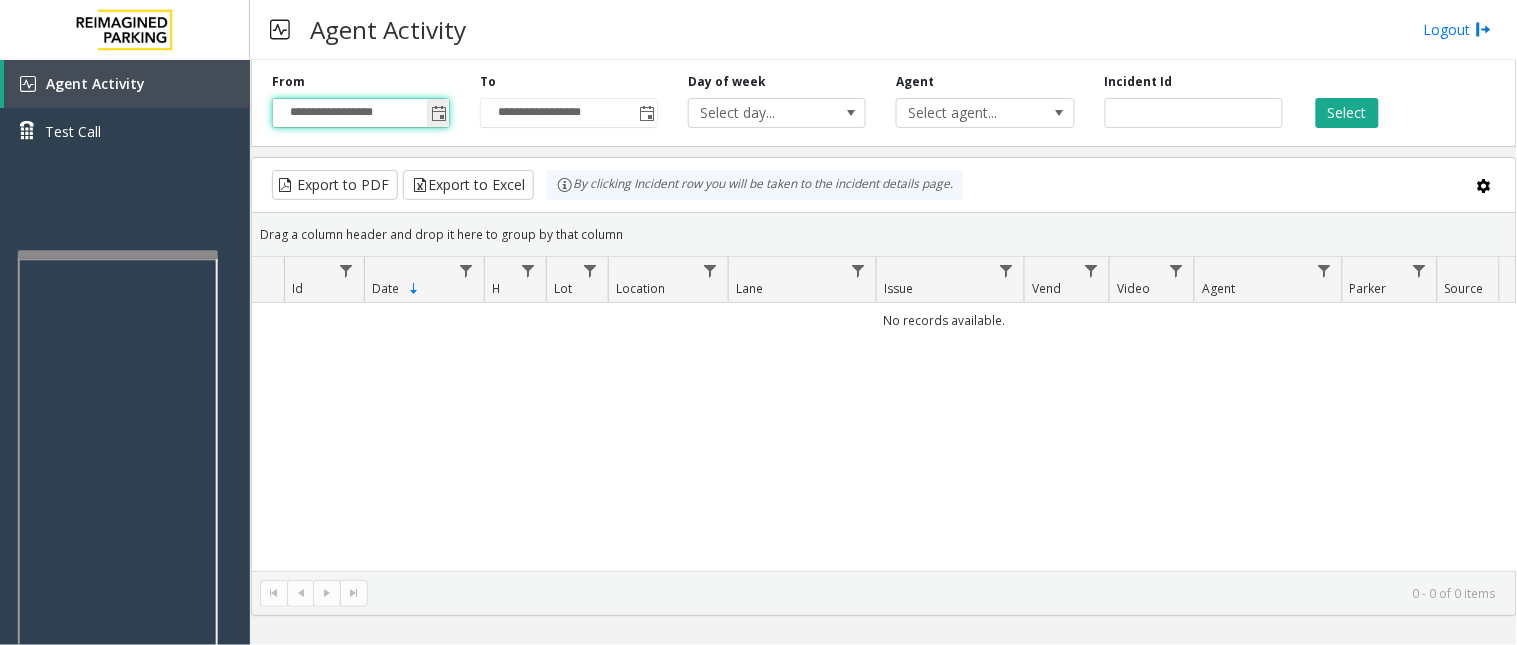 click 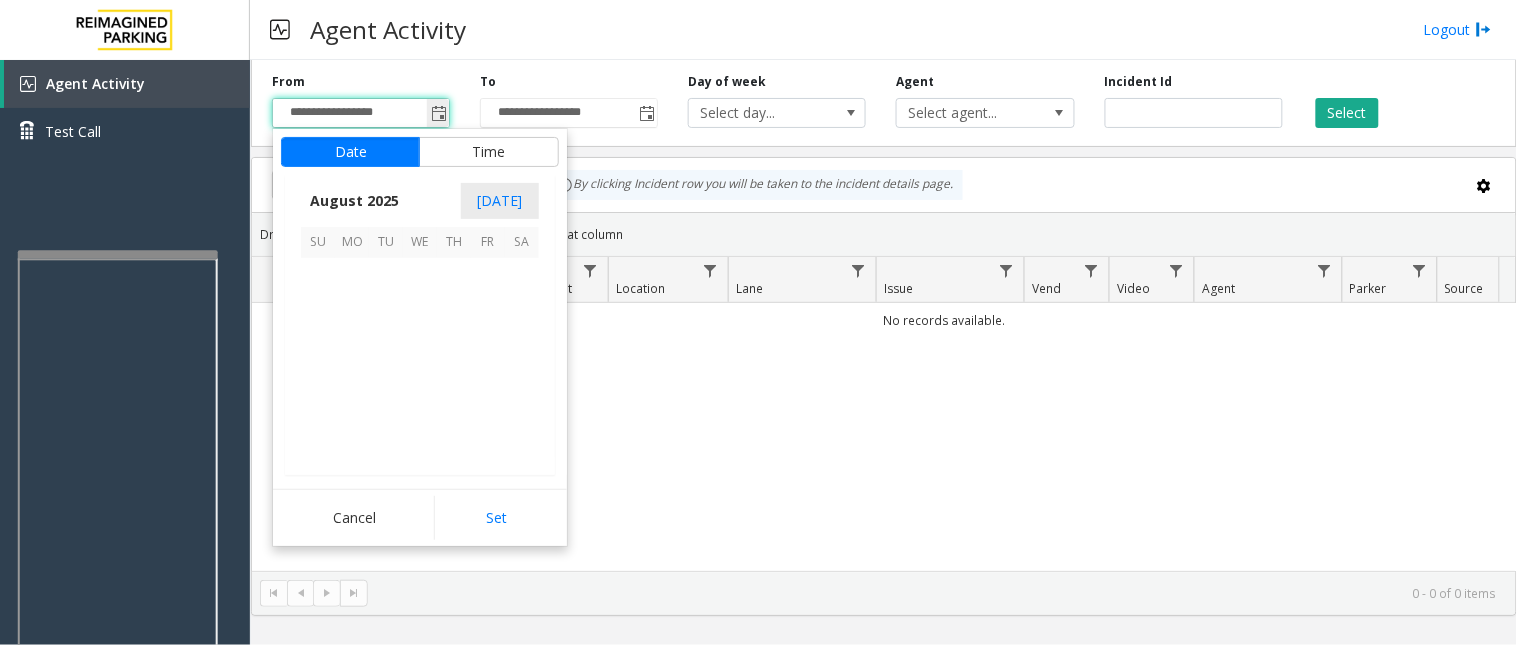scroll, scrollTop: 358592, scrollLeft: 0, axis: vertical 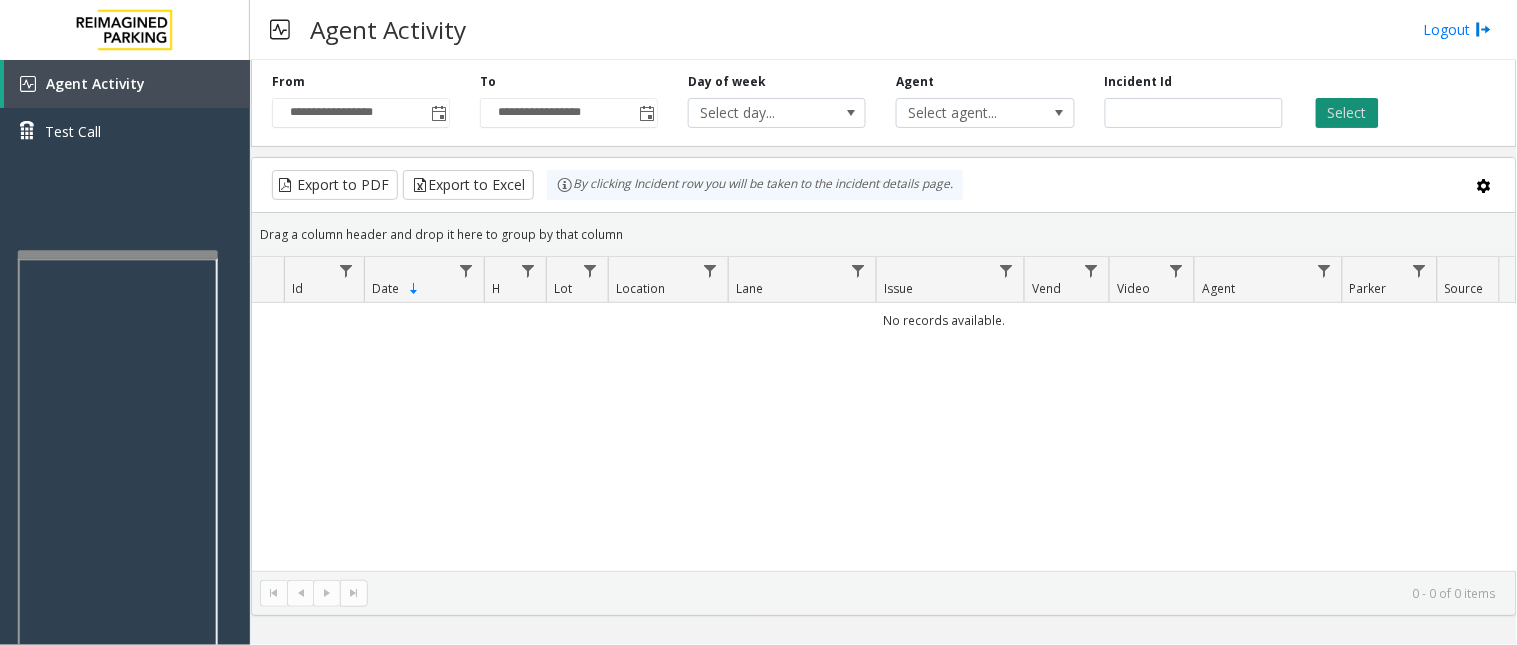 click on "Select" 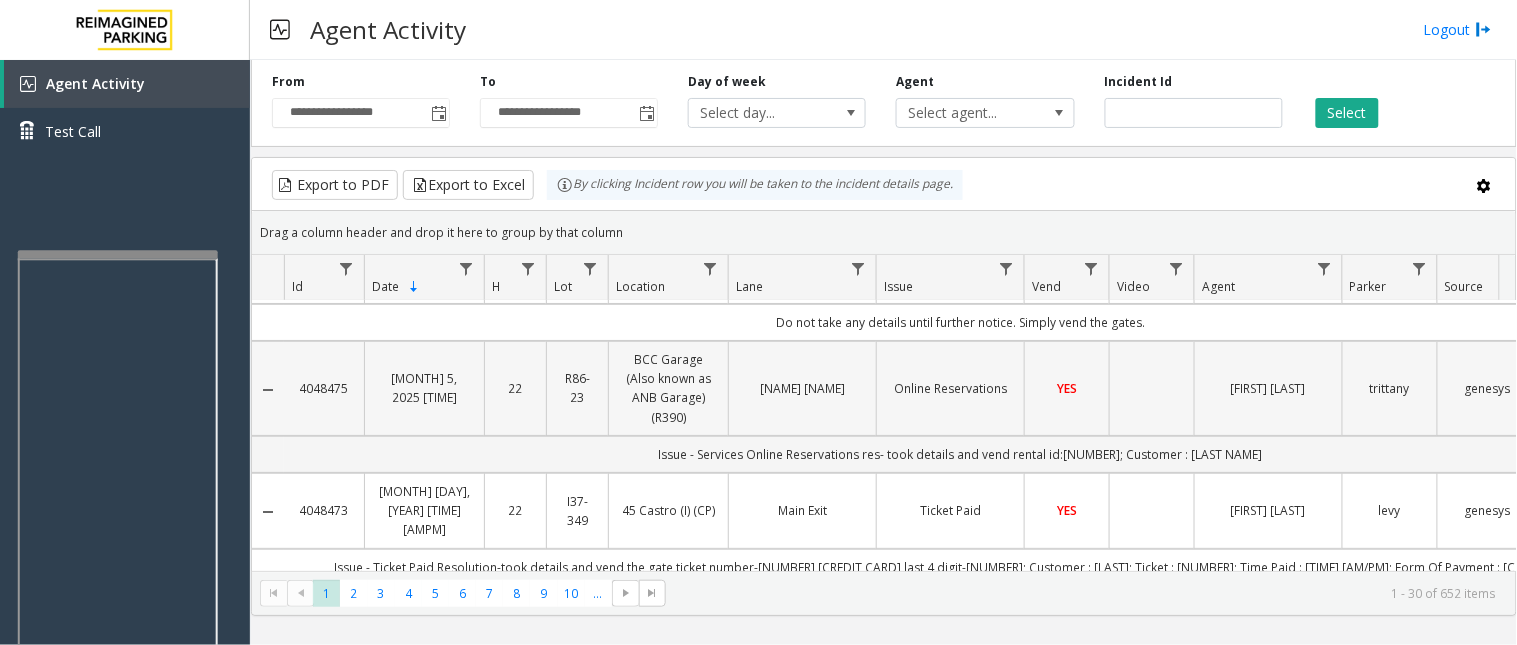 scroll, scrollTop: 111, scrollLeft: 0, axis: vertical 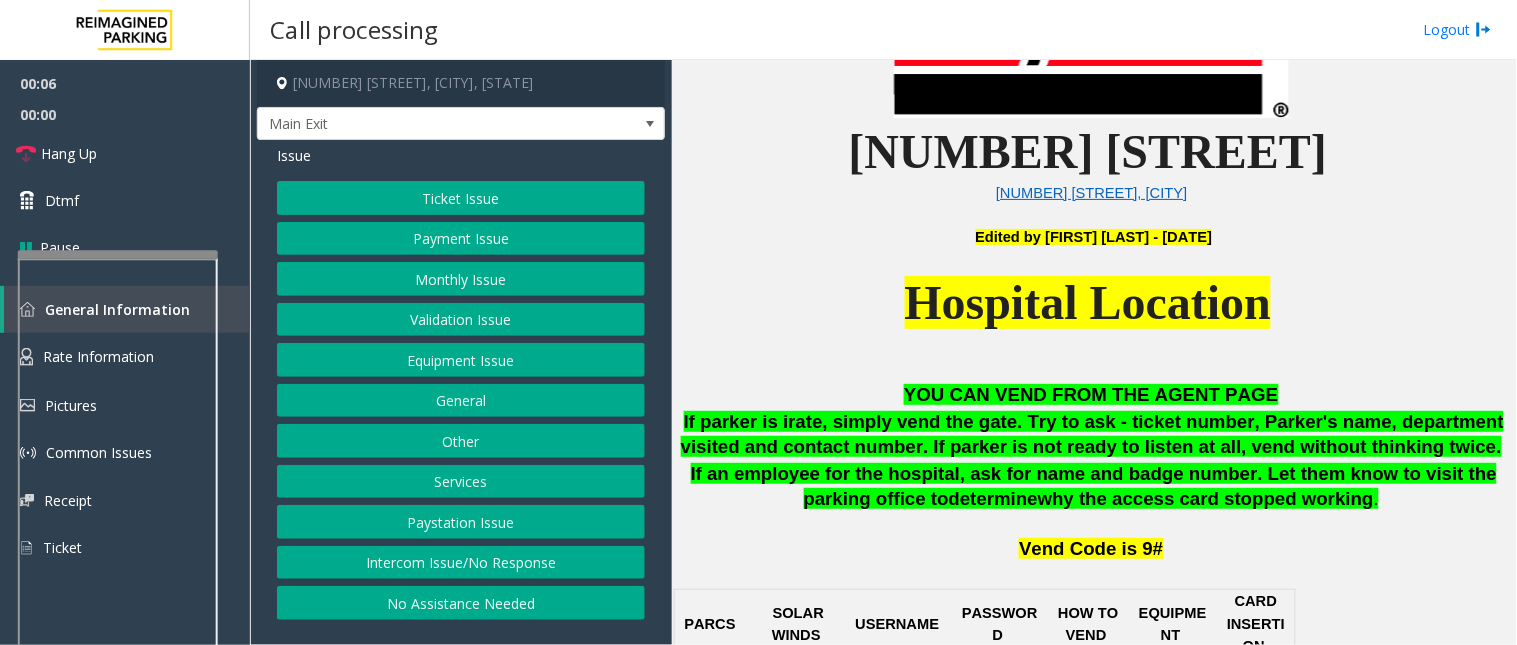 click on "Ticket Issue" 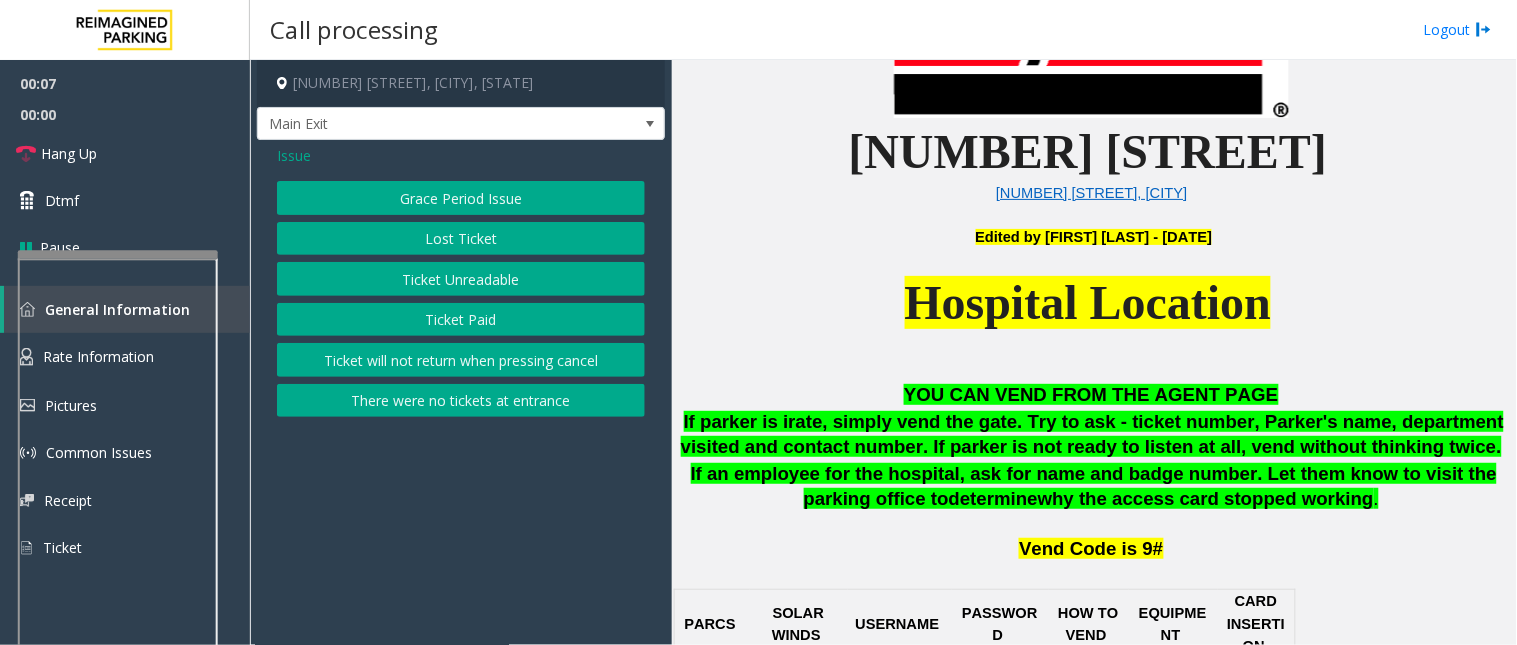 click on "Ticket Unreadable" 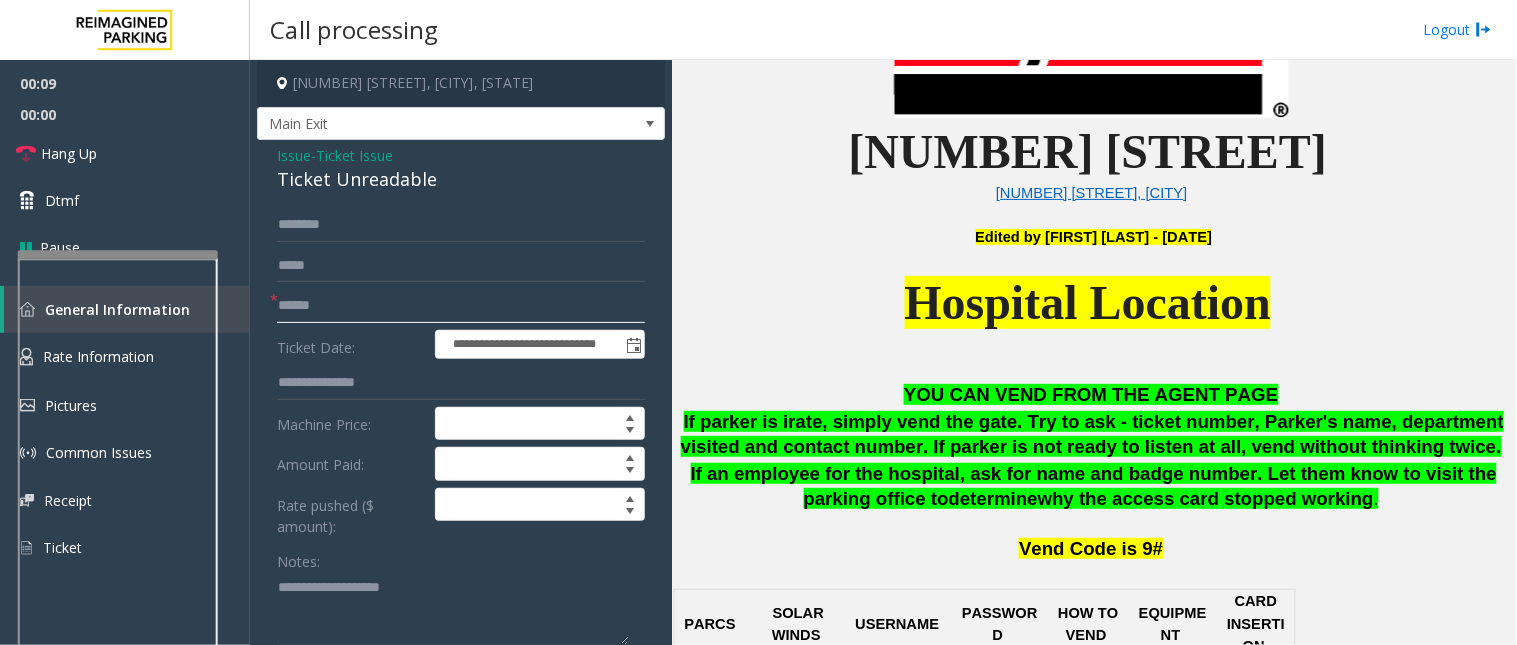 click 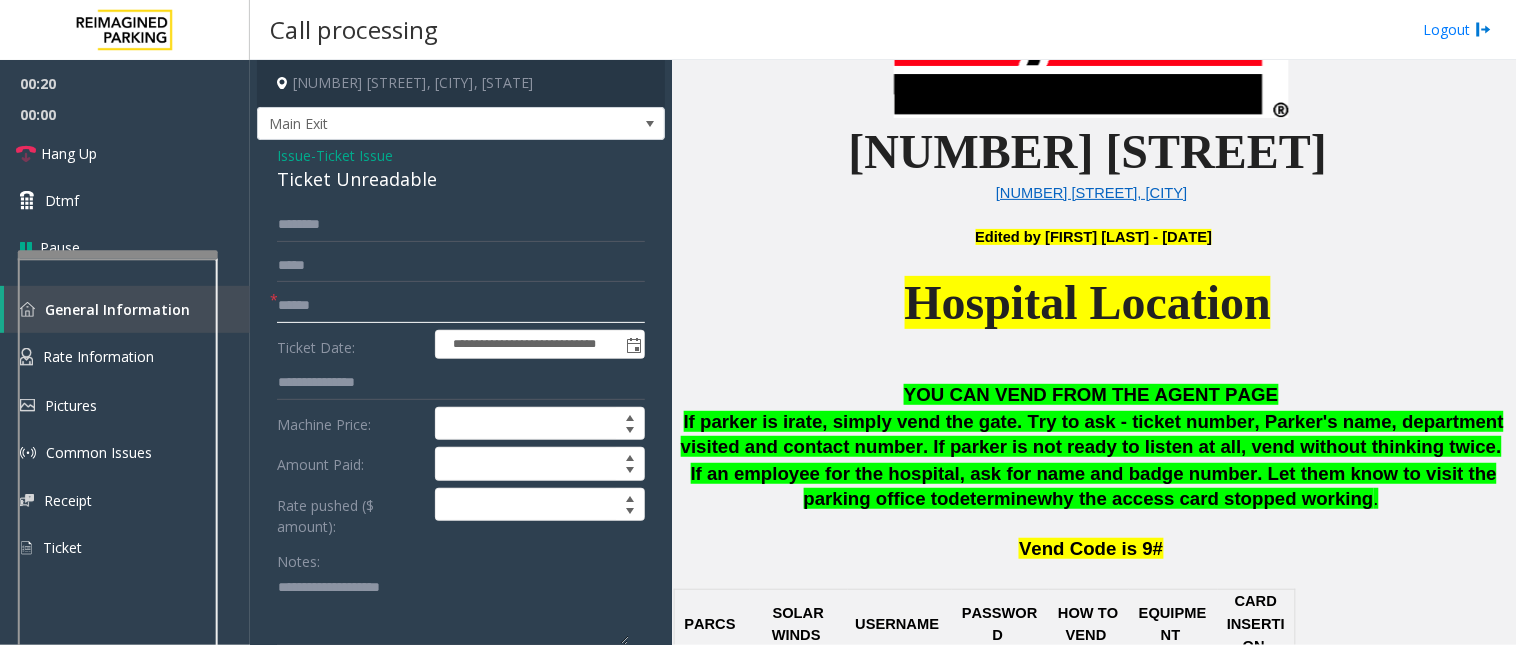 type on "******" 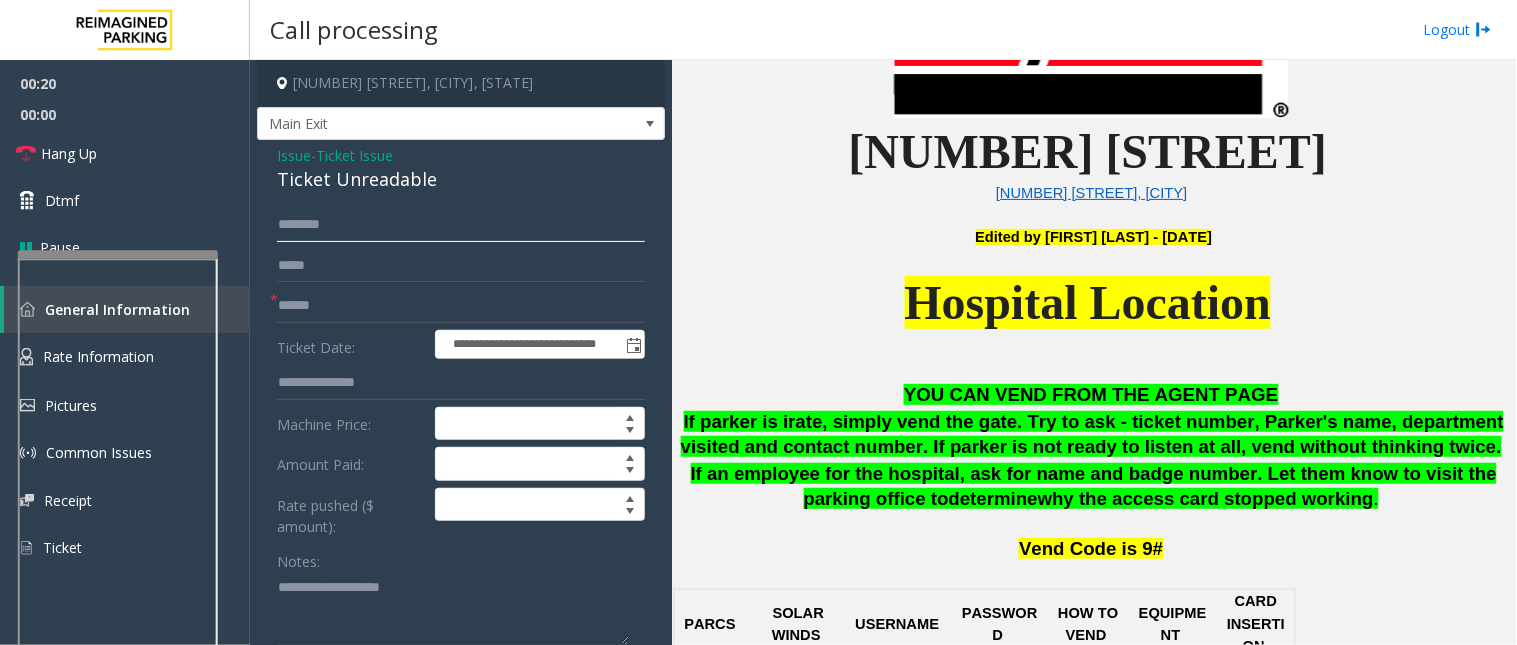 click 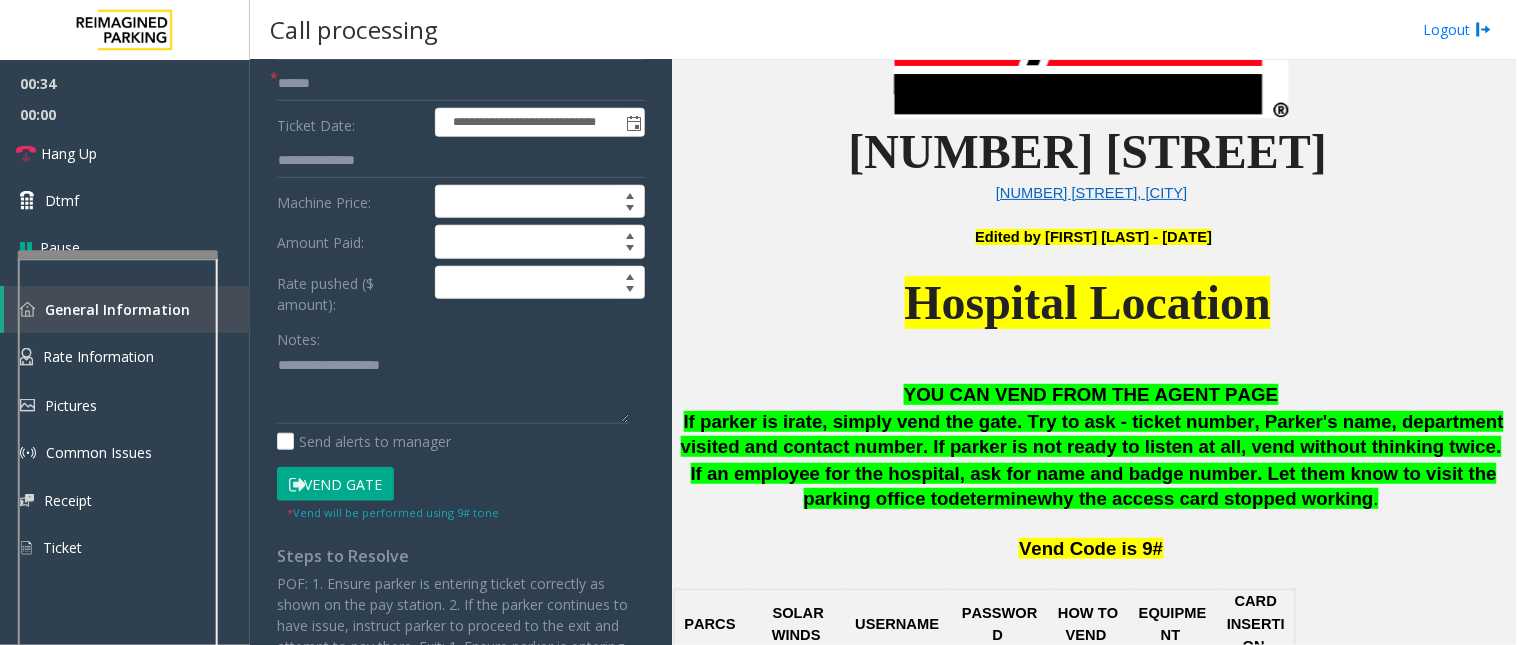 scroll, scrollTop: 111, scrollLeft: 0, axis: vertical 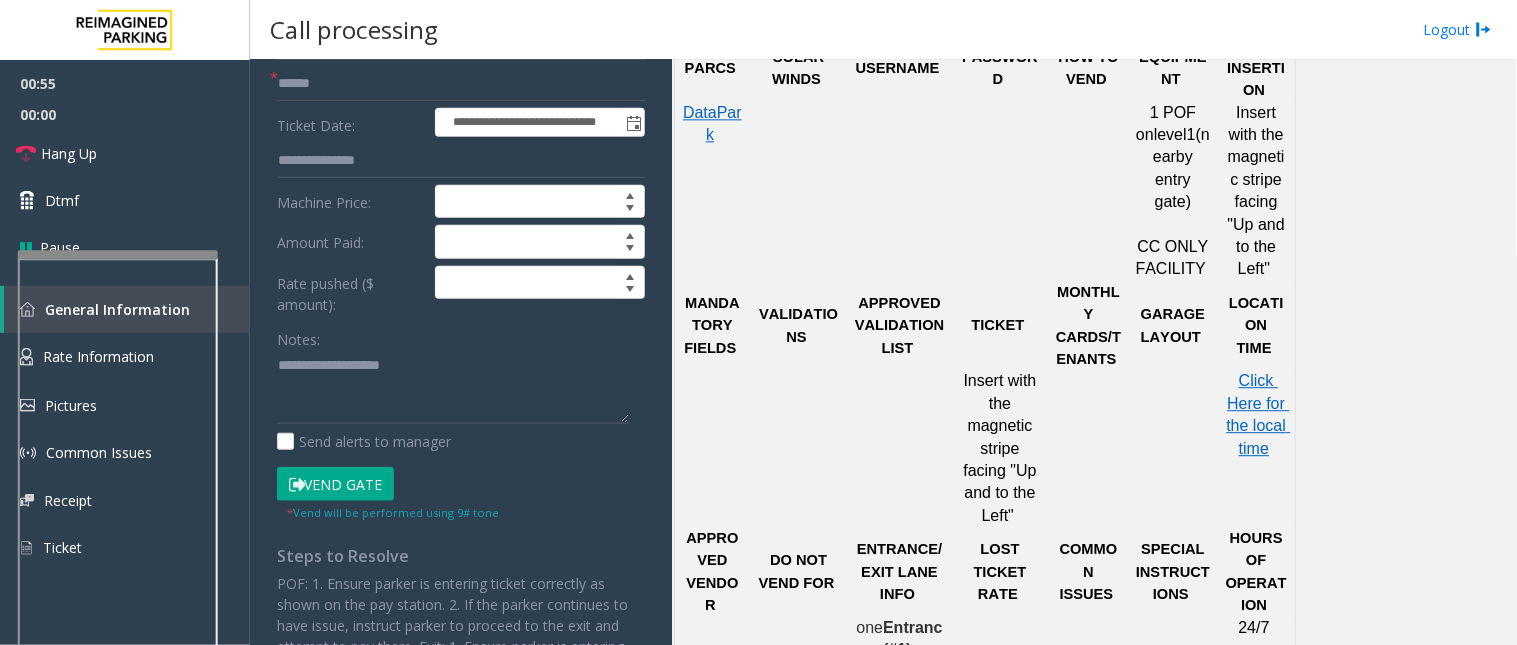type on "****" 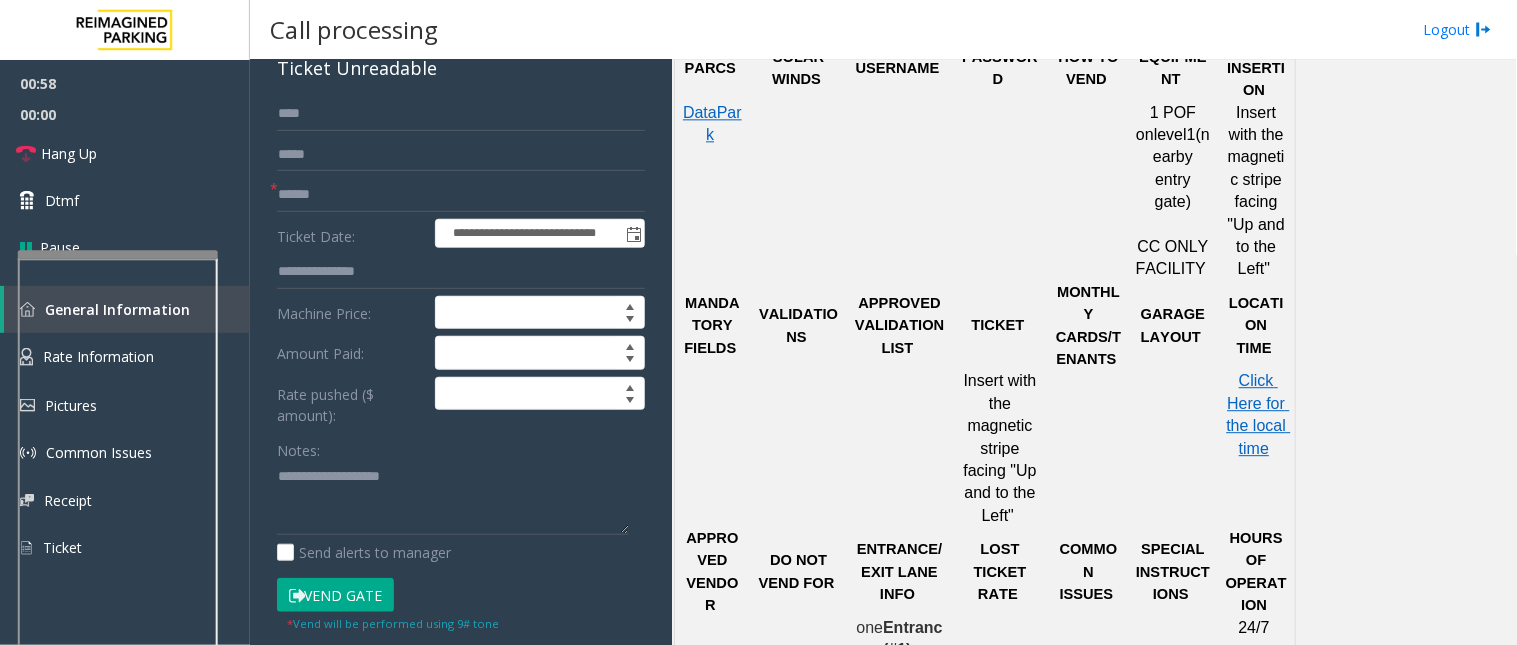 scroll, scrollTop: 0, scrollLeft: 0, axis: both 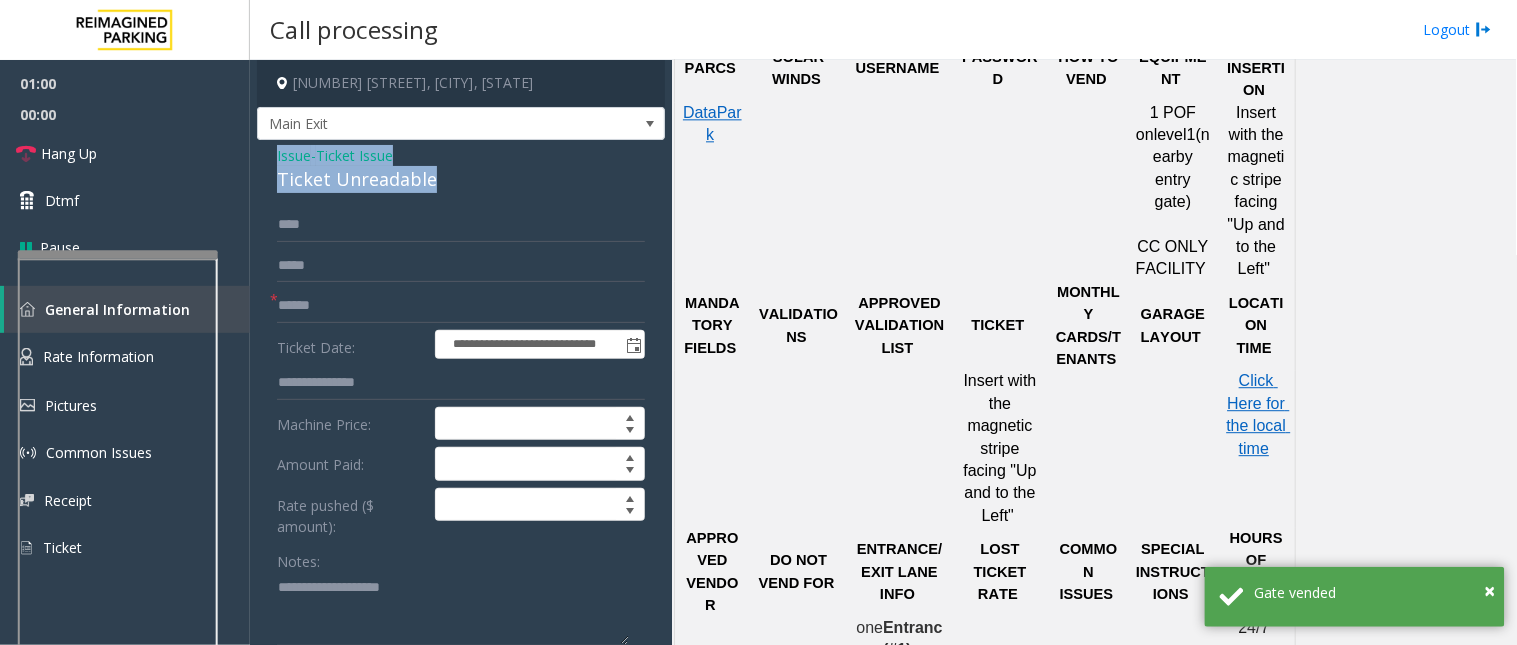 drag, startPoint x: 277, startPoint y: 147, endPoint x: 448, endPoint y: 186, distance: 175.39099 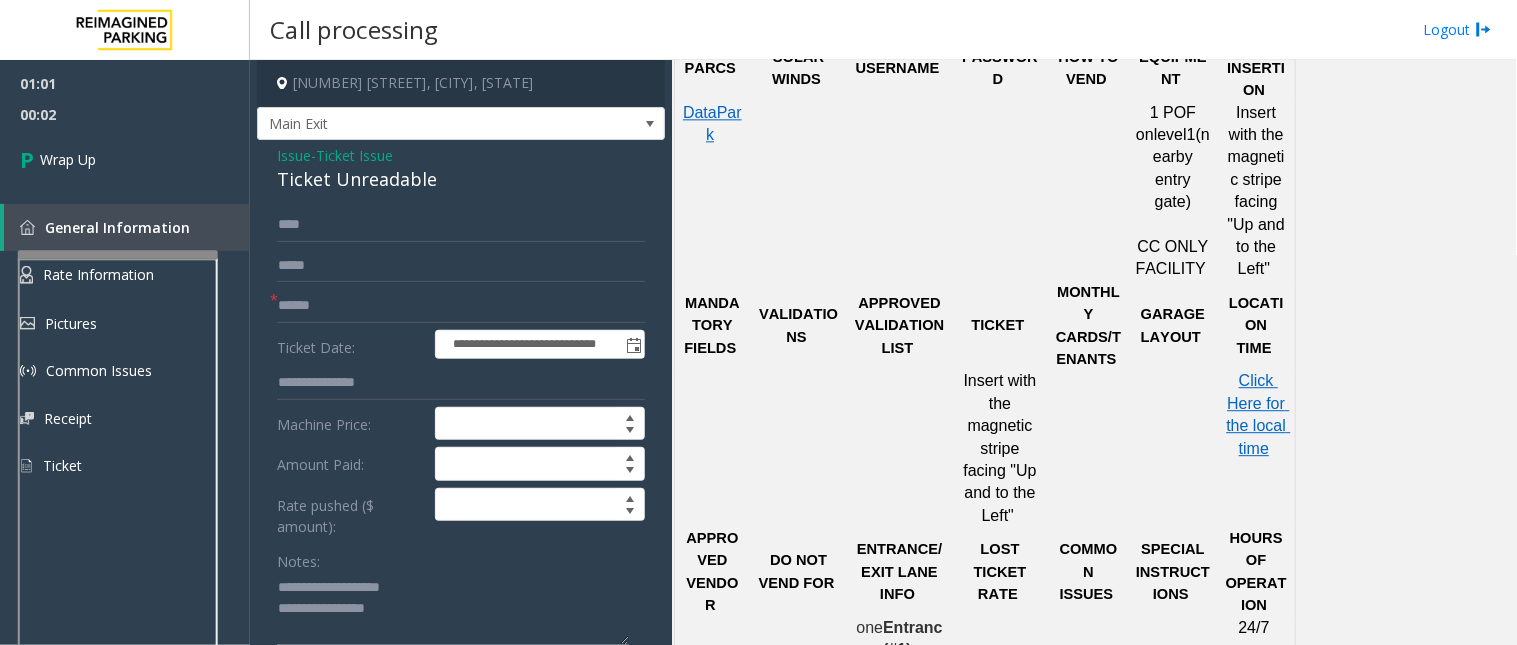 click 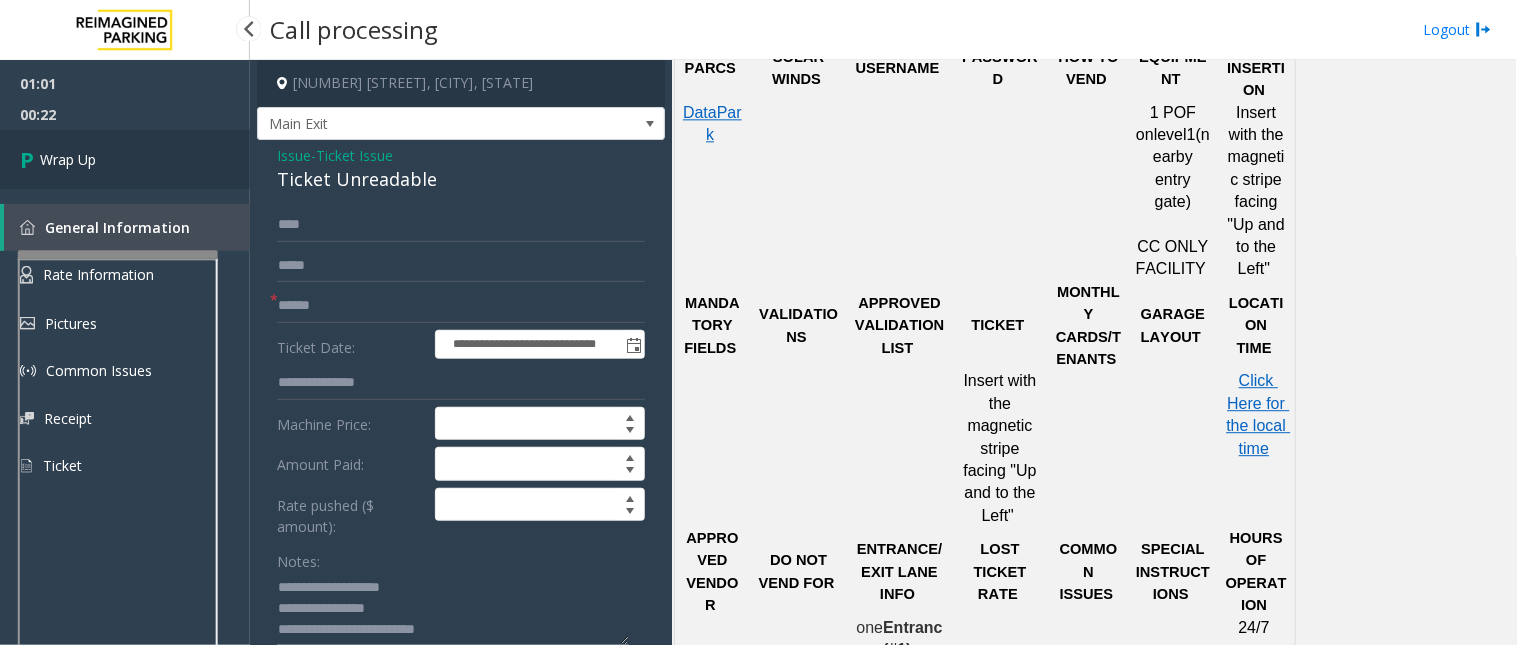 type on "**********" 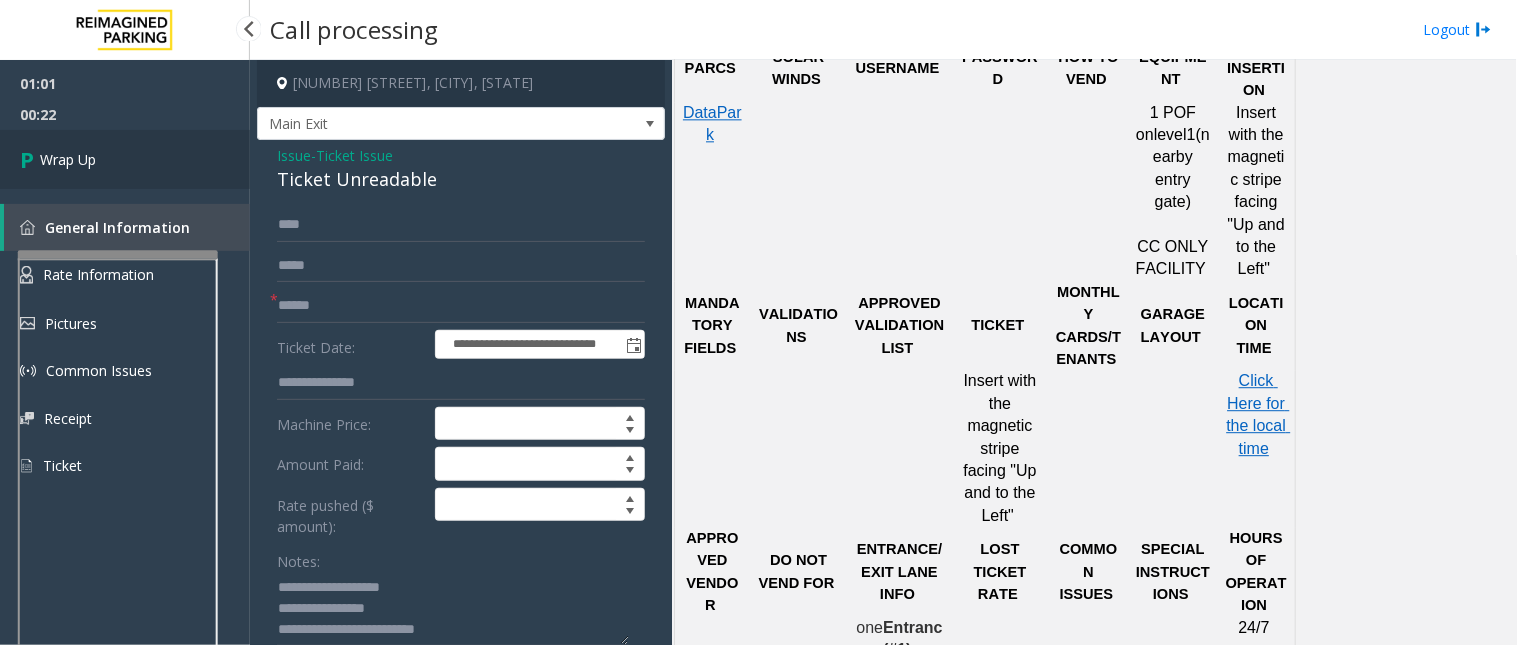 click on "Wrap Up" at bounding box center (68, 159) 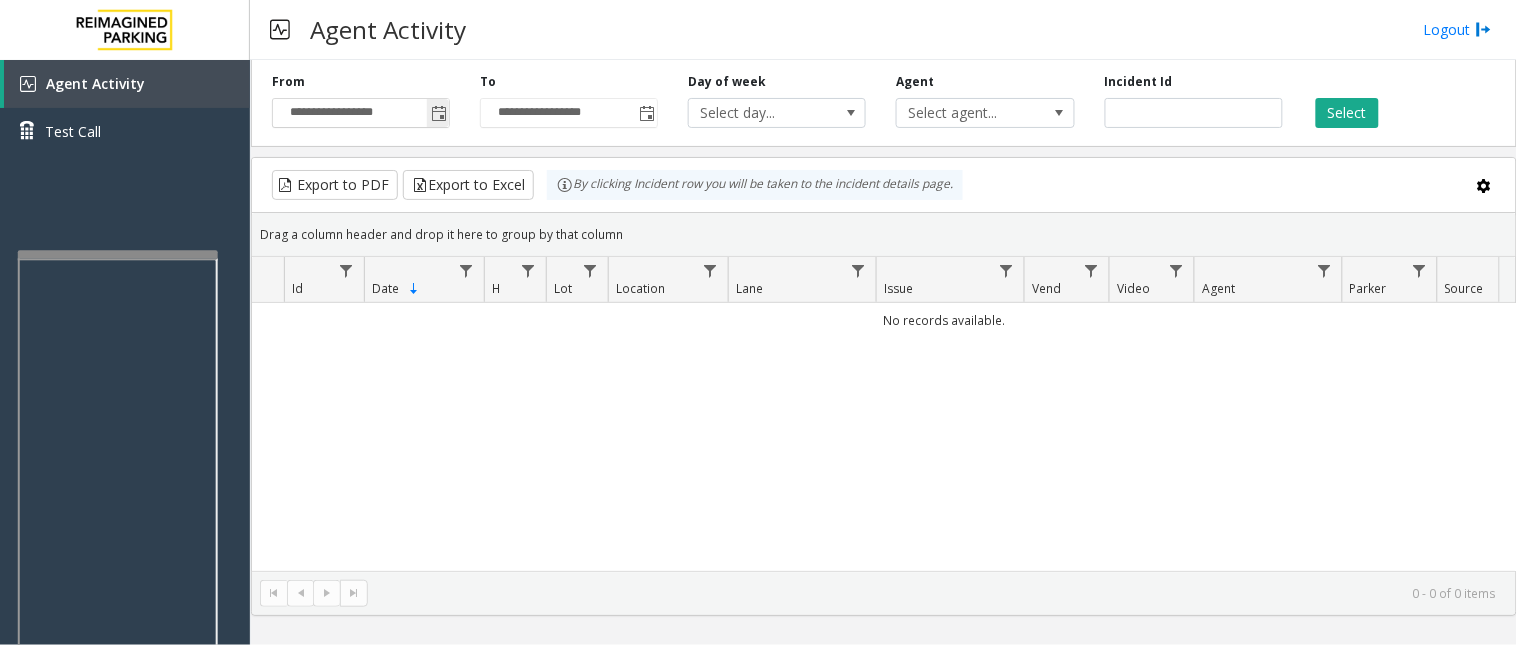 click 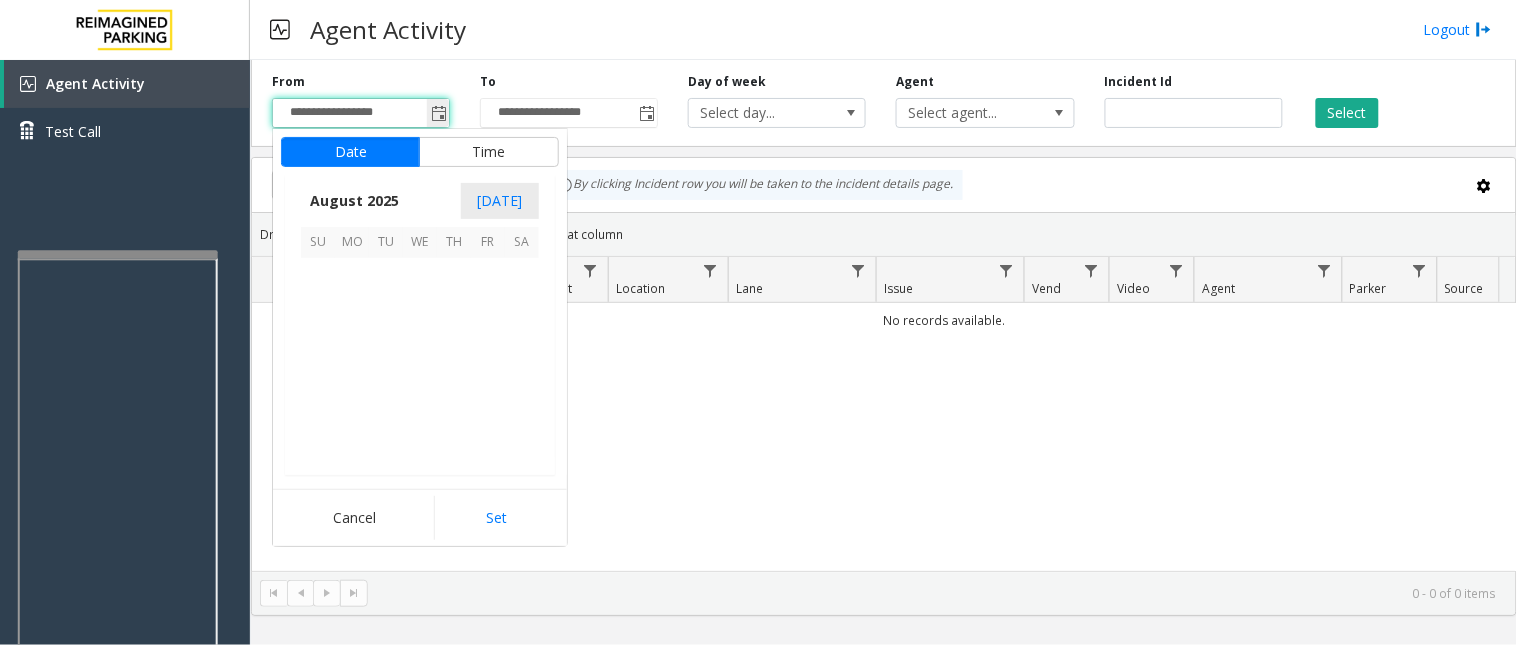 scroll, scrollTop: 358592, scrollLeft: 0, axis: vertical 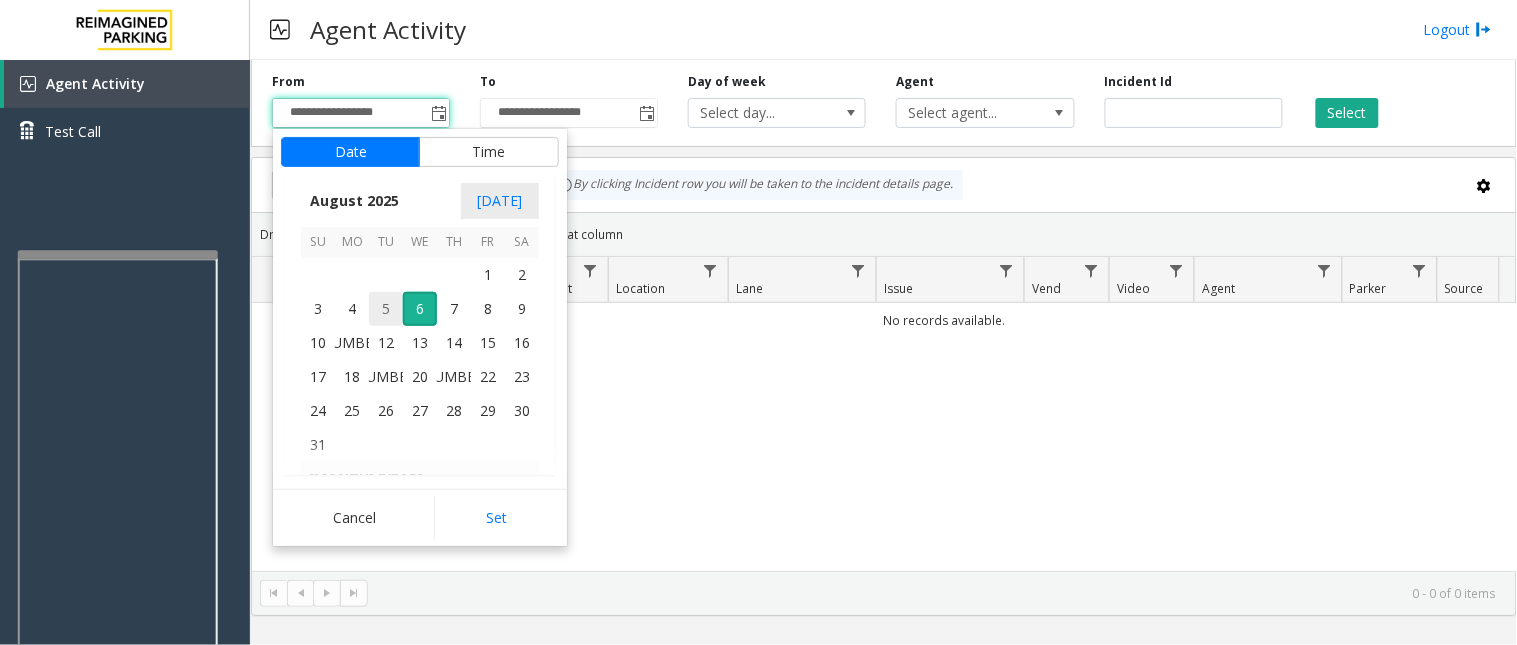 click on "5" at bounding box center (386, 309) 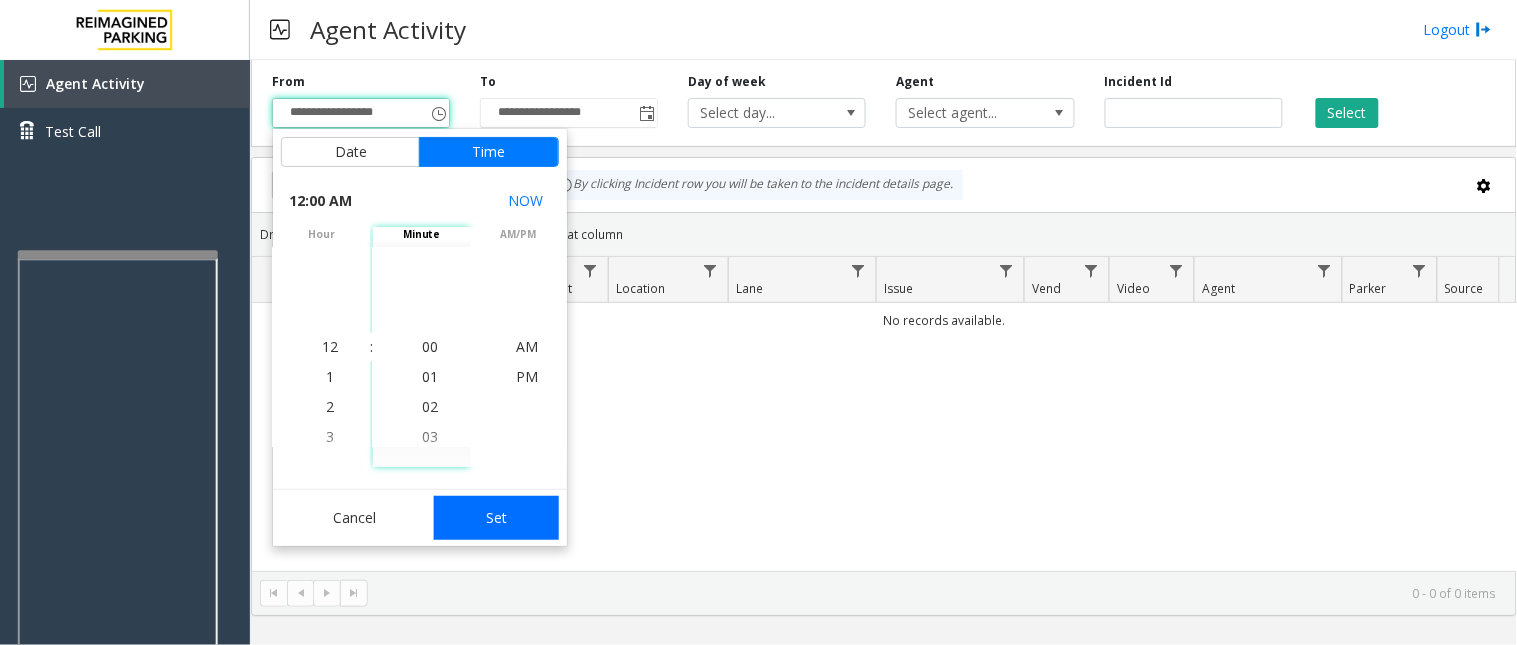 click on "Set" 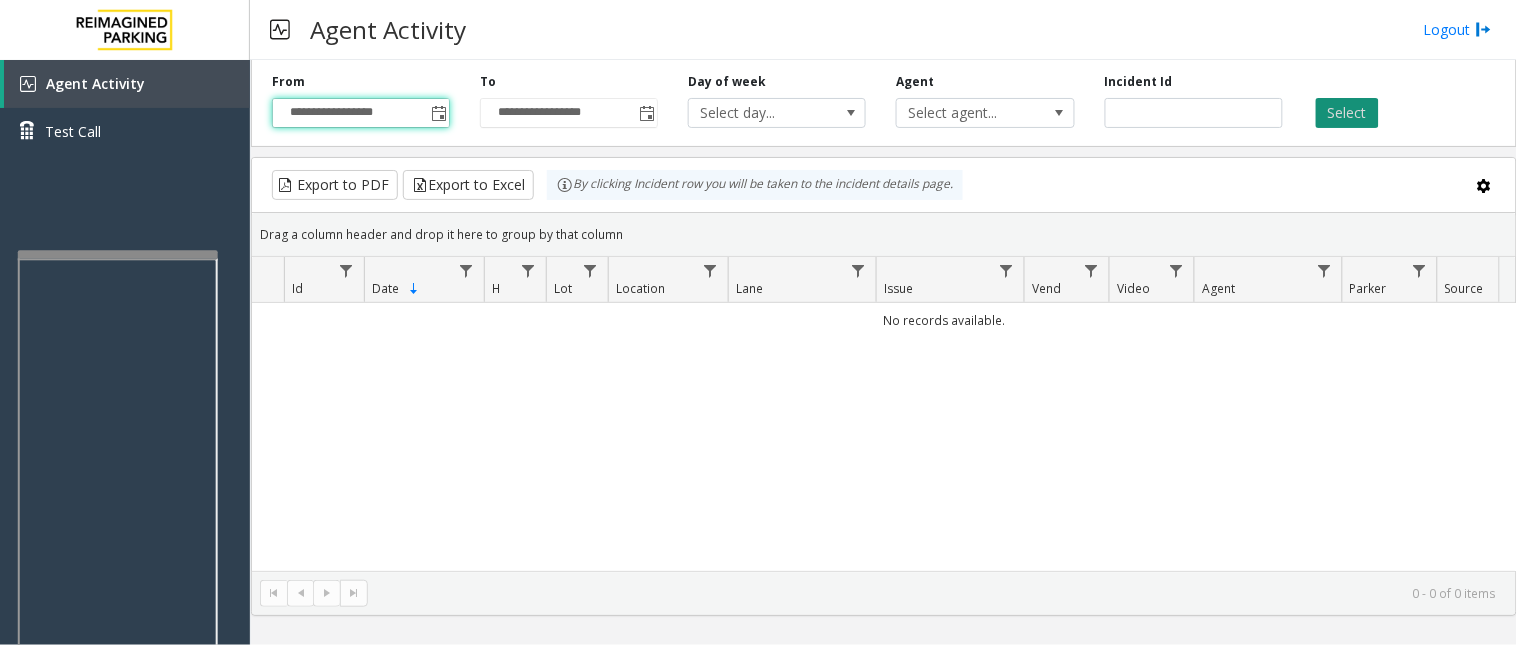 click on "Select" 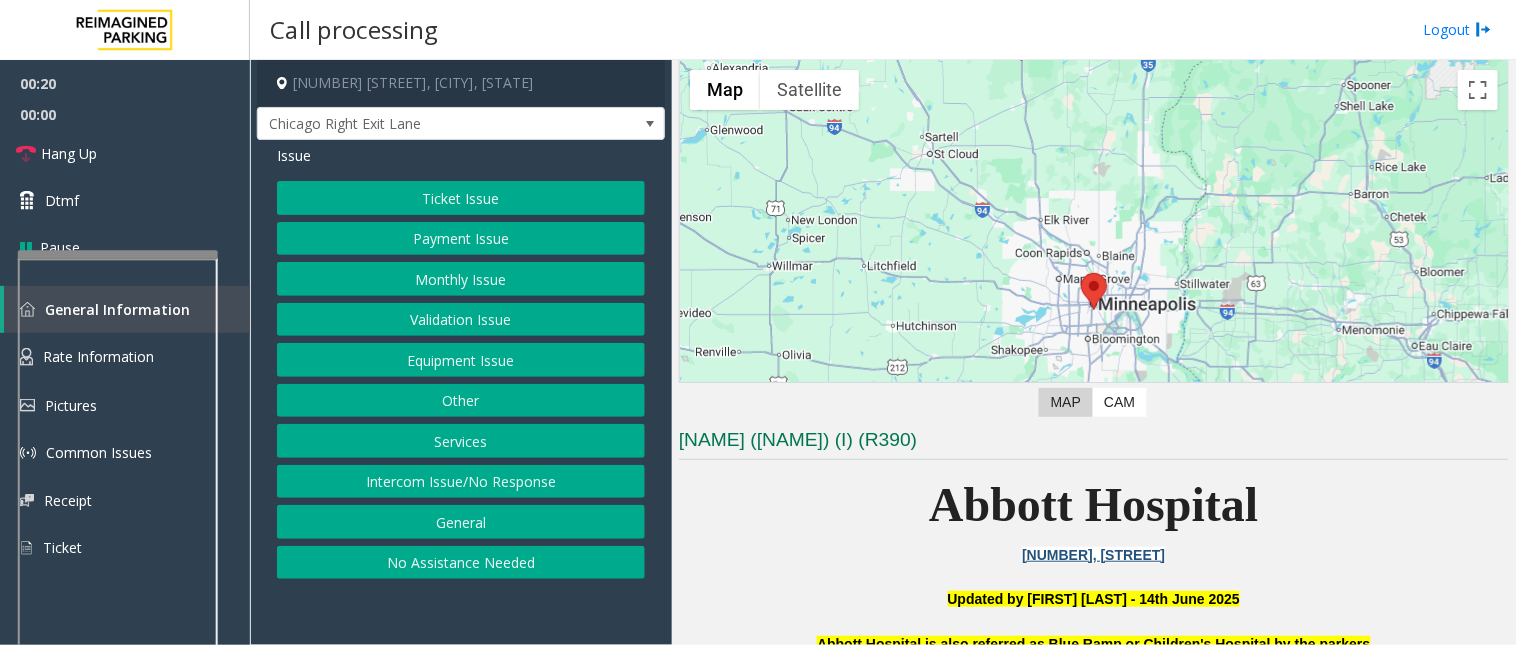 scroll, scrollTop: 111, scrollLeft: 0, axis: vertical 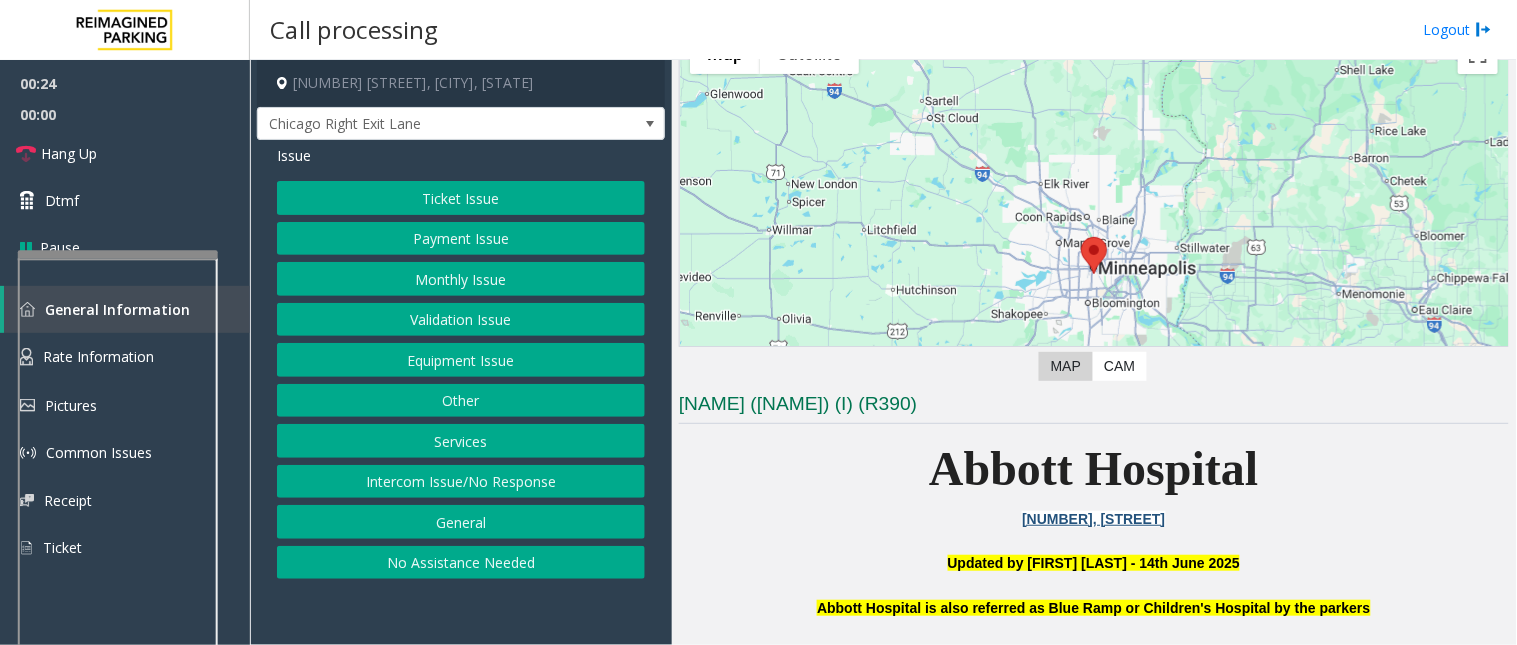 click on "Ticket Issue" 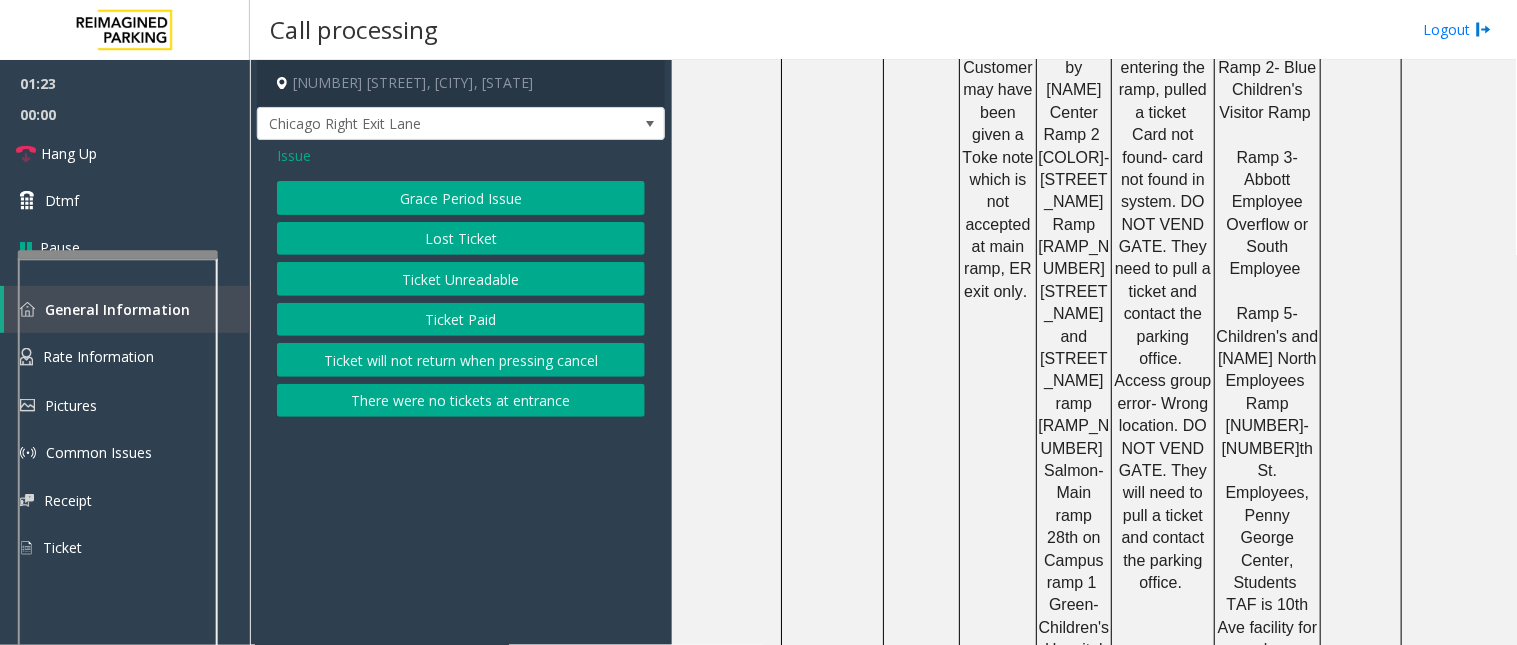 scroll, scrollTop: 1444, scrollLeft: 0, axis: vertical 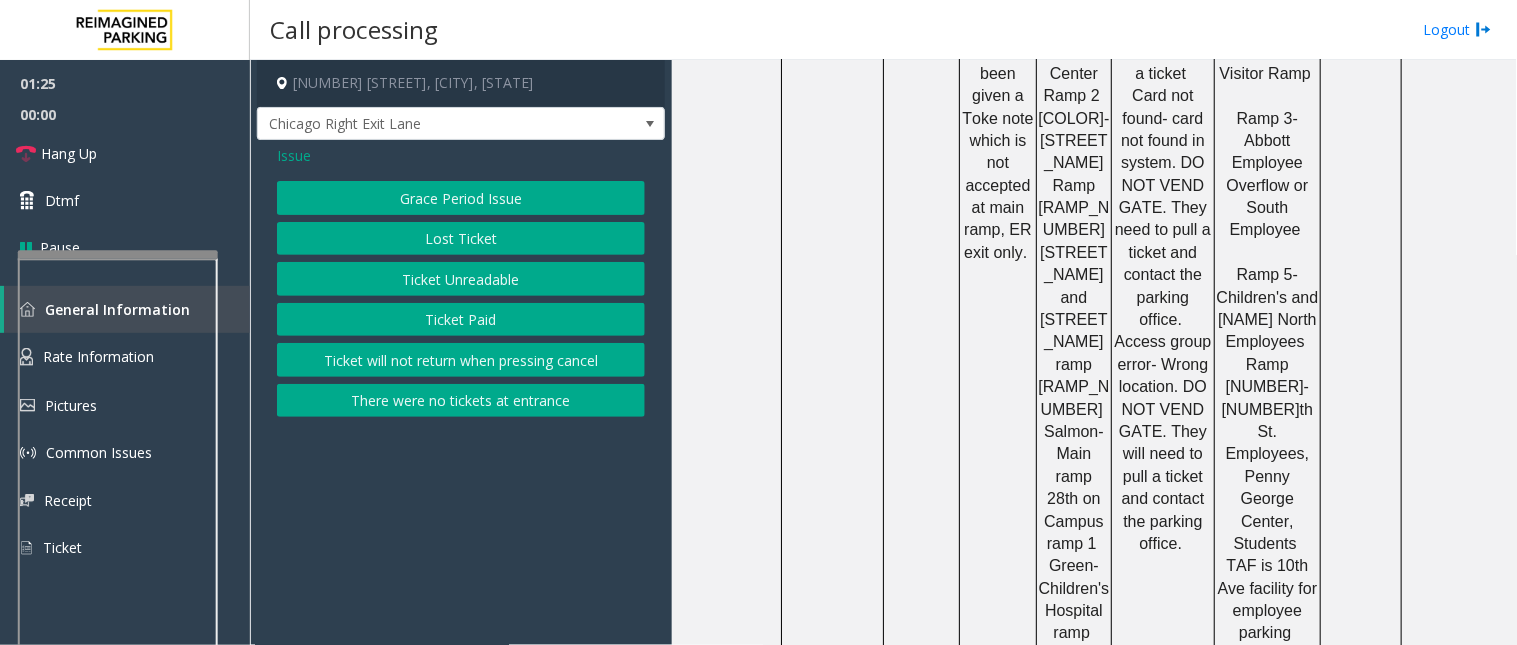 click on "Ticket Unreadable" 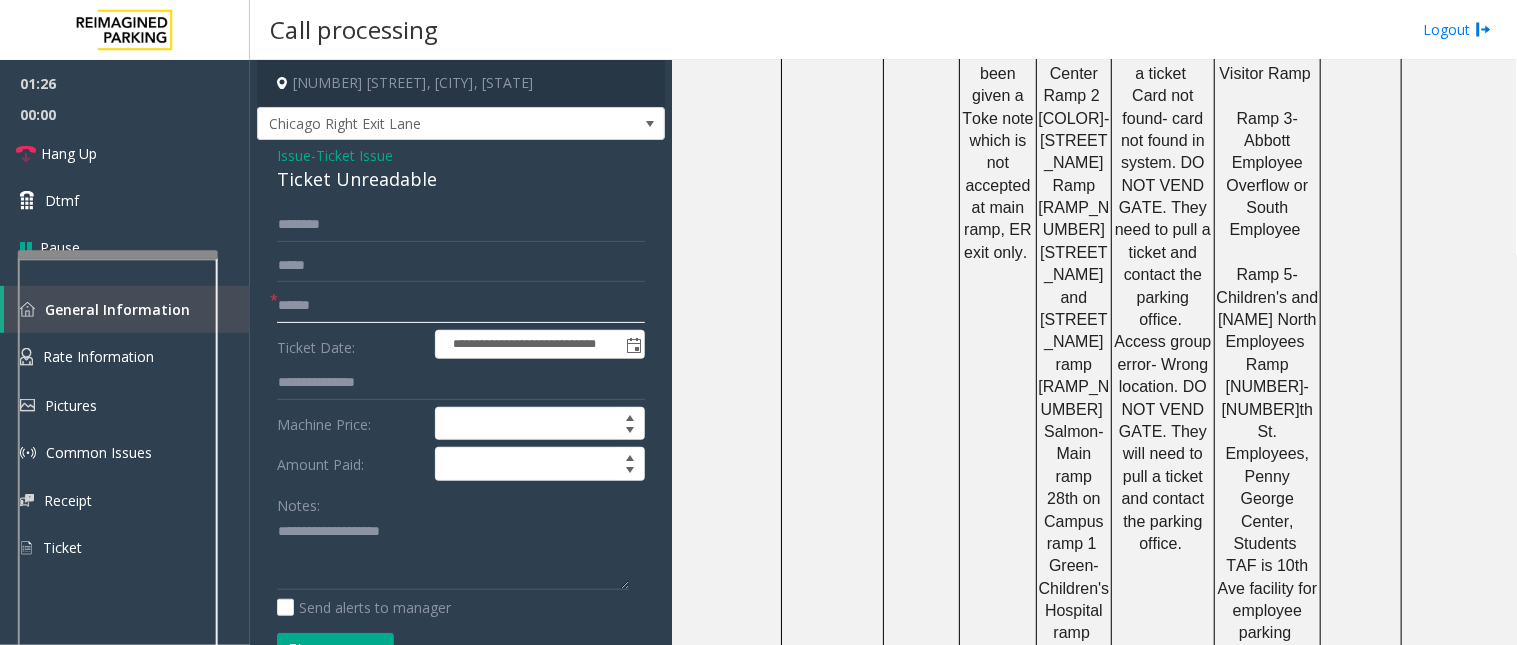 click 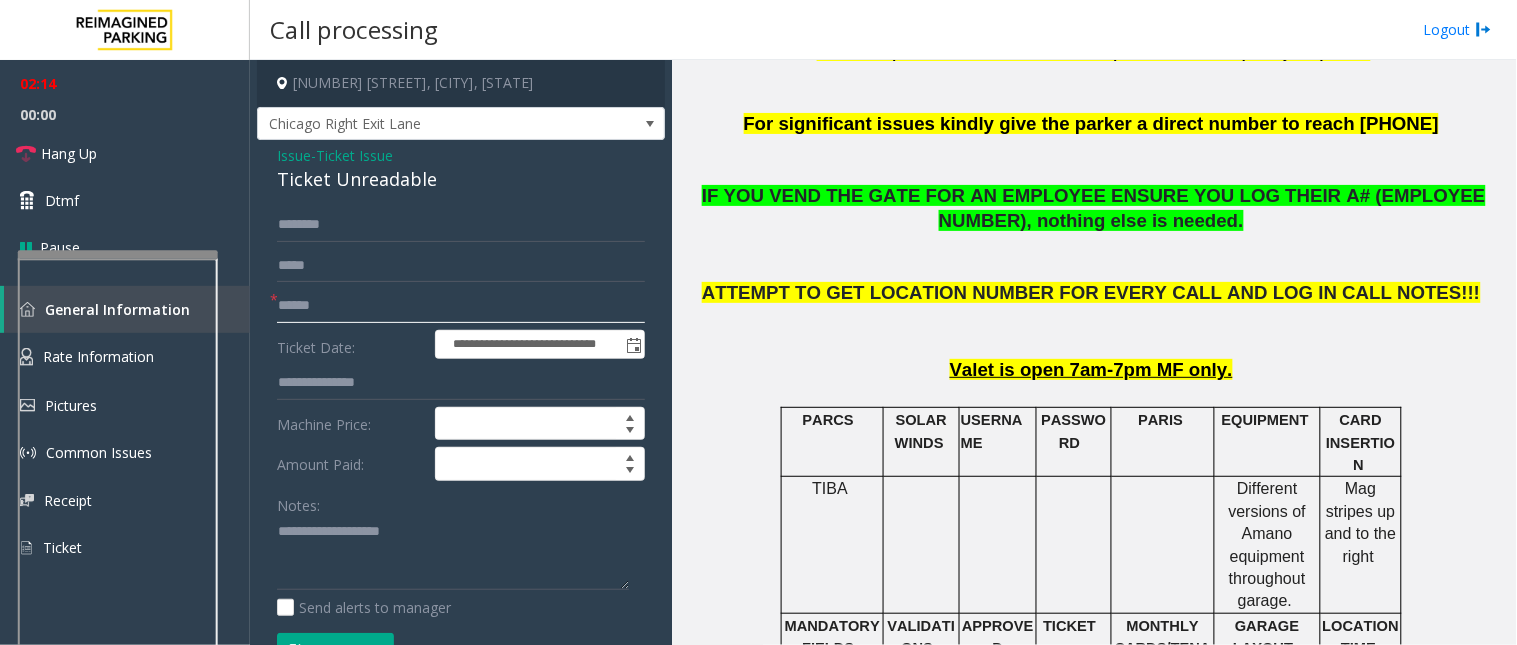 scroll, scrollTop: 555, scrollLeft: 0, axis: vertical 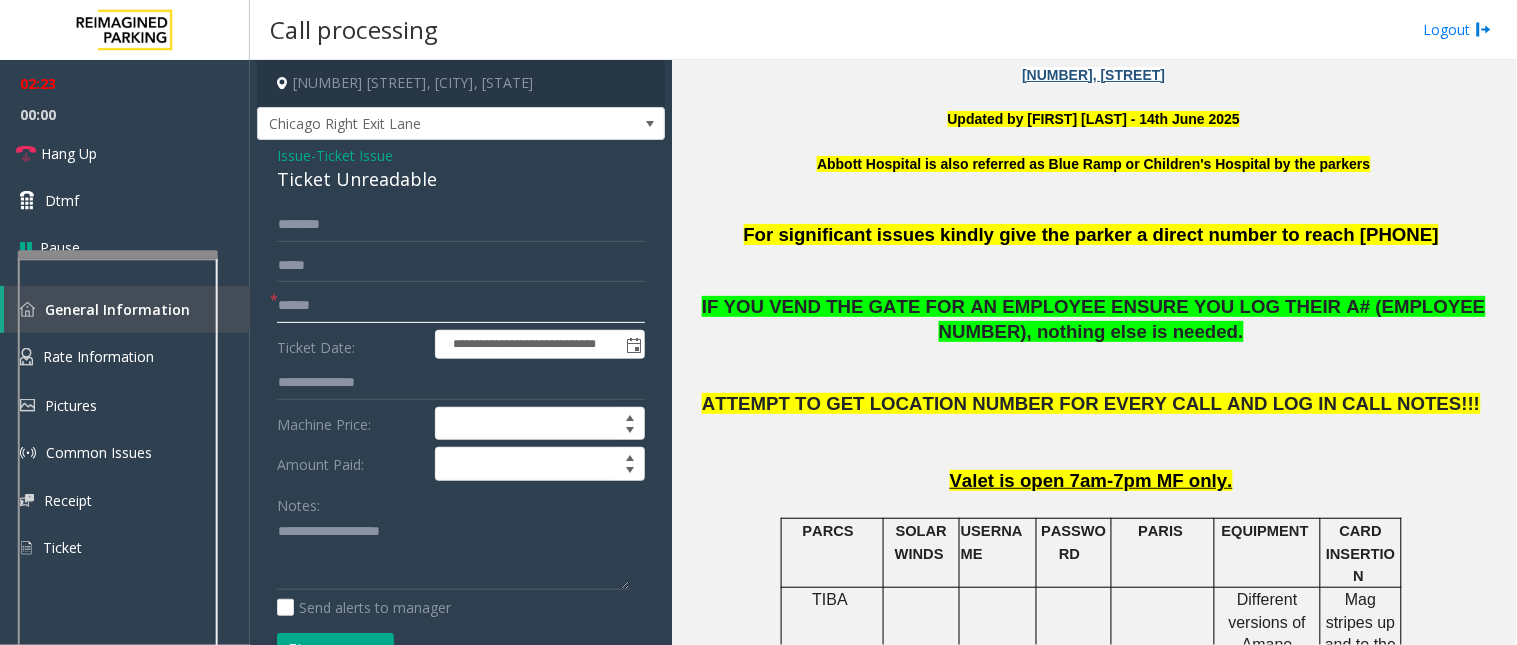 click 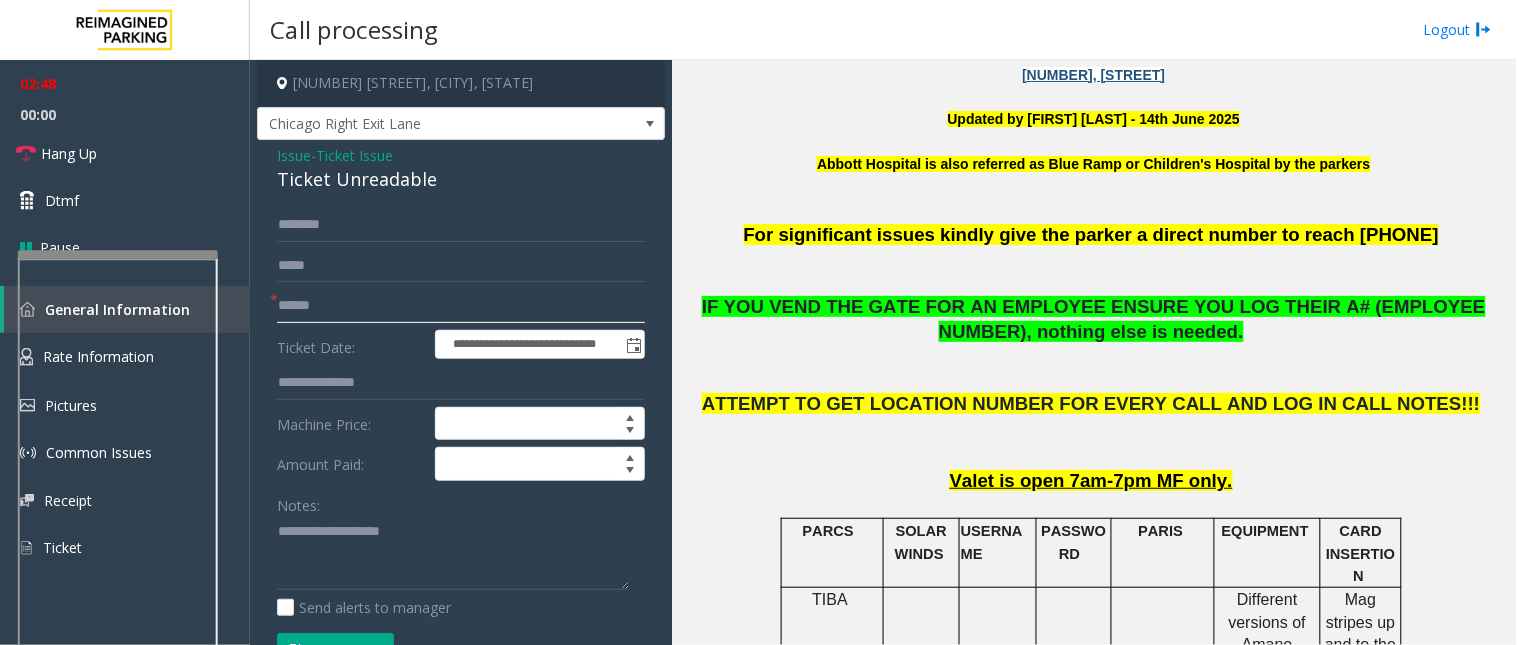 scroll, scrollTop: 111, scrollLeft: 0, axis: vertical 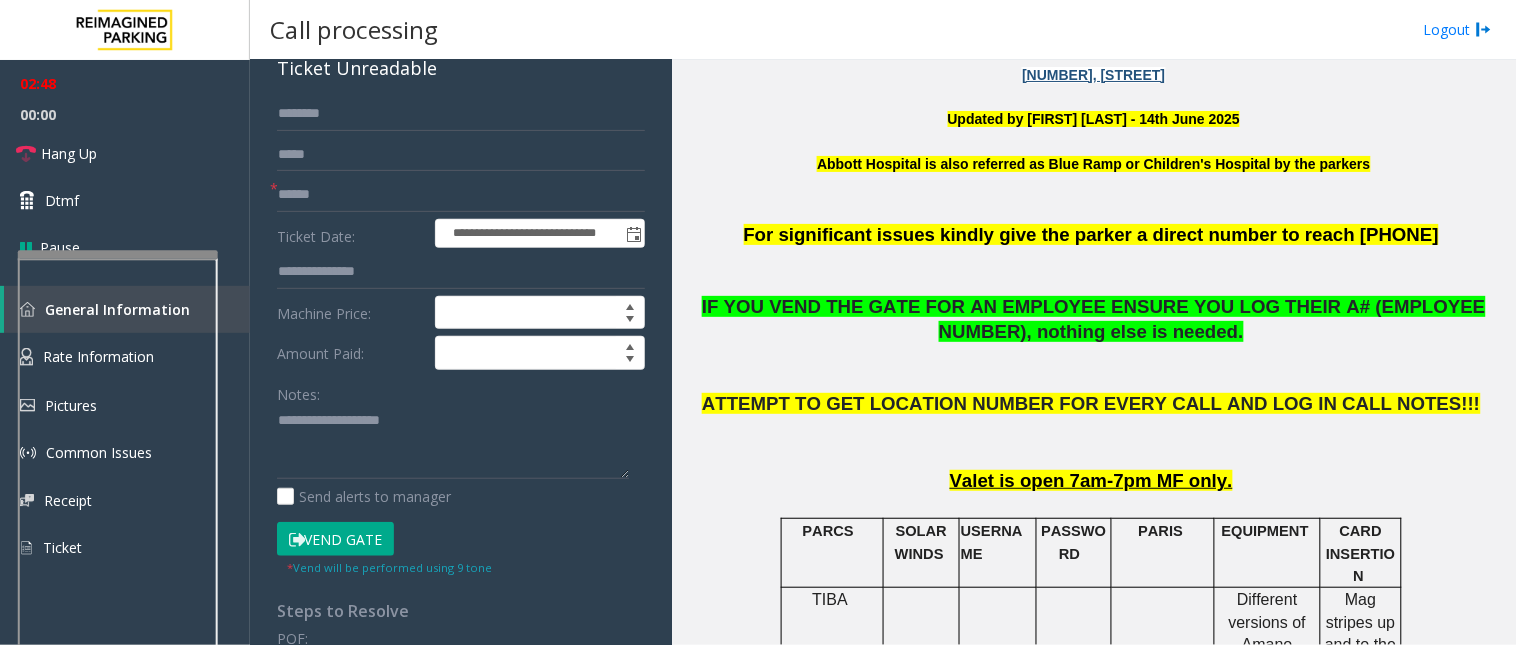 click on "Vend Gate" 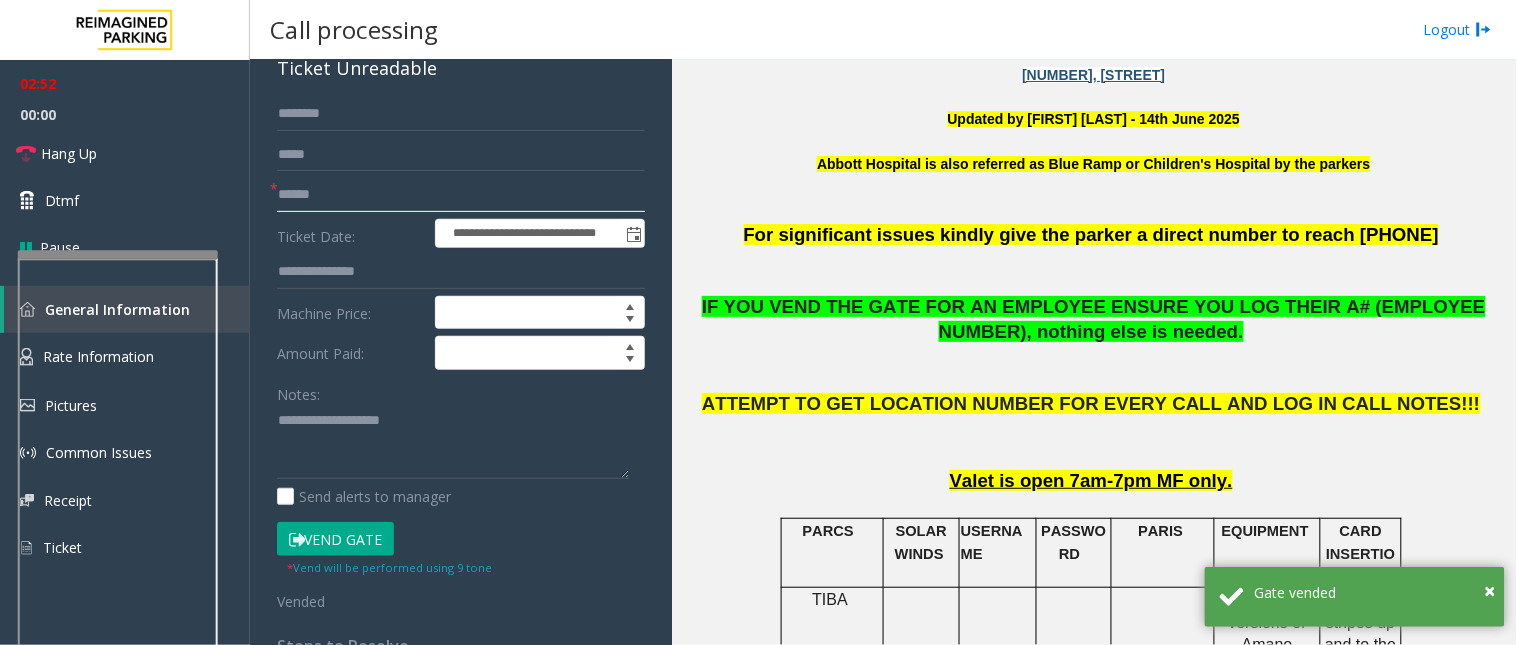 click 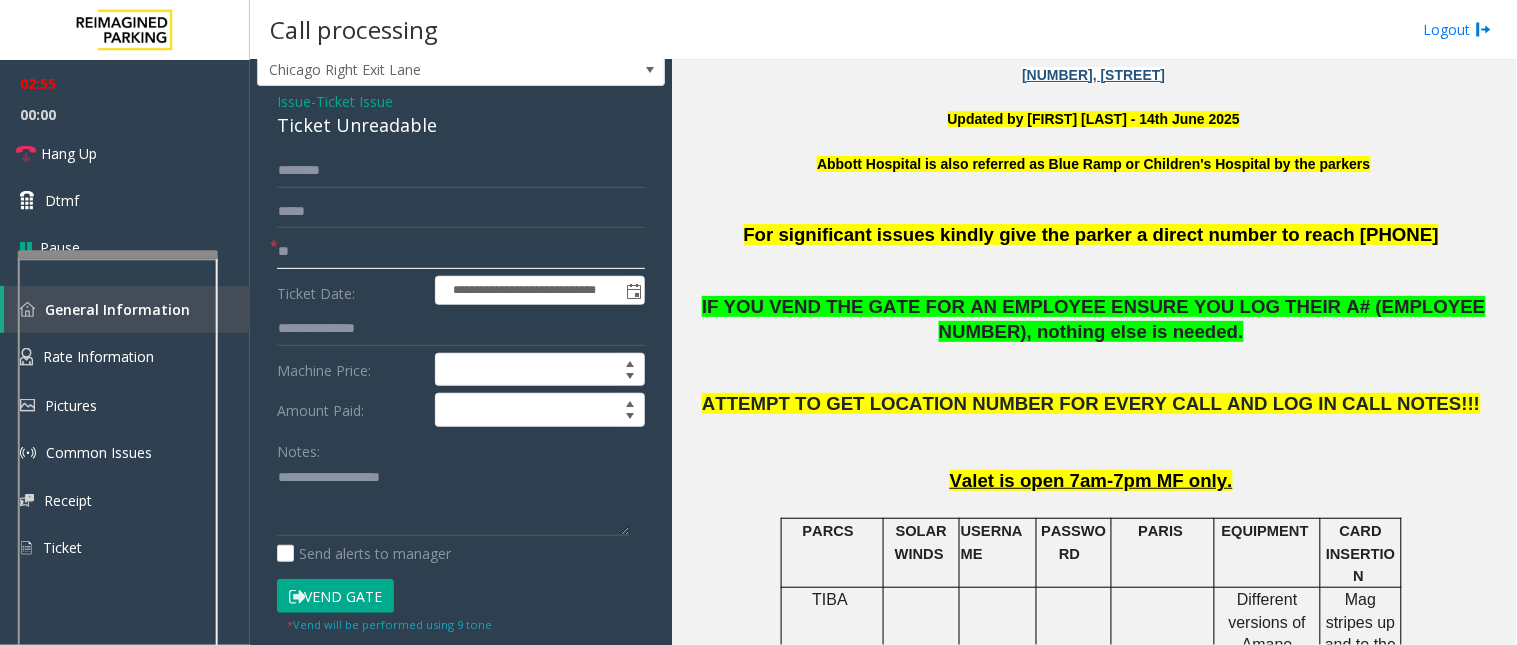scroll, scrollTop: 0, scrollLeft: 0, axis: both 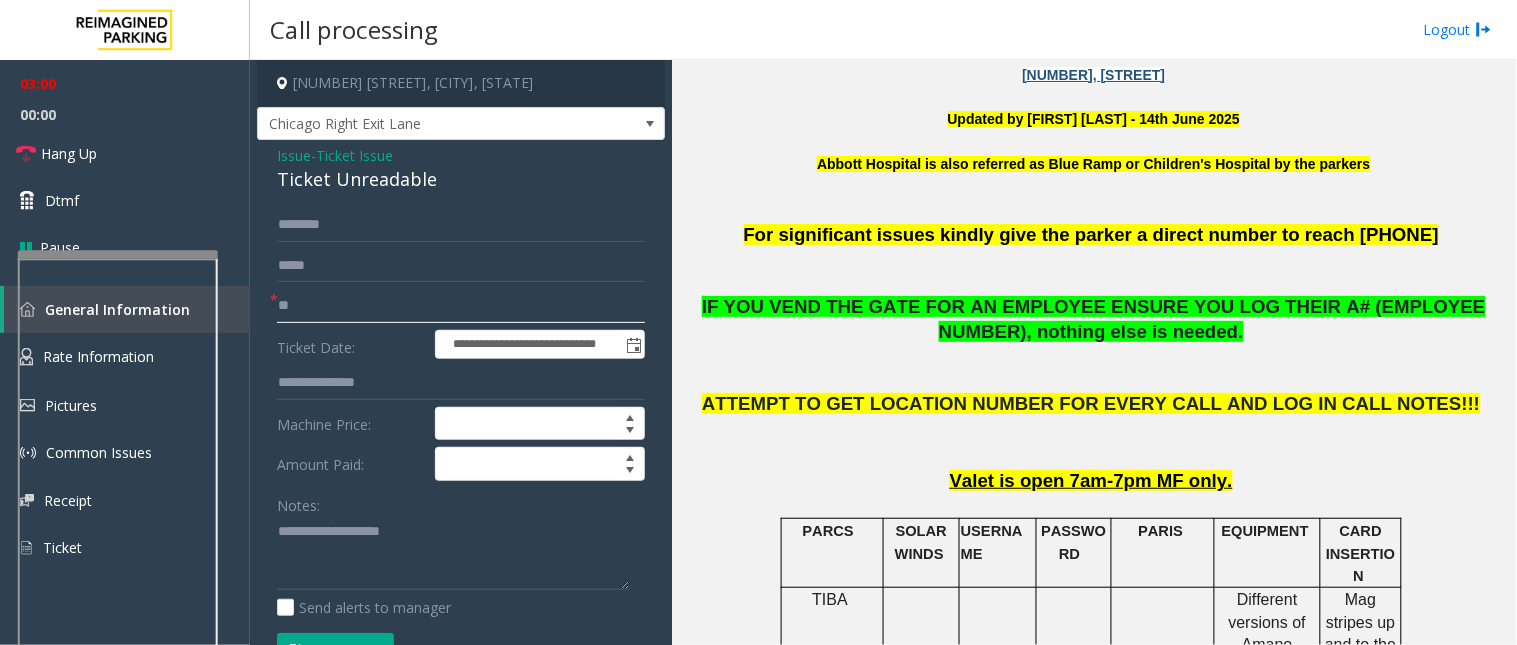 type on "**" 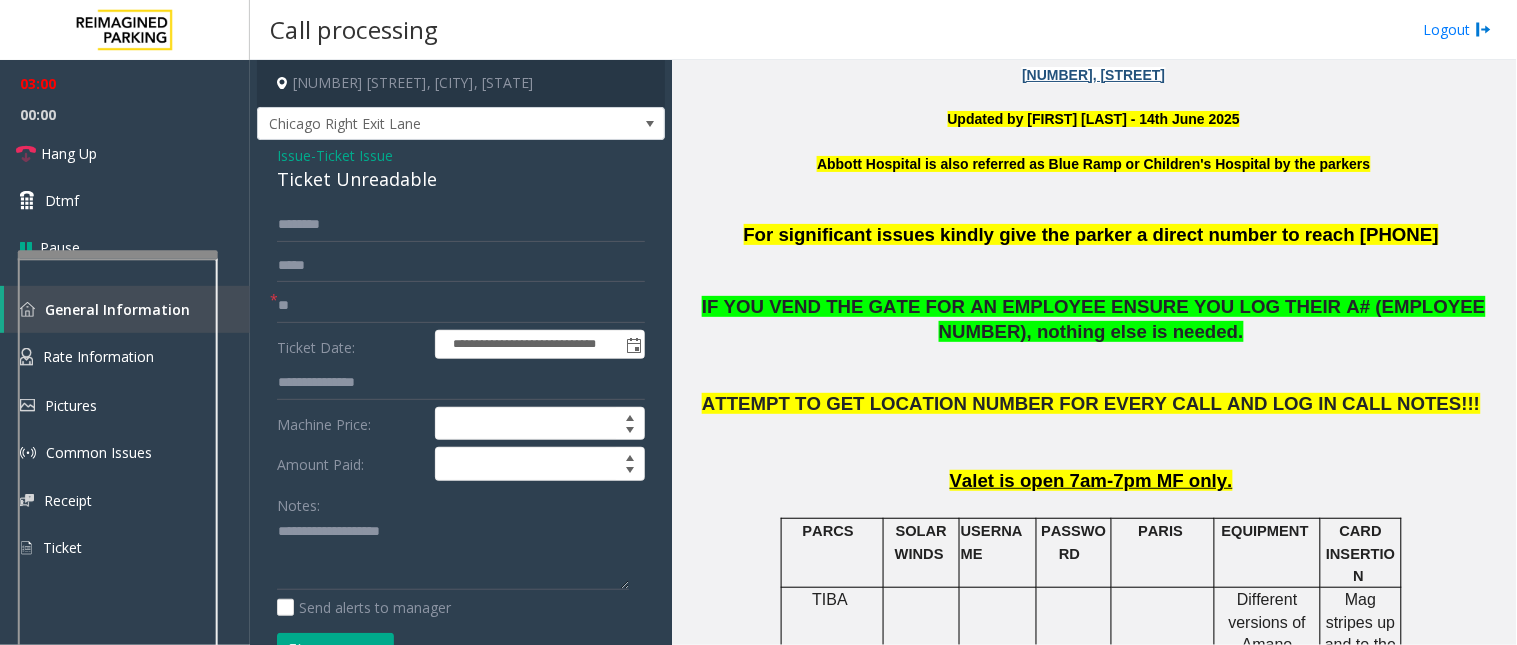 click on "Issue" 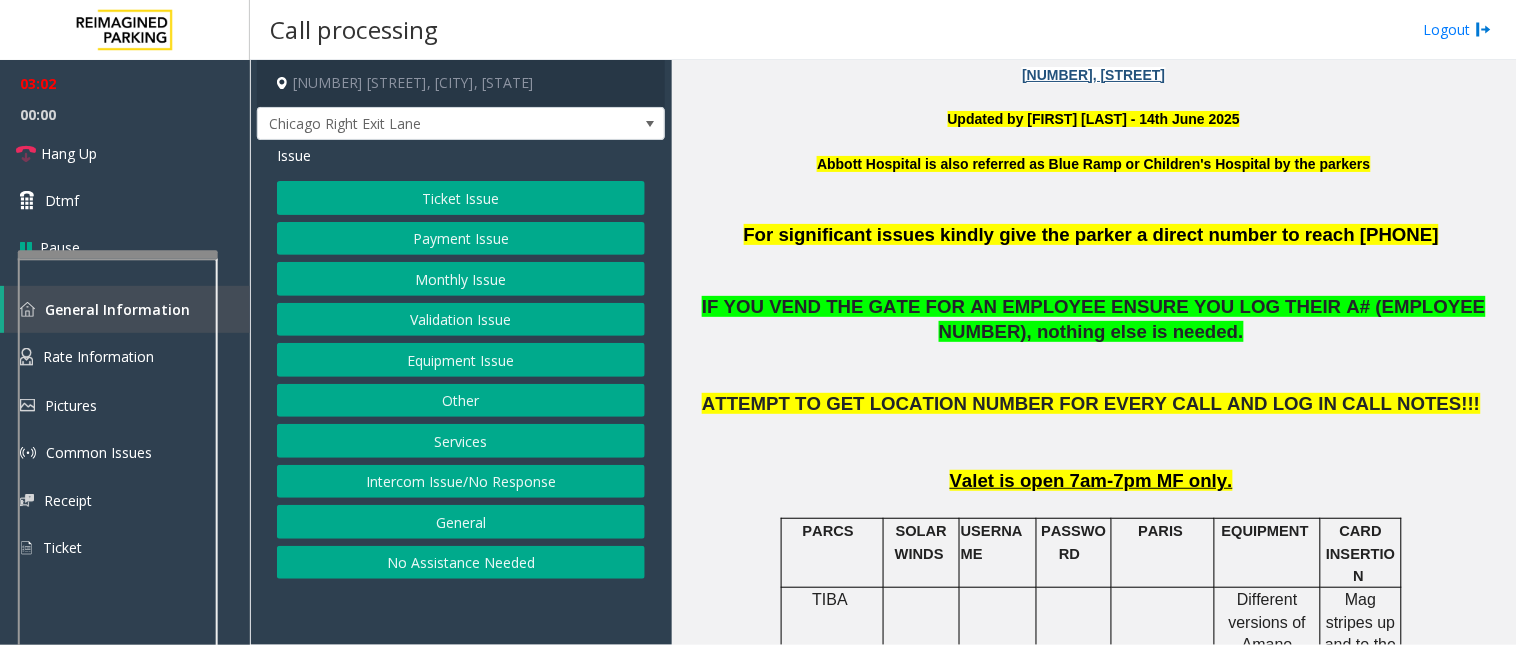 click on "Equipment Issue" 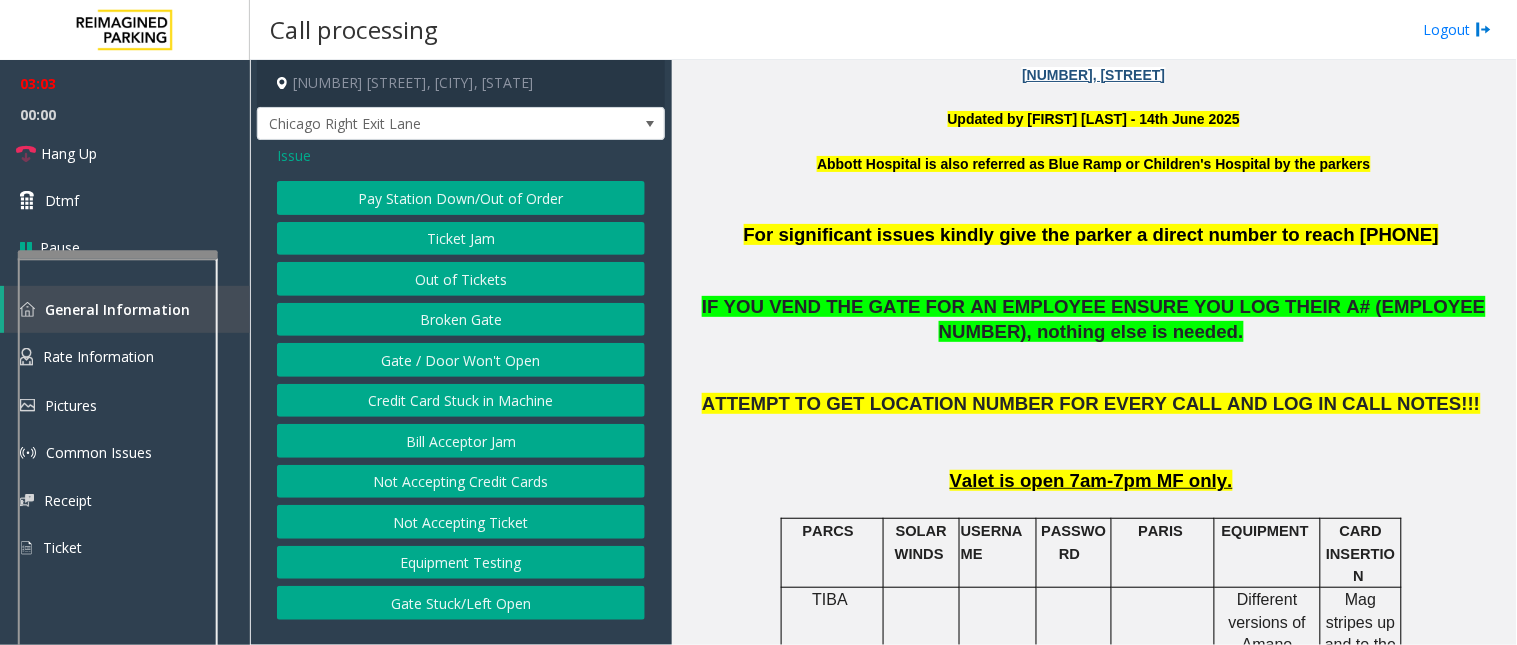 click on "Gate / Door Won't Open" 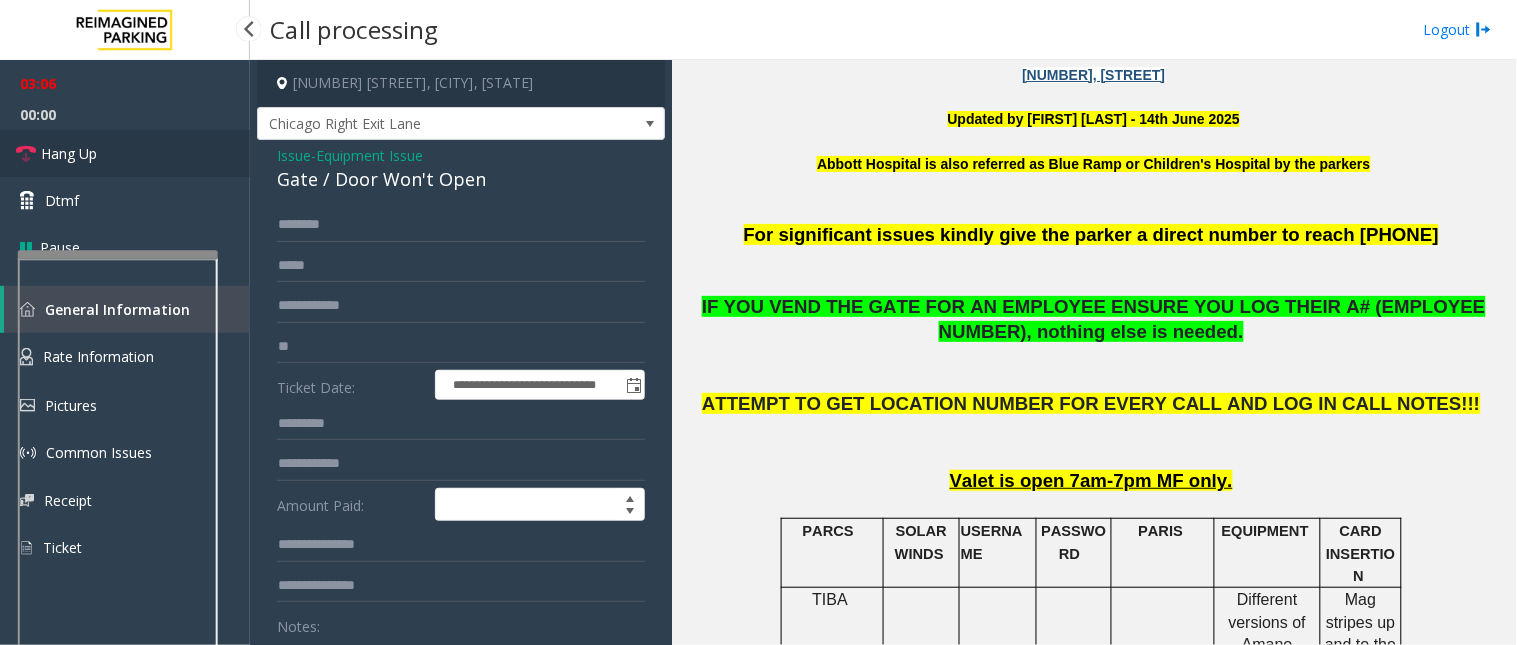 click on "Hang Up" at bounding box center [125, 153] 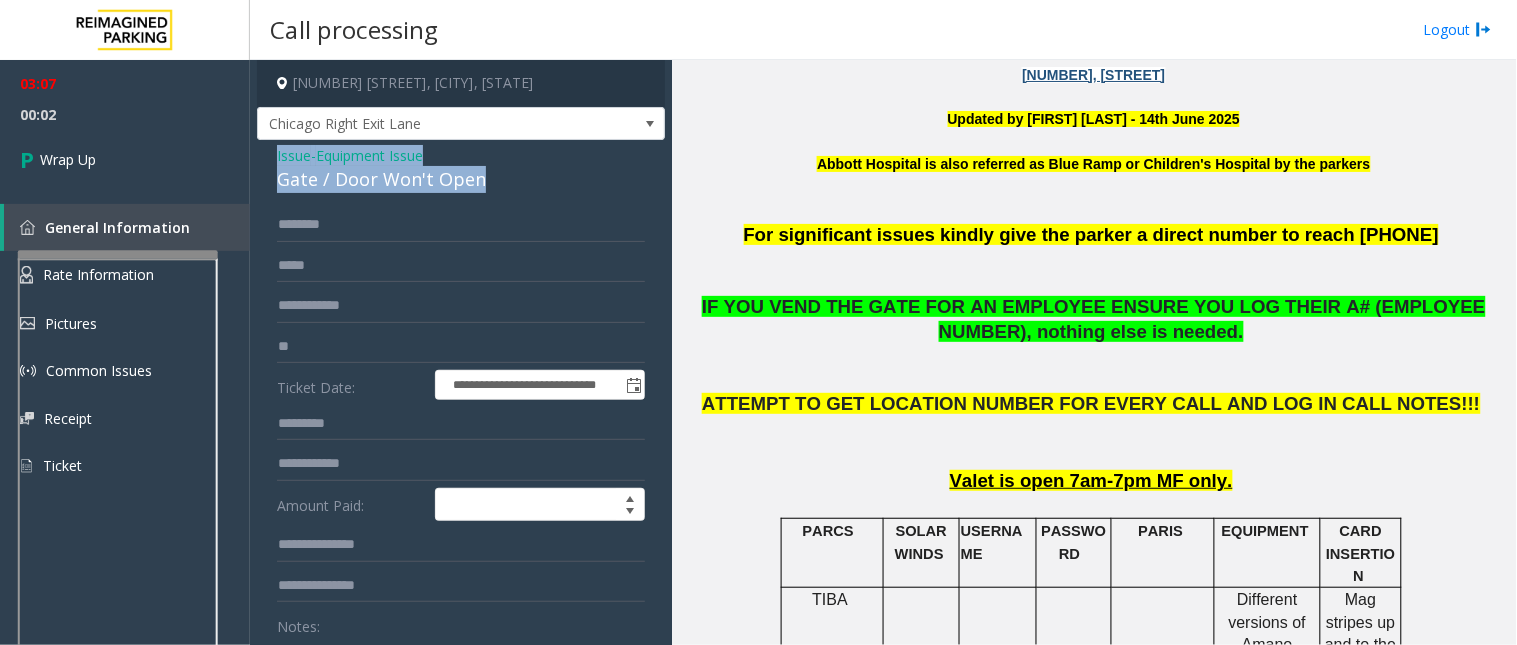 drag, startPoint x: 274, startPoint y: 151, endPoint x: 504, endPoint y: 190, distance: 233.2831 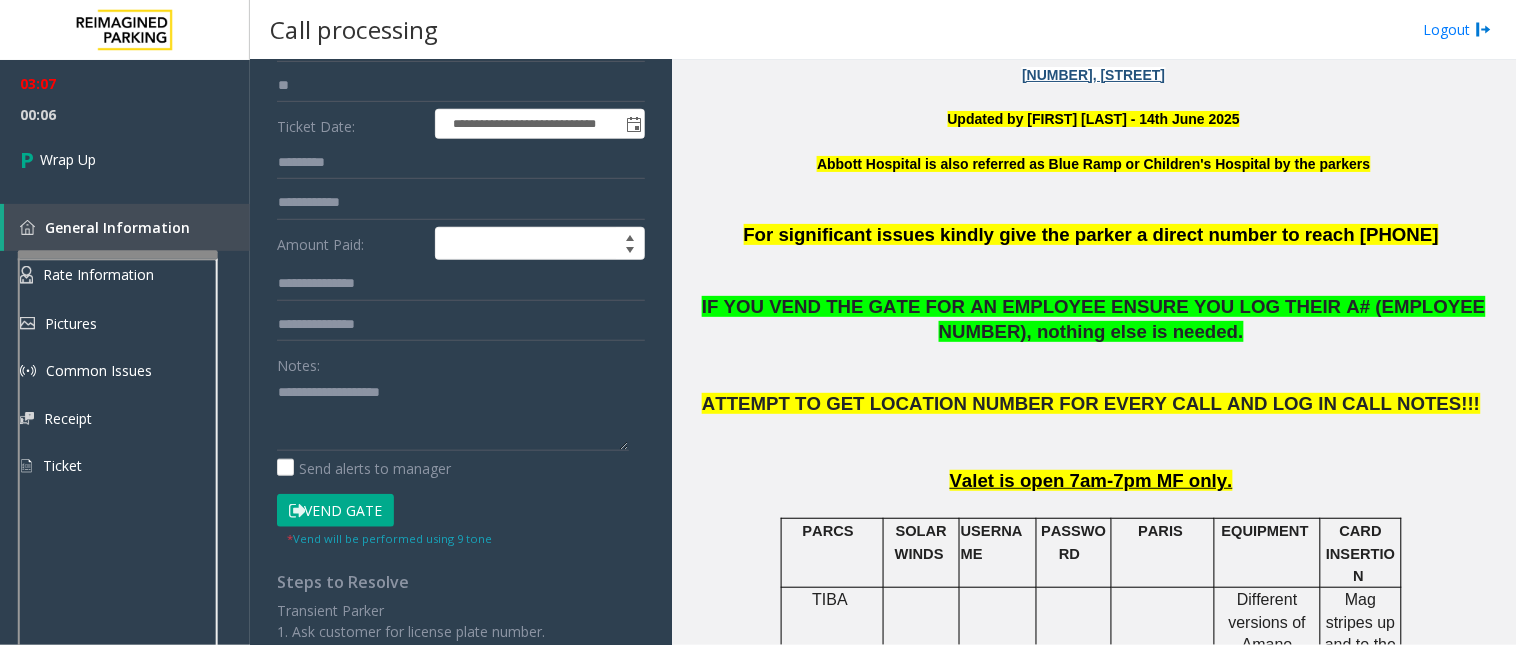 scroll, scrollTop: 377, scrollLeft: 0, axis: vertical 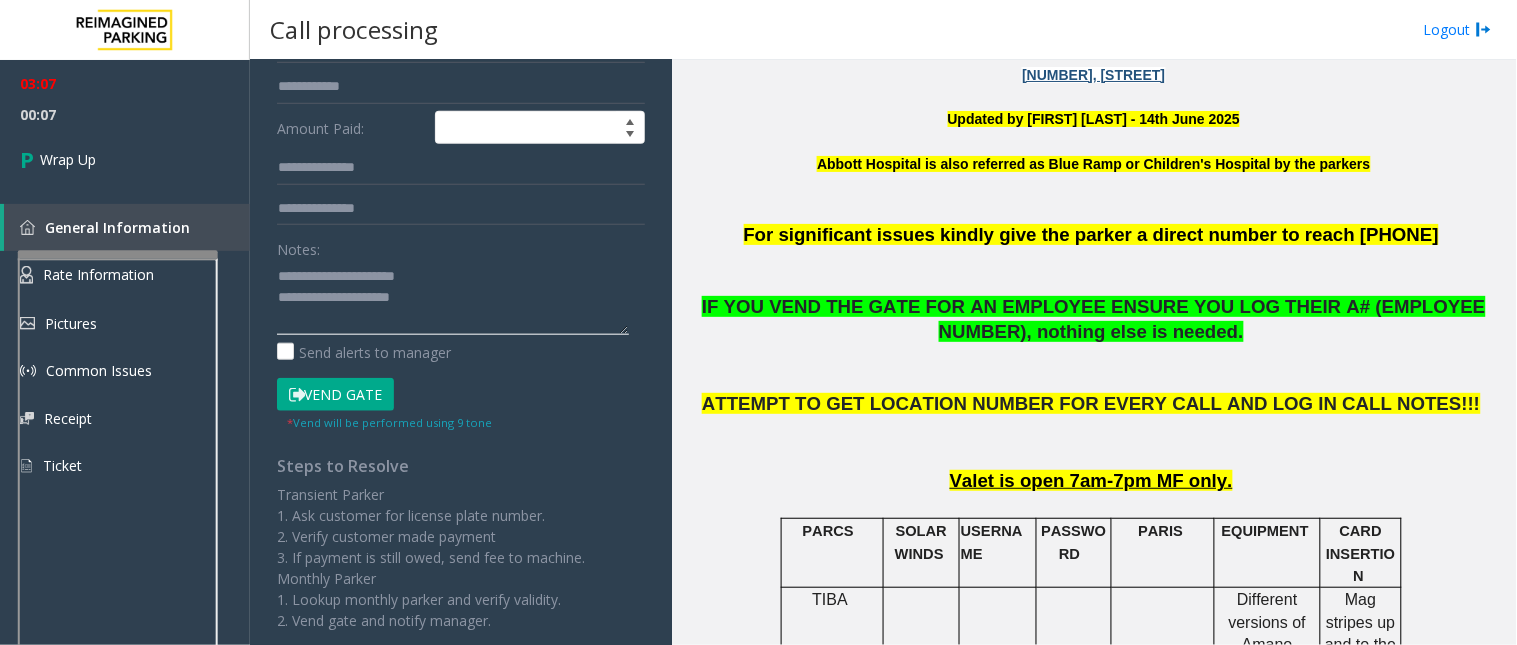 click 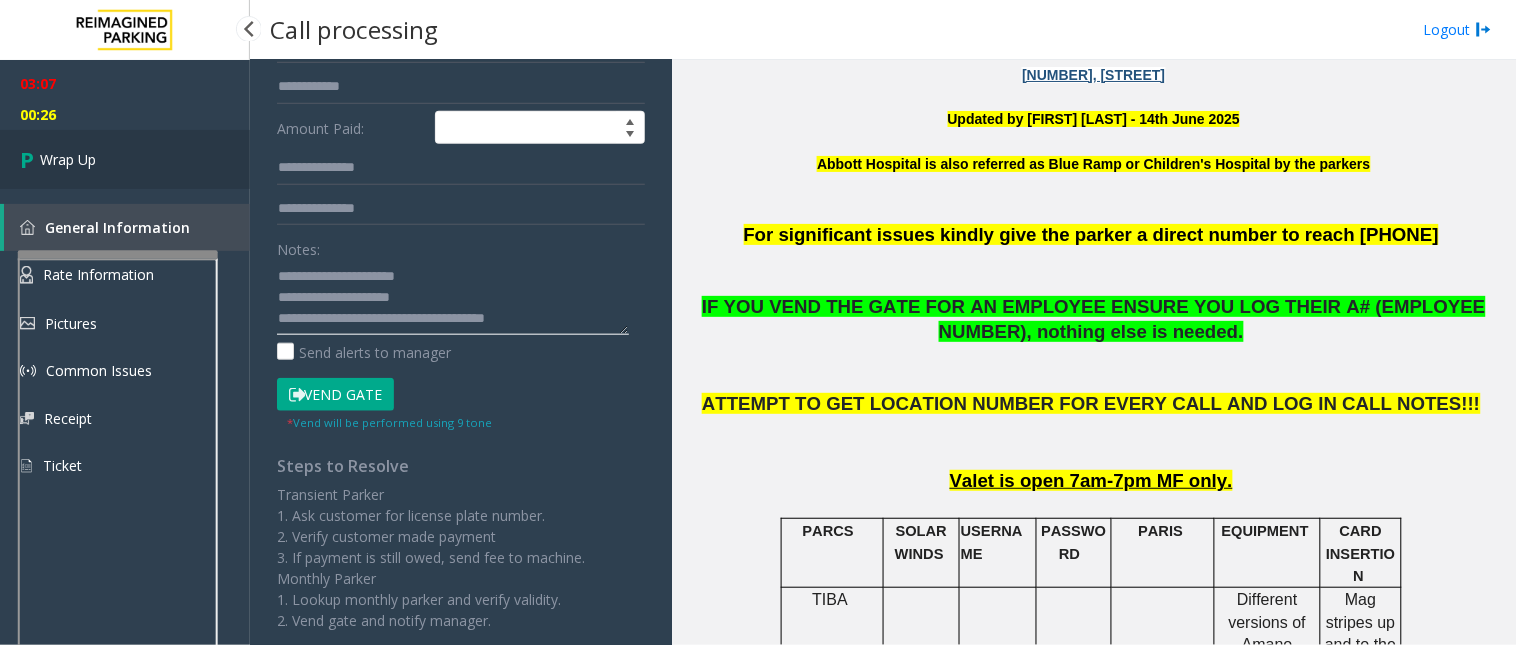 type on "**********" 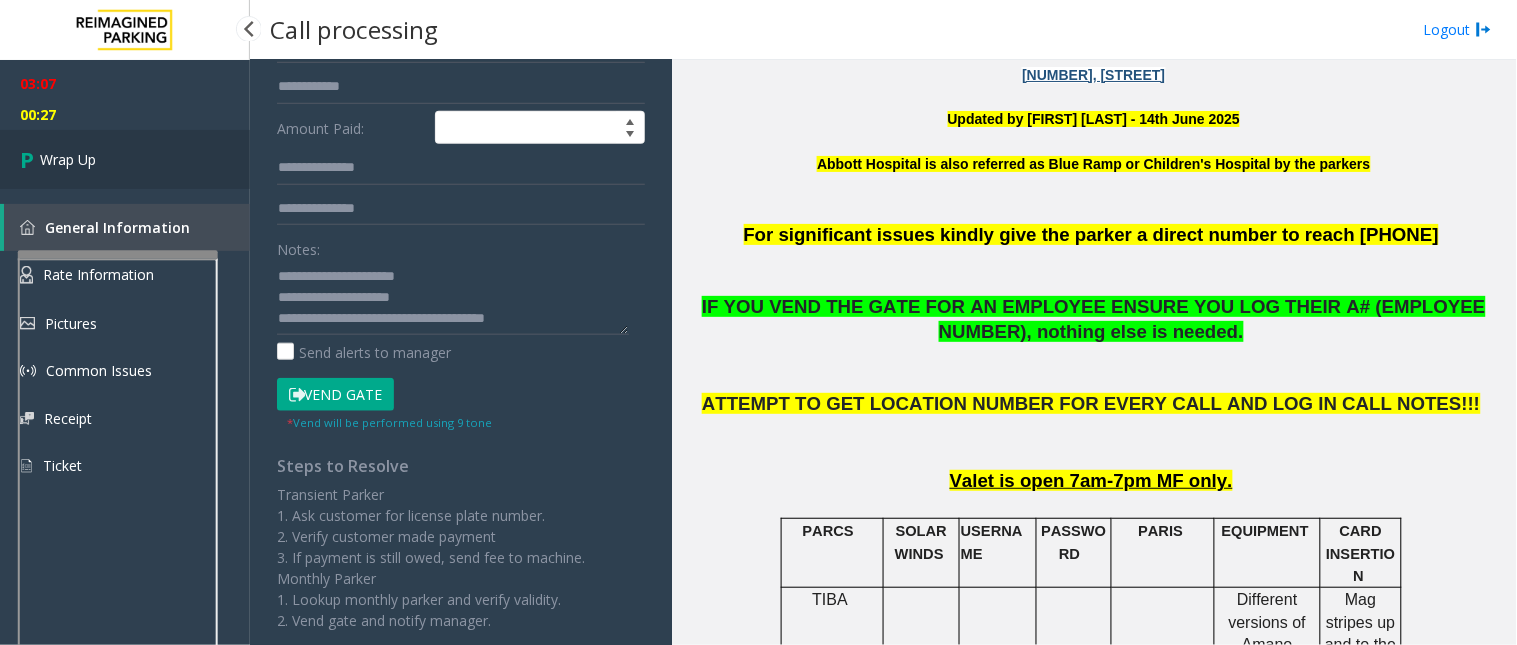 click on "Wrap Up" at bounding box center (125, 159) 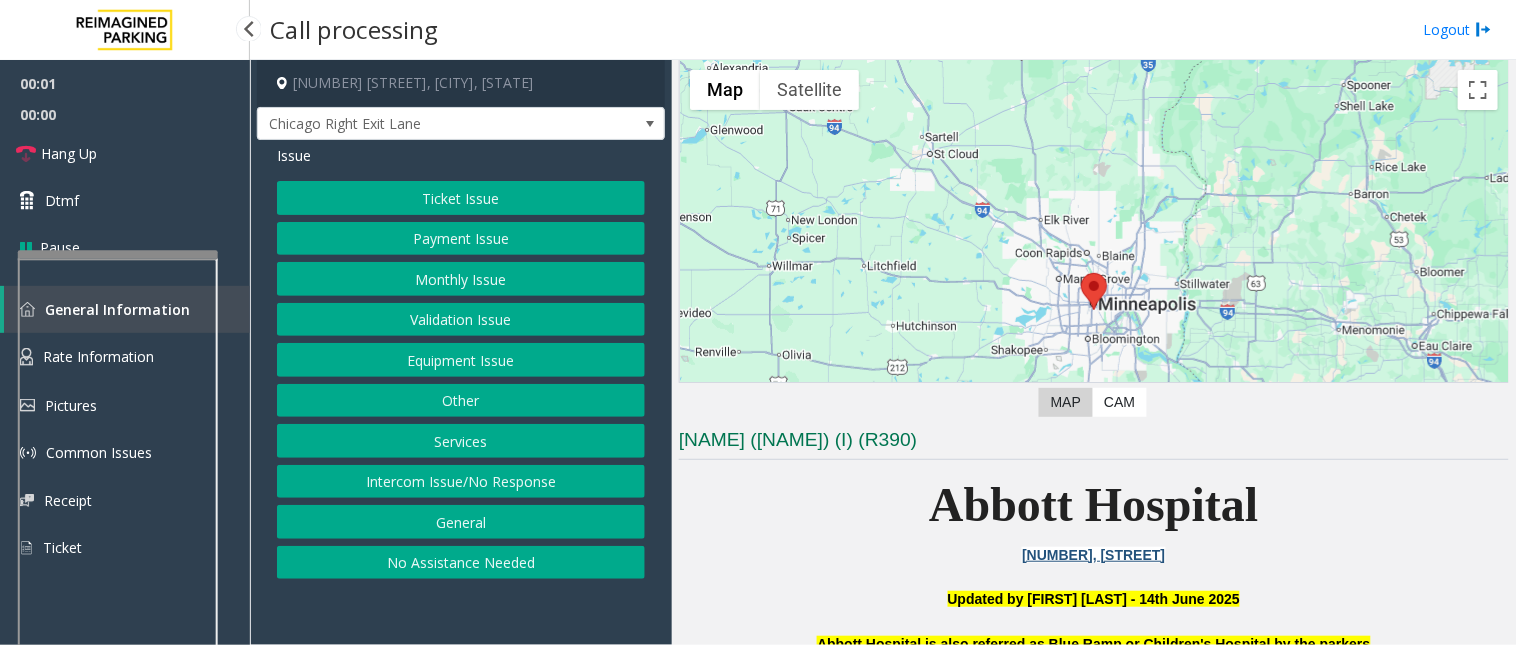 scroll, scrollTop: 111, scrollLeft: 0, axis: vertical 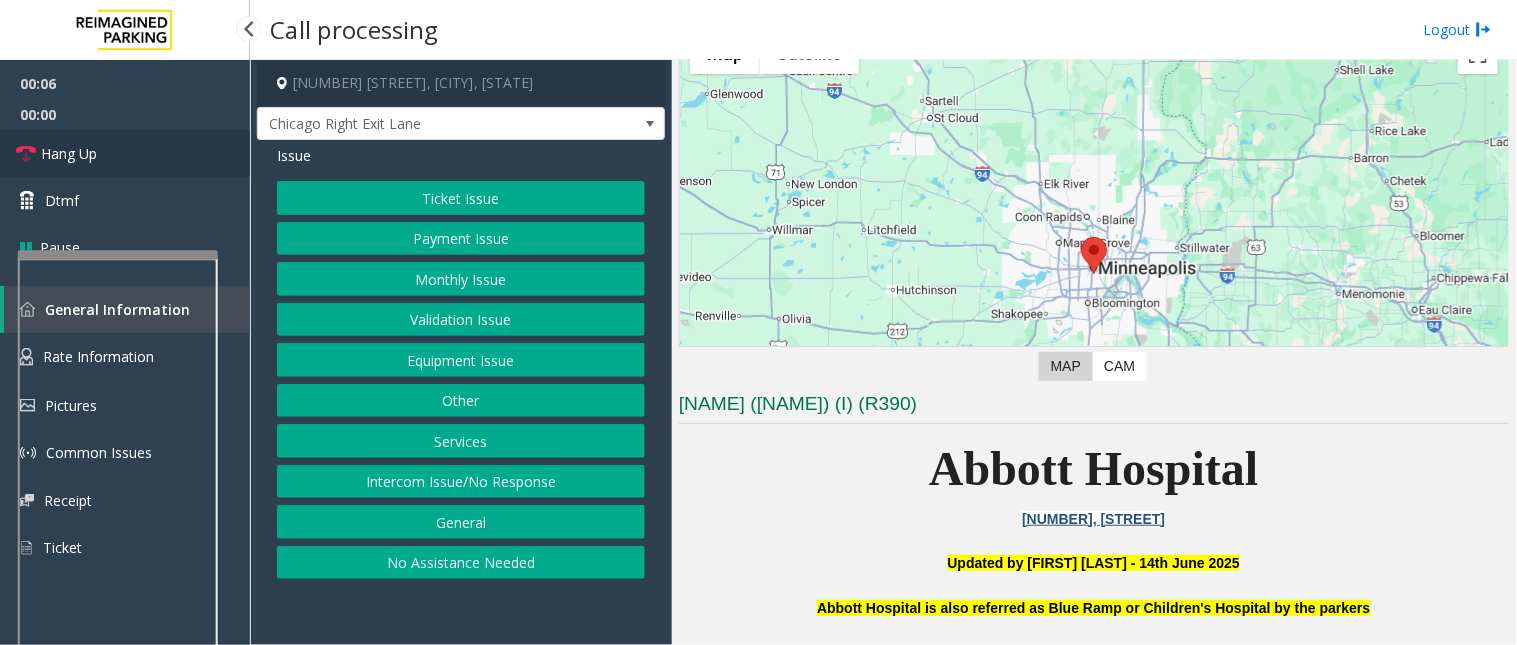 click on "Hang Up" at bounding box center [69, 153] 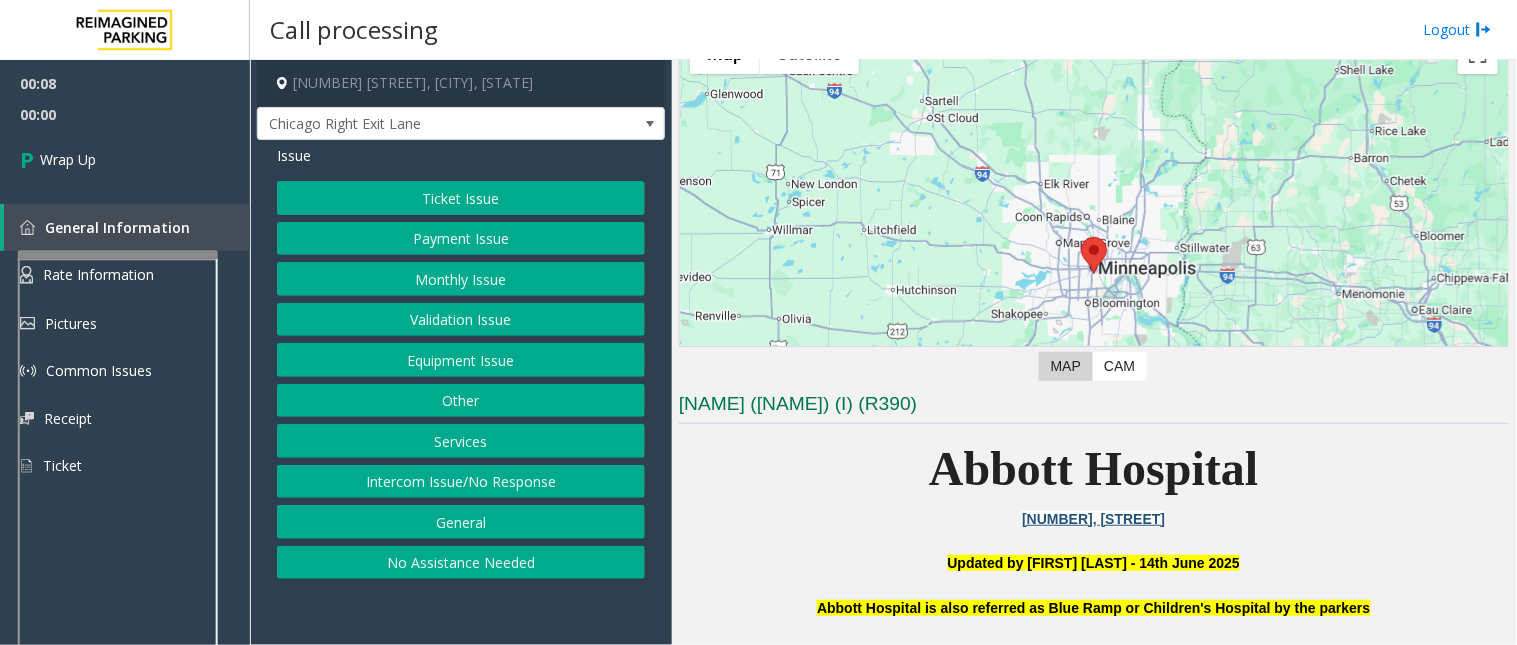 click on "No Assistance Needed" 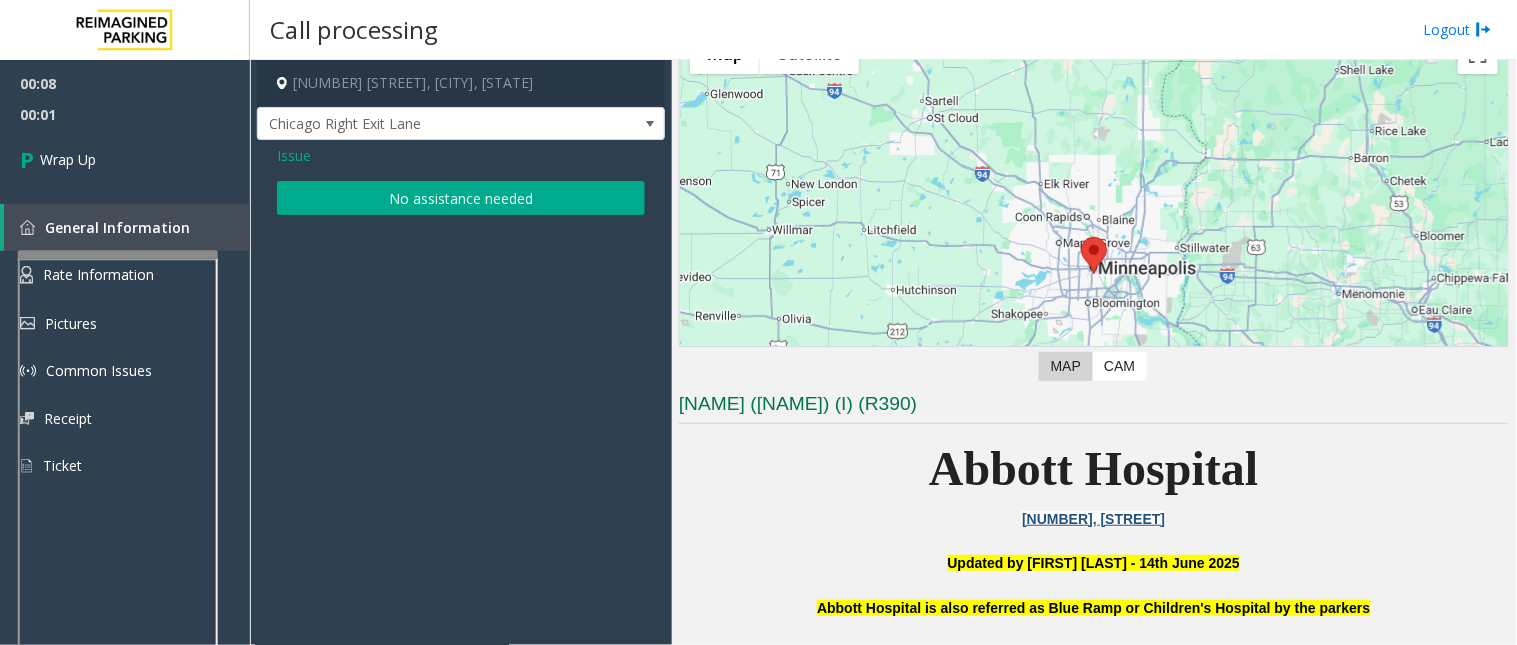 click on "No assistance needed" 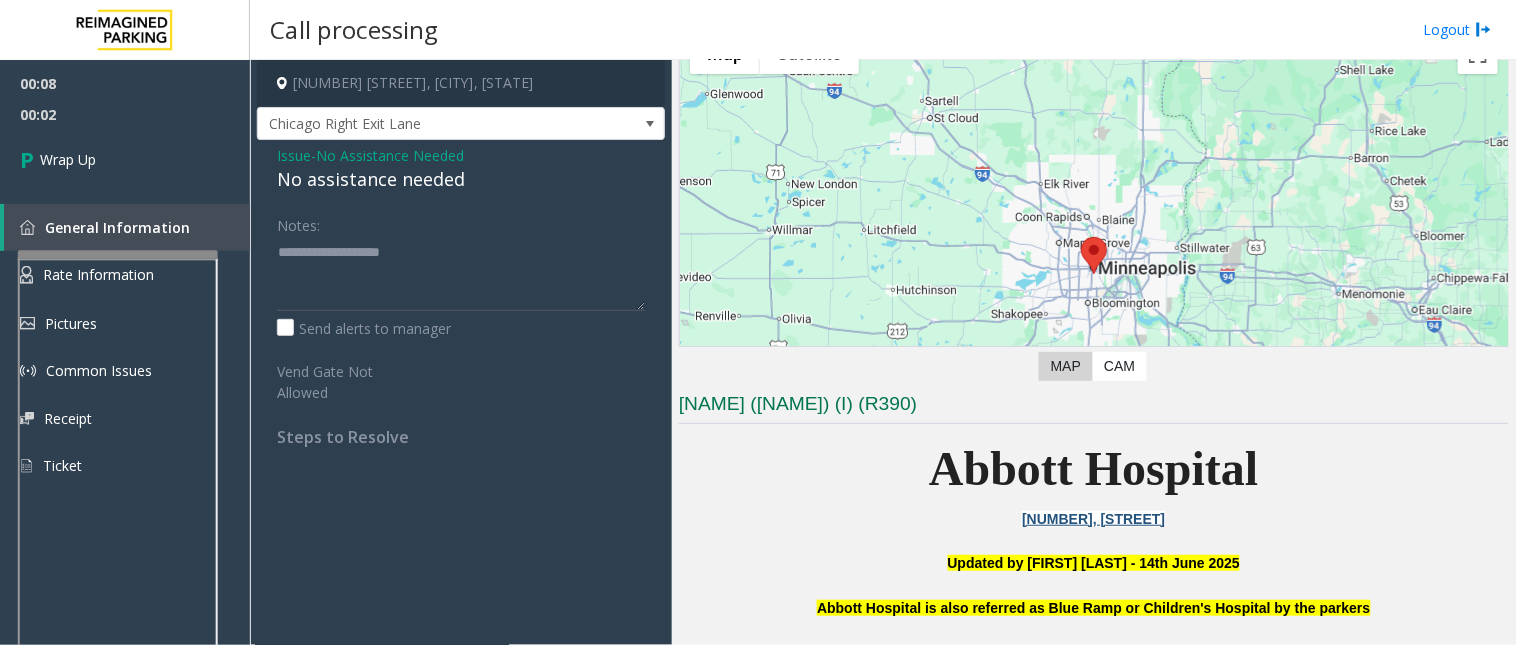 click on "No assistance needed" 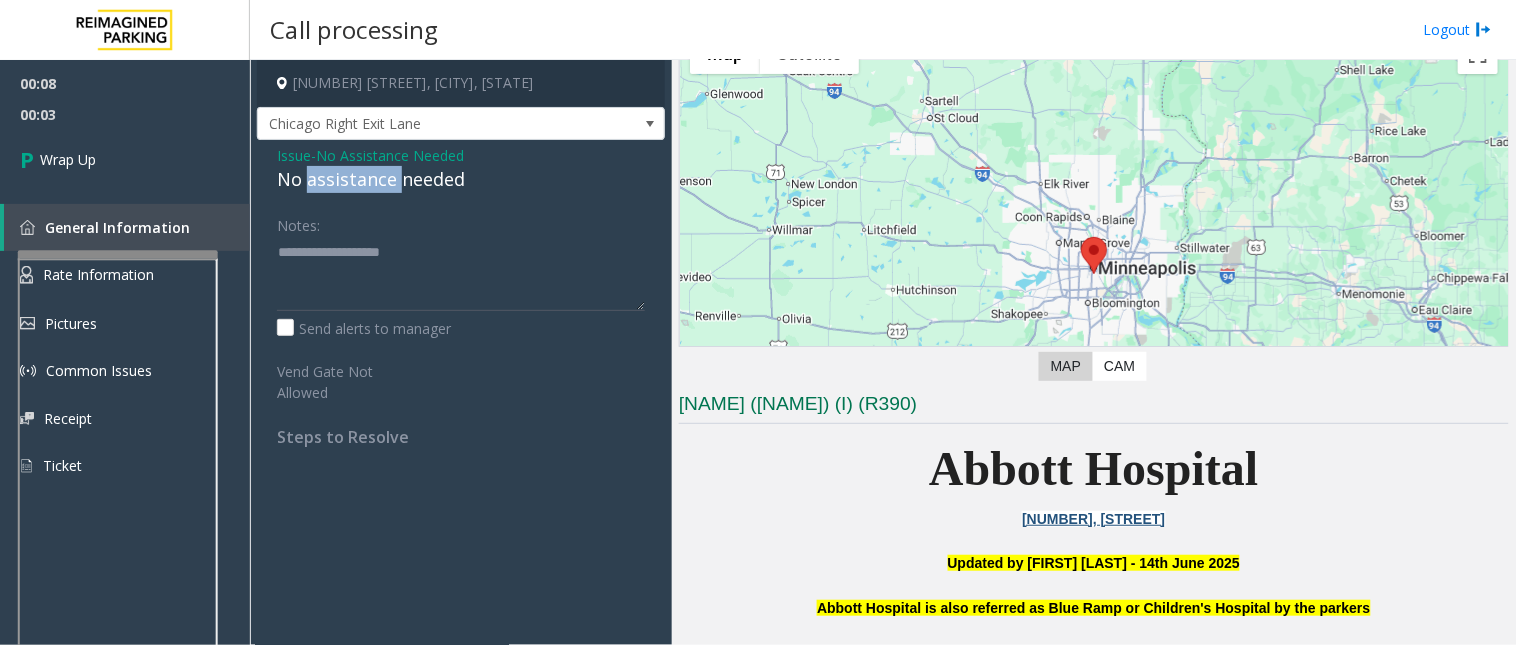 click on "No assistance needed" 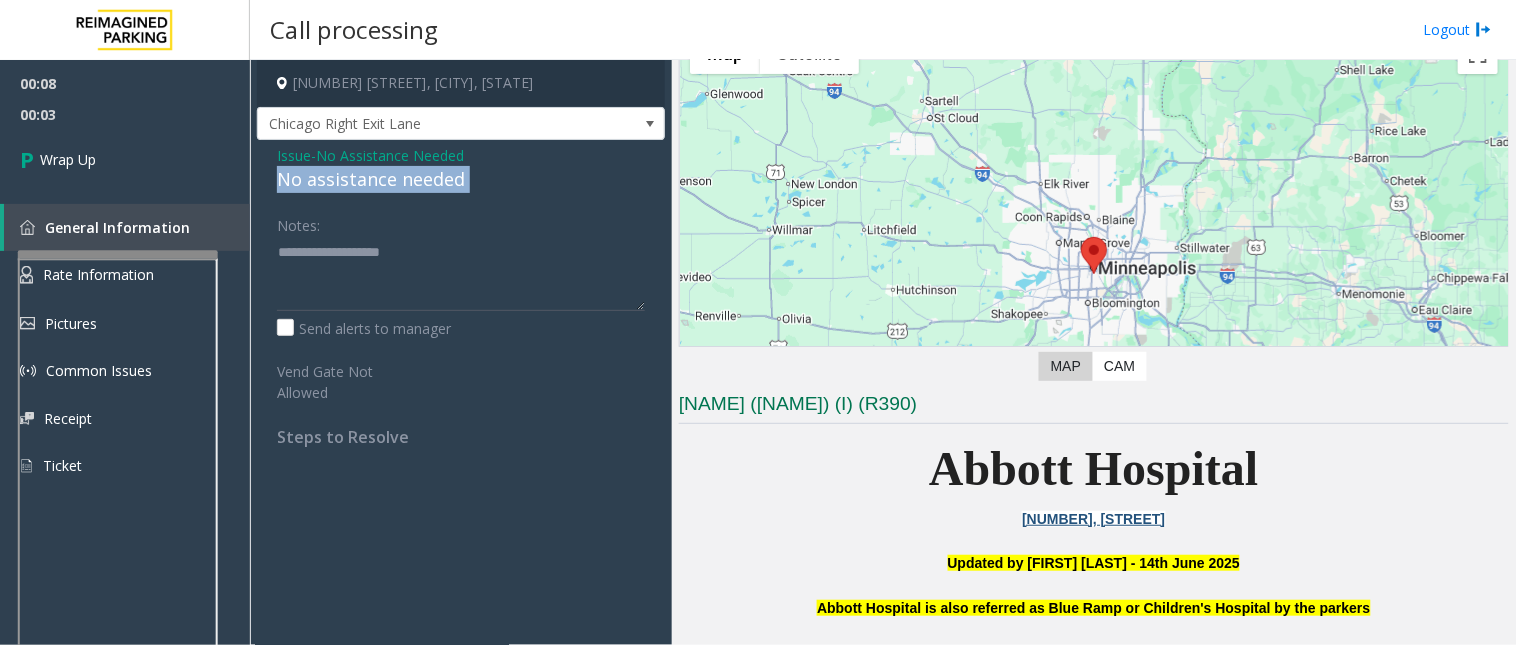 click on "No assistance needed" 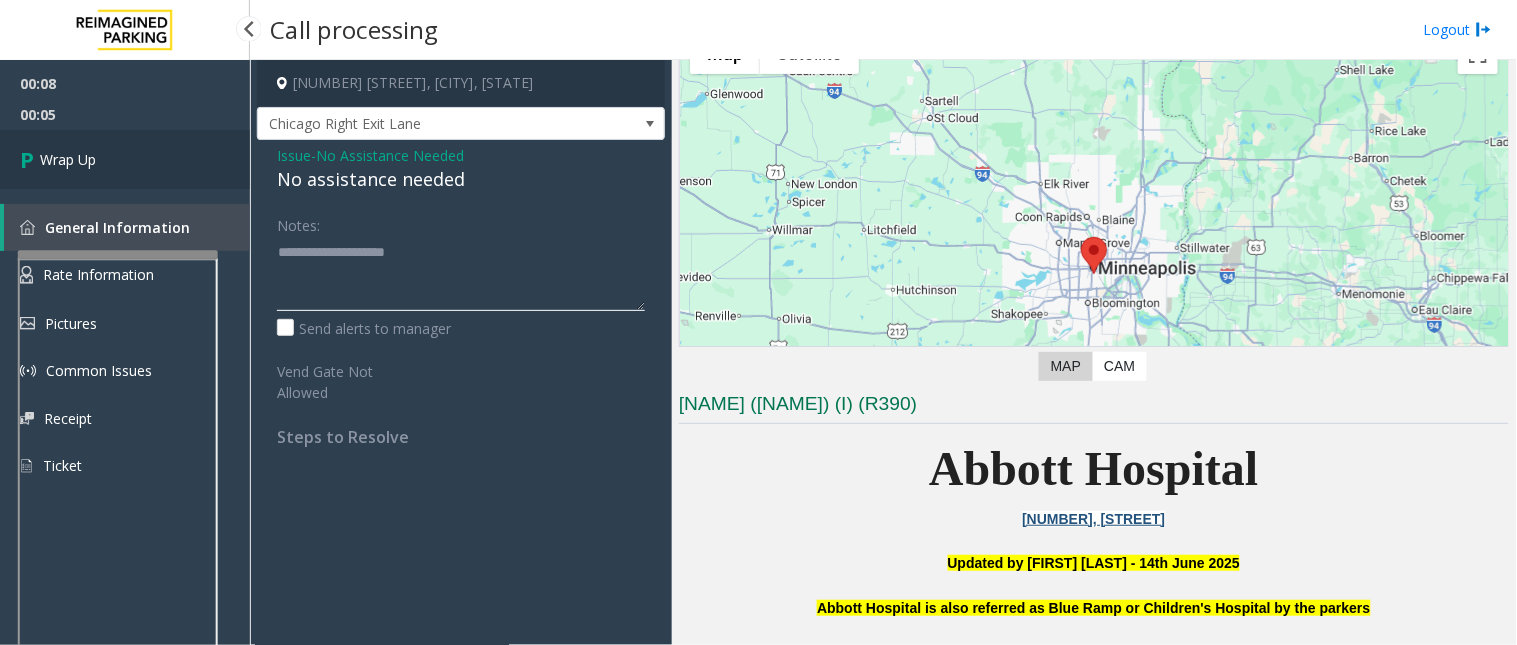 type on "**********" 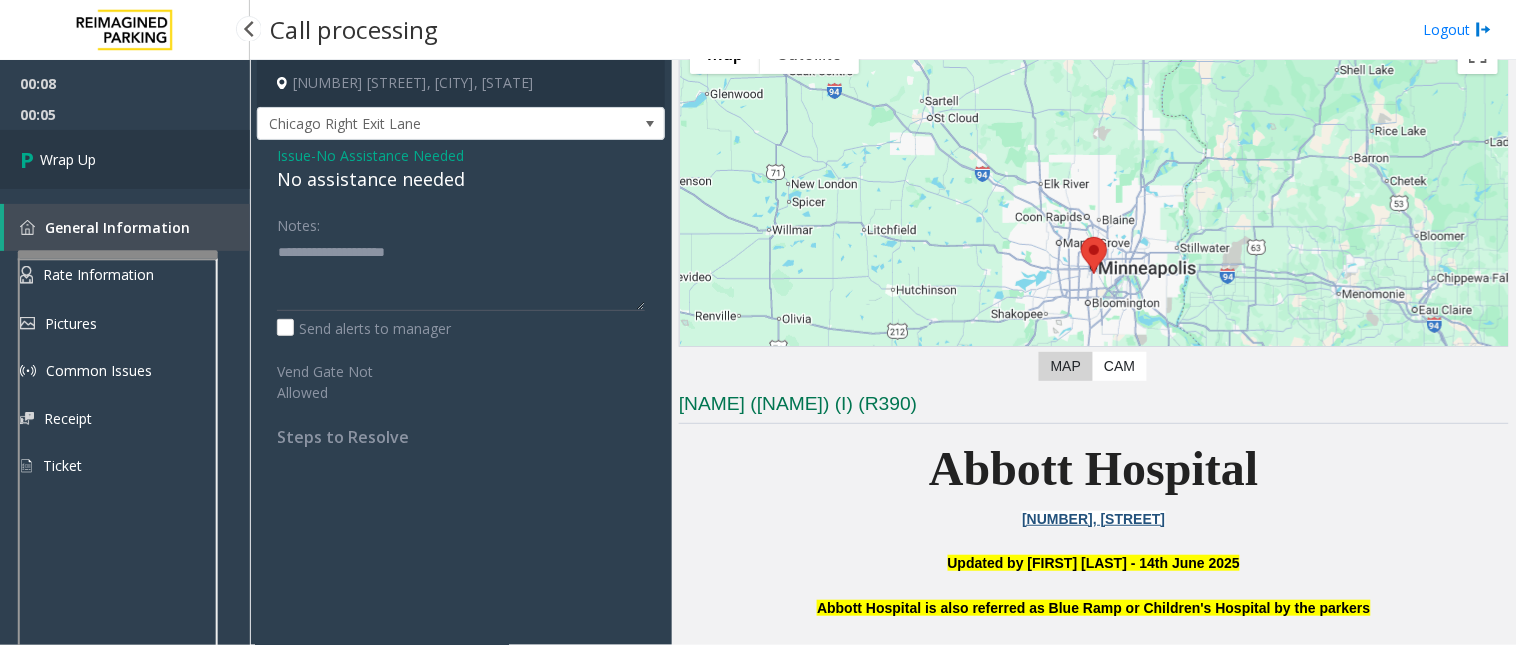 click on "Wrap Up" at bounding box center [125, 159] 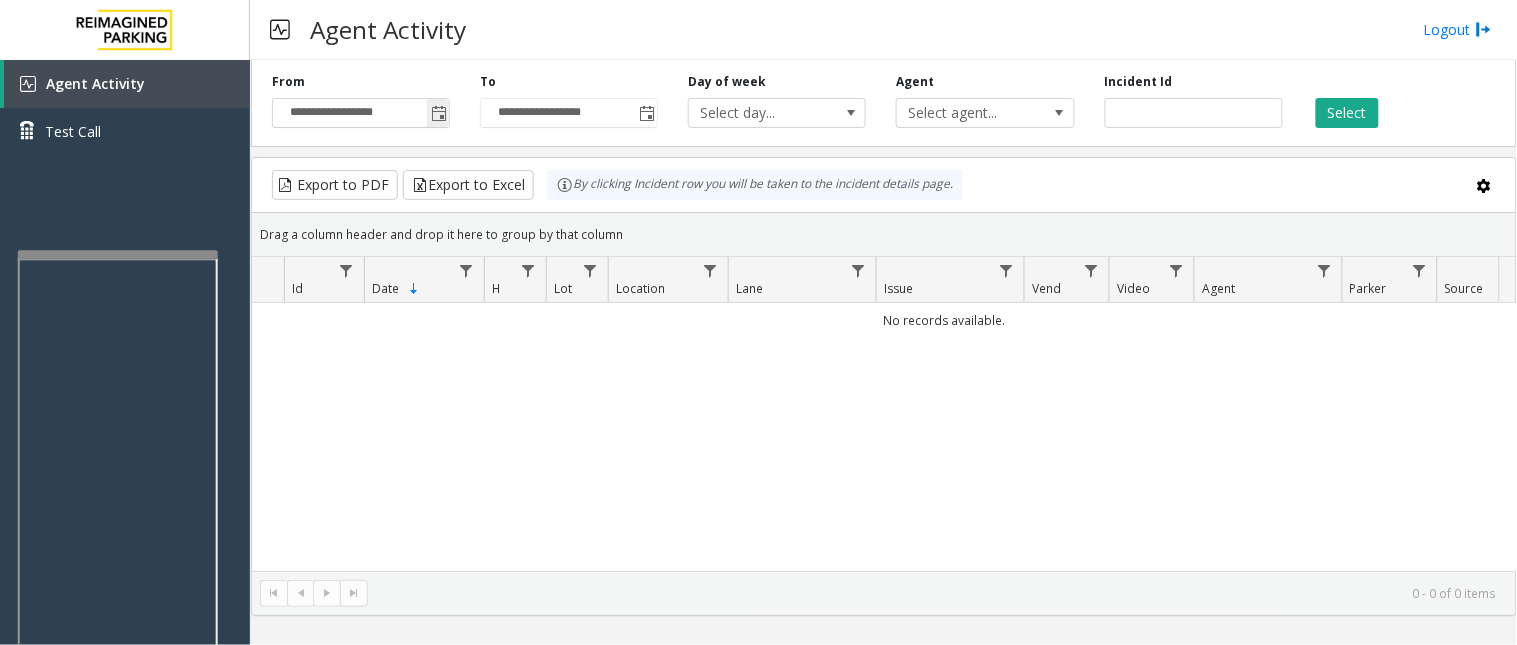 click 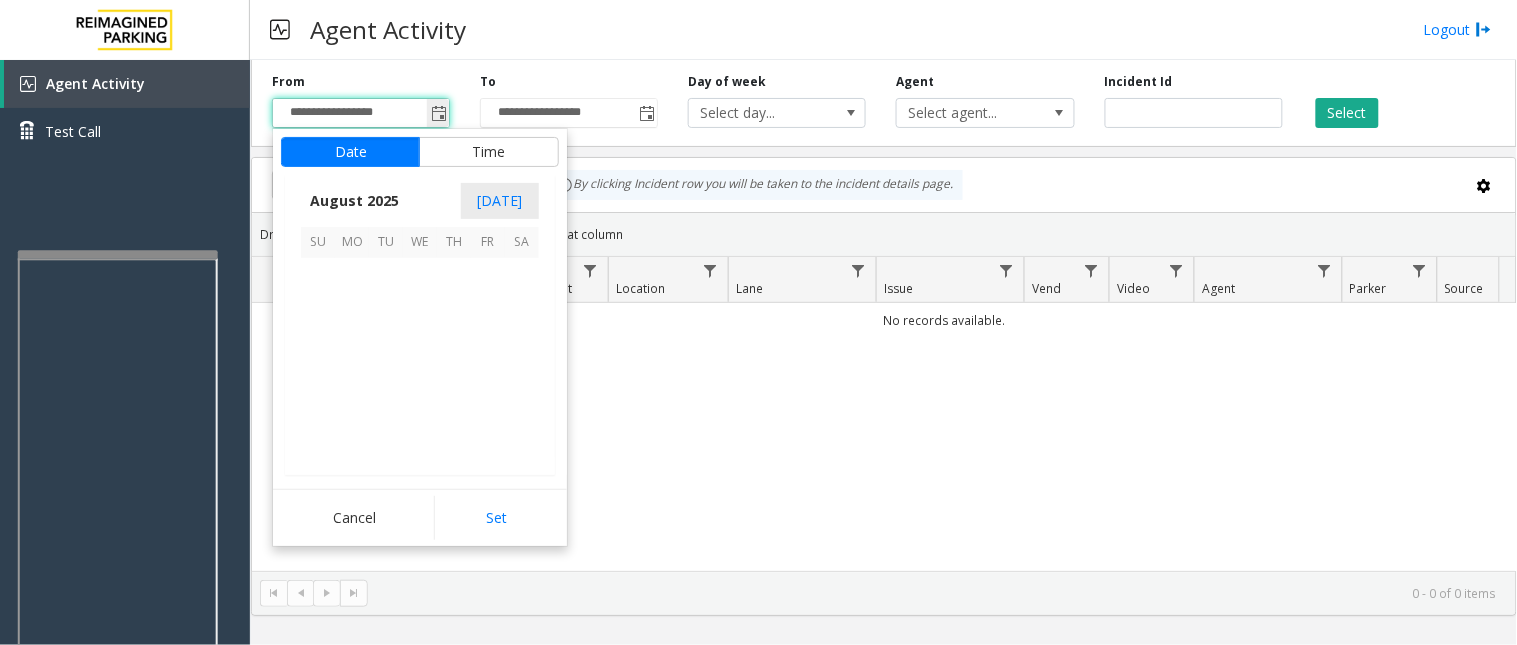 scroll, scrollTop: 358592, scrollLeft: 0, axis: vertical 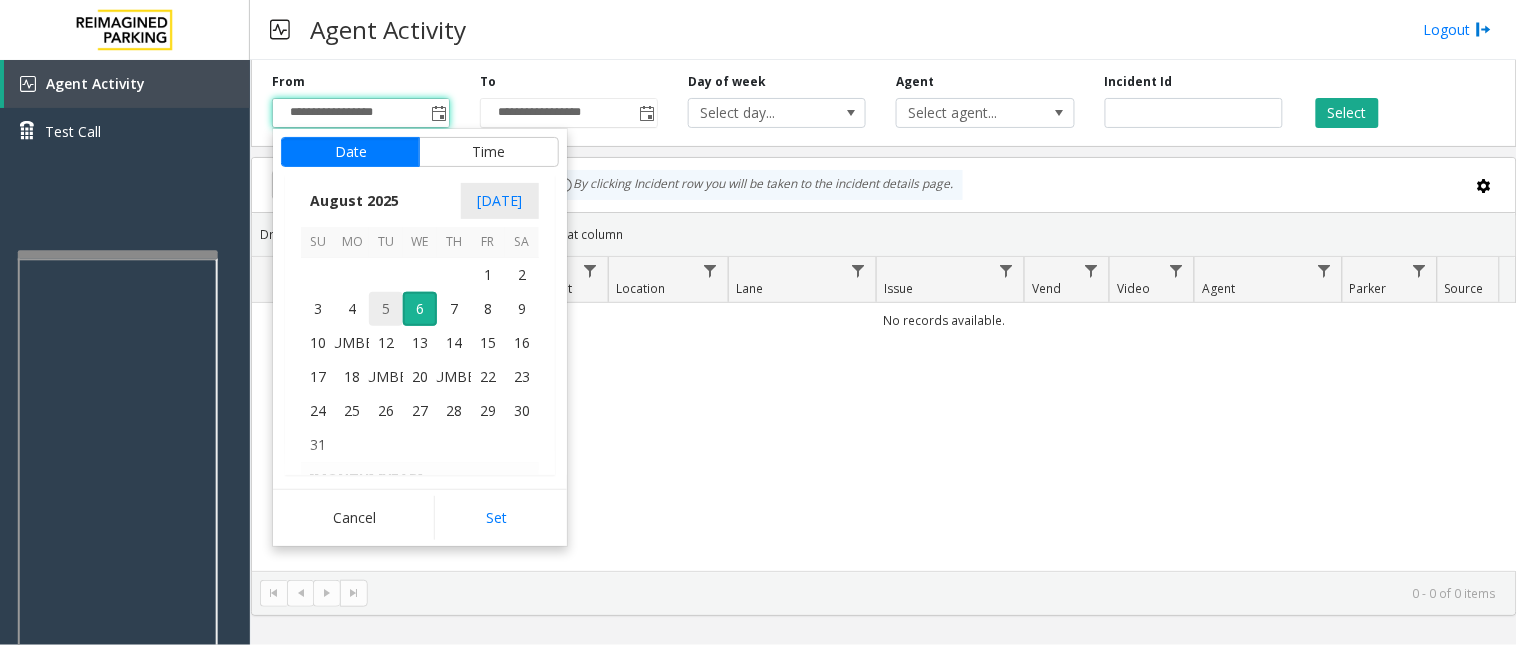 click on "5" at bounding box center [386, 309] 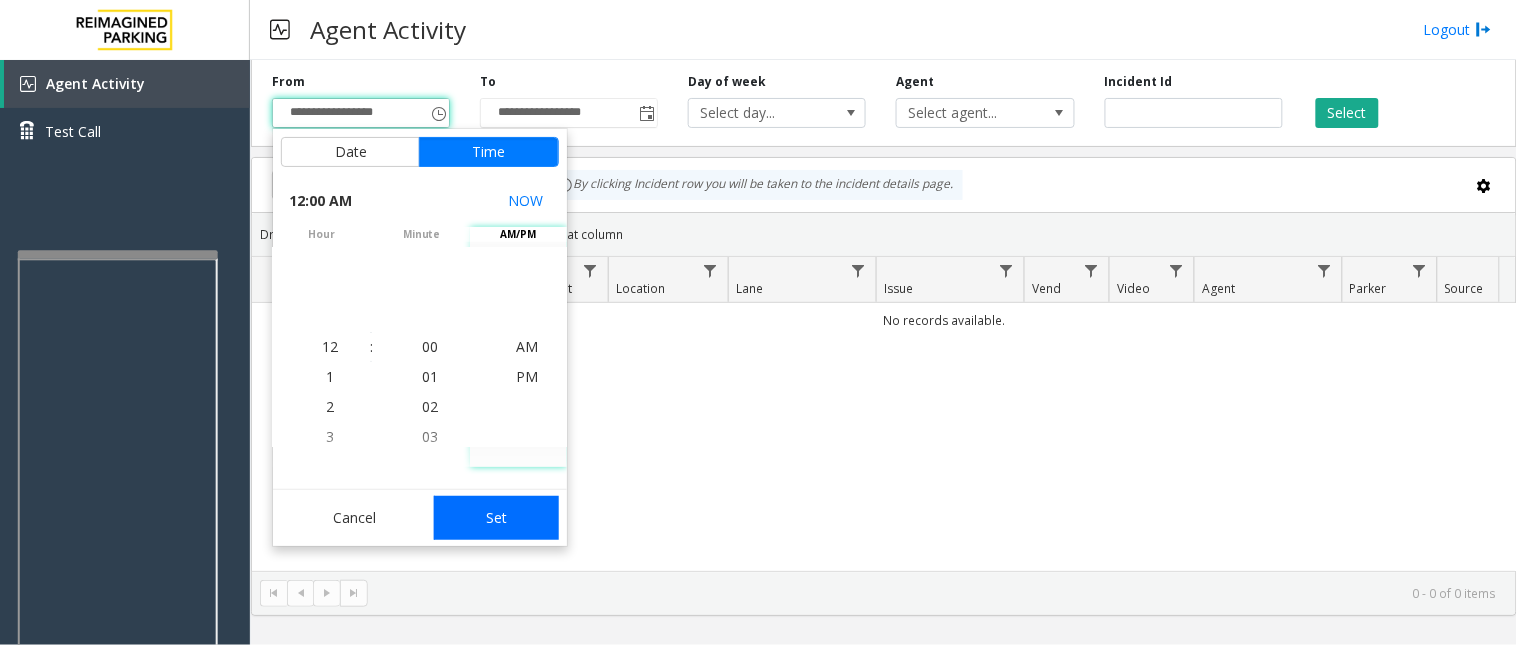 click on "Set" 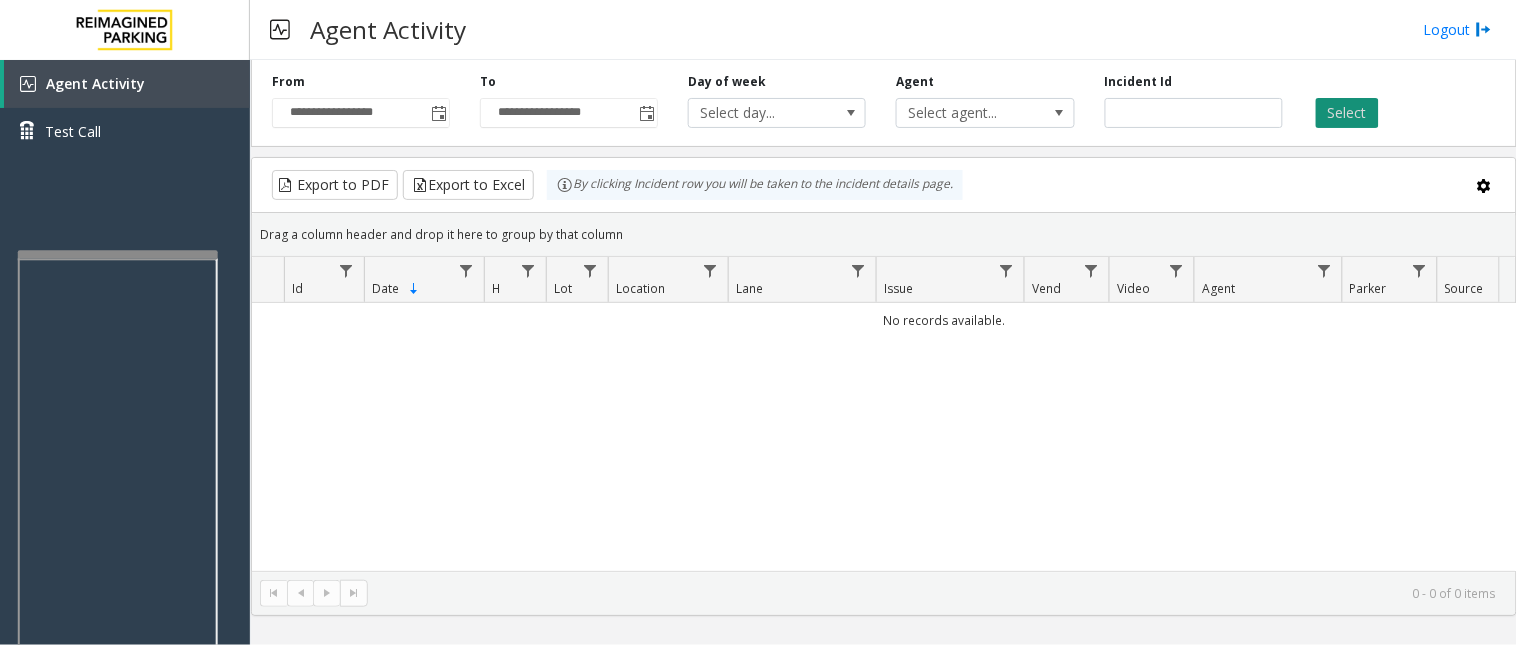 click on "Select" 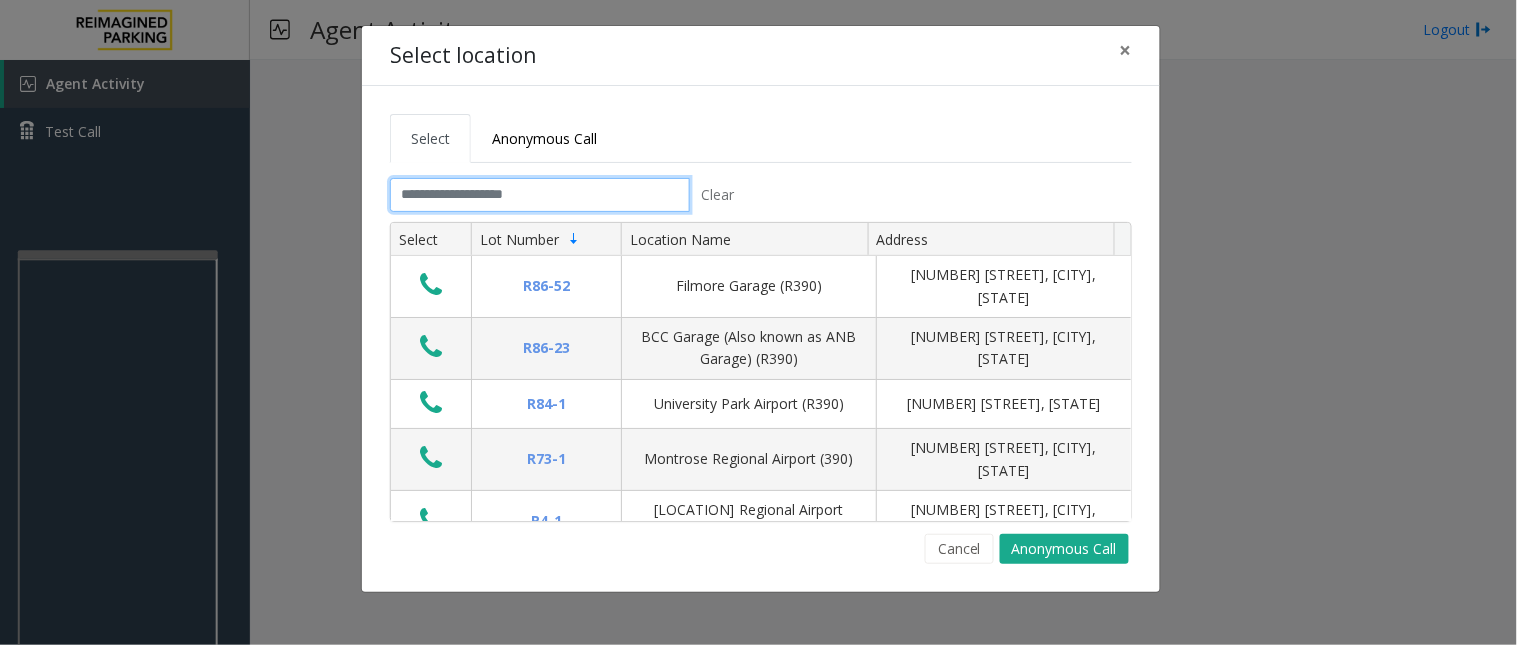 click 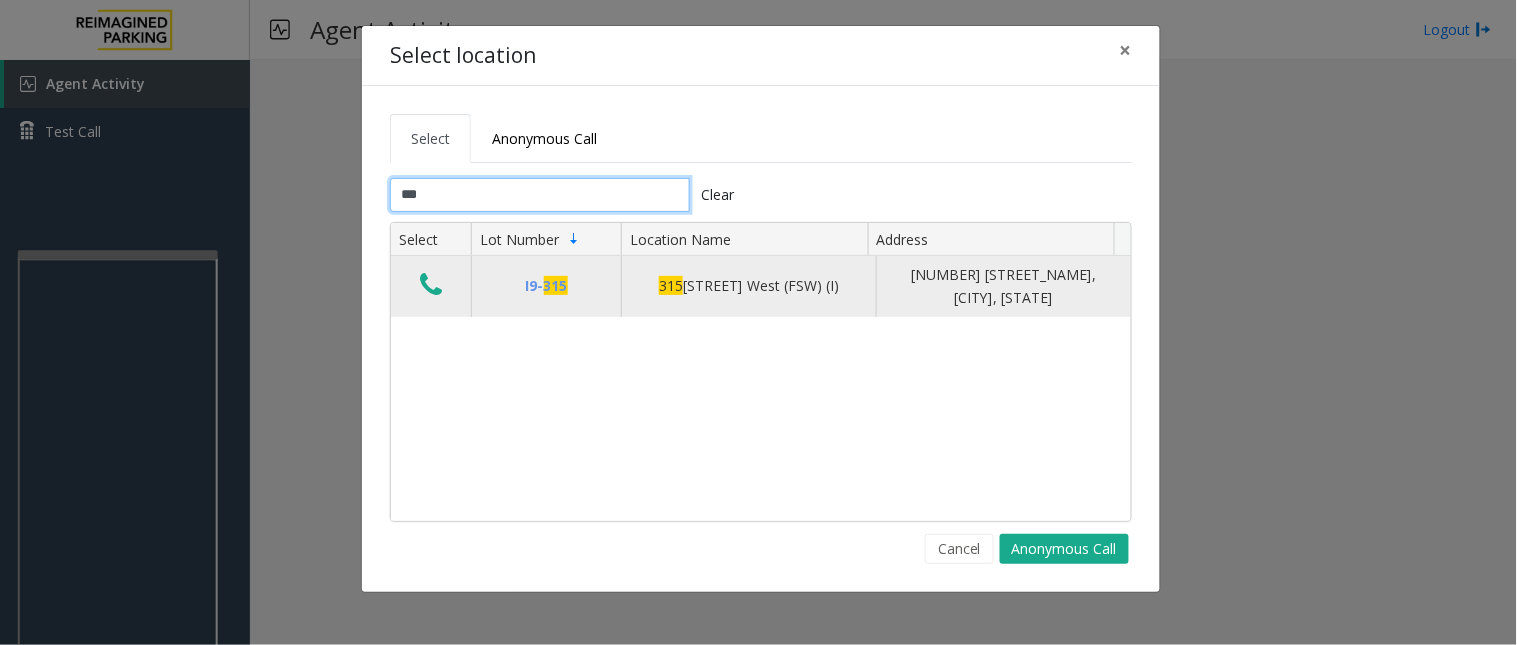 type on "***" 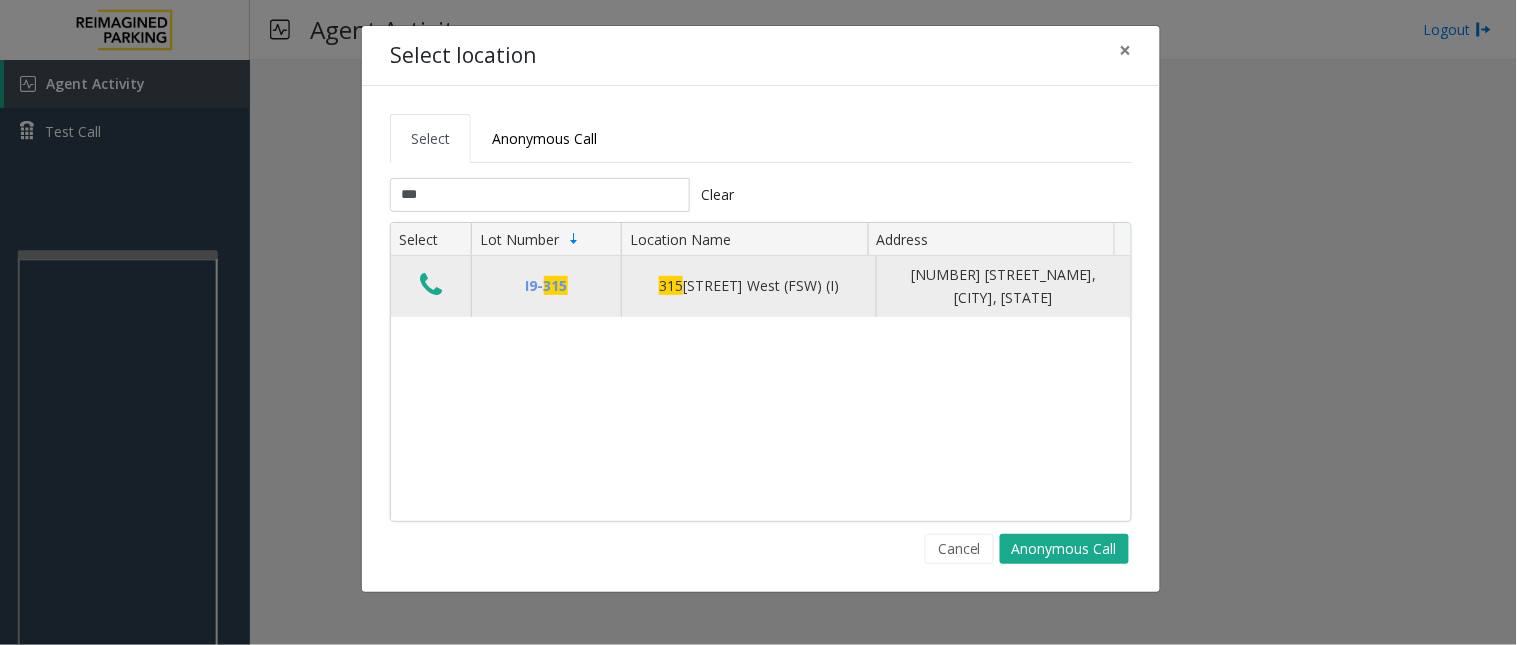 click 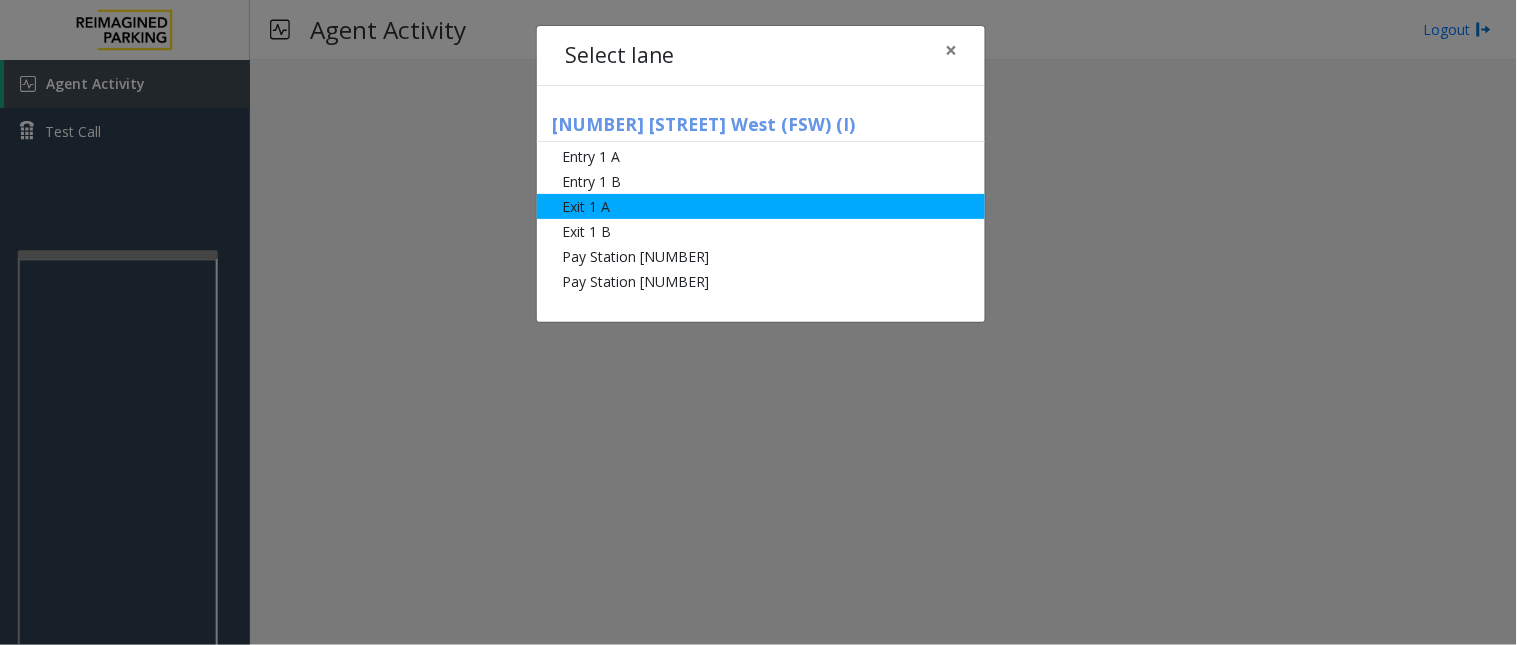 click on "Exit 1 A" 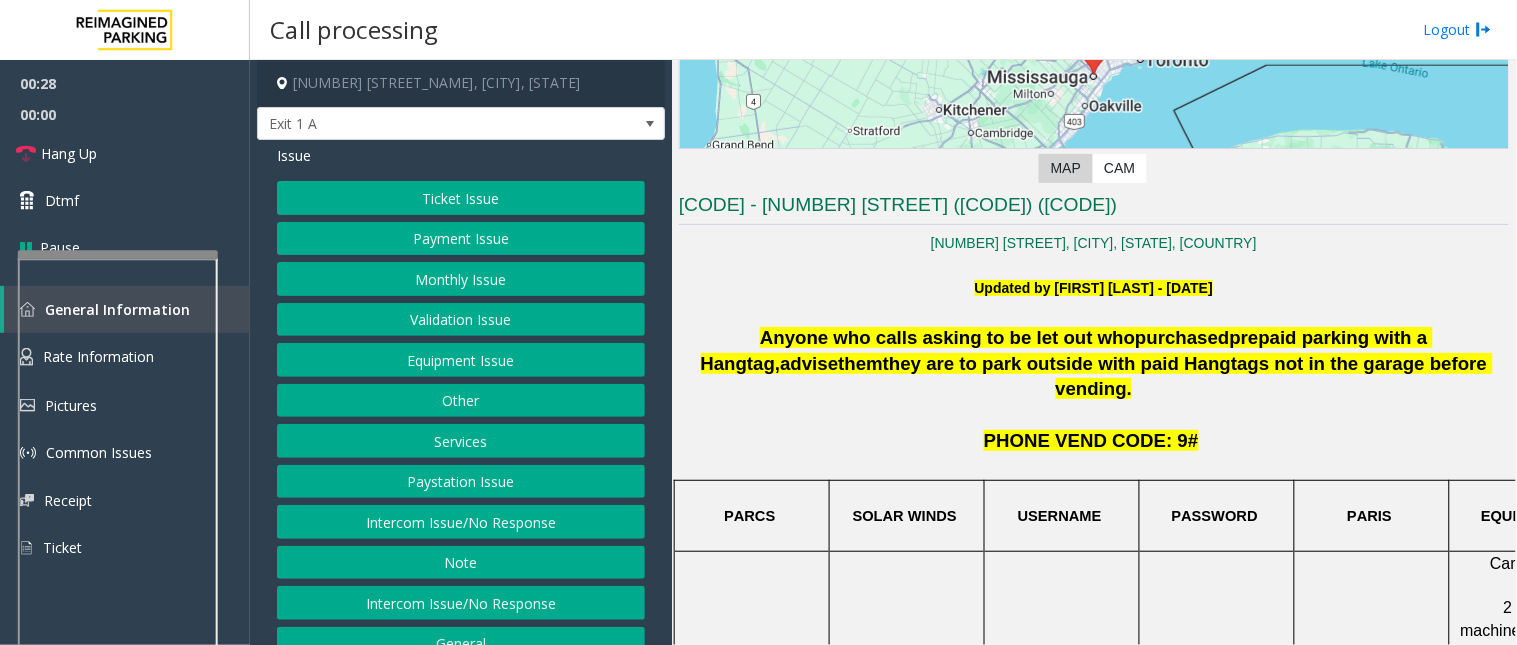 scroll, scrollTop: 333, scrollLeft: 0, axis: vertical 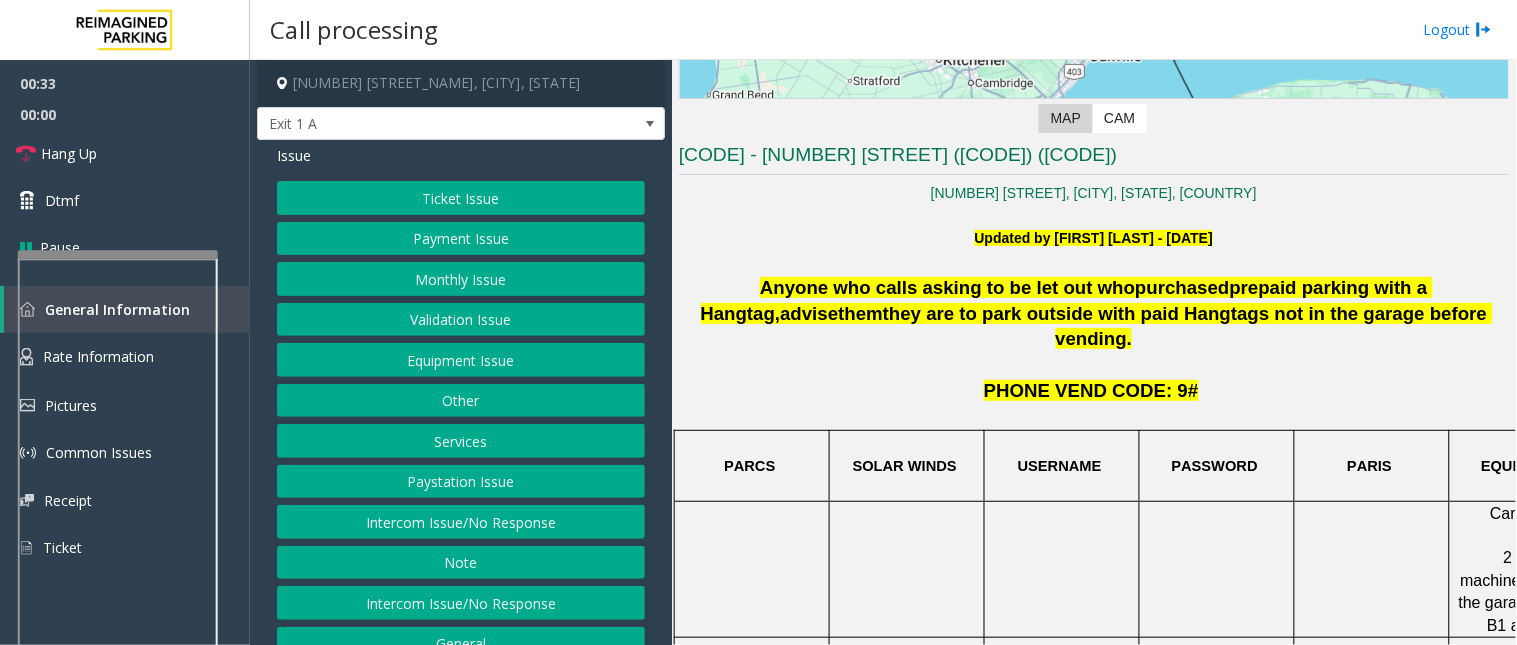 click on "Ticket Issue" 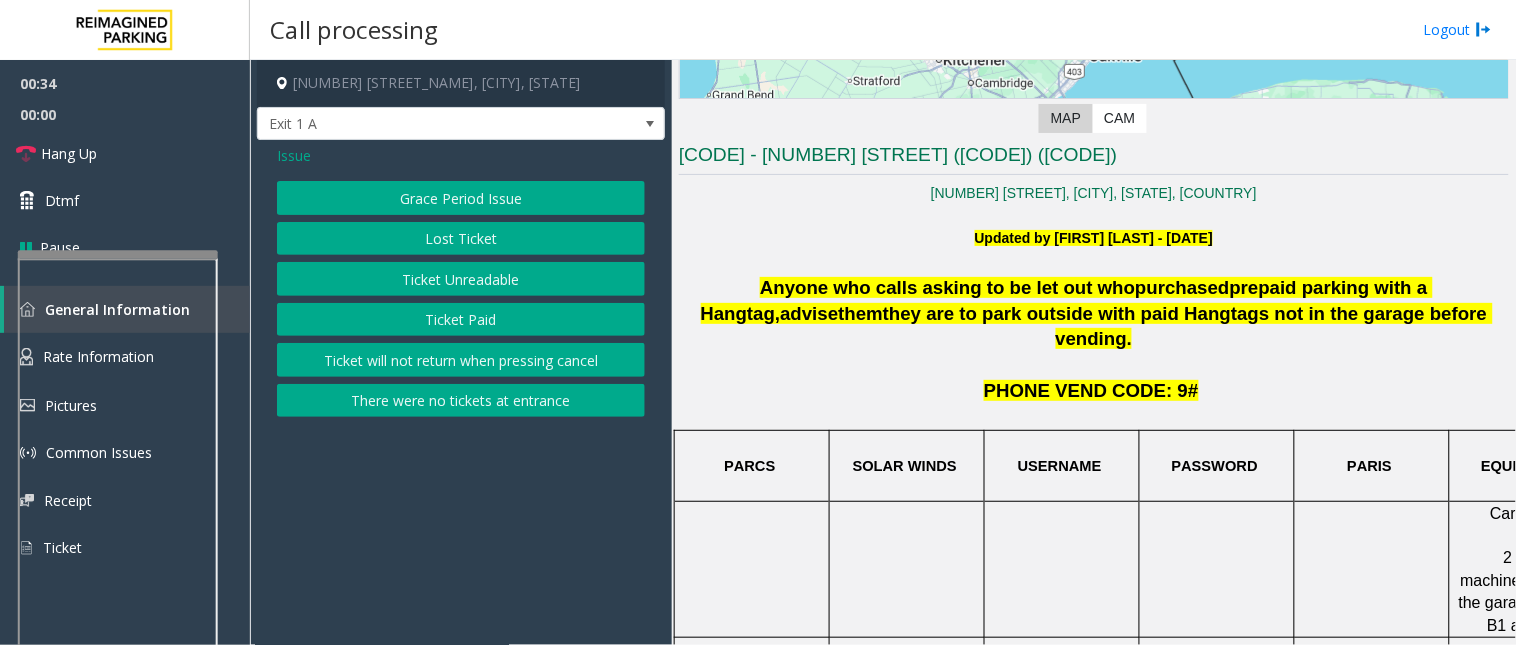 click on "Ticket Unreadable" 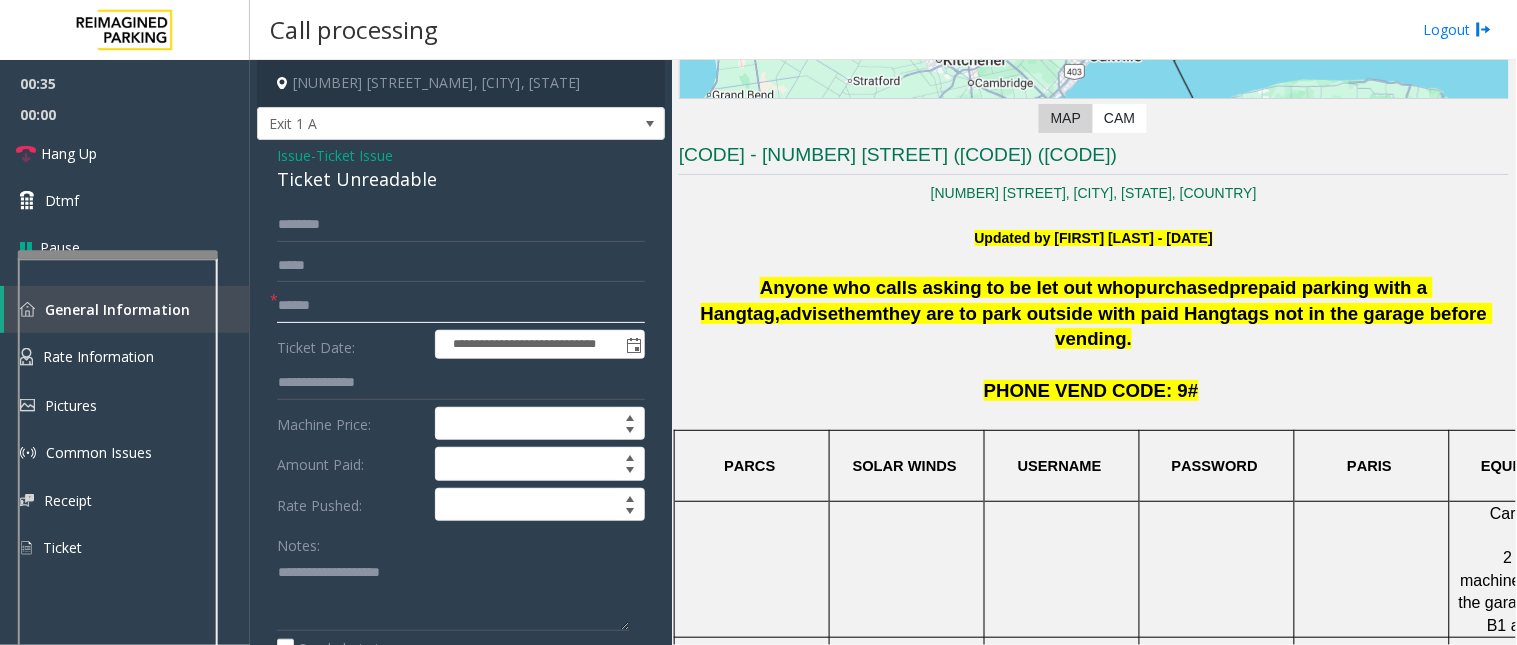 click 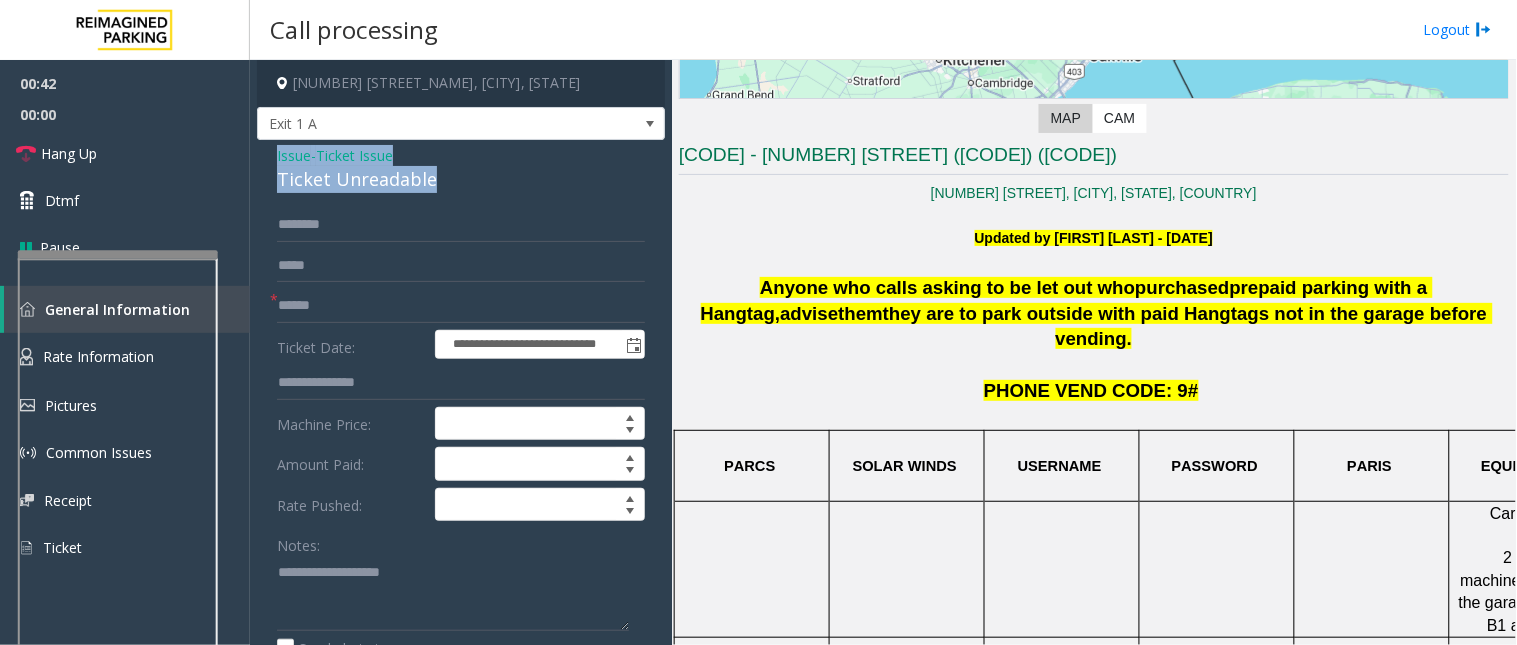 drag, startPoint x: 274, startPoint y: 153, endPoint x: 435, endPoint y: 191, distance: 165.42369 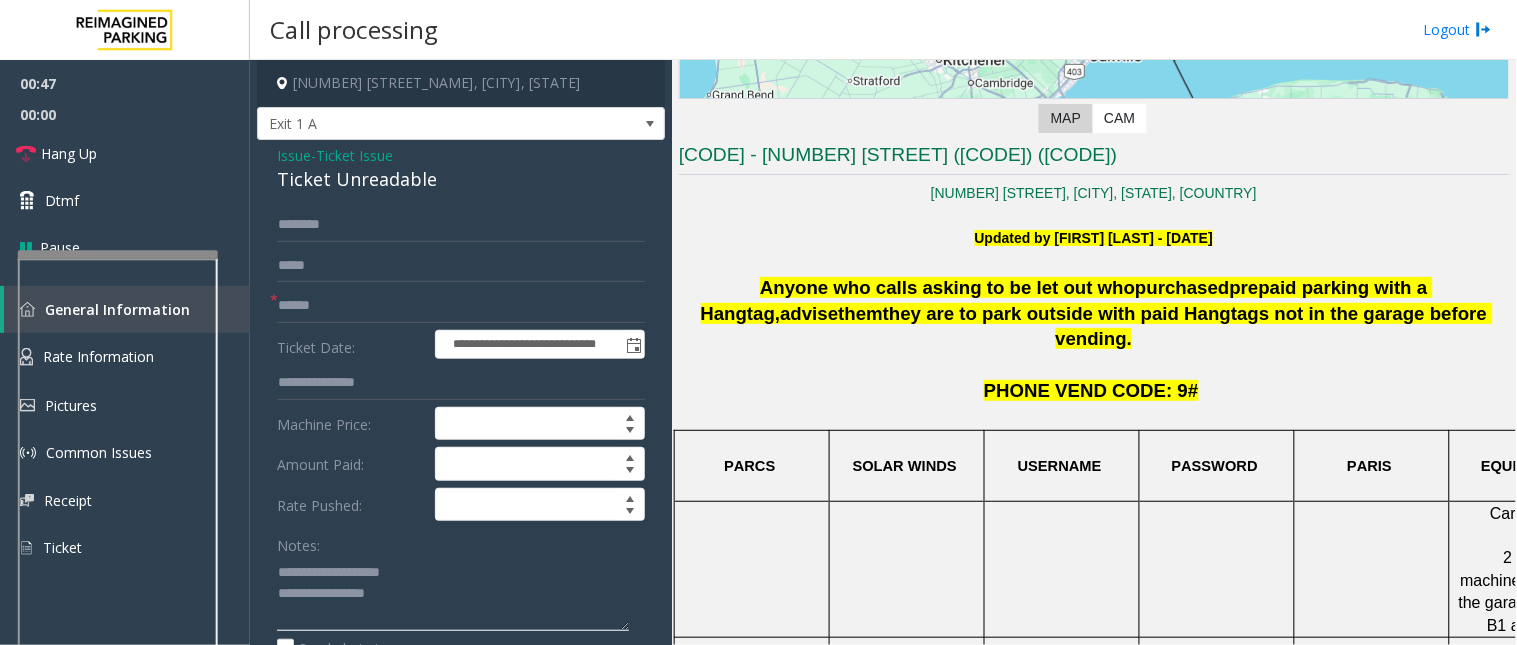 type on "**********" 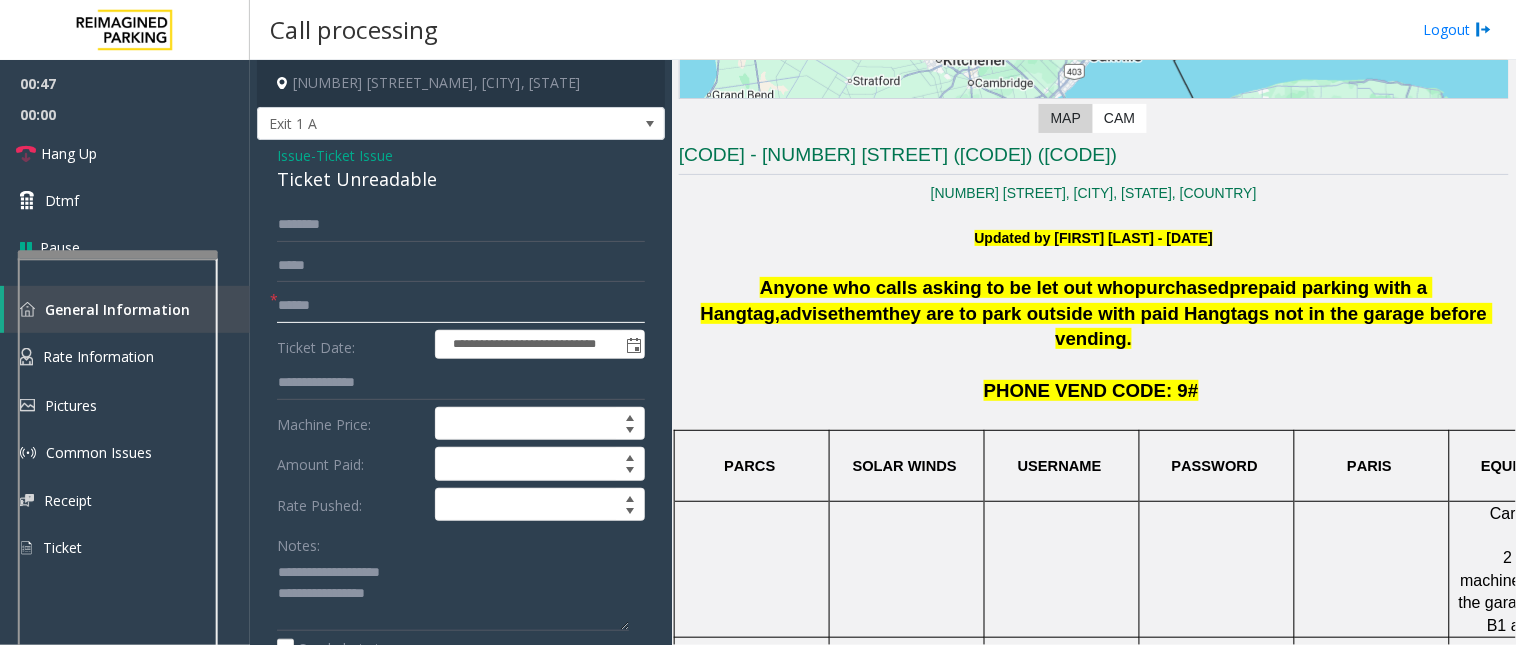click 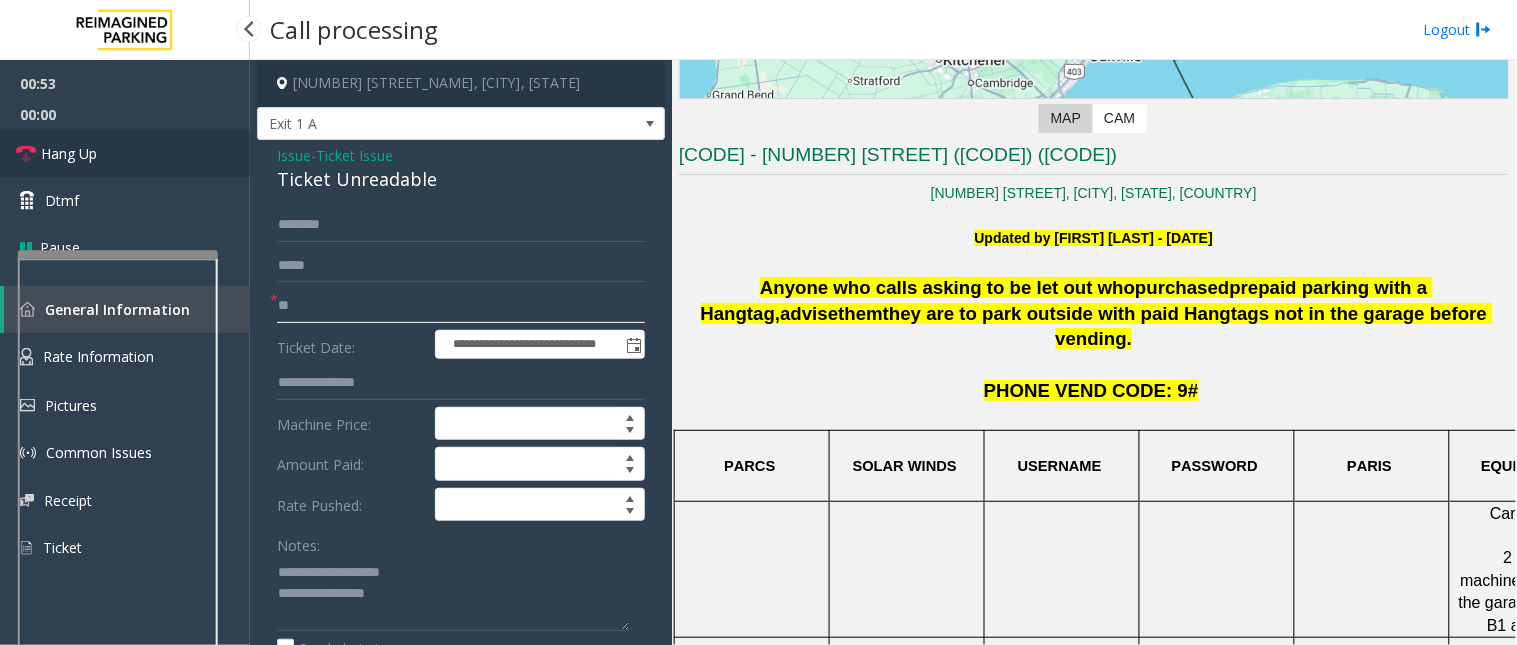 type on "**" 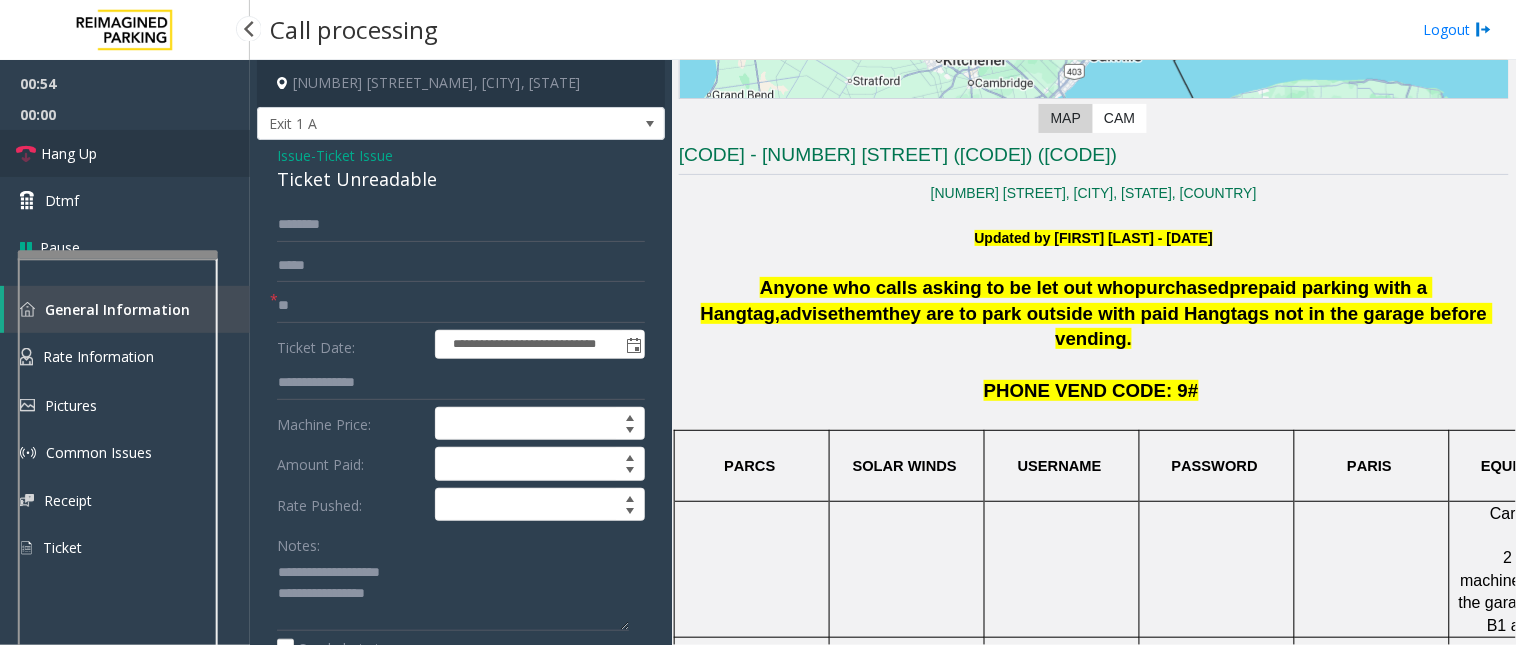 click on "Hang Up" at bounding box center [125, 153] 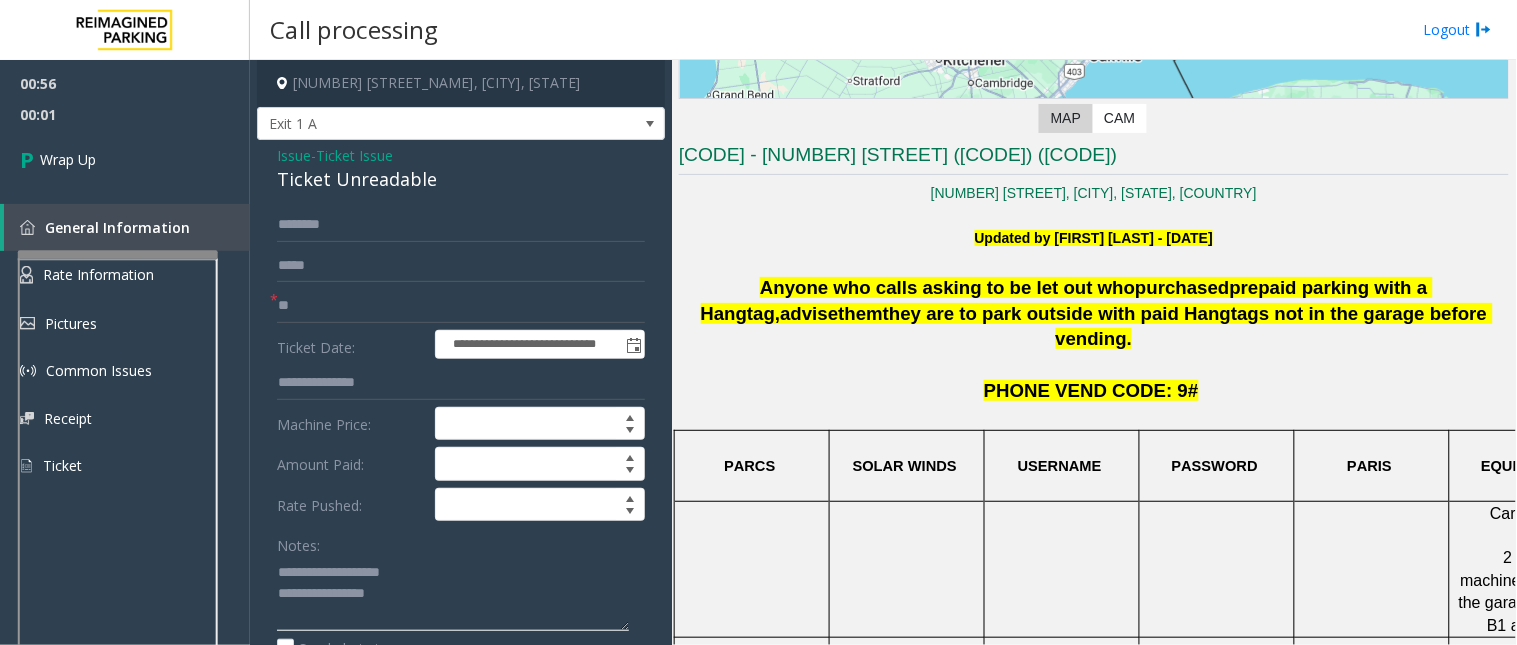 click 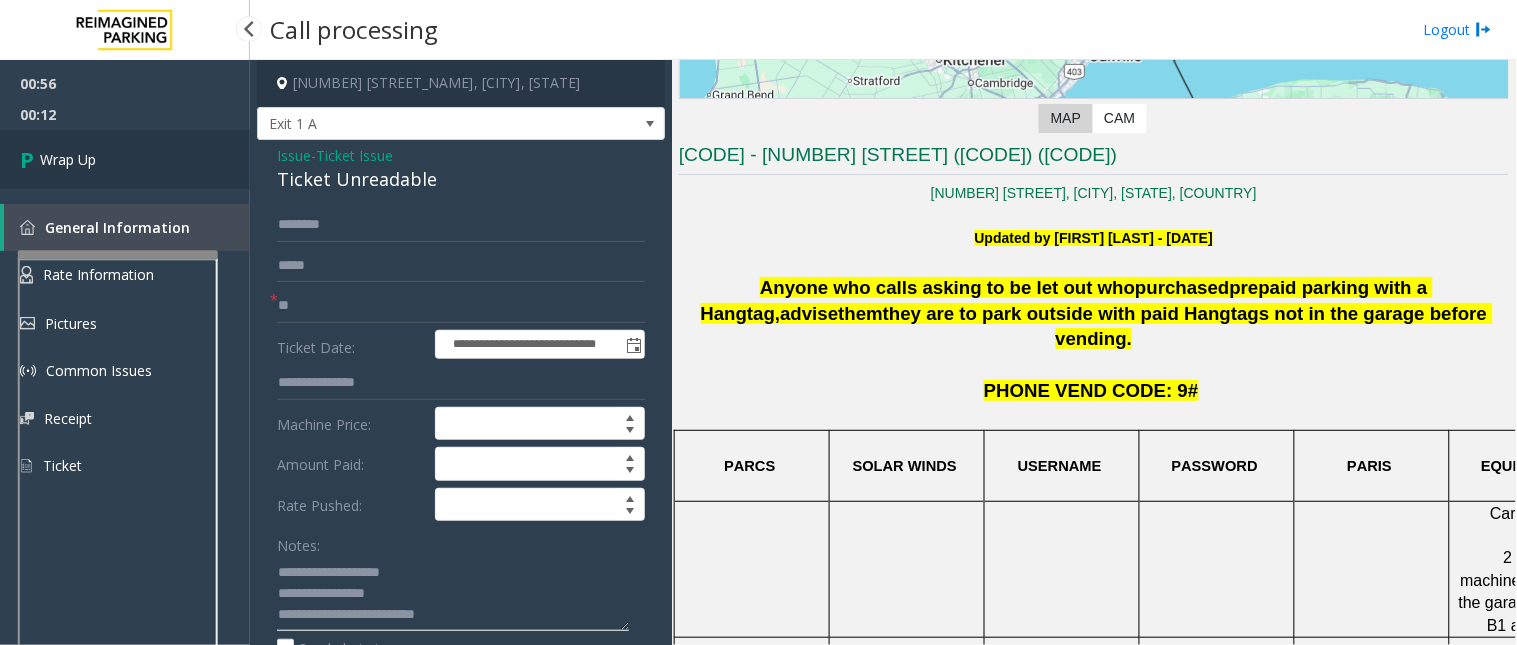 type on "**********" 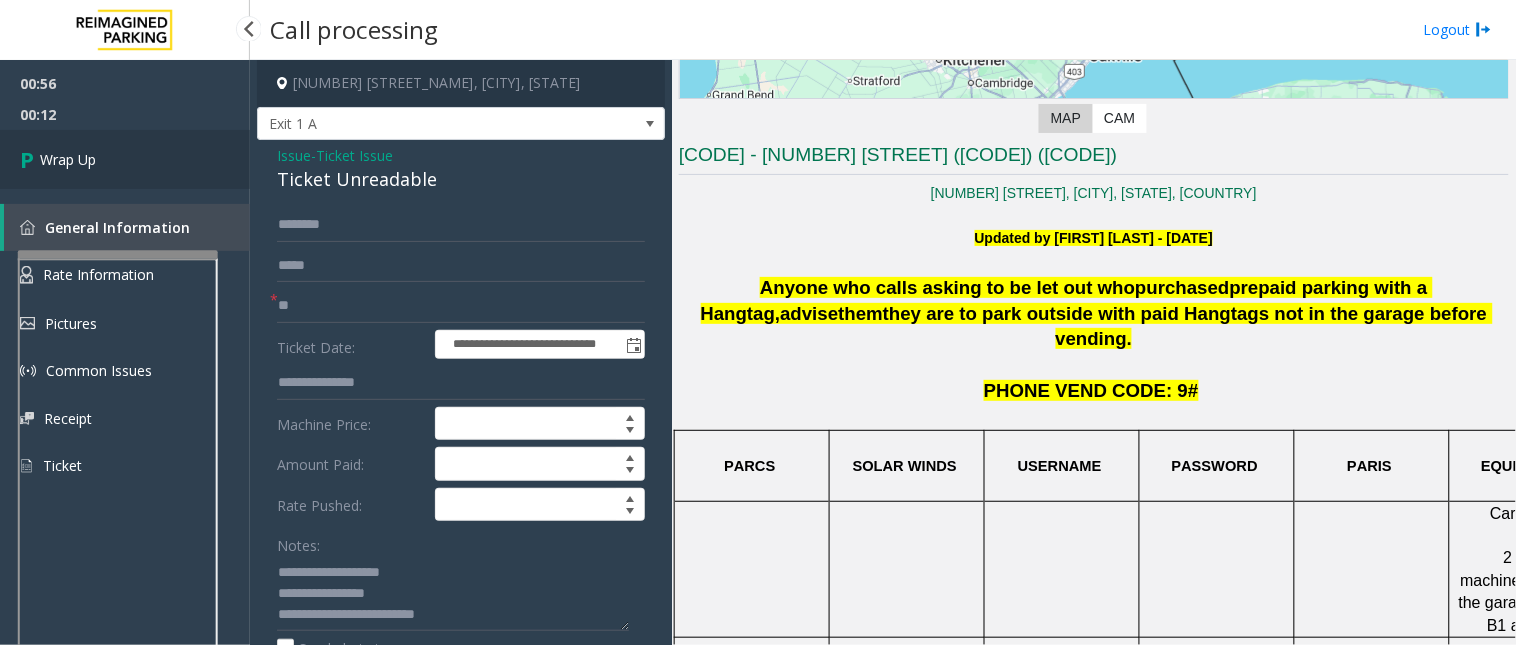 click on "Wrap Up" at bounding box center (125, 159) 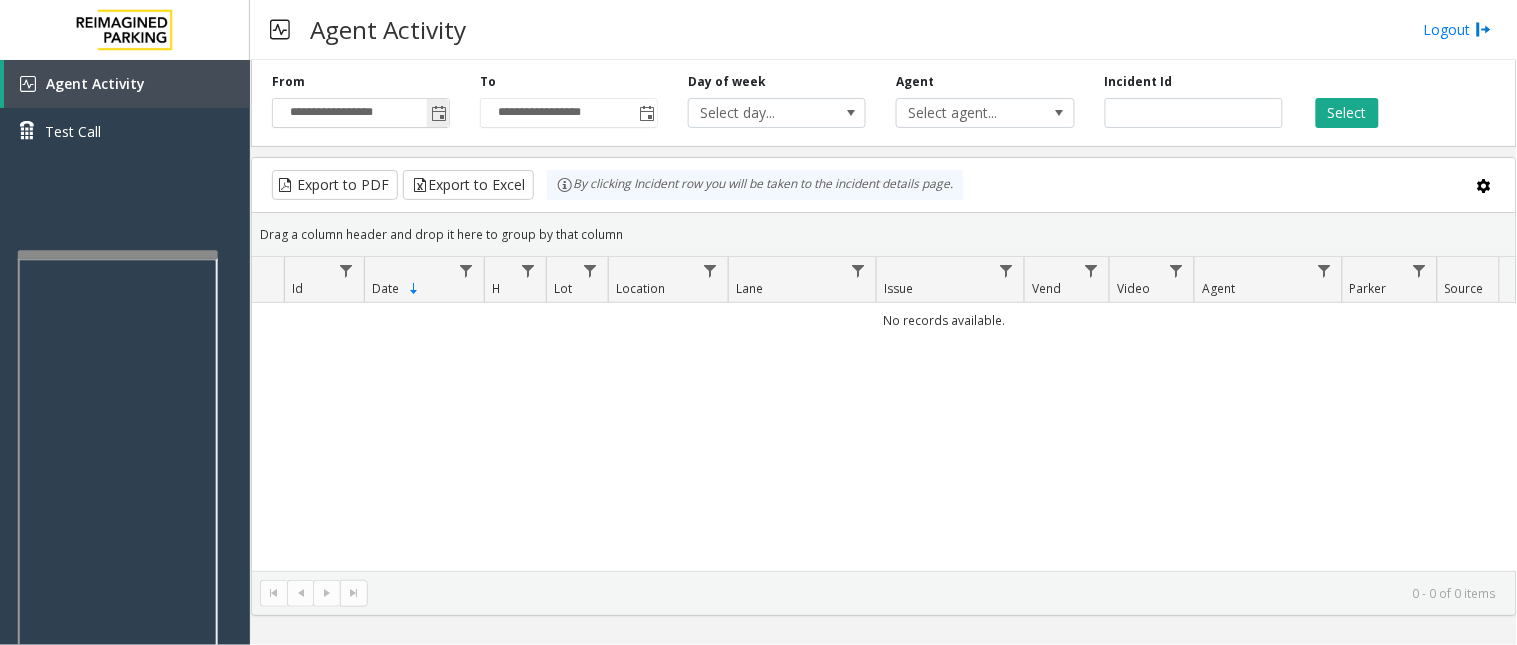 click 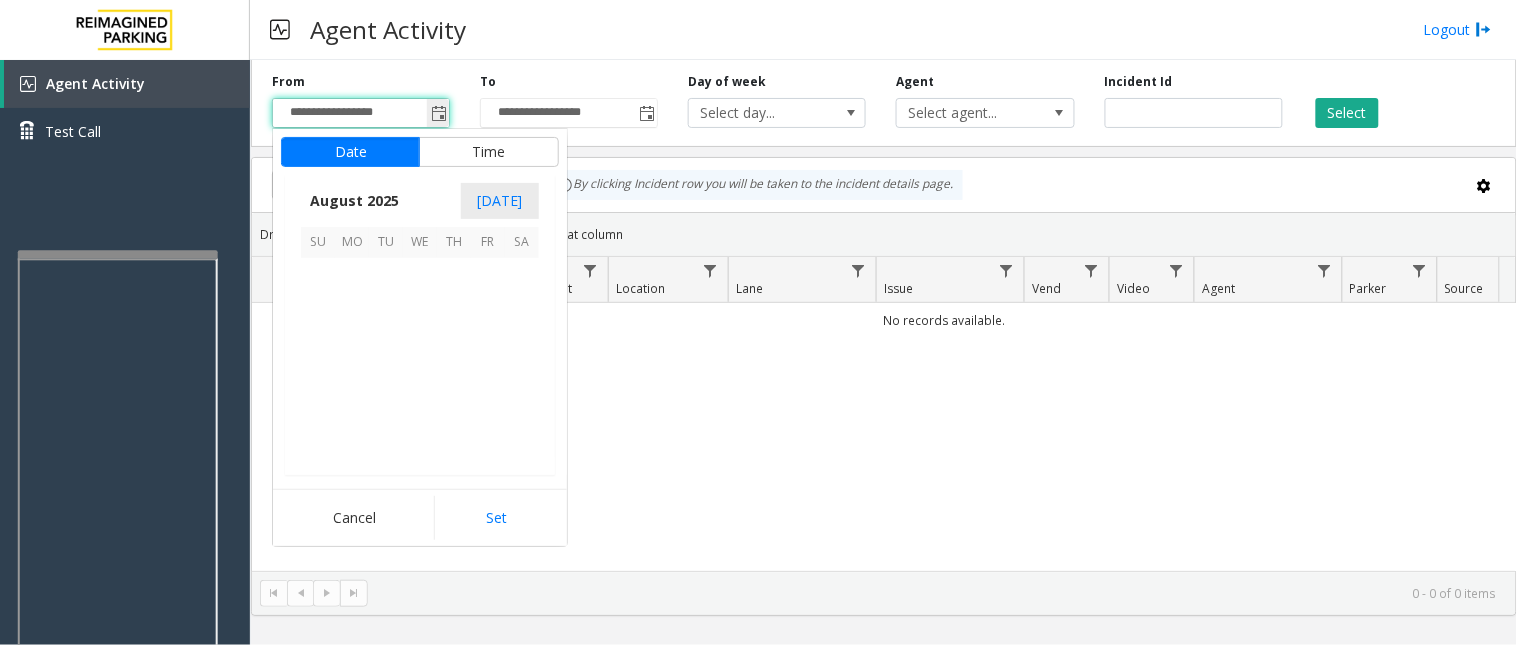 scroll, scrollTop: 358592, scrollLeft: 0, axis: vertical 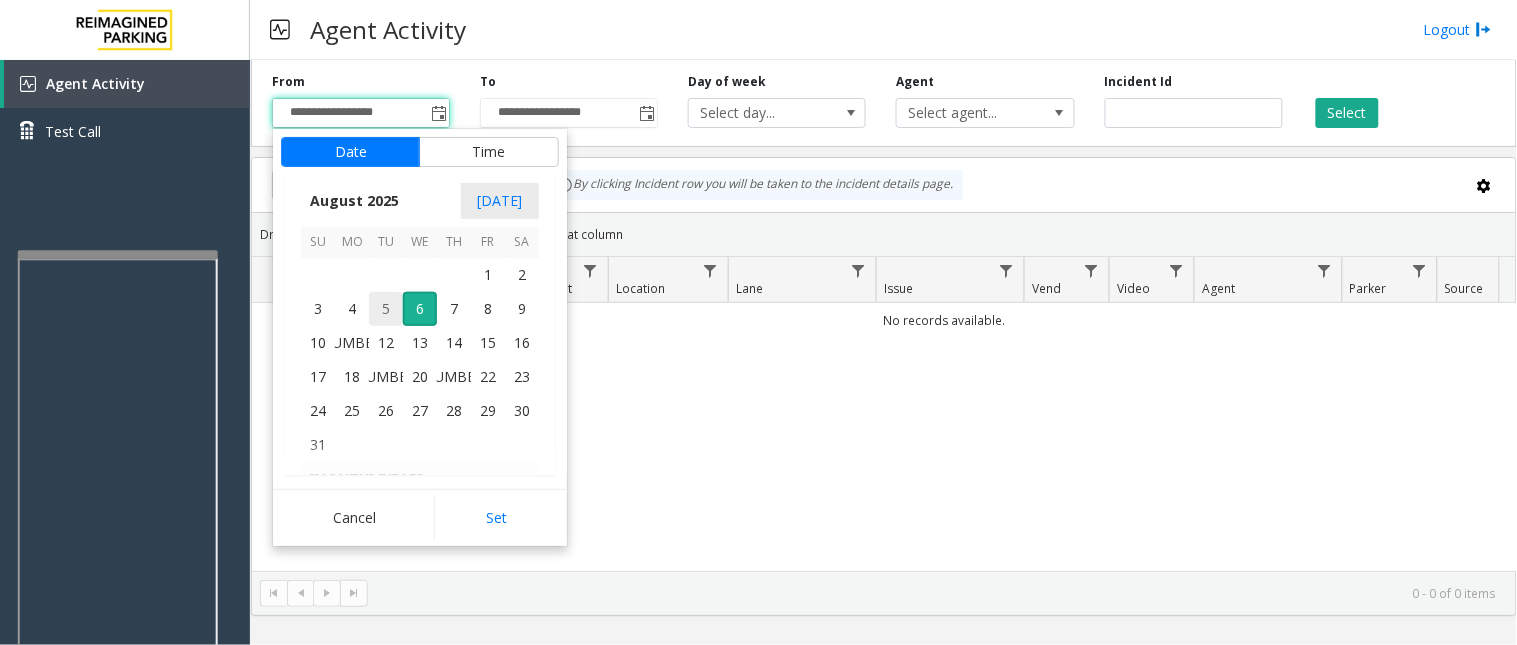 click on "5" at bounding box center (386, 309) 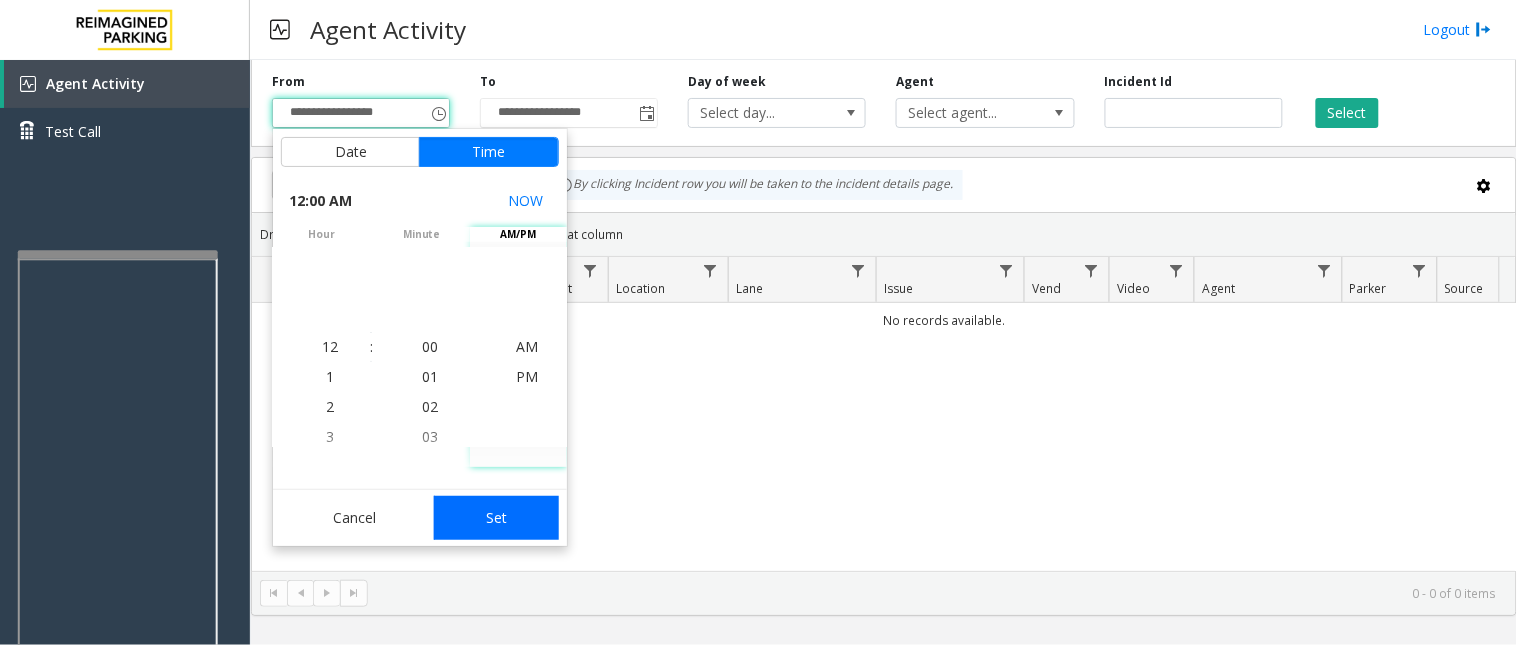 click on "Set" 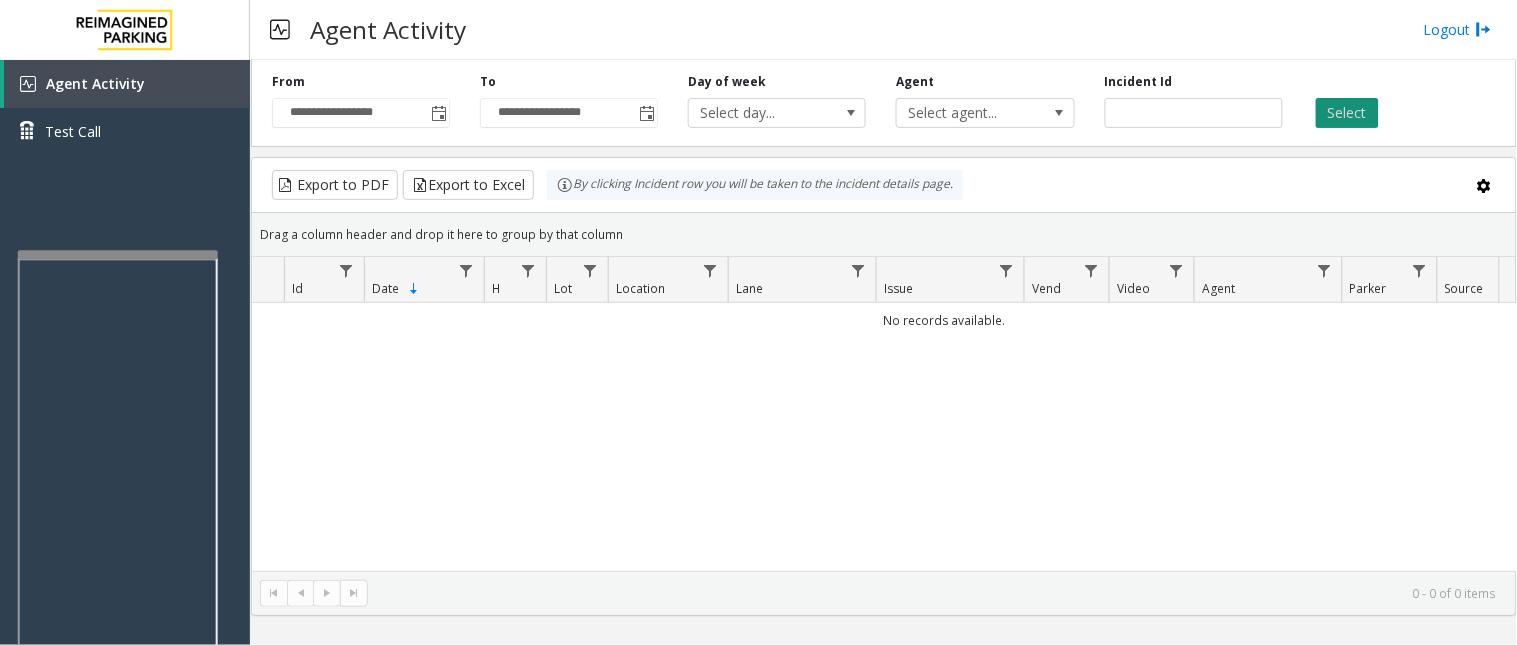 click on "Select" 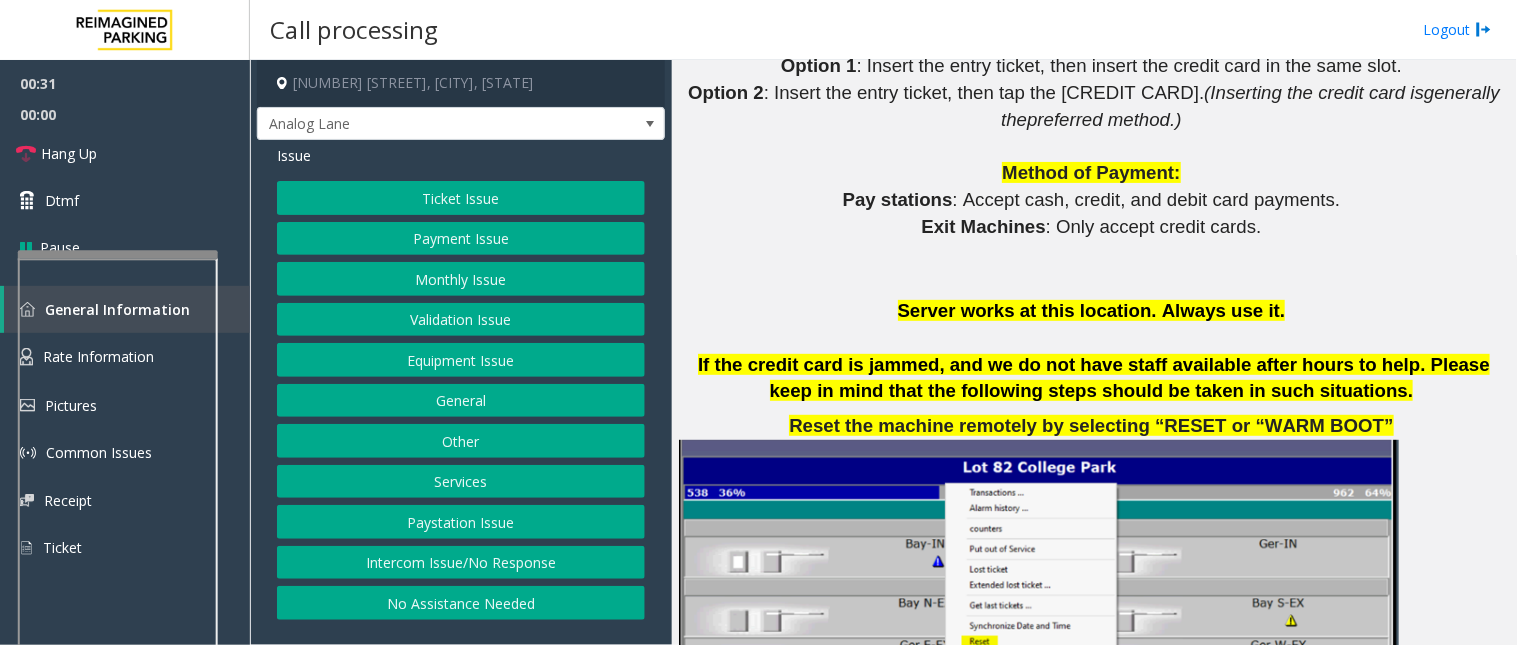 scroll, scrollTop: 1888, scrollLeft: 0, axis: vertical 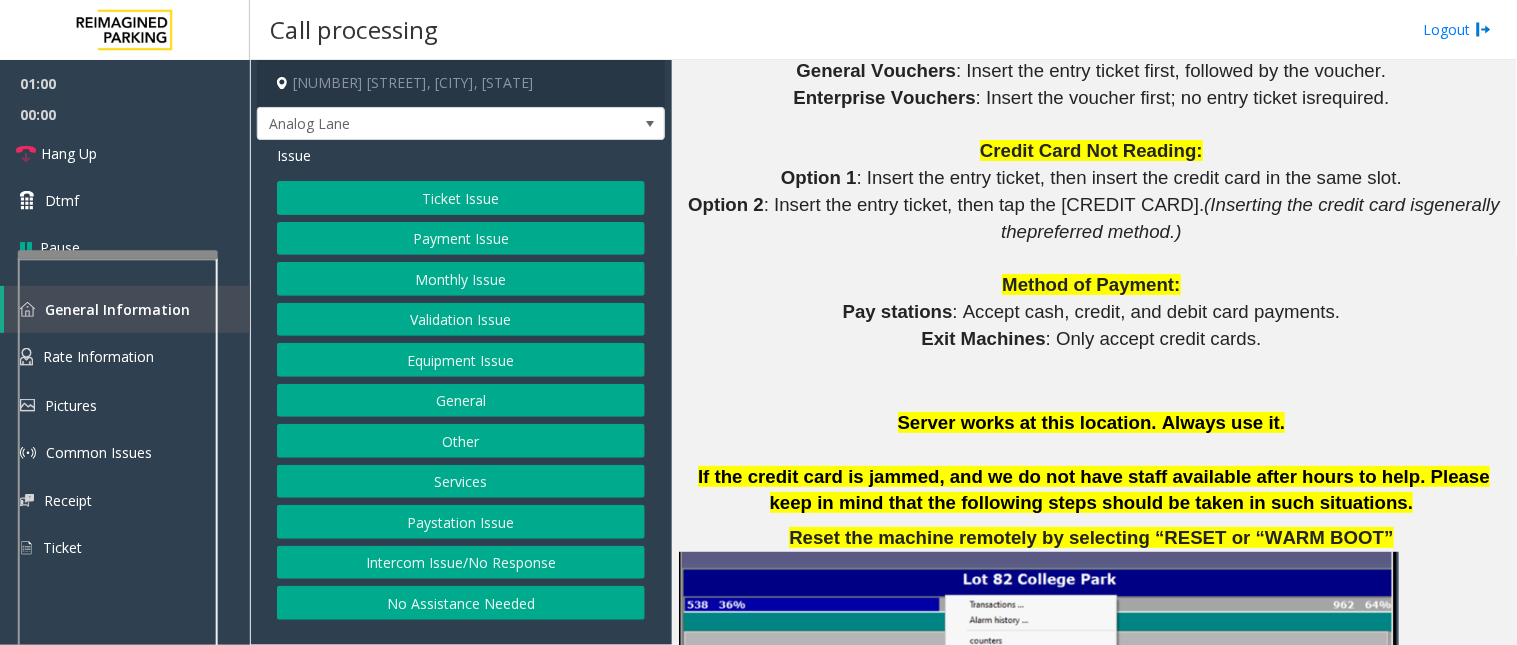 click on "Ticket Issue" 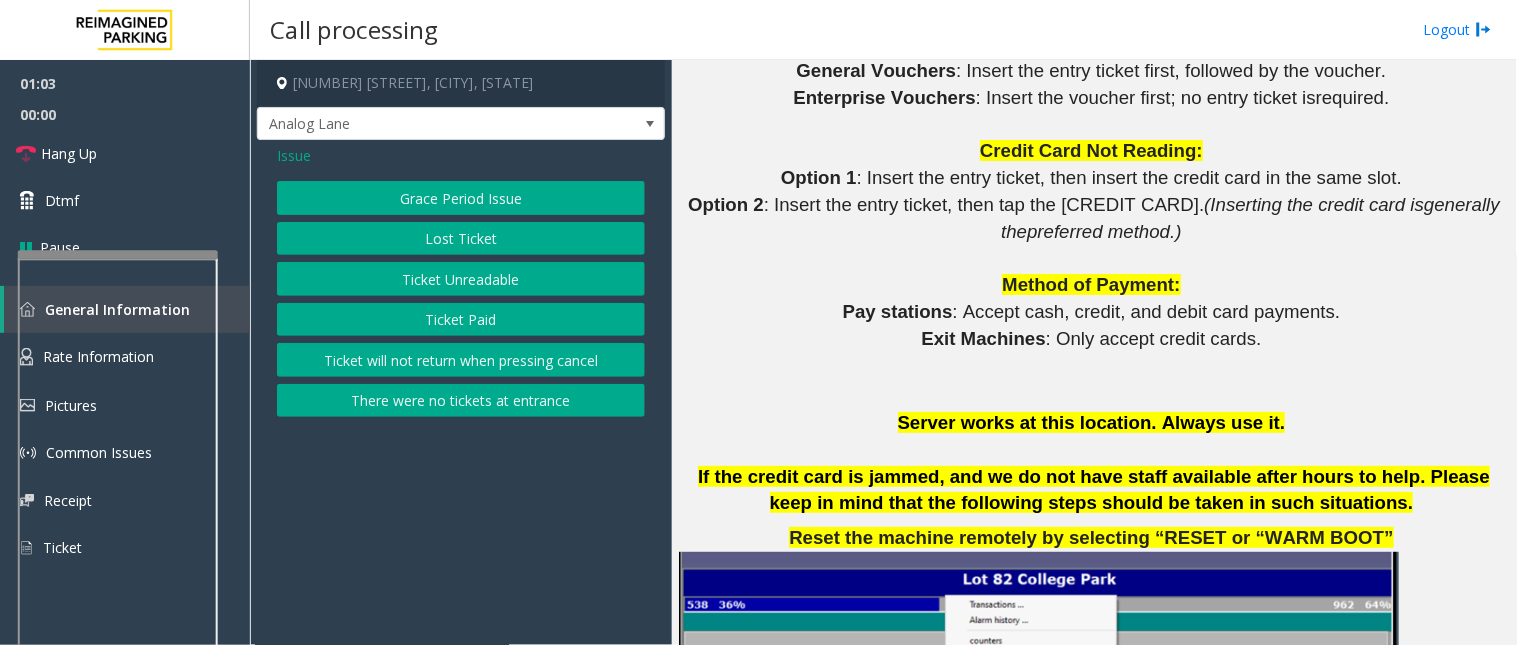 click on "There were no tickets at entrance" 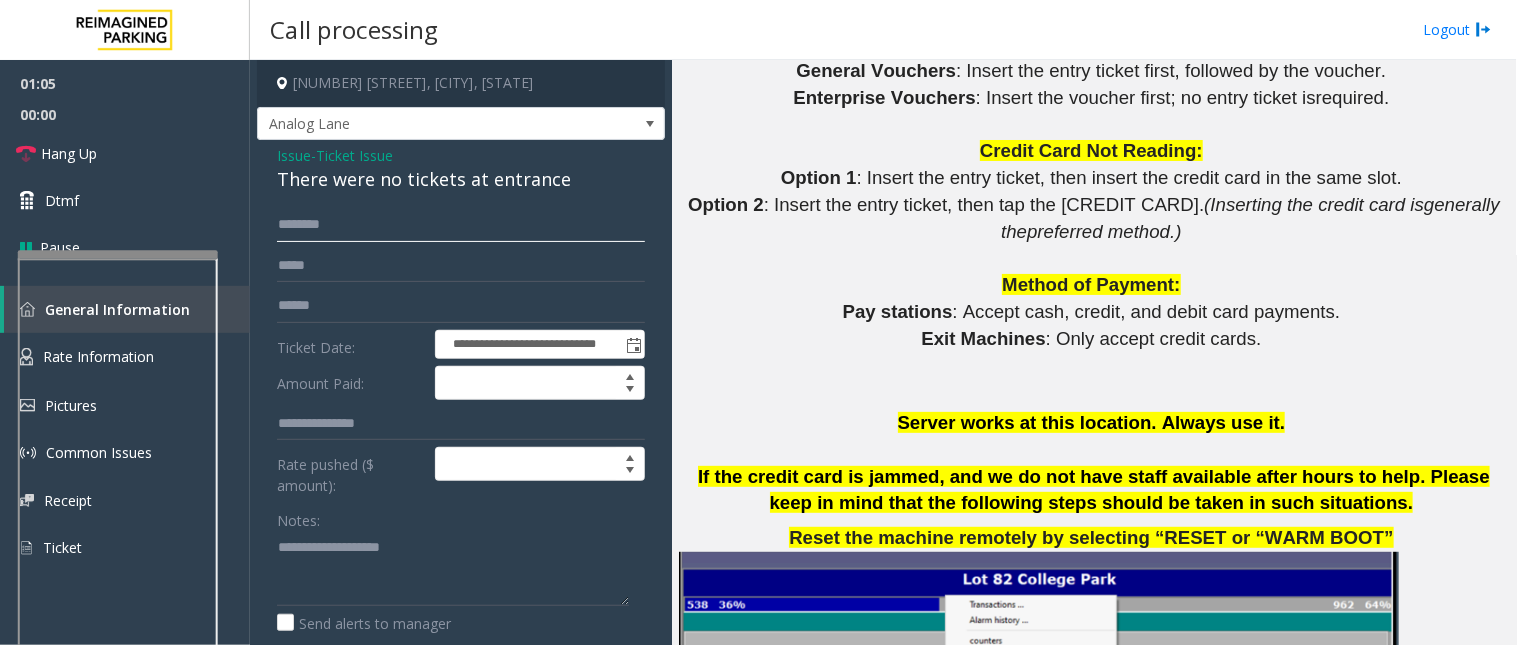 click 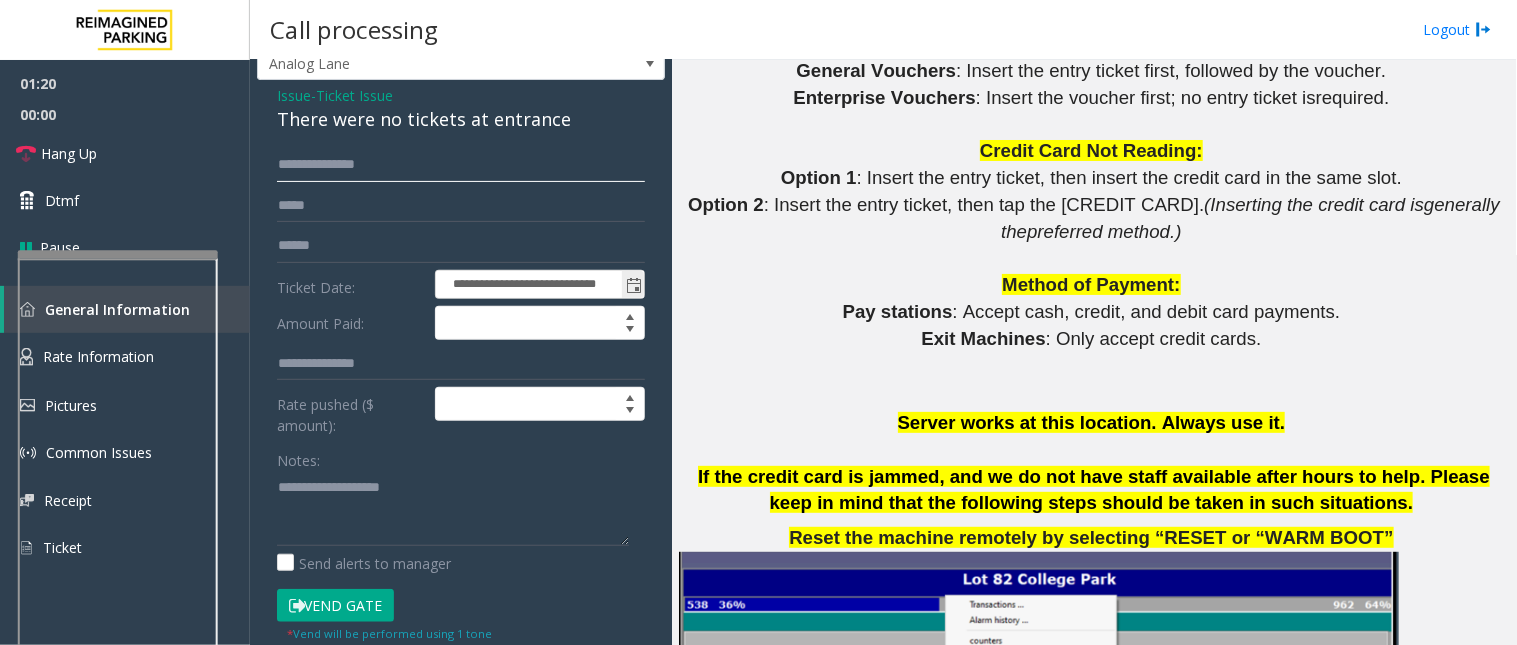scroll, scrollTop: 111, scrollLeft: 0, axis: vertical 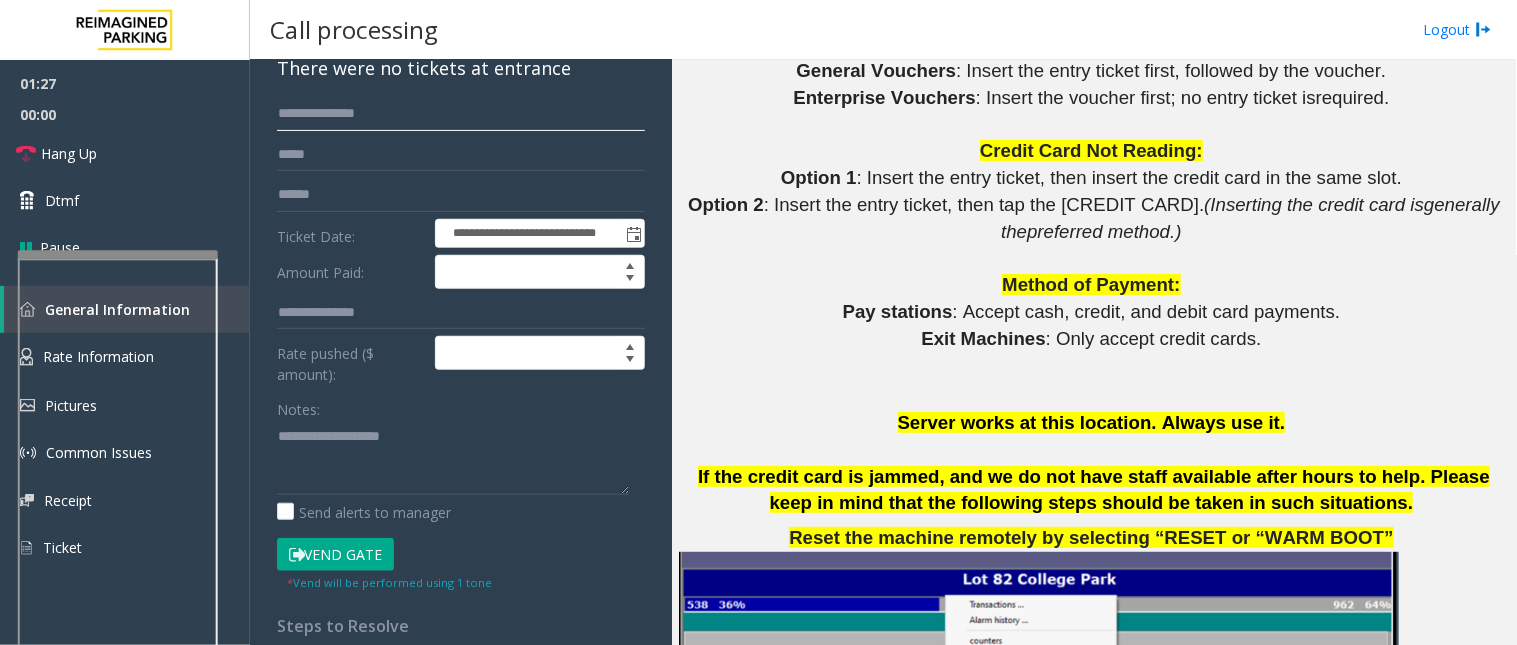 type on "**********" 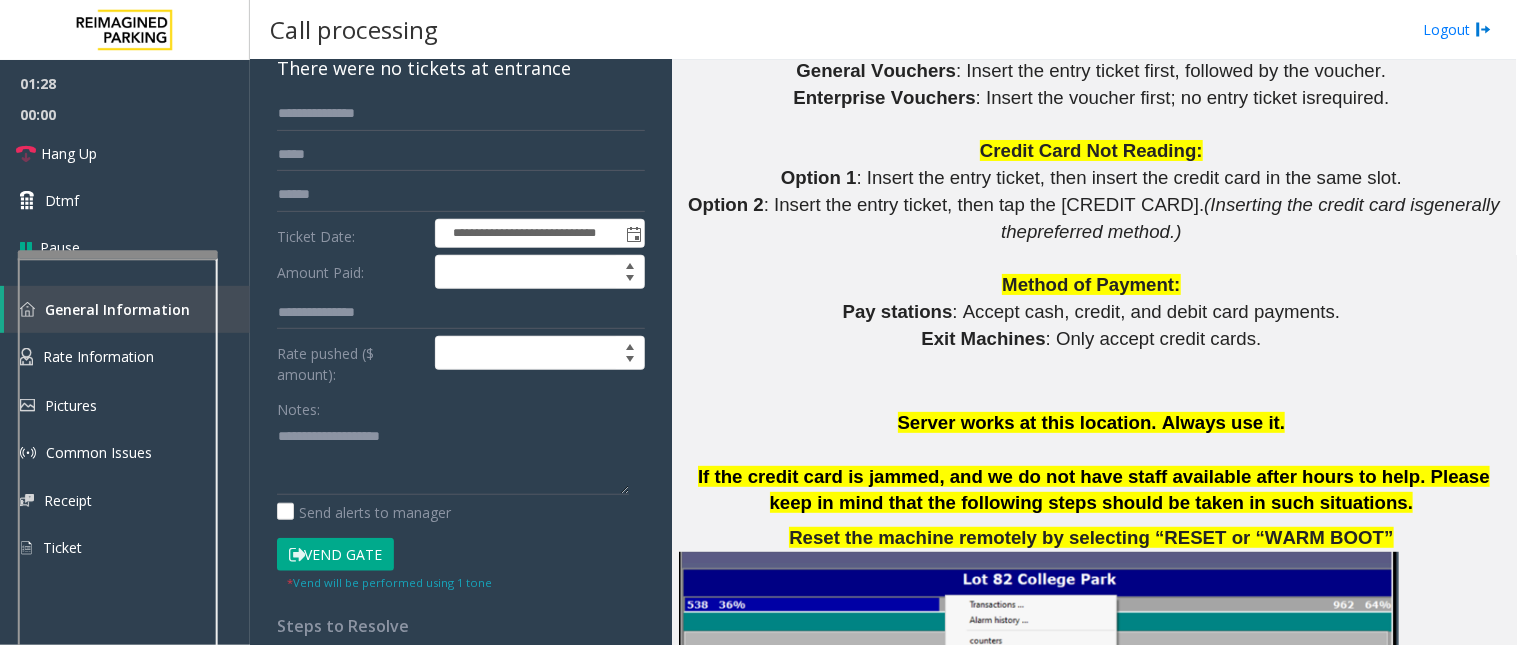 click on "Vend Gate" 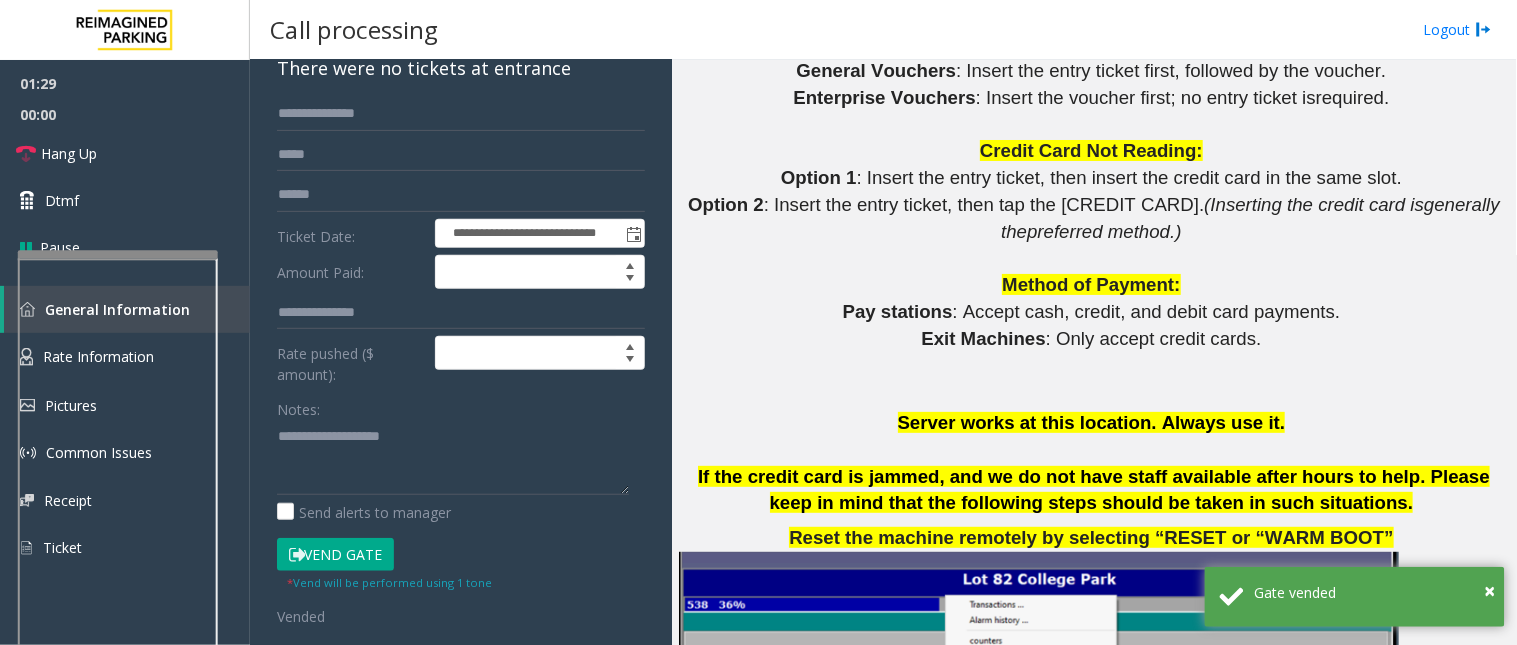scroll, scrollTop: 0, scrollLeft: 0, axis: both 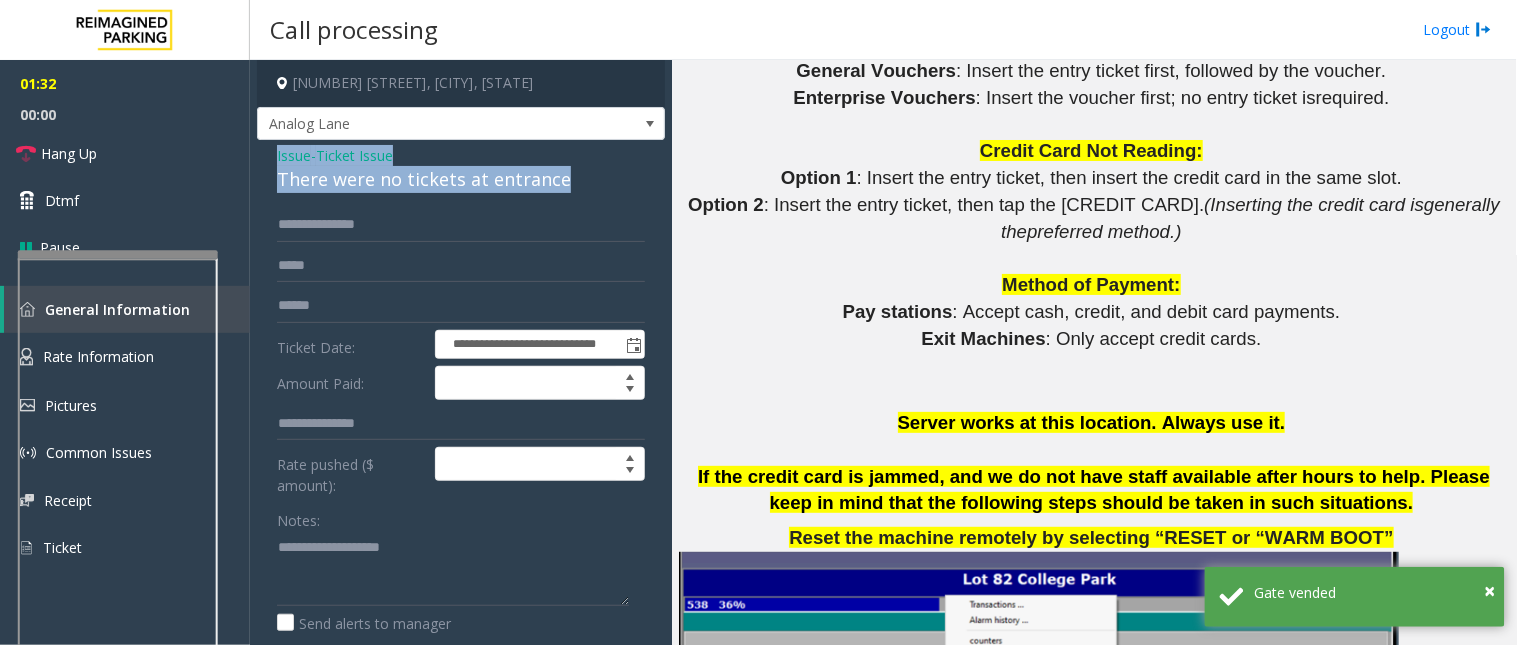 drag, startPoint x: 277, startPoint y: 153, endPoint x: 574, endPoint y: 200, distance: 300.69586 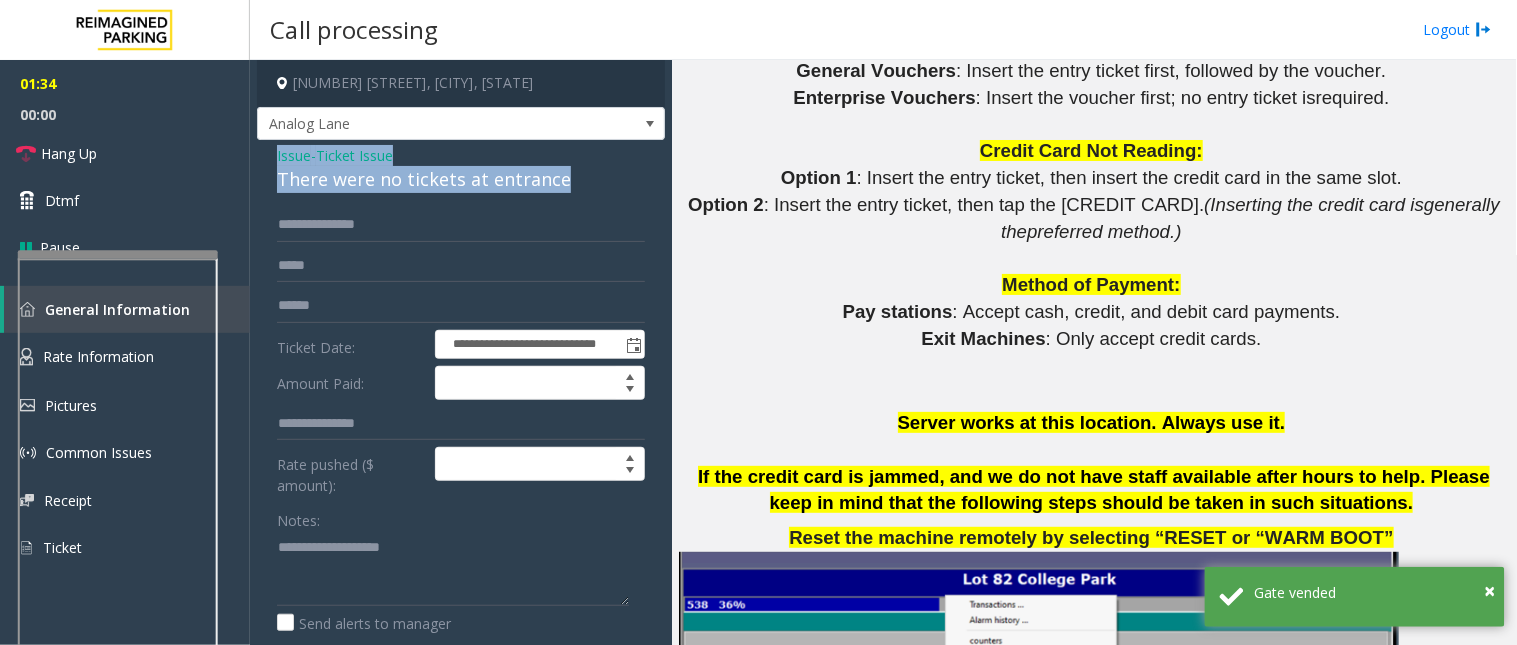click on "Issue" 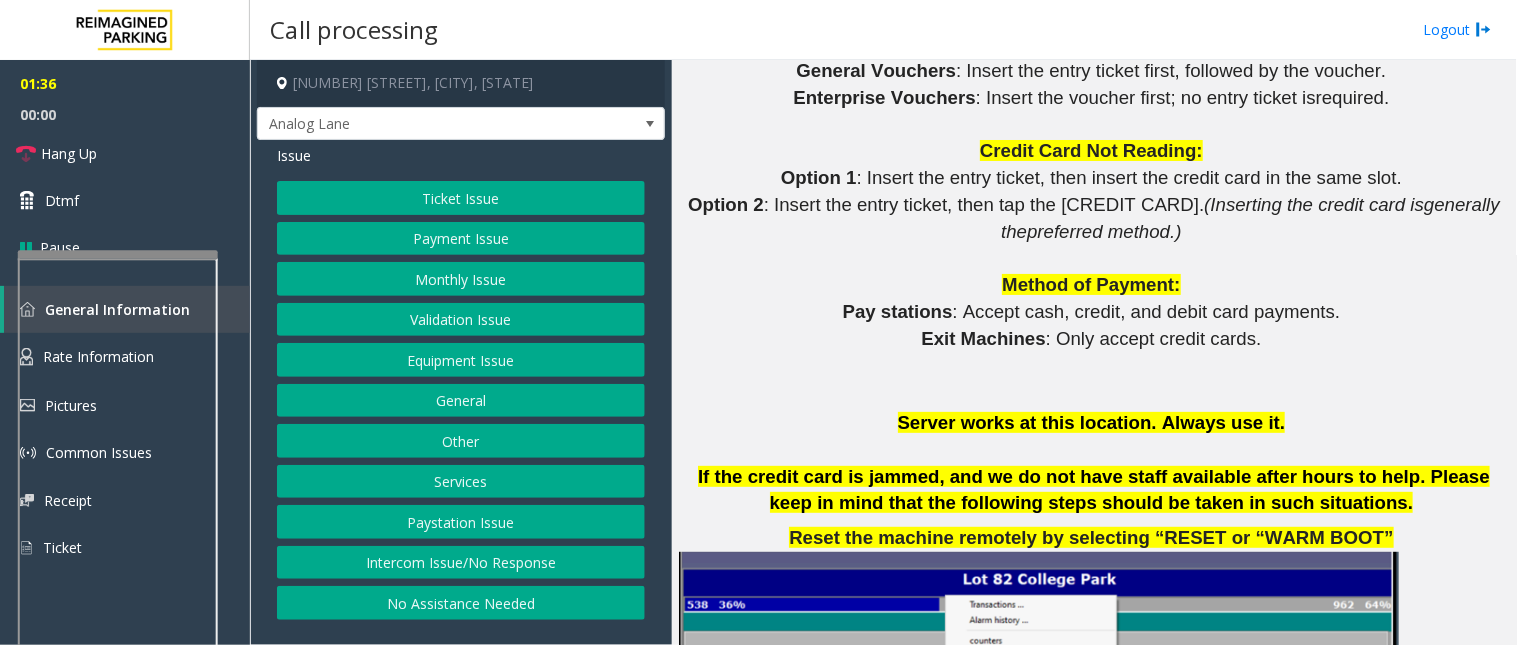click on "Ticket Issue" 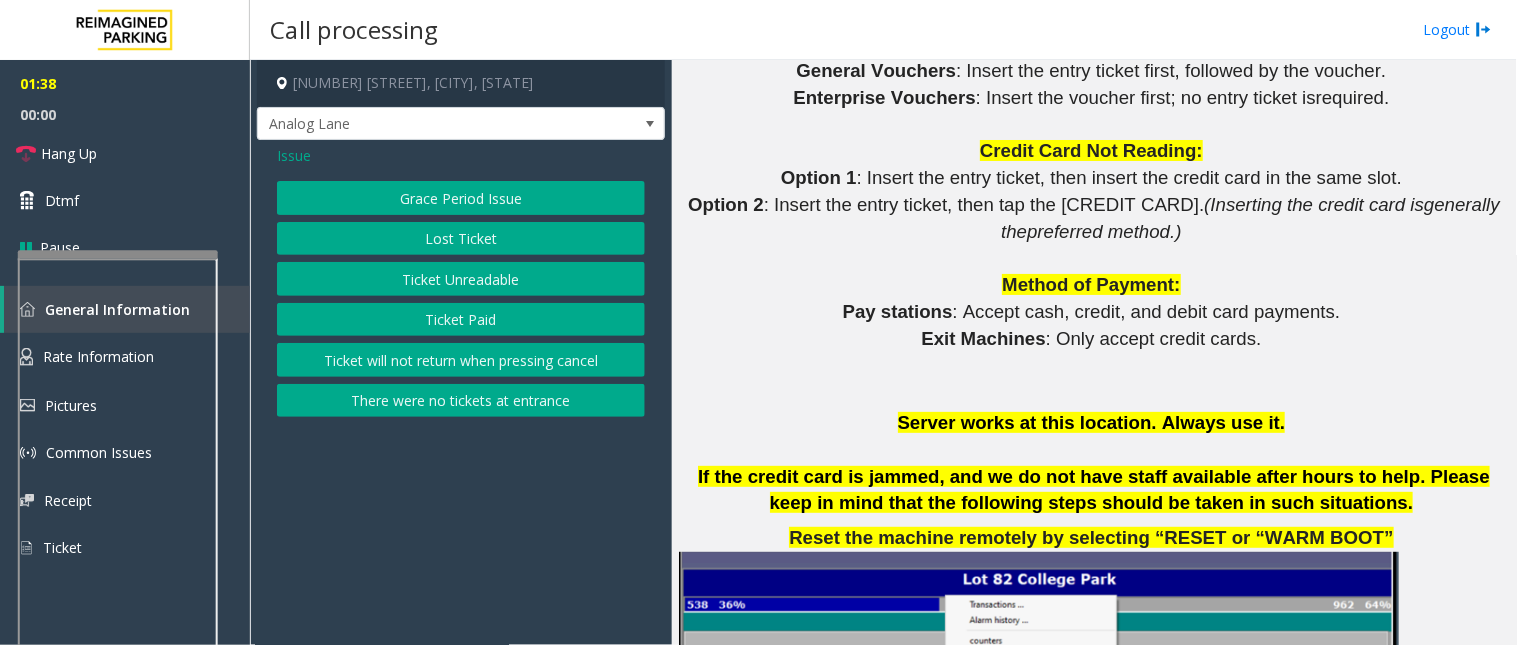 click on "There were no tickets at entrance" 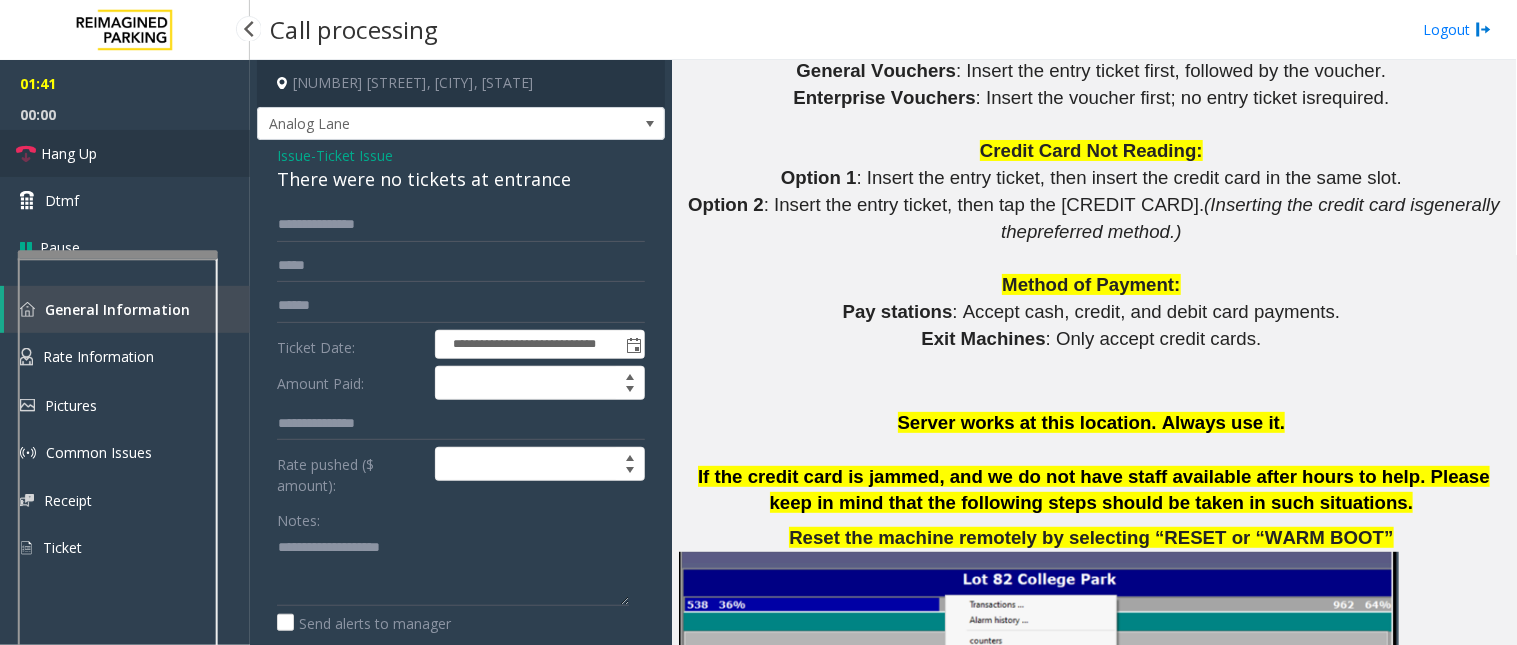 click on "Hang Up" at bounding box center [125, 153] 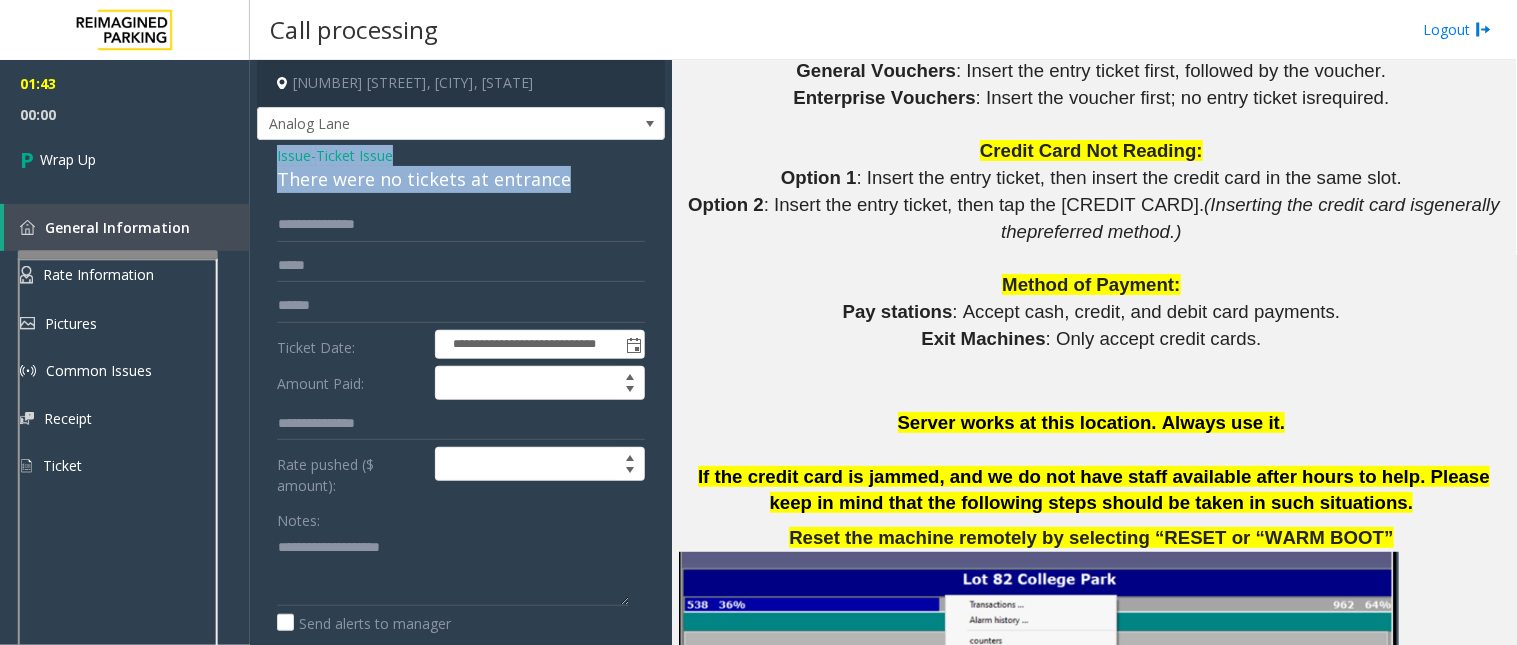 drag, startPoint x: 272, startPoint y: 147, endPoint x: 553, endPoint y: 187, distance: 283.8327 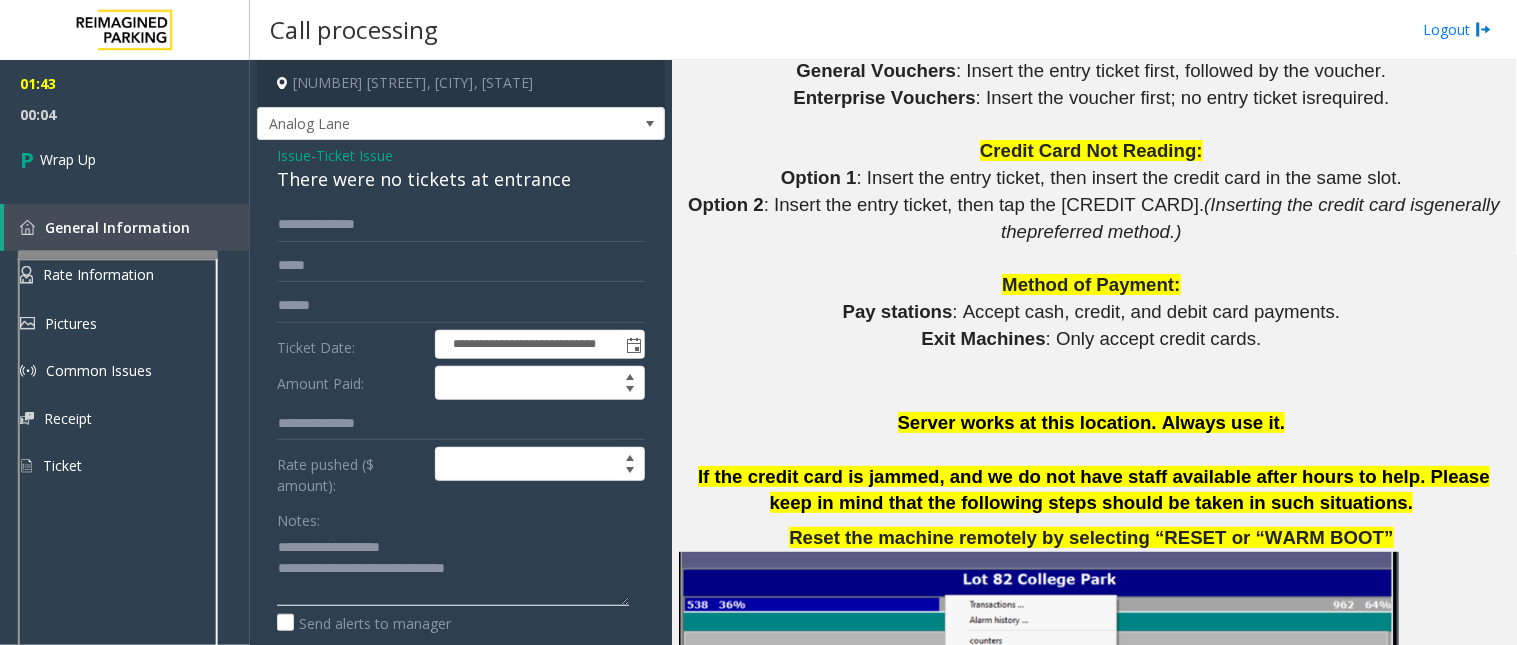 click 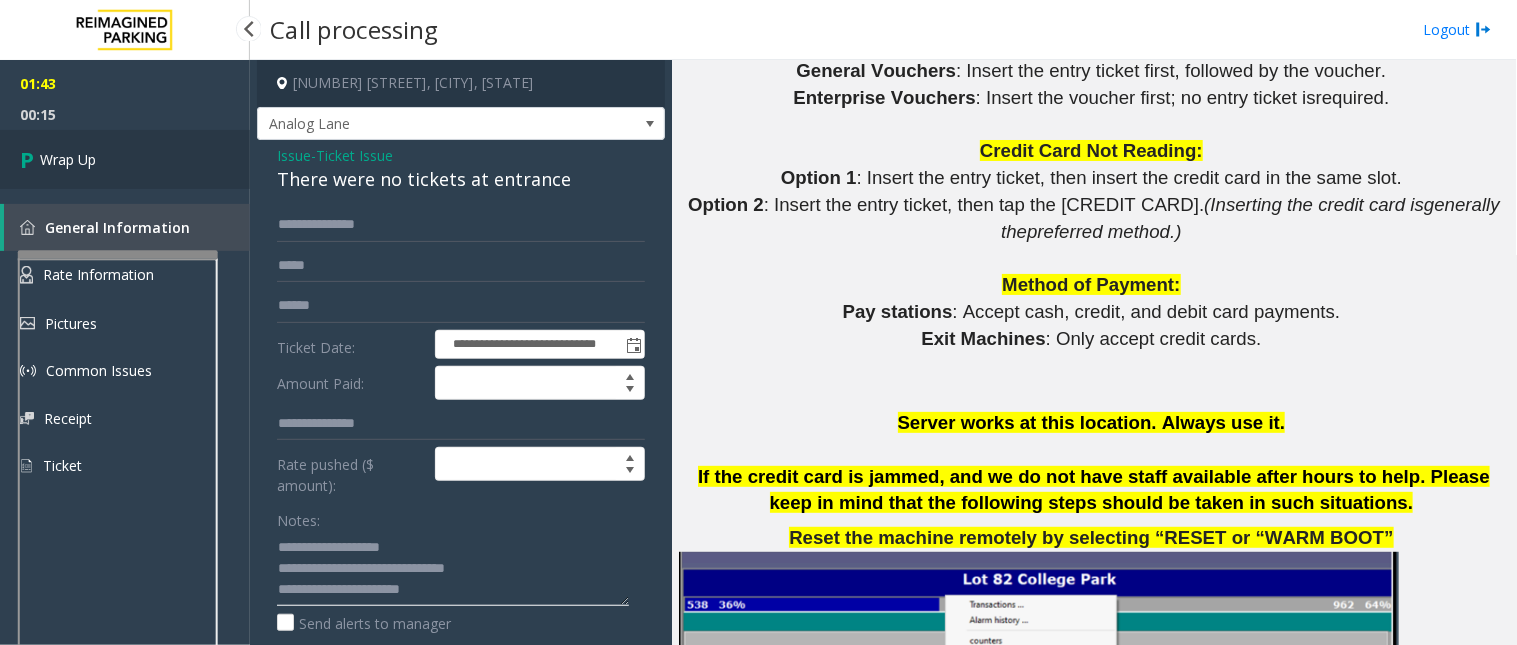 type on "**********" 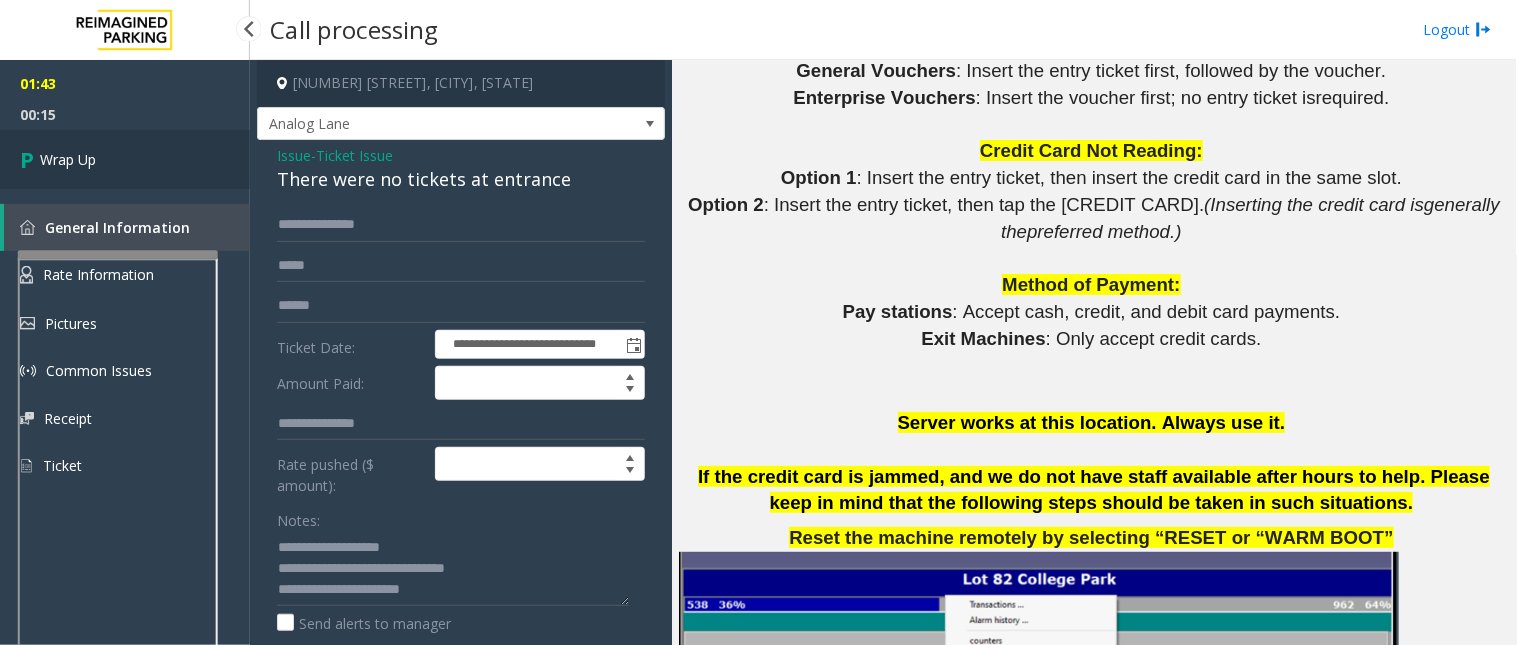 click on "Wrap Up" at bounding box center (125, 159) 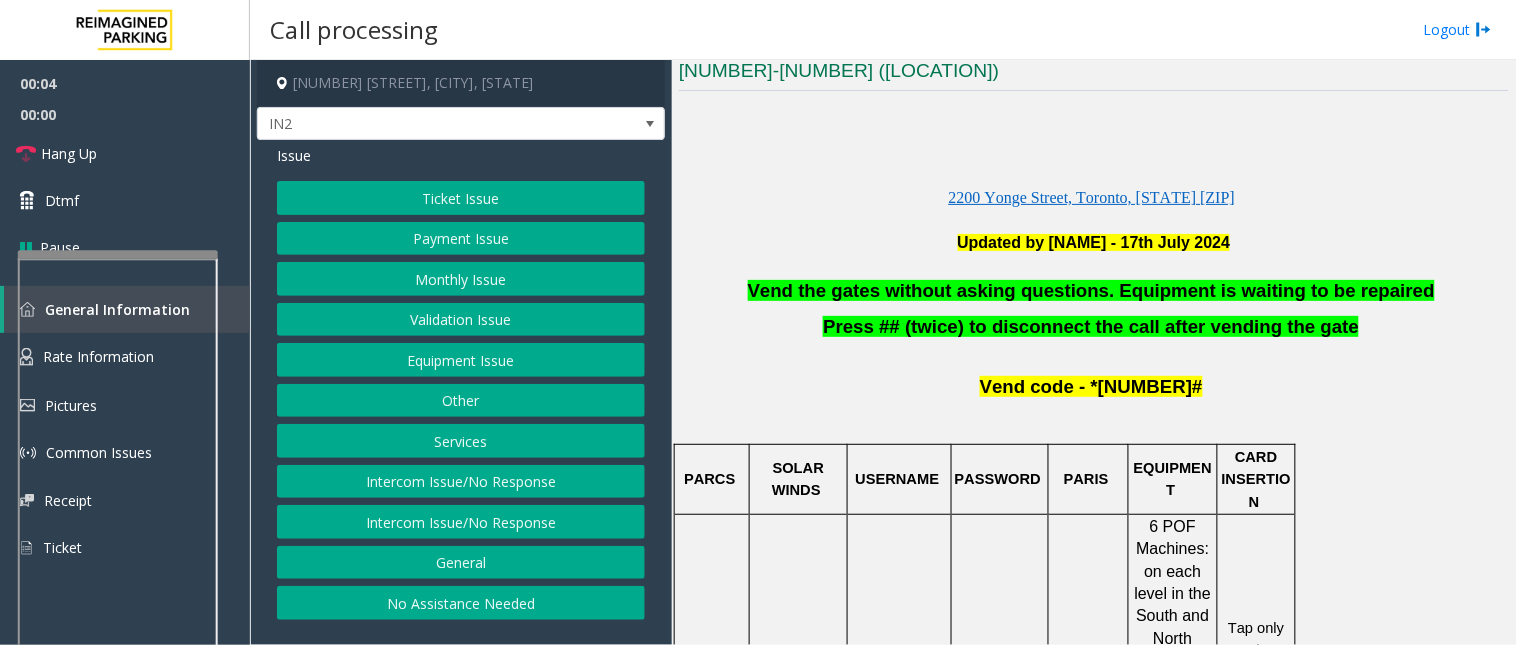 scroll, scrollTop: 555, scrollLeft: 0, axis: vertical 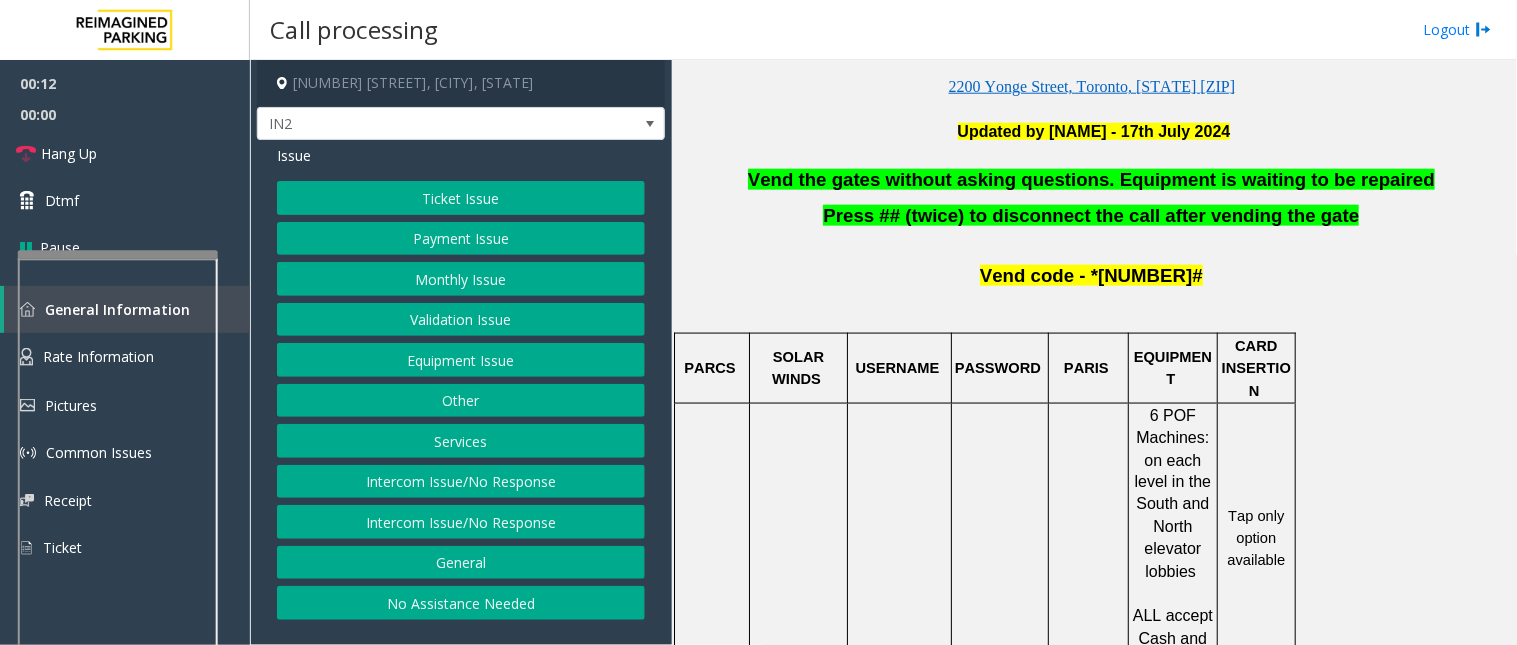 click on "Monthly Issue" 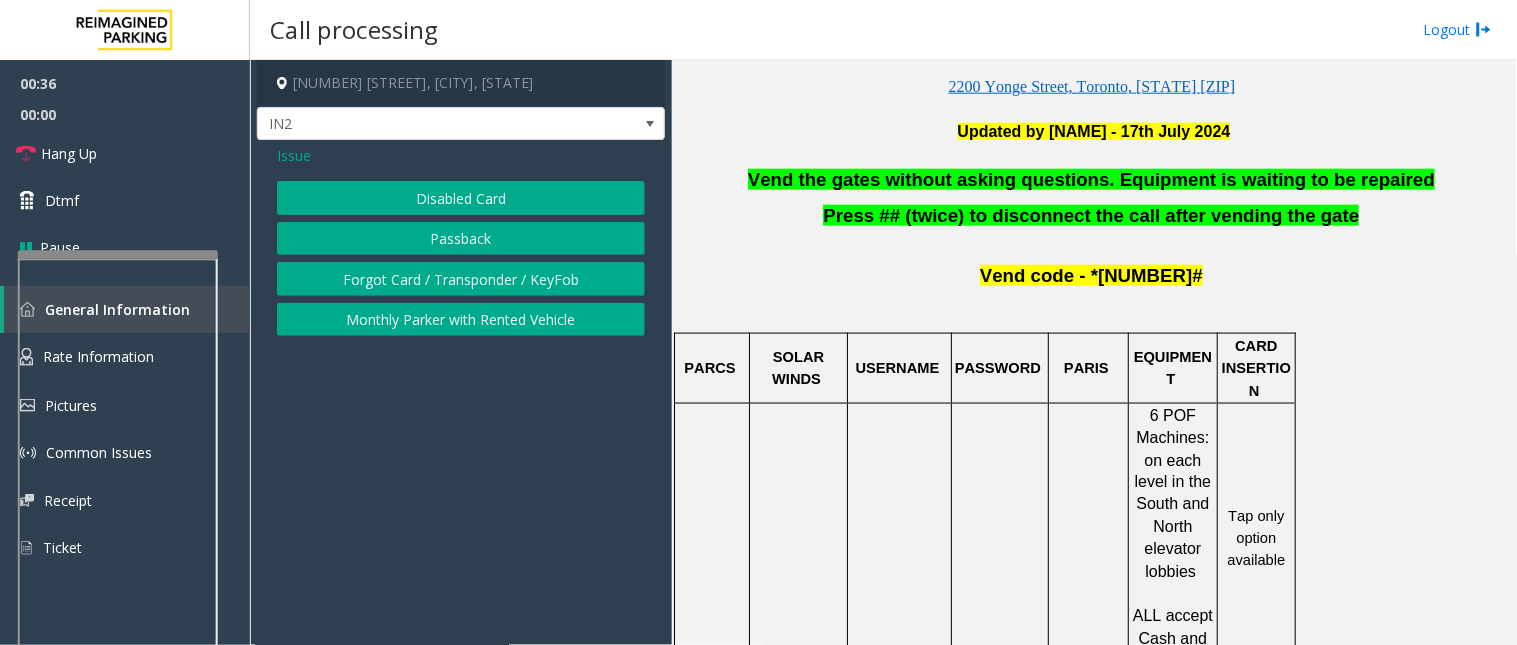 click on "Issue" 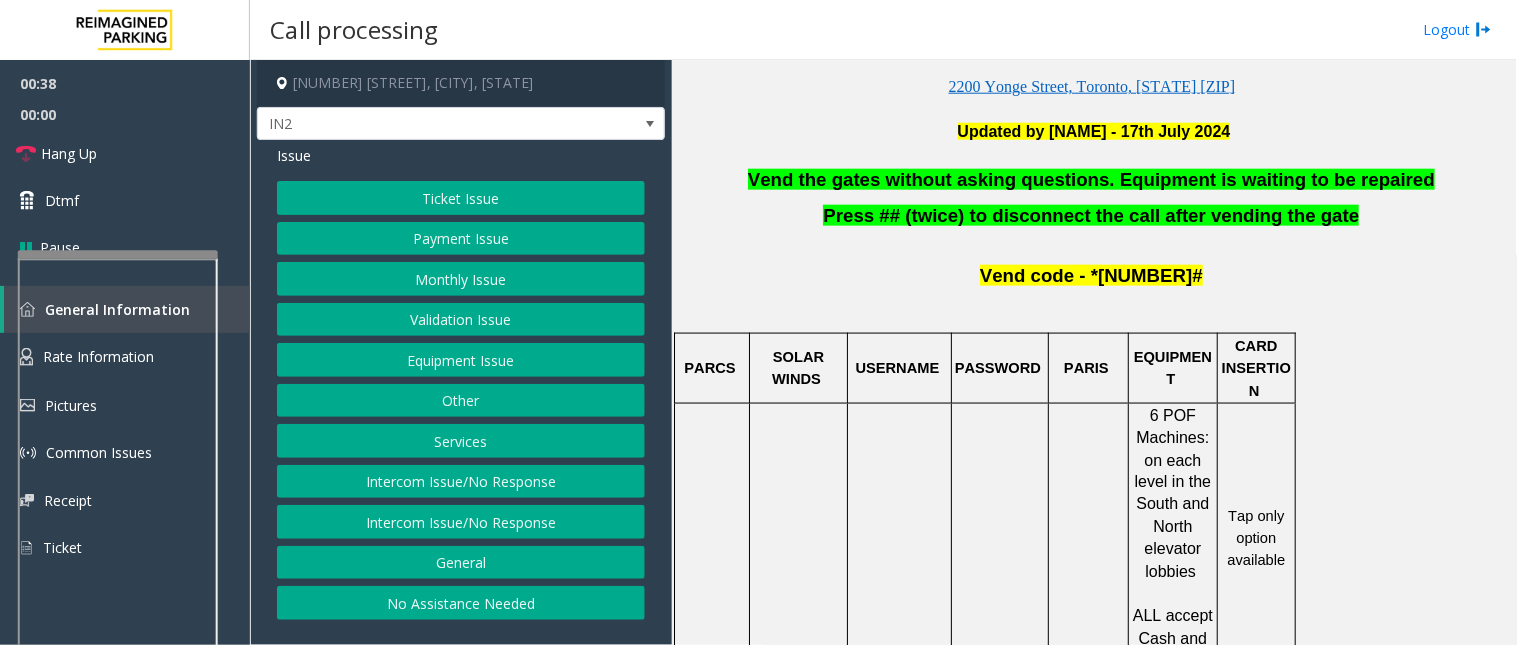 click on "Equipment Issue" 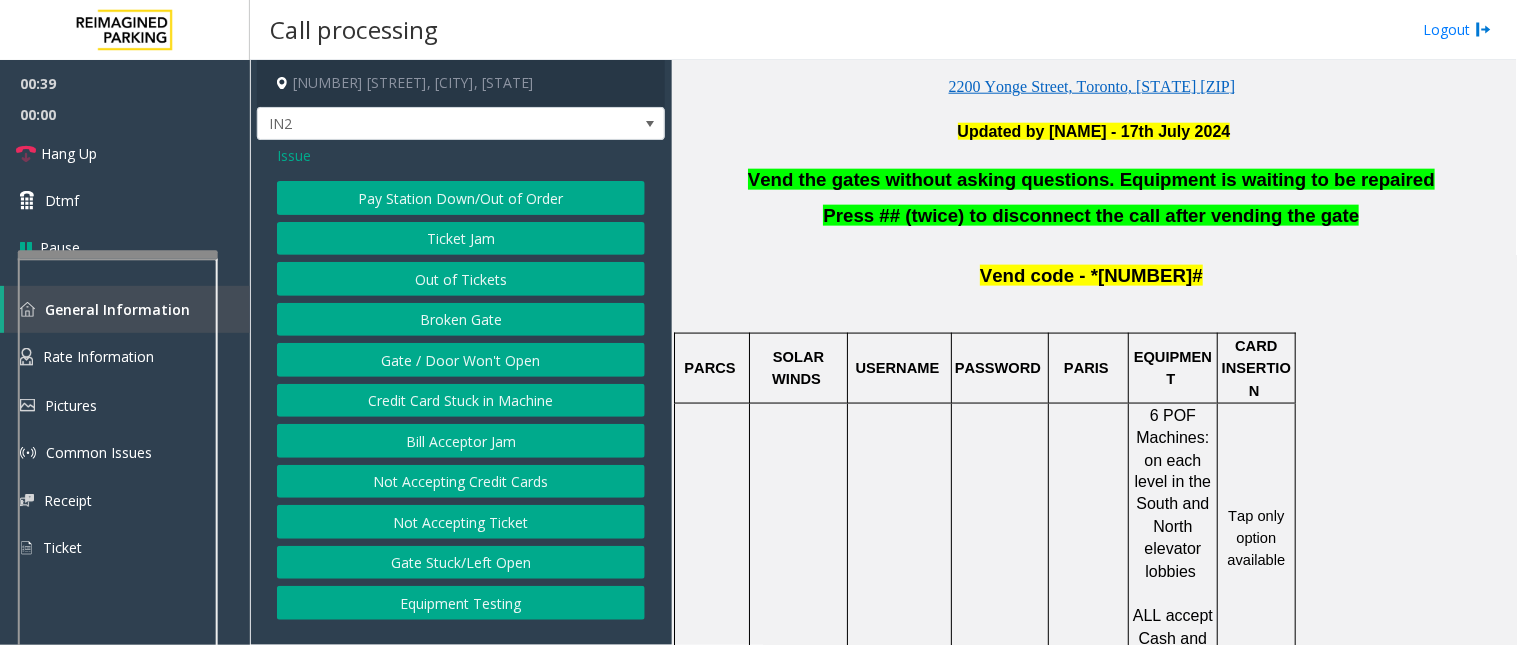 click on "Gate / Door Won't Open" 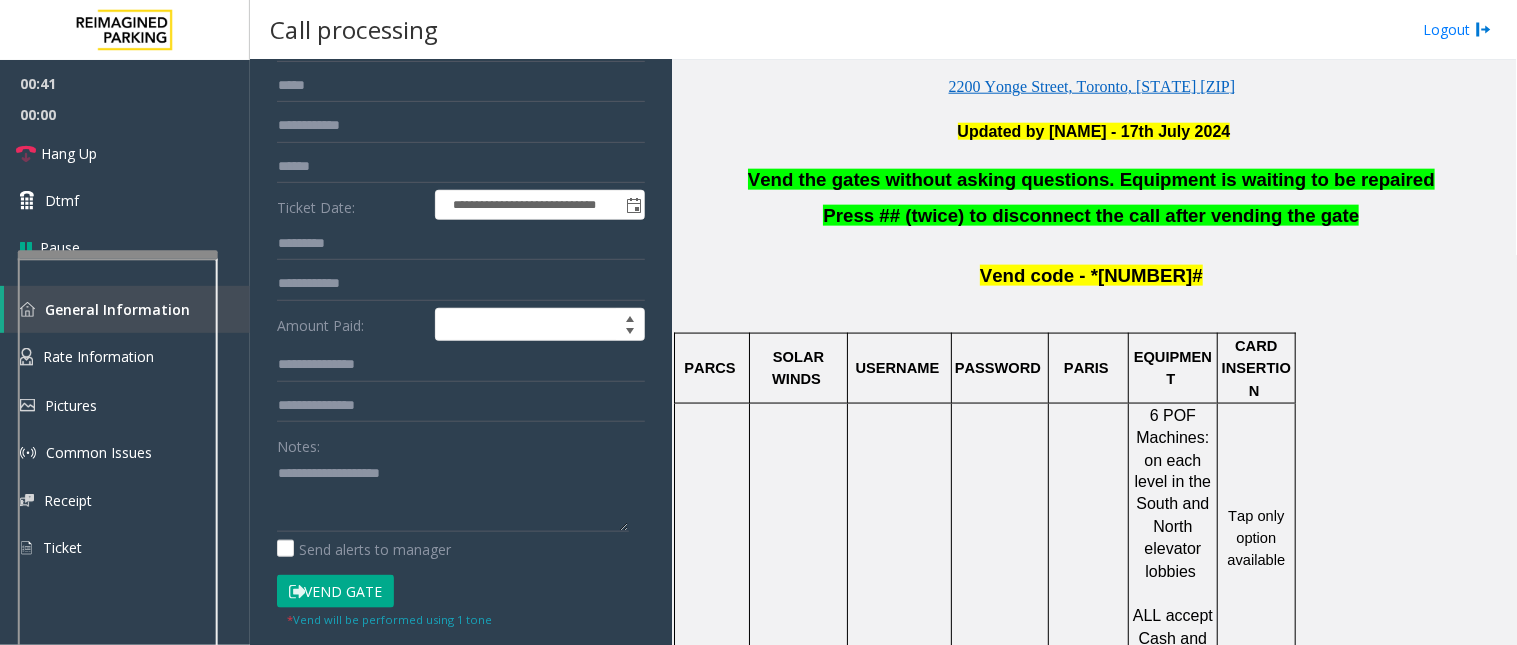 scroll, scrollTop: 222, scrollLeft: 0, axis: vertical 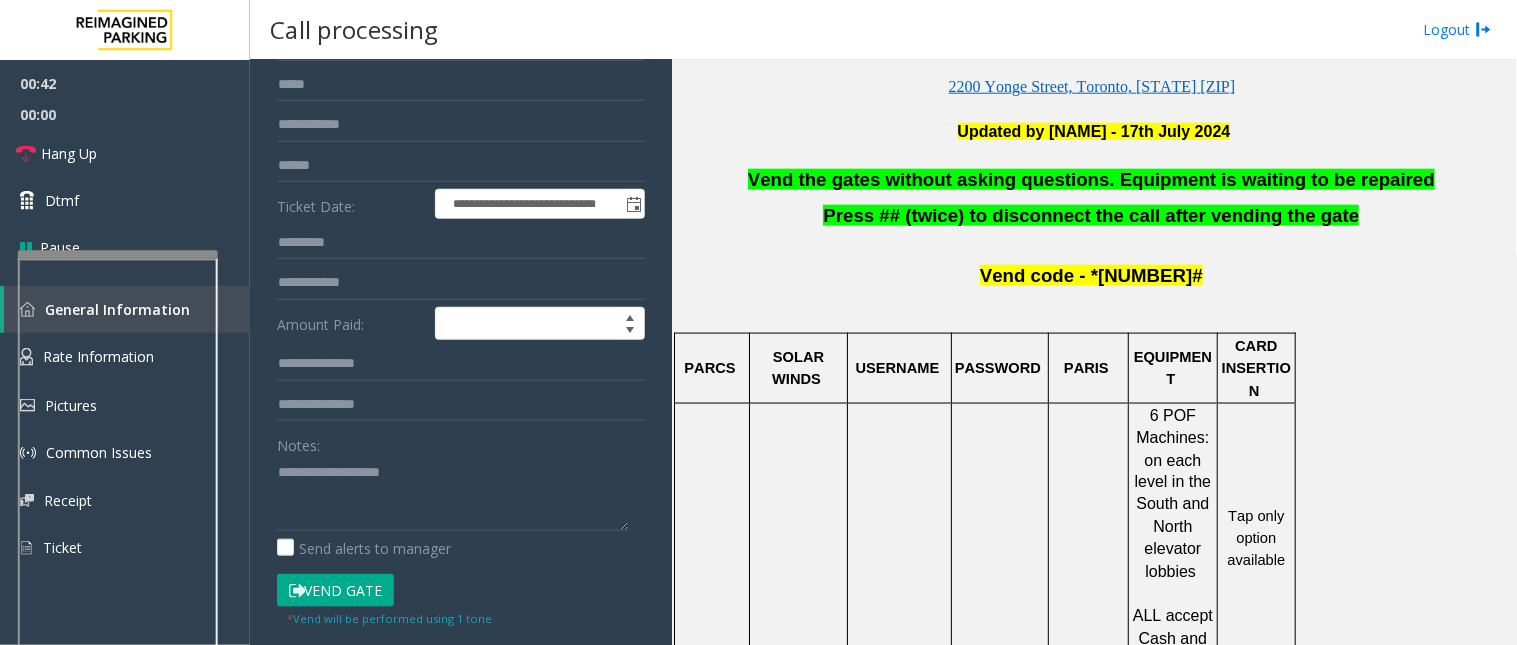 click on "Vend Gate" 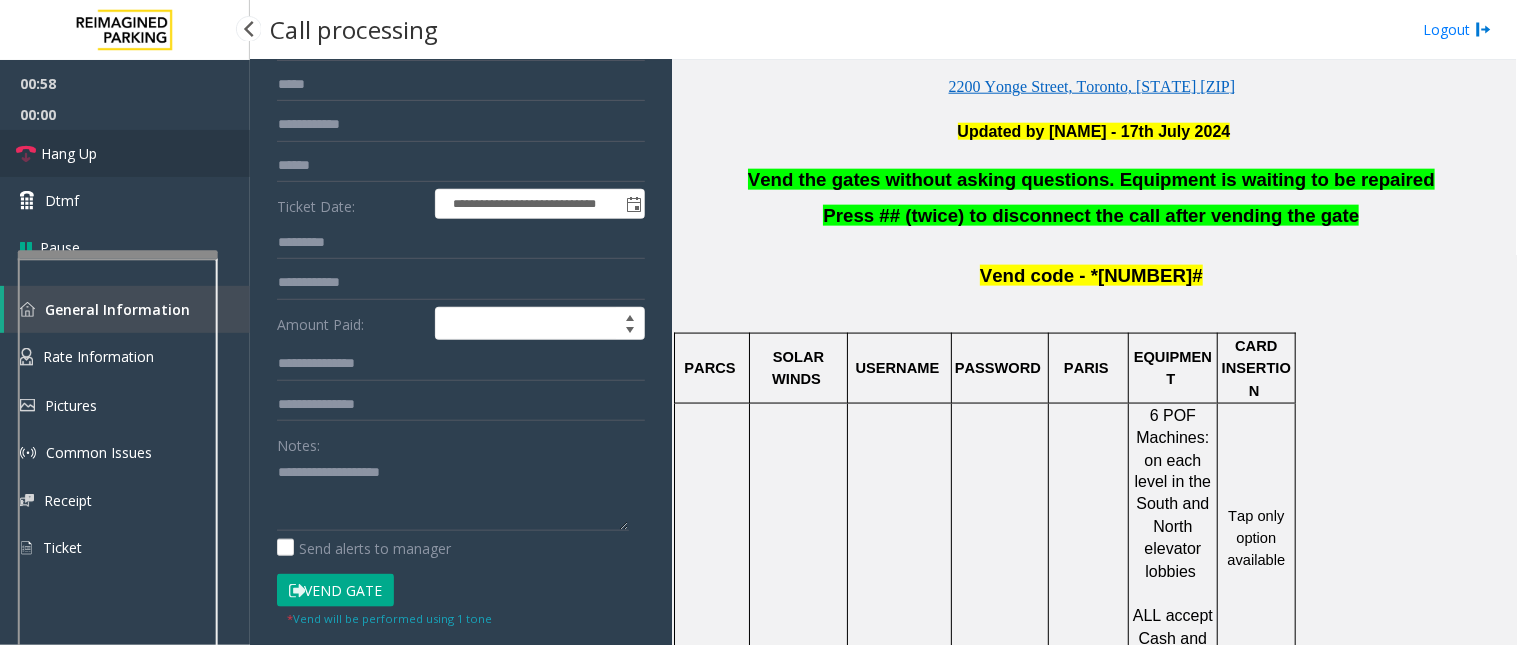 click on "Hang Up" at bounding box center [69, 153] 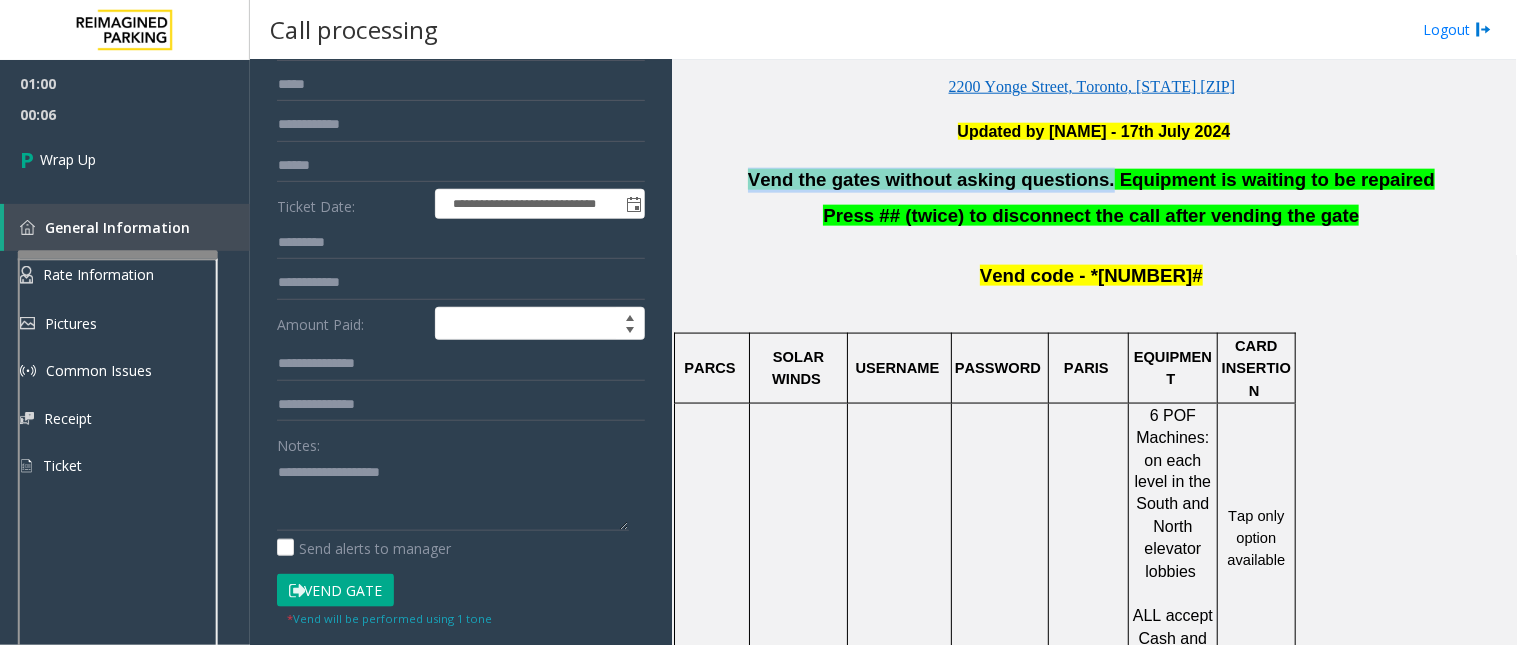 drag, startPoint x: 778, startPoint y: 184, endPoint x: 1101, endPoint y: 184, distance: 323 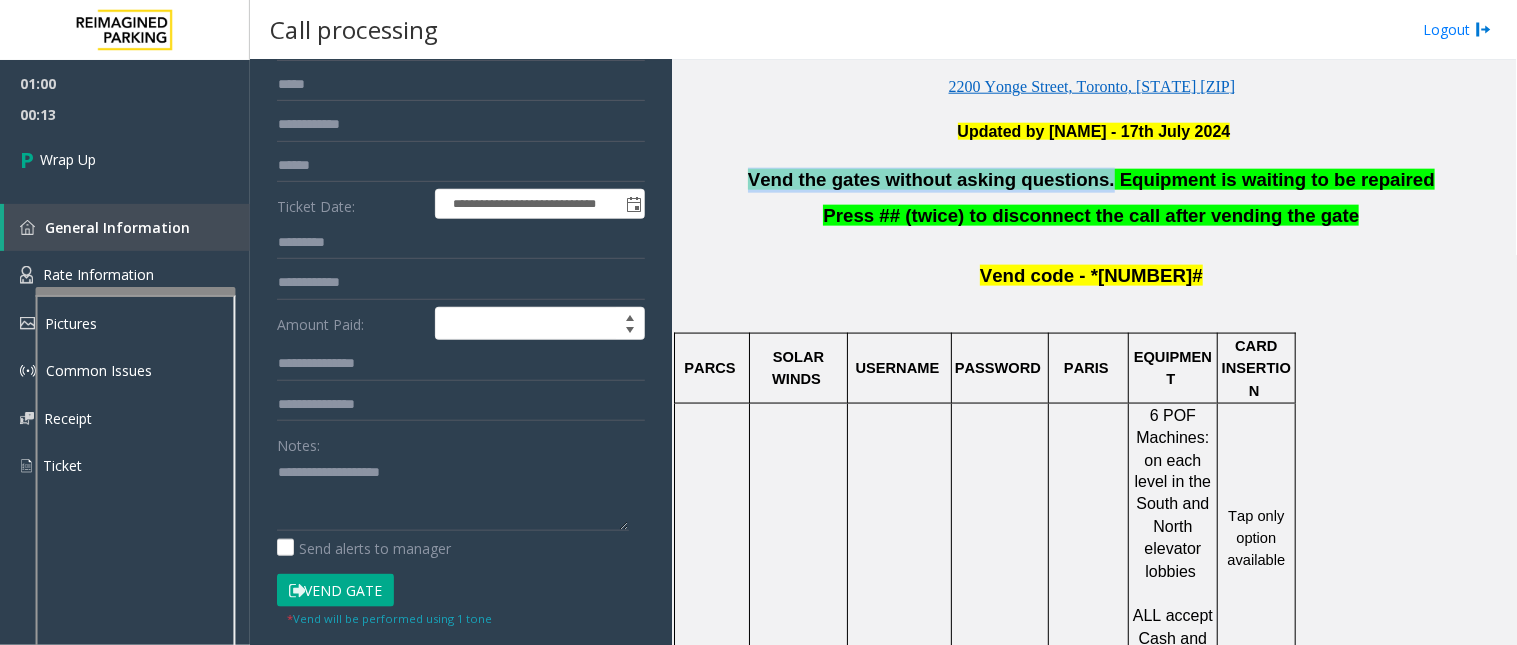 click at bounding box center [136, 291] 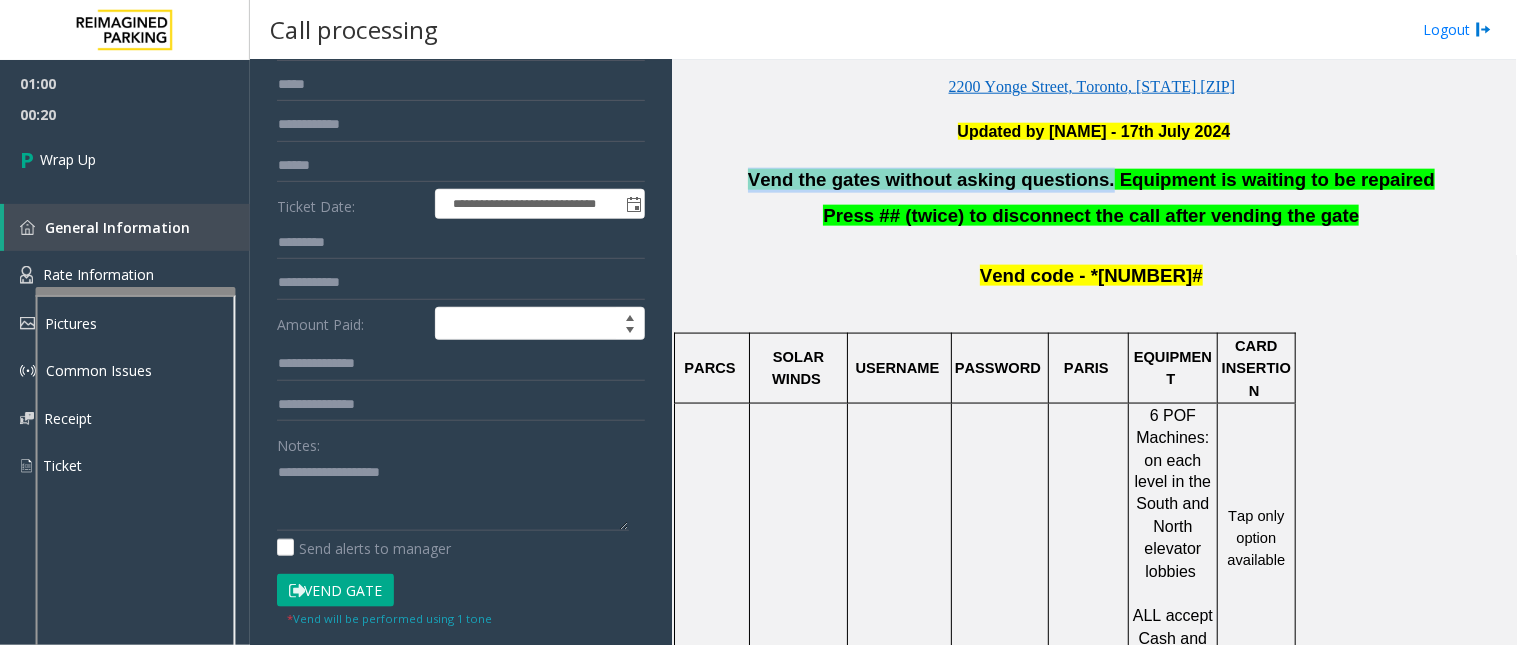 click on "Vend the gates without asking questions. Equipment is waiting to be repaired" 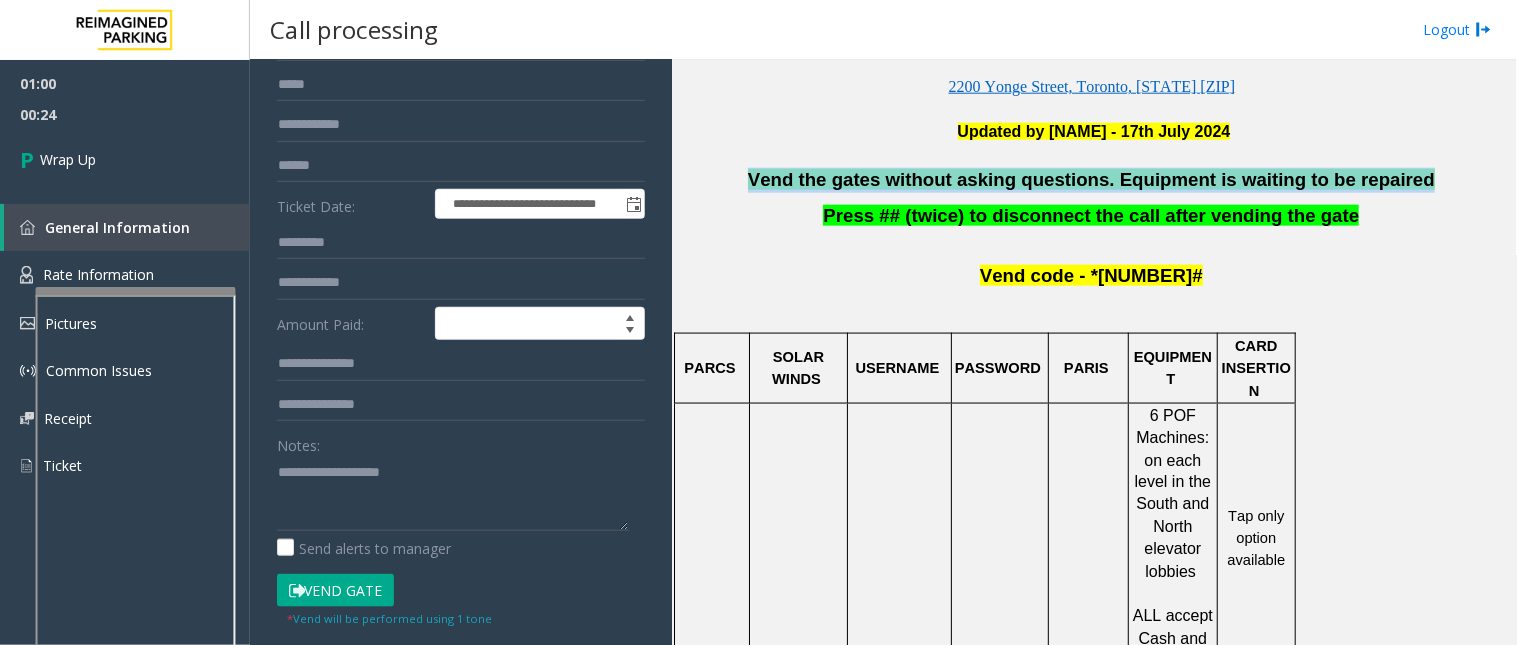 drag, startPoint x: 776, startPoint y: 183, endPoint x: 1380, endPoint y: 188, distance: 604.0207 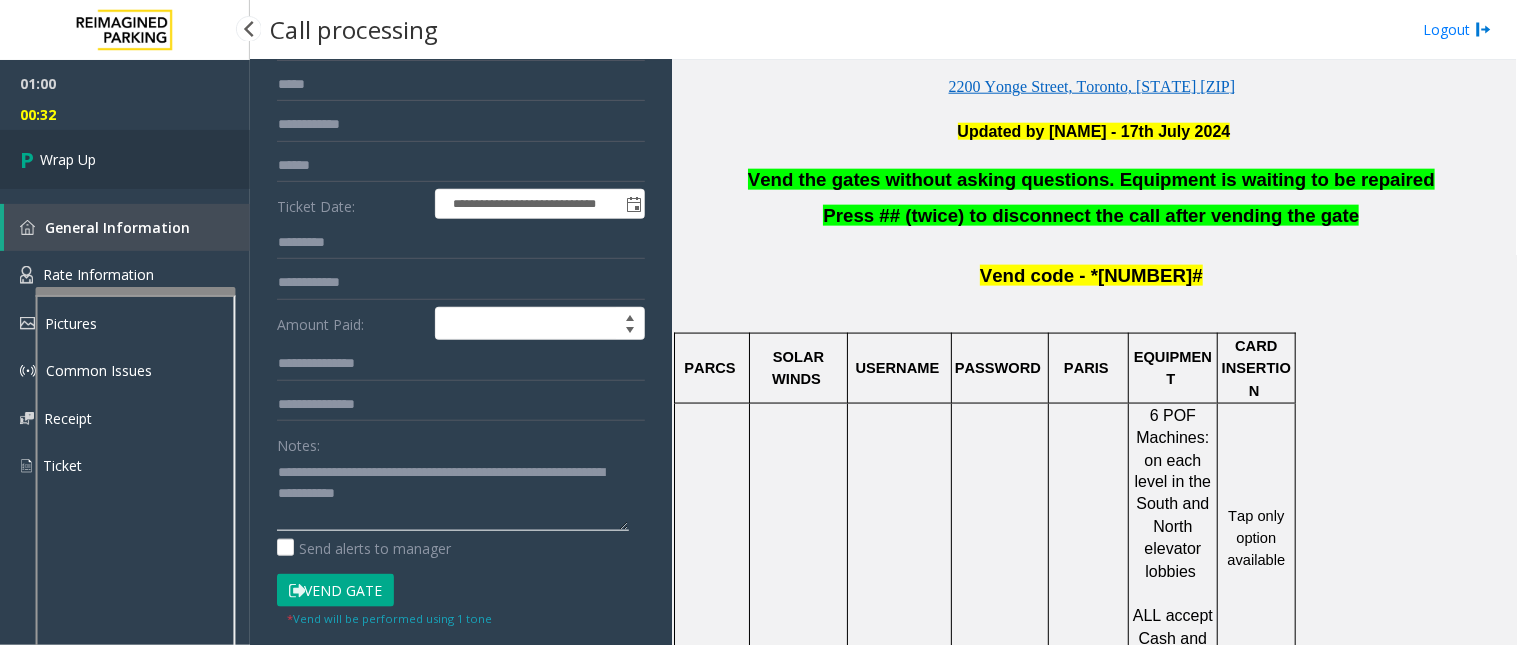 type on "**********" 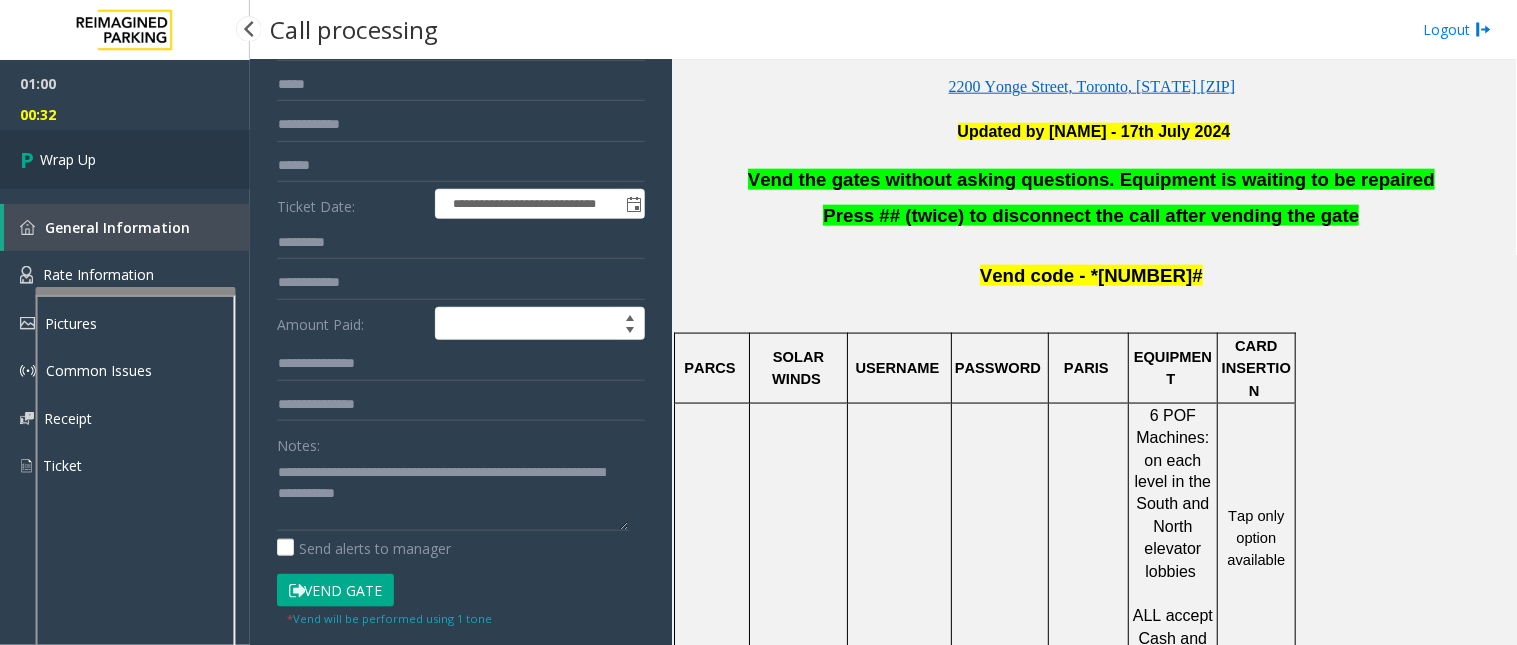 click on "Wrap Up" at bounding box center (68, 159) 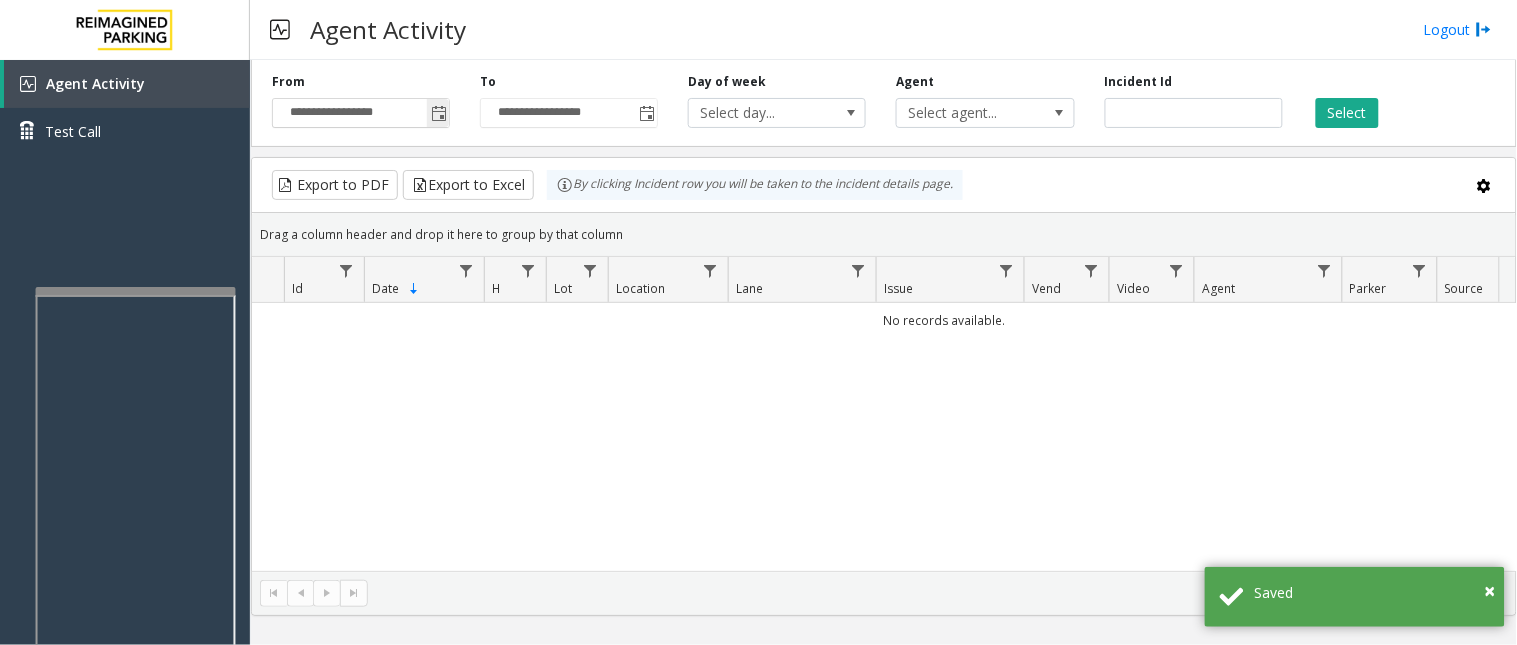 click 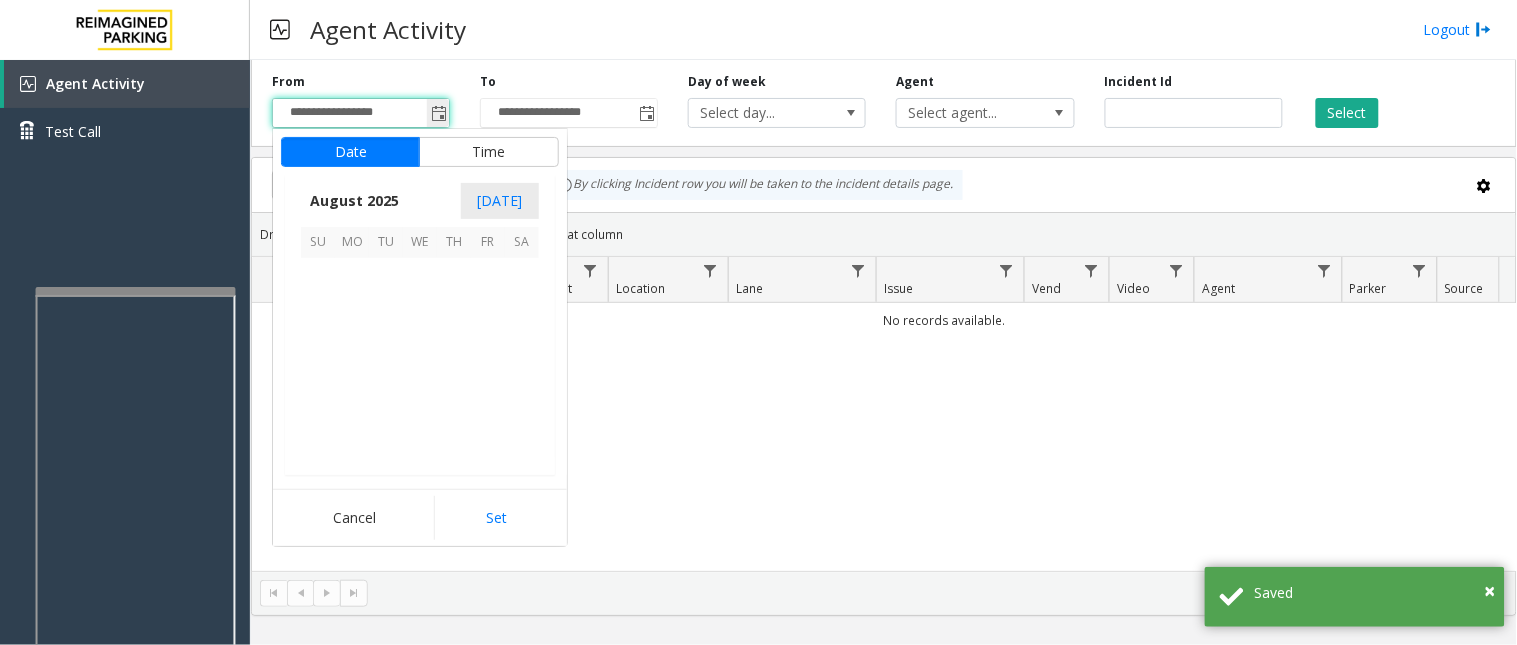 scroll, scrollTop: 358592, scrollLeft: 0, axis: vertical 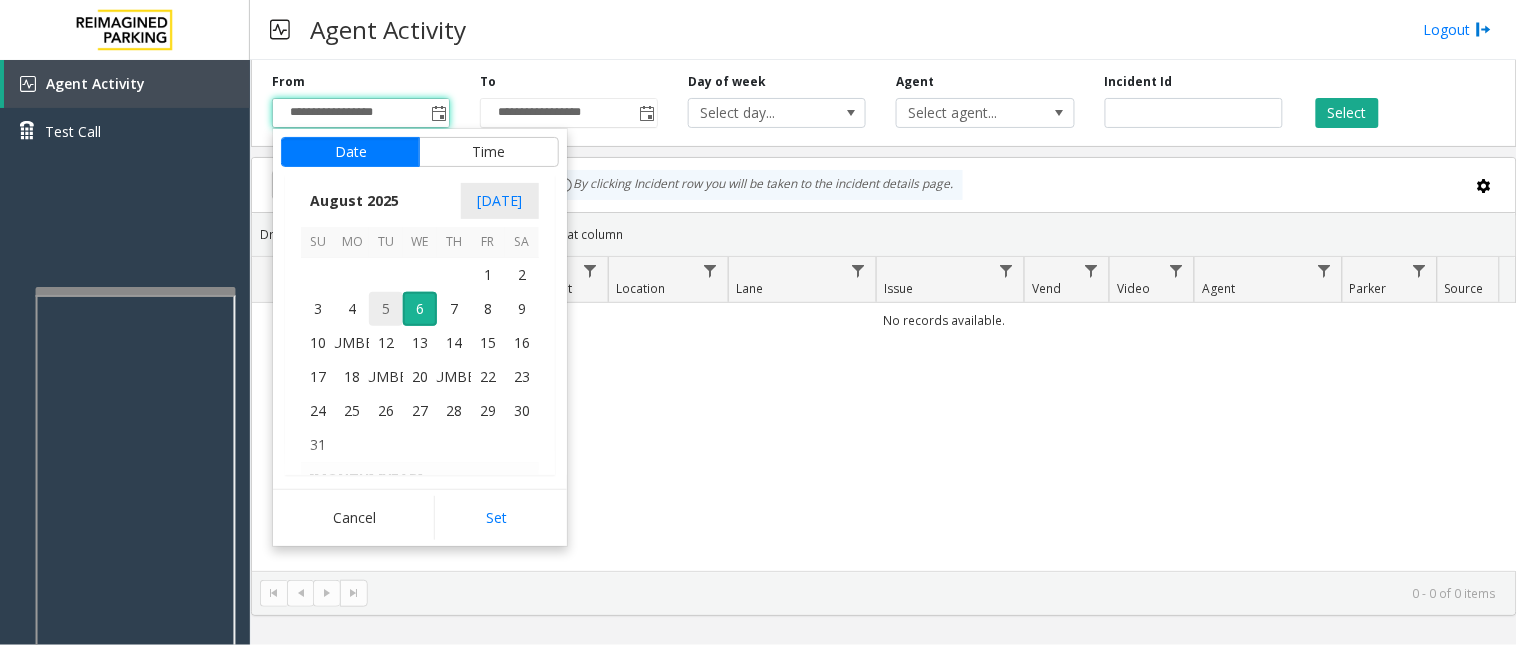 click on "5" at bounding box center [386, 309] 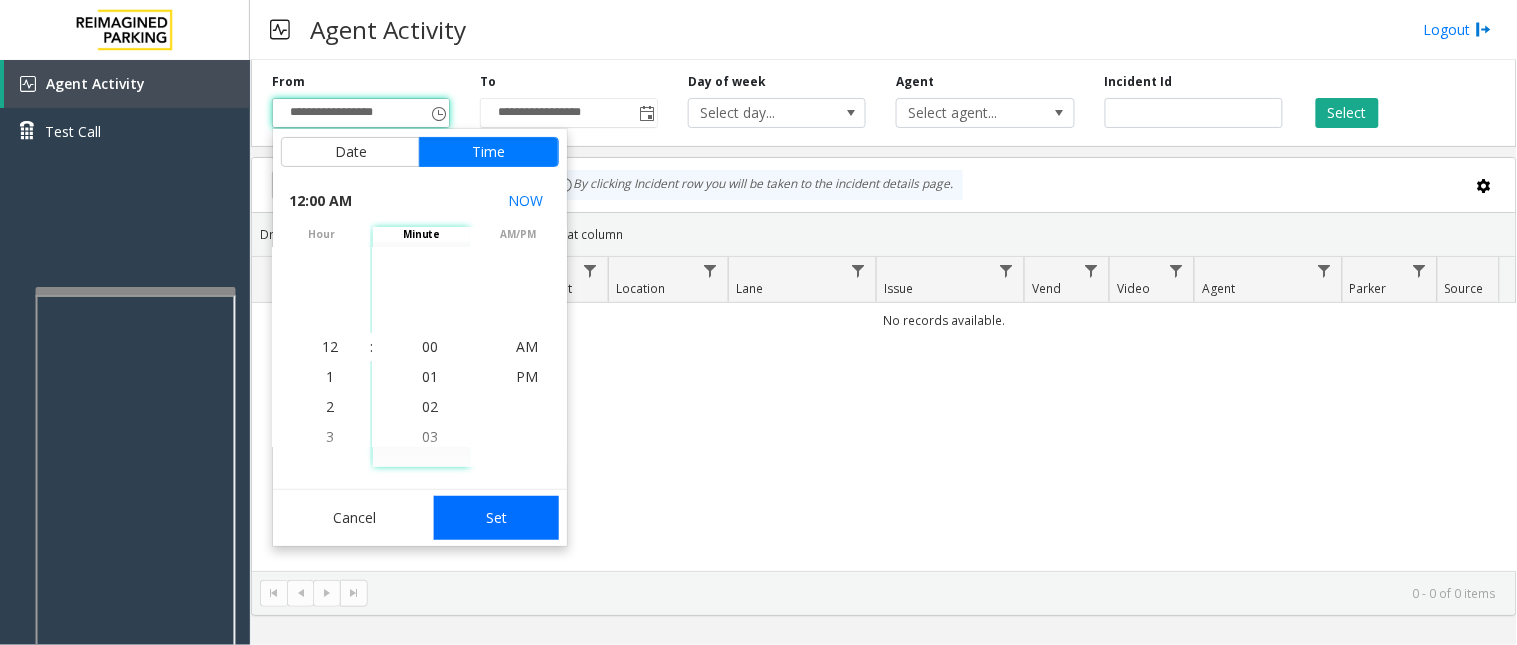 click on "Set" 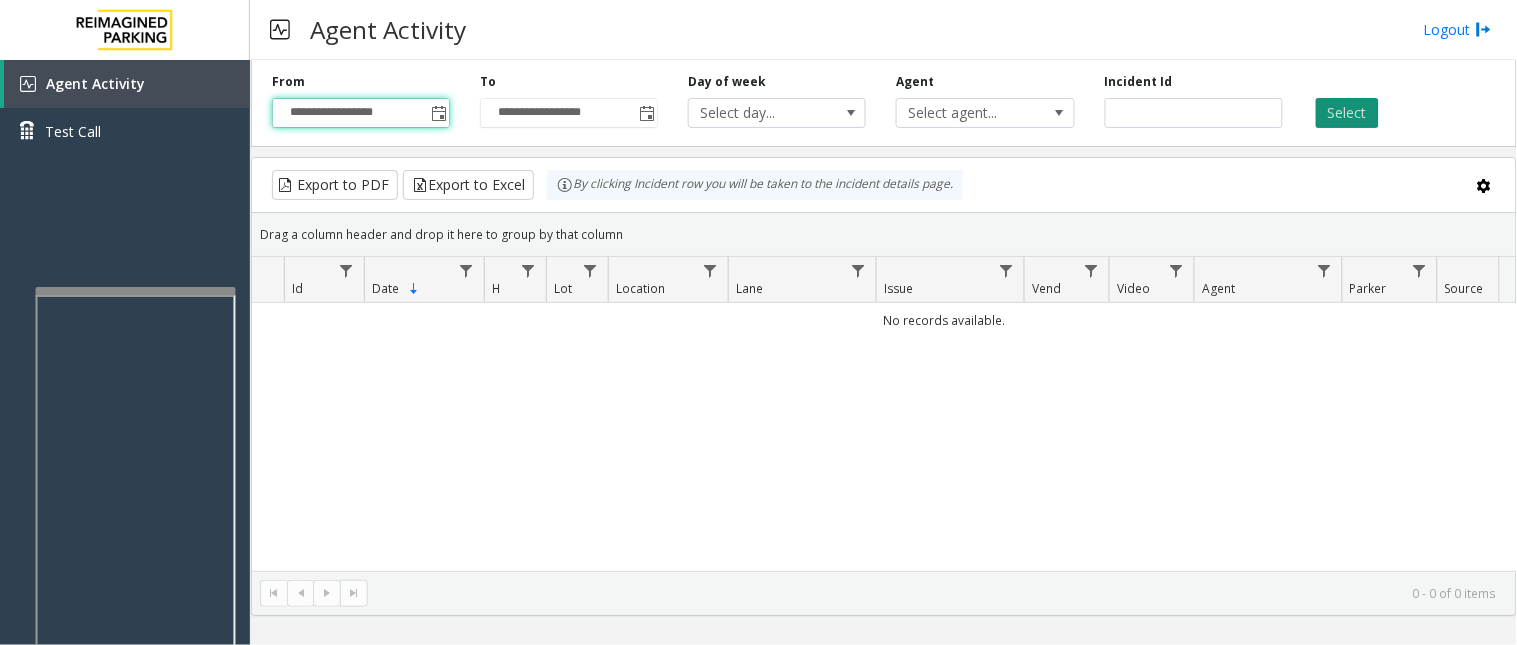 click on "Select" 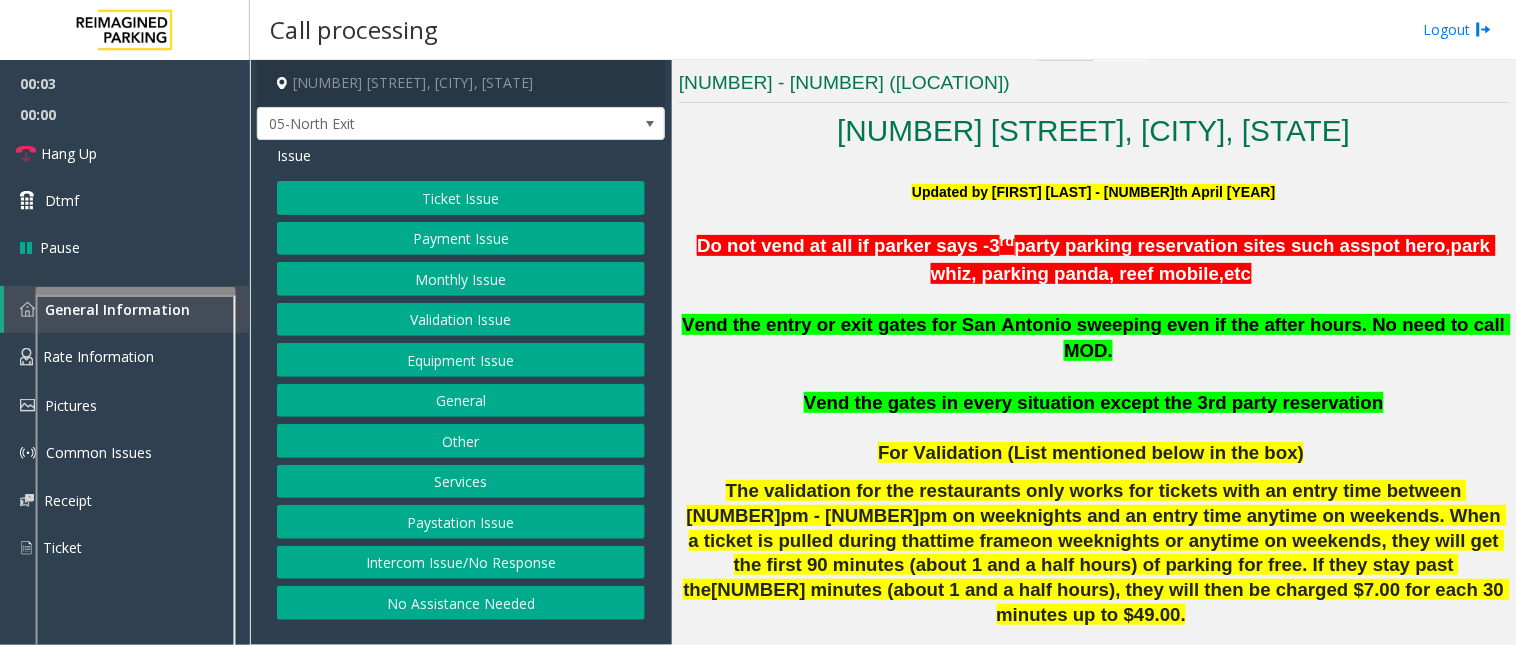 scroll, scrollTop: 444, scrollLeft: 0, axis: vertical 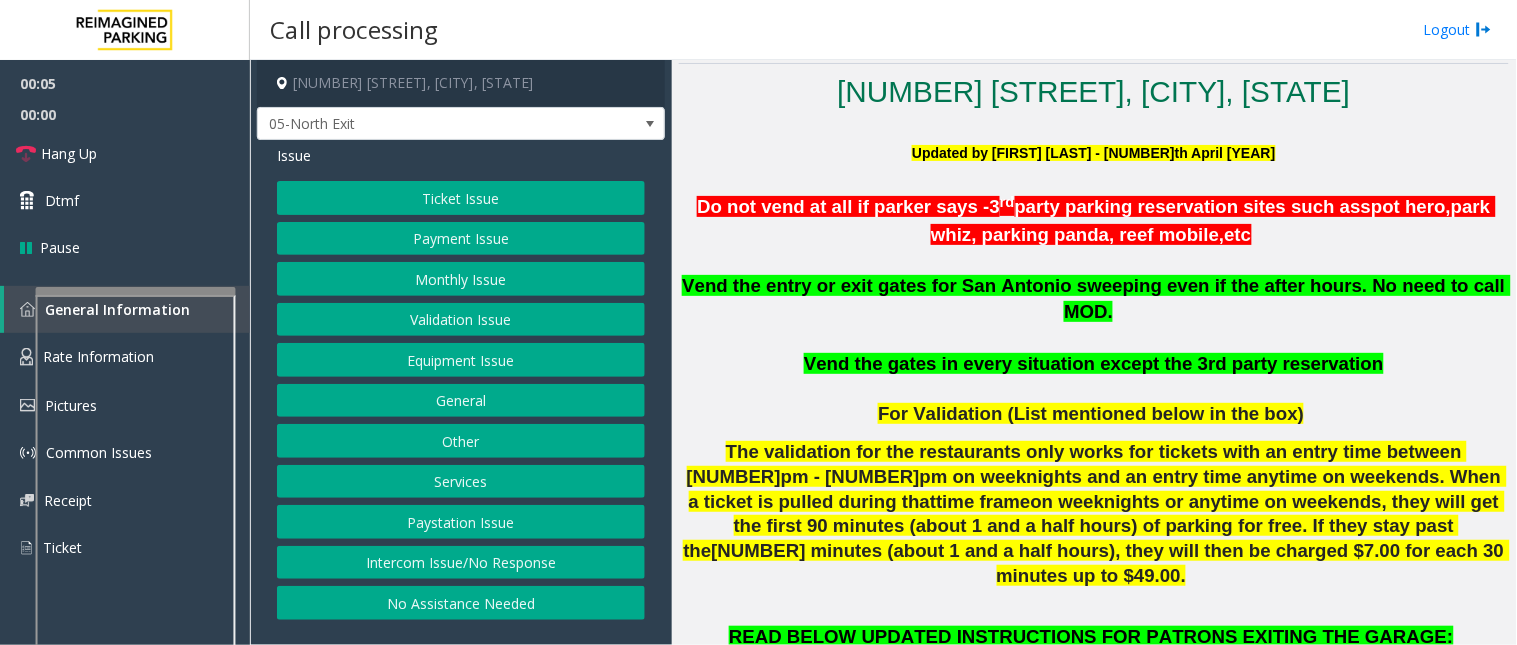 click on "For Validation (List mentioned below in the box)" 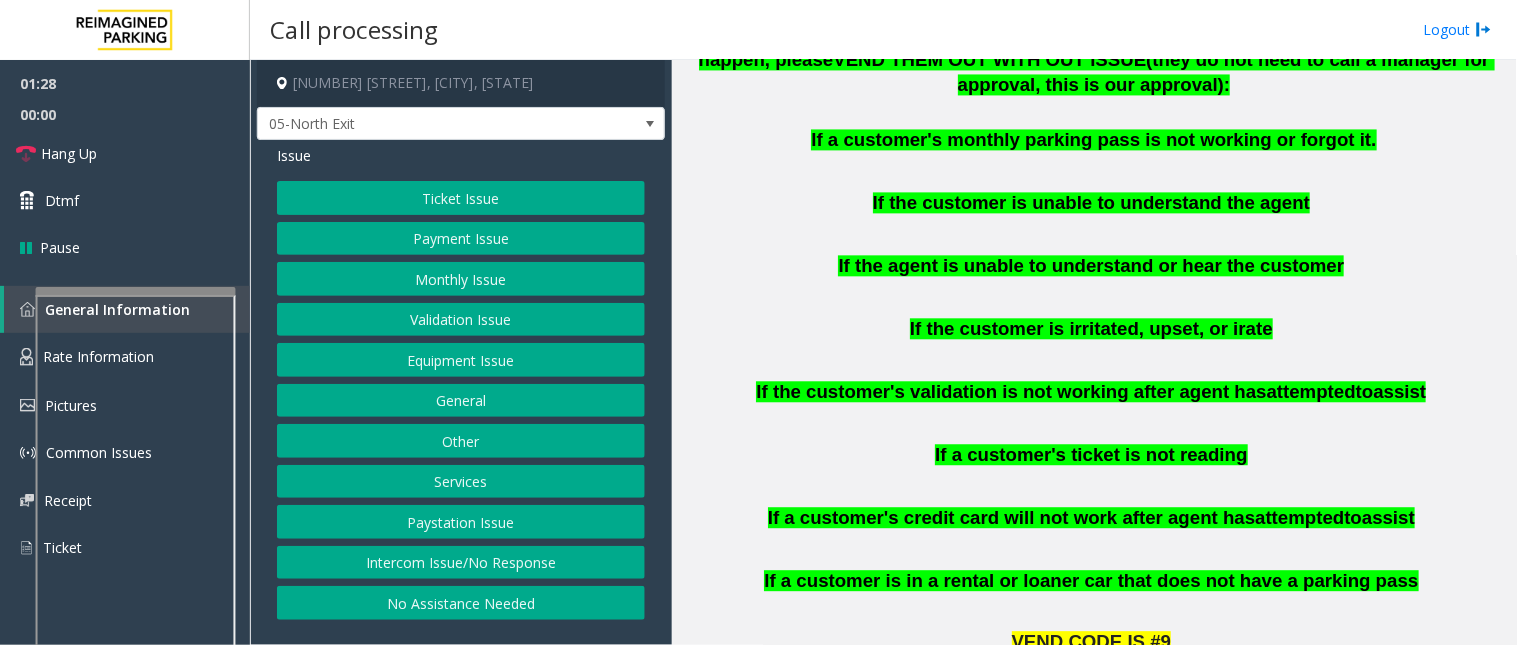scroll, scrollTop: 1111, scrollLeft: 0, axis: vertical 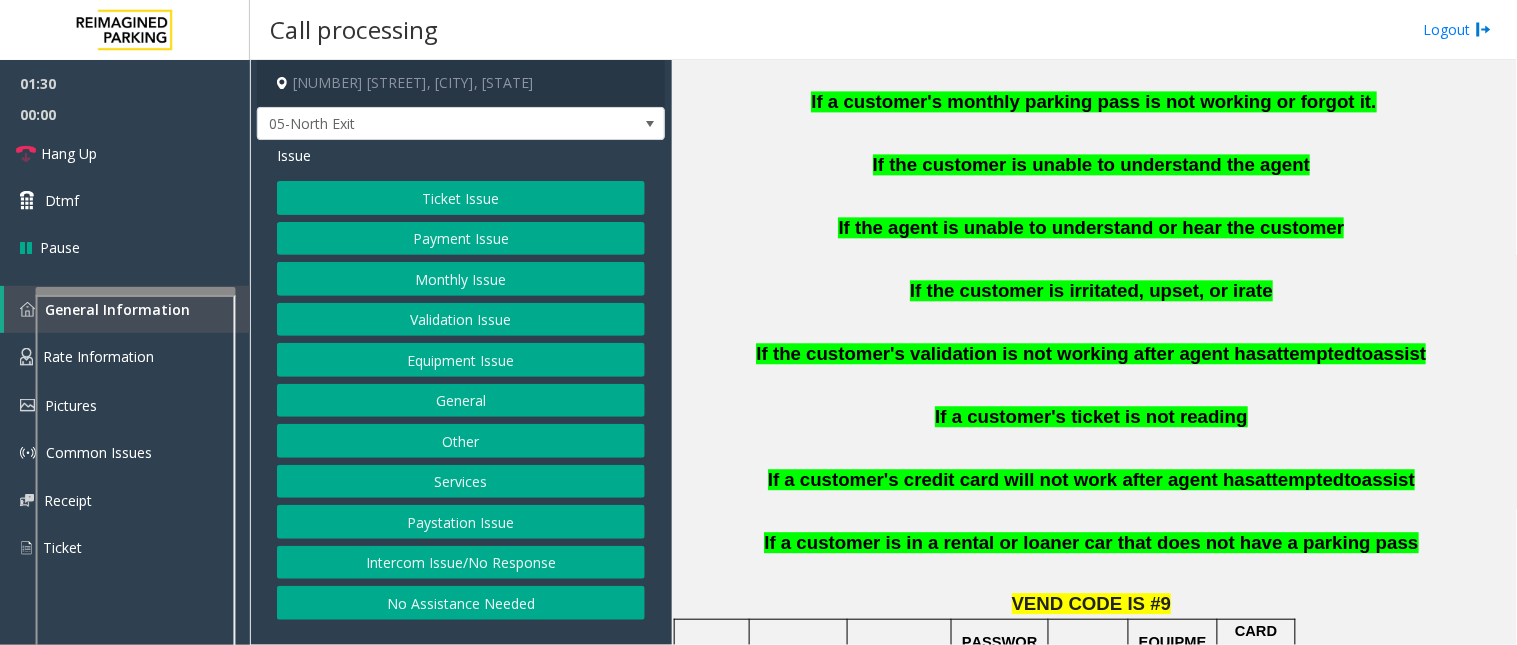 click on "Ticket Issue" 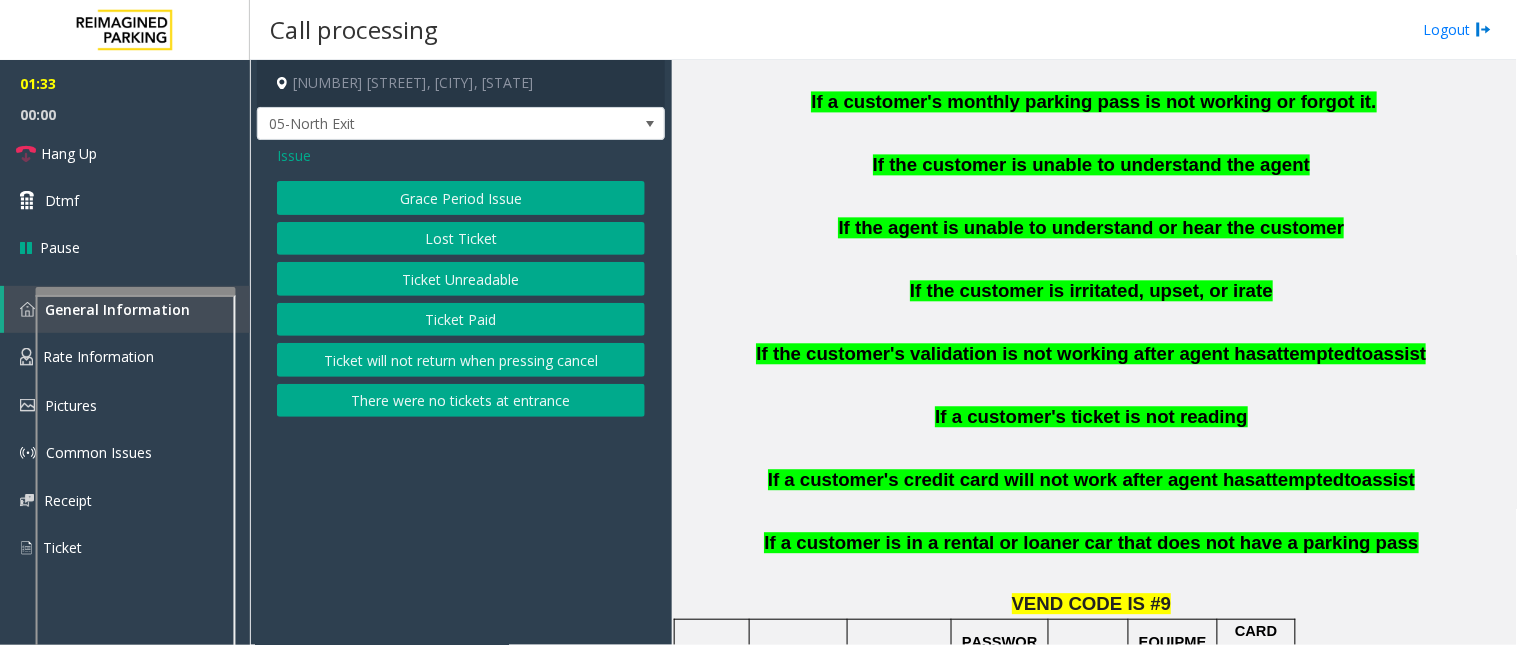 click on "Issue" 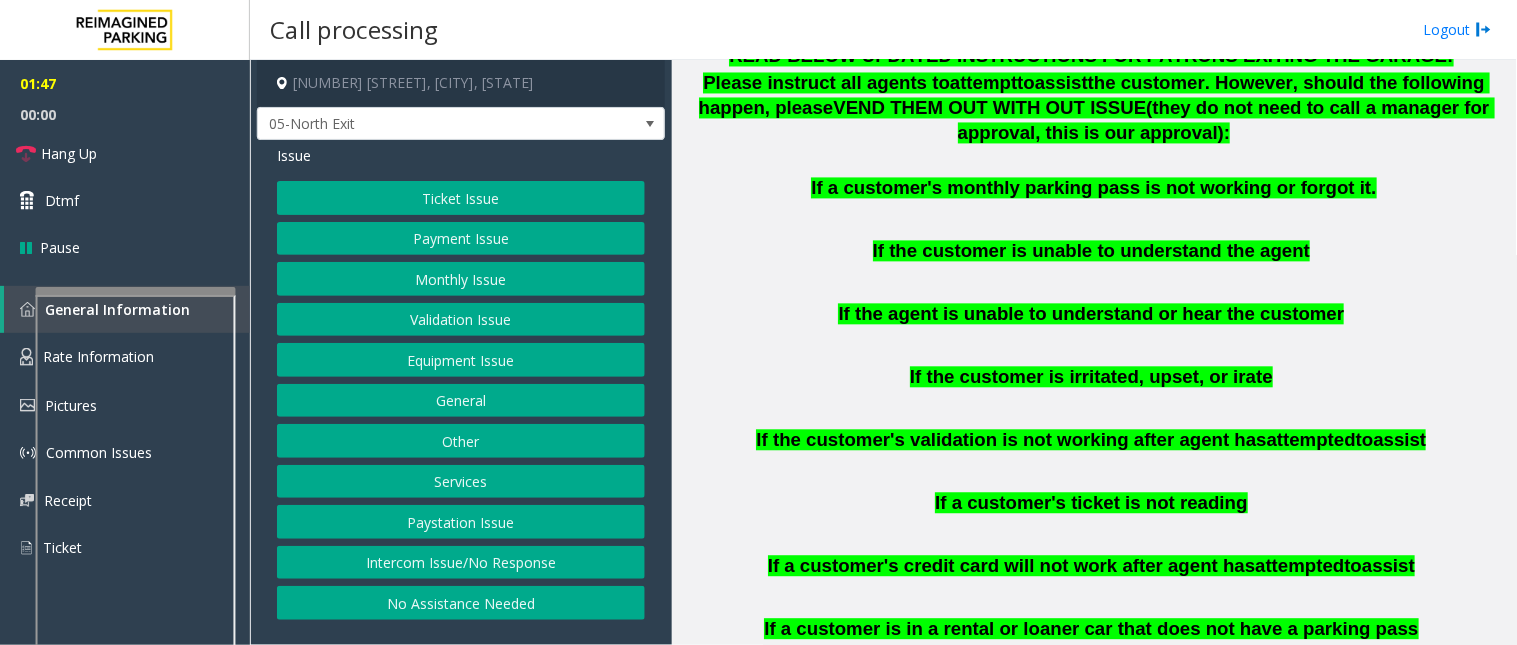 scroll, scrollTop: 1000, scrollLeft: 0, axis: vertical 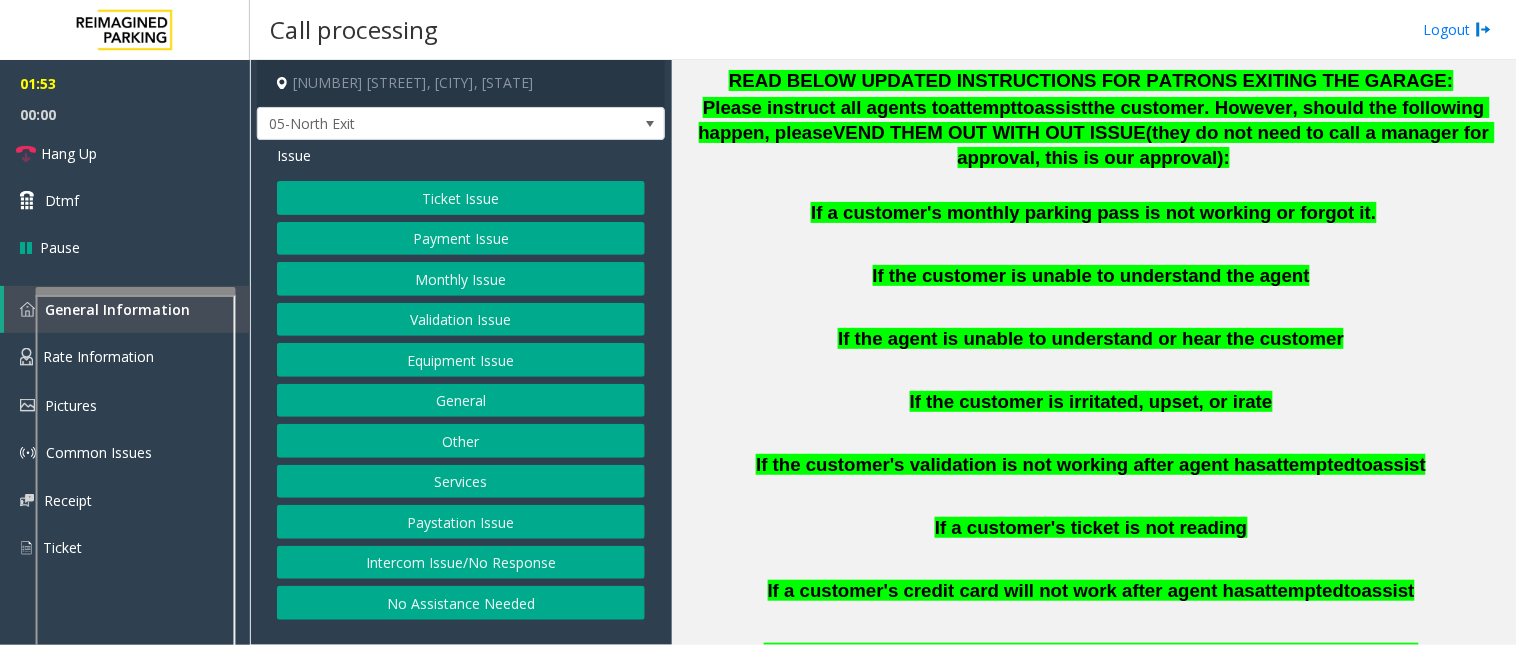 click on "Equipment Issue" 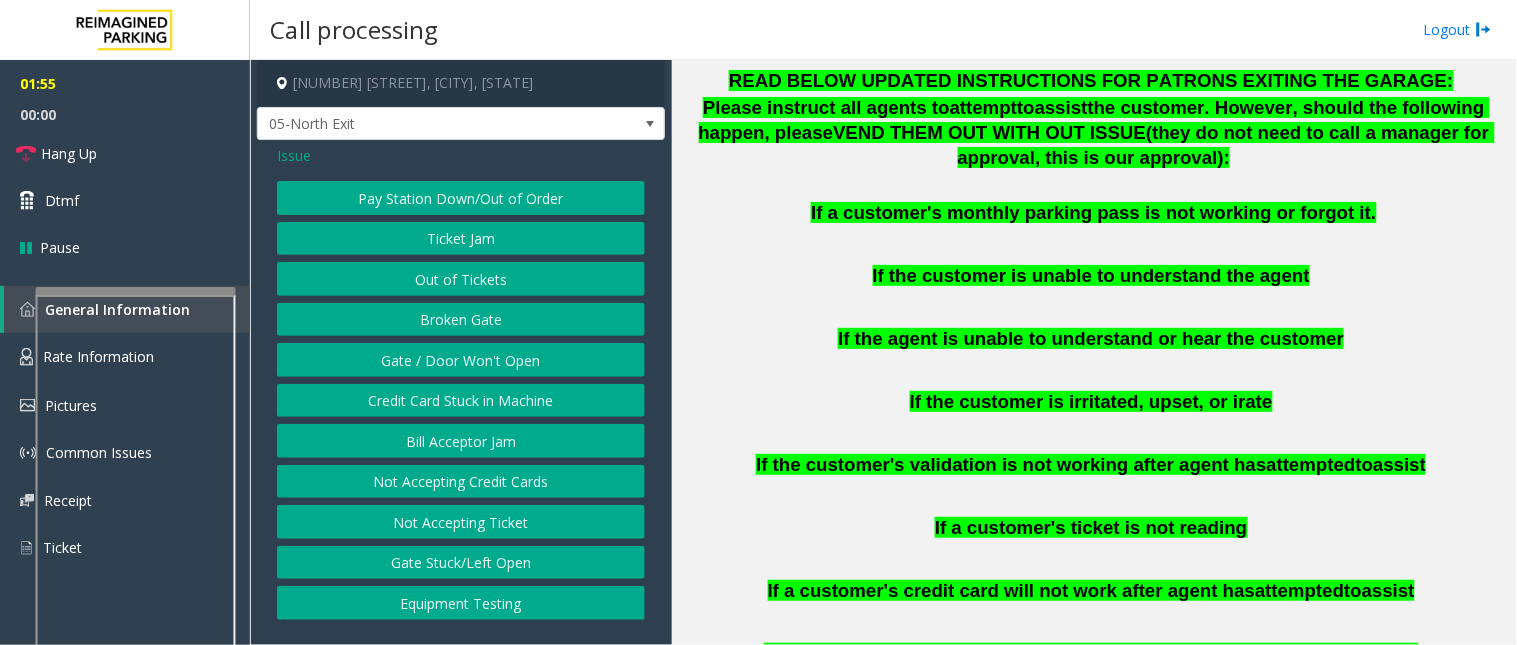 click on "Ticket Jam" 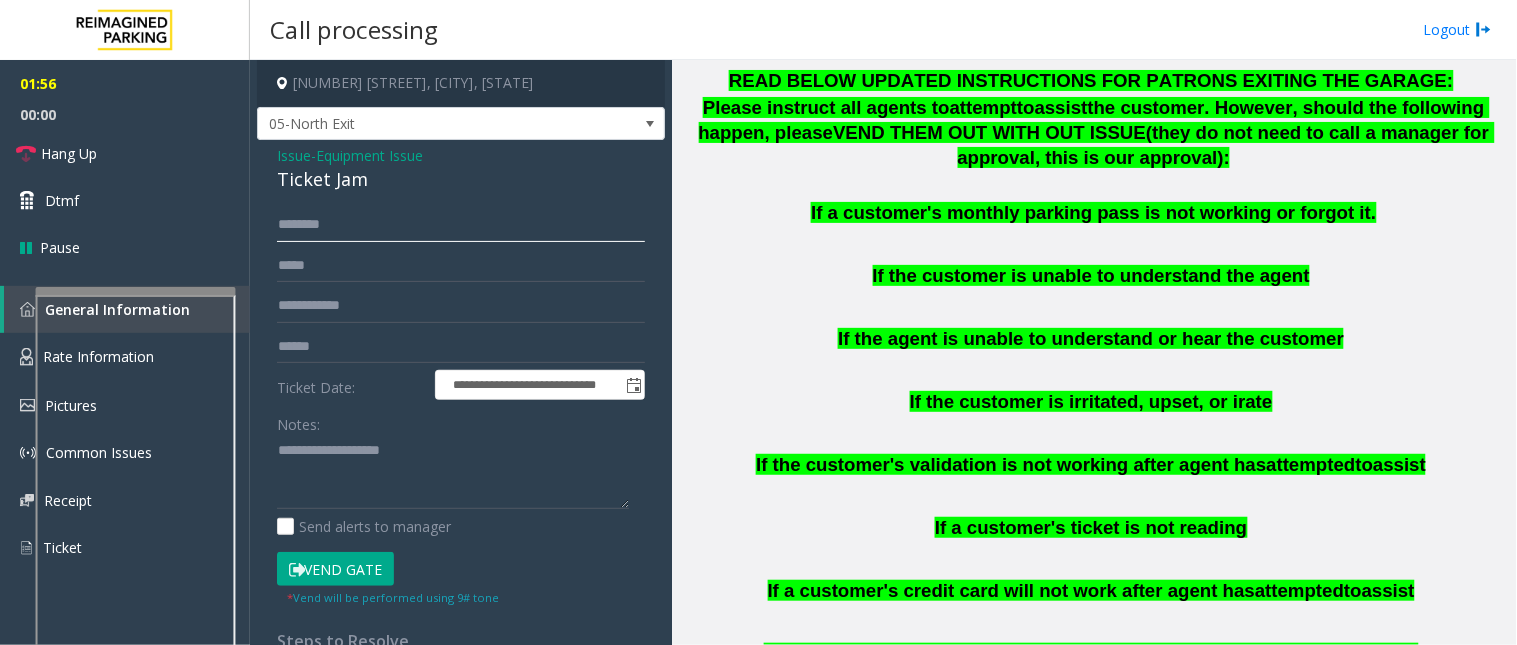 click 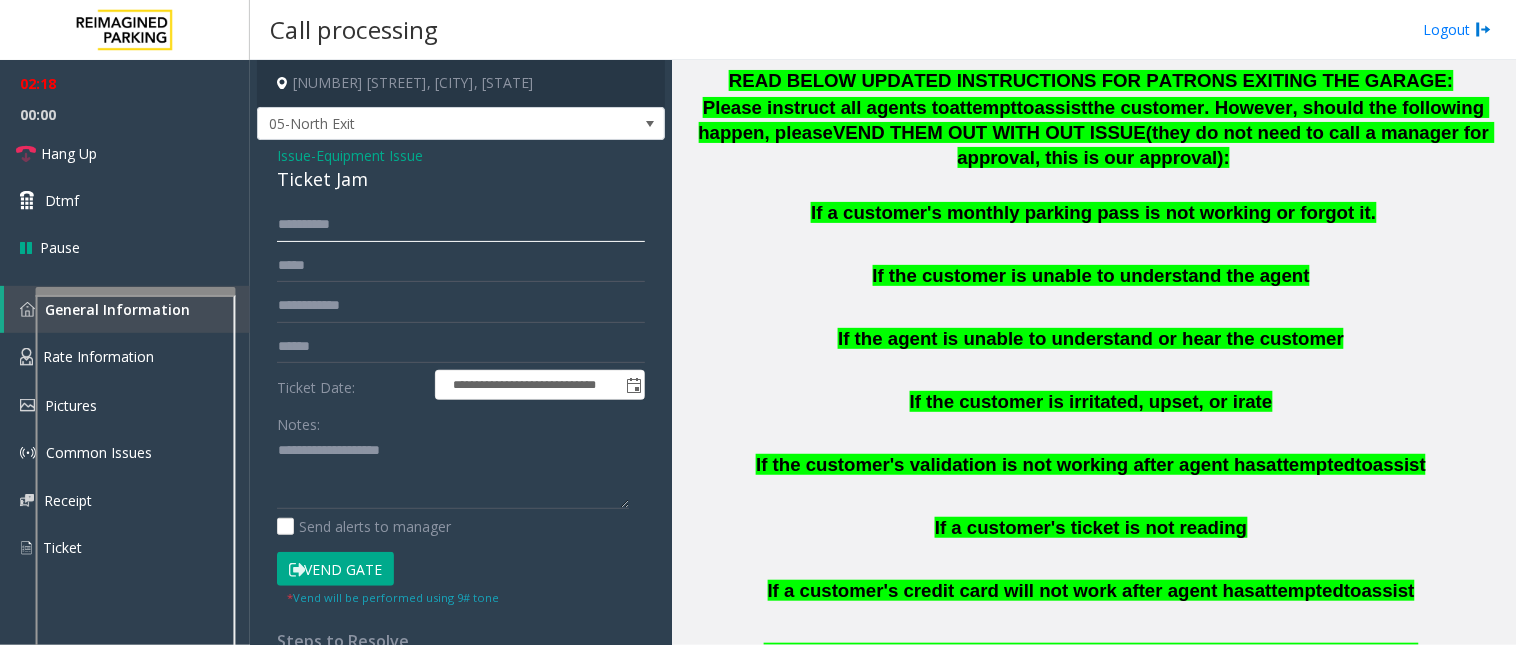 click on "**********" 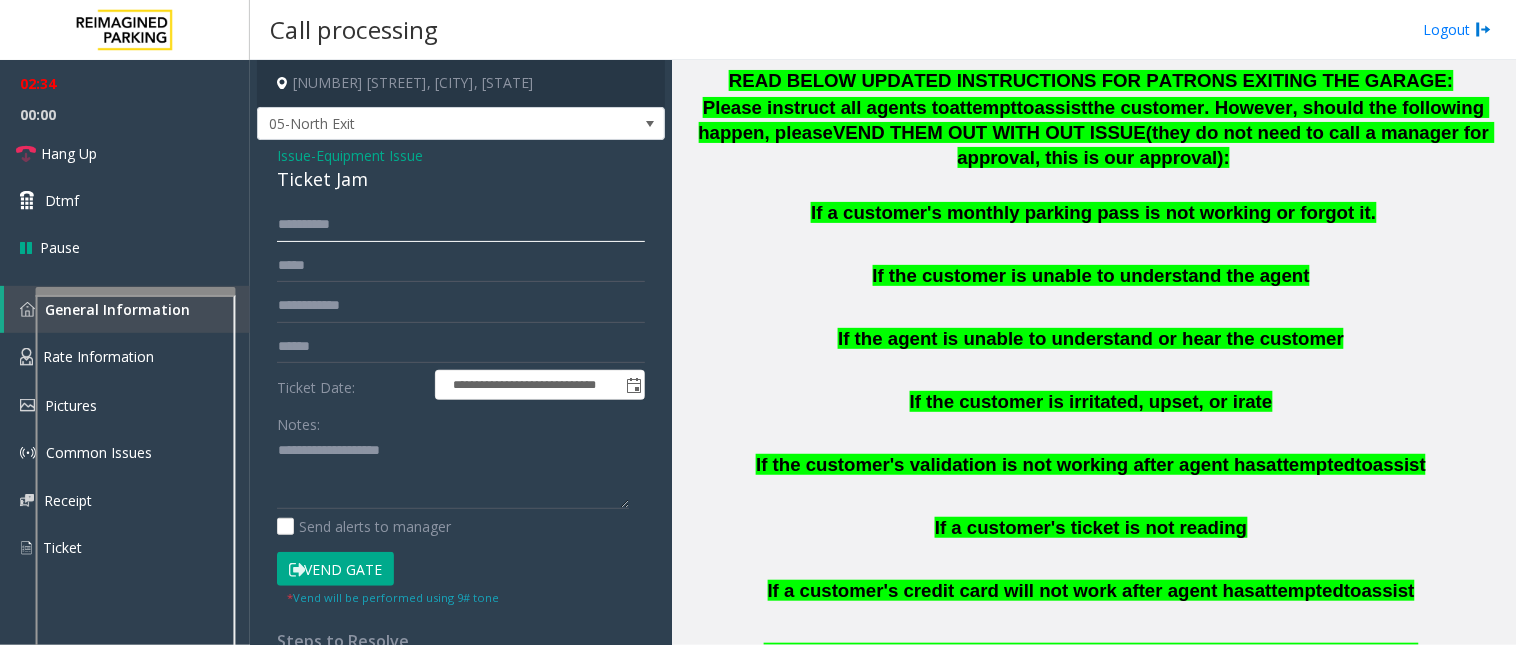 type on "**********" 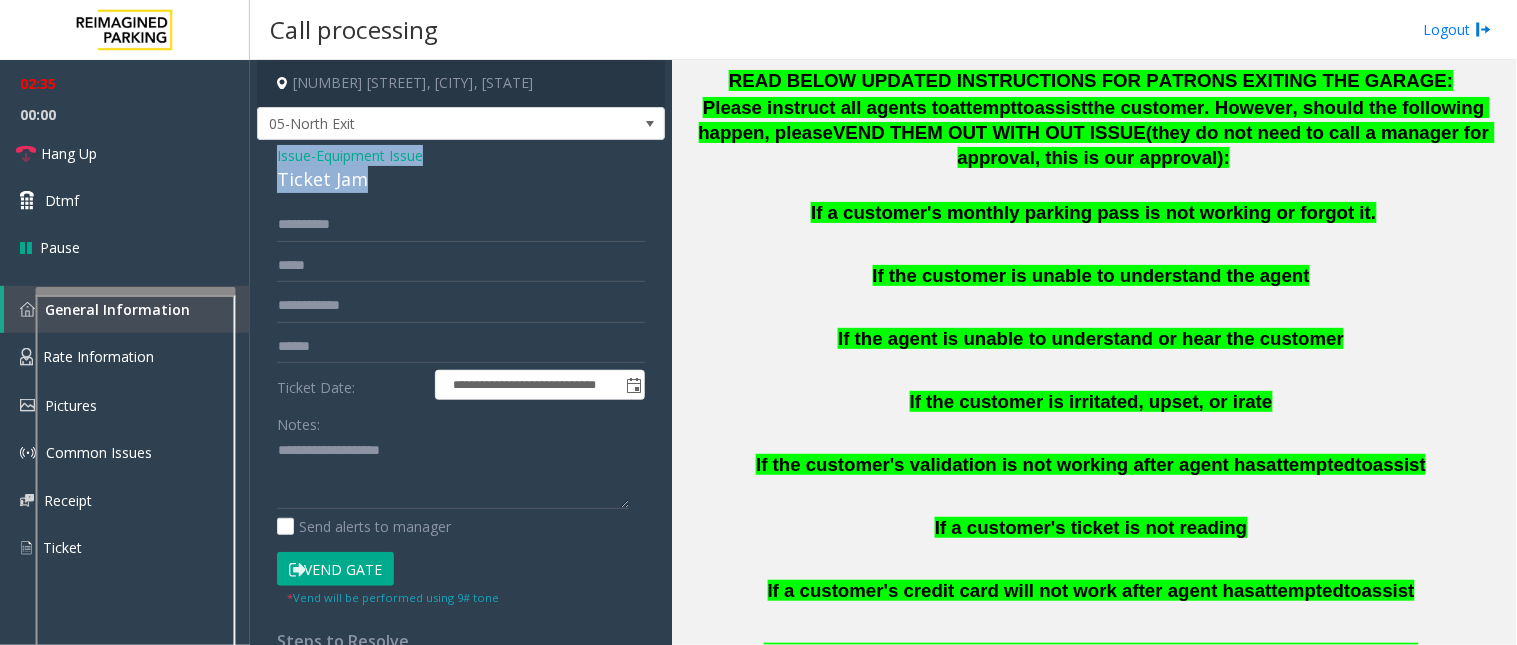drag, startPoint x: 274, startPoint y: 146, endPoint x: 527, endPoint y: 202, distance: 259.12354 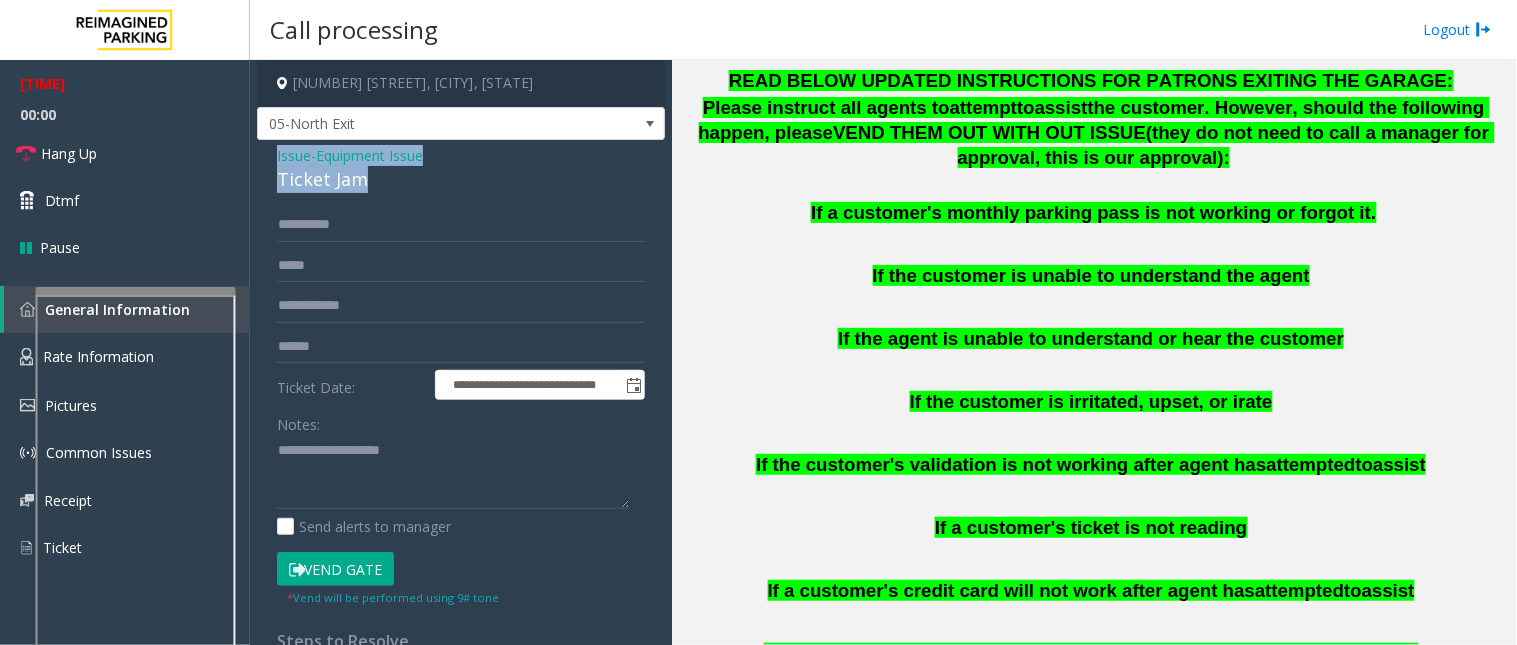 click on "Ticket Jam" 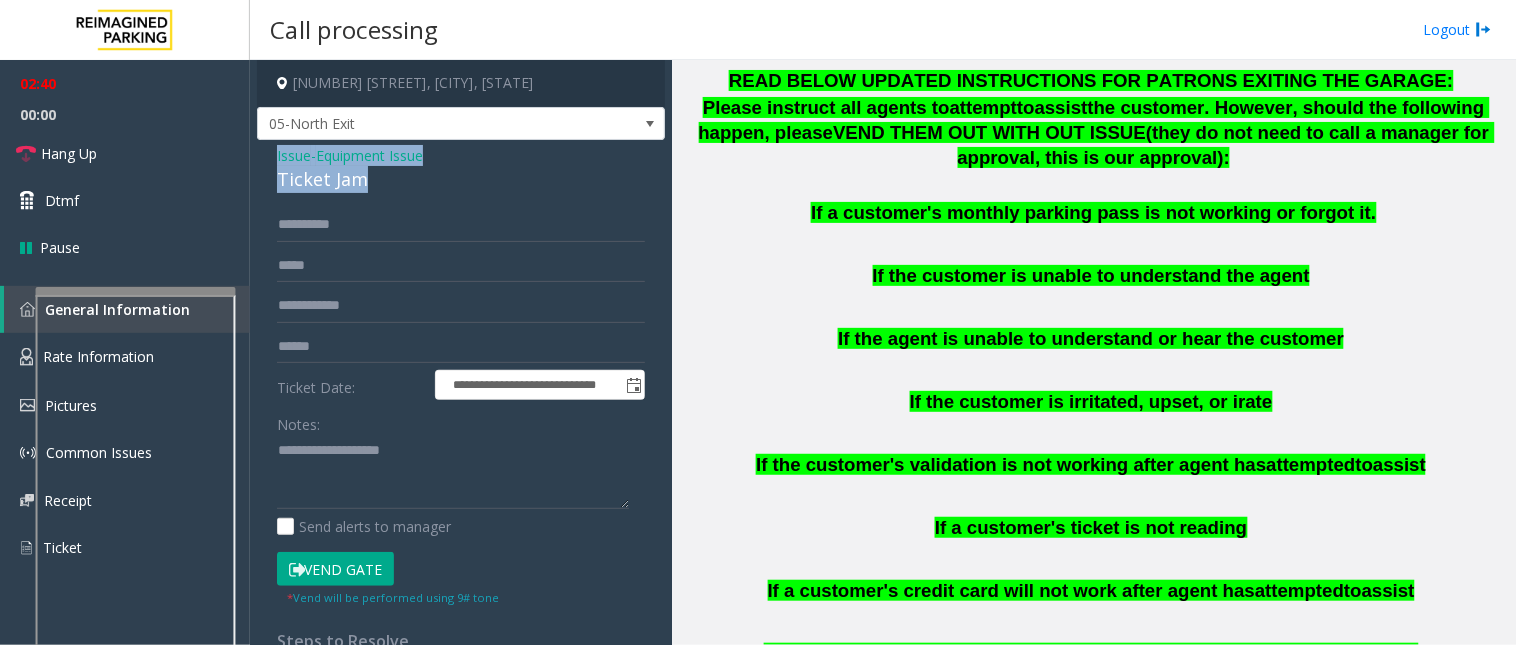 drag, startPoint x: 275, startPoint y: 154, endPoint x: 464, endPoint y: 182, distance: 191.06282 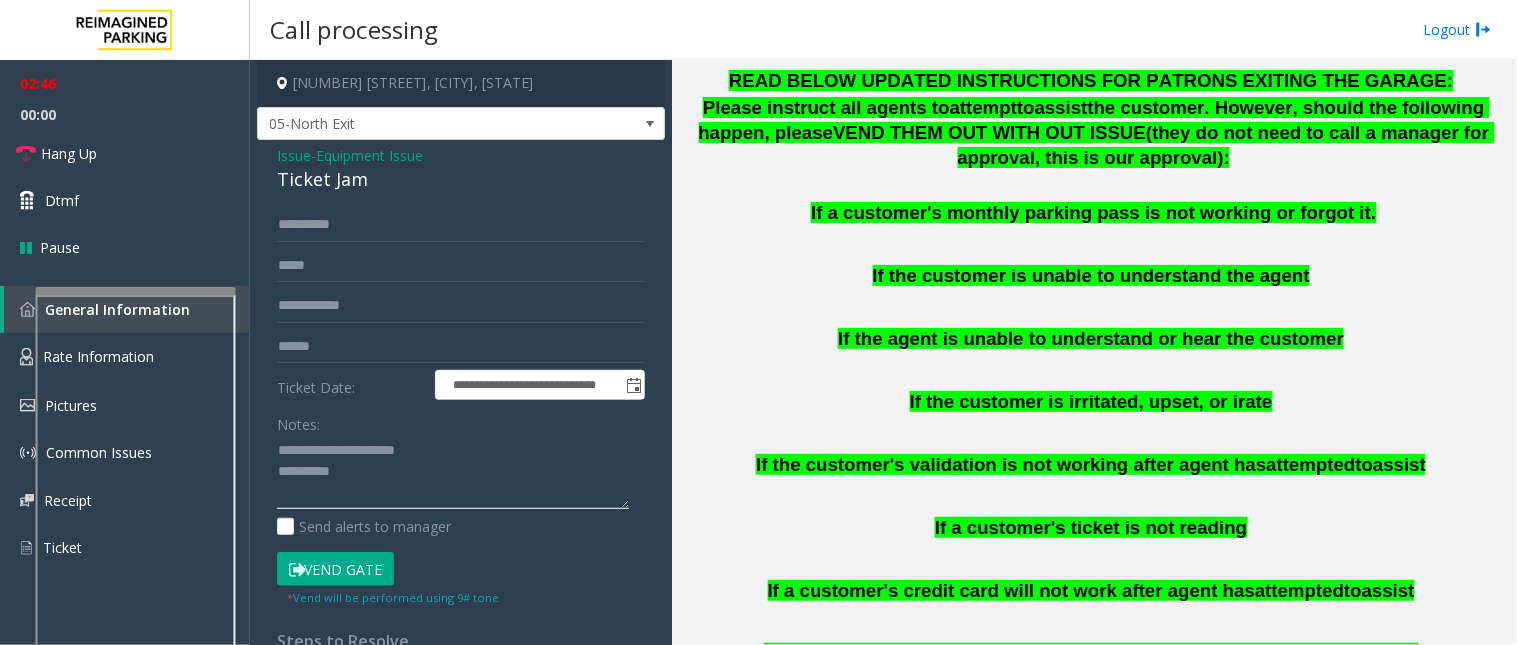 type on "**********" 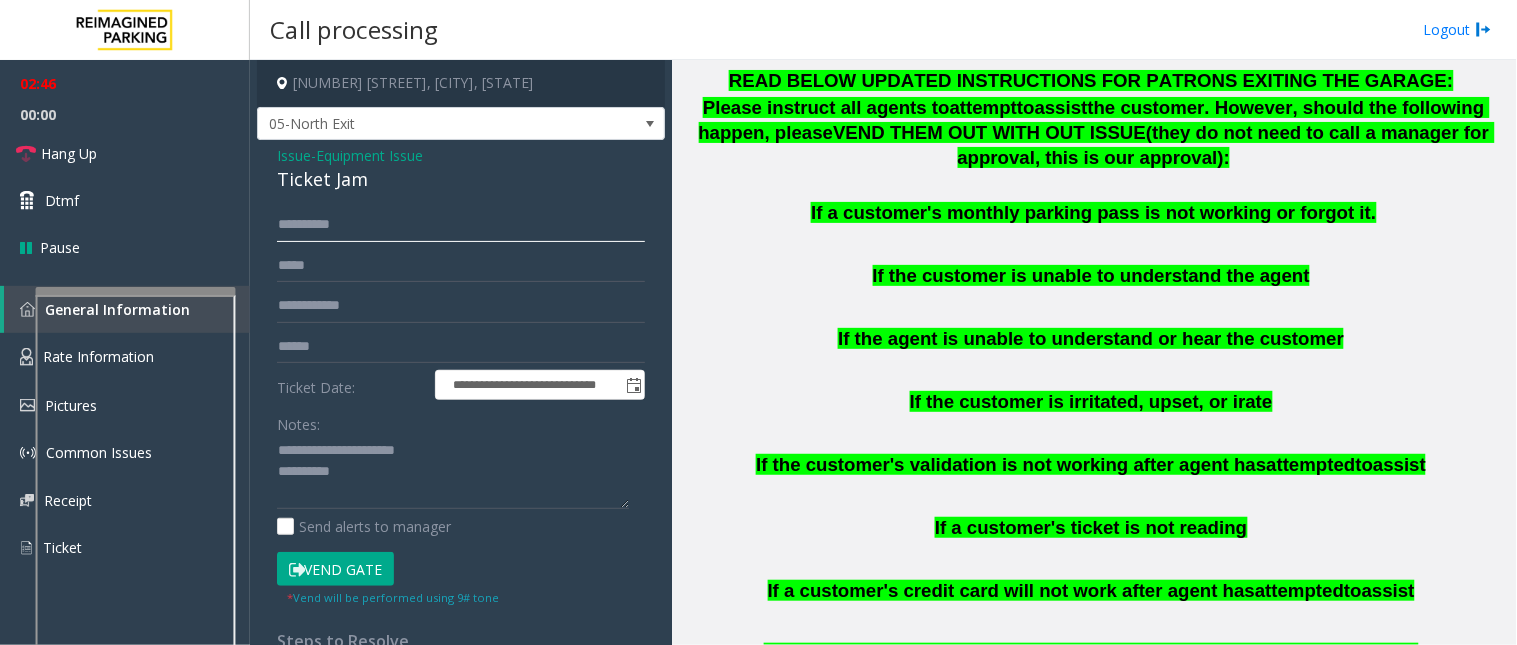 click on "**********" 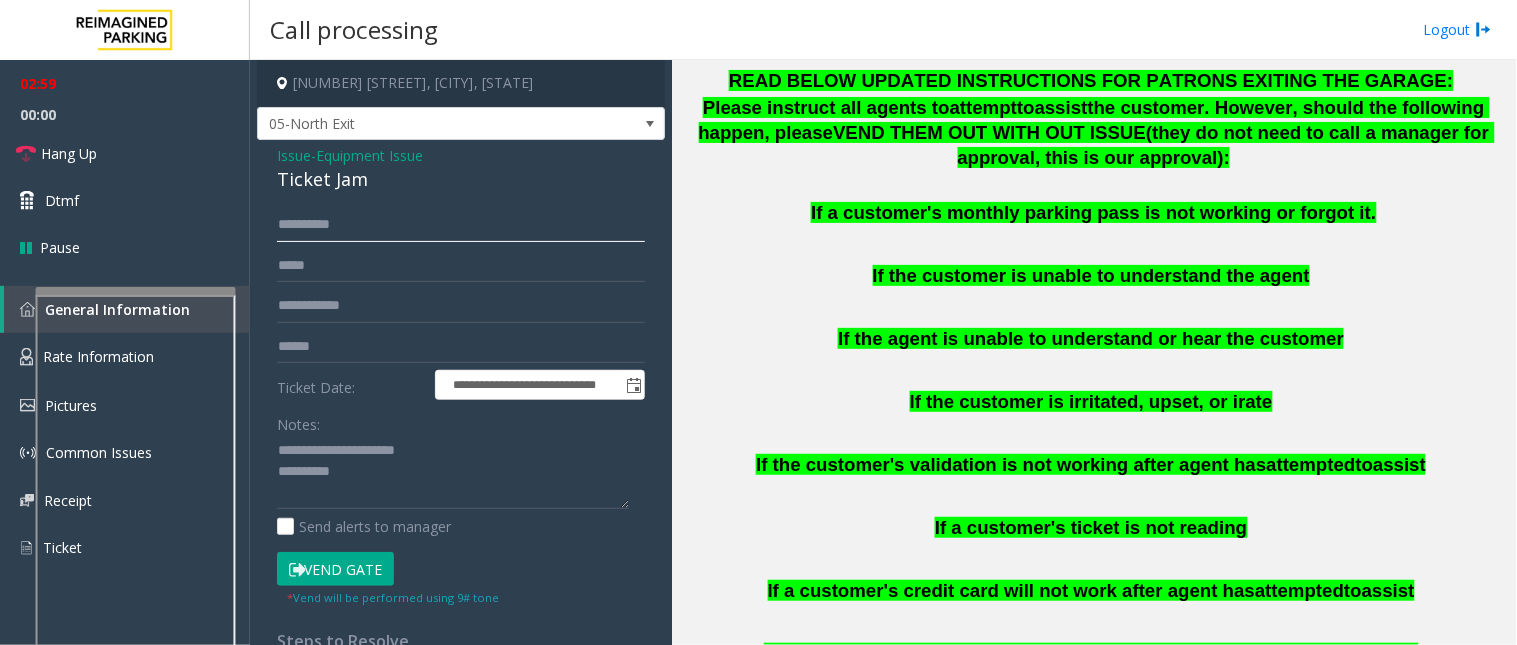 type on "**********" 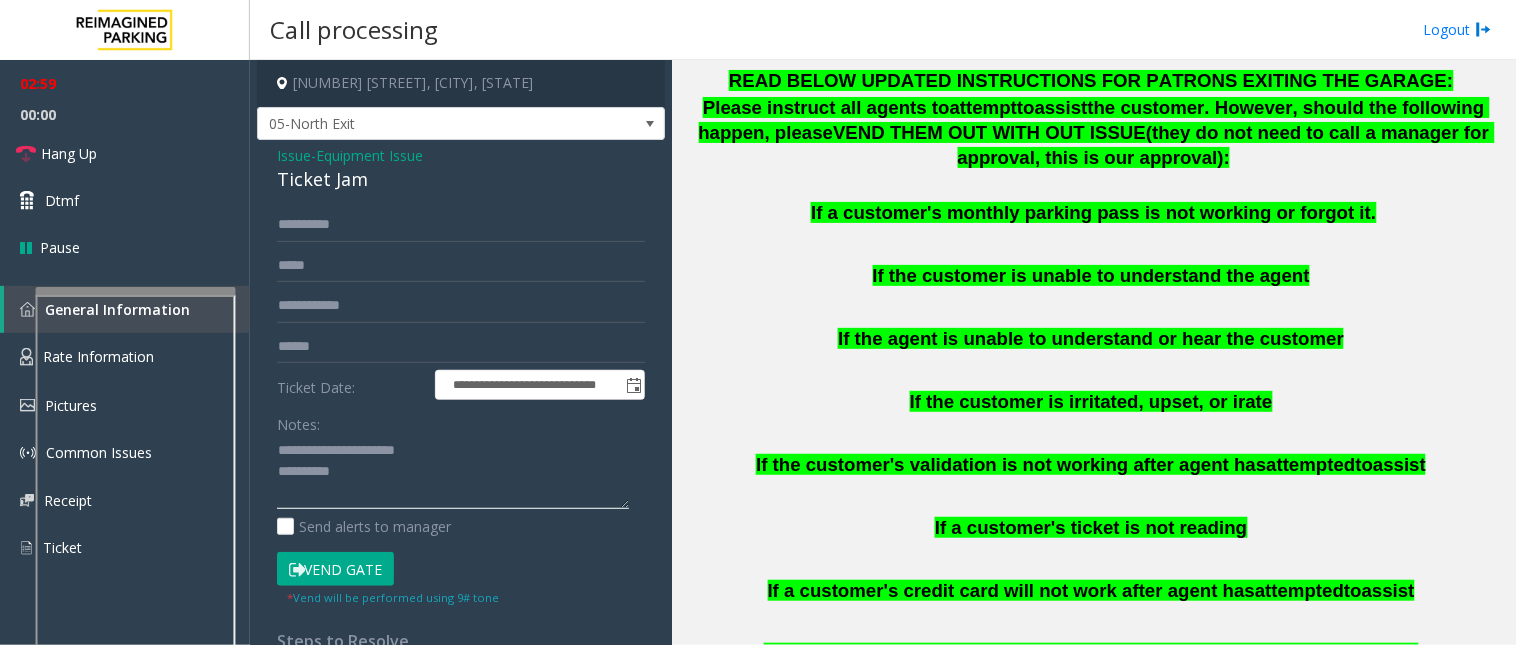 click 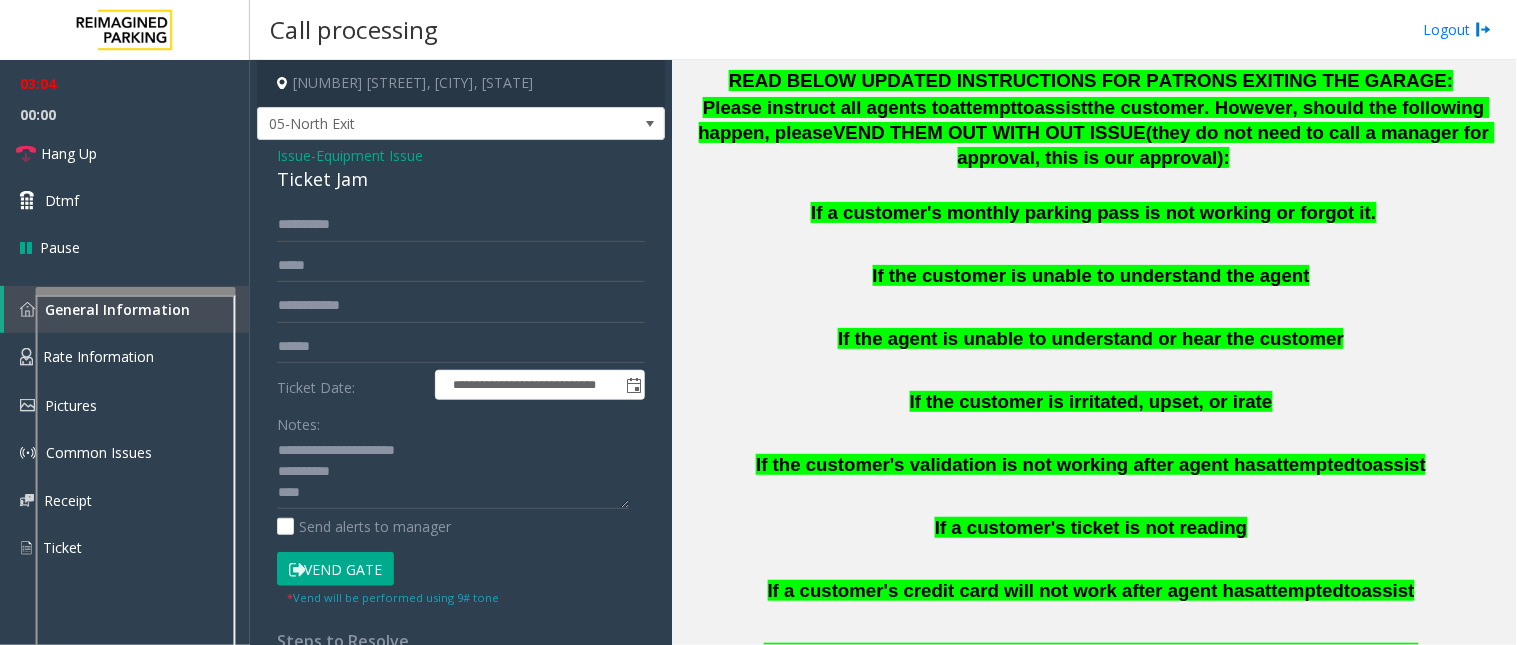 click on "Vend Gate" 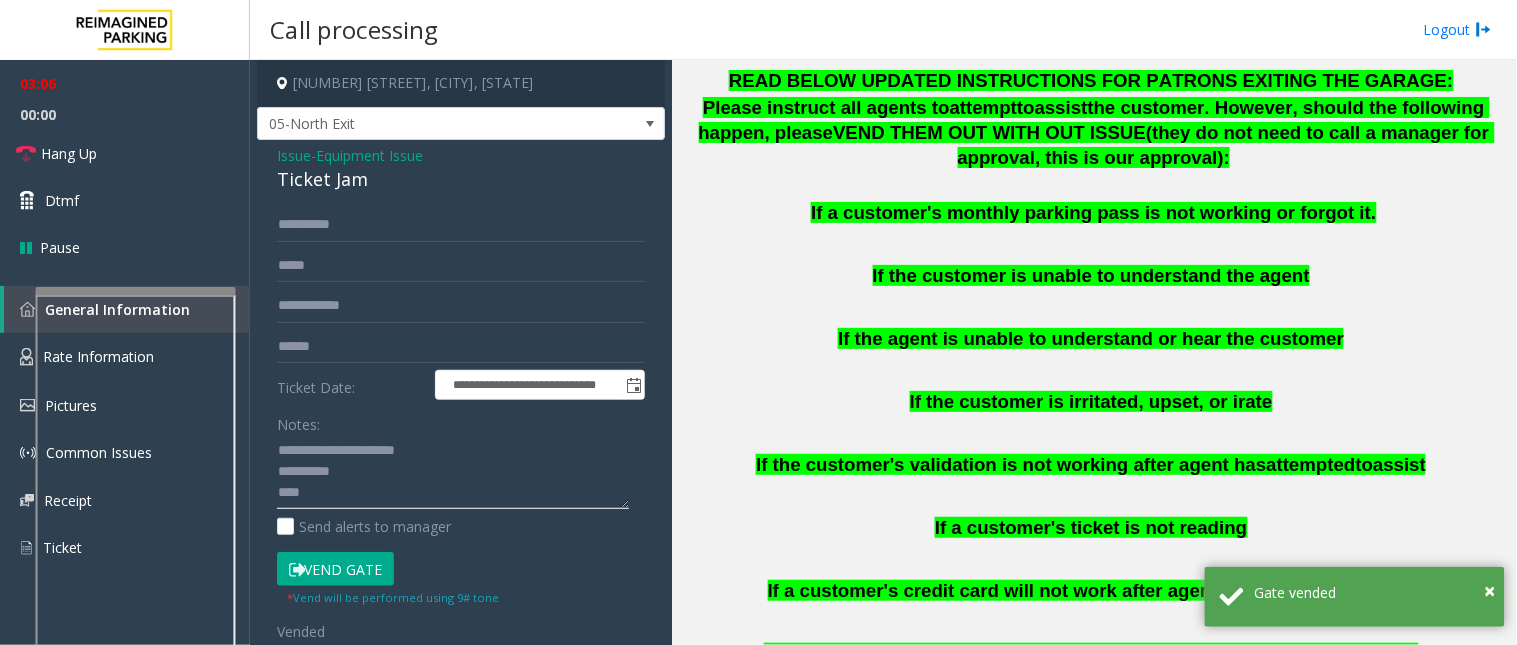 click 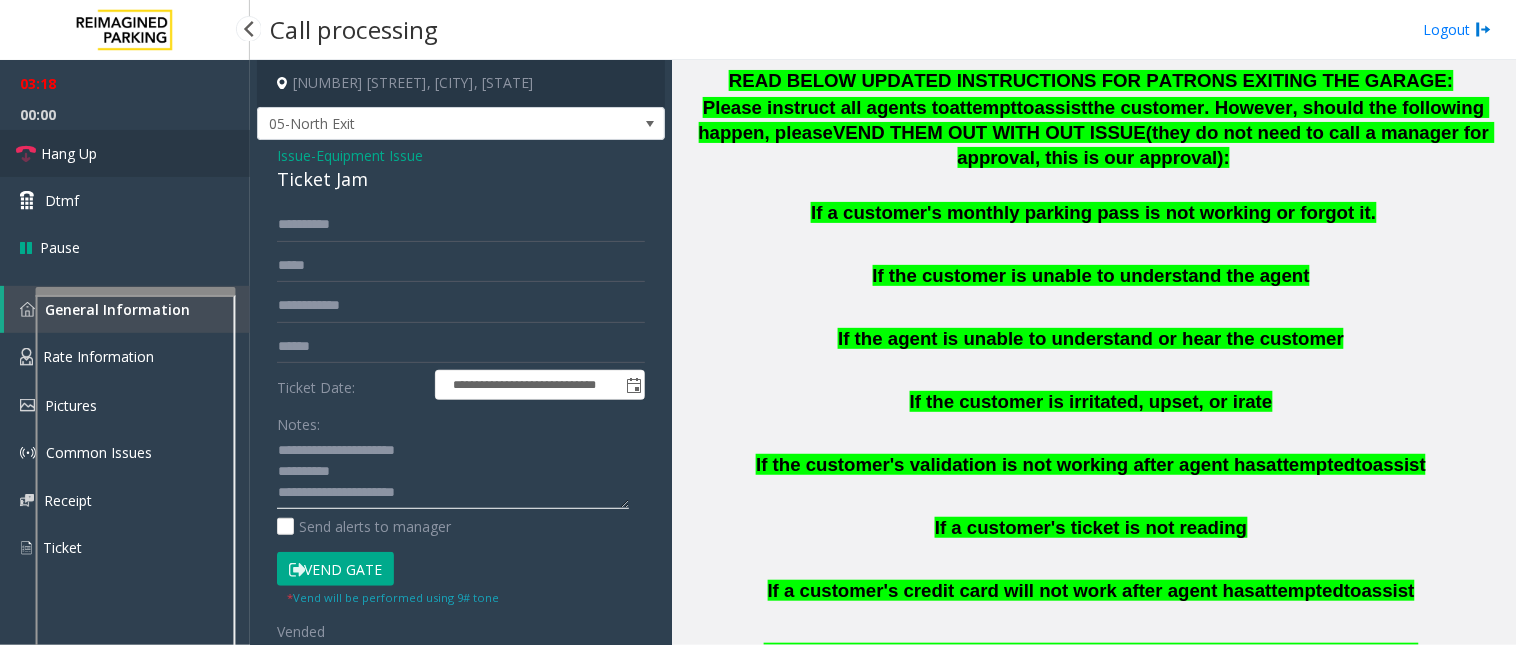 type on "**********" 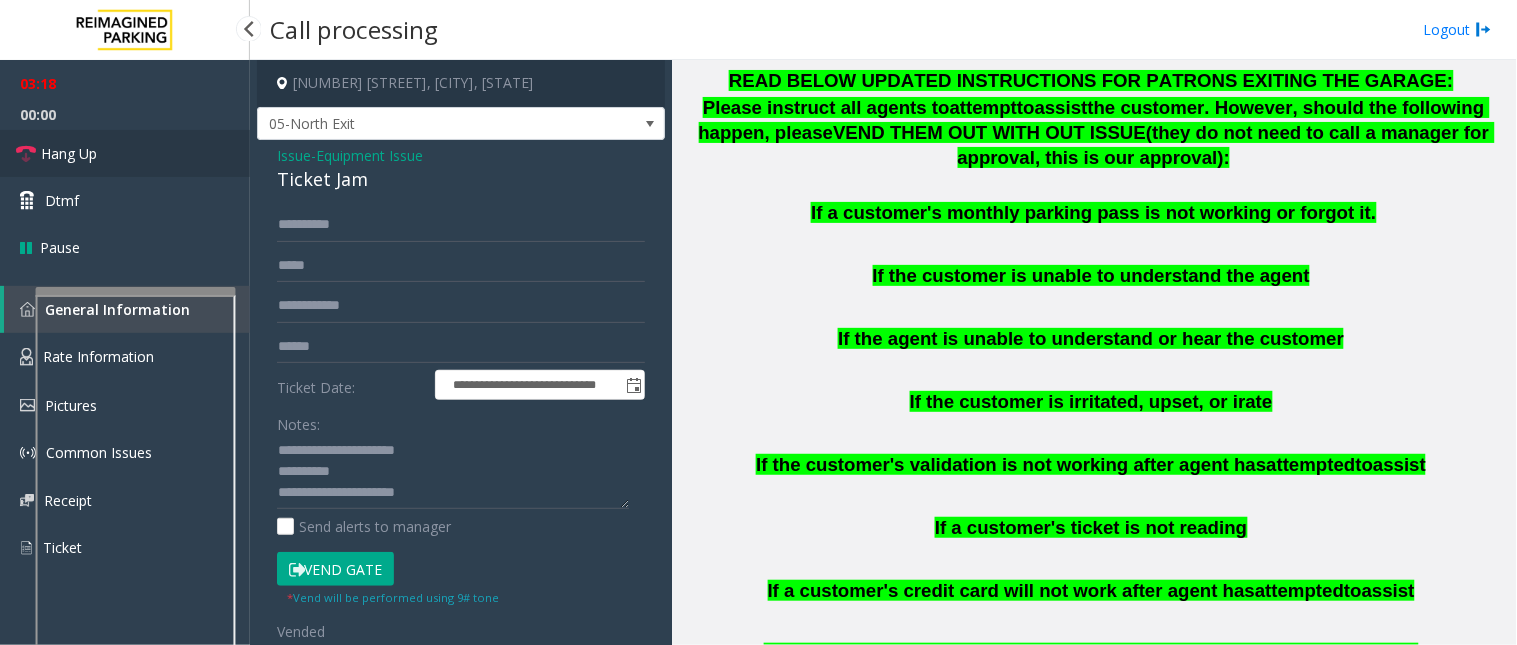 click on "Hang Up" at bounding box center [125, 153] 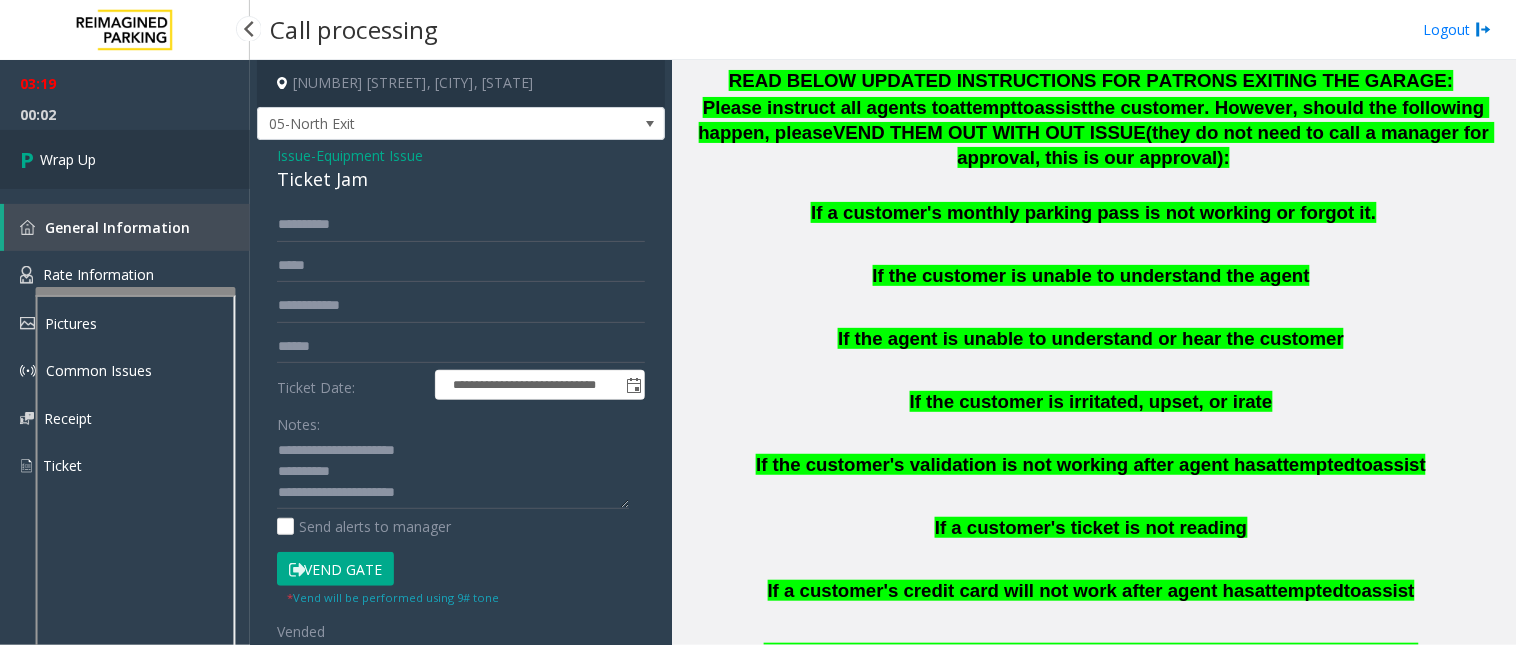 click on "Wrap Up" at bounding box center [125, 159] 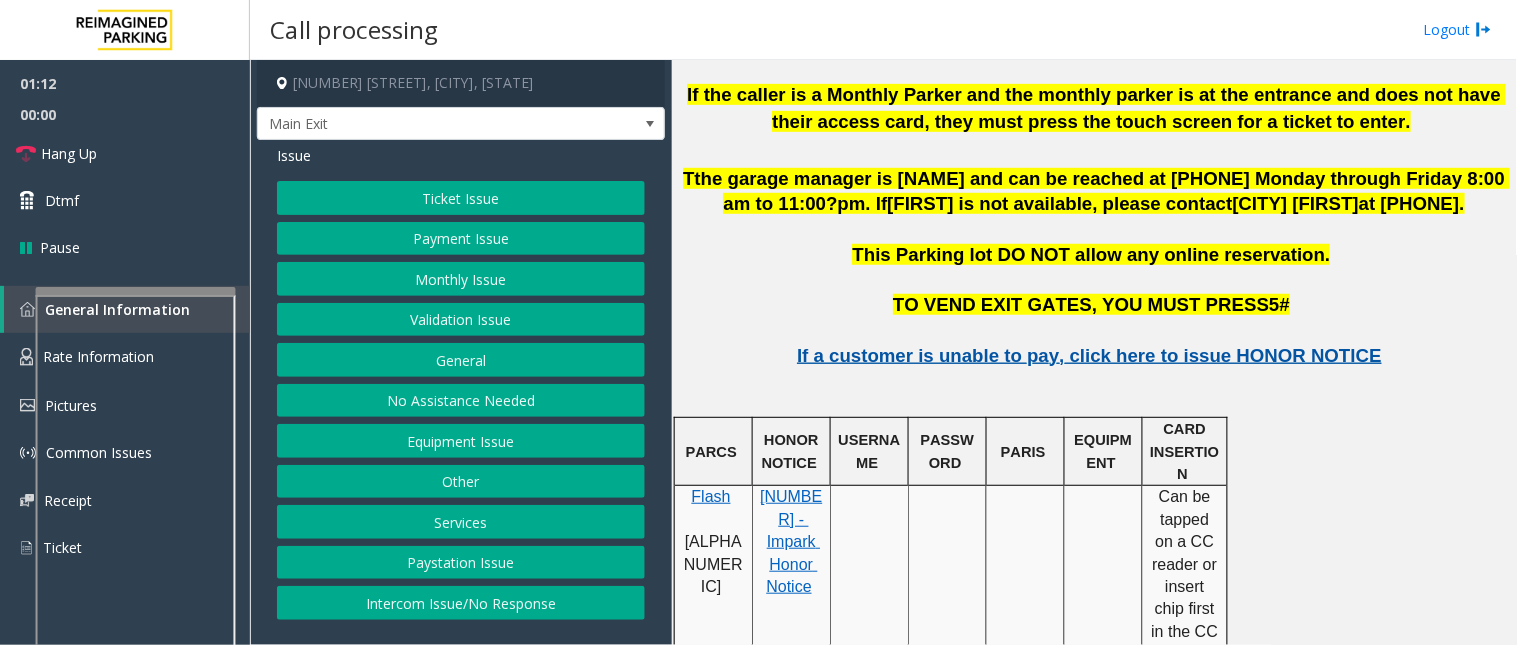 scroll, scrollTop: 2333, scrollLeft: 0, axis: vertical 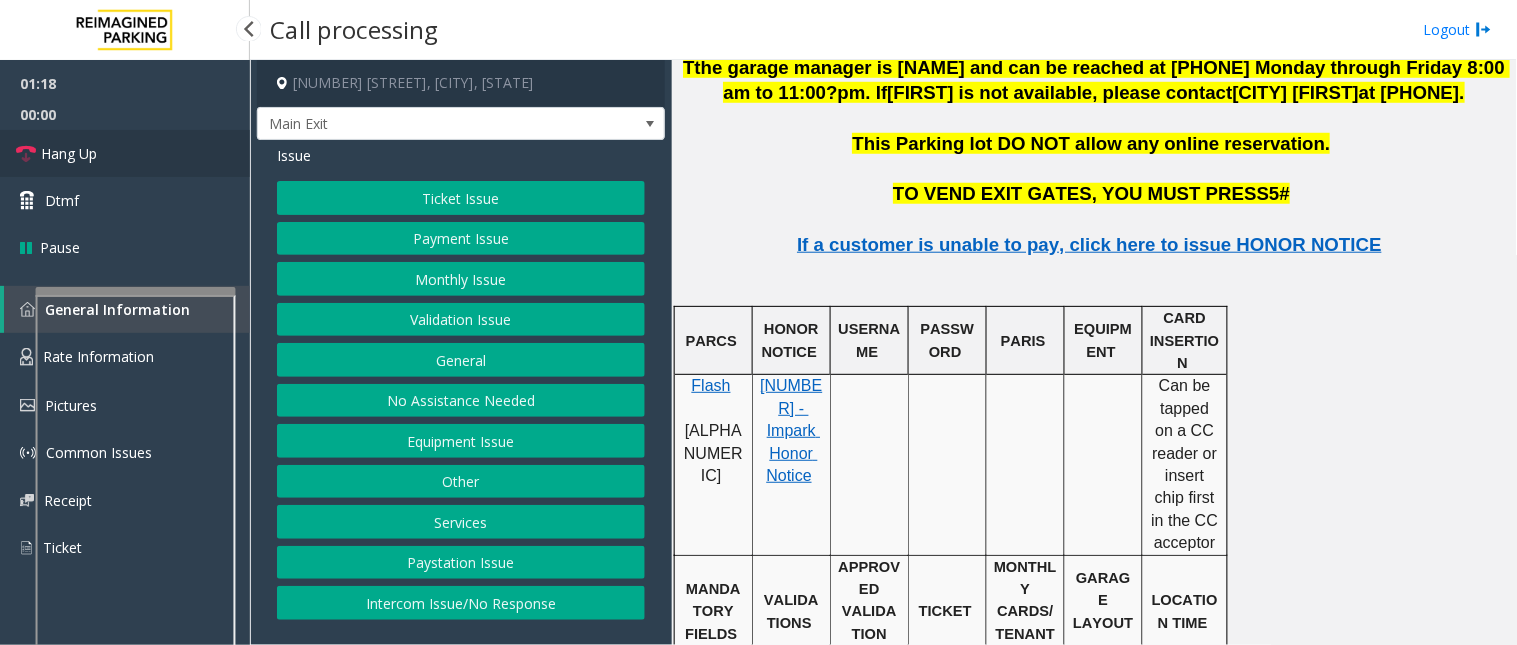 click on "Hang Up" at bounding box center [125, 153] 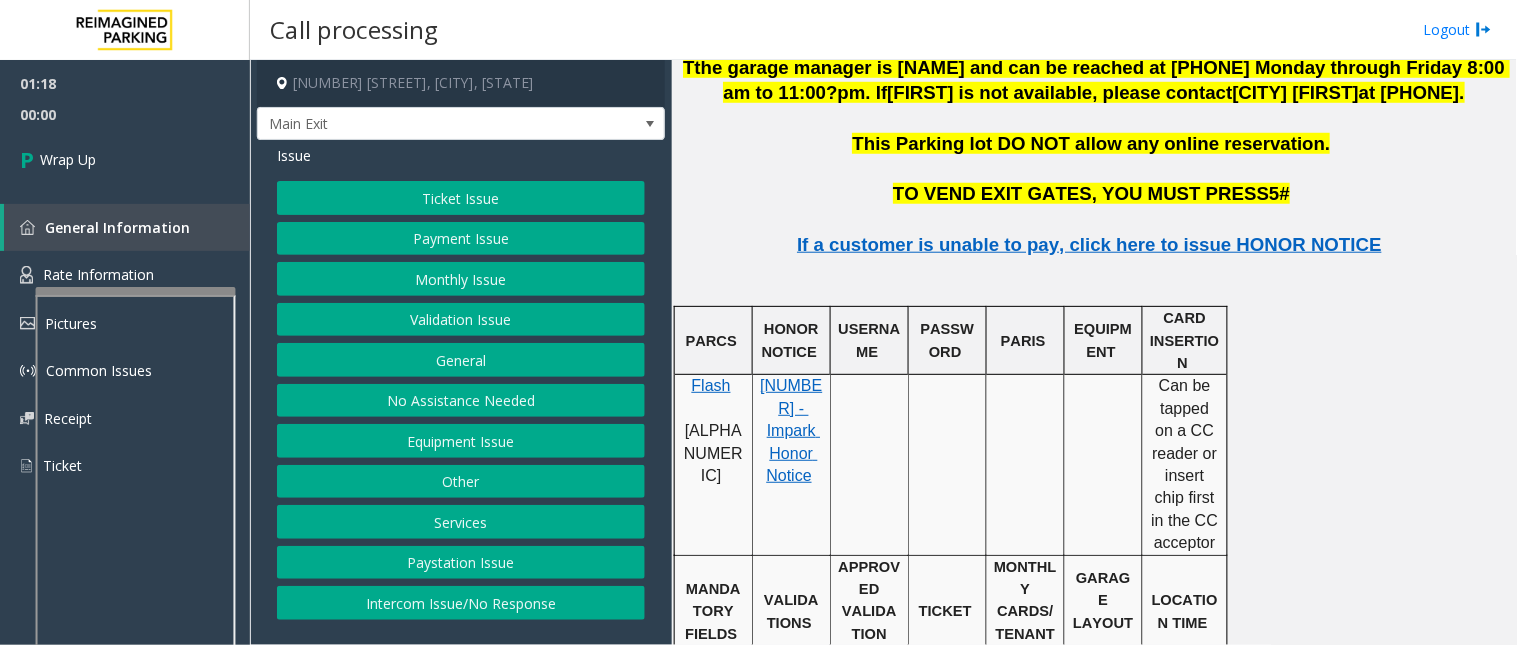 click on "Payment Issue" 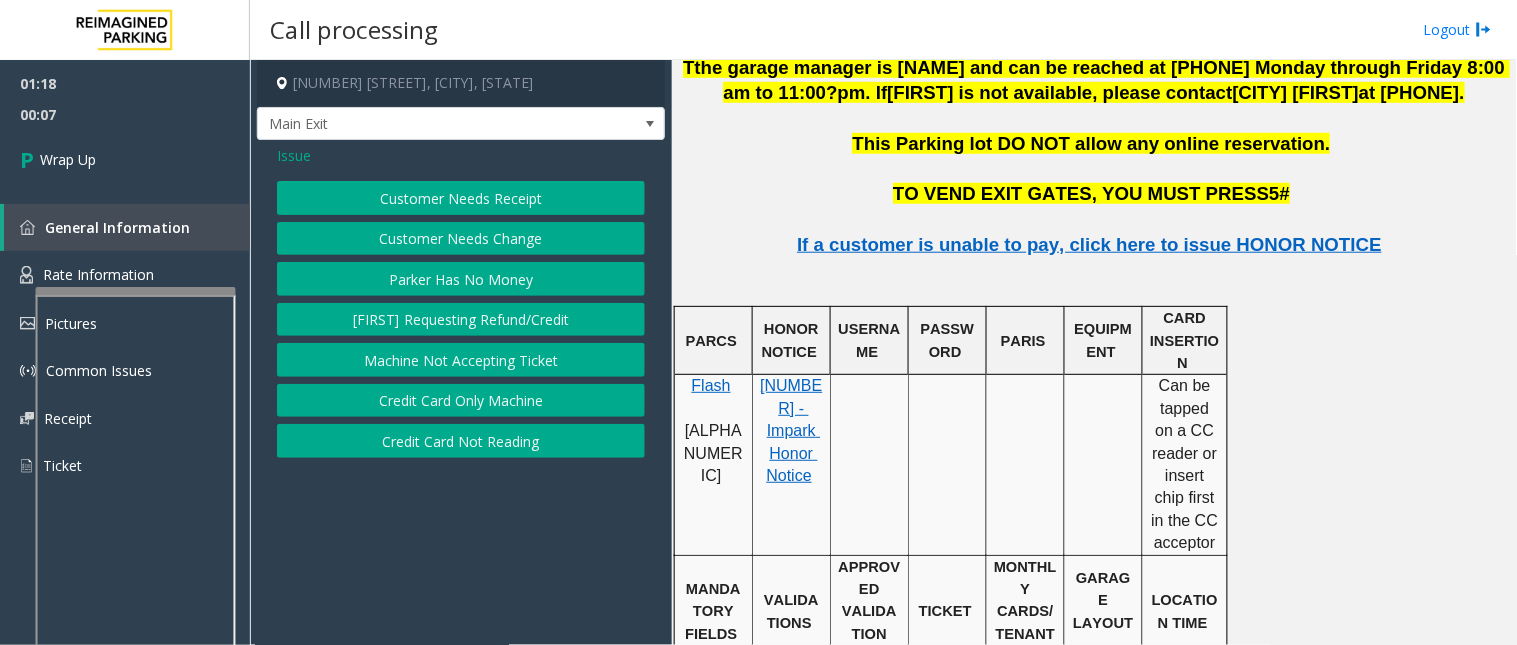 click on "Credit Card Not Reading" 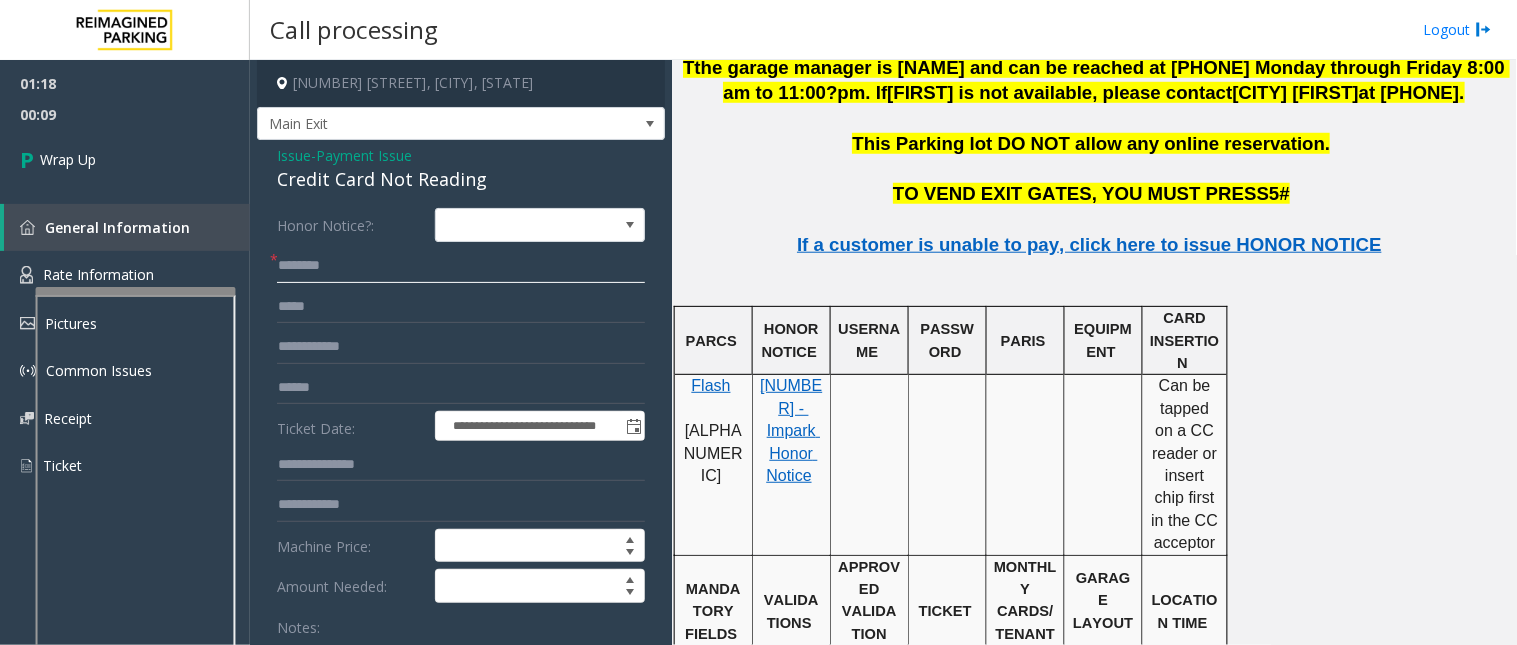 click 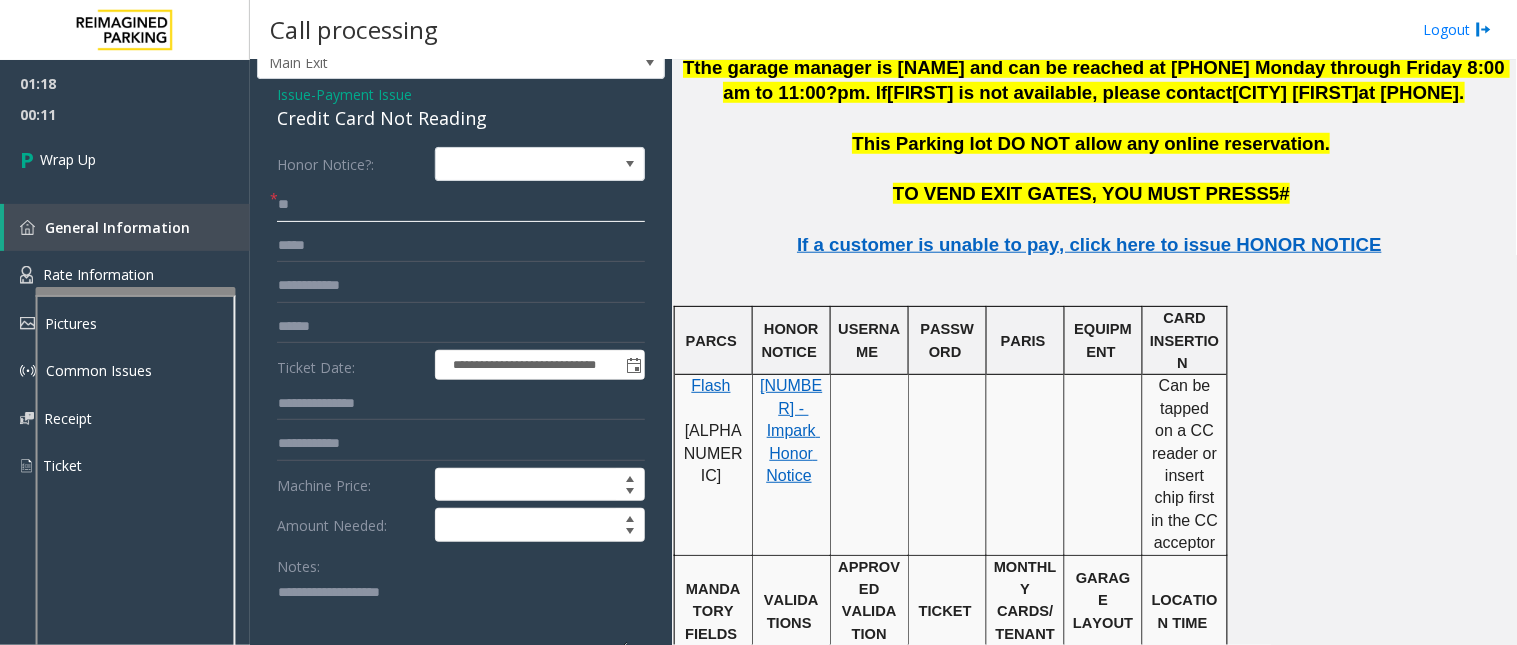scroll, scrollTop: 111, scrollLeft: 0, axis: vertical 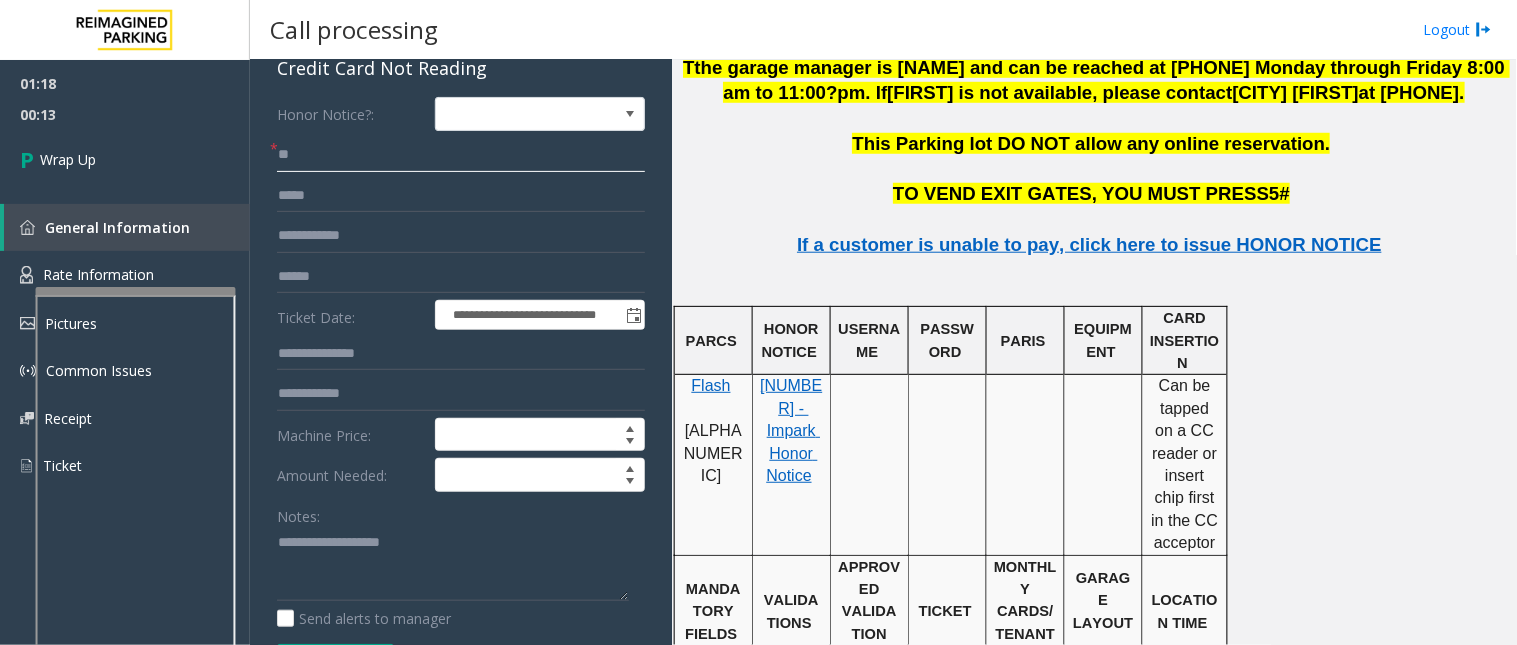 type on "**" 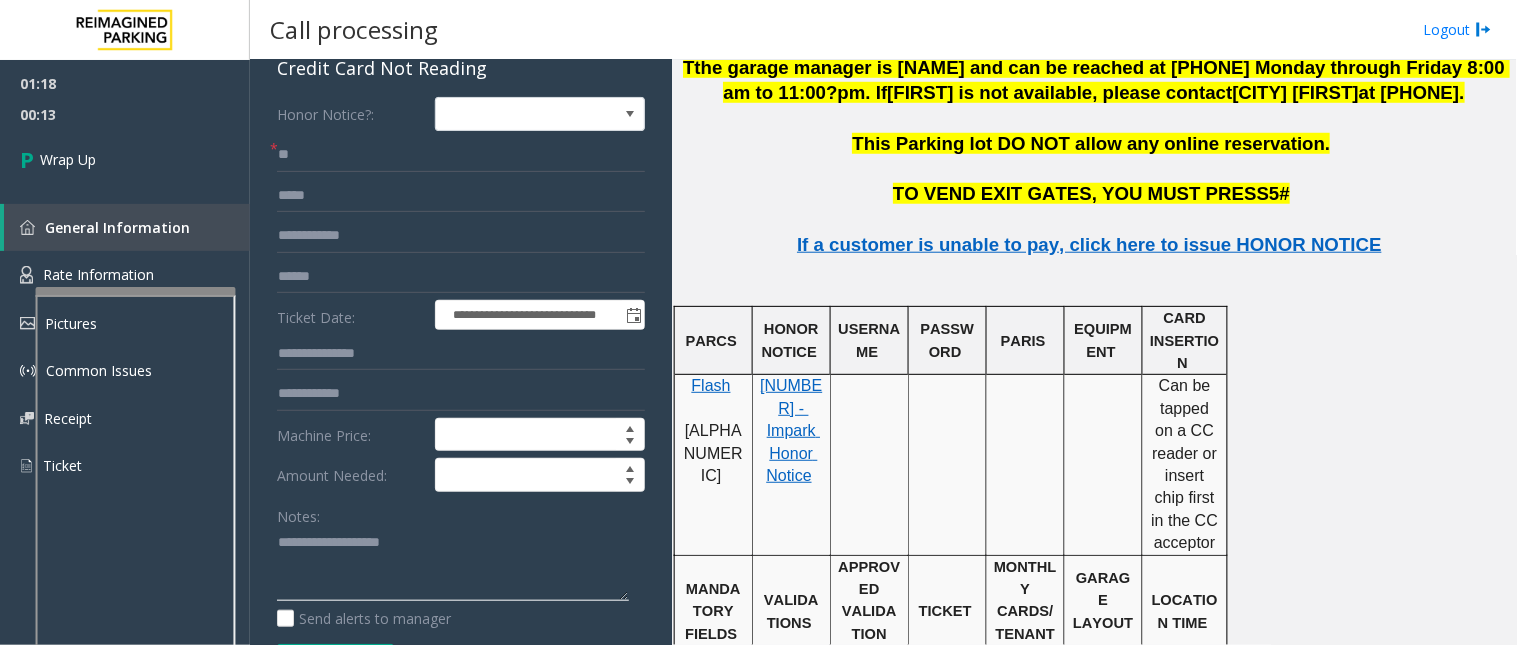 click 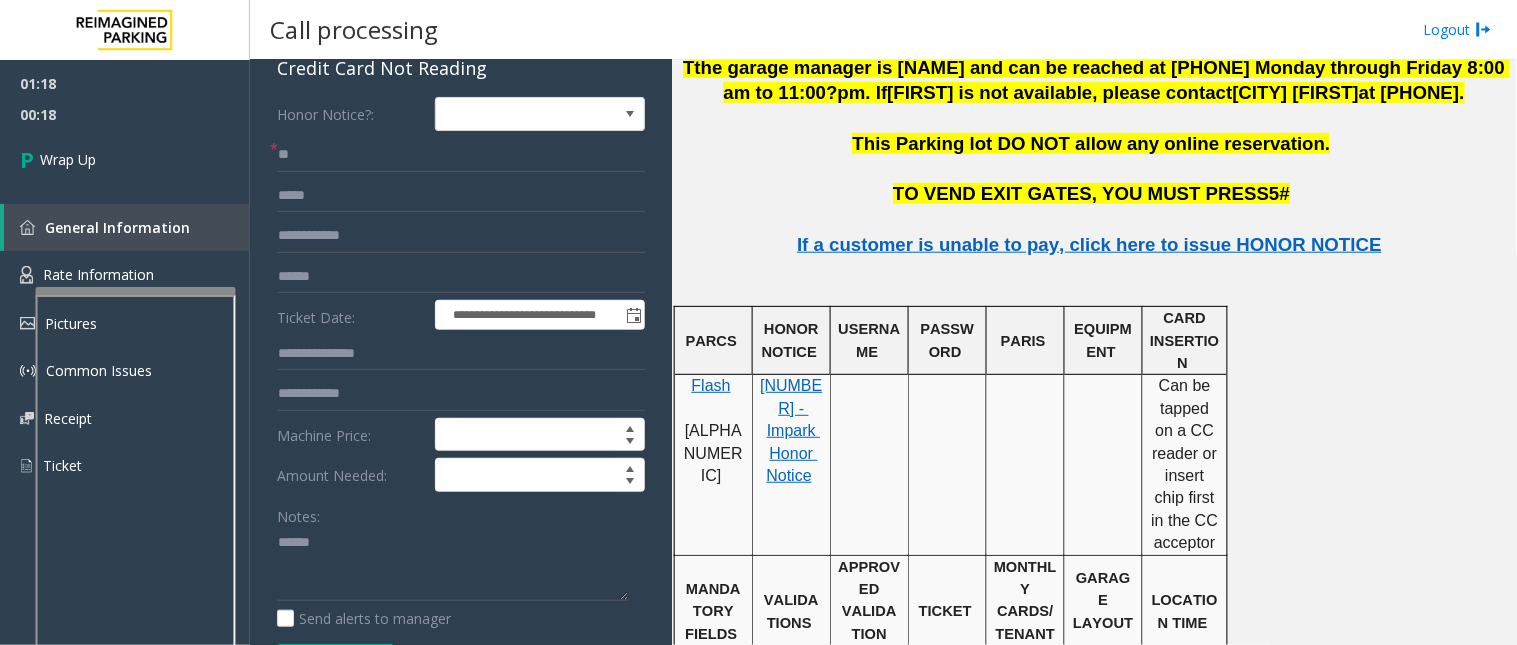 click on "Credit Card Not Reading" 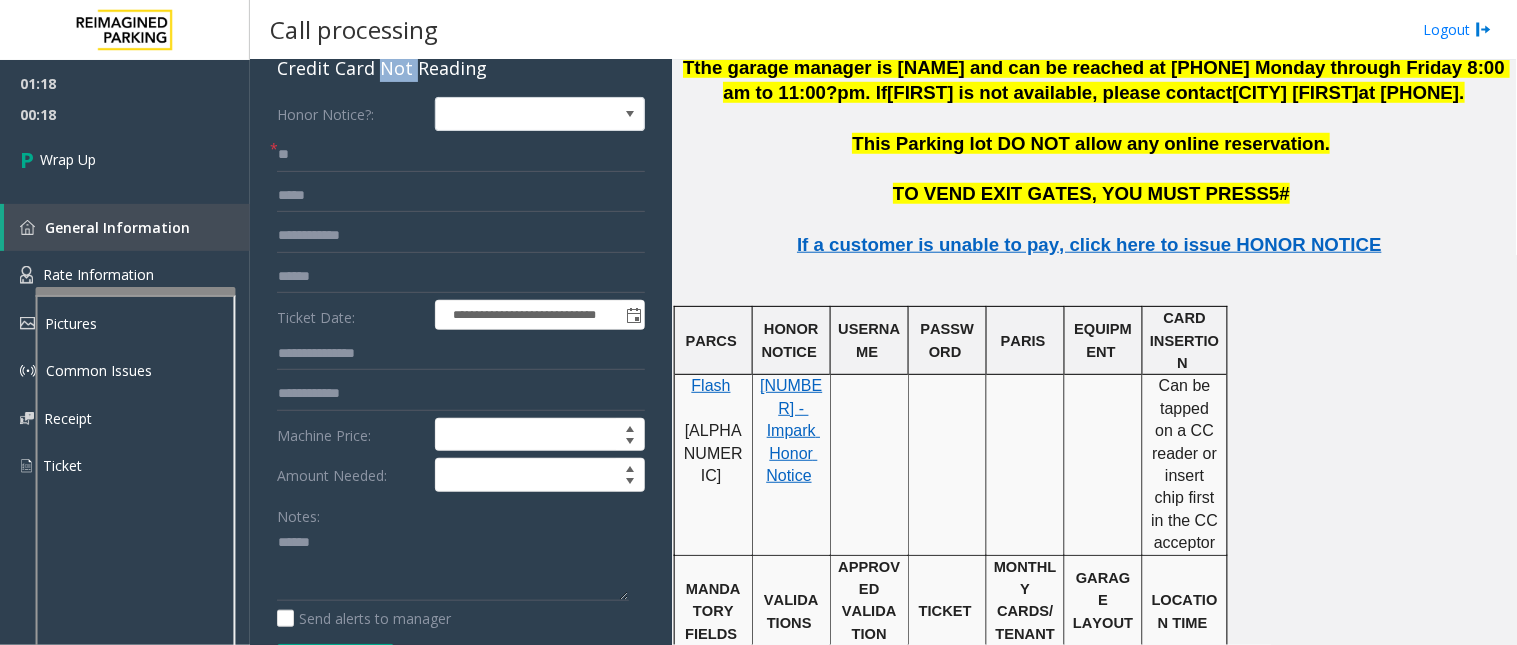 click on "Credit Card Not Reading" 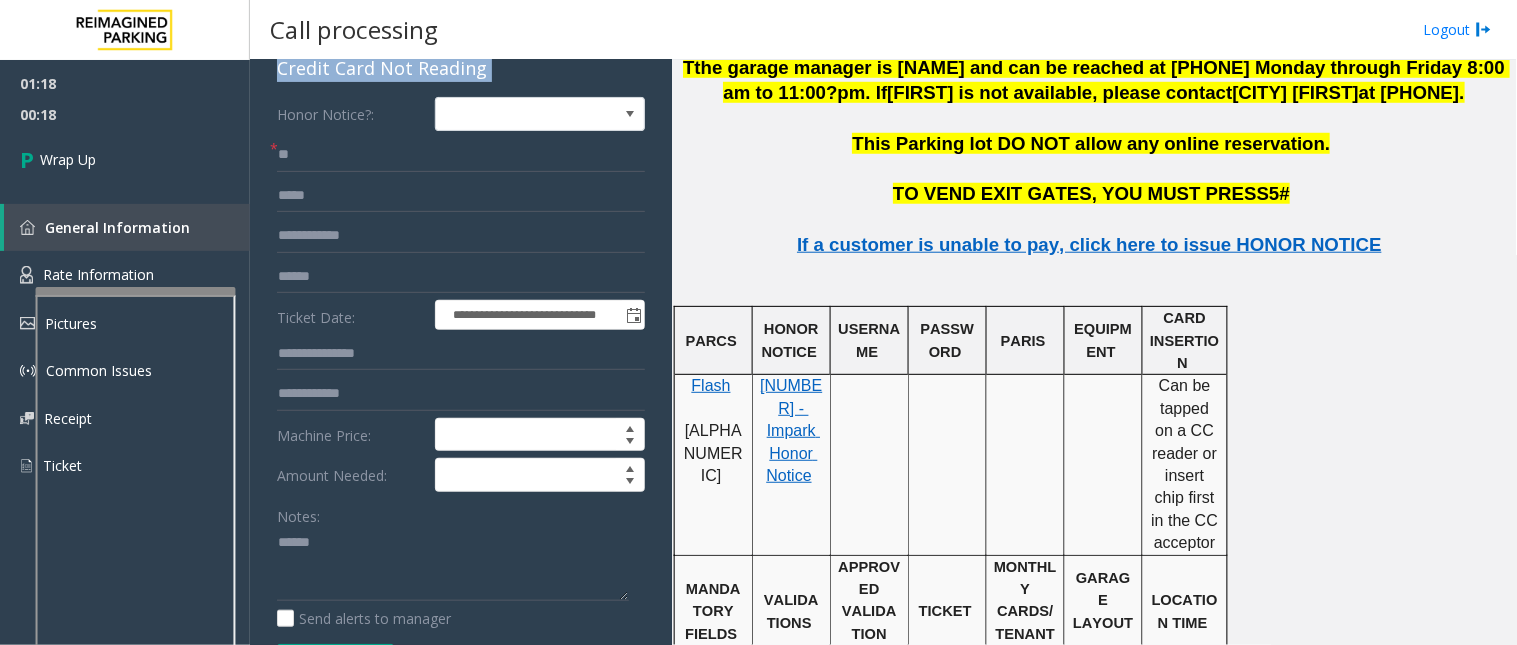 click on "Credit Card Not Reading" 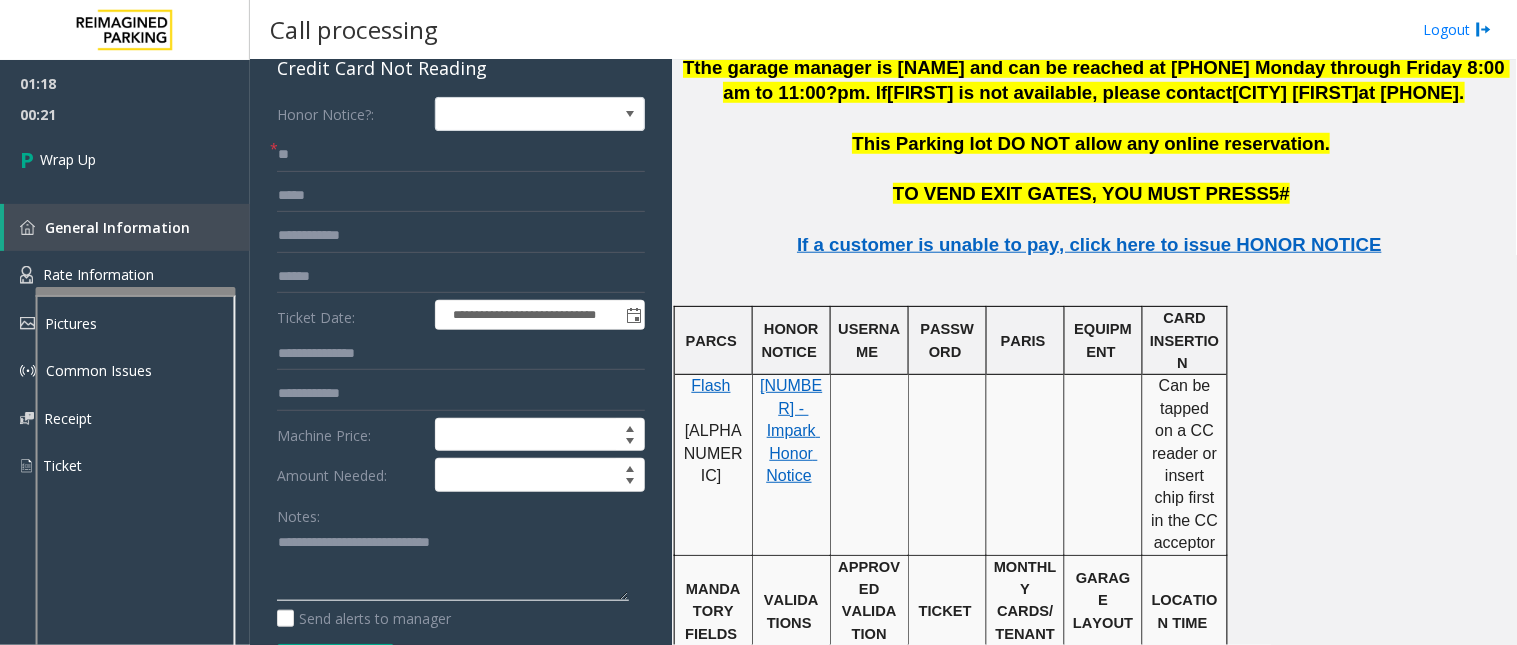 click 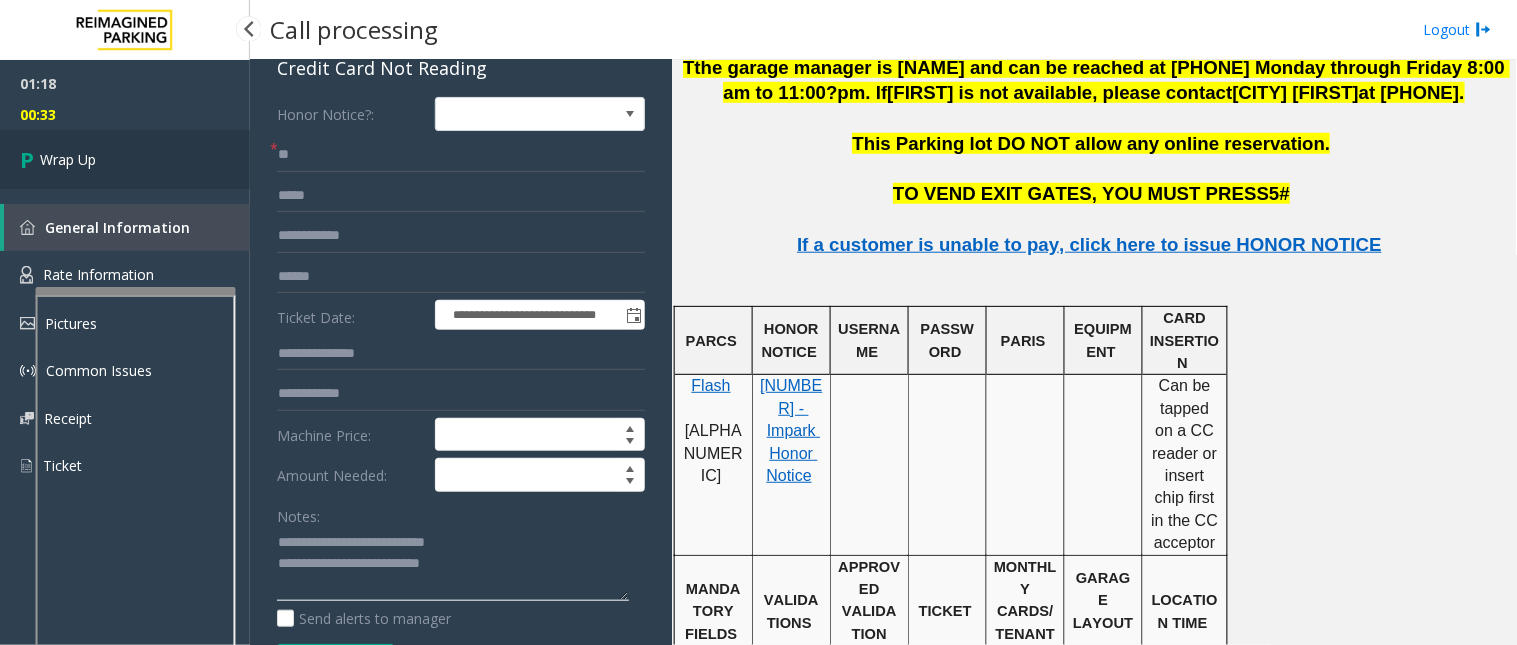 type on "**********" 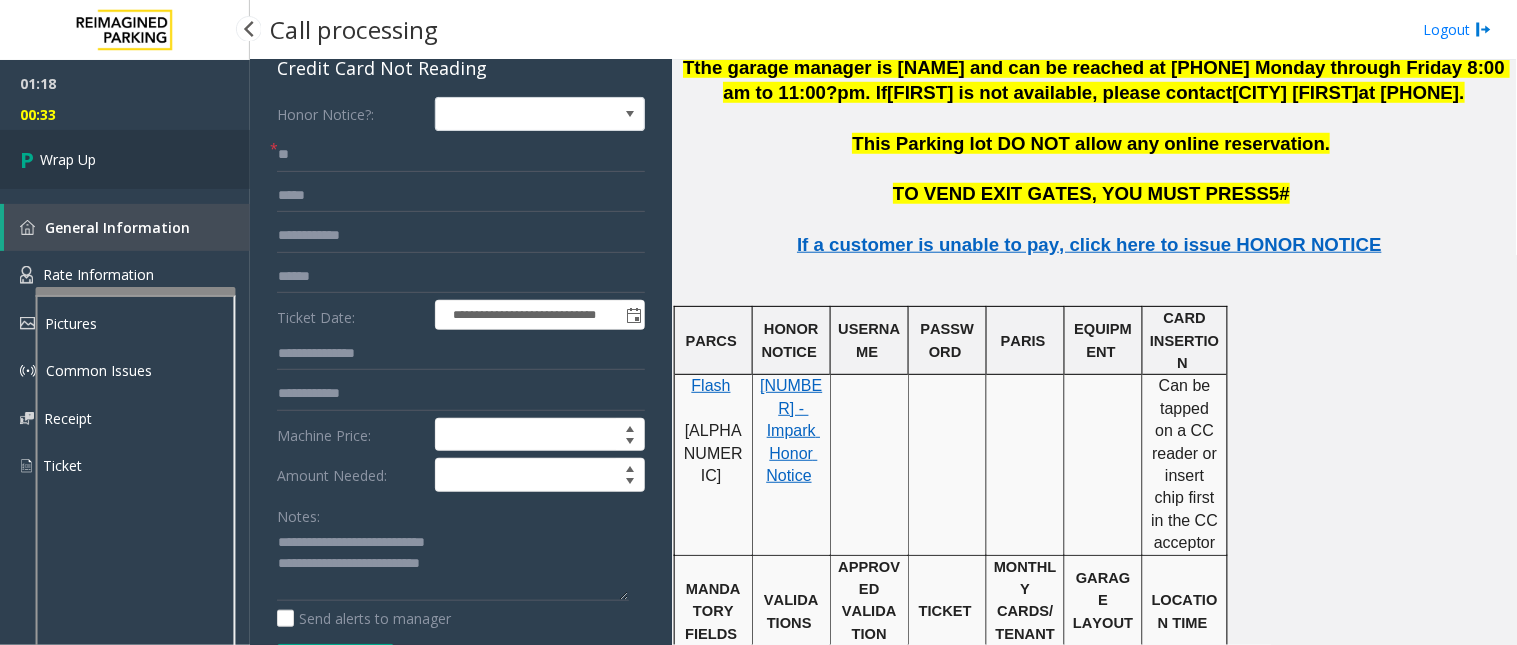 click on "Wrap Up" at bounding box center (125, 159) 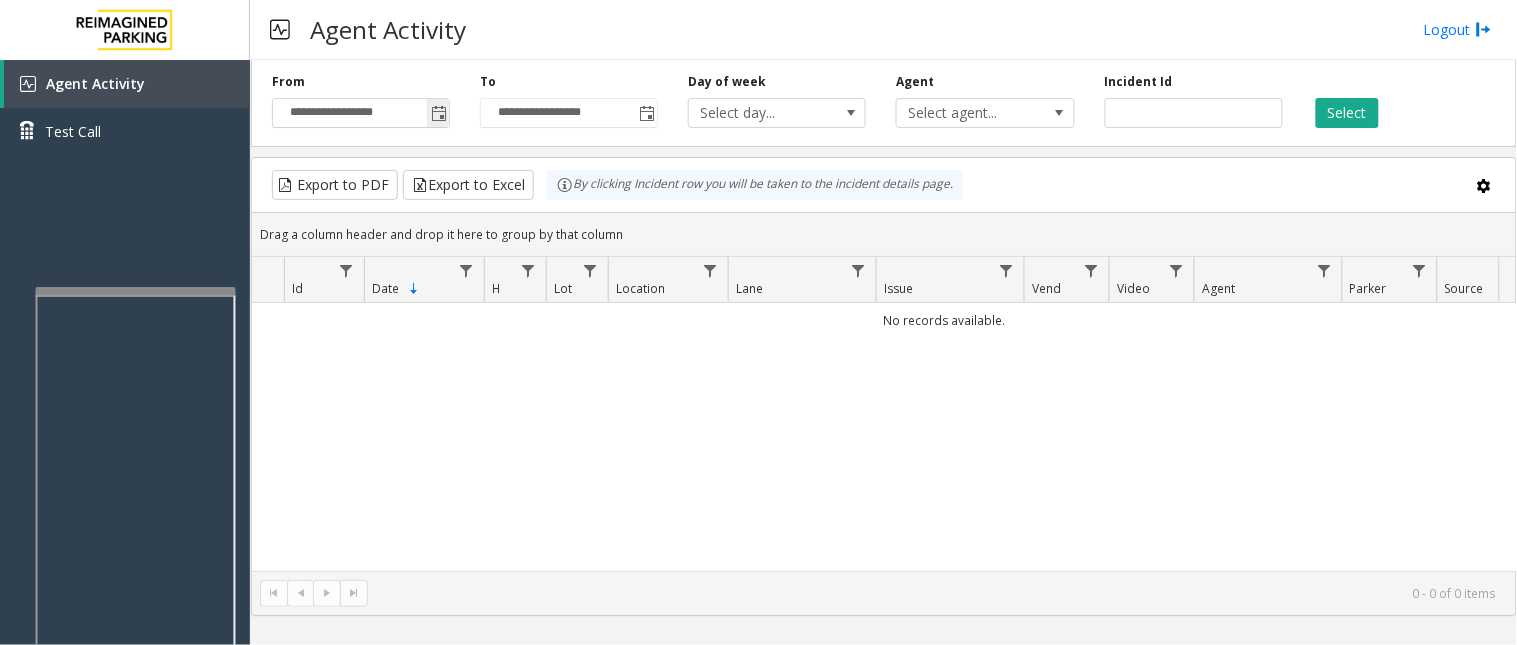 click 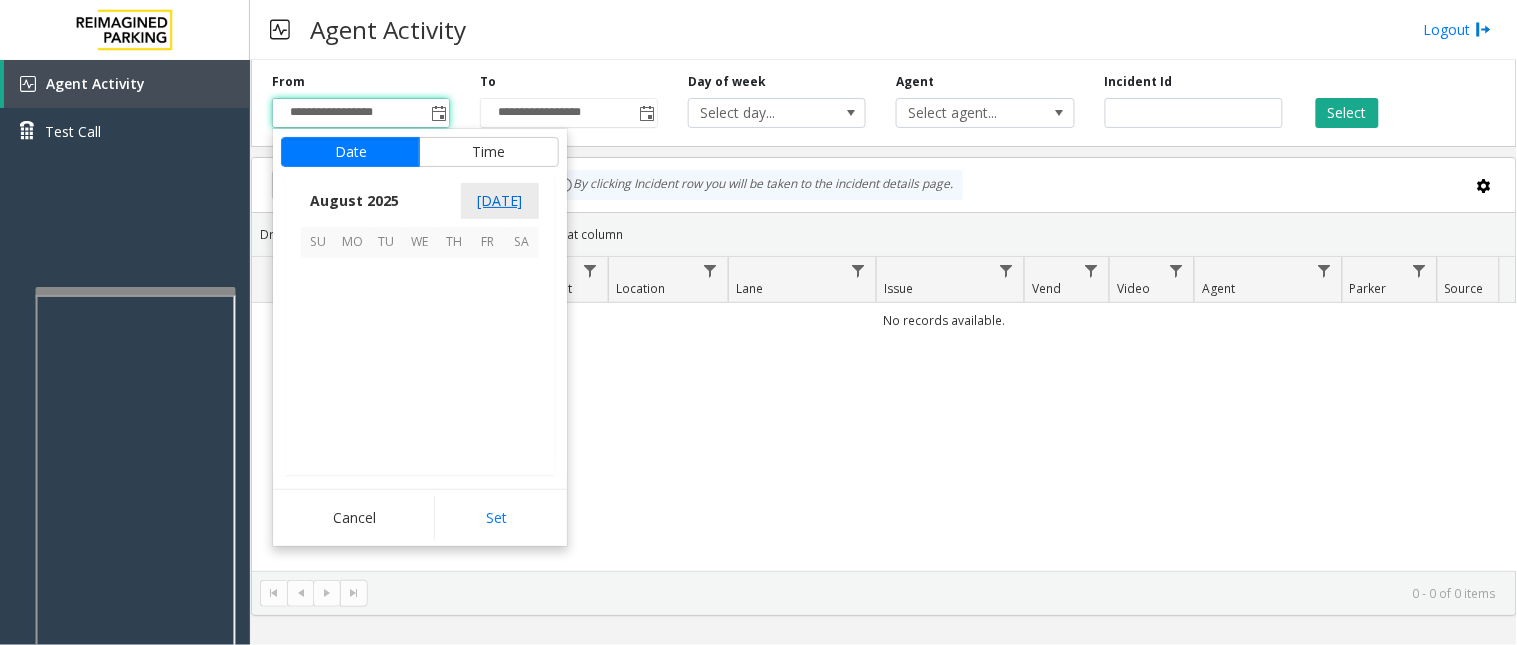scroll, scrollTop: 358592, scrollLeft: 0, axis: vertical 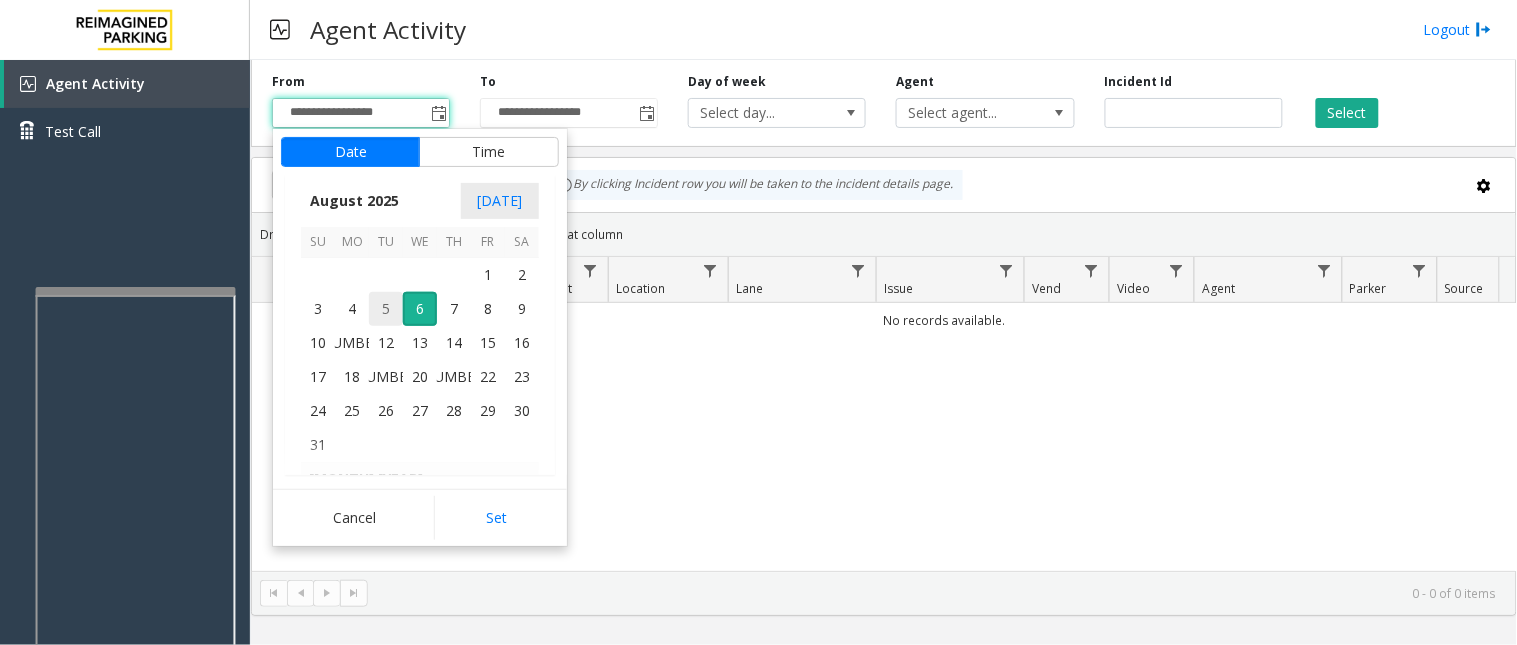 click on "5" at bounding box center (386, 309) 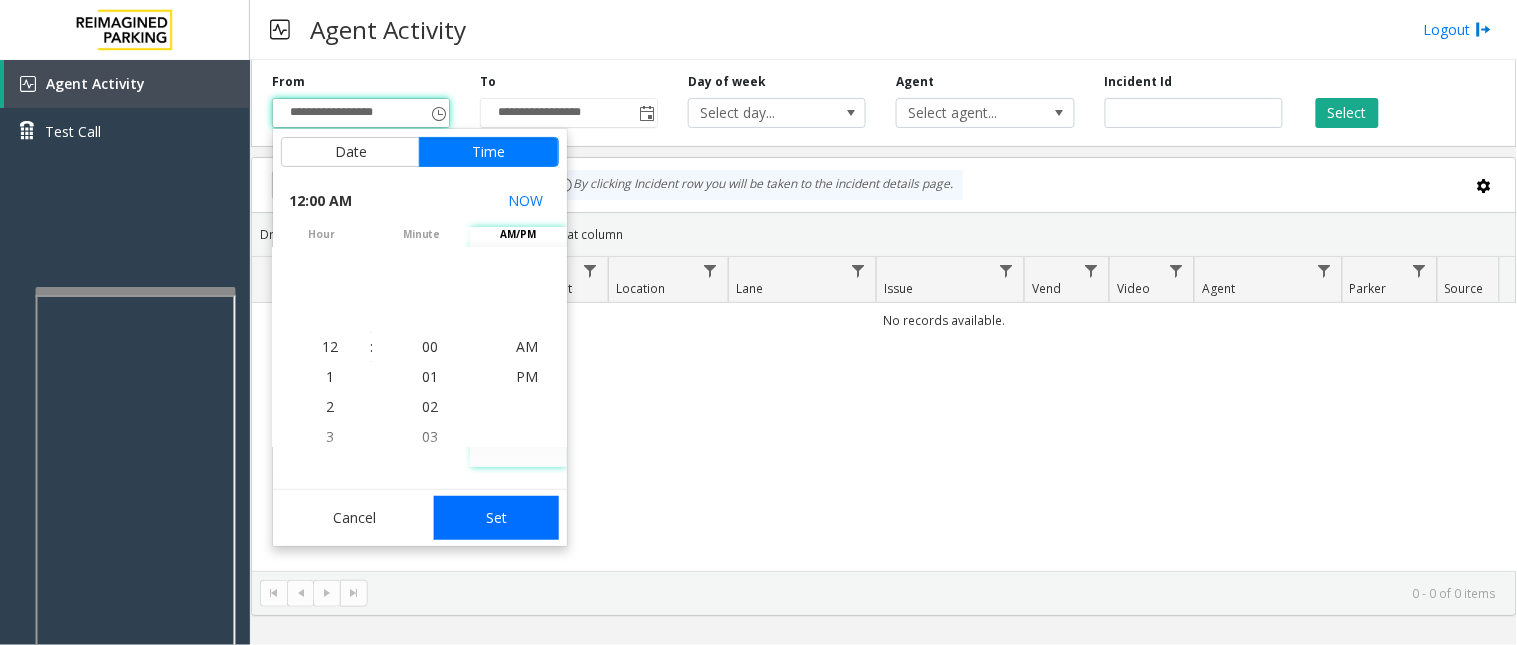 click on "Set" 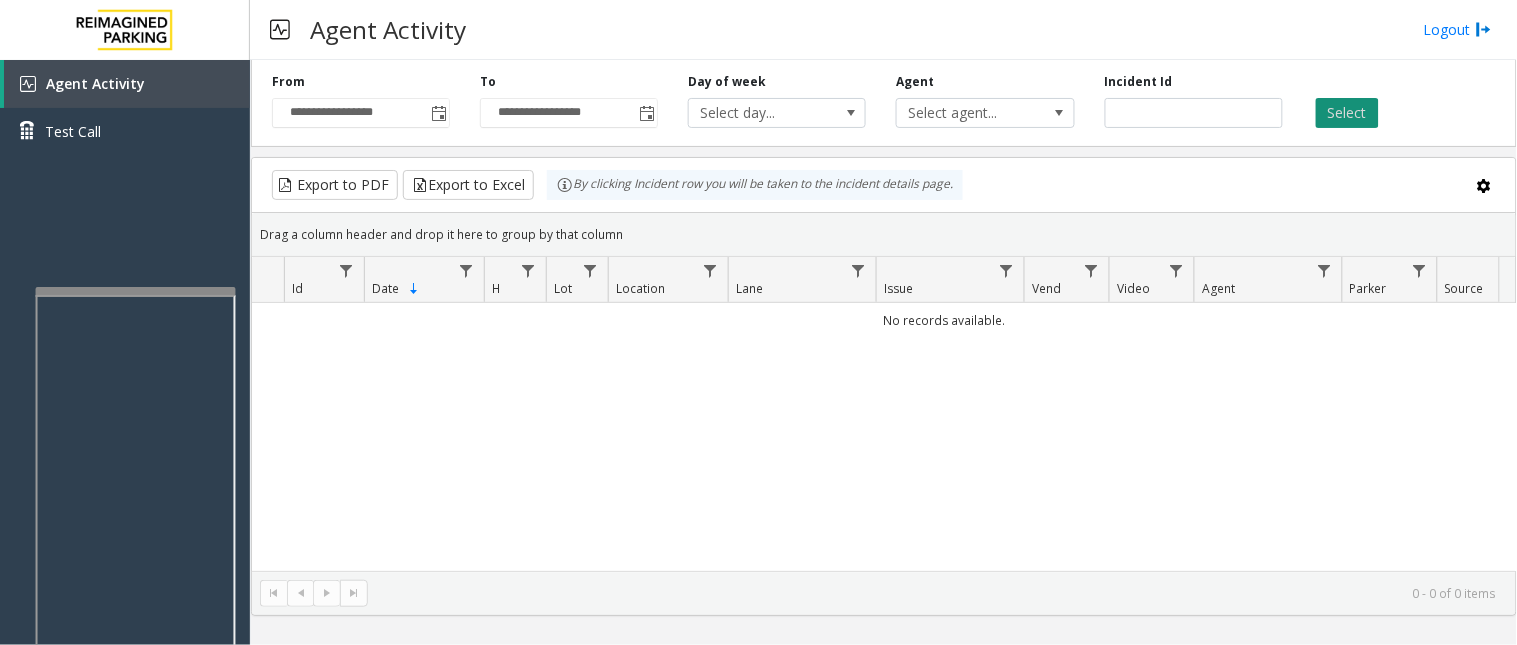 click on "Select" 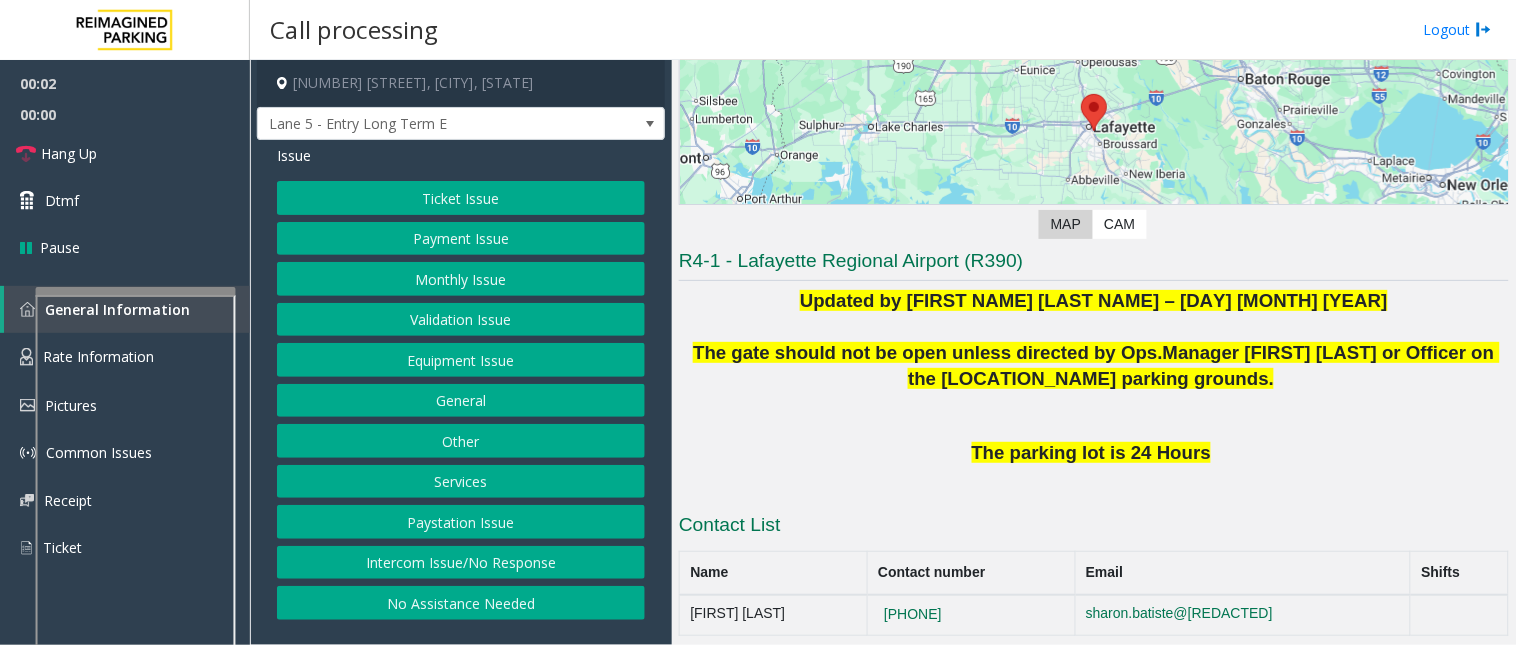 scroll, scrollTop: 333, scrollLeft: 0, axis: vertical 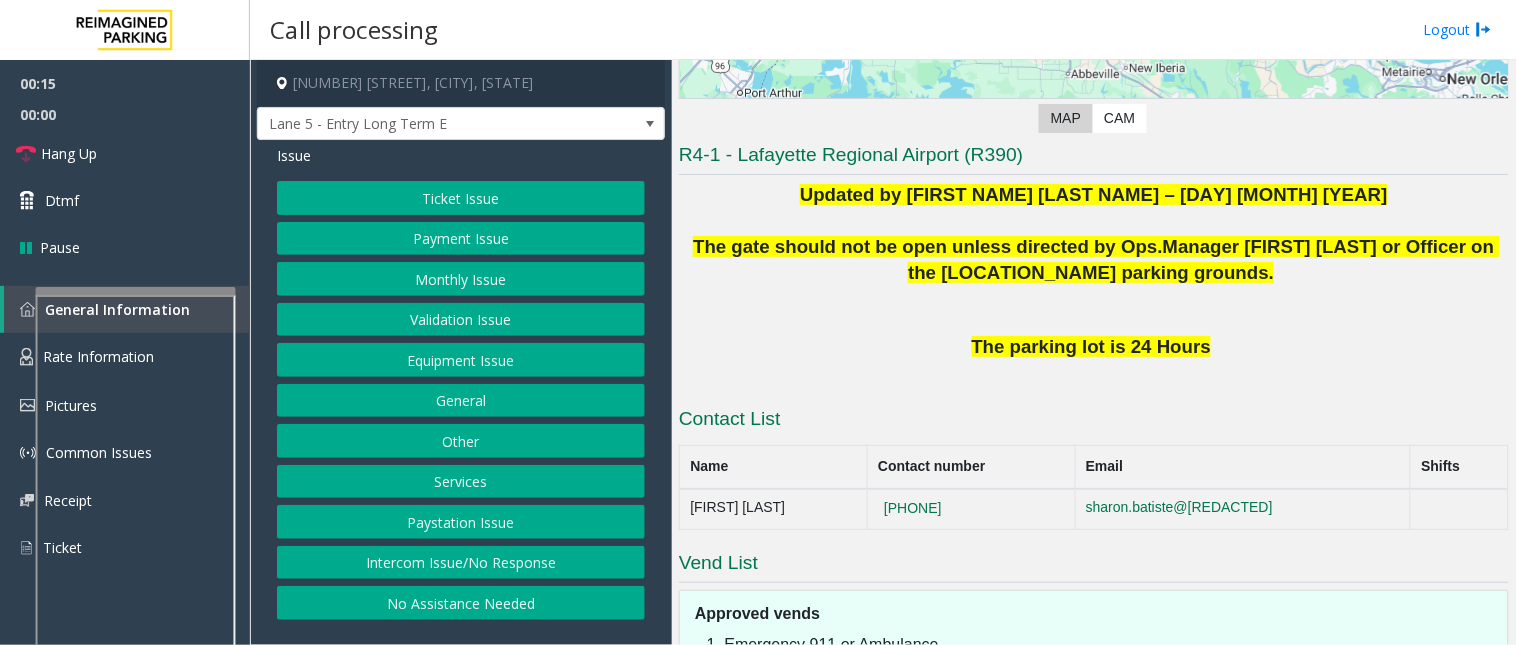 click on "Intercom Issue/No Response" 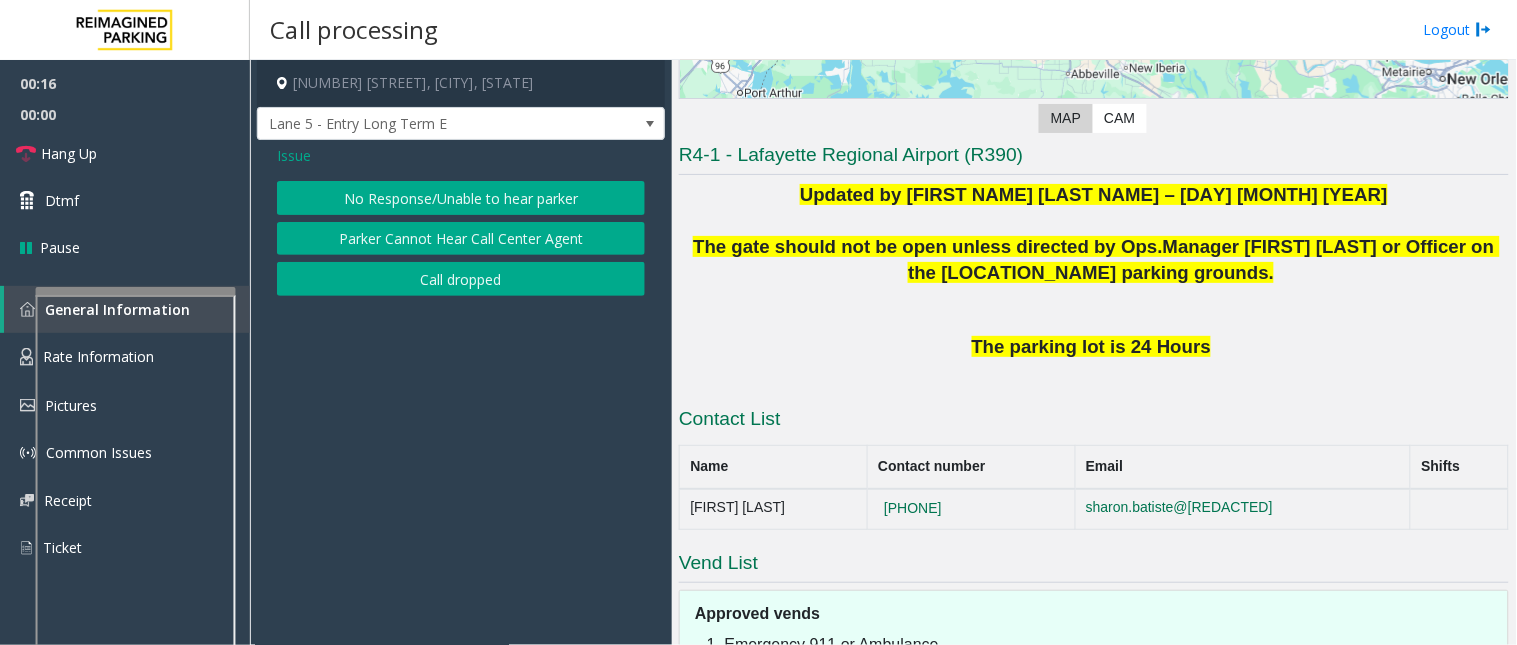 click on "No Response/Unable to hear parker" 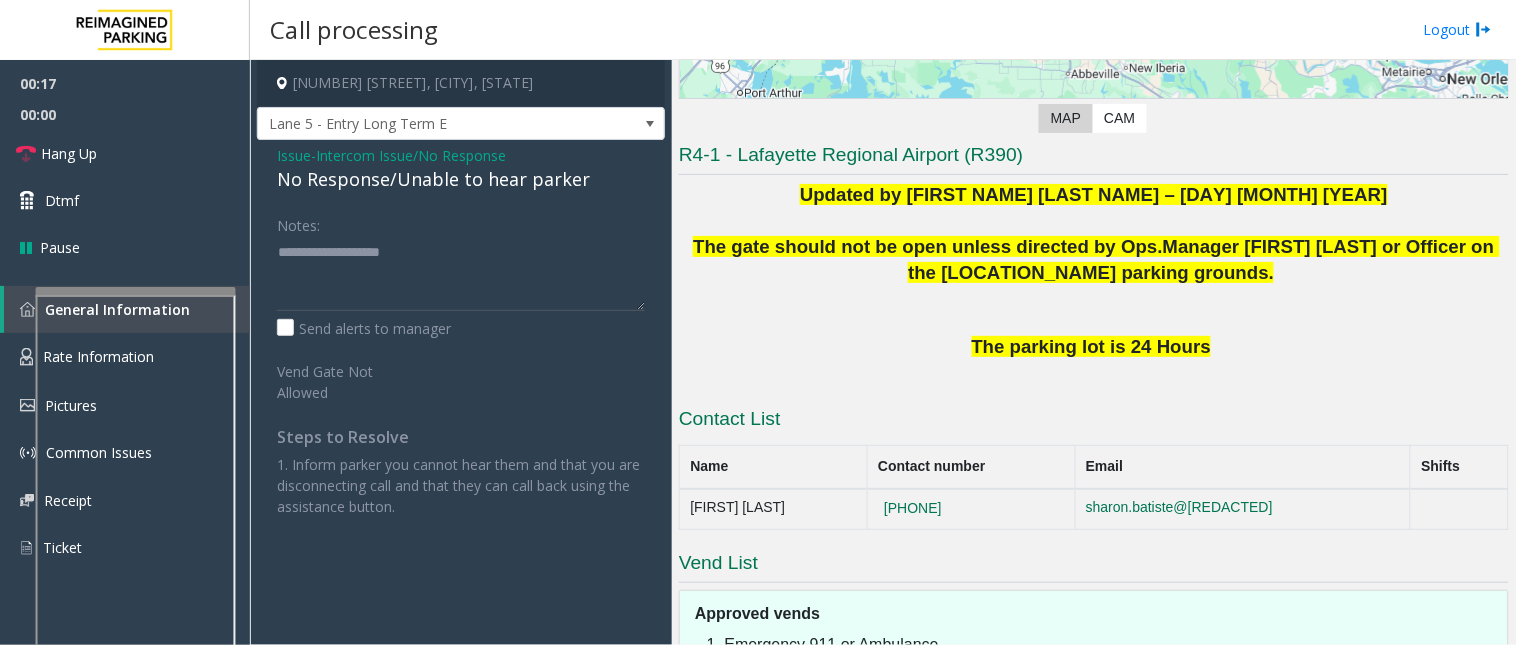 click on "No Response/Unable to hear parker" 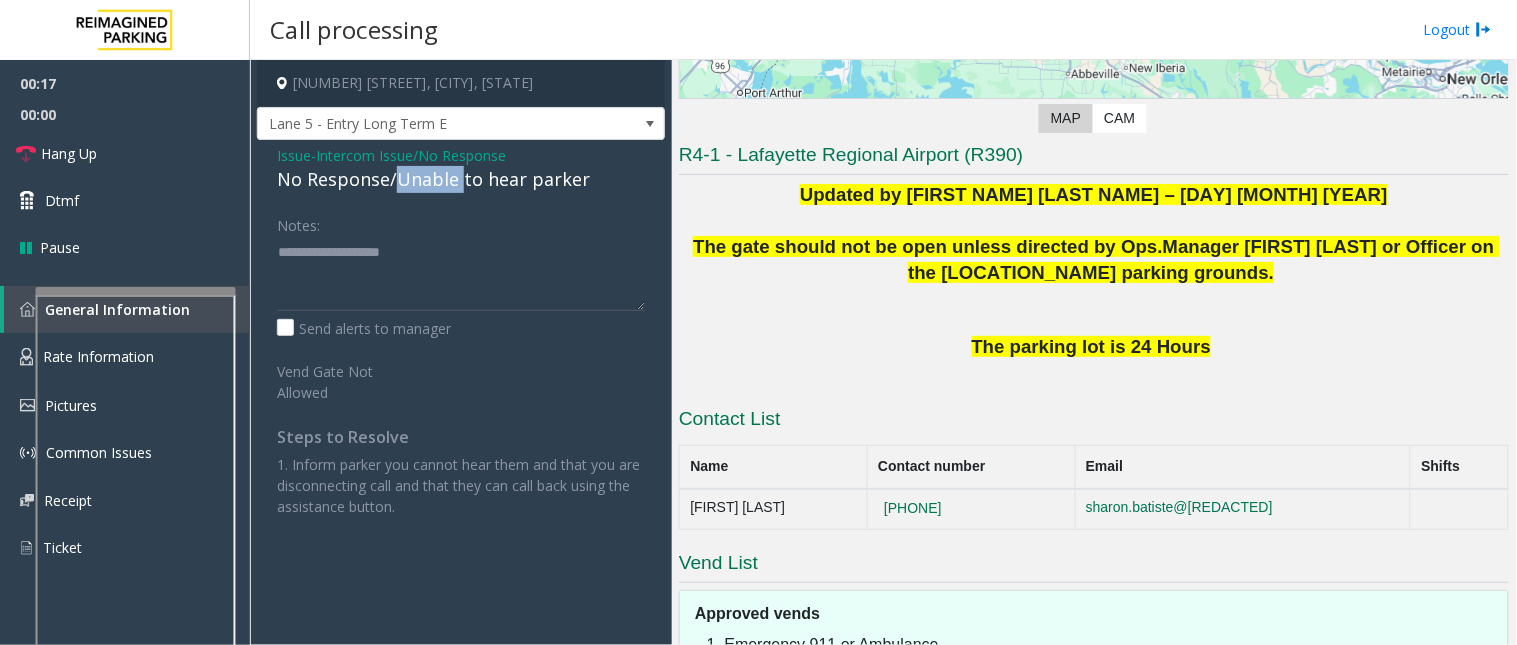 click on "No Response/Unable to hear parker" 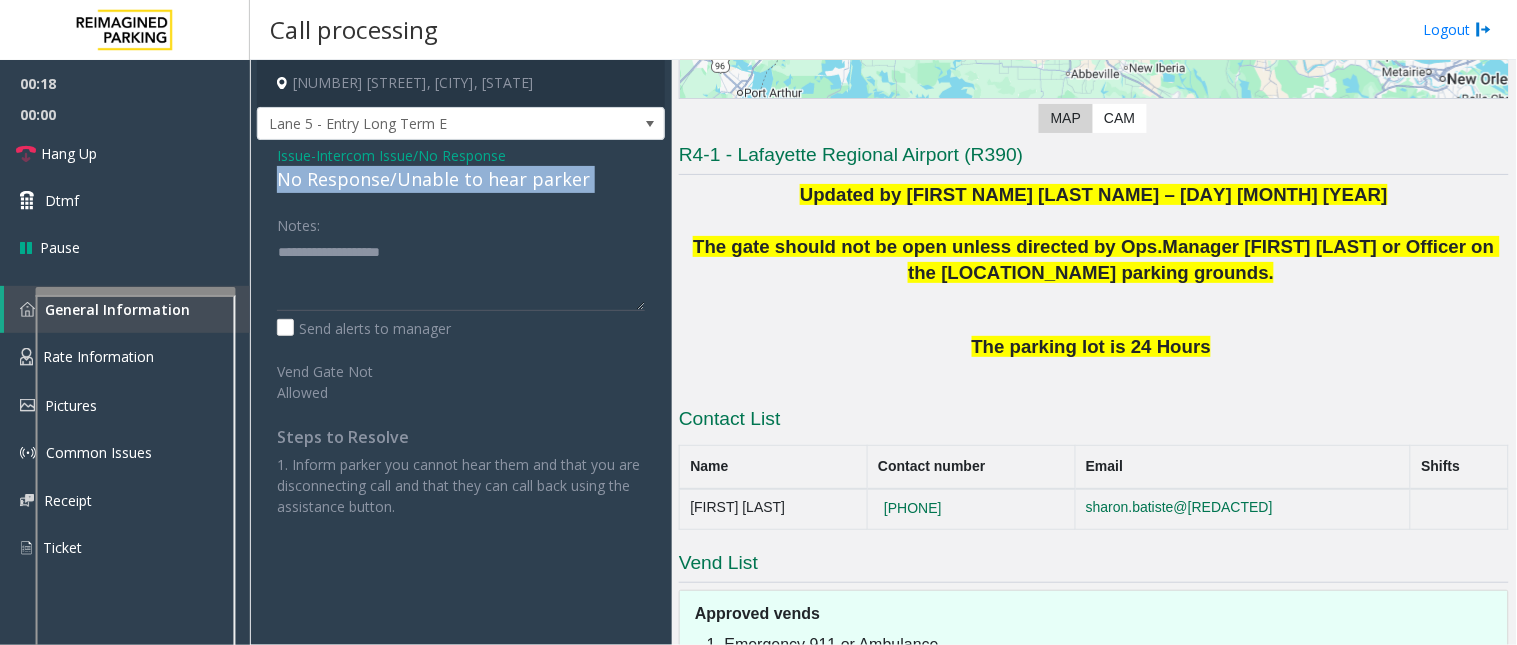 click on "No Response/Unable to hear parker" 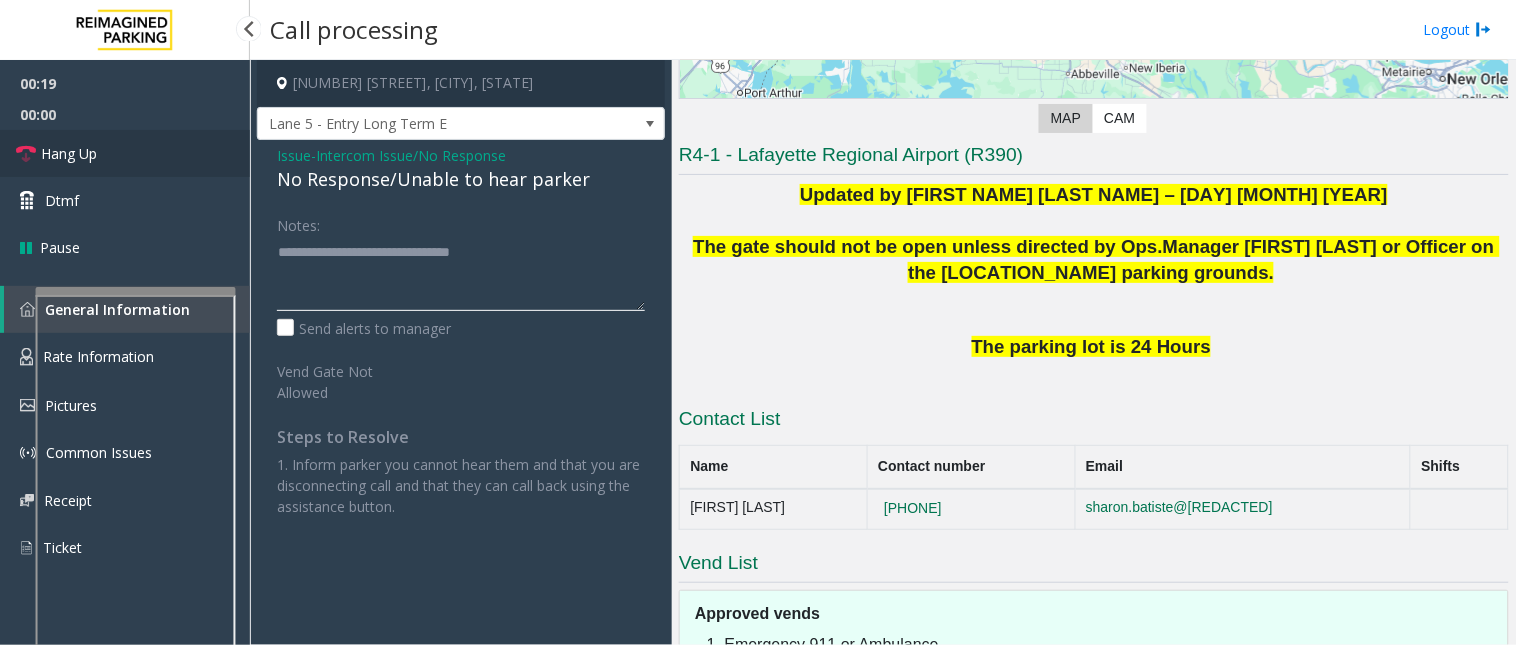type on "**********" 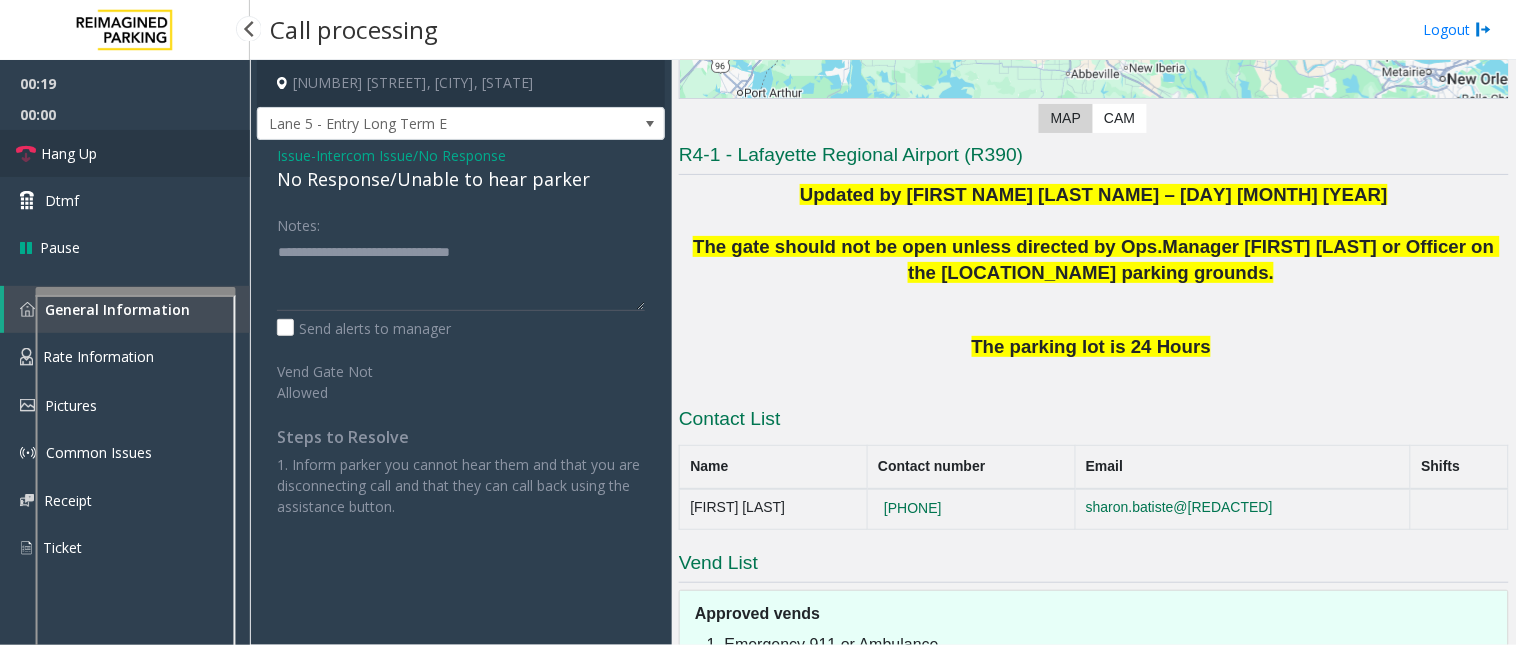 click on "Hang Up" at bounding box center (125, 153) 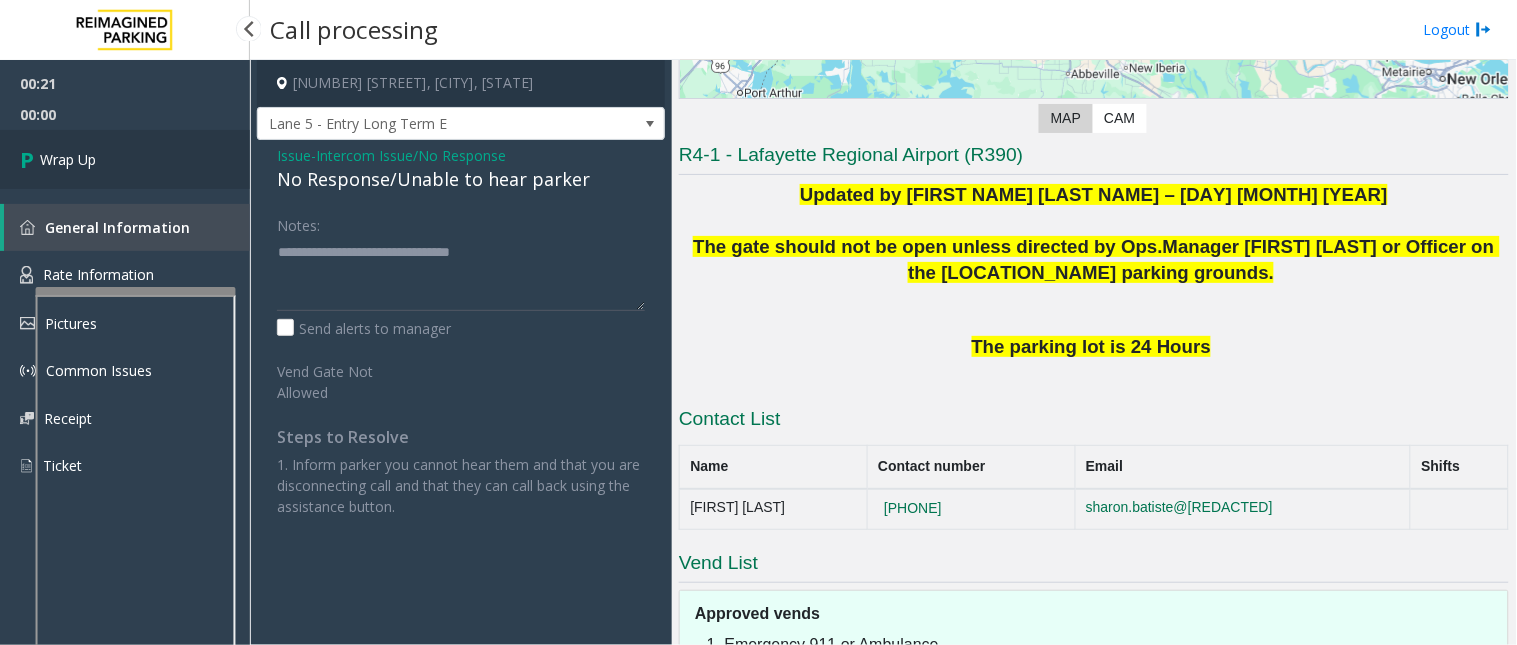click on "Wrap Up" at bounding box center [125, 159] 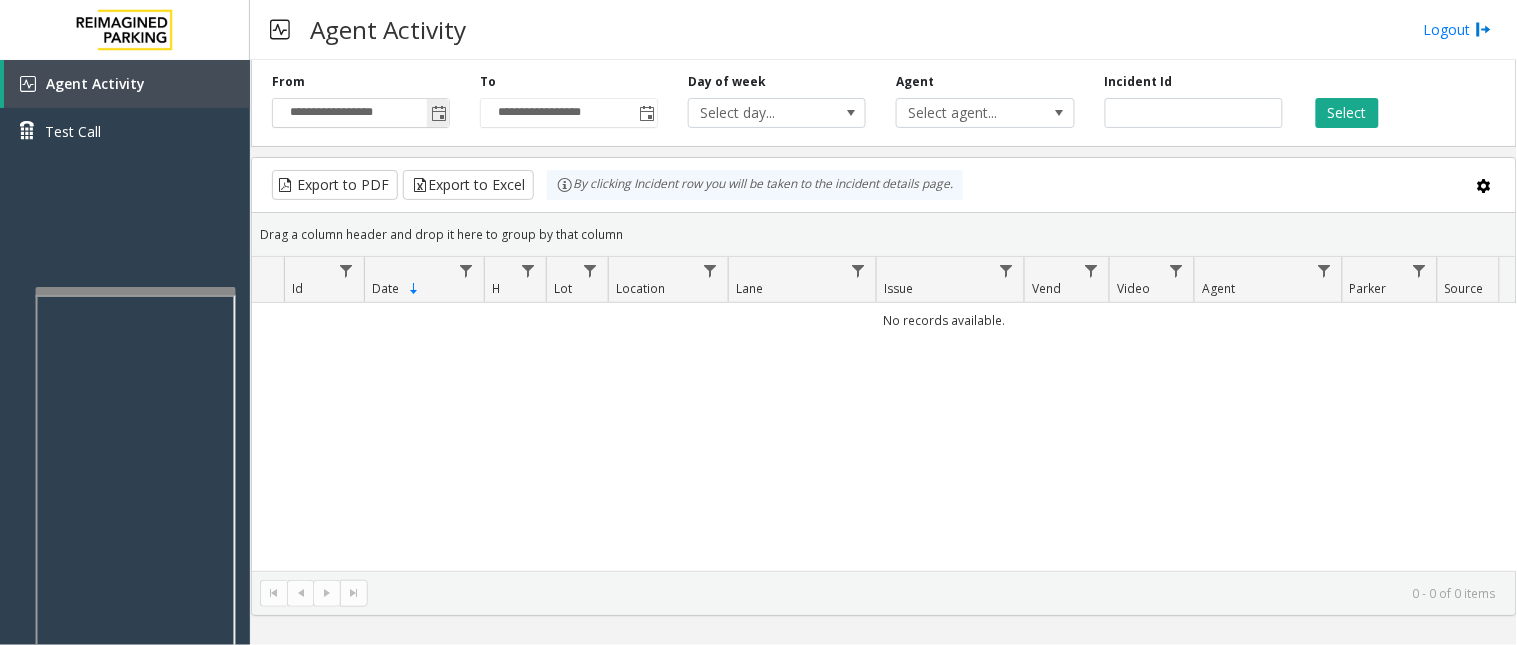 click 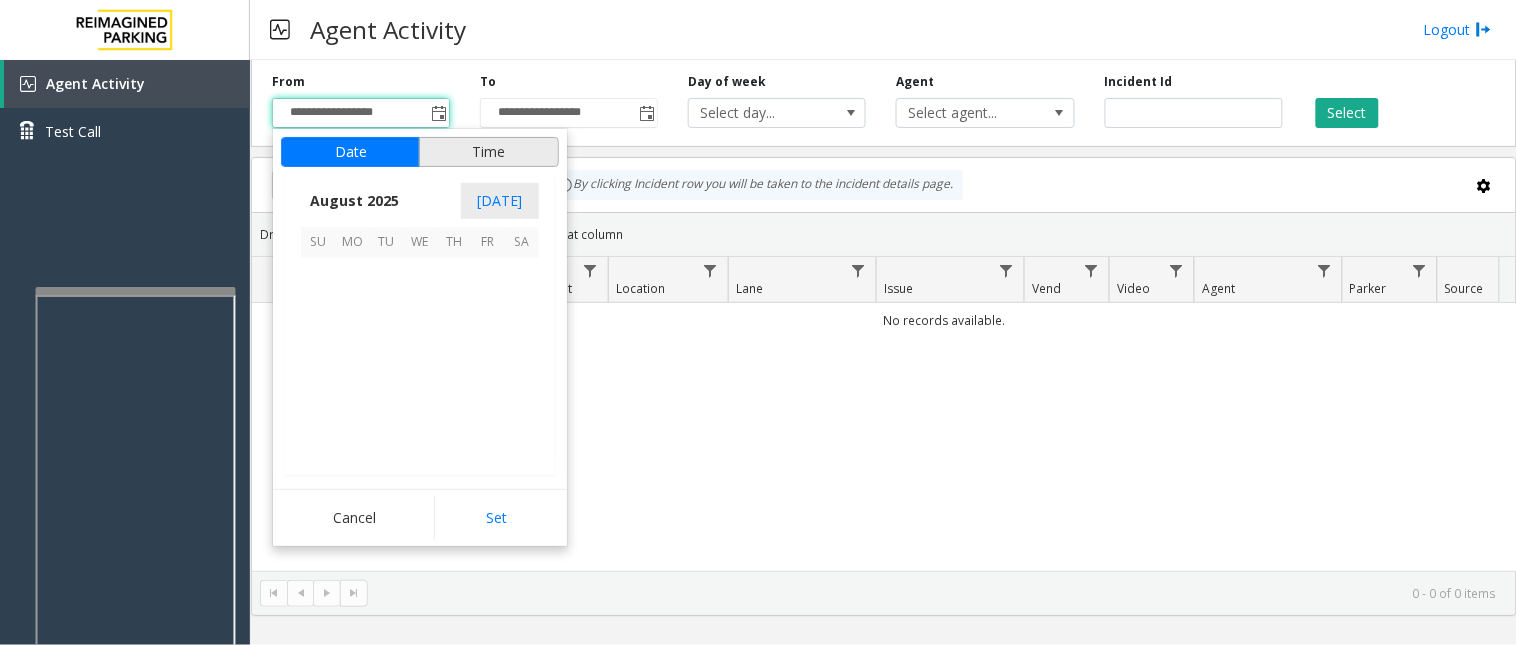 scroll, scrollTop: 358592, scrollLeft: 0, axis: vertical 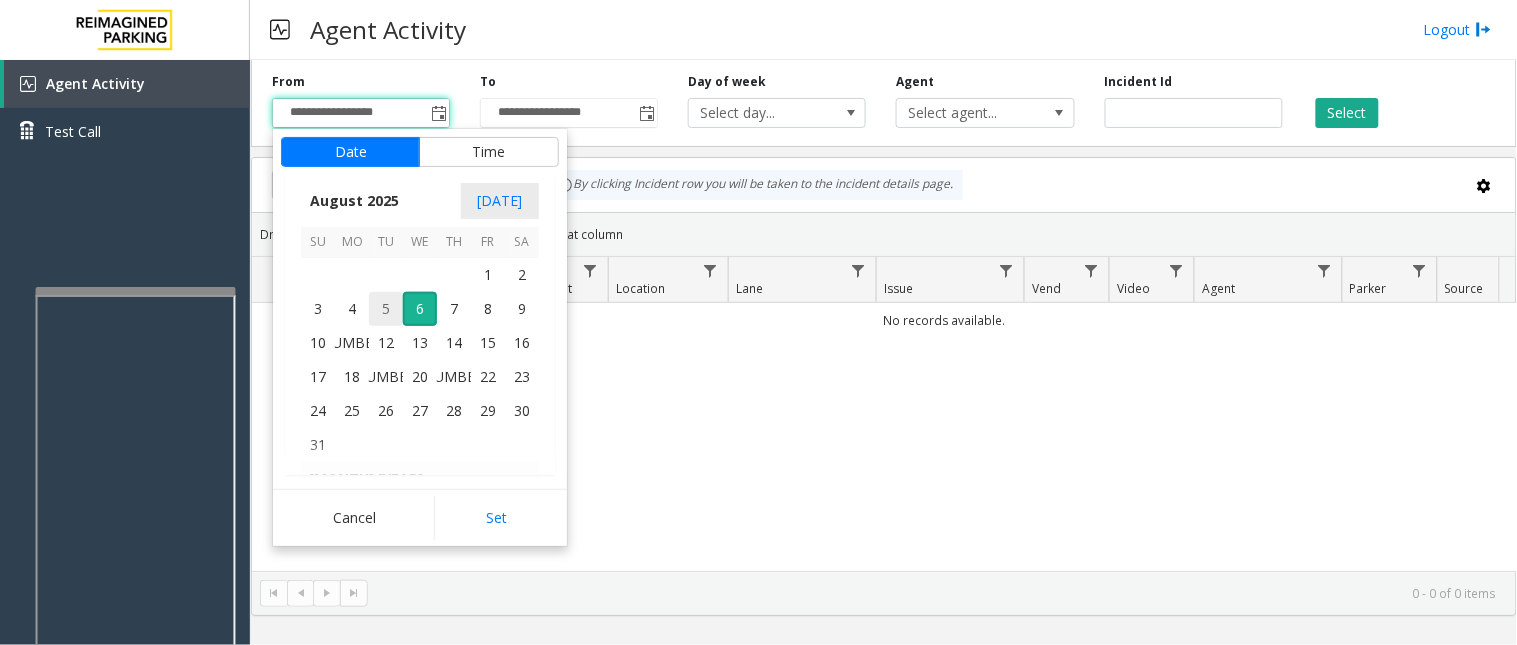 click on "5" at bounding box center [386, 309] 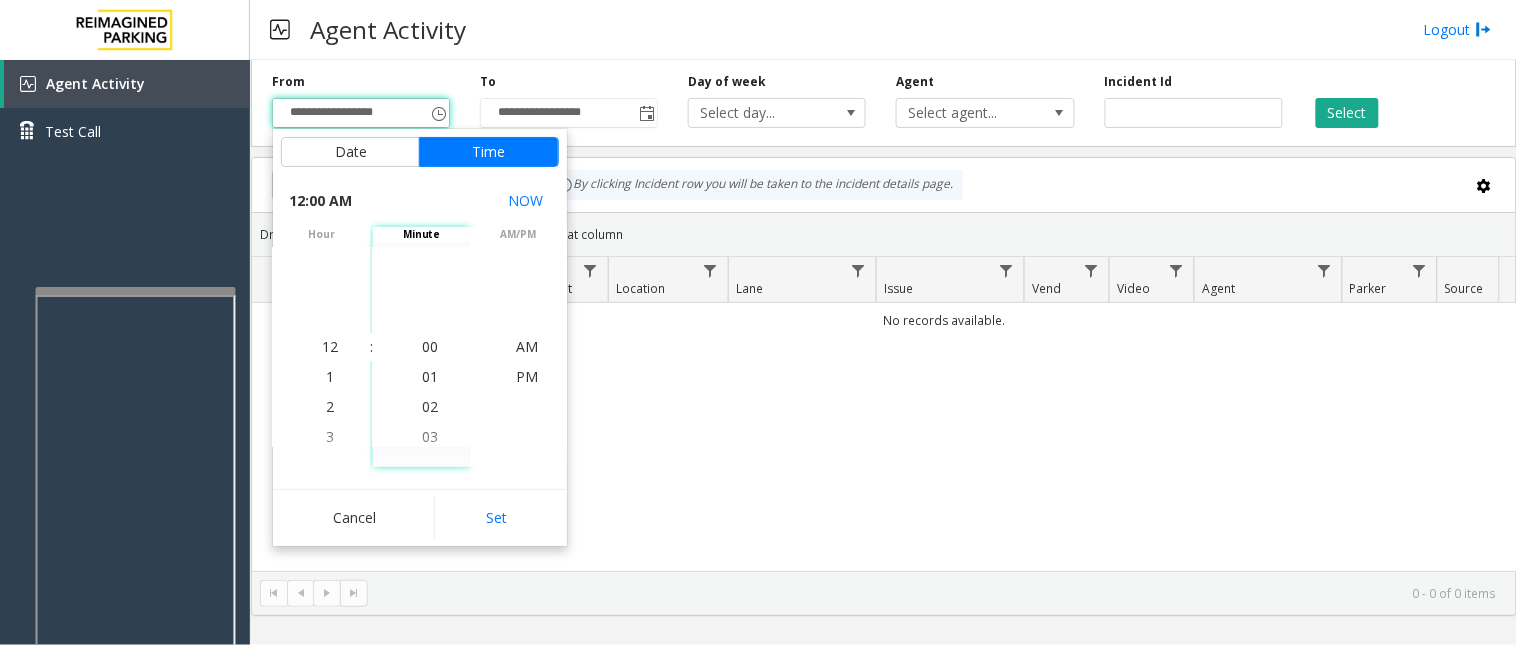 click on "Set" 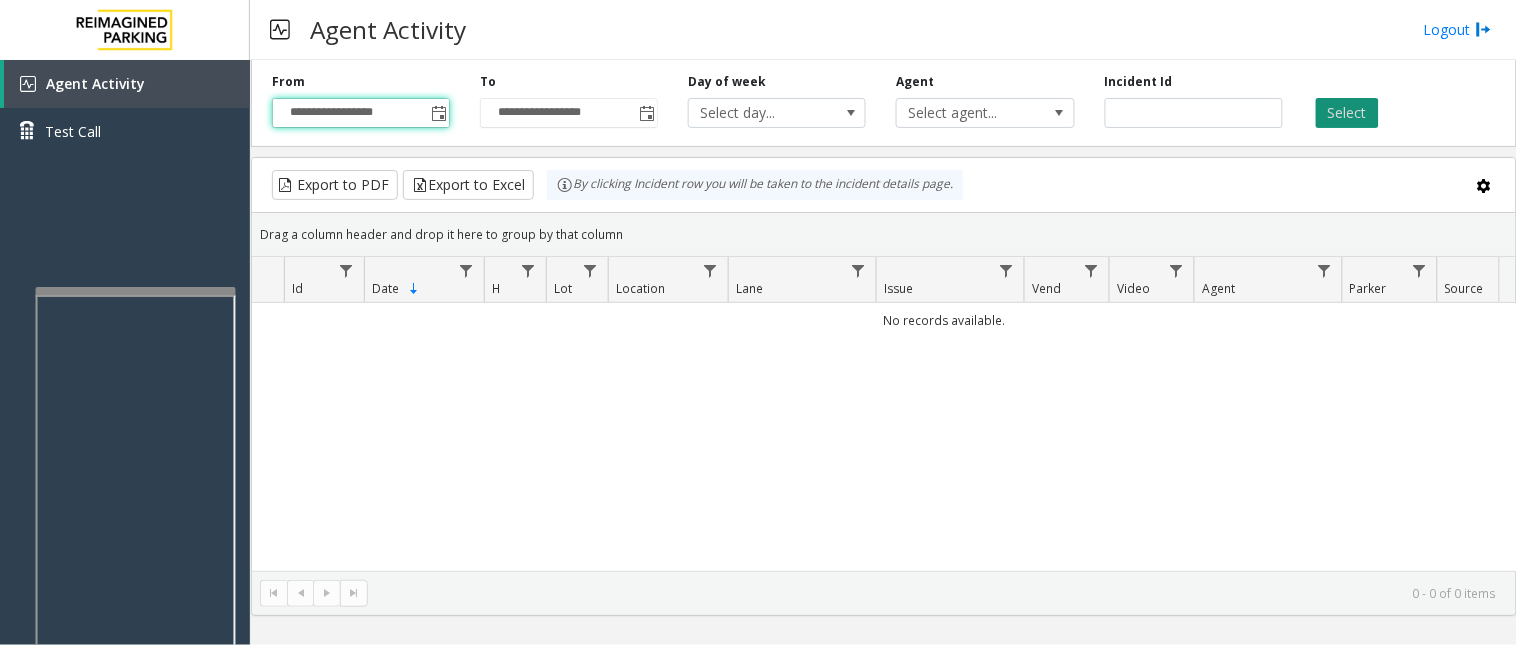 click on "Select" 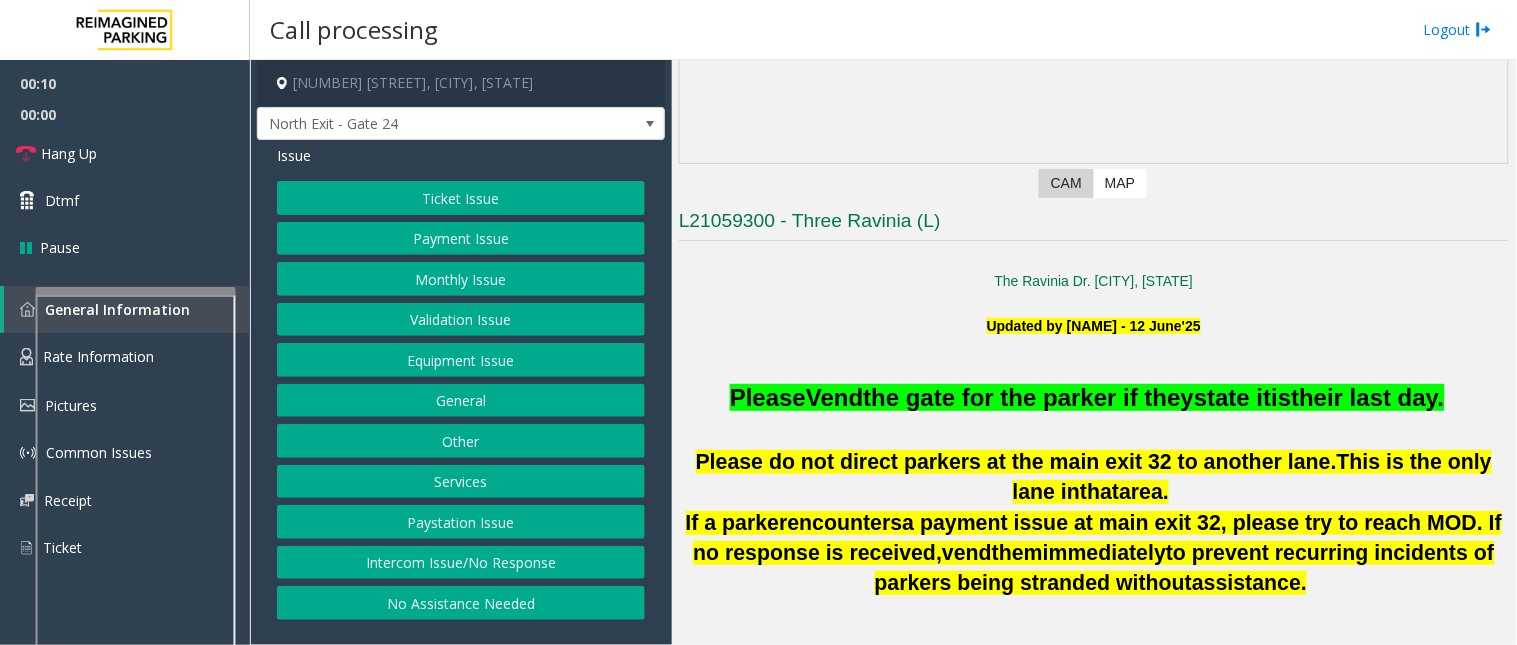 scroll, scrollTop: 333, scrollLeft: 0, axis: vertical 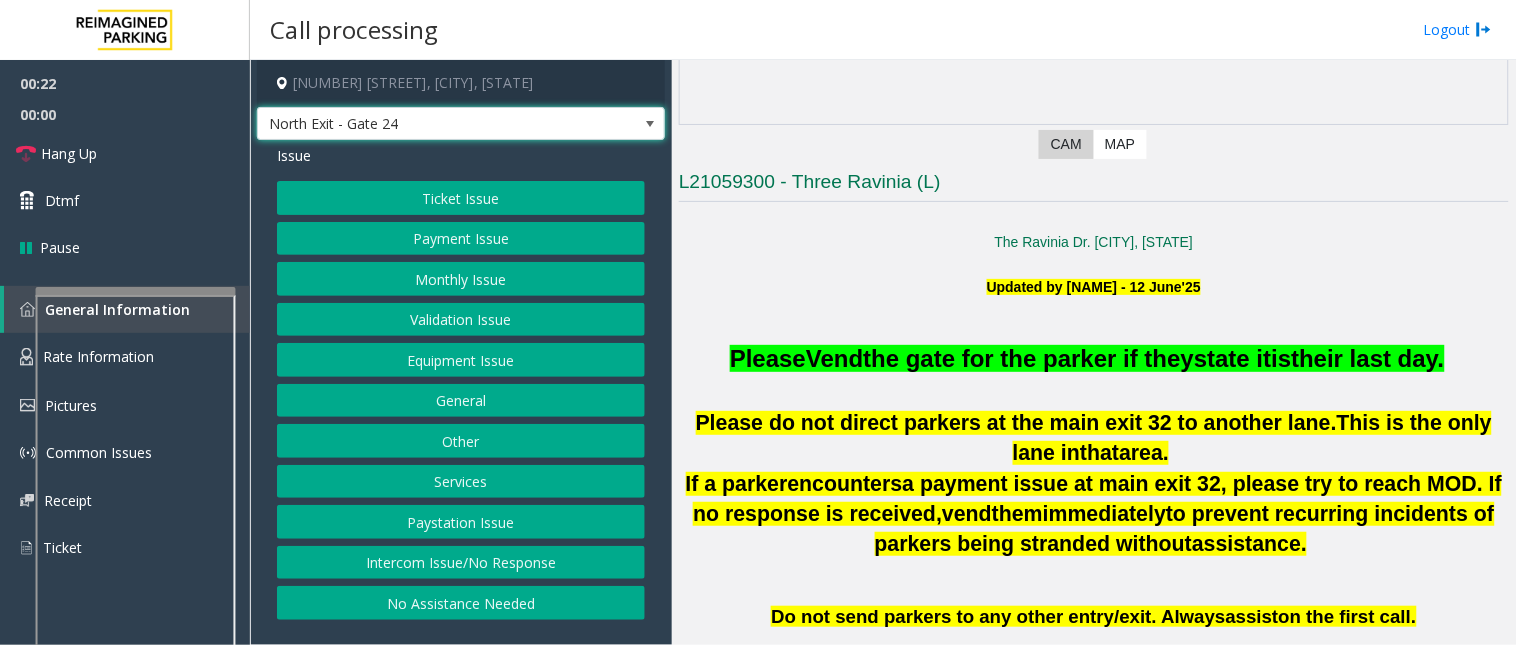 click at bounding box center (650, 124) 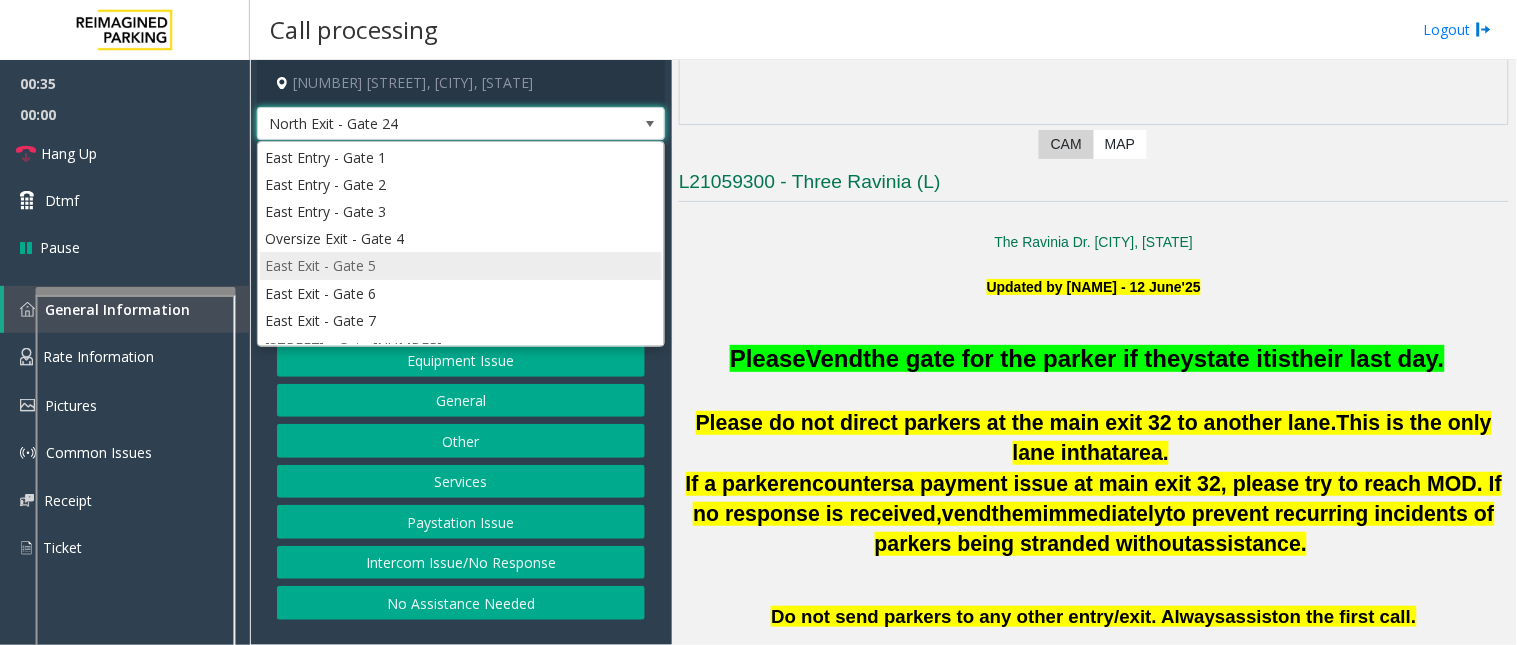 scroll, scrollTop: 111, scrollLeft: 0, axis: vertical 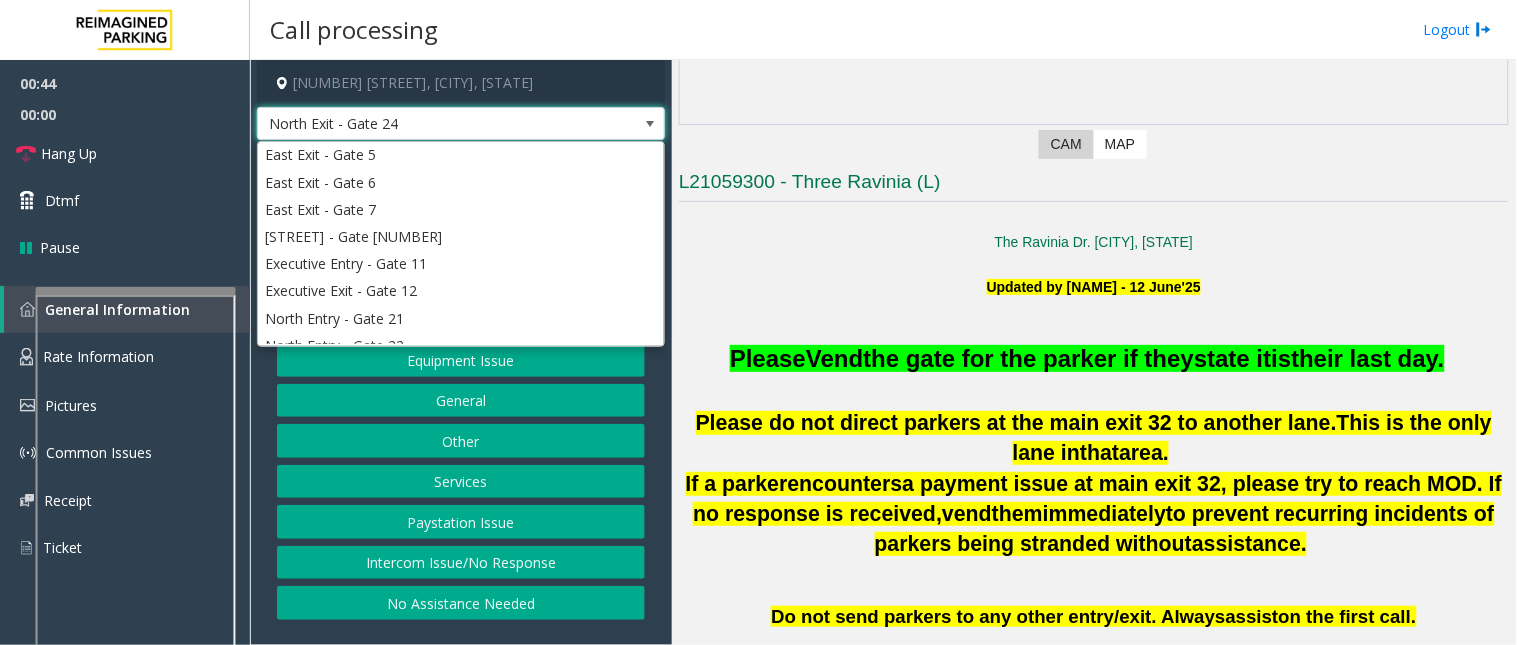 click at bounding box center (650, 124) 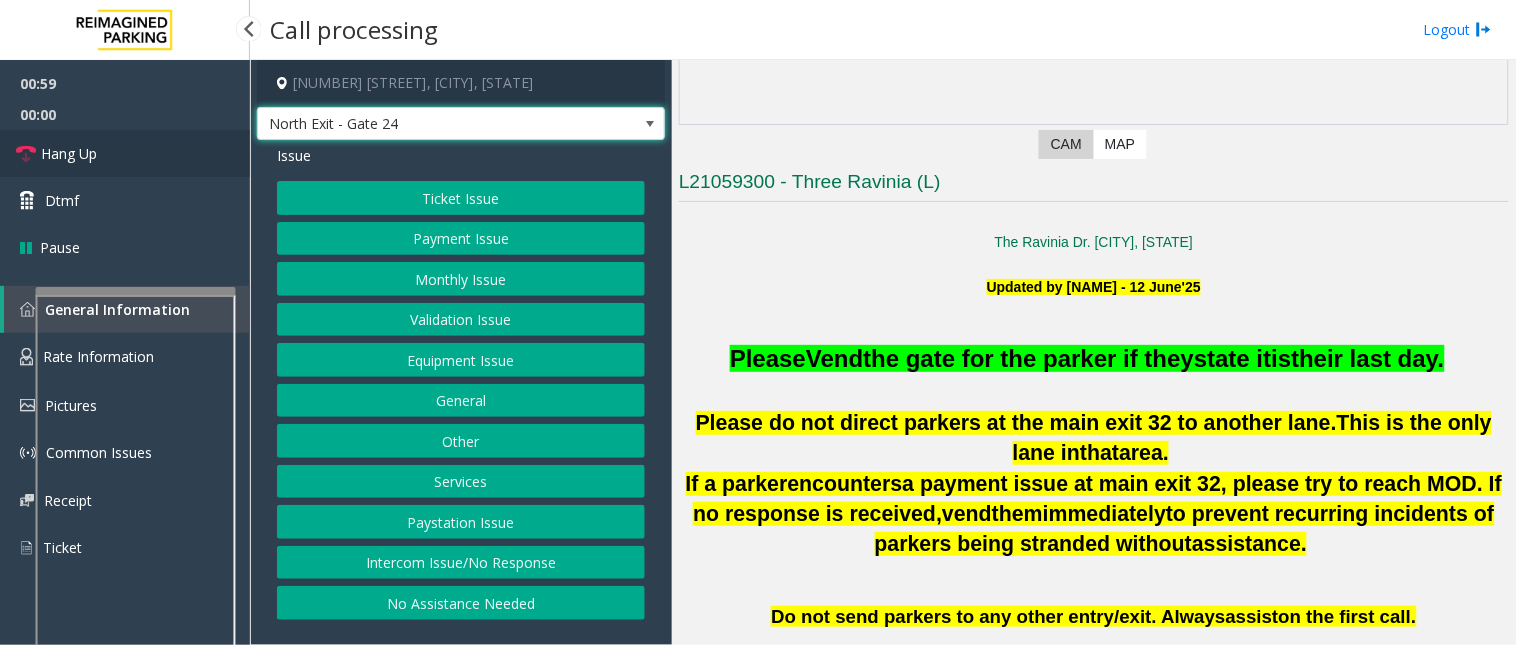 click on "Hang Up" at bounding box center (69, 153) 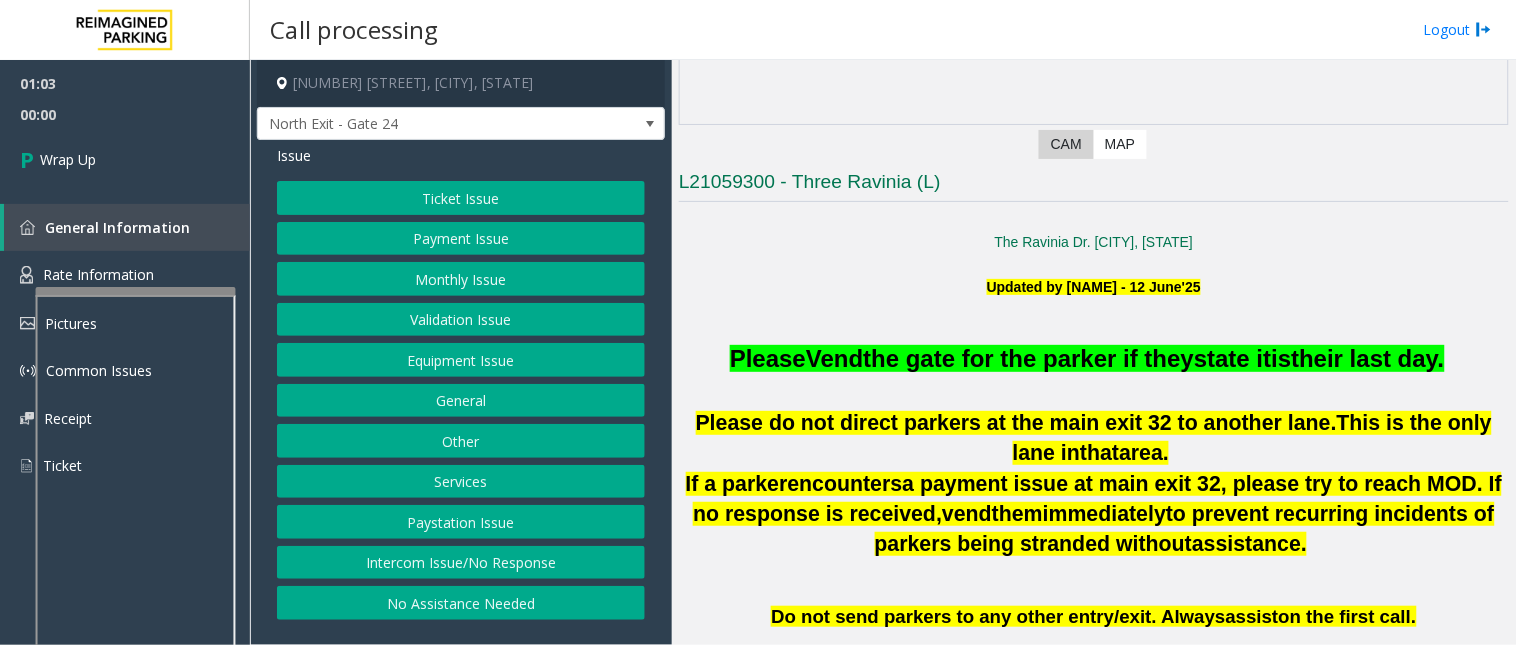 click on "Intercom Issue/No Response" 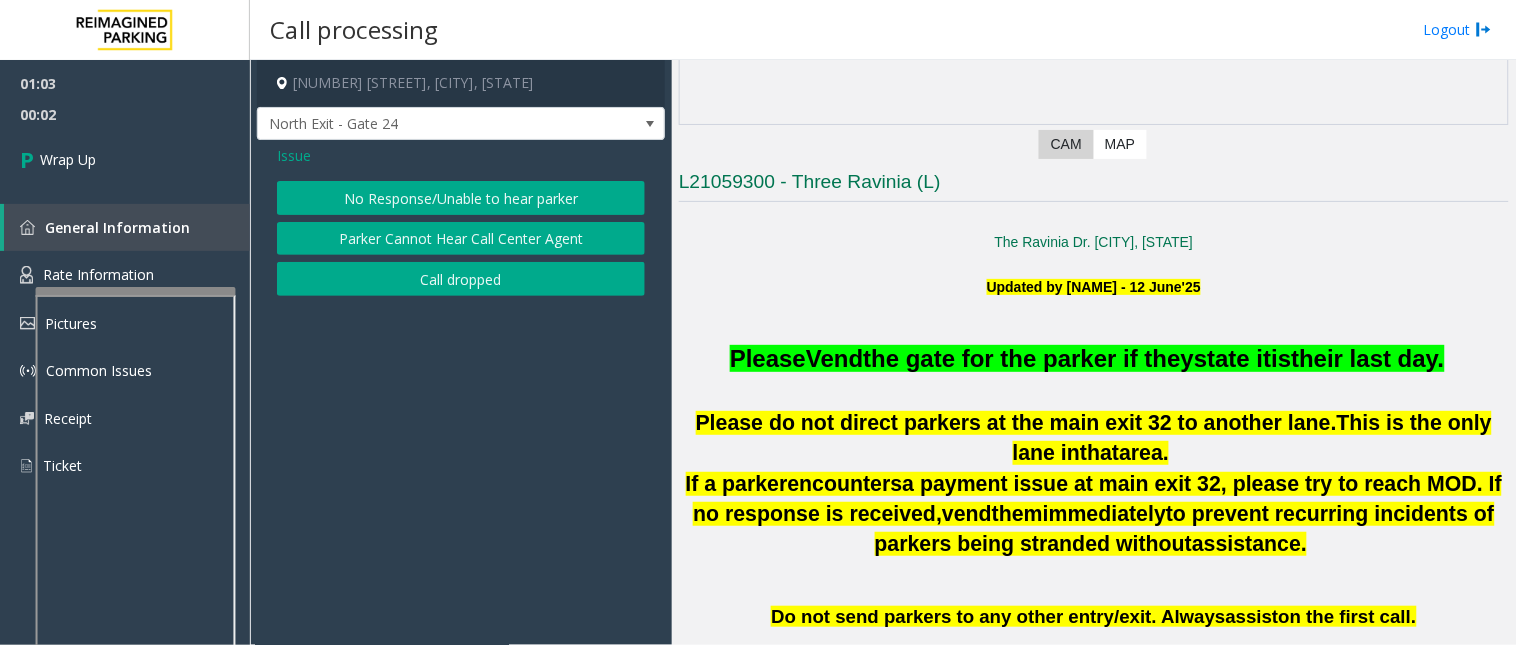 click on "No Response/Unable to hear parker" 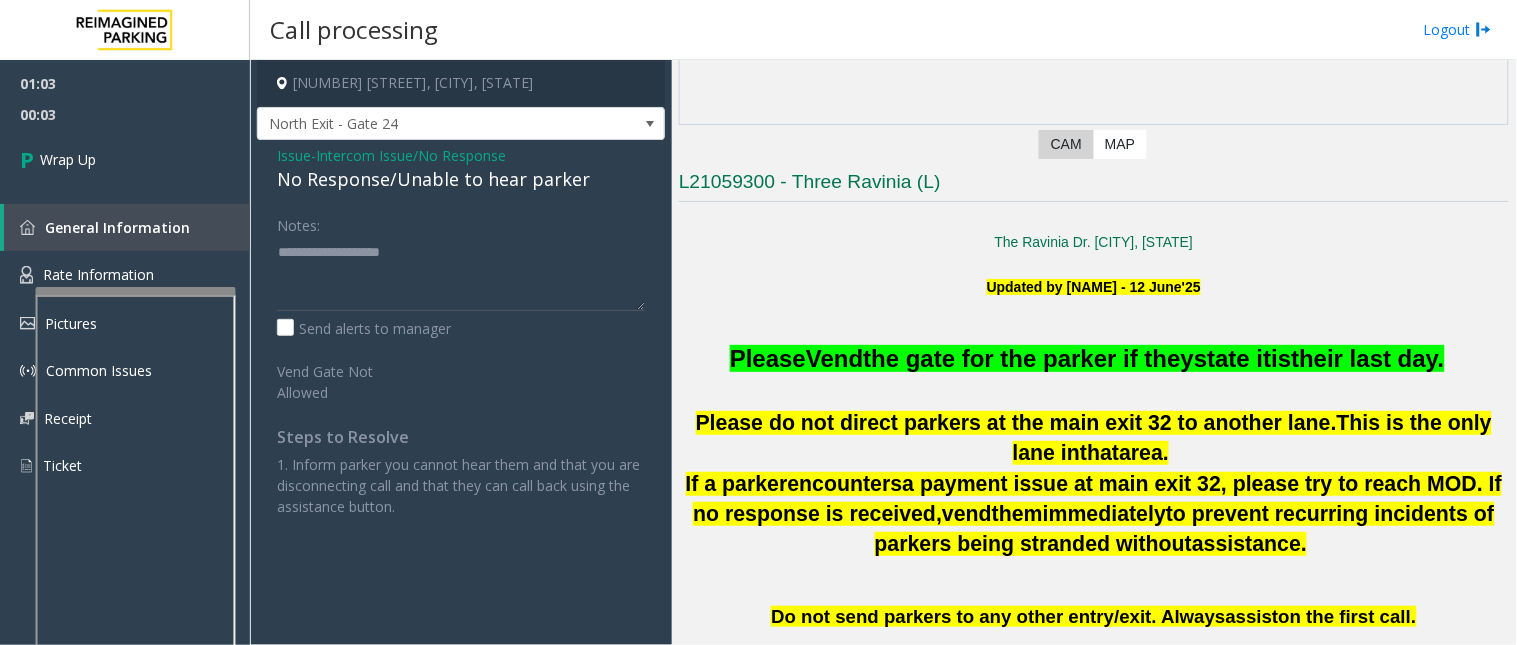 click on "No Response/Unable to hear parker" 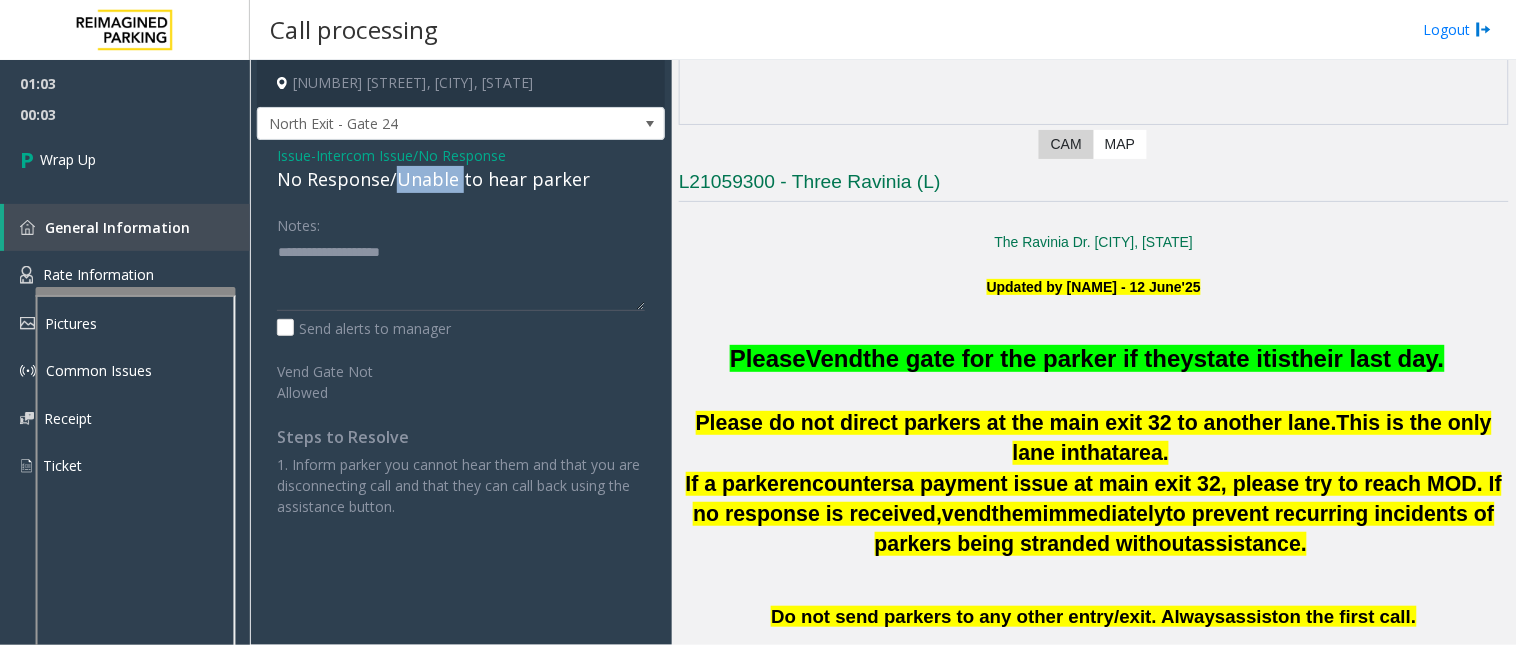 click on "No Response/Unable to hear parker" 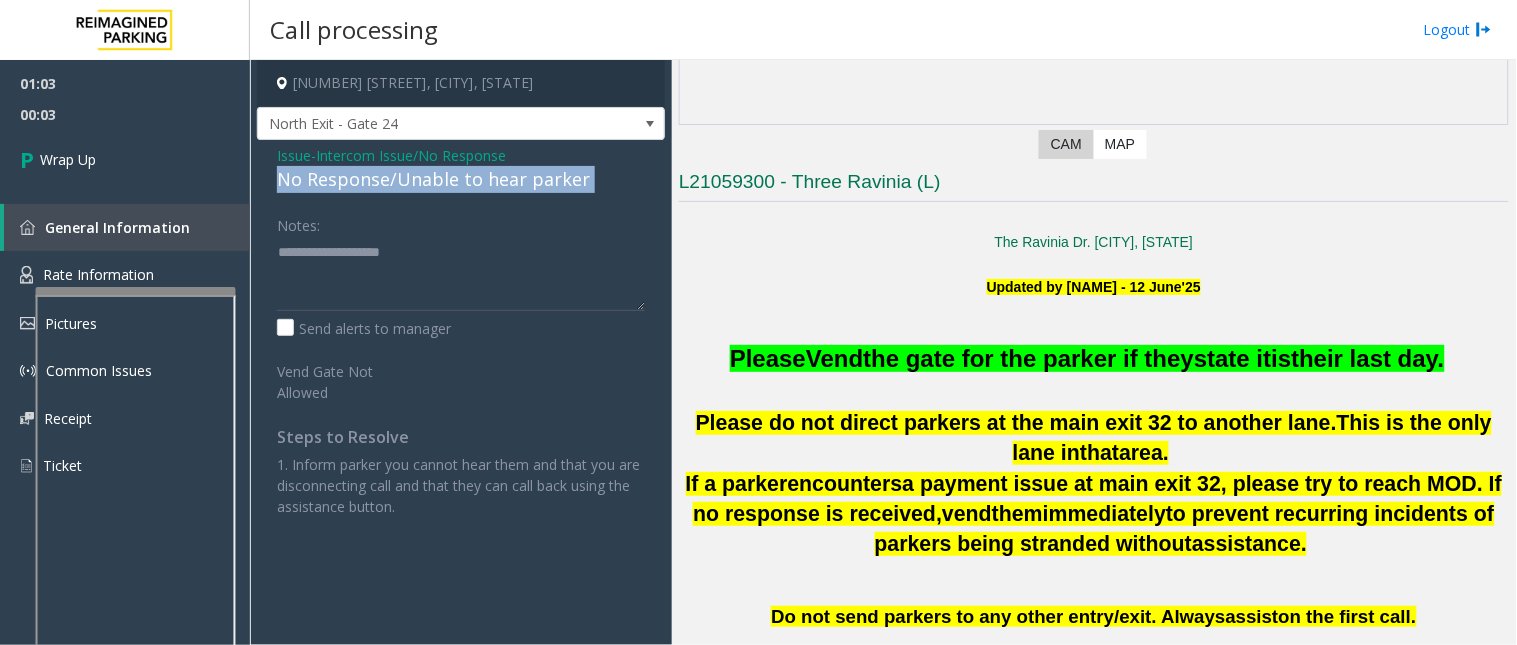 click on "No Response/Unable to hear parker" 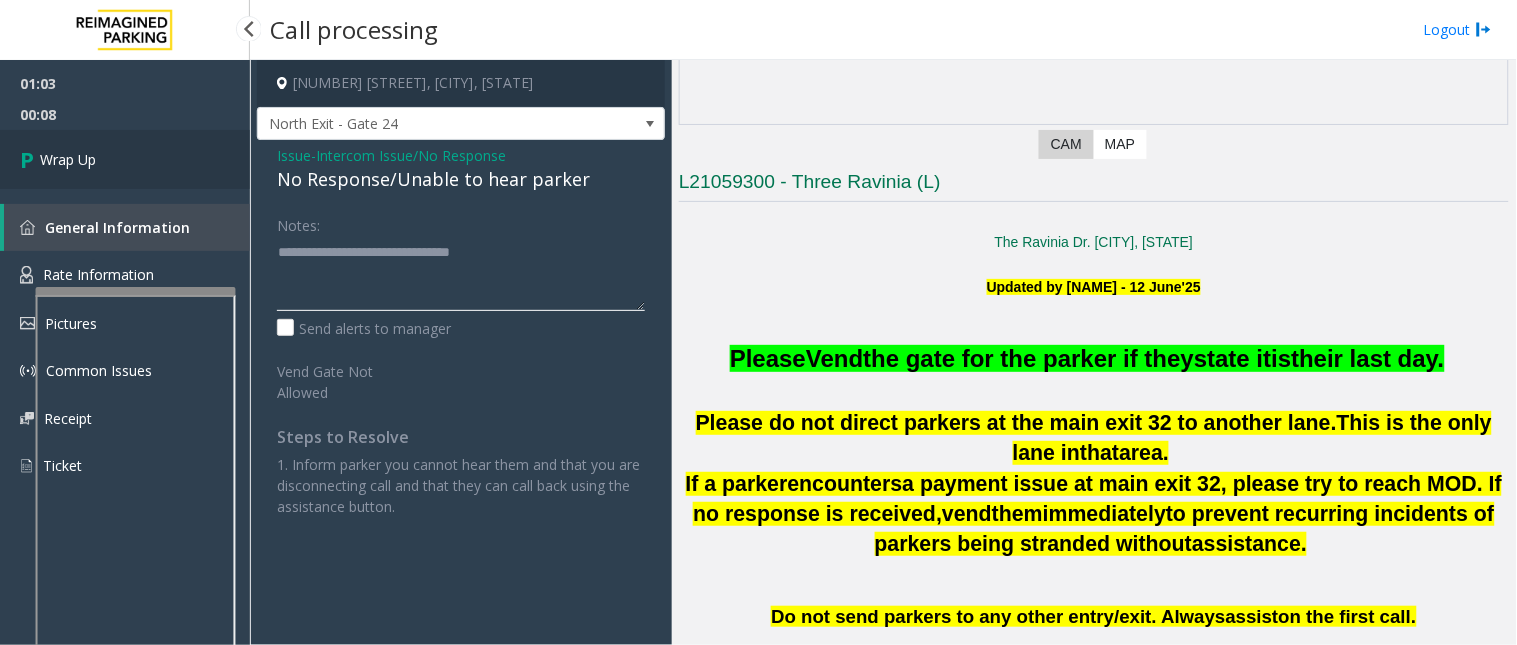 type on "**********" 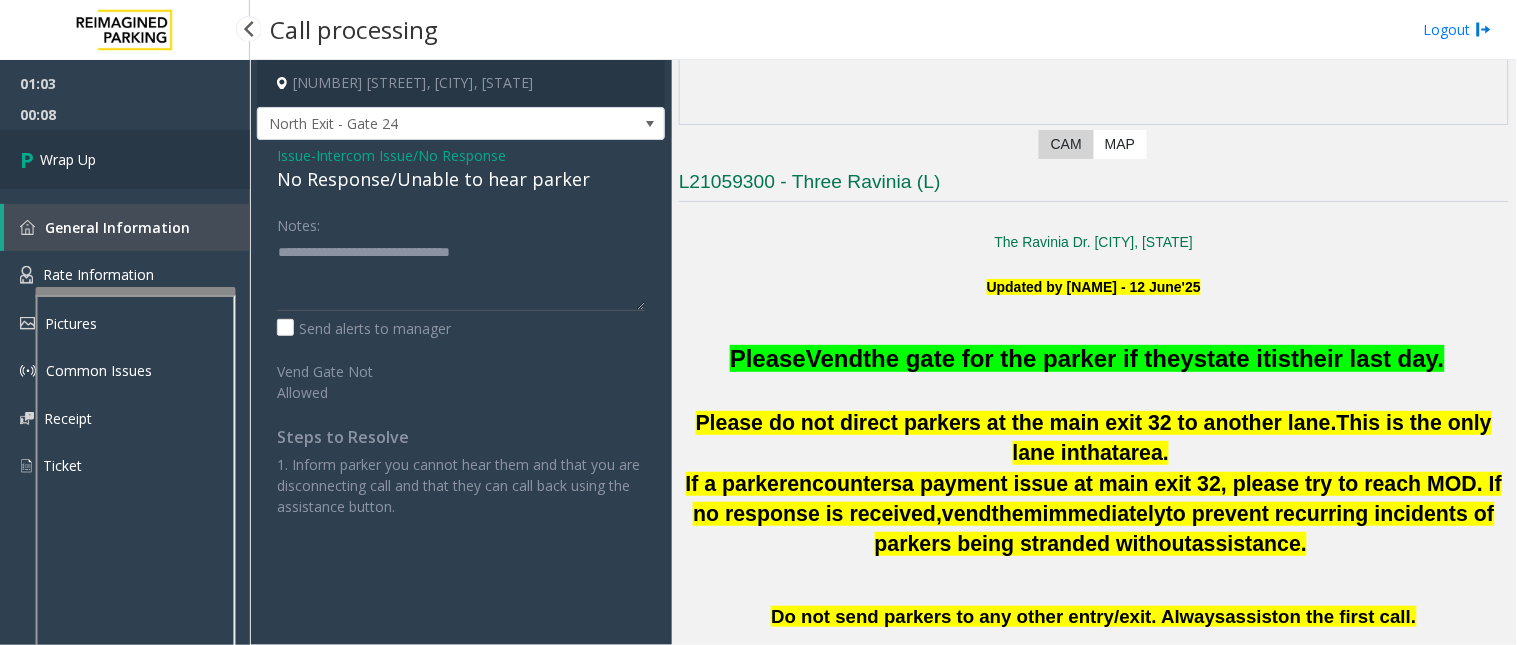 click on "Wrap Up" at bounding box center [68, 159] 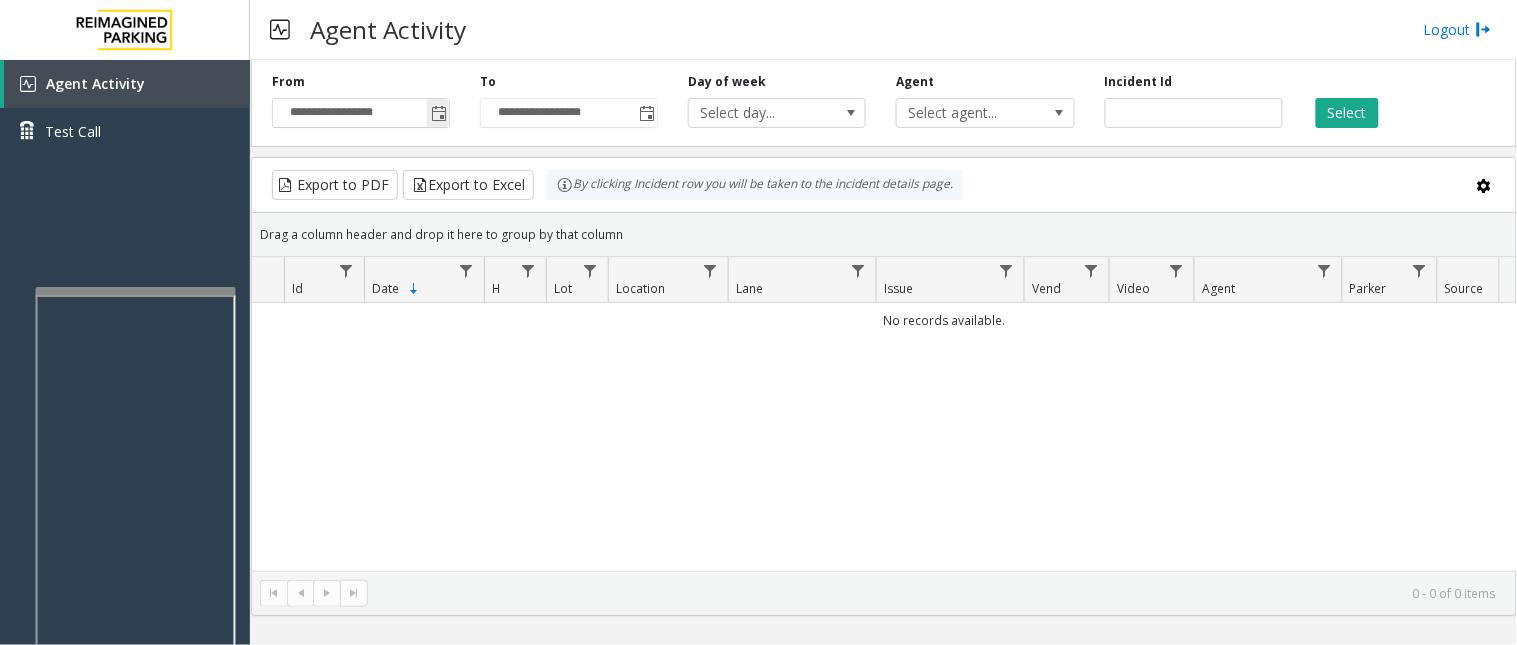 click 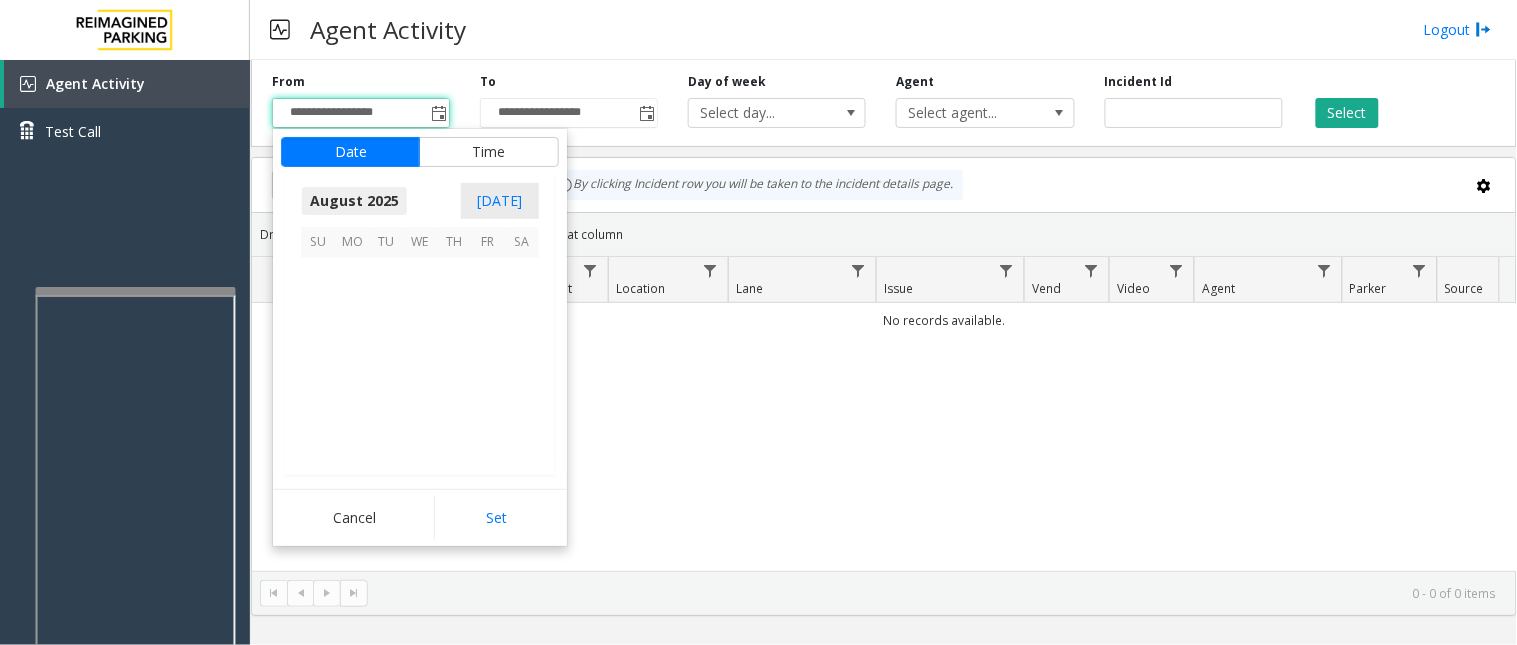 scroll, scrollTop: 358592, scrollLeft: 0, axis: vertical 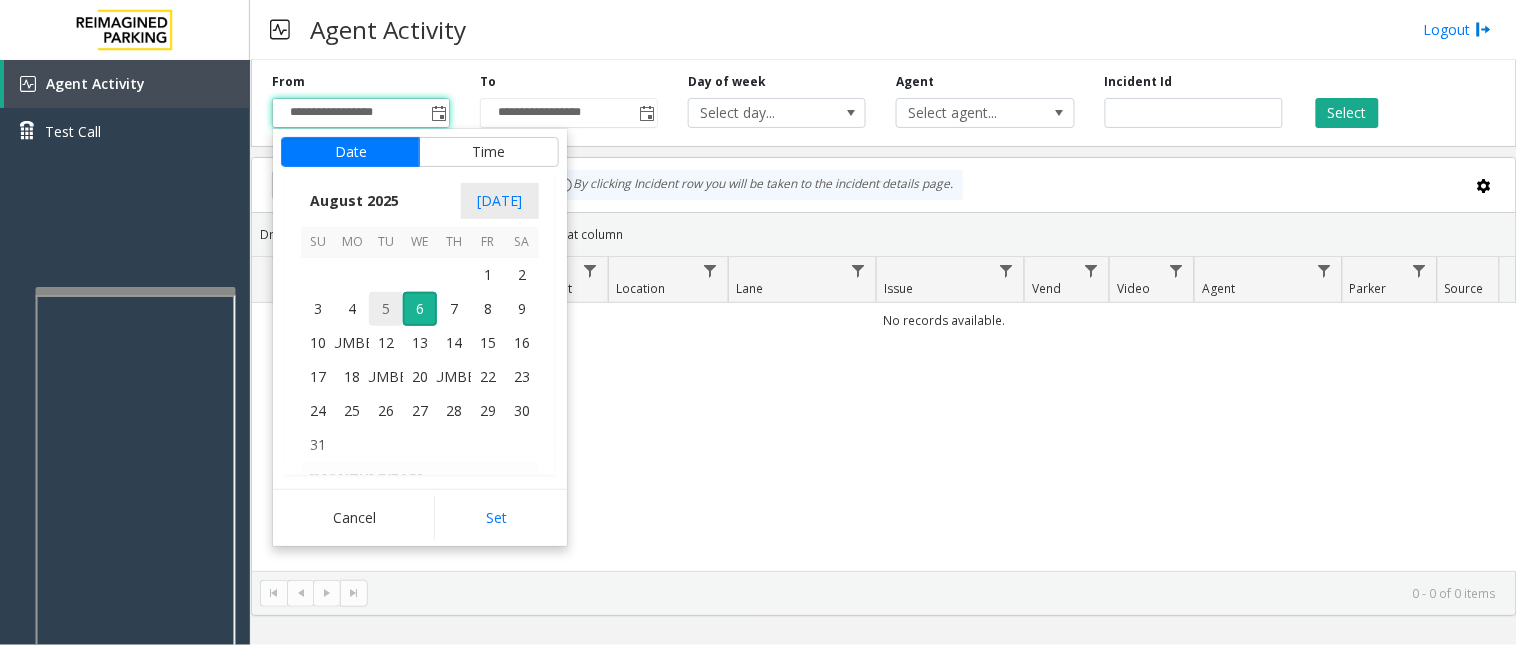 click on "5" at bounding box center [386, 309] 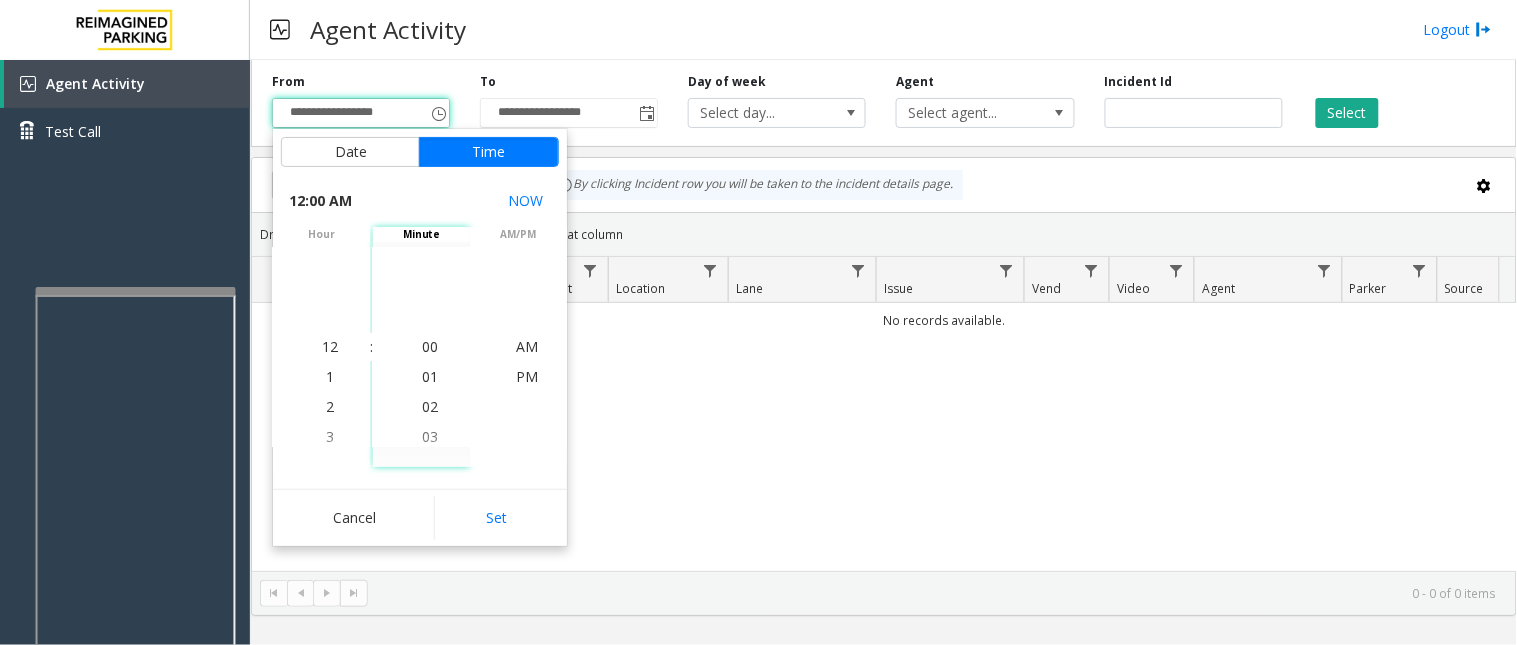 click on "Set" 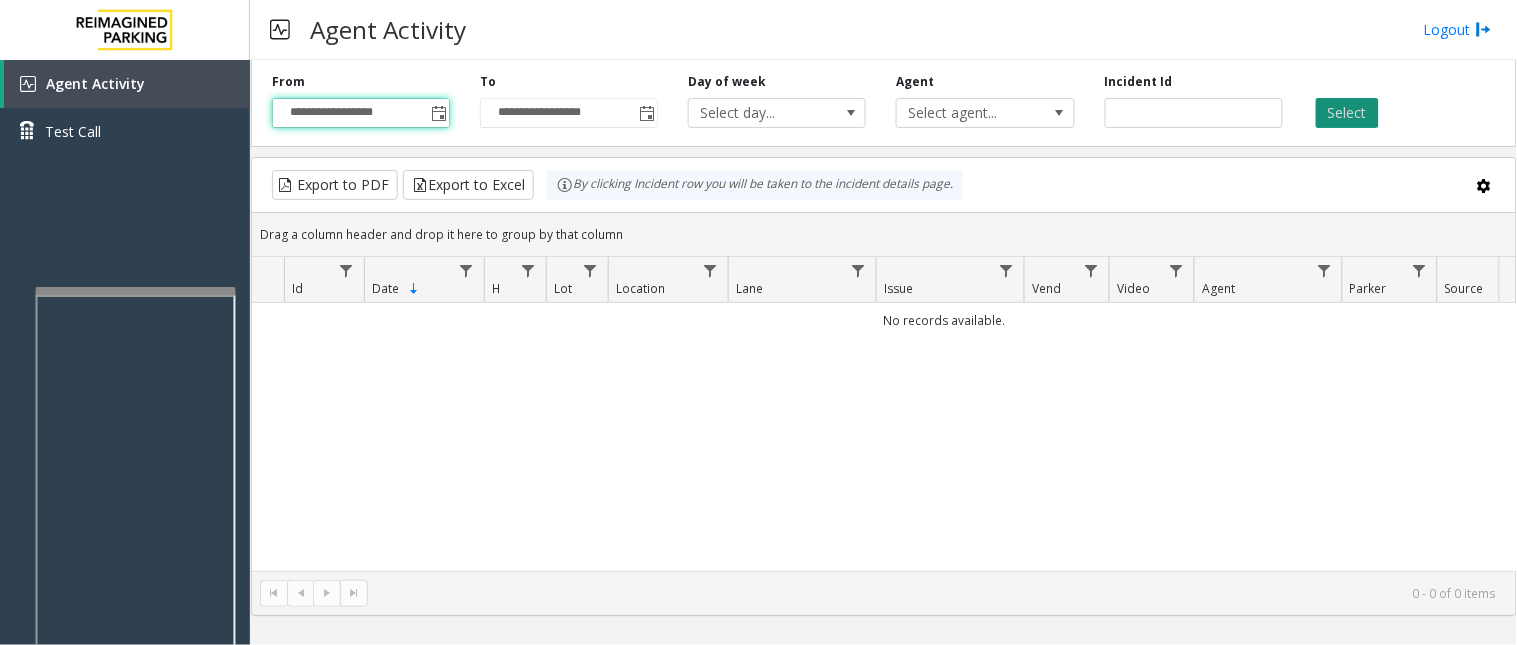 click on "Select" 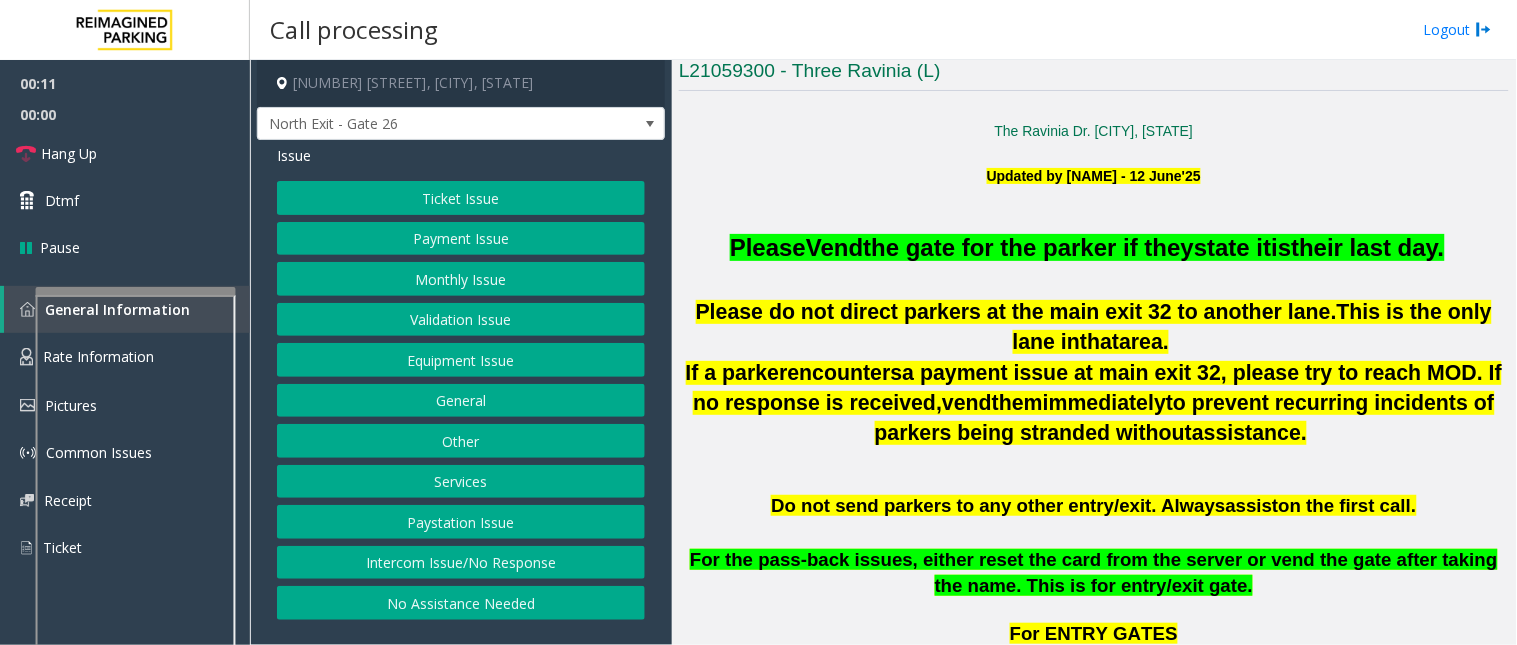 scroll, scrollTop: 555, scrollLeft: 0, axis: vertical 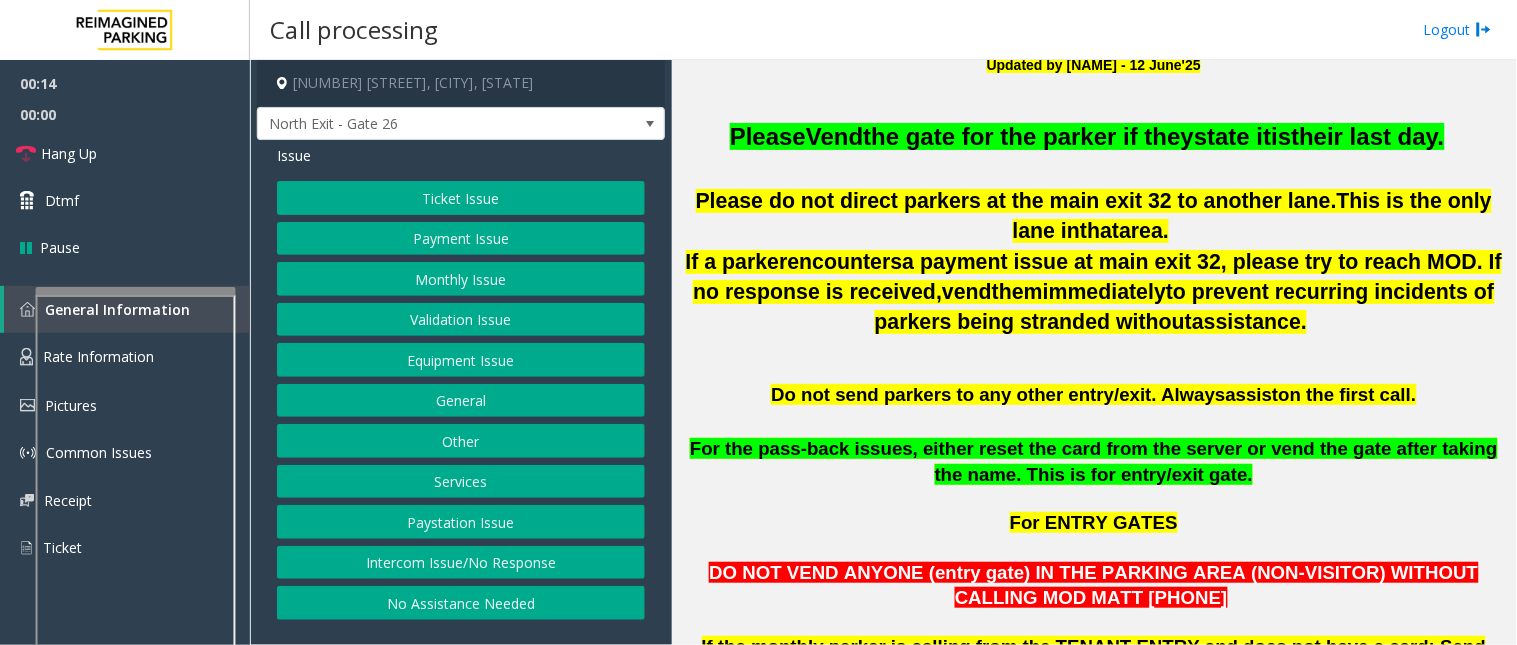click on "Monthly Issue" 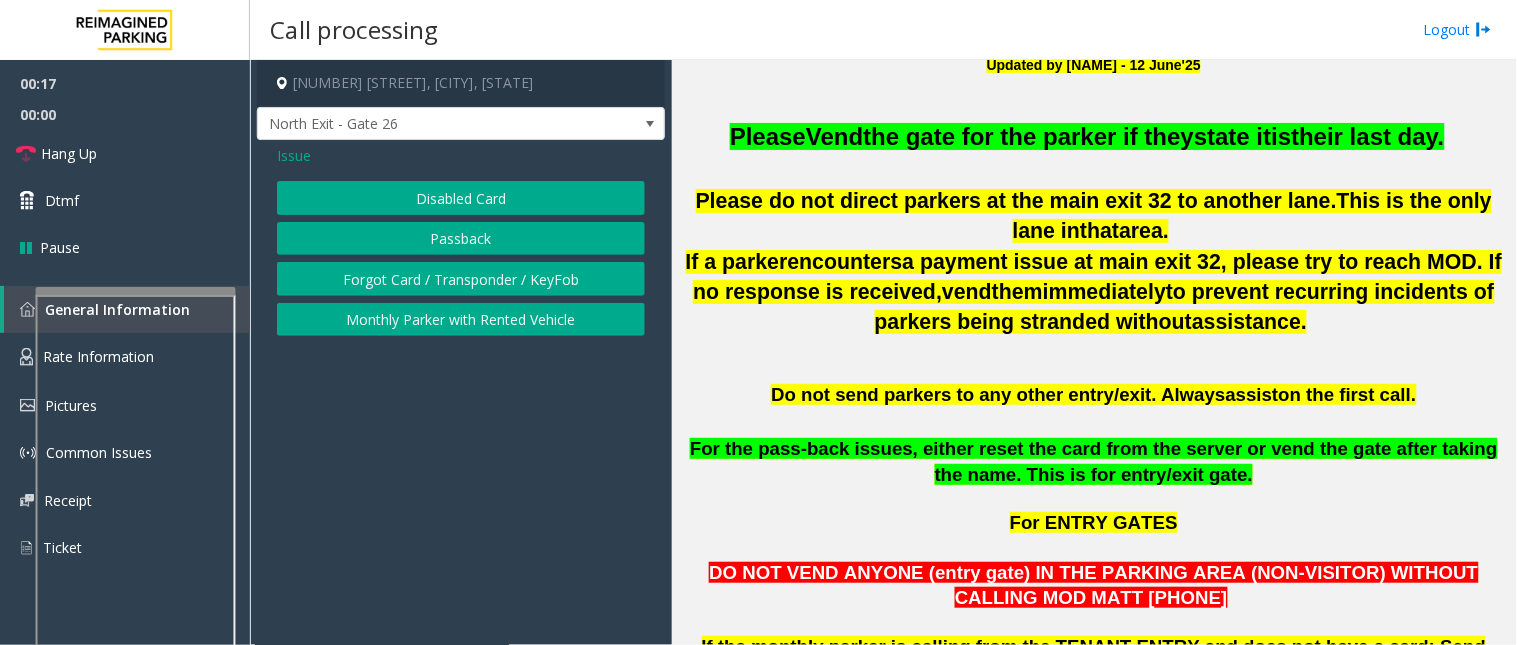 click on "Forgot Card / Transponder / KeyFob" 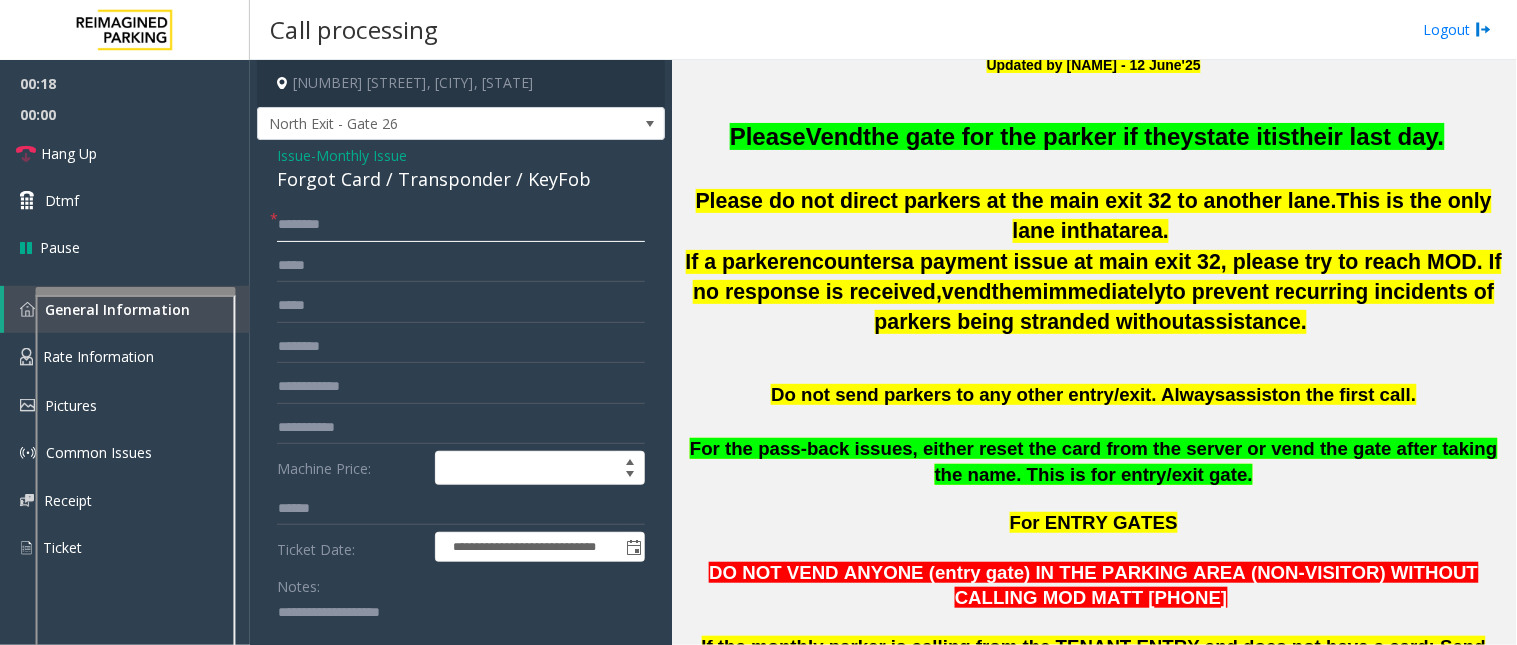 click 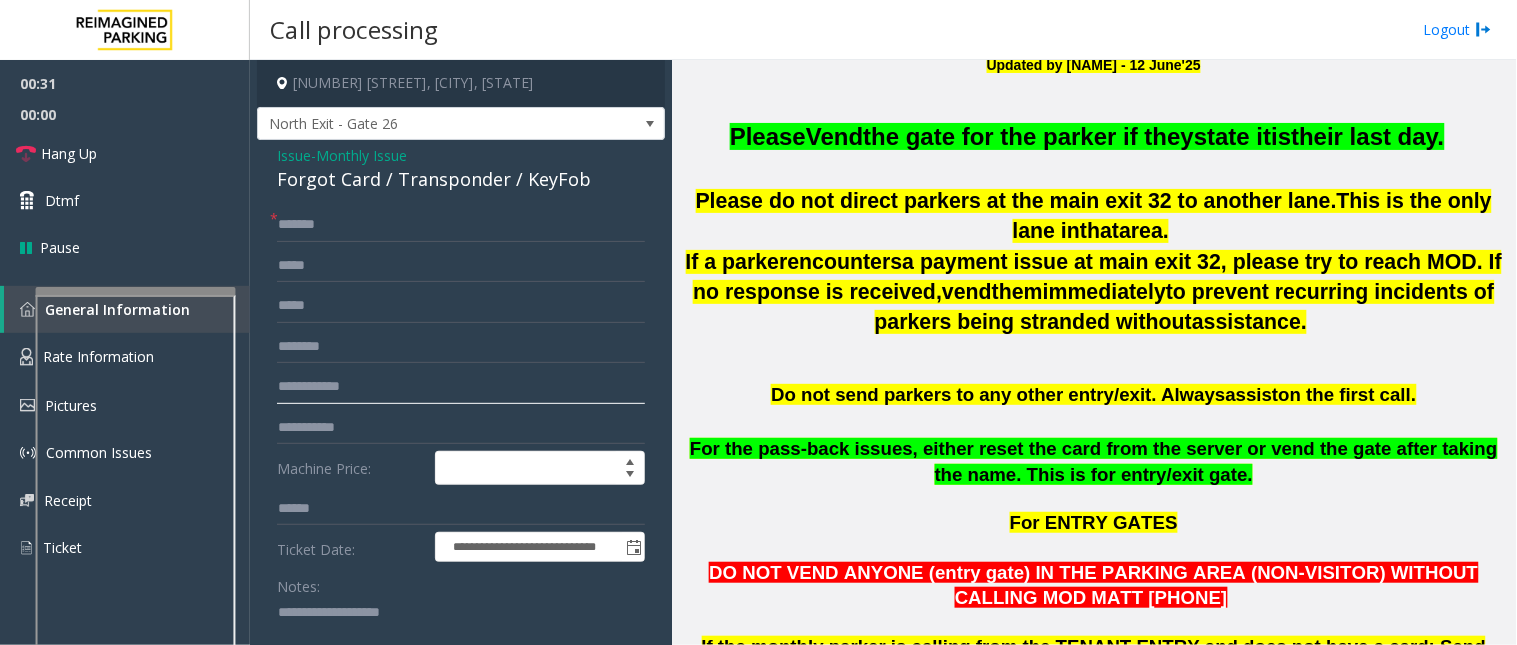 click 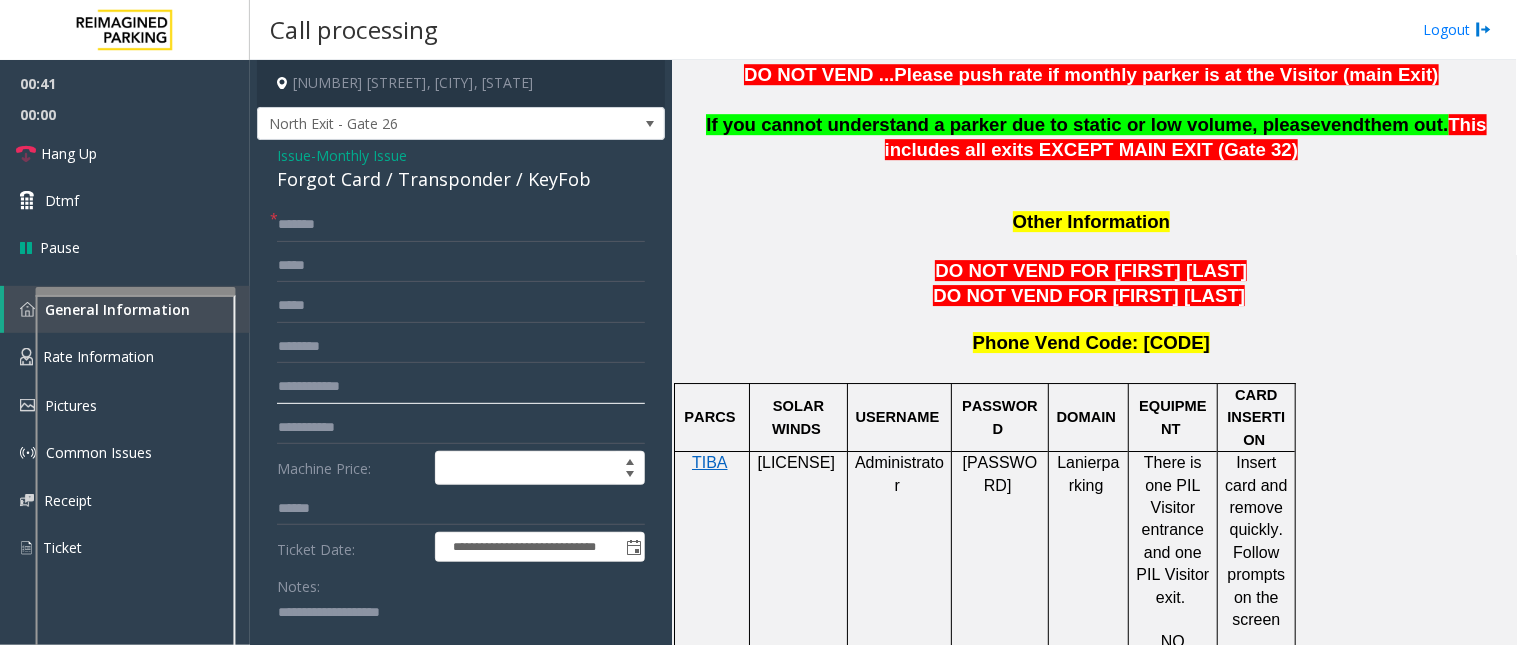 scroll, scrollTop: 1555, scrollLeft: 0, axis: vertical 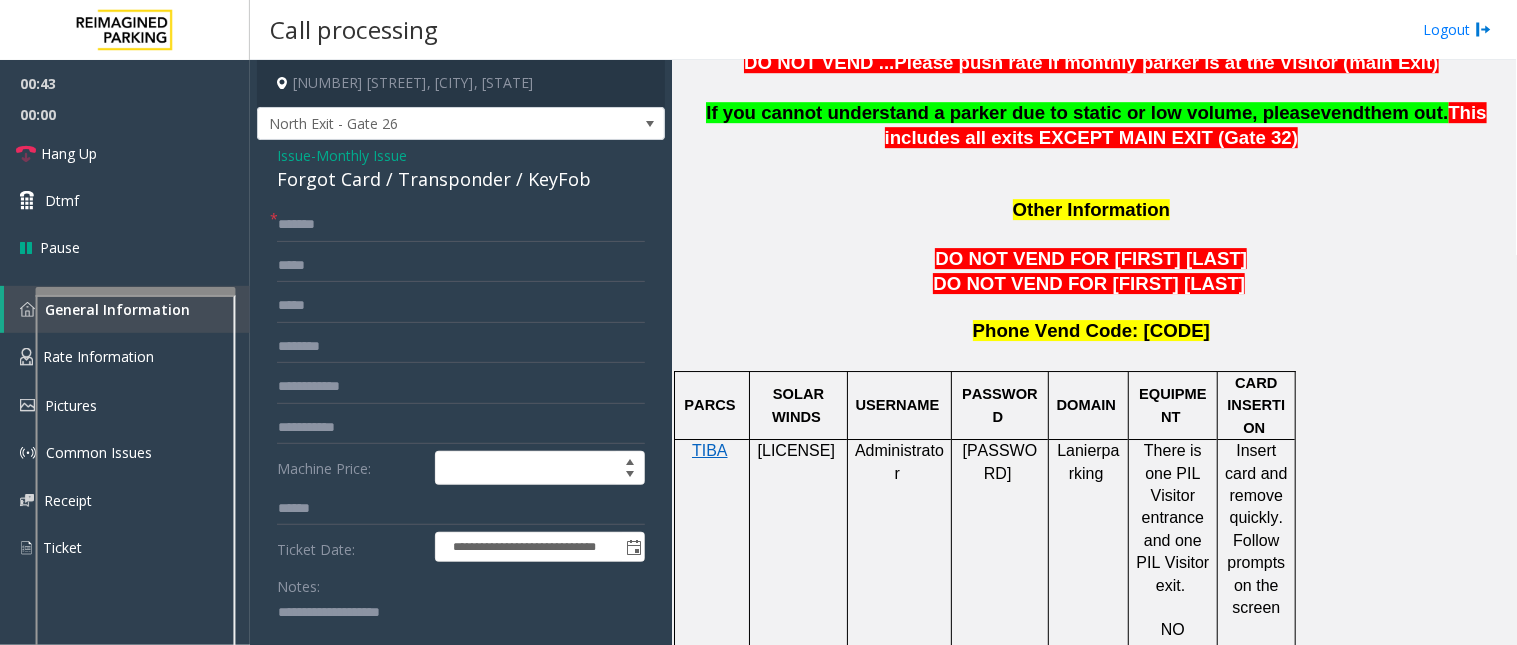 click on "[LICENSE]" 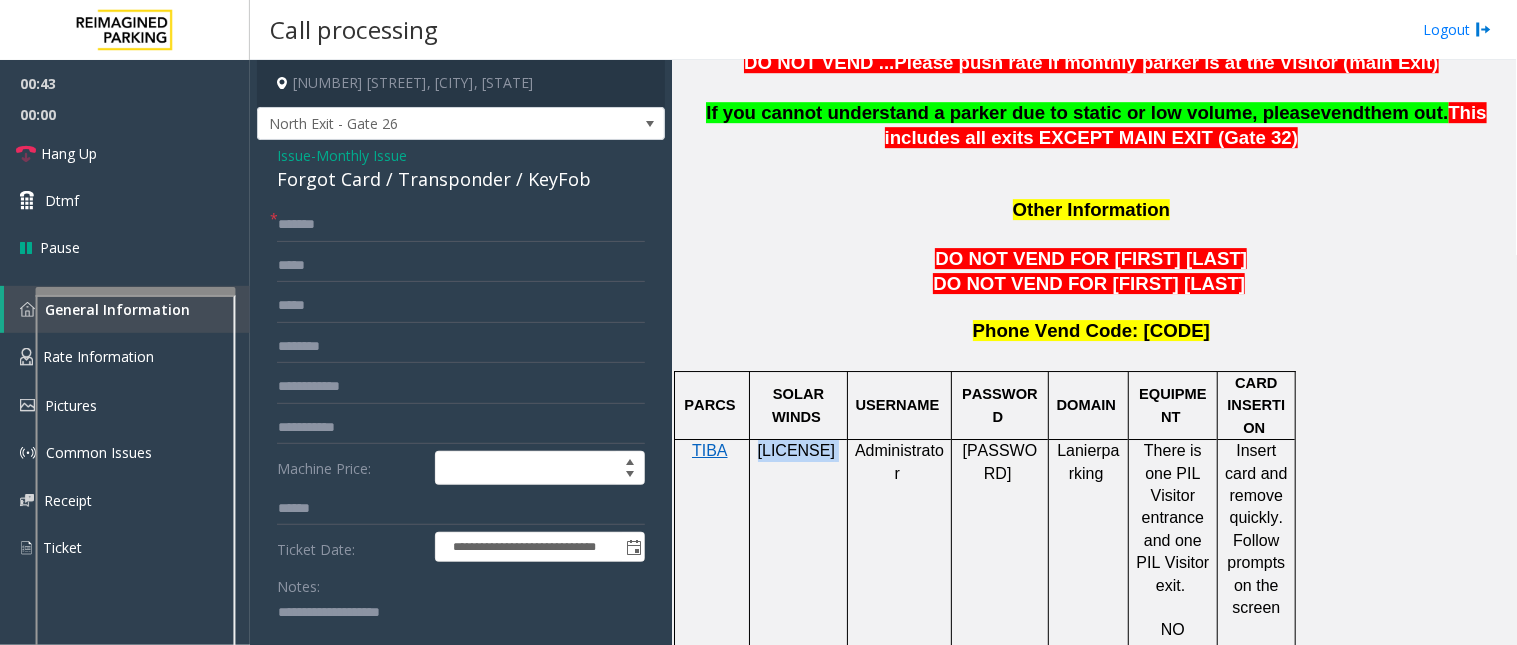 click on "[LICENSE]" 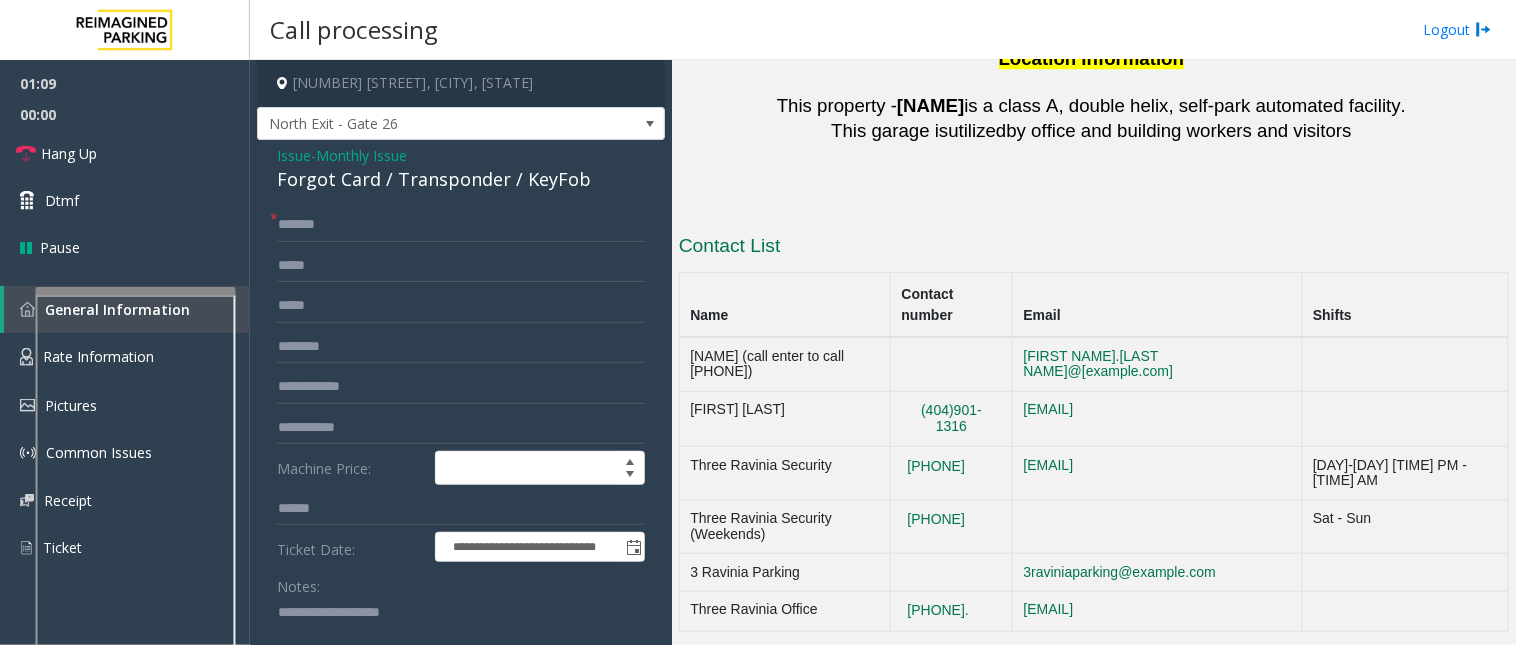 scroll, scrollTop: 3444, scrollLeft: 0, axis: vertical 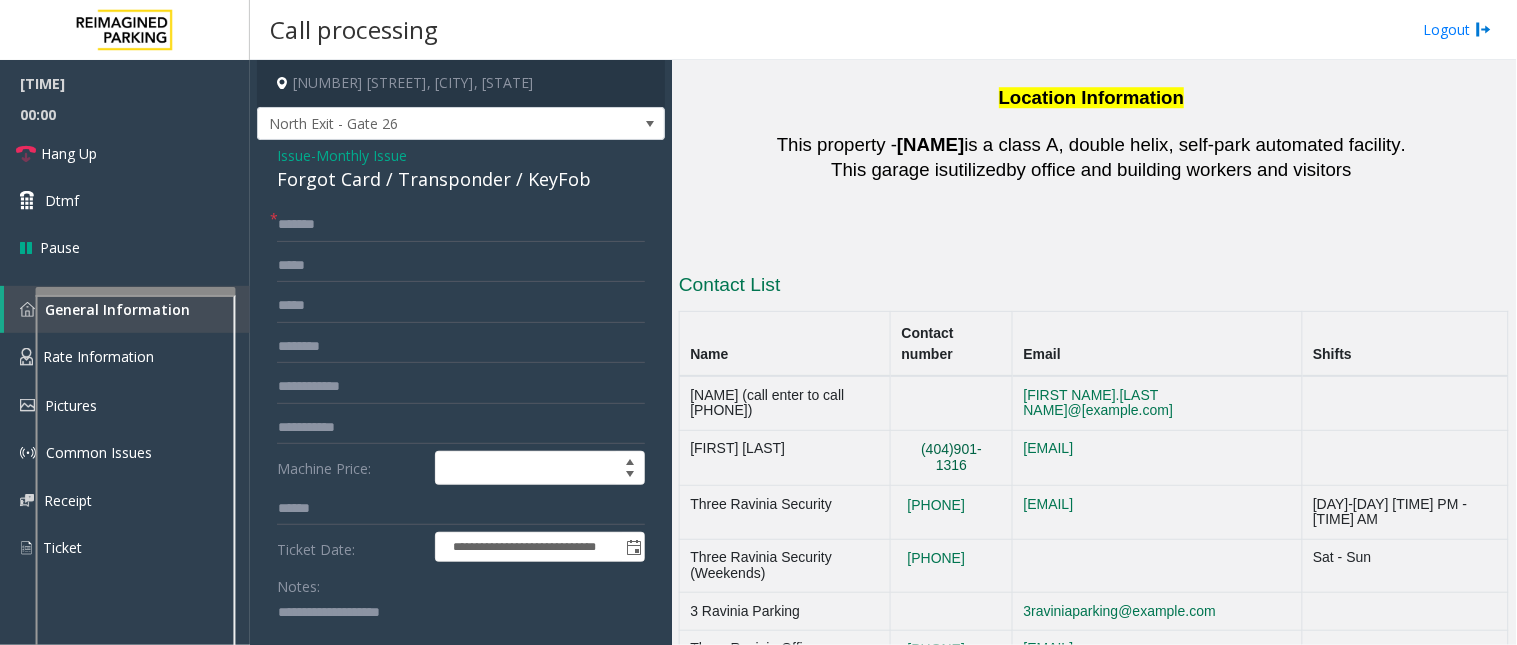 click on "(404)901-1316" 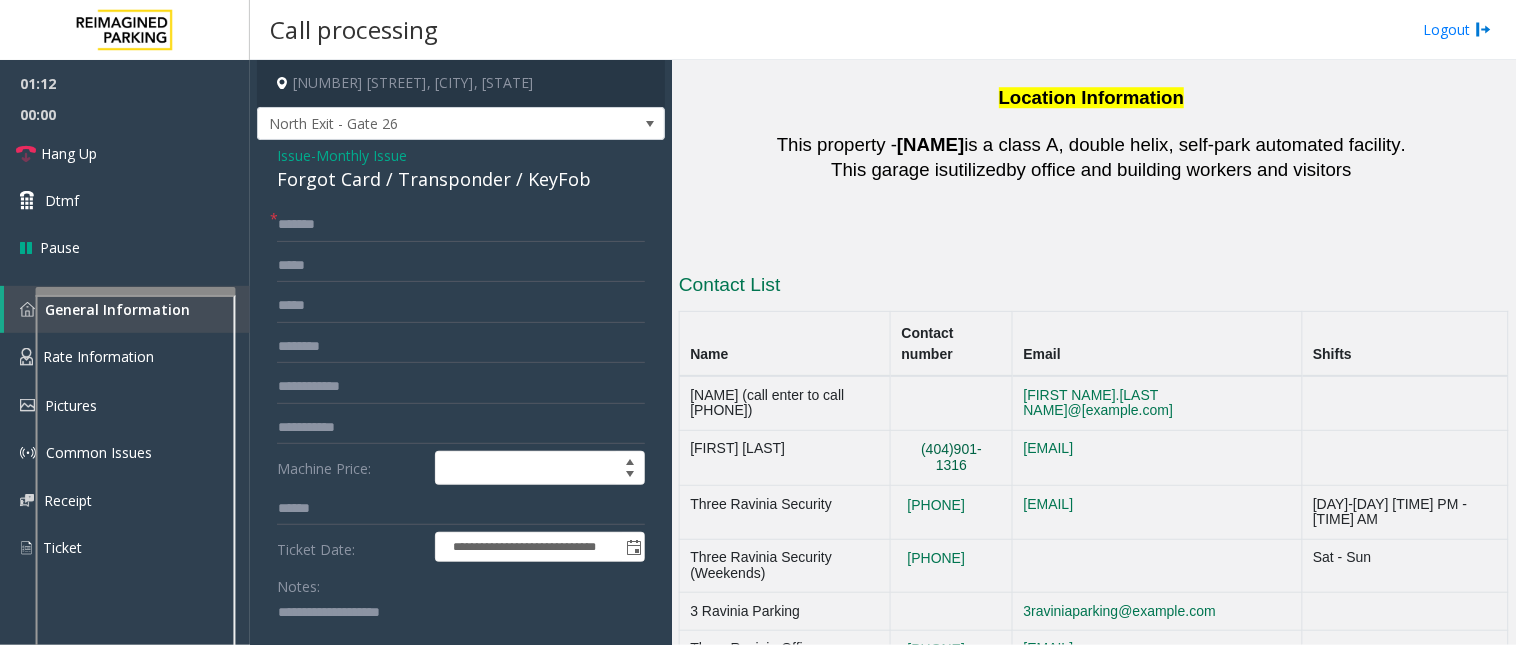 click on "(404)901-1316" 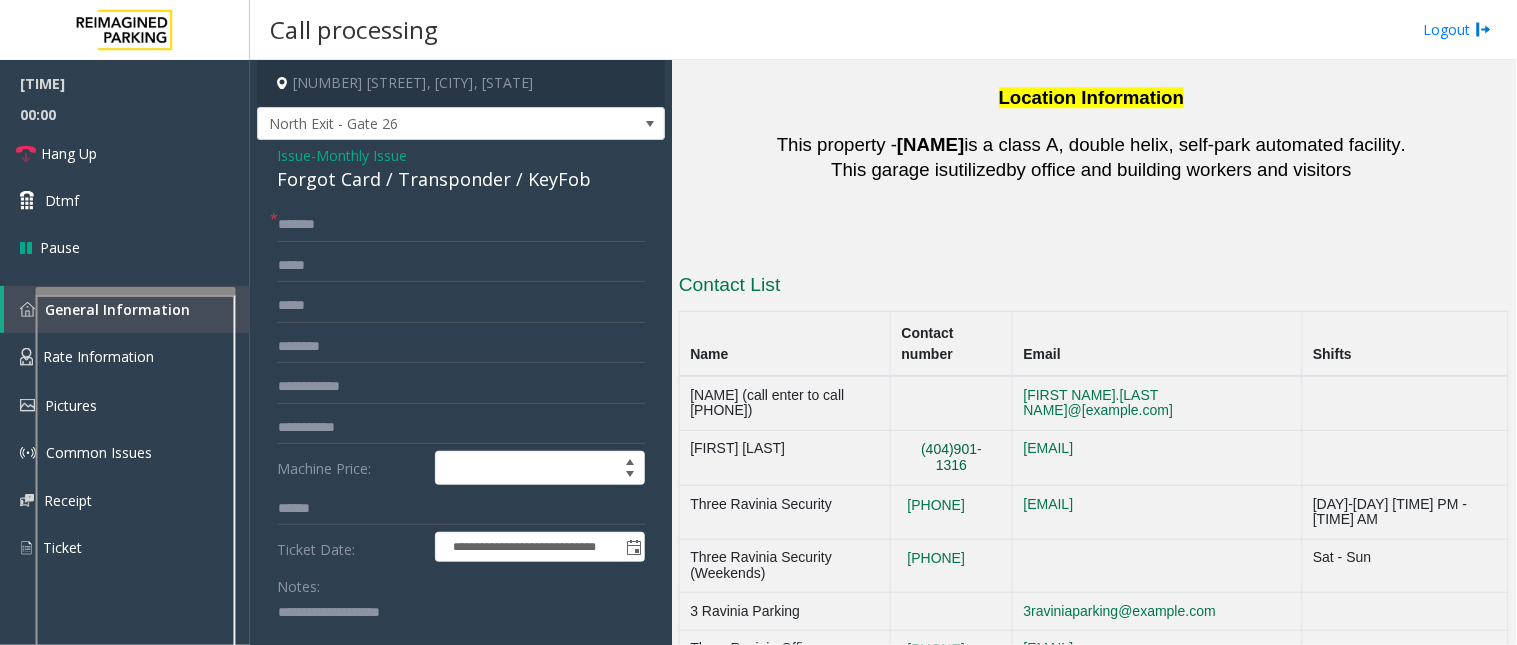 drag, startPoint x: 951, startPoint y: 255, endPoint x: 1002, endPoint y: 254, distance: 51.009804 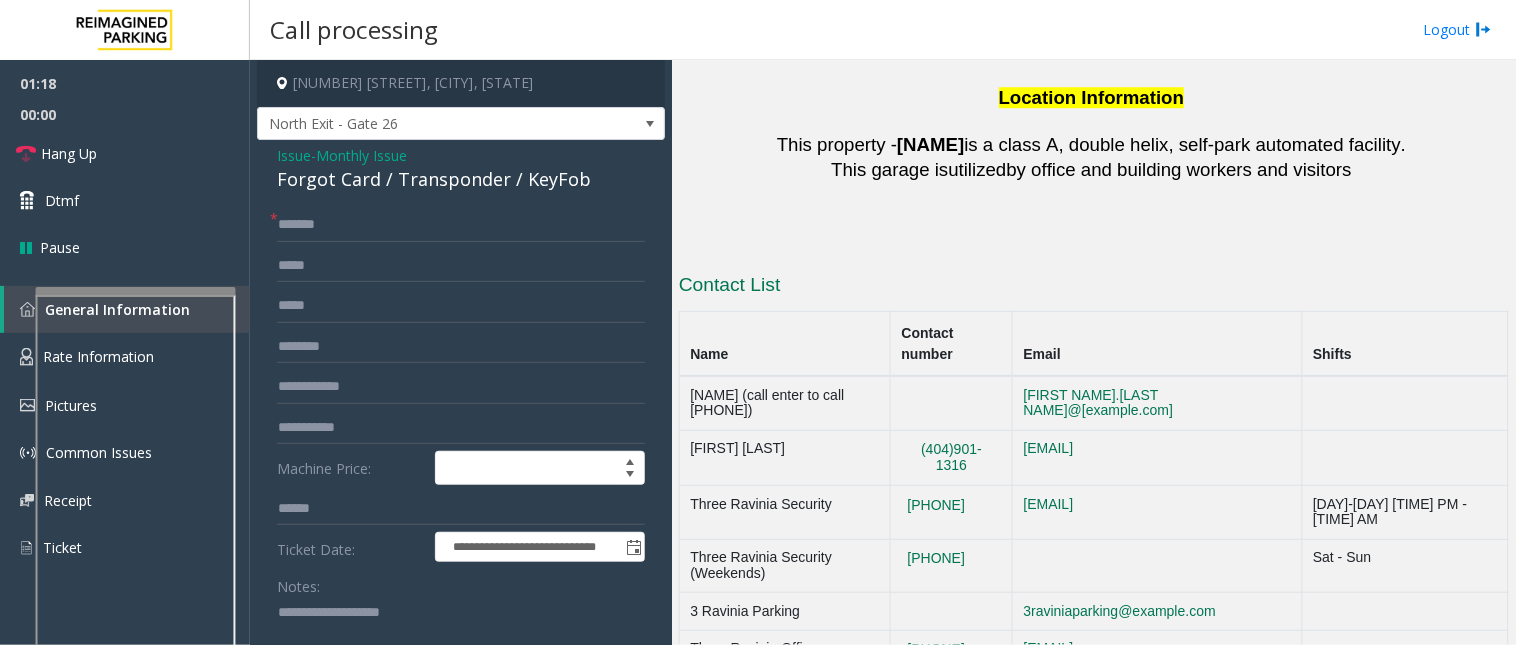 drag, startPoint x: 1033, startPoint y: 246, endPoint x: 985, endPoint y: 246, distance: 48 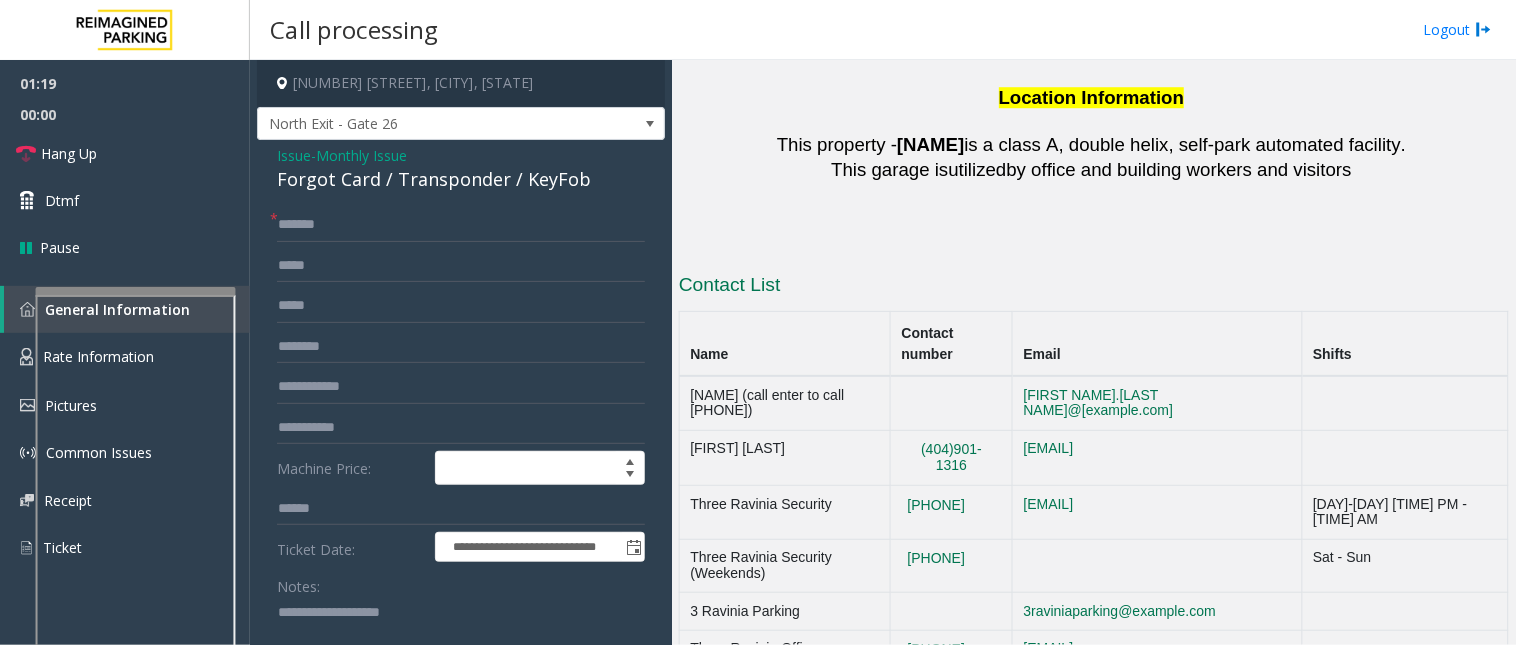 copy on "(404)901-1316" 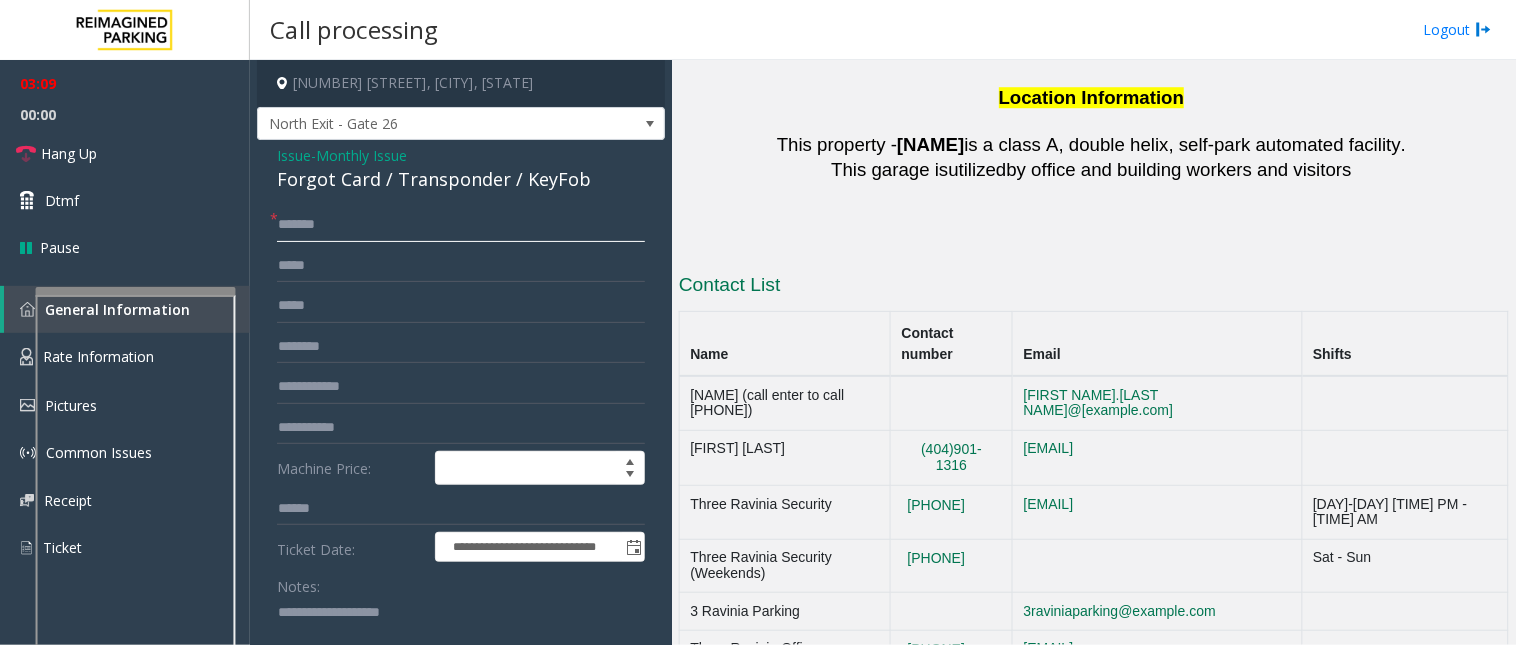click on "*******" 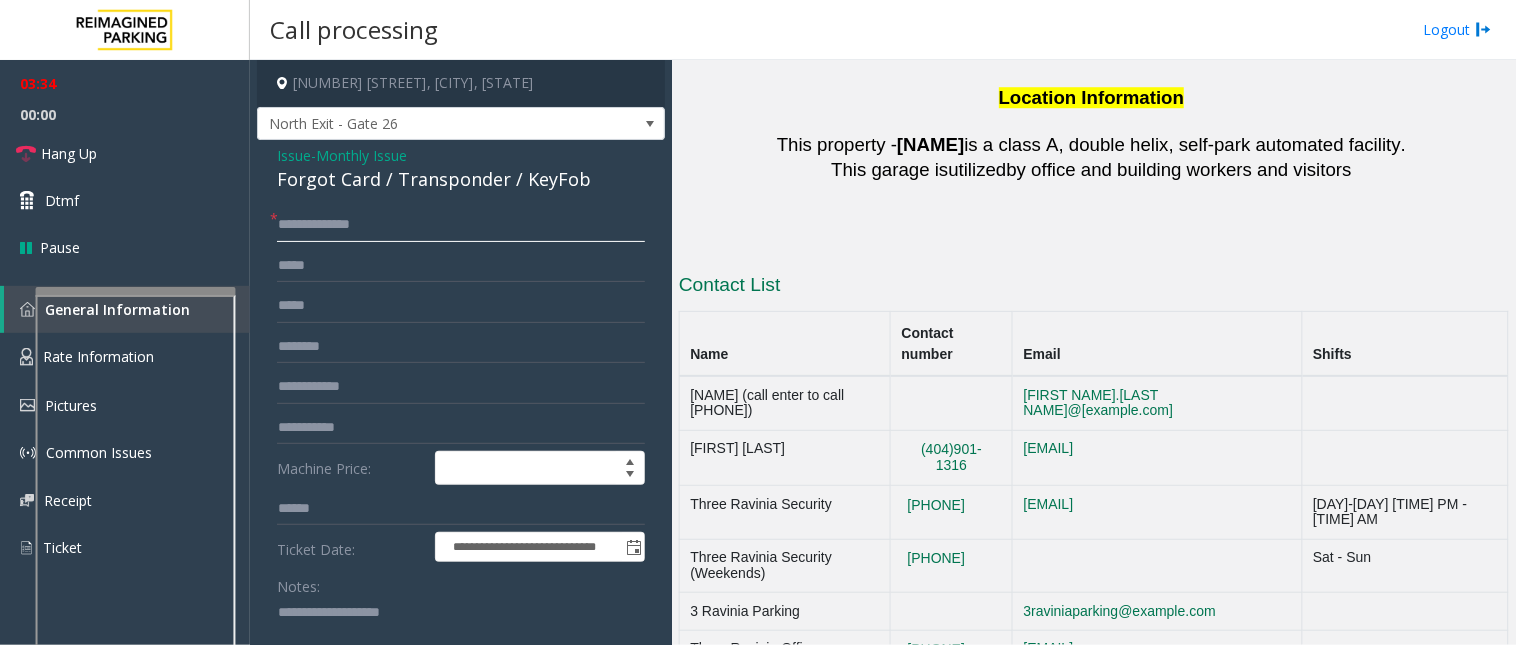 click on "**********" 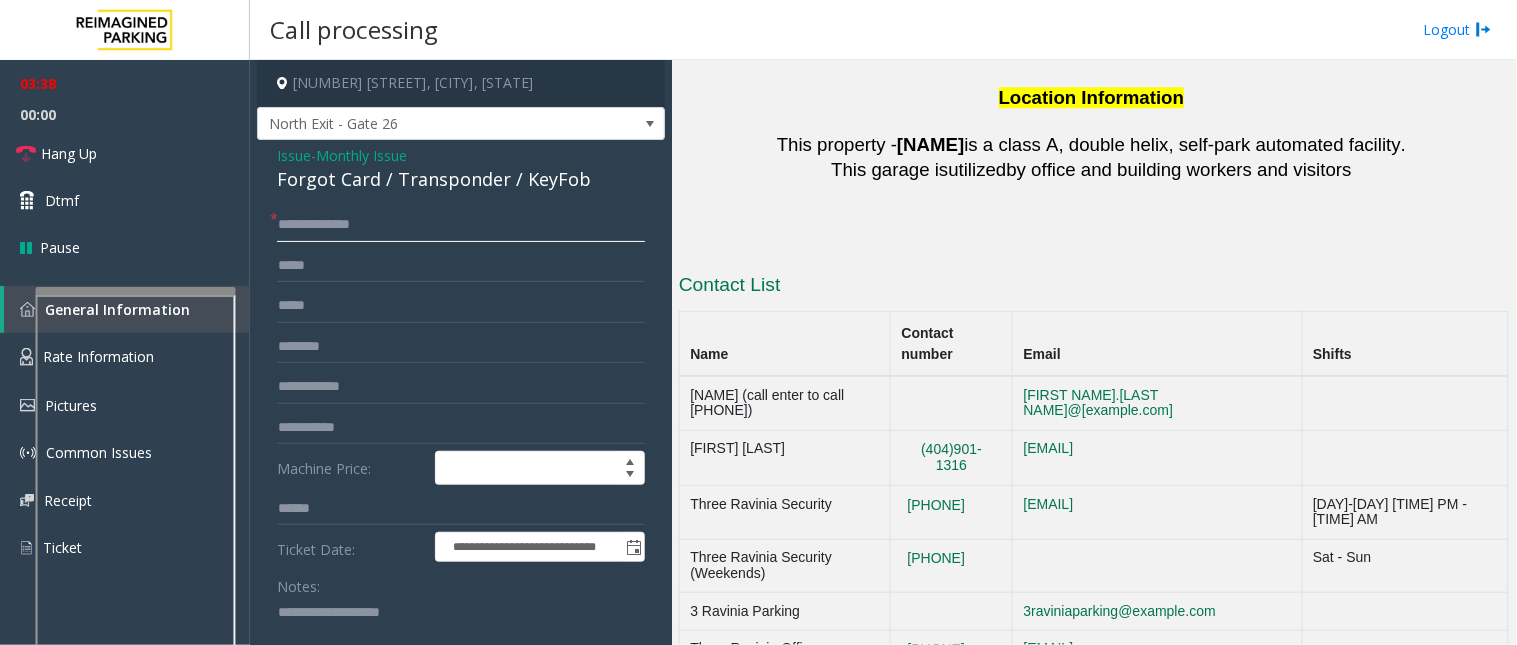click on "**********" 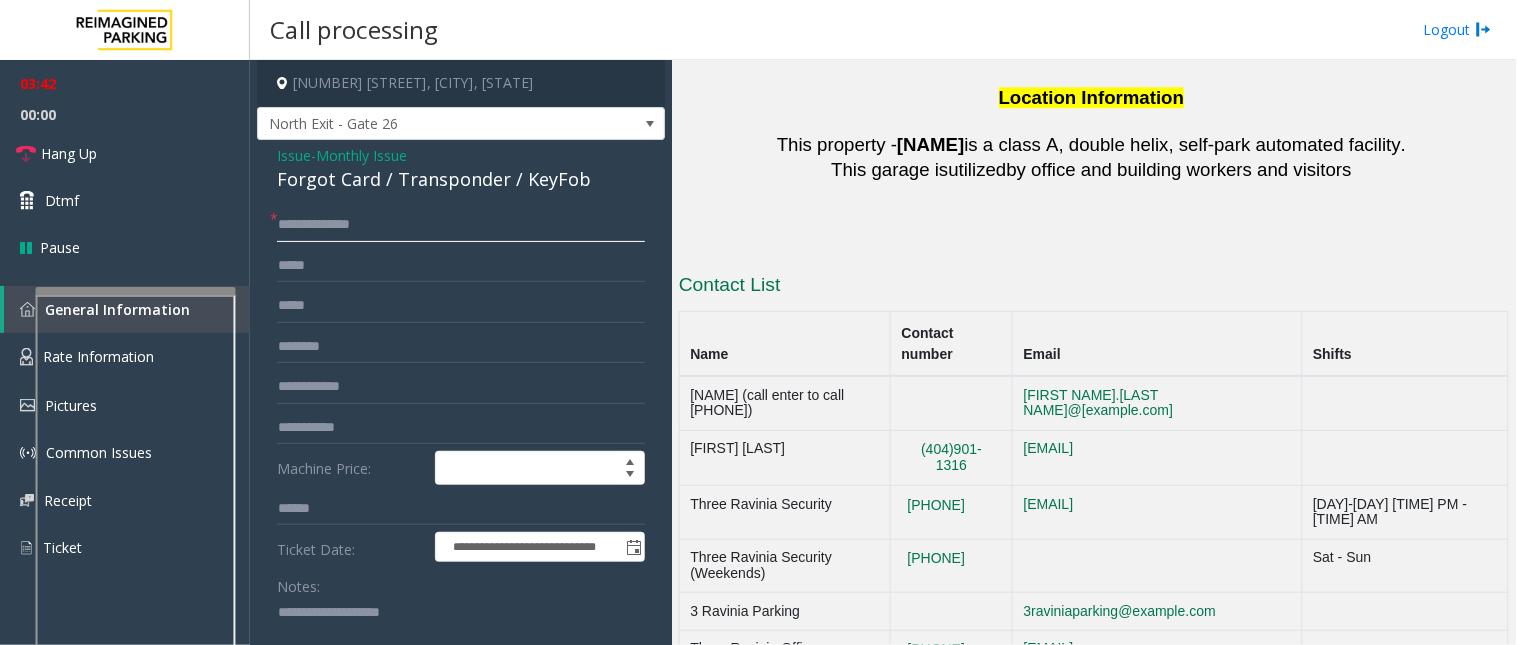 type on "**********" 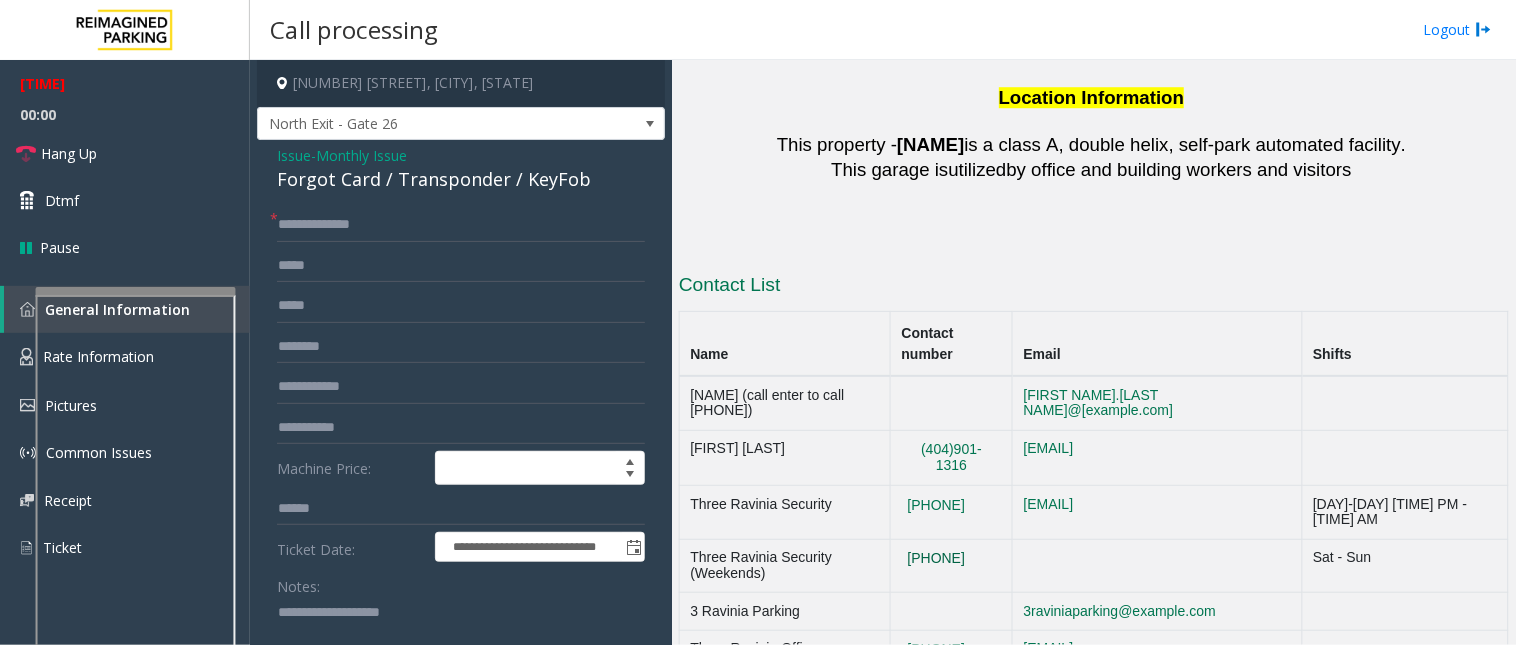 drag, startPoint x: 958, startPoint y: 368, endPoint x: 998, endPoint y: 370, distance: 40.04997 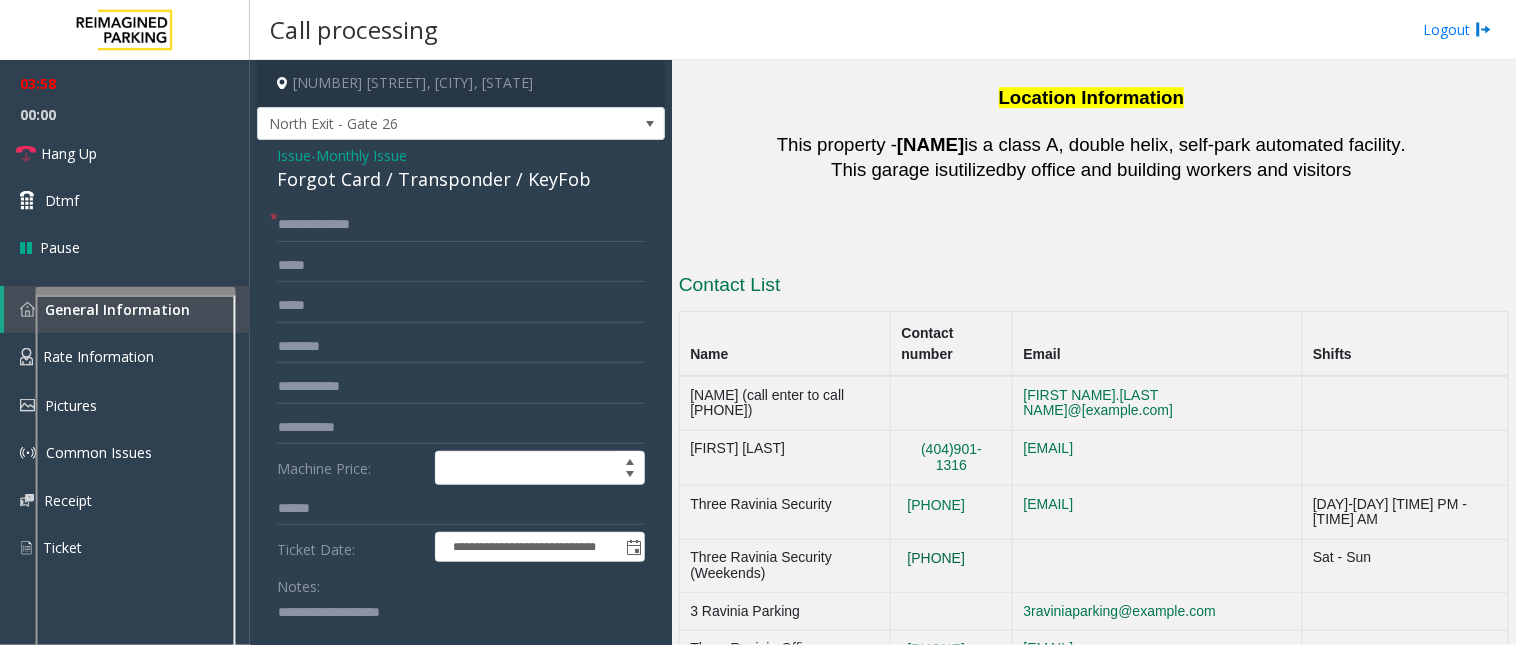 click on "[PHONE]" 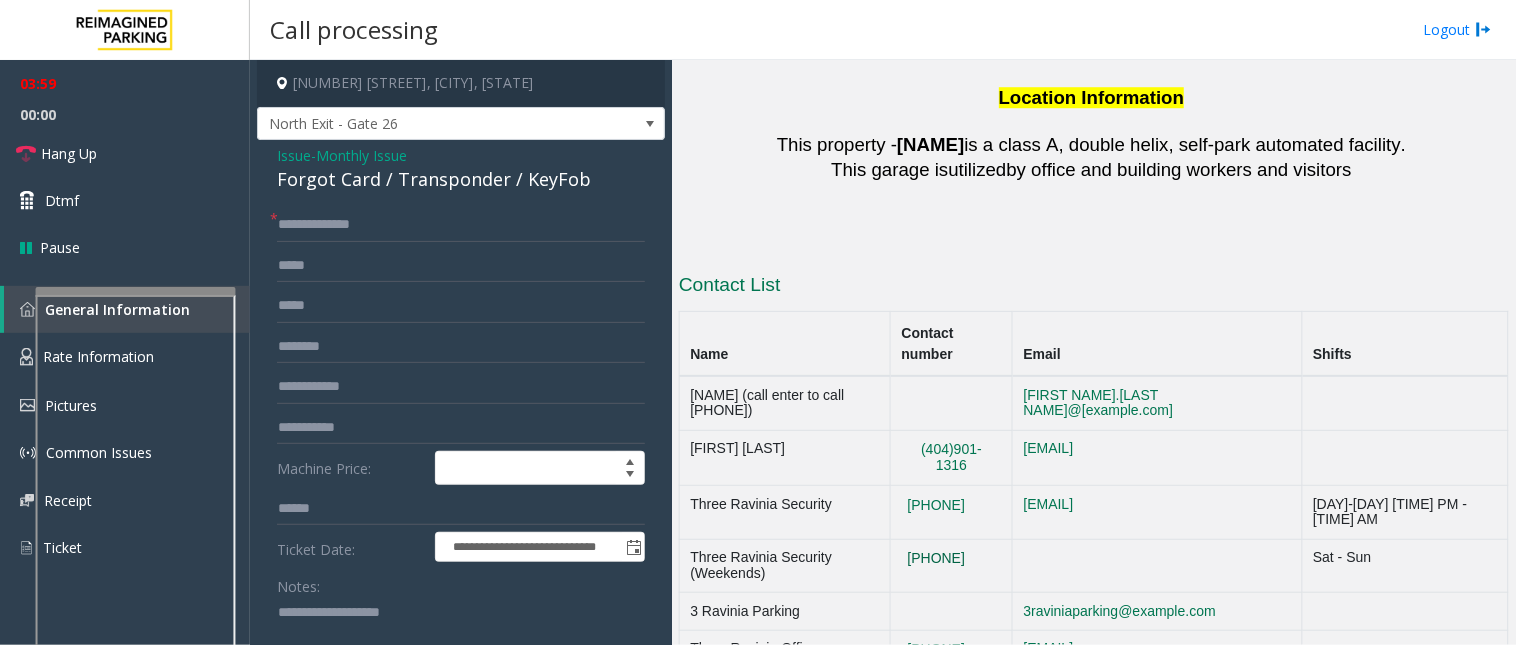 click on "[PHONE]" 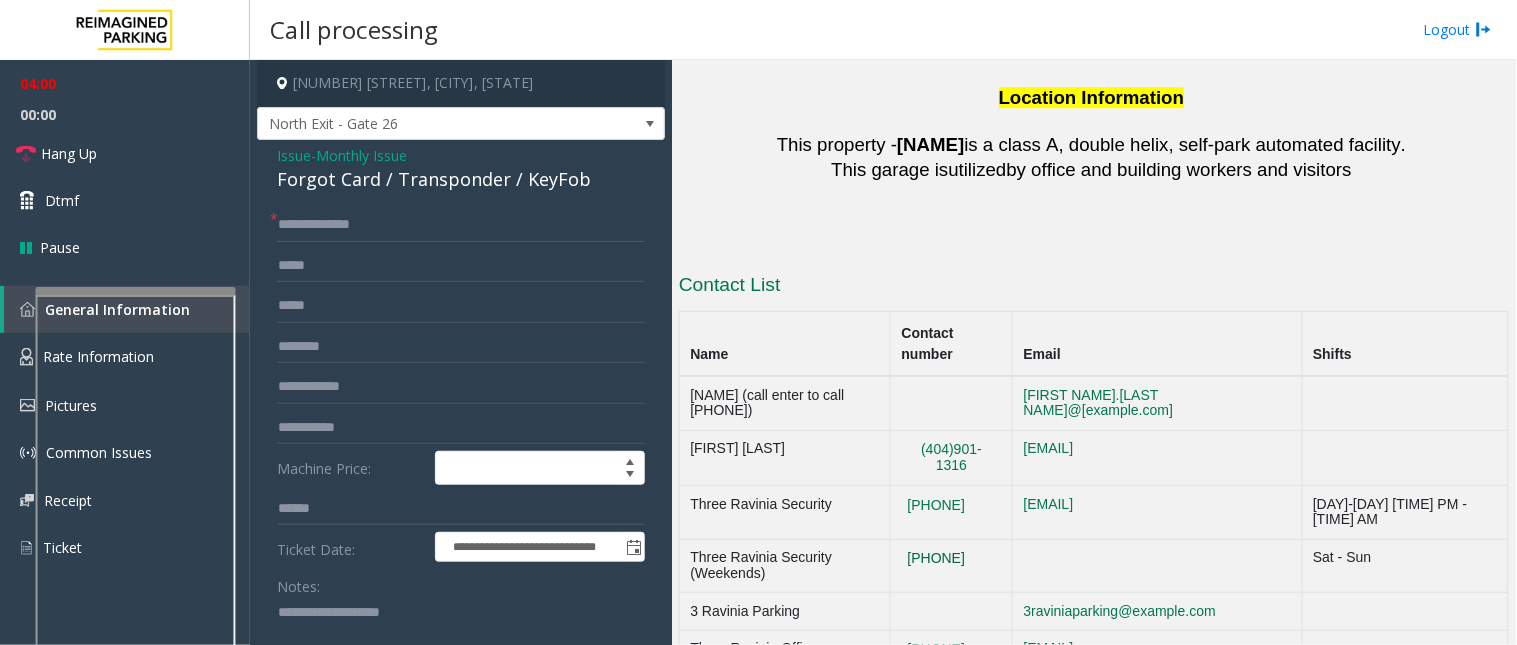 drag, startPoint x: 957, startPoint y: 365, endPoint x: 985, endPoint y: 377, distance: 30.463093 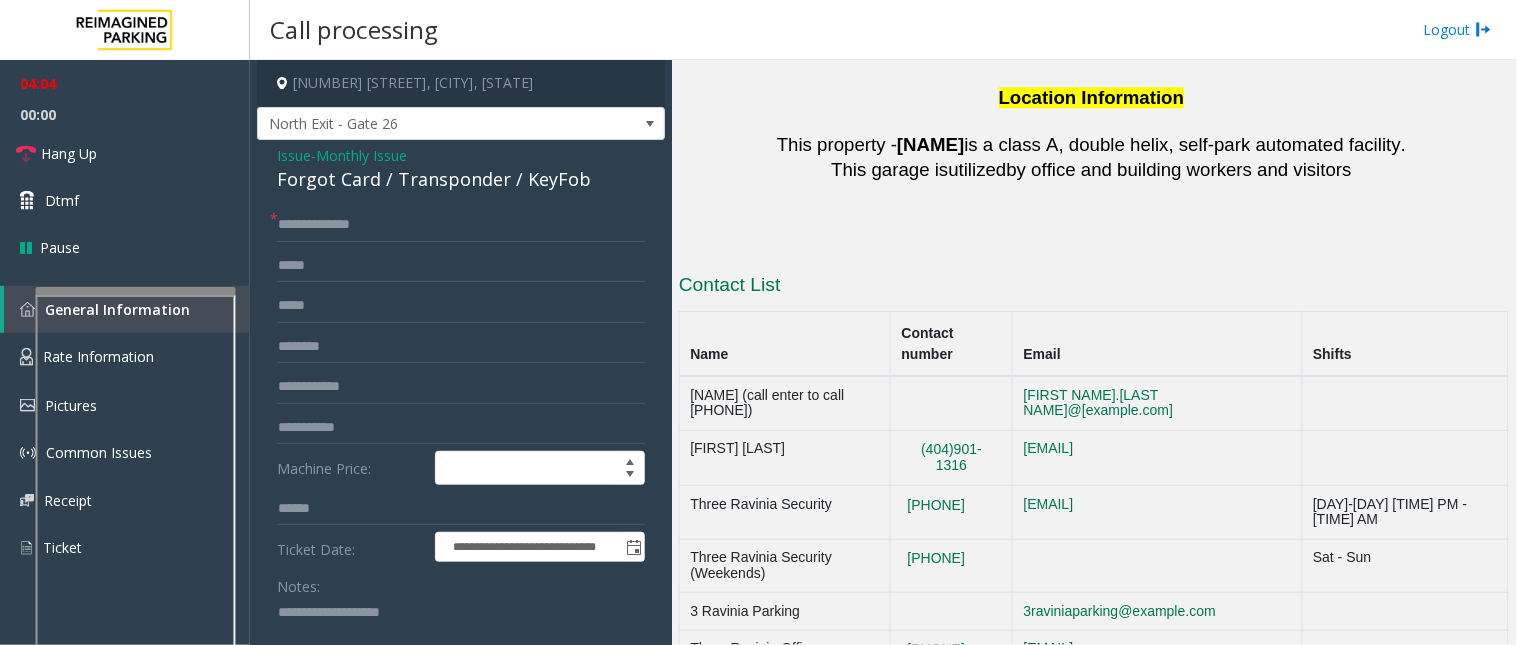 drag, startPoint x: 961, startPoint y: 367, endPoint x: 1074, endPoint y: 457, distance: 144.46107 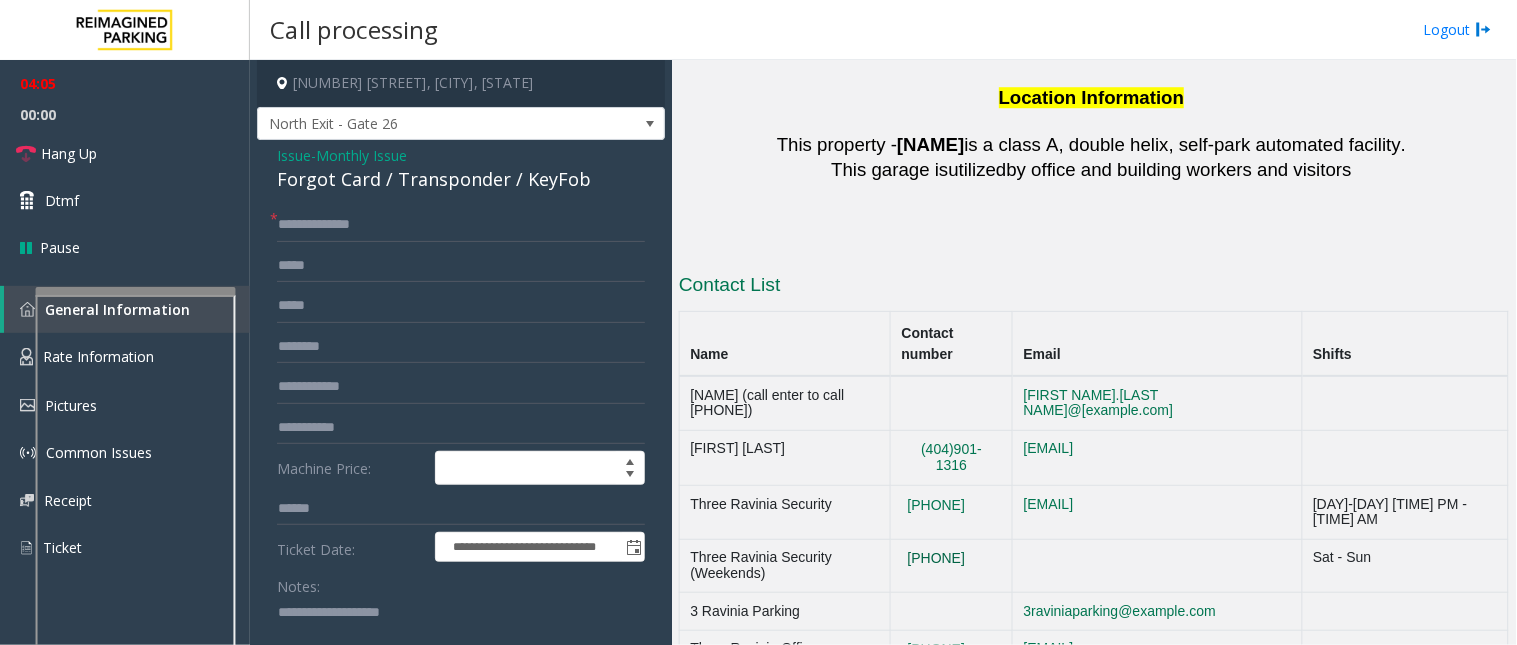click on "[PHONE]" 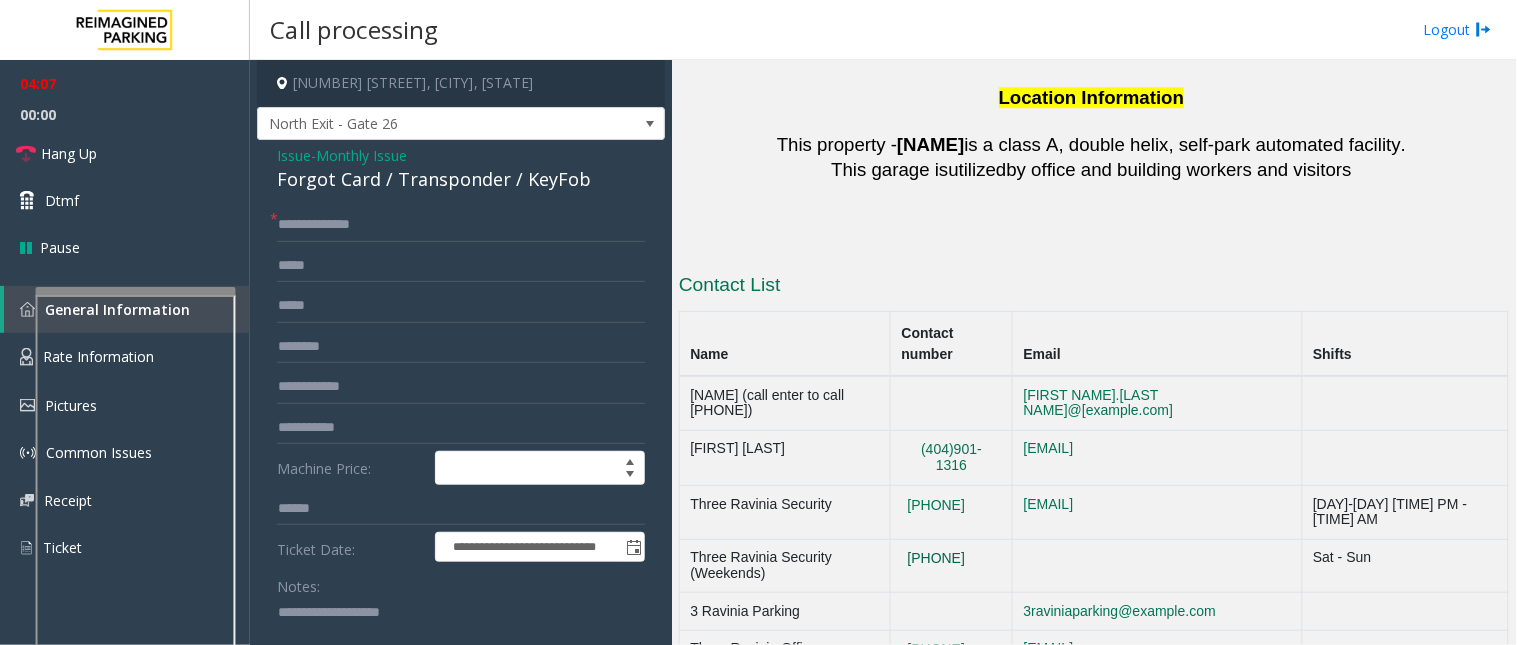 click on "[PHONE]" 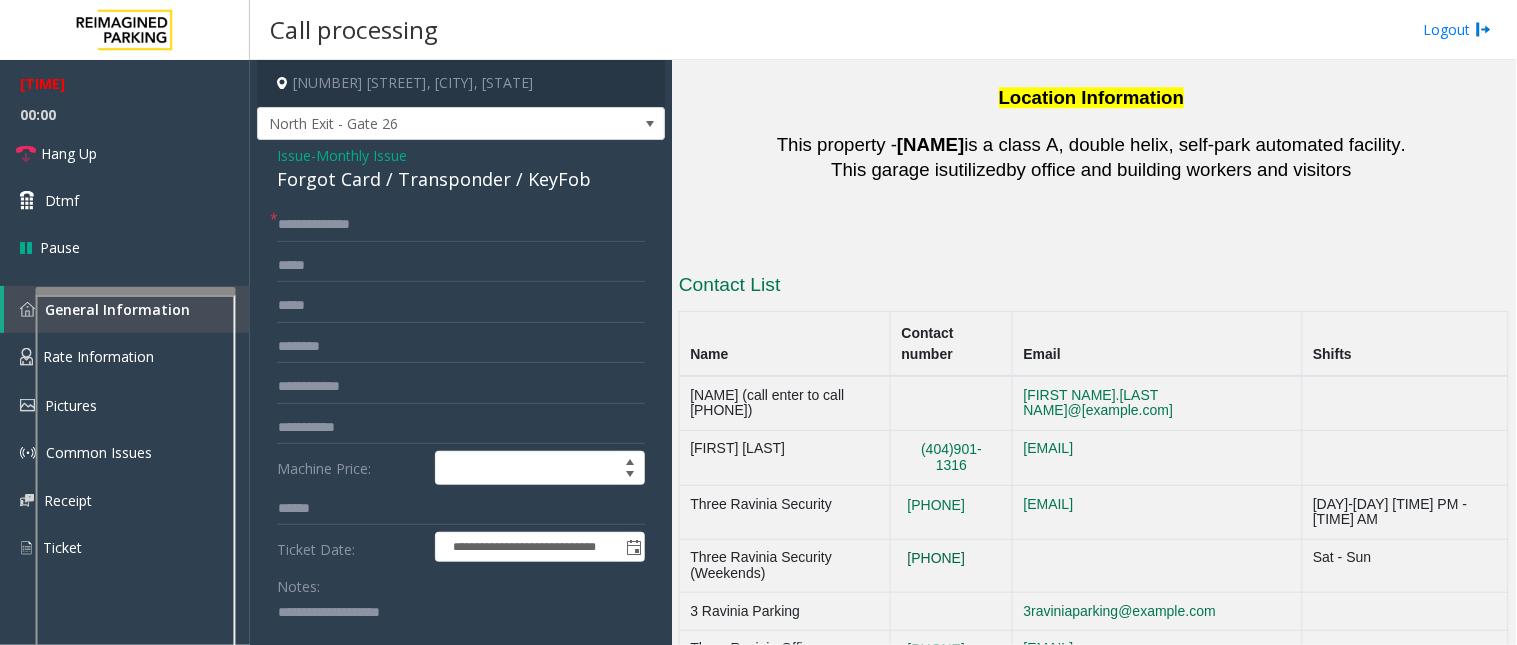 drag, startPoint x: 1007, startPoint y: 385, endPoint x: 954, endPoint y: 381, distance: 53.15073 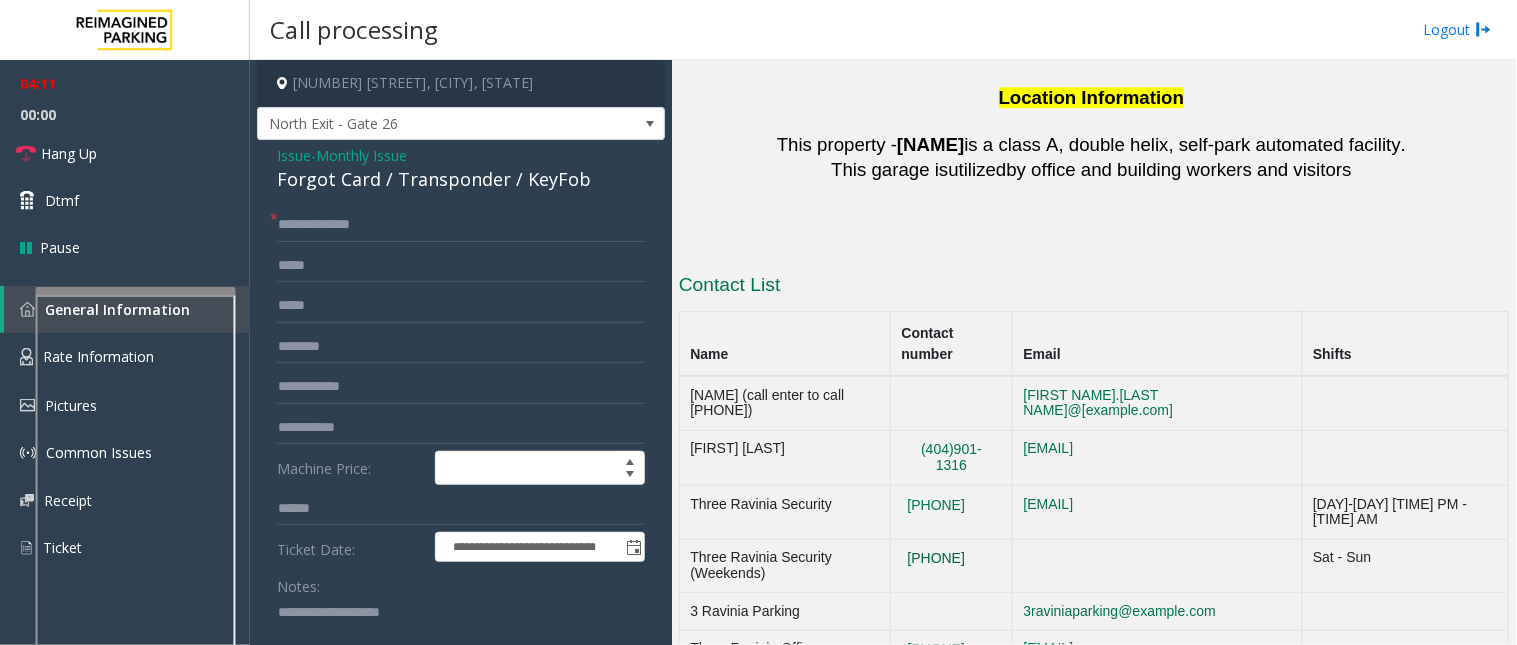 drag, startPoint x: 958, startPoint y: 374, endPoint x: 987, endPoint y: 366, distance: 30.083218 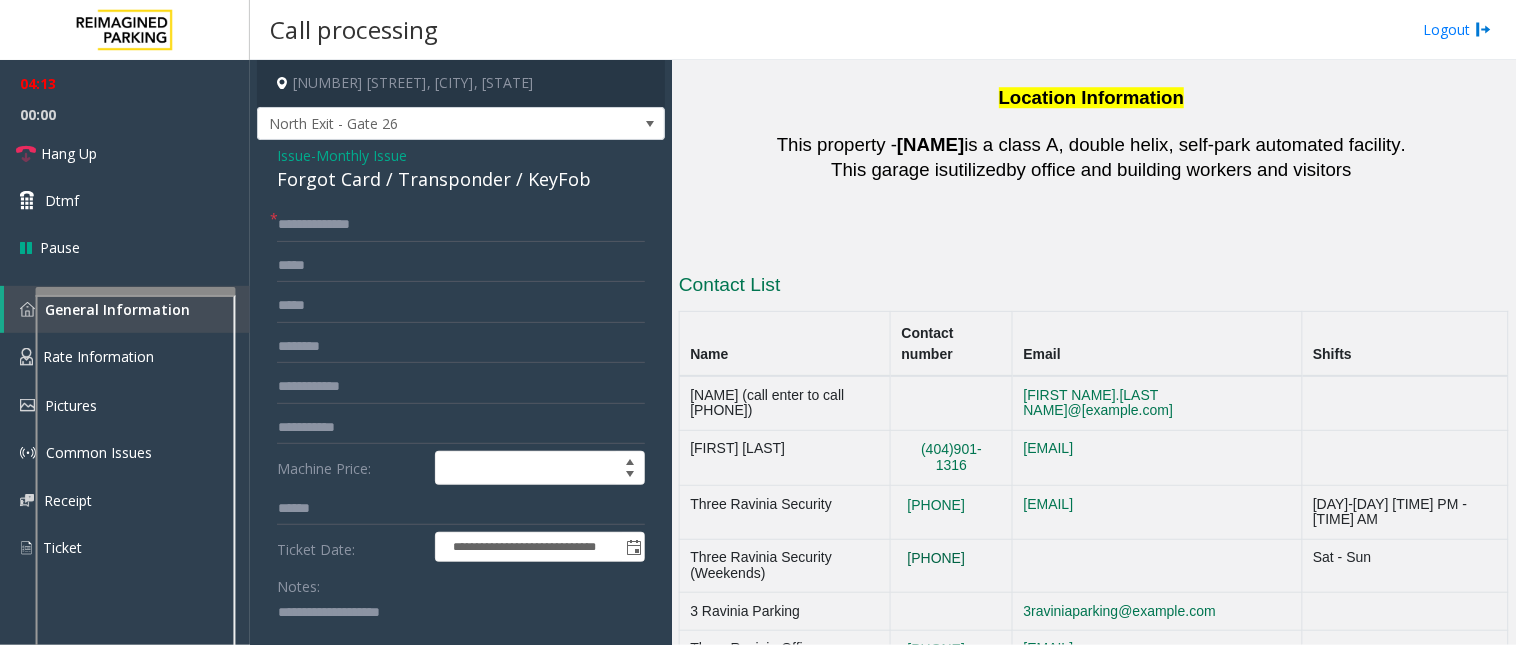 click on "[PHONE]" 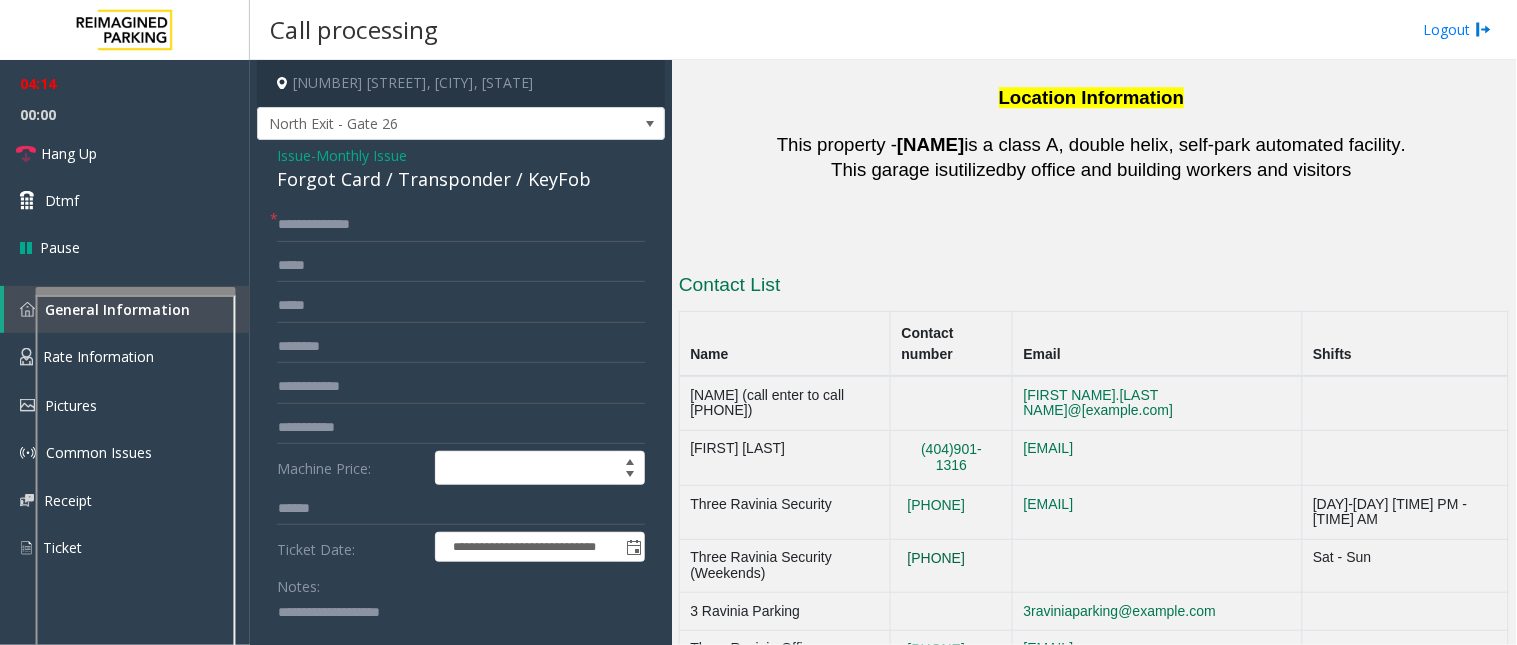 drag, startPoint x: 962, startPoint y: 373, endPoint x: 1011, endPoint y: 391, distance: 52.201534 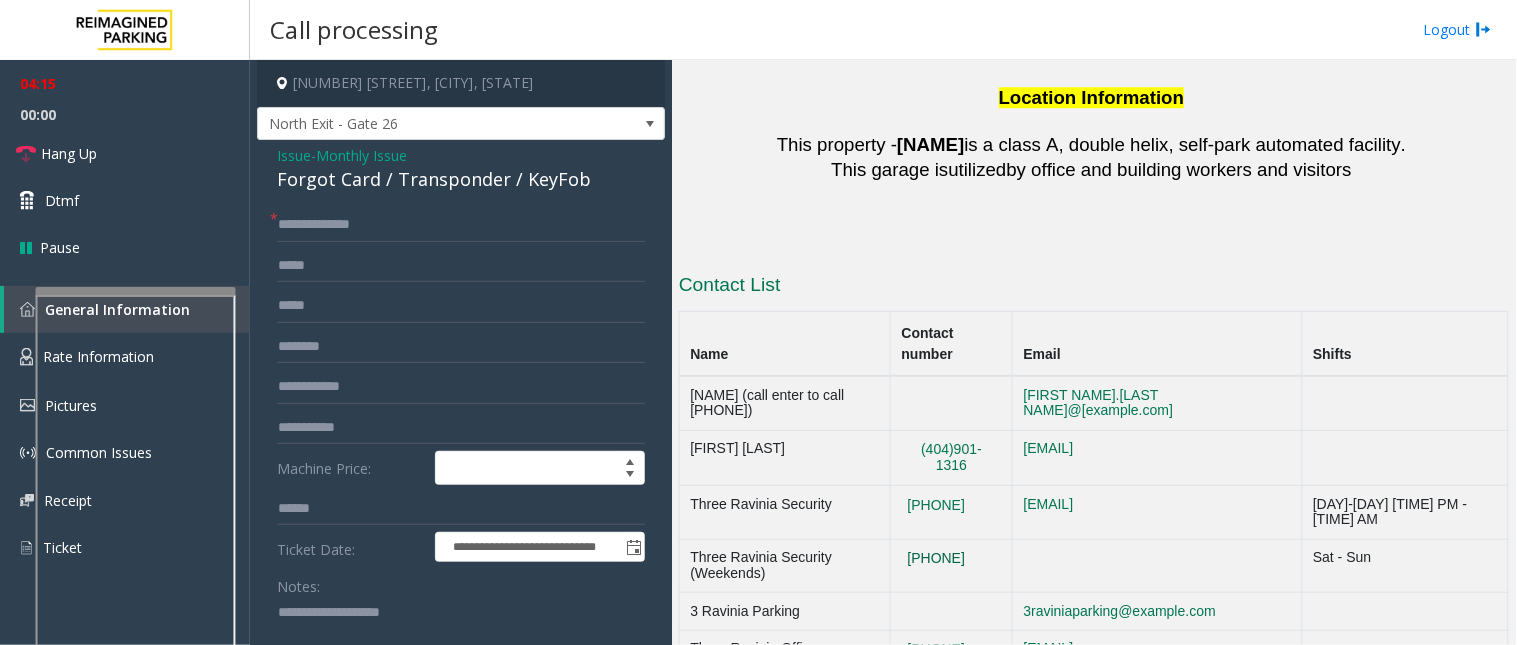 click on "[PHONE]" 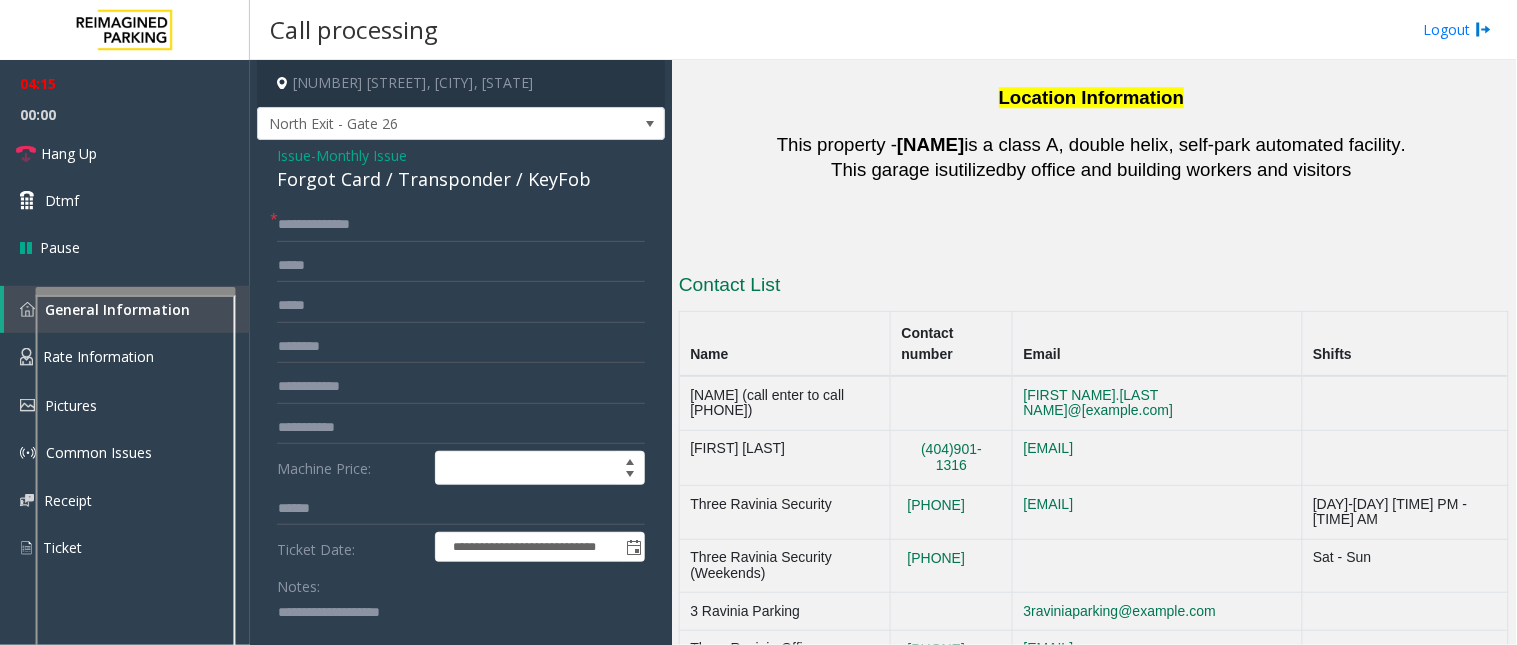 drag, startPoint x: 955, startPoint y: 367, endPoint x: 1021, endPoint y: 414, distance: 81.02469 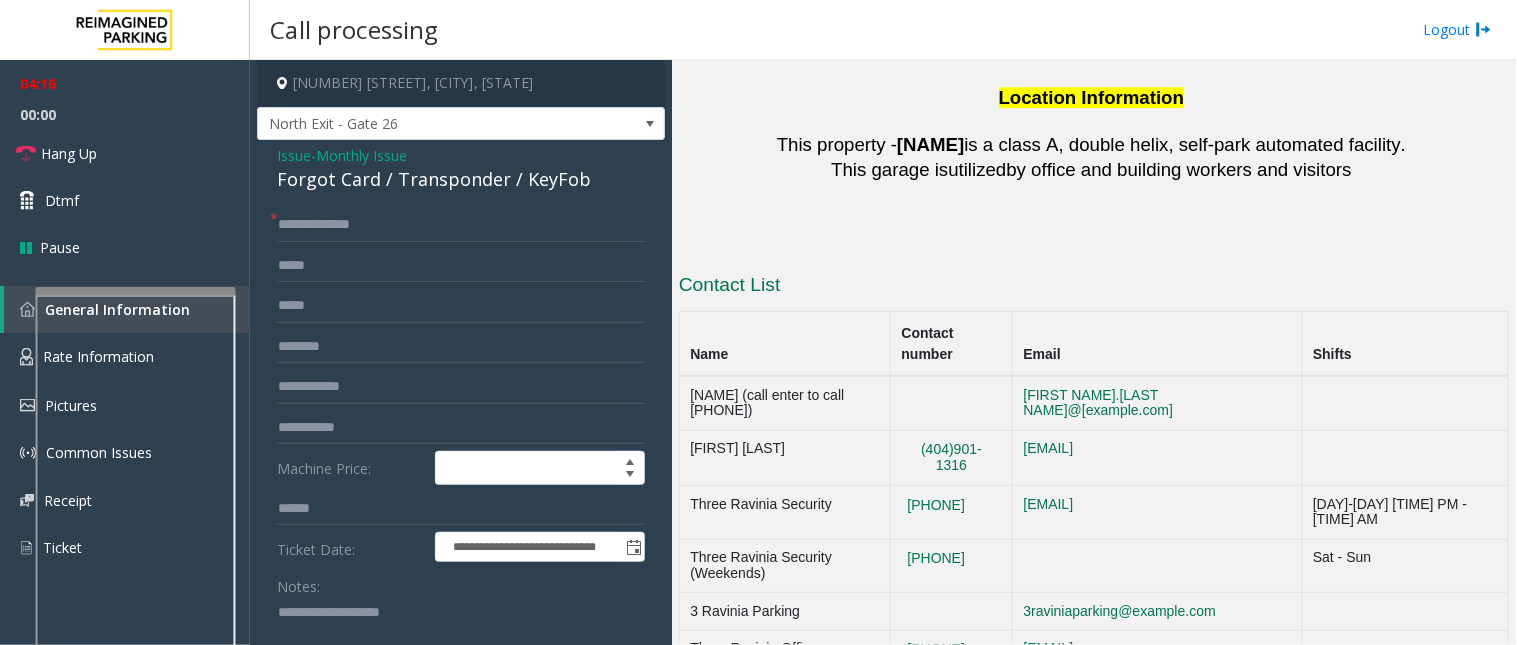 drag, startPoint x: 976, startPoint y: 395, endPoint x: 1000, endPoint y: 398, distance: 24.186773 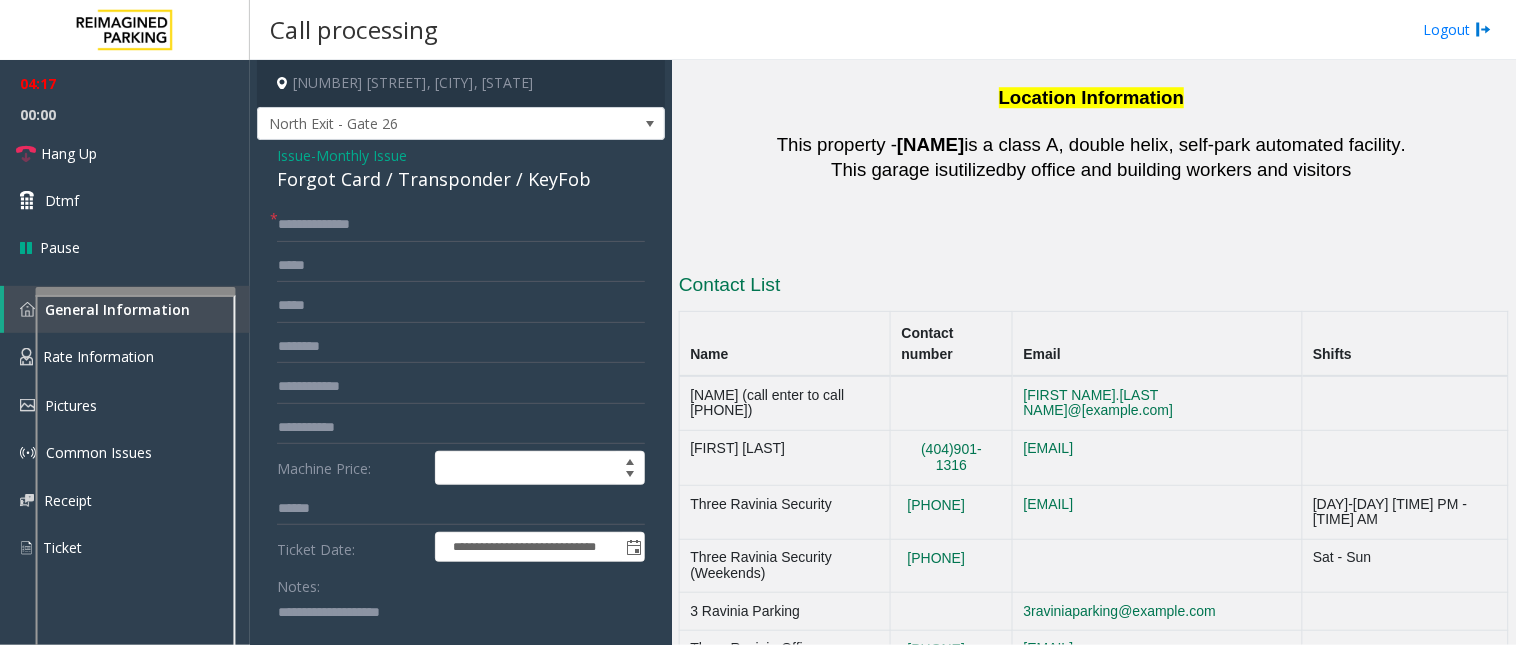 drag, startPoint x: 1000, startPoint y: 400, endPoint x: 1037, endPoint y: 391, distance: 38.078865 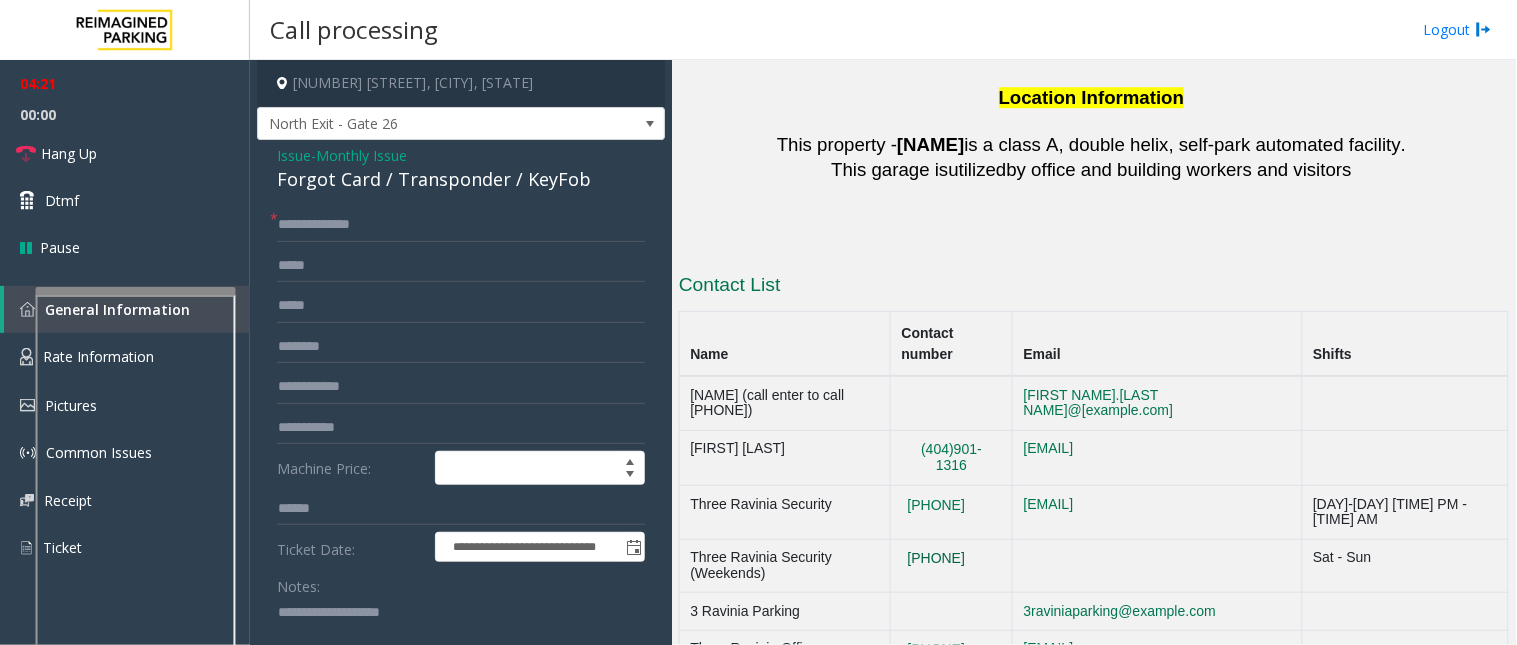 click on "[PHONE]" 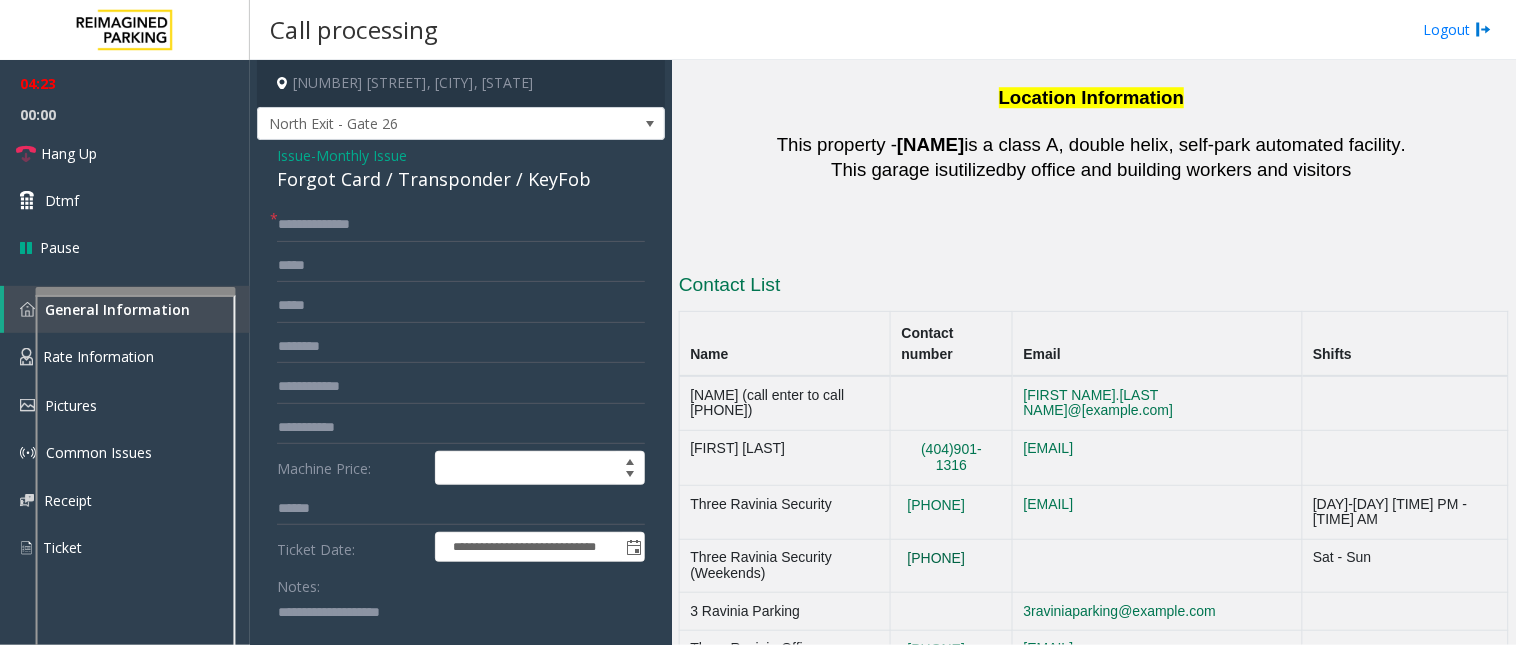 click on "[PHONE]" 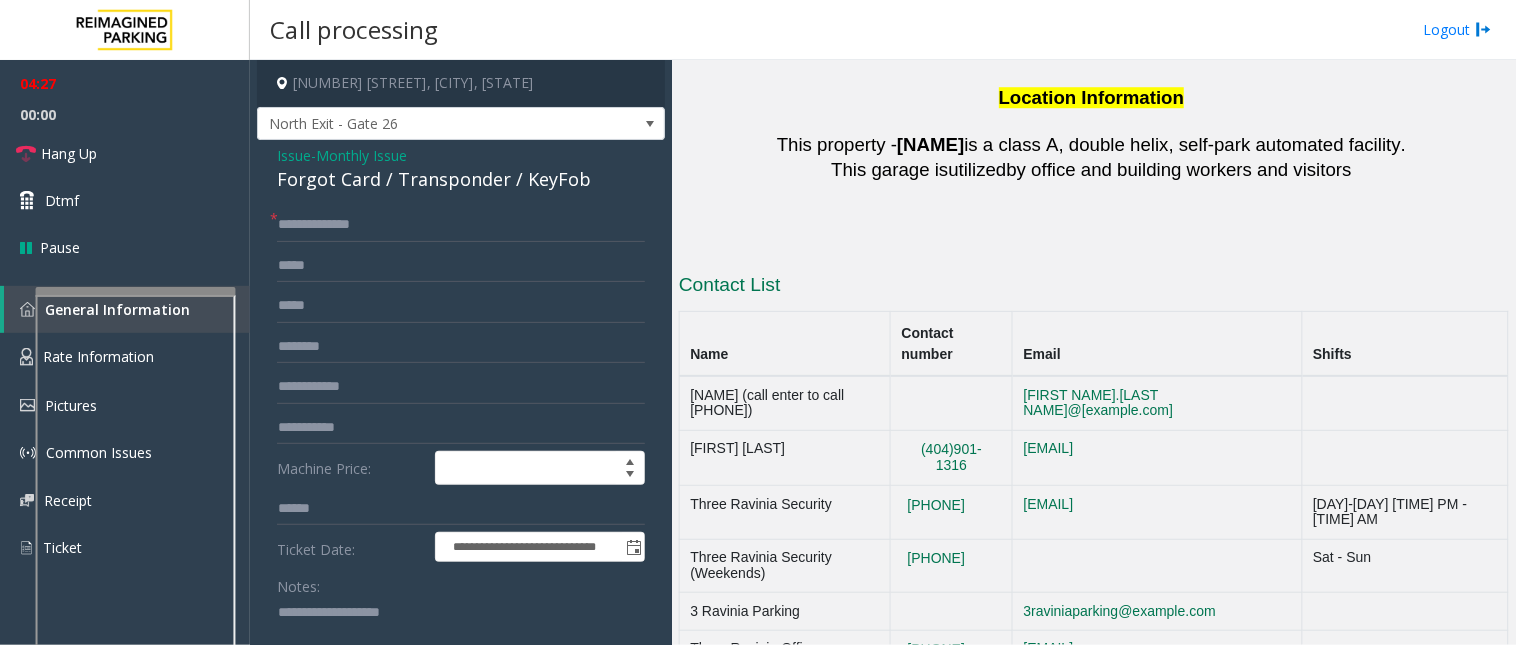 drag, startPoint x: 1008, startPoint y: 386, endPoint x: 1040, endPoint y: 351, distance: 47.423622 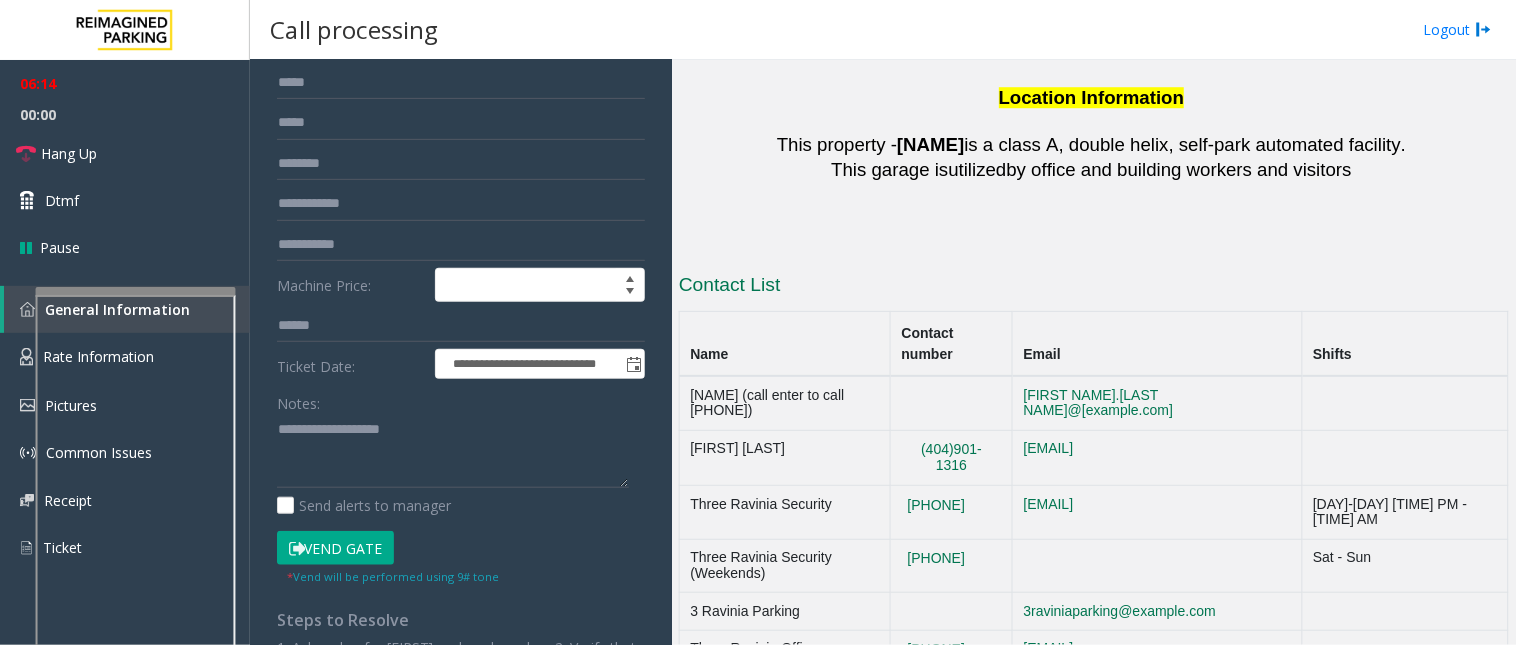 scroll, scrollTop: 222, scrollLeft: 0, axis: vertical 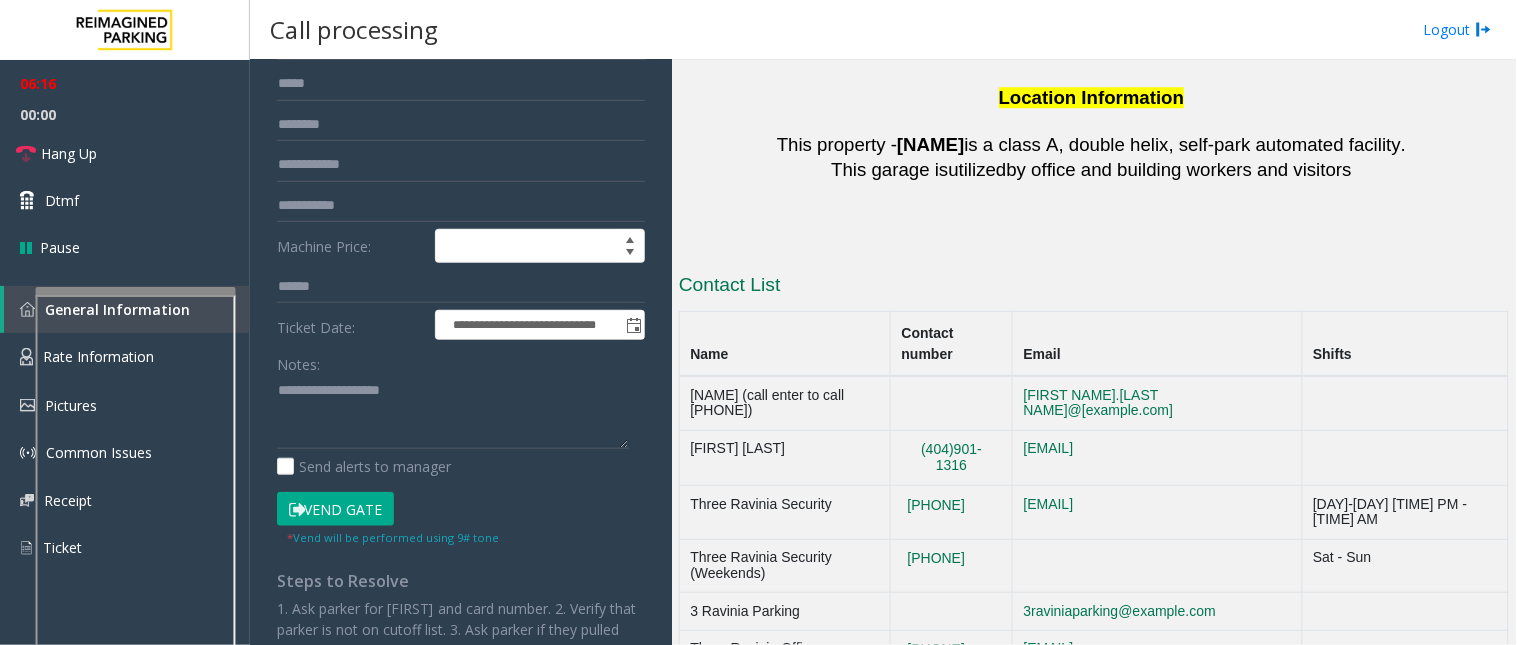 click on "Vend Gate" 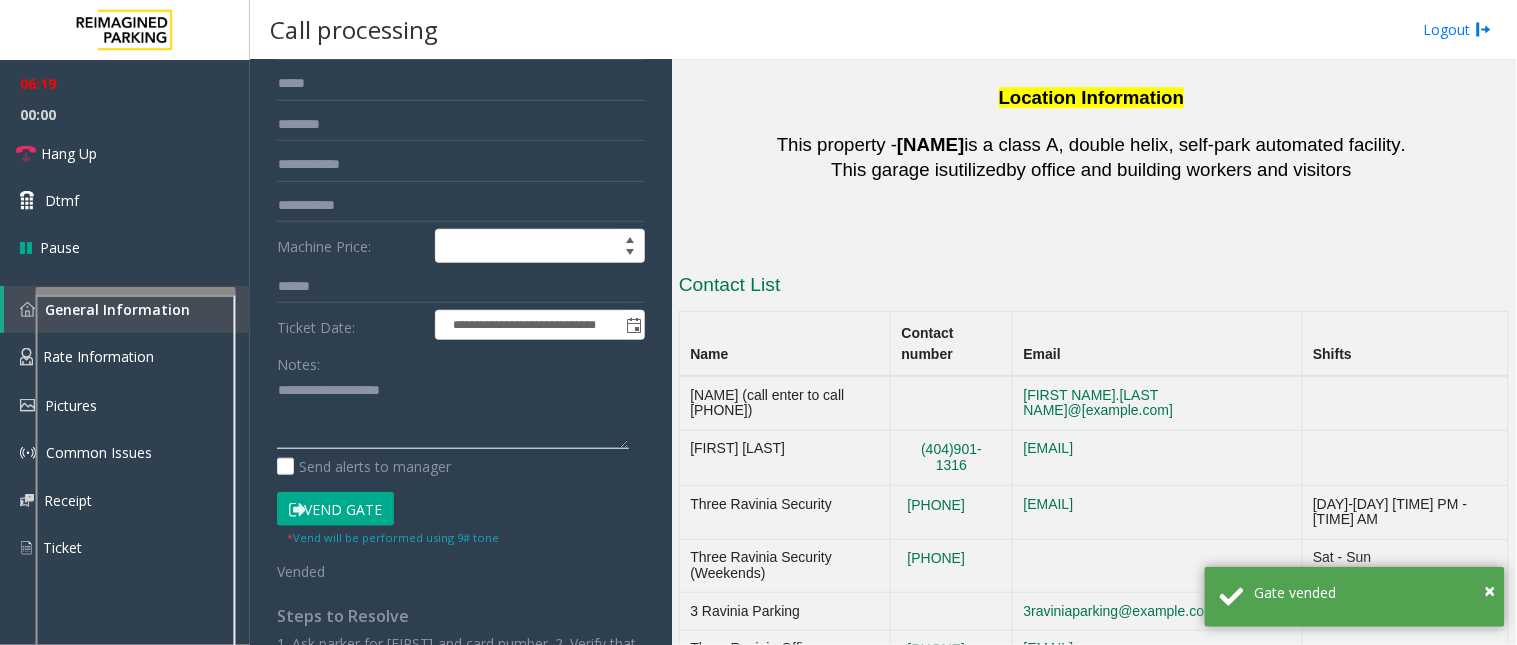 click 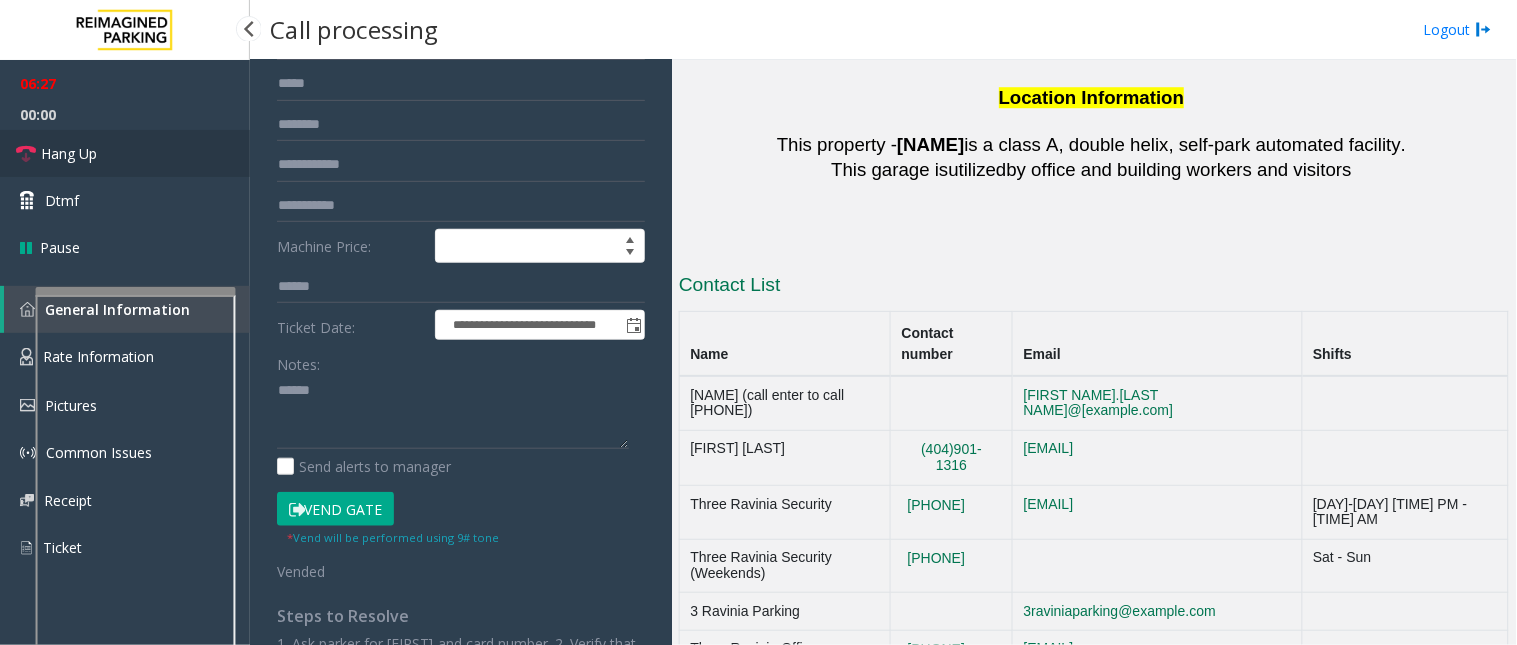click on "Hang Up" at bounding box center [125, 153] 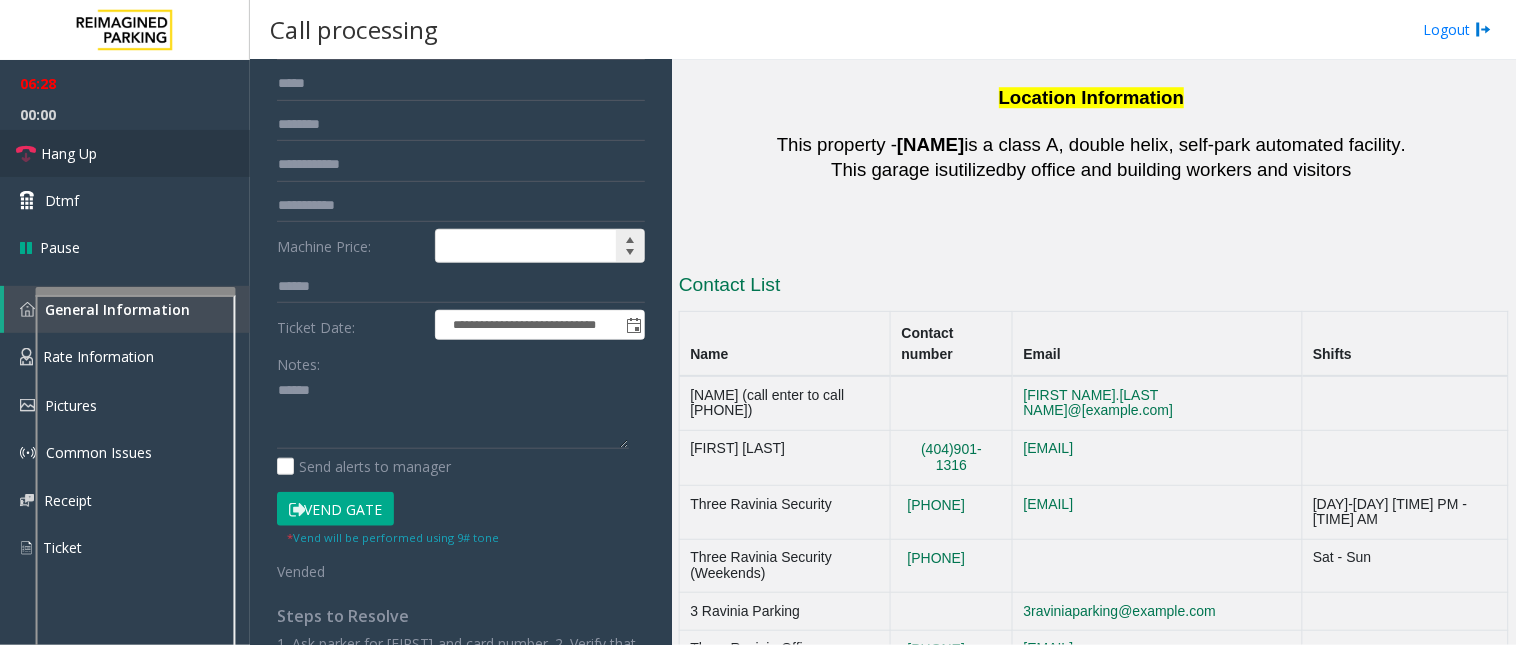 scroll, scrollTop: 111, scrollLeft: 0, axis: vertical 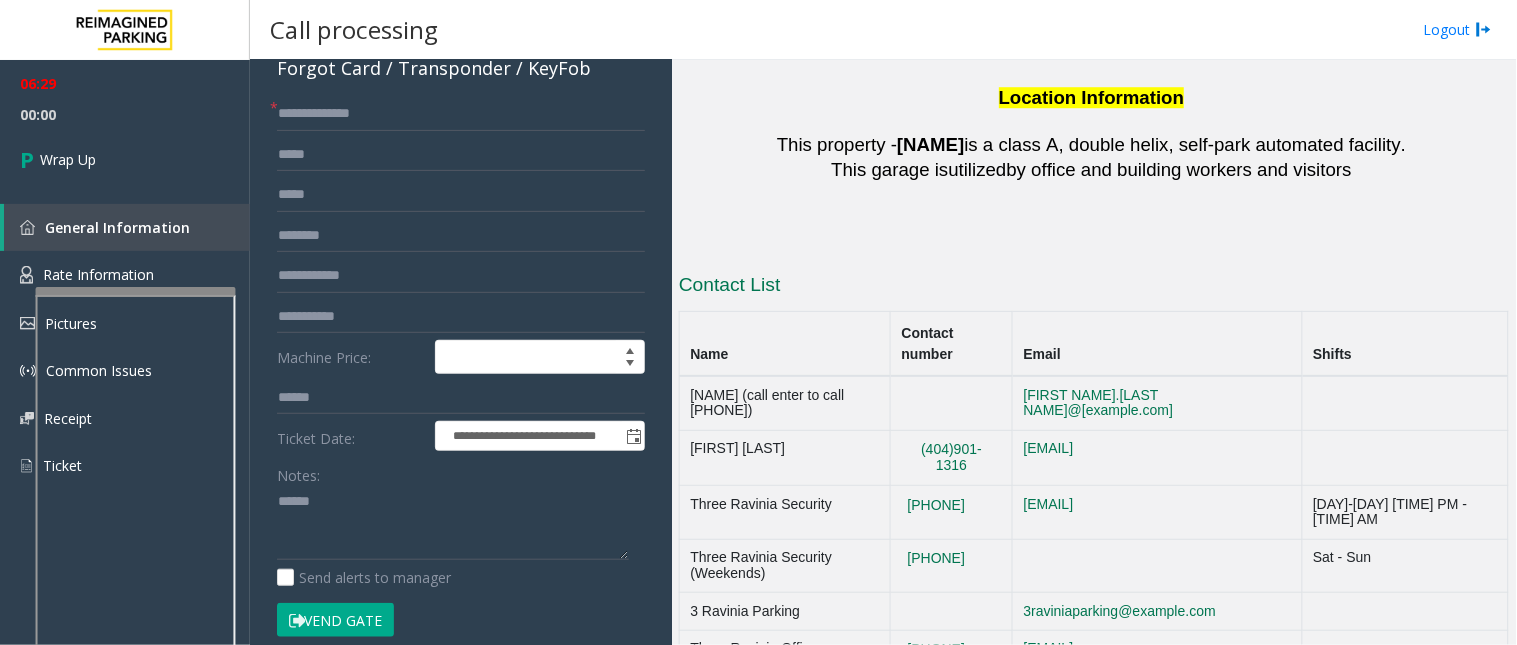 click on "Forgot Card / Transponder / KeyFob" 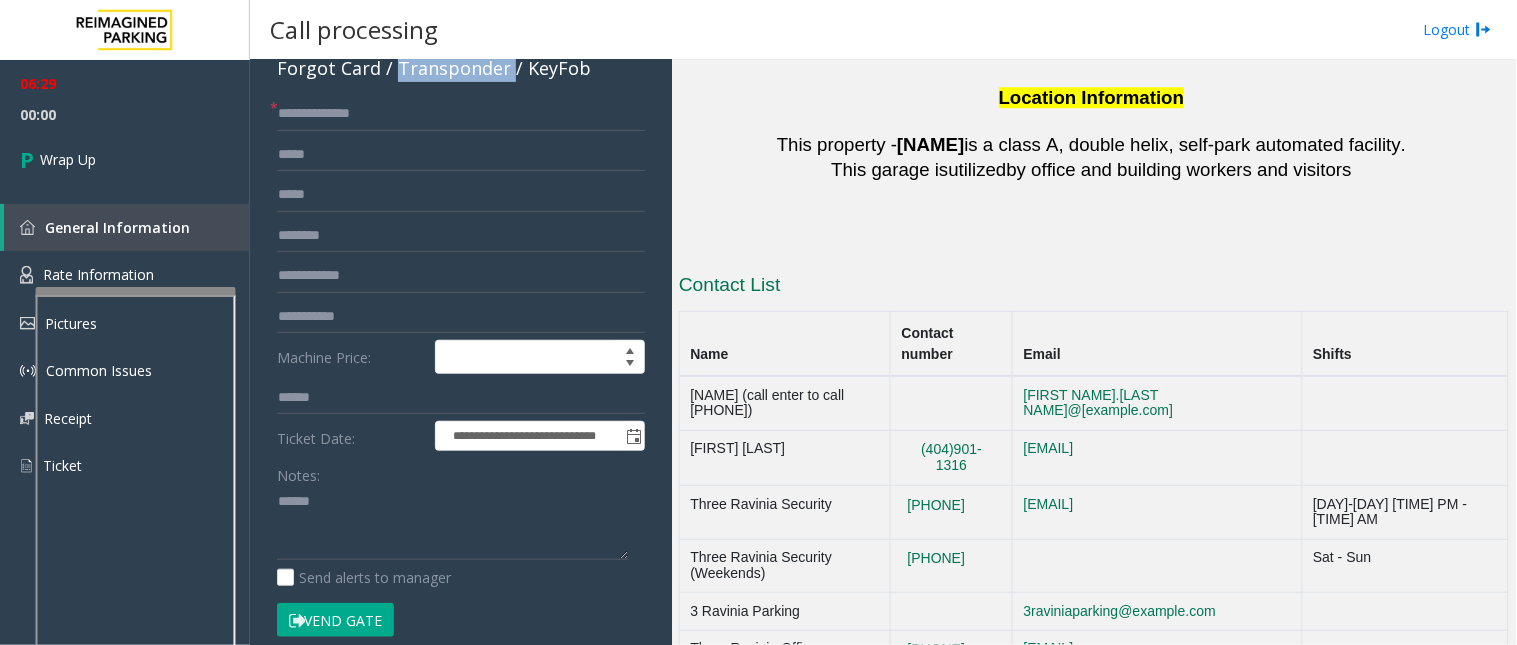 click on "Forgot Card / Transponder / KeyFob" 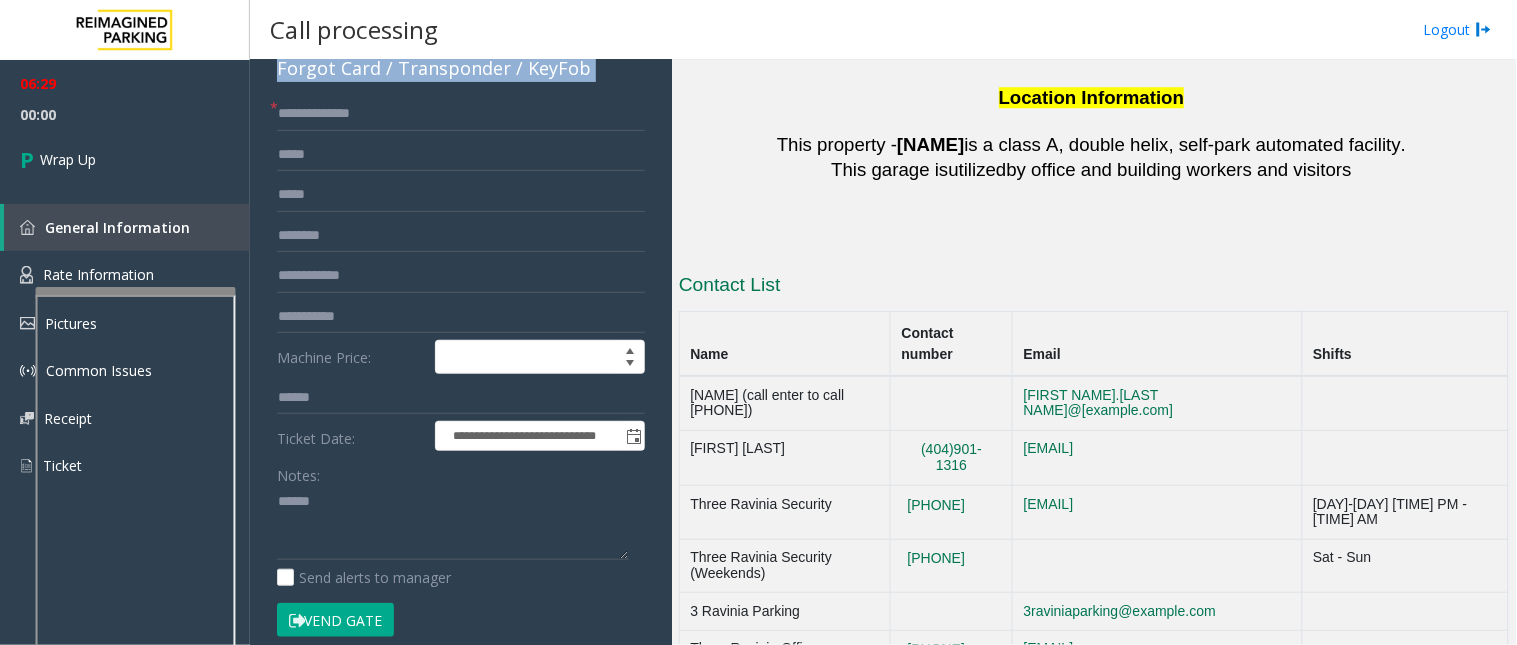 click on "Forgot Card / Transponder / KeyFob" 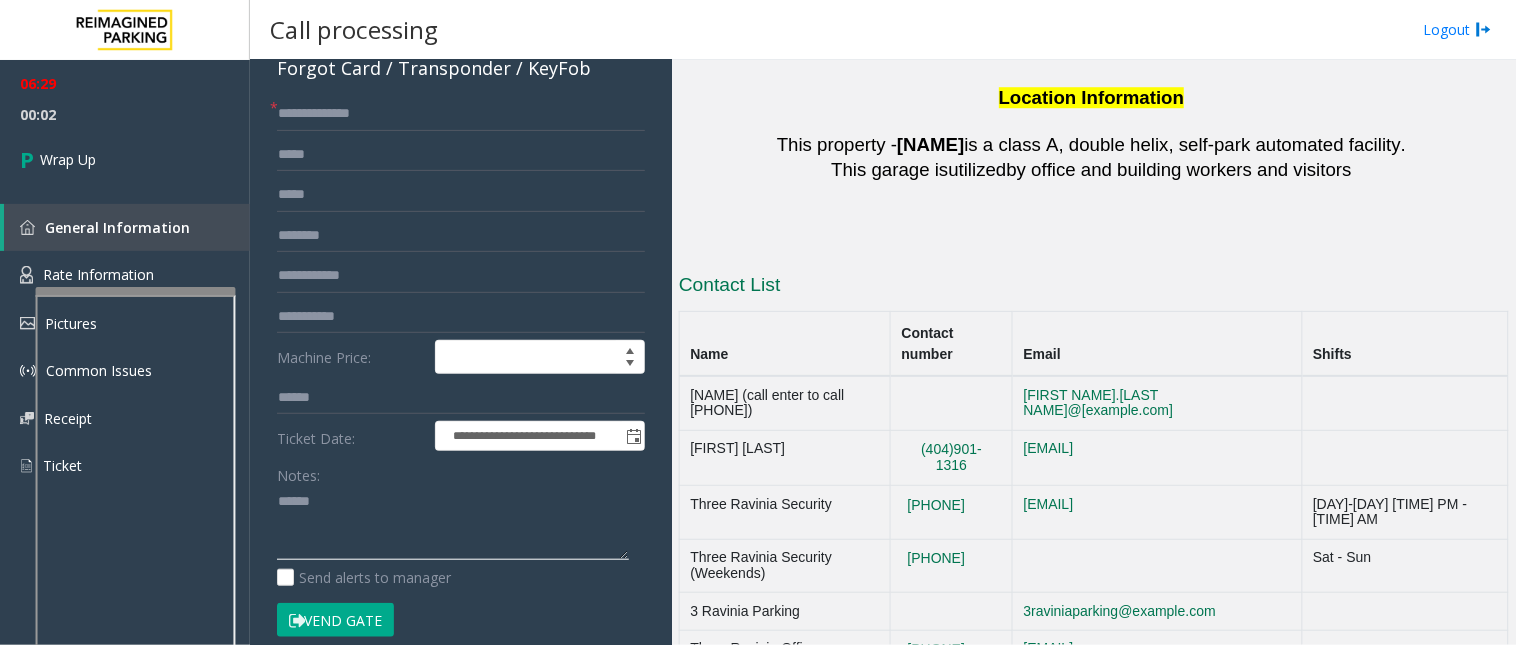 click 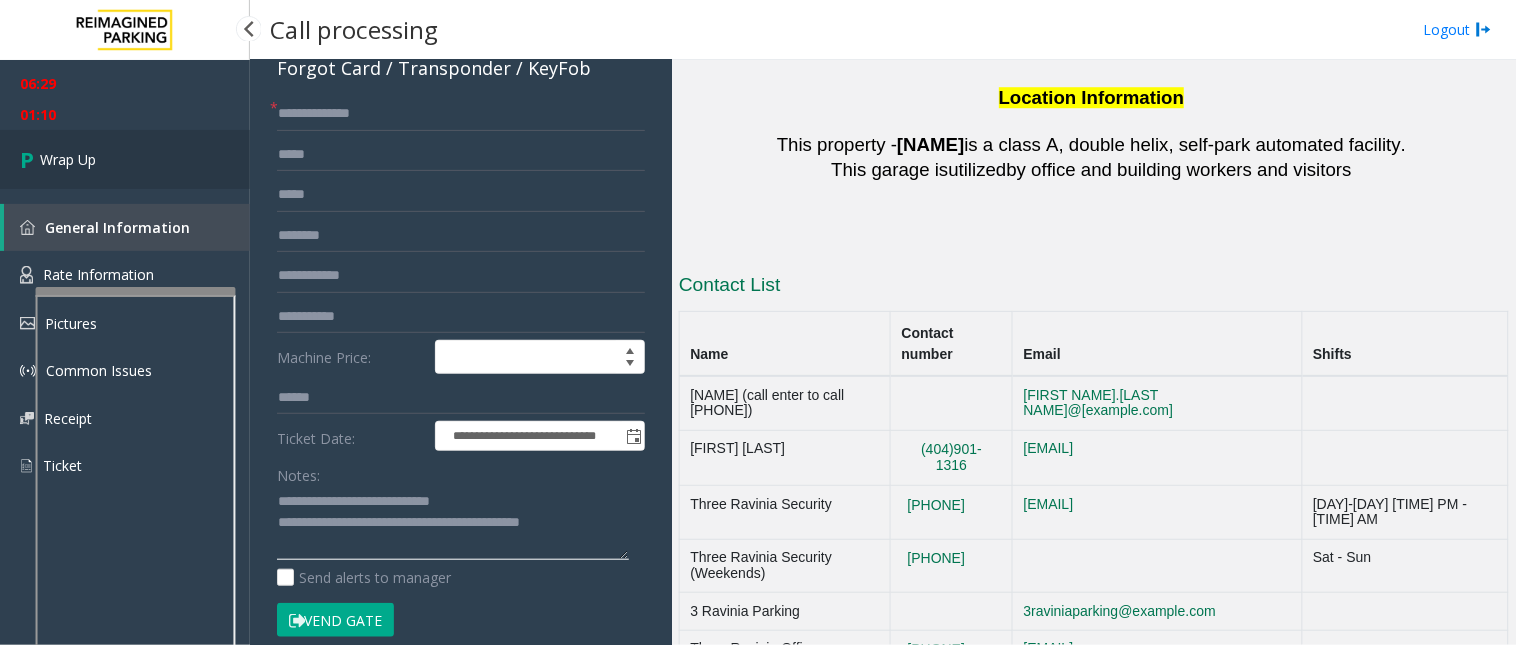 type on "**********" 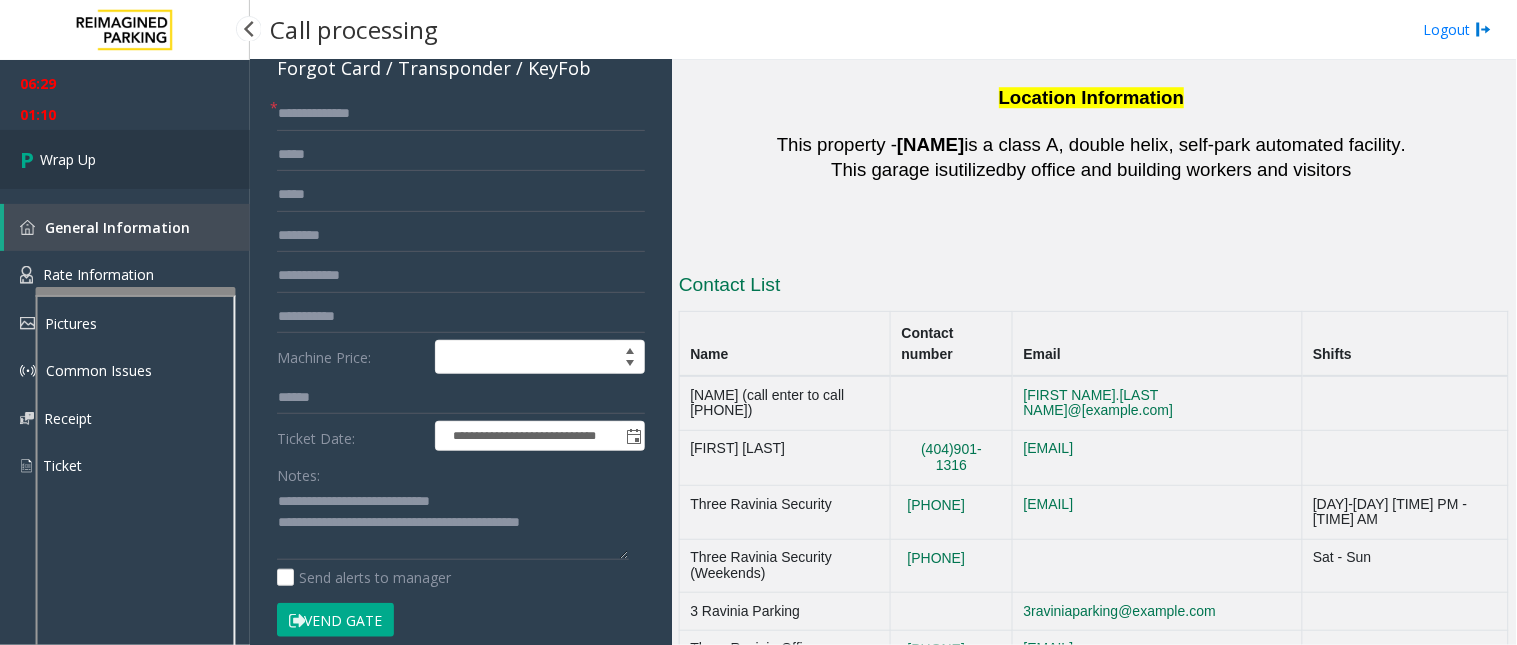 click on "Wrap Up" at bounding box center [125, 159] 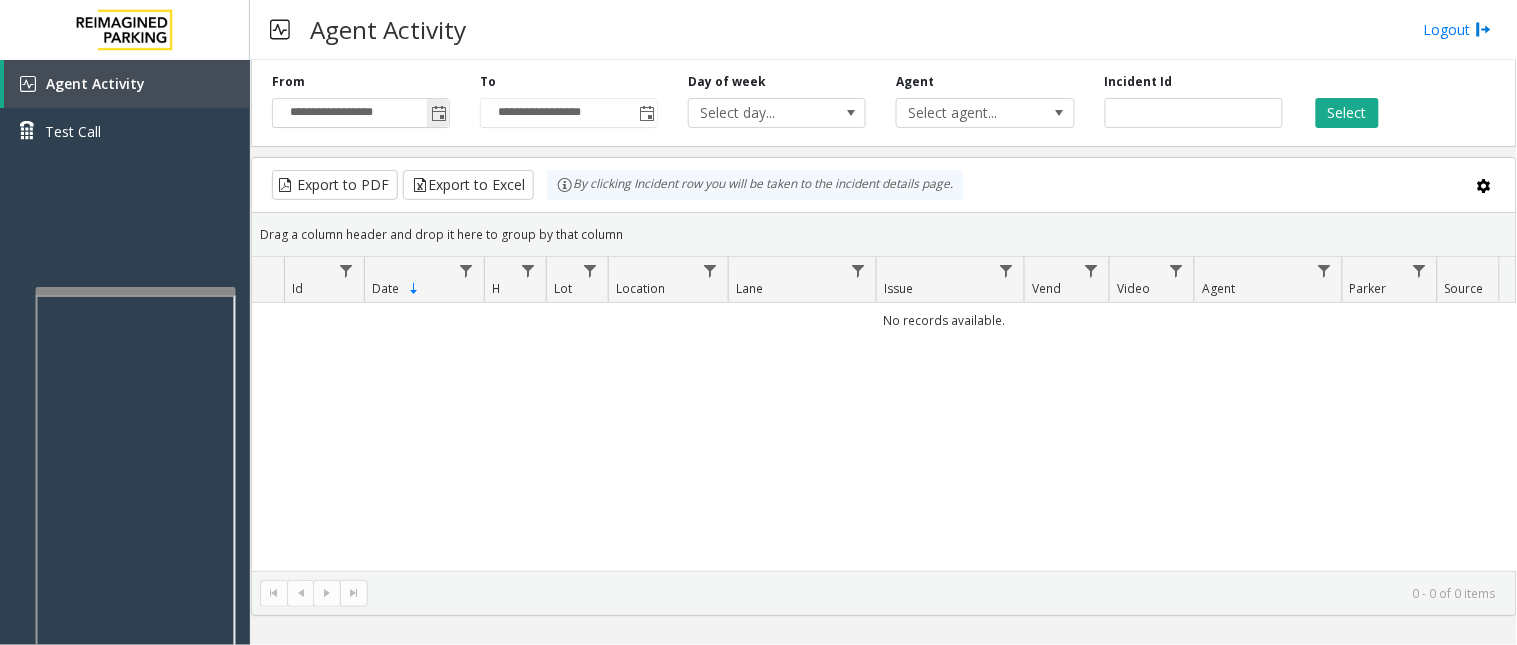 click 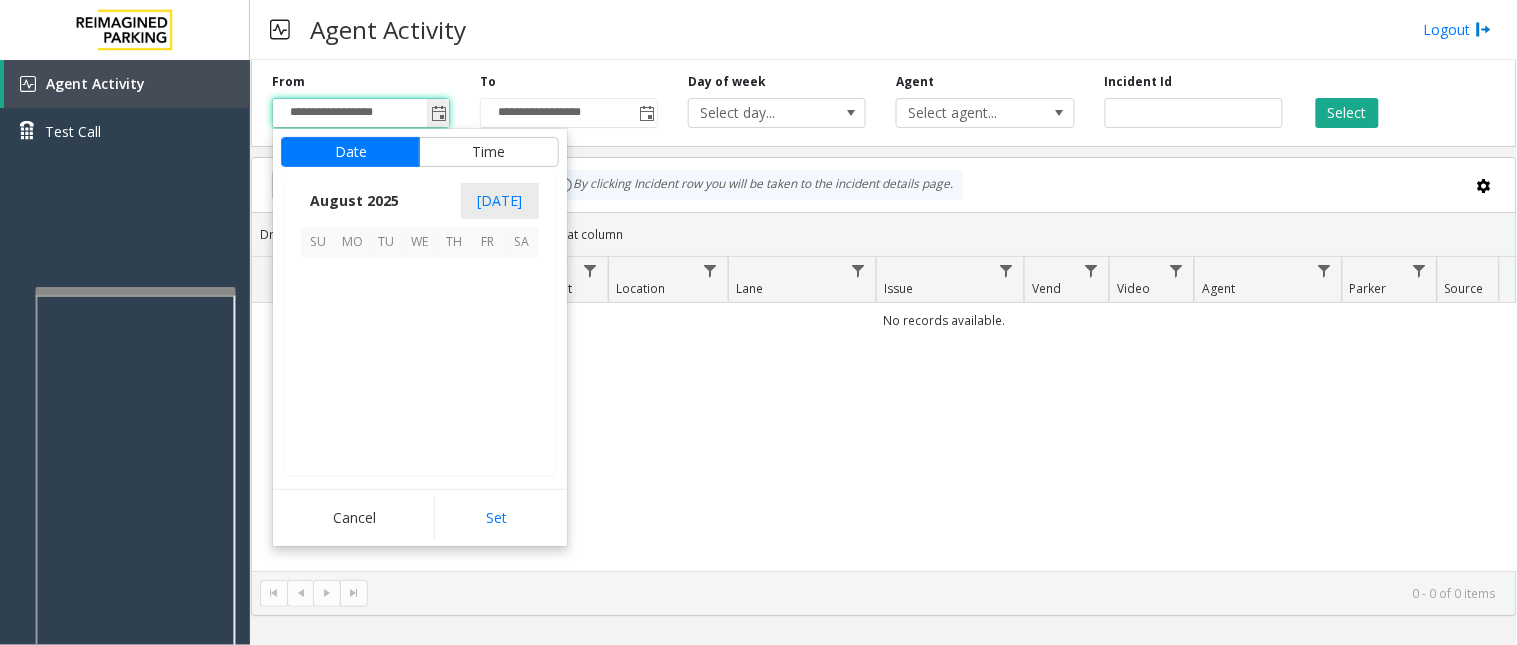 scroll, scrollTop: 358592, scrollLeft: 0, axis: vertical 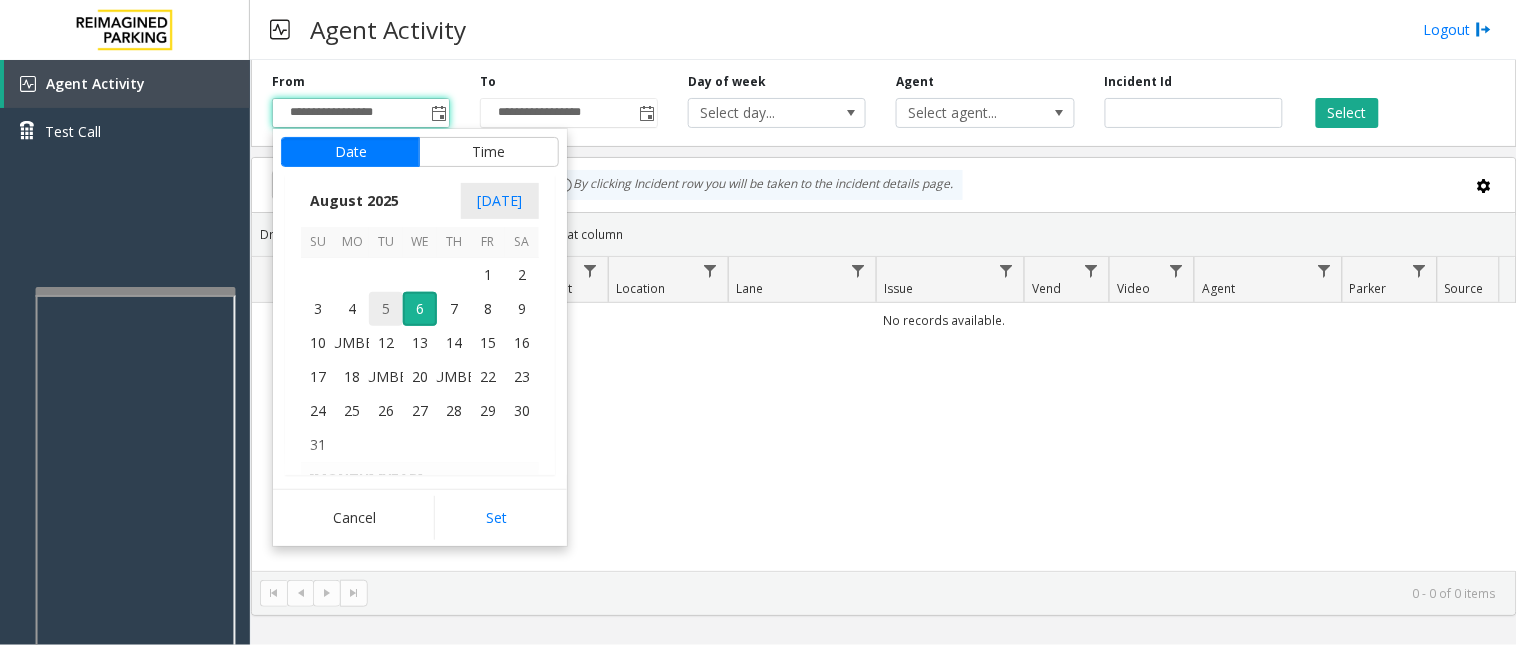 click on "5" at bounding box center (386, 309) 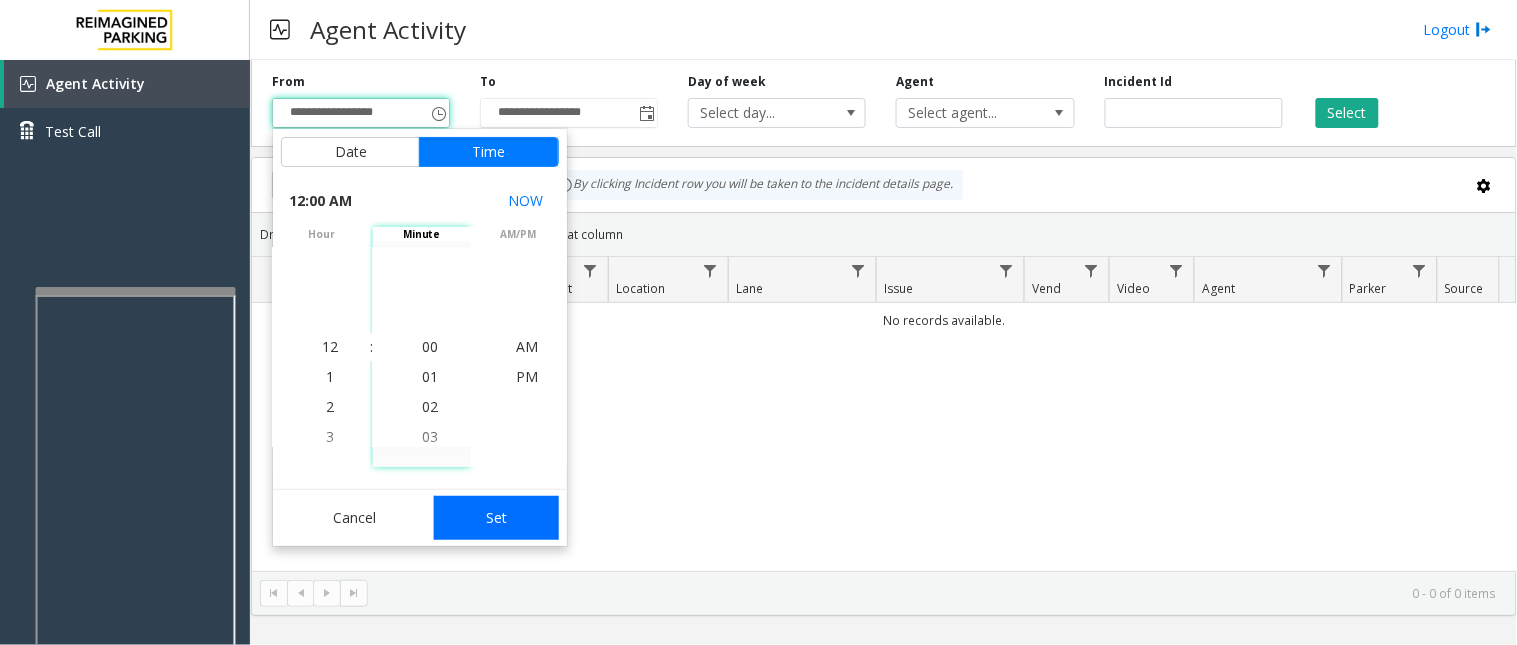 click on "Set" 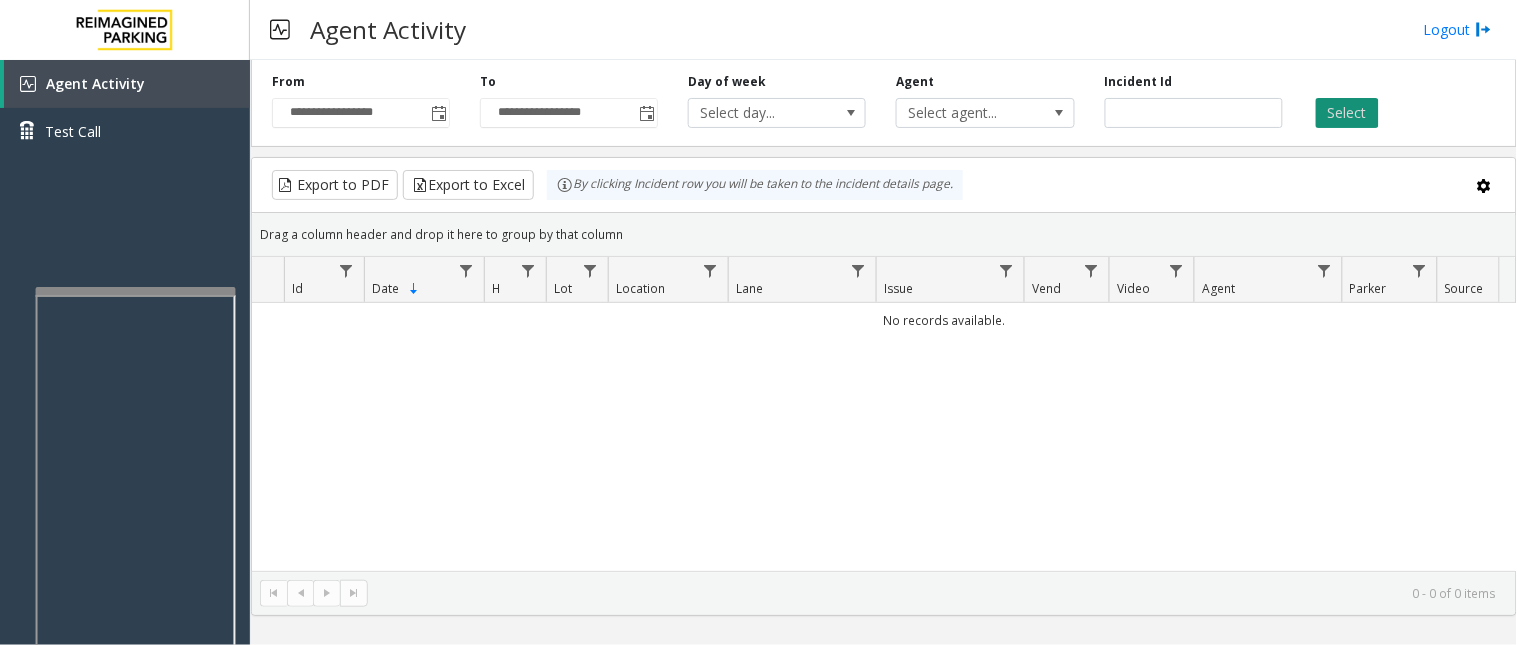 click on "Select" 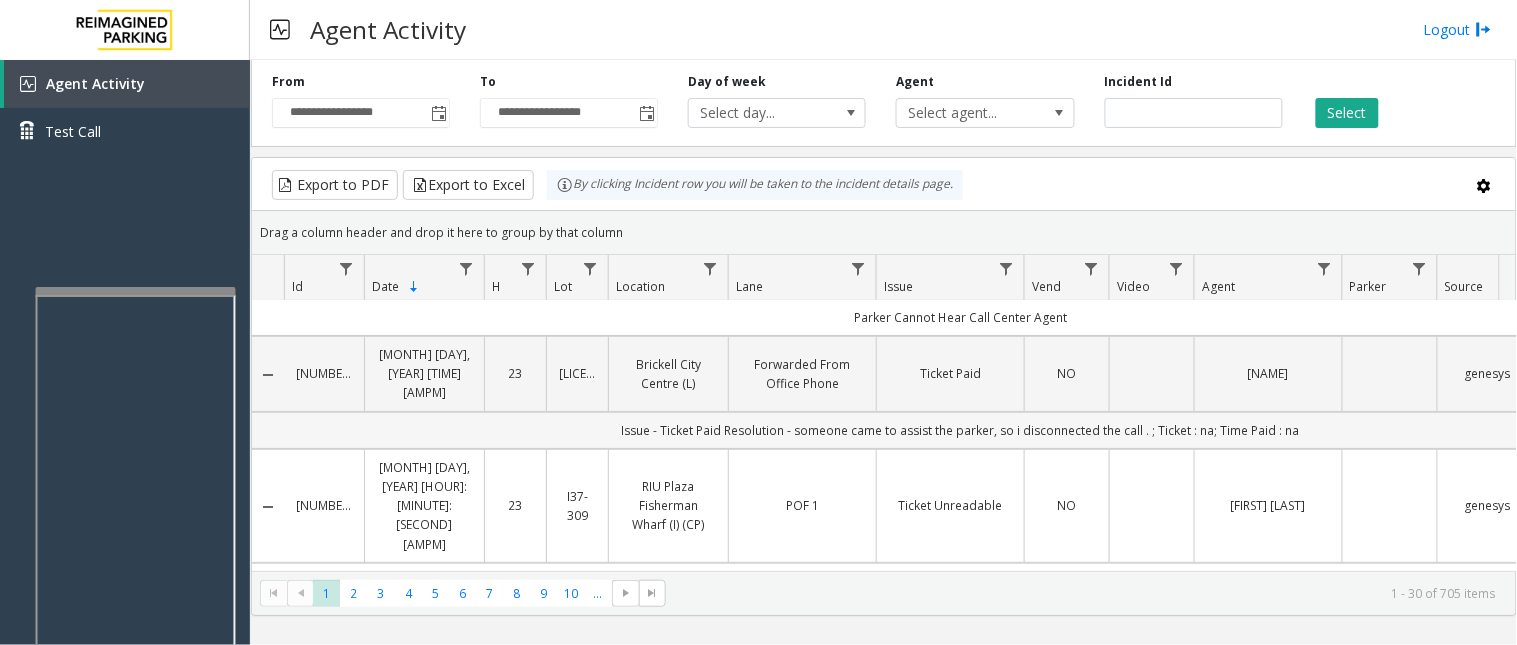 scroll, scrollTop: 111, scrollLeft: 0, axis: vertical 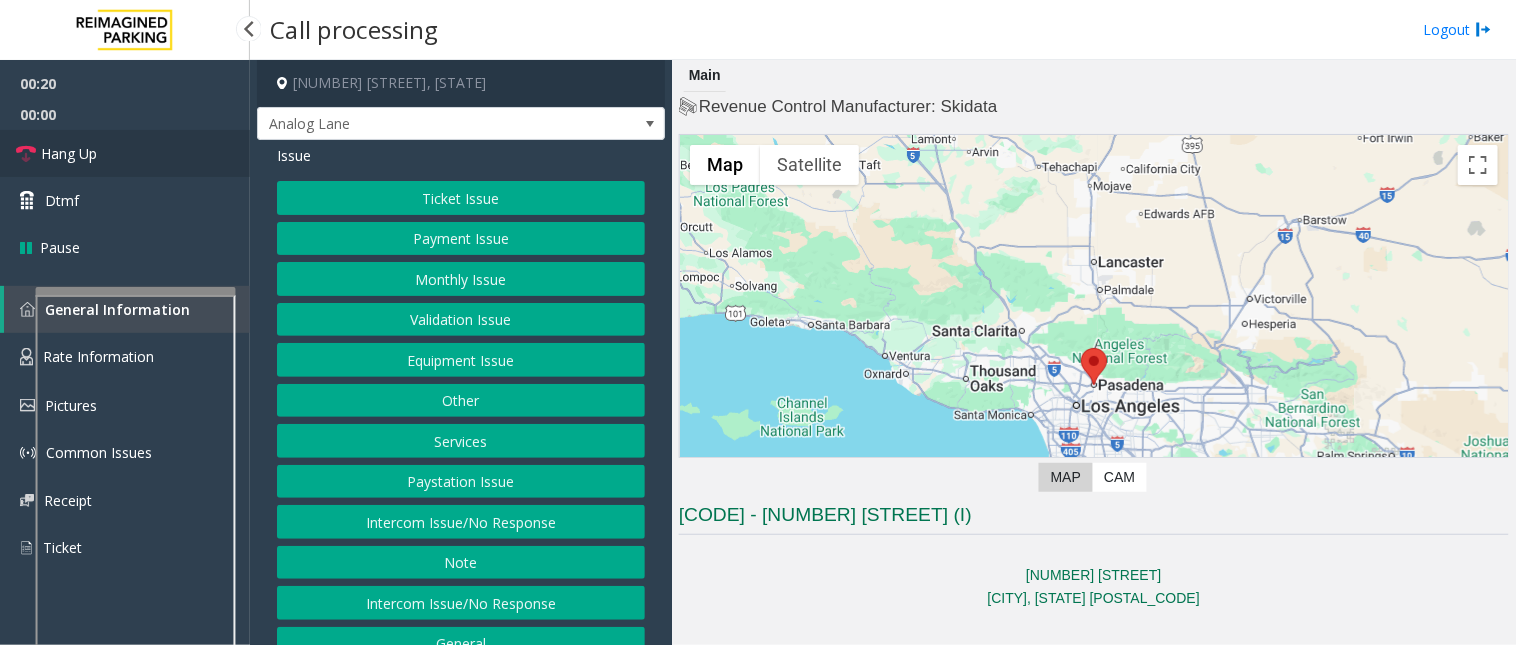 click on "Hang Up" at bounding box center (69, 153) 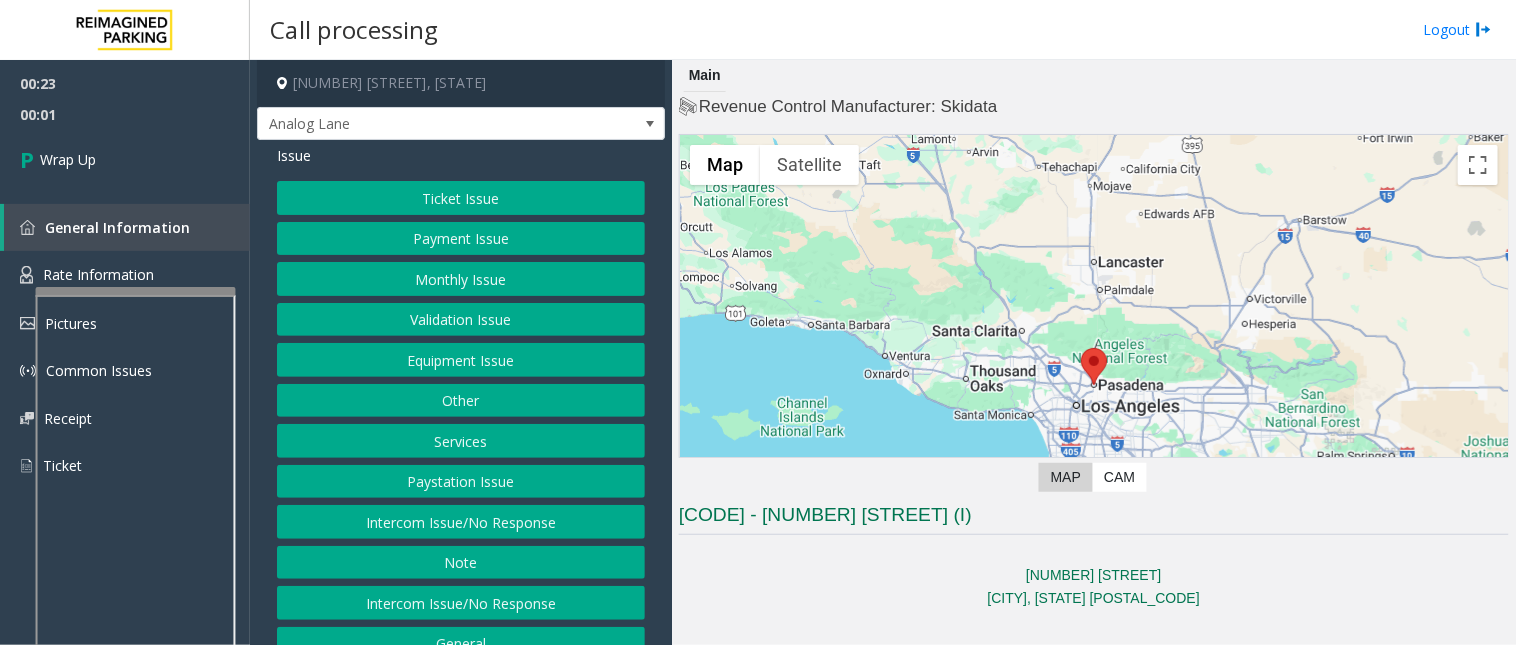 click on "Intercom Issue/No Response" 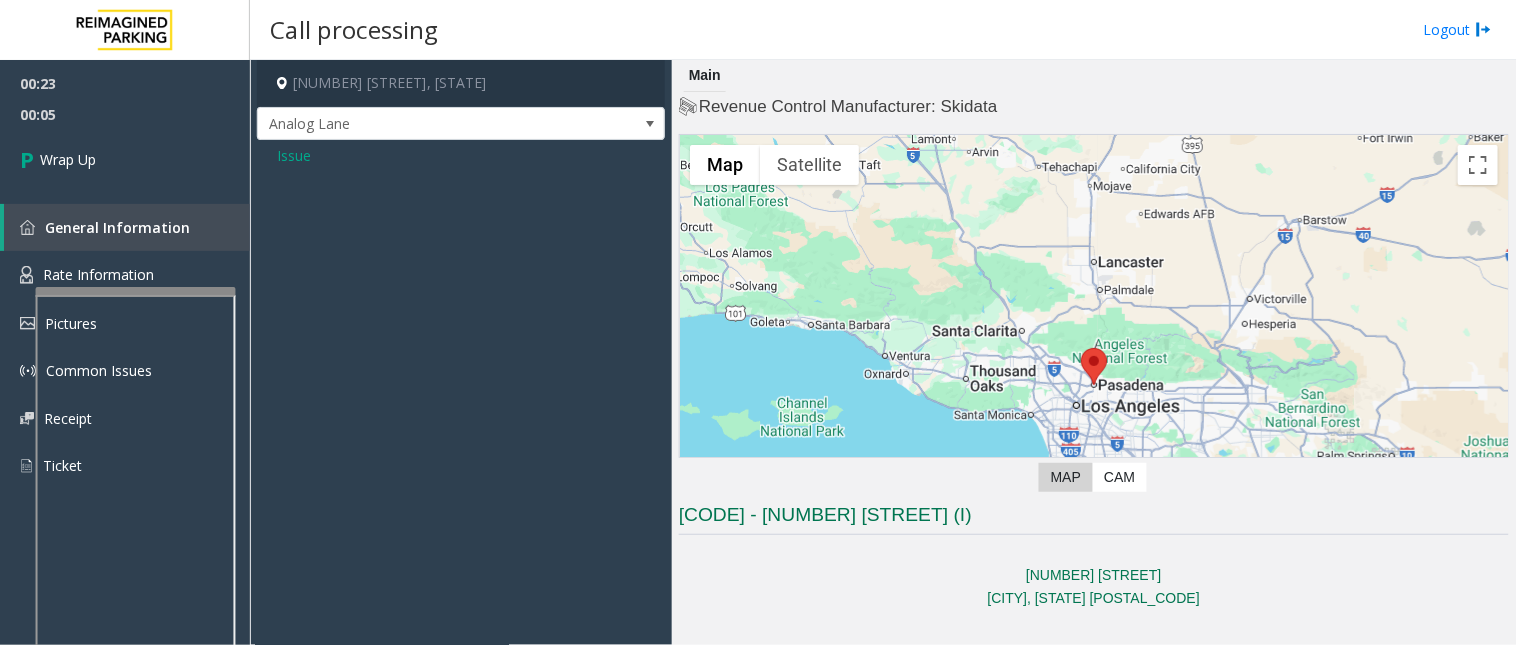 click on "Issue" 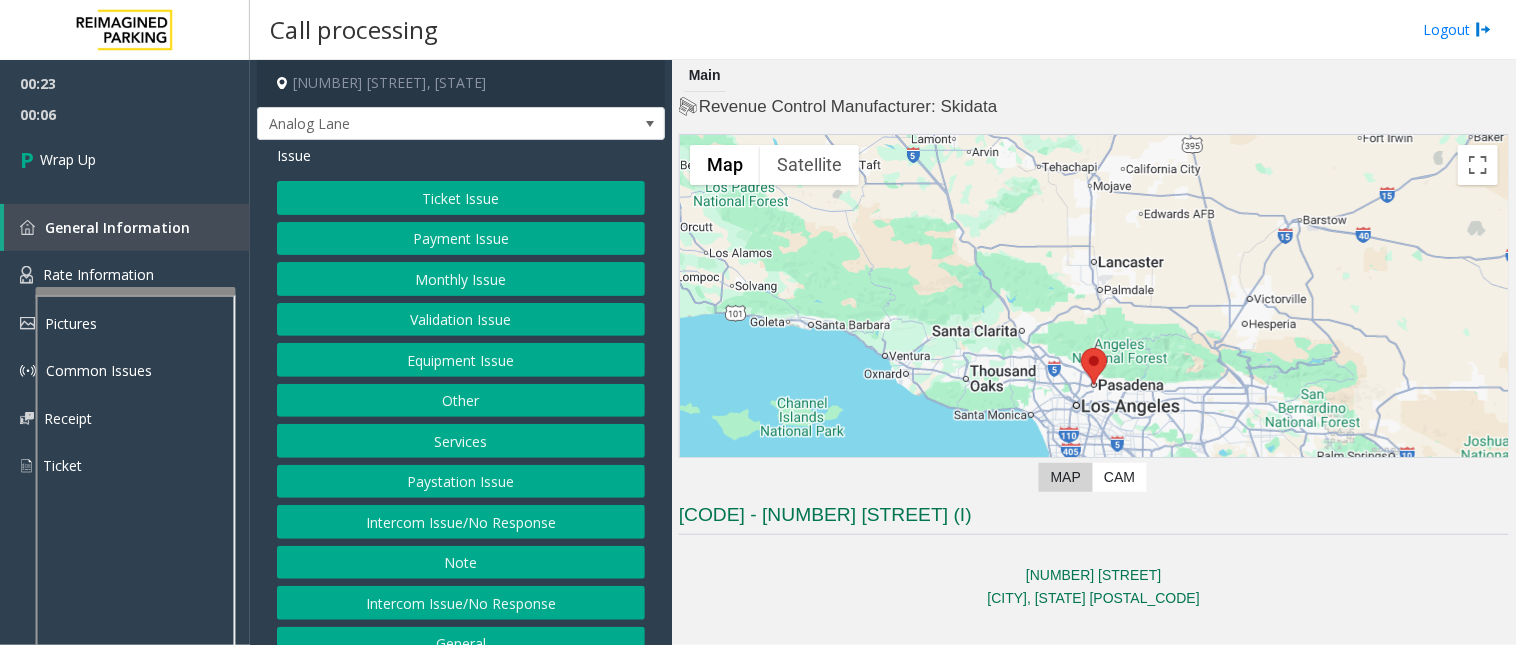 click on "Intercom Issue/No Response" 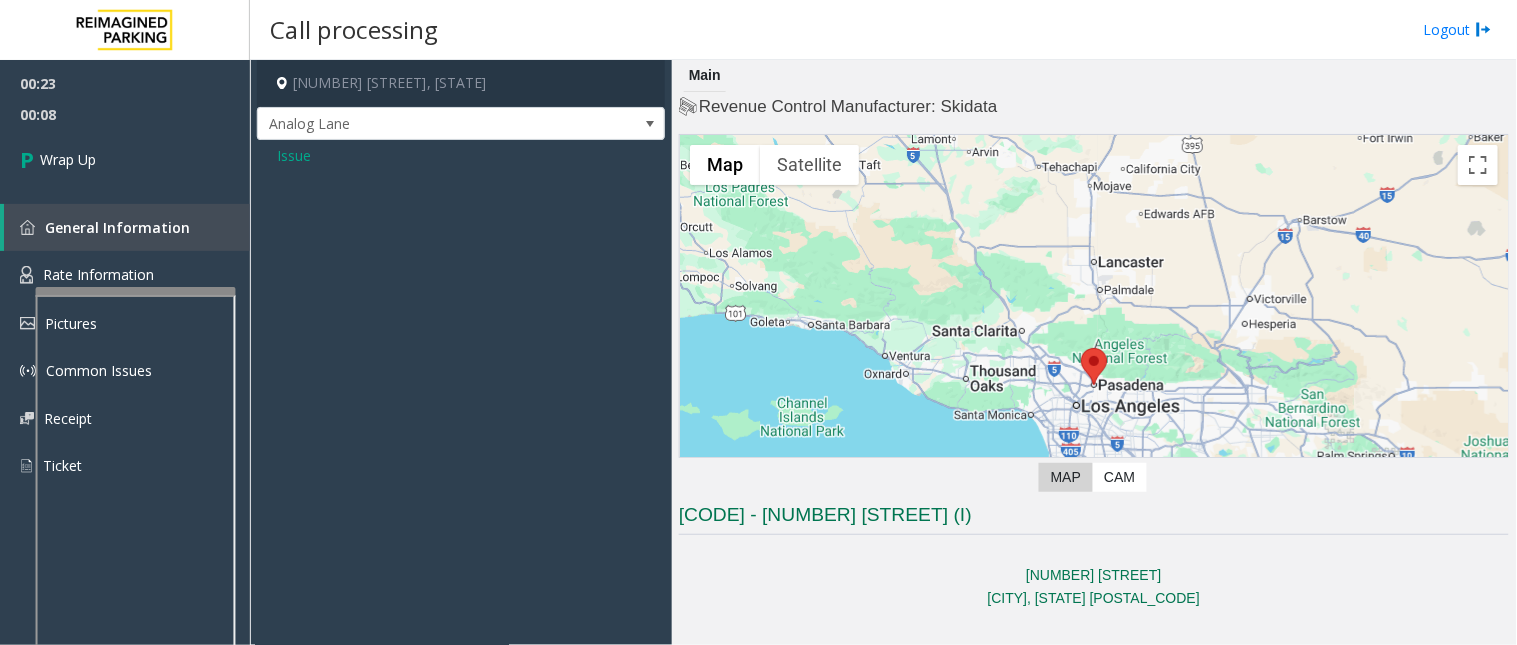 click on "[NUMBER] [STREET], [CITY], [STATE] [ISSUE]" 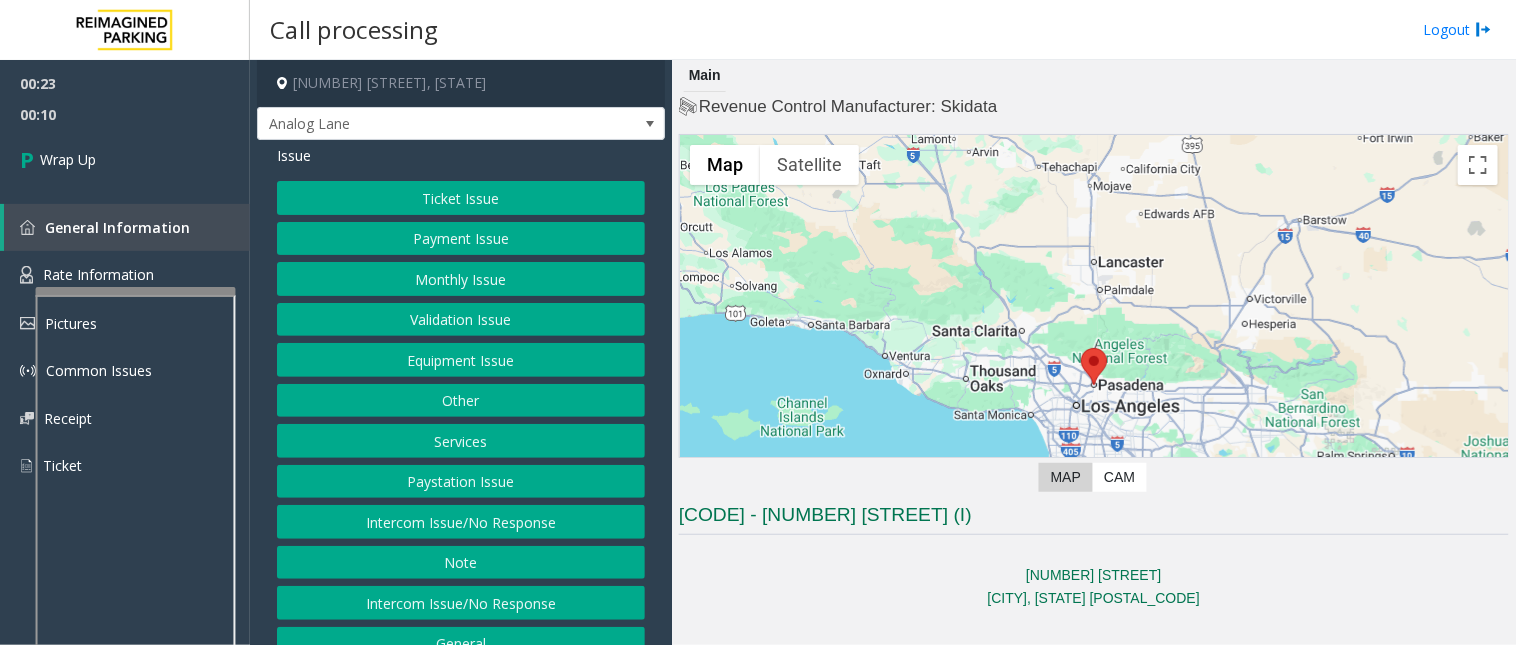 click on "Intercom Issue/No Response" 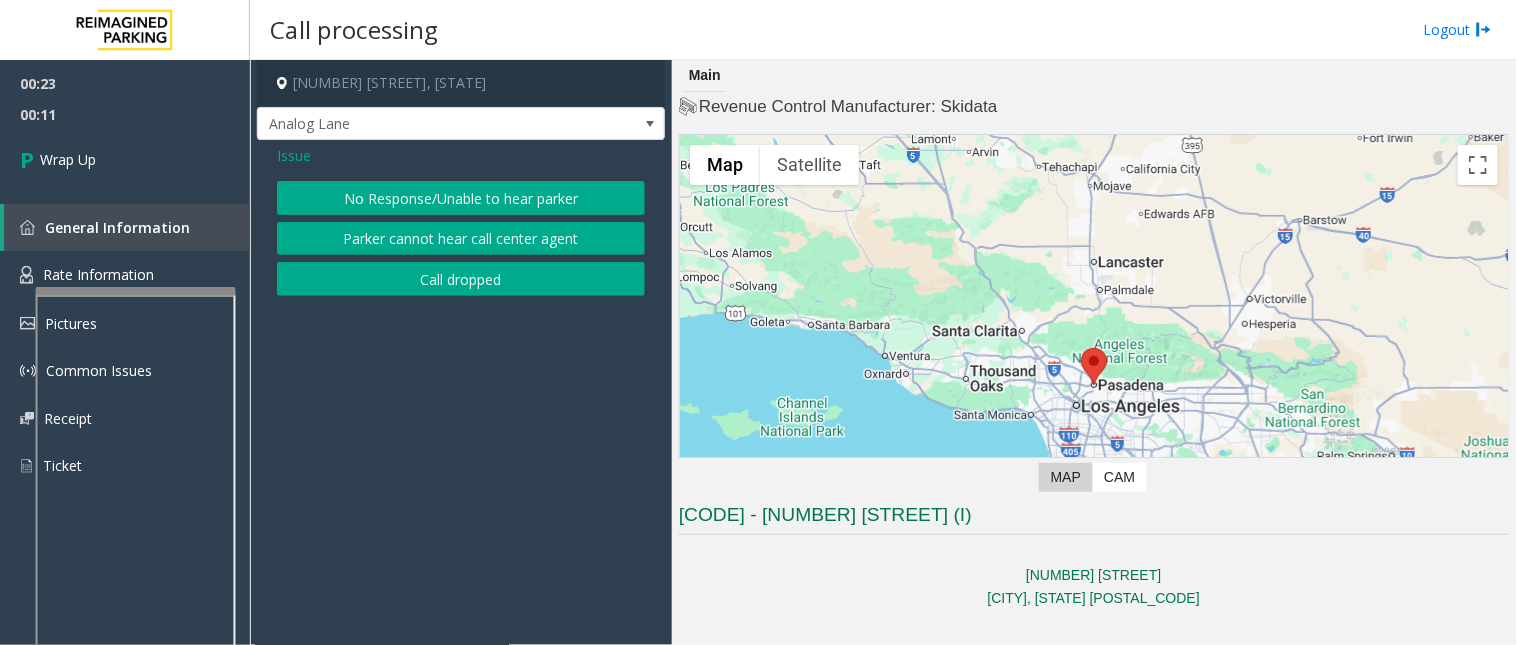 click on "No Response/Unable to hear parker" 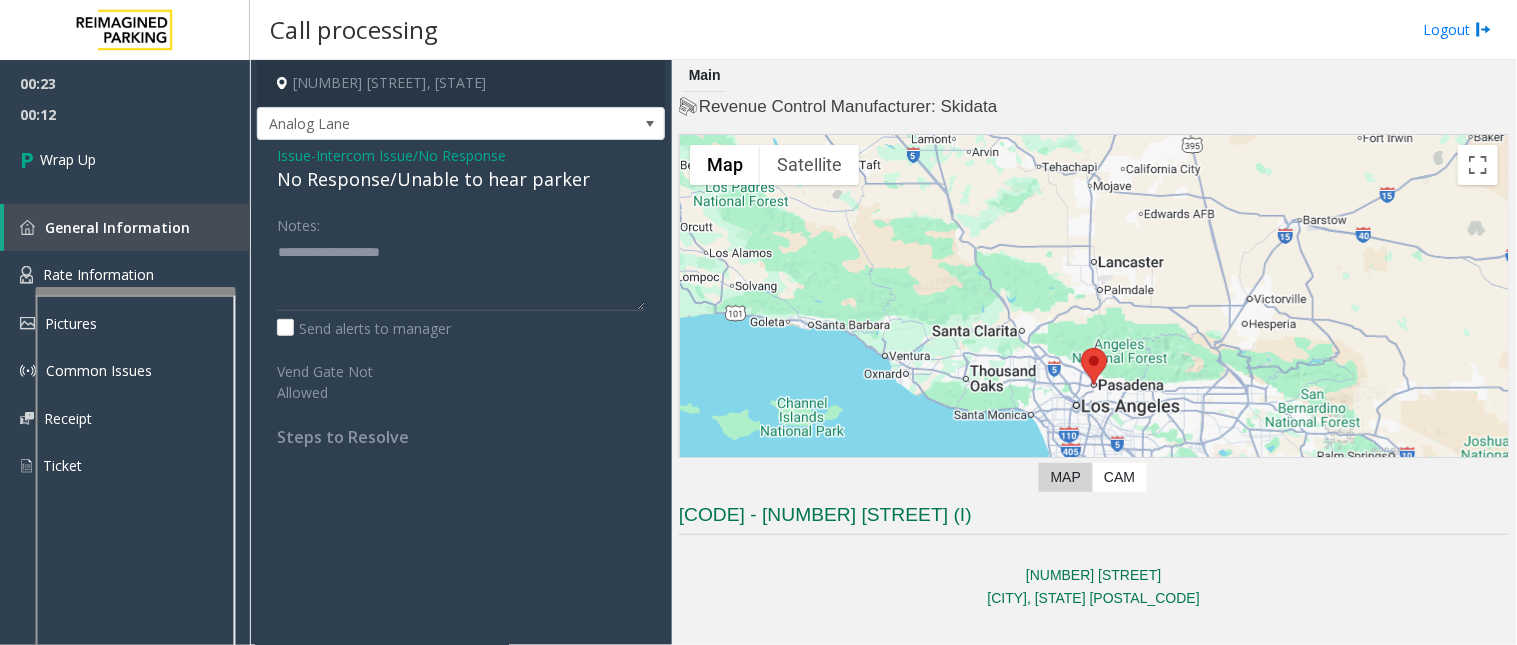 click on "No Response/Unable to hear parker" 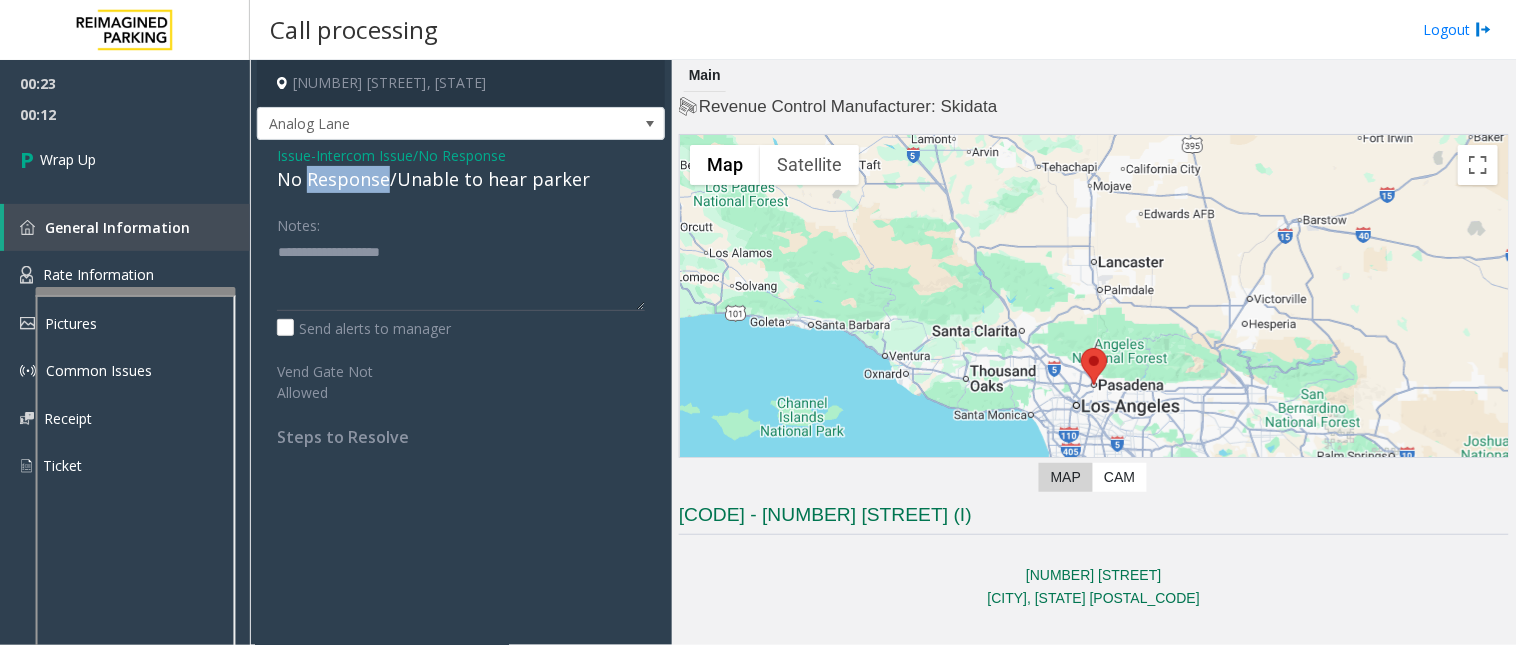 click on "No Response/Unable to hear parker" 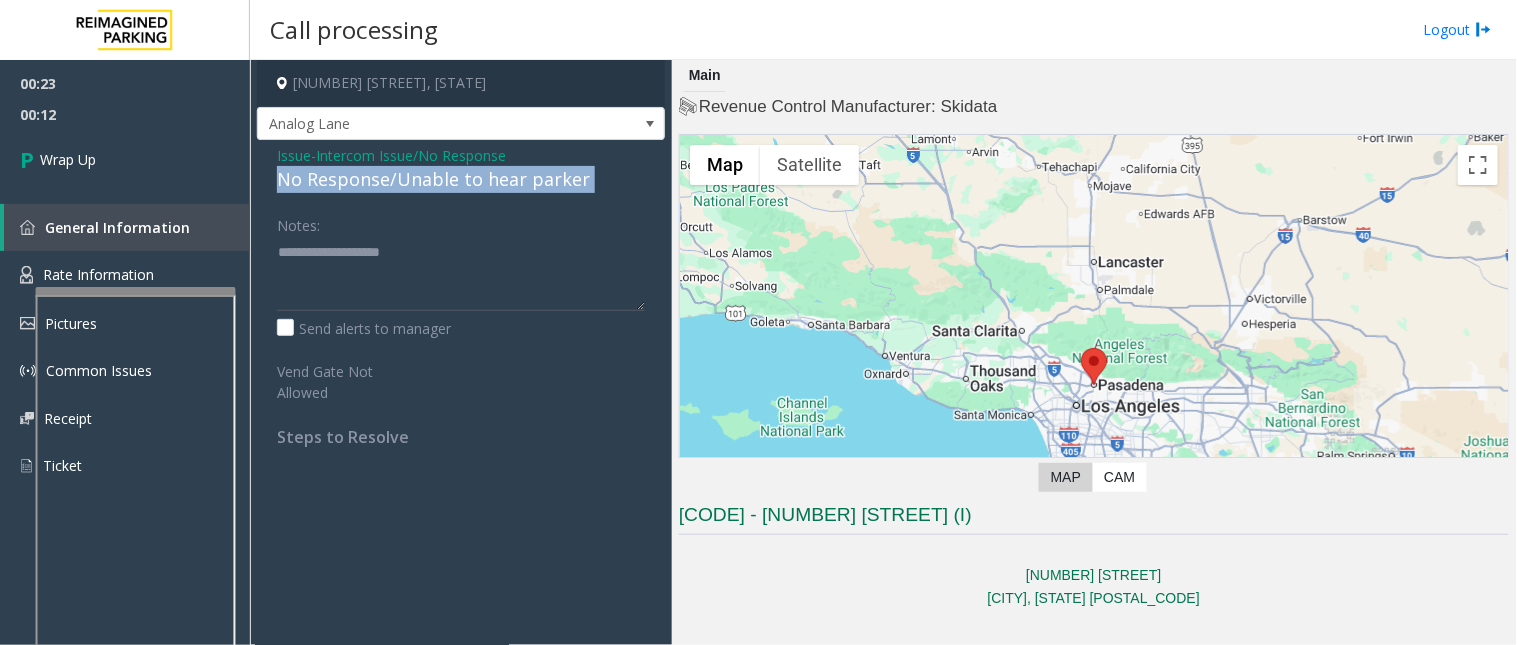 click on "No Response/Unable to hear parker" 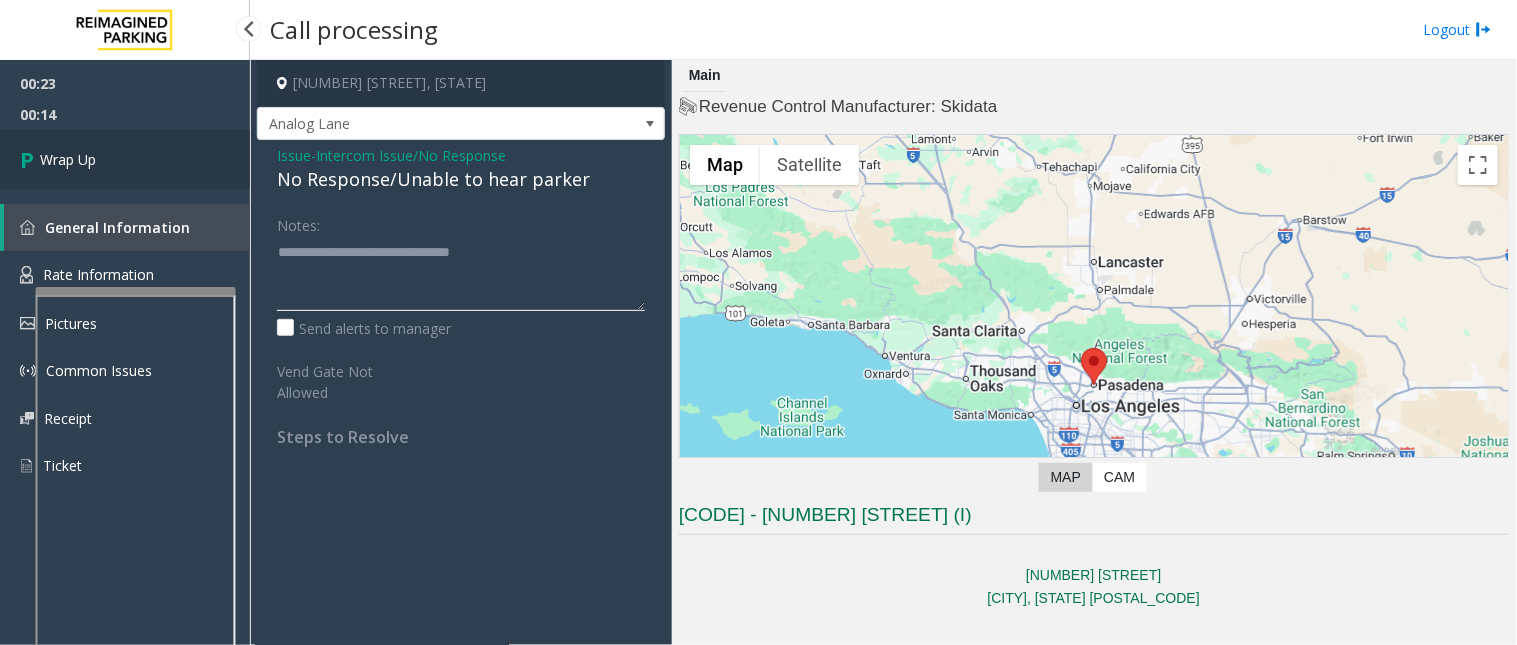 type on "**********" 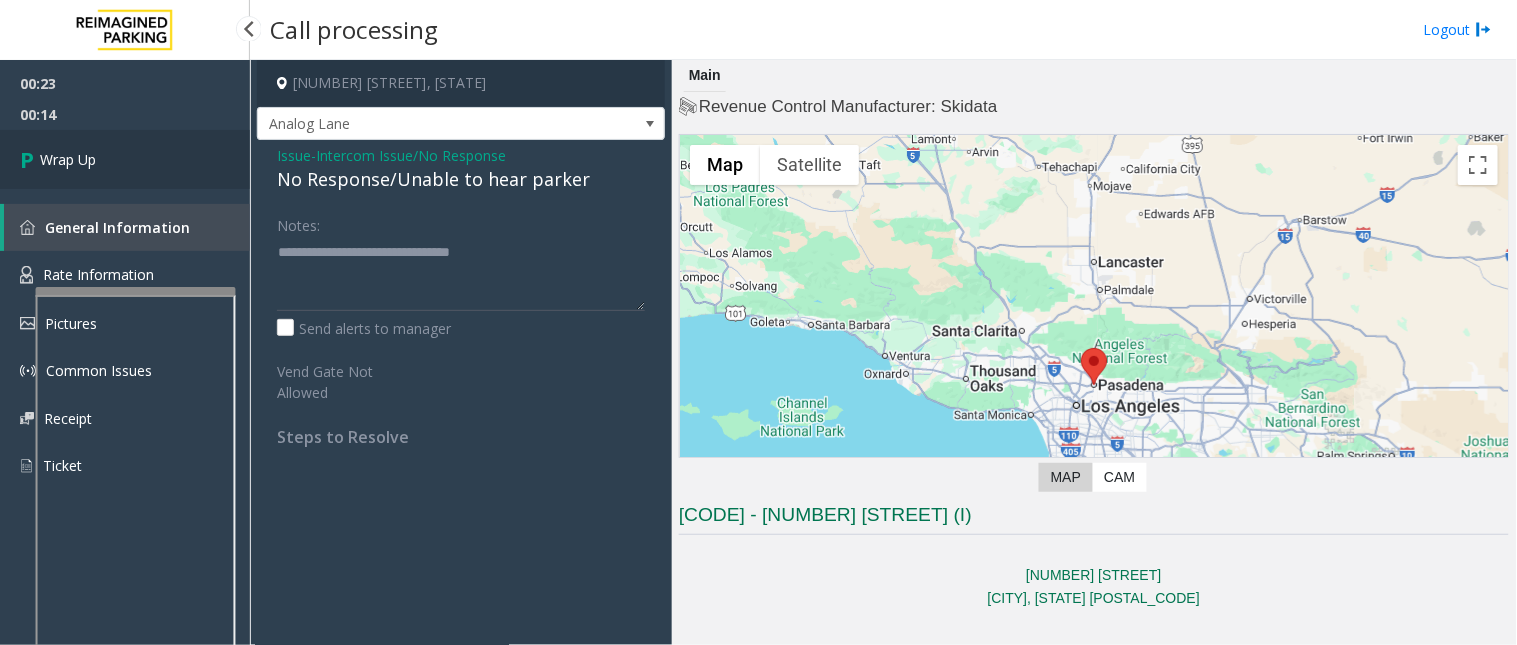 click on "Wrap Up" at bounding box center (125, 159) 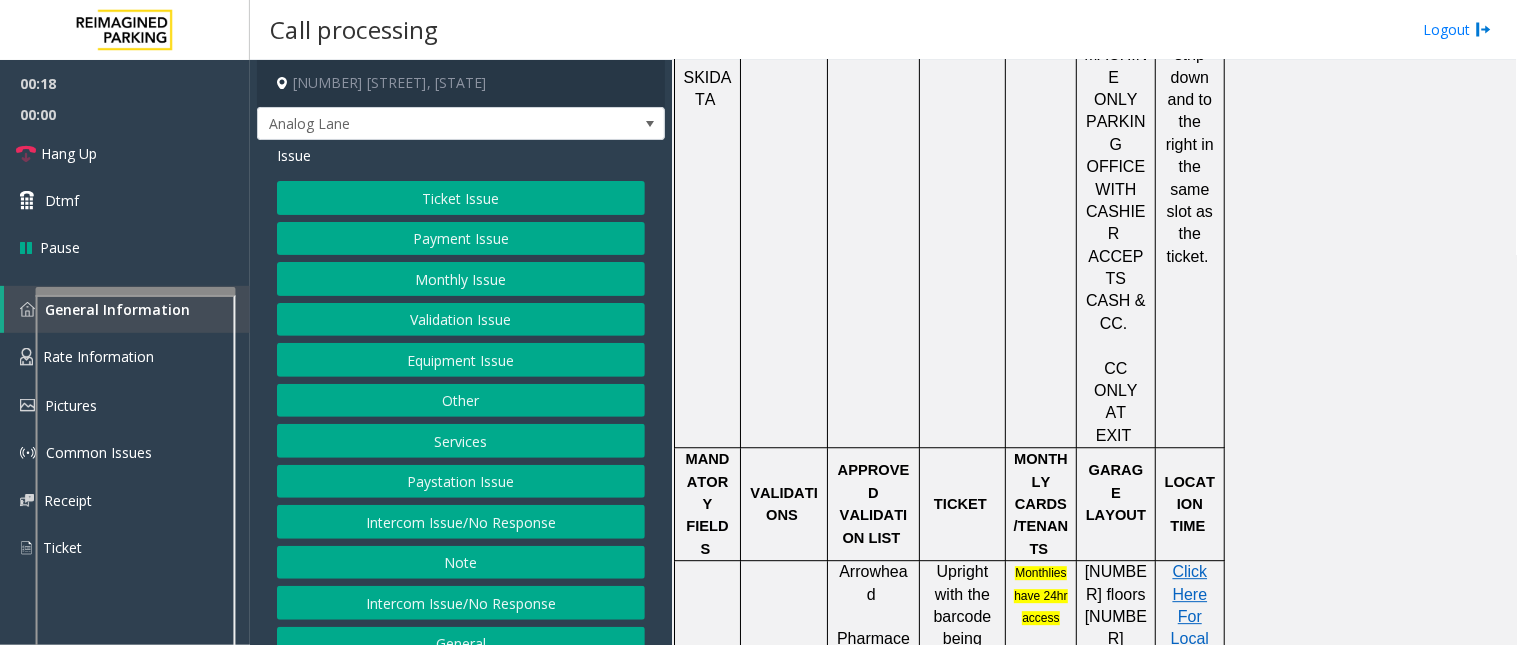 scroll, scrollTop: 1111, scrollLeft: 0, axis: vertical 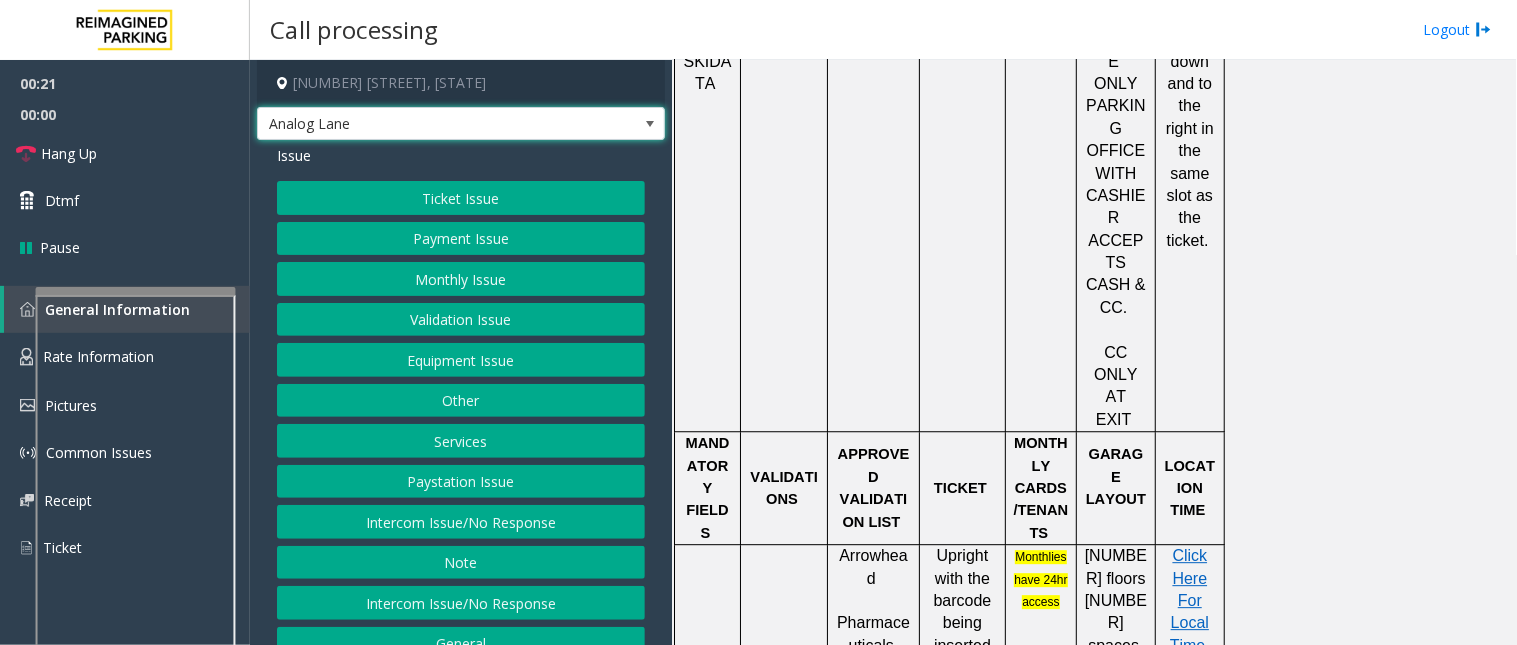 click at bounding box center [650, 124] 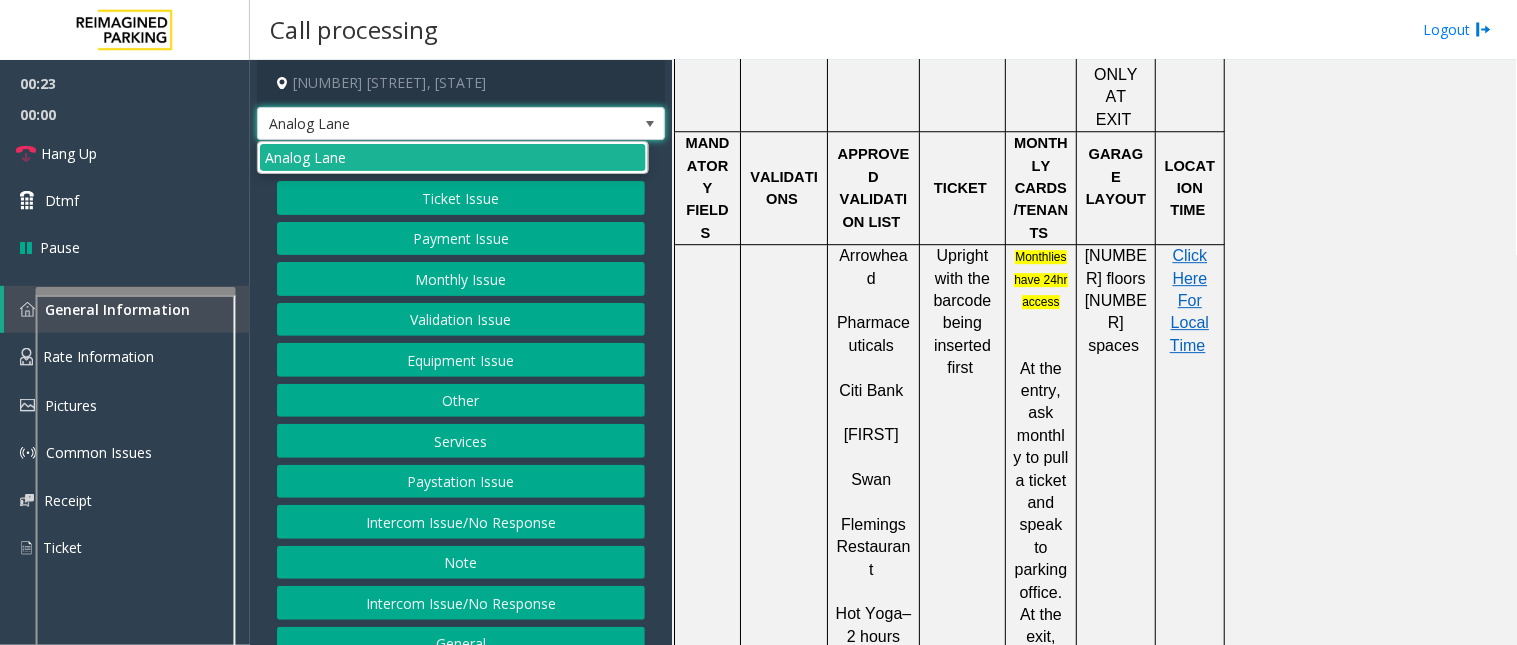 scroll, scrollTop: 1444, scrollLeft: 0, axis: vertical 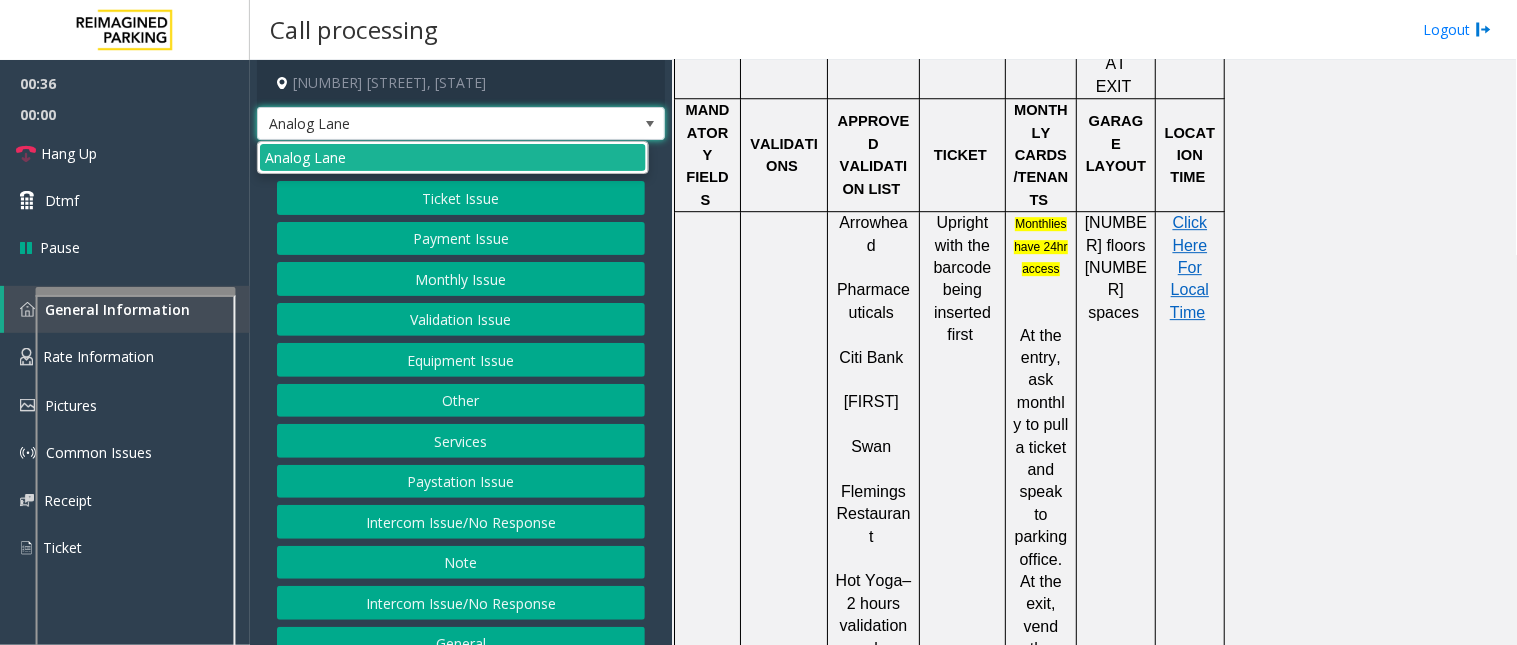 click at bounding box center [650, 124] 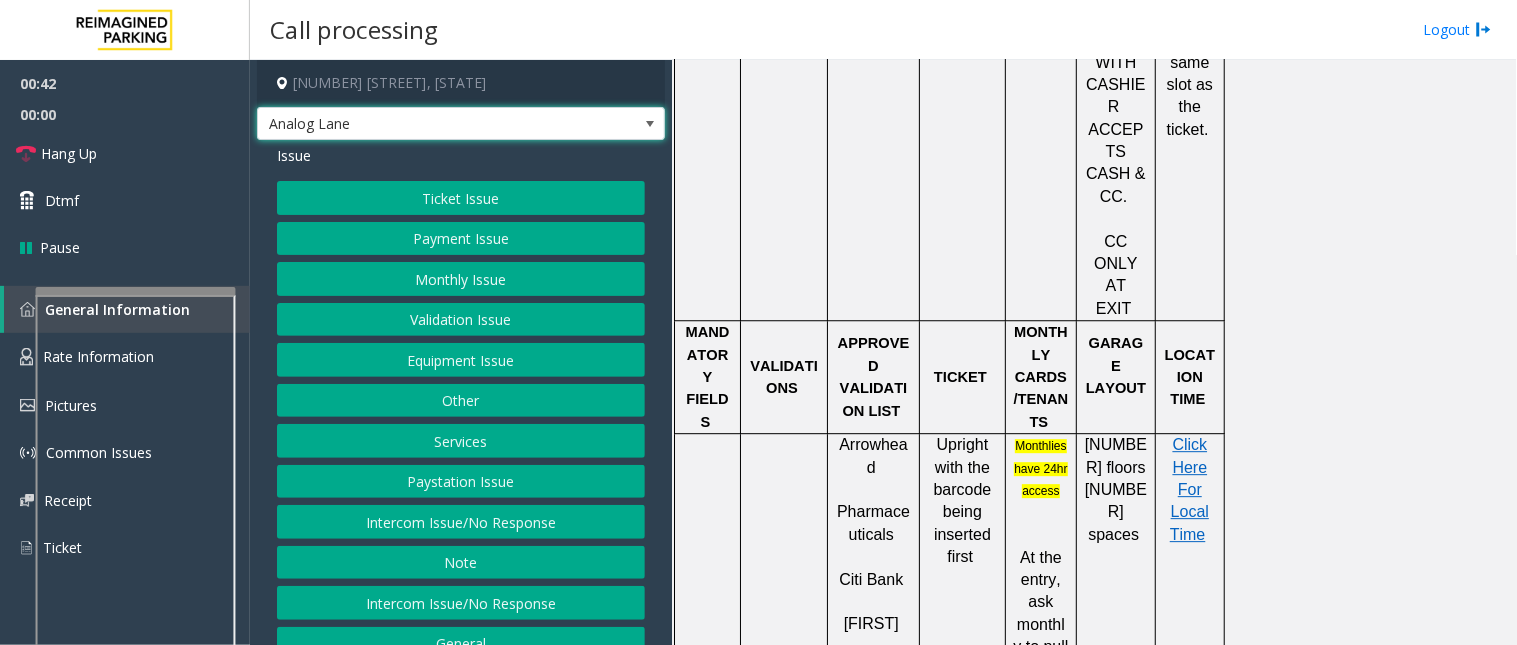 scroll, scrollTop: 1333, scrollLeft: 0, axis: vertical 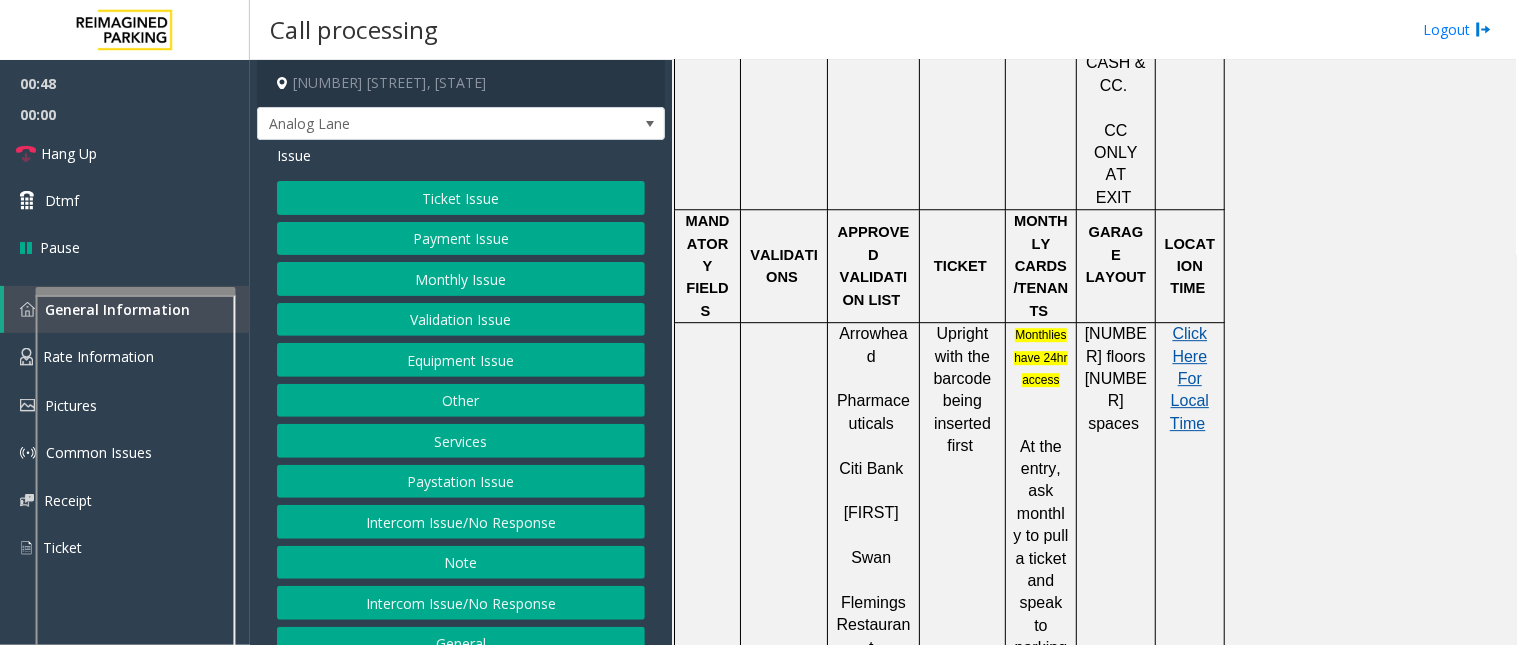 click on "Click Here For Local Time" 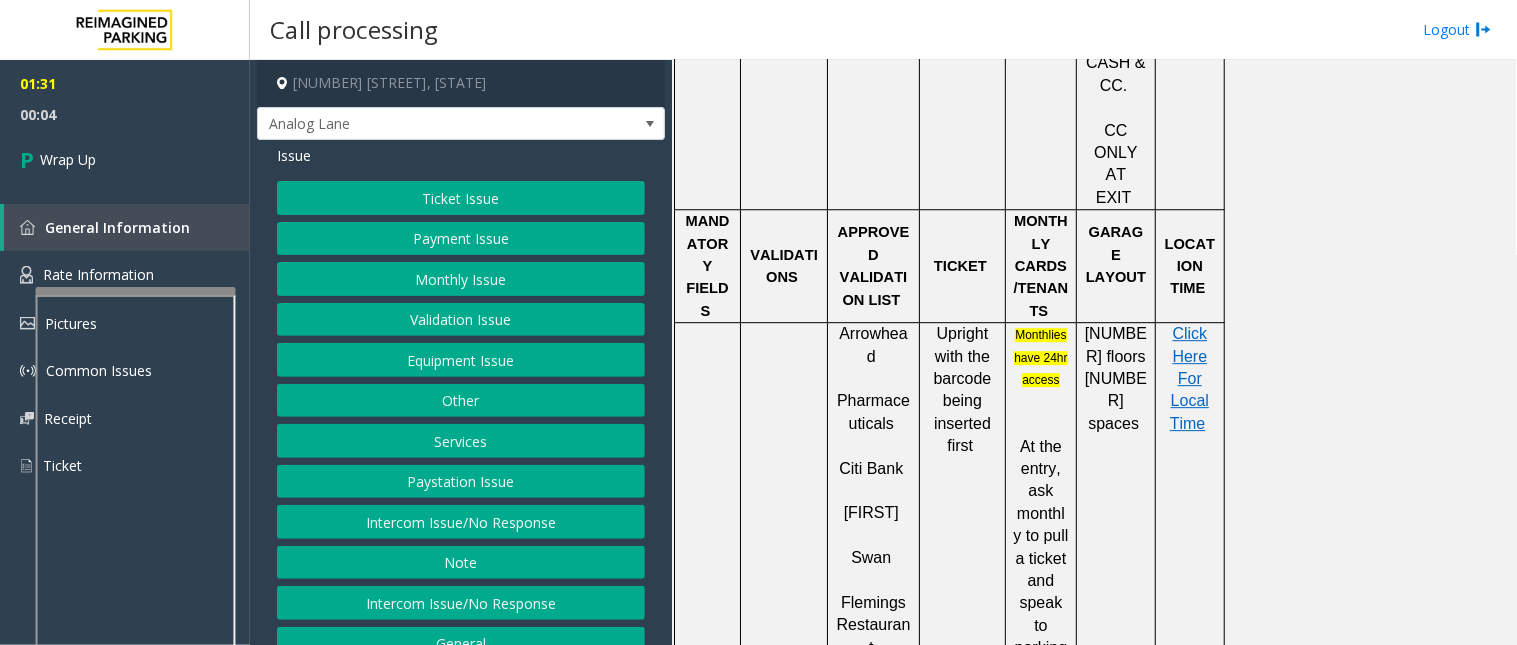 click on "Intercom Issue/No Response" 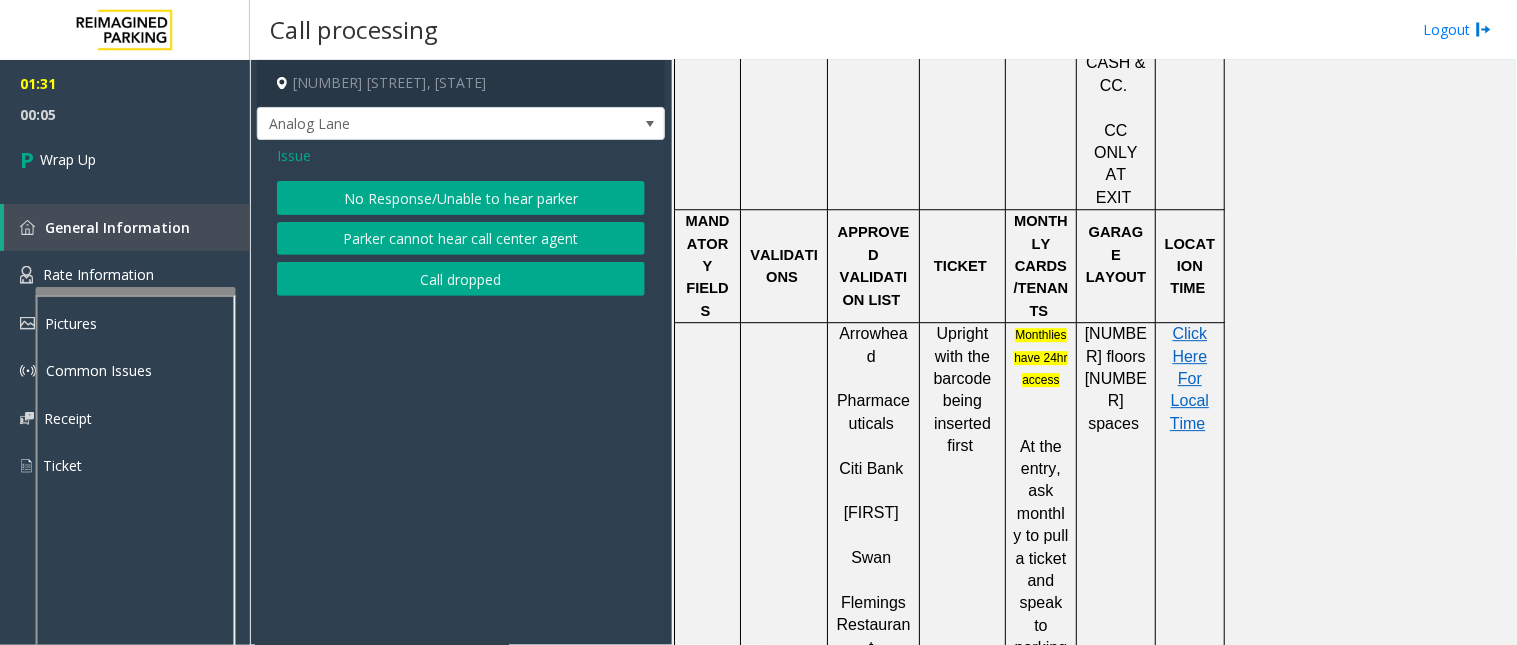 click on "Call dropped" 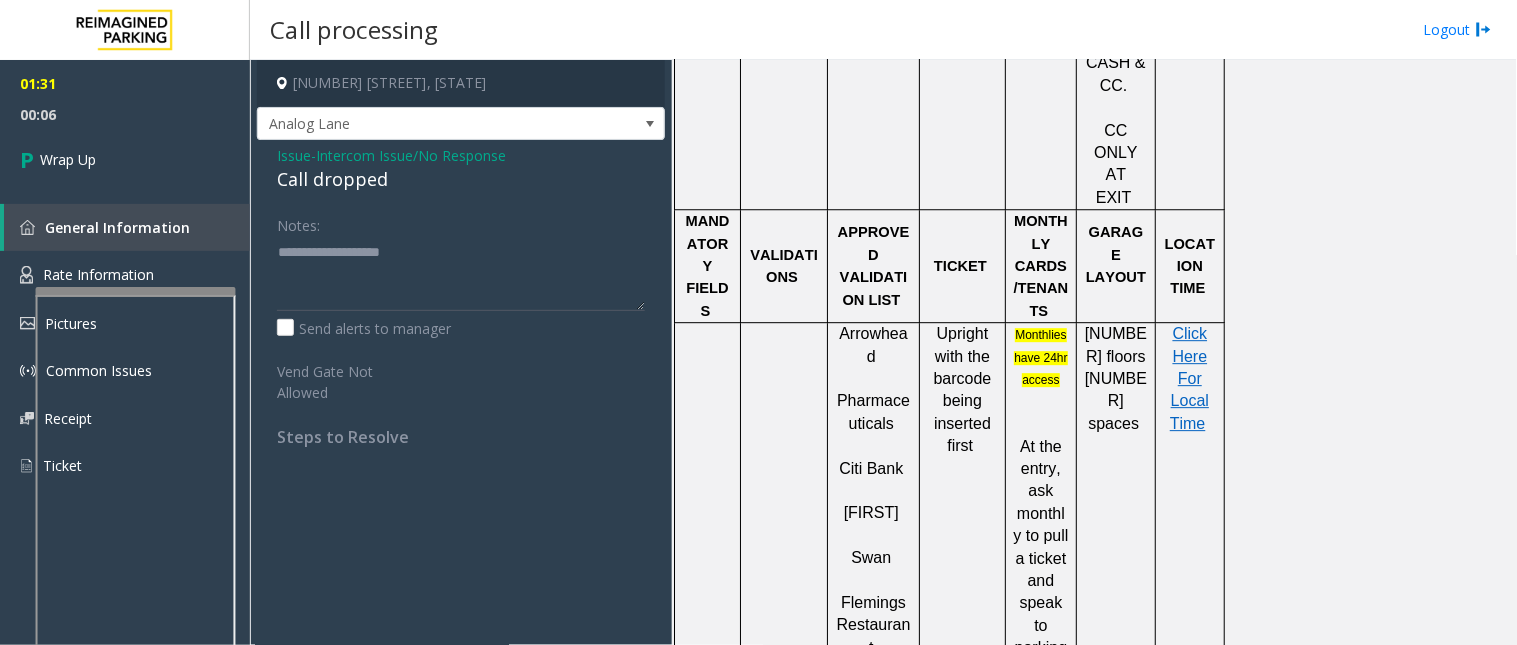 click on "Call dropped" 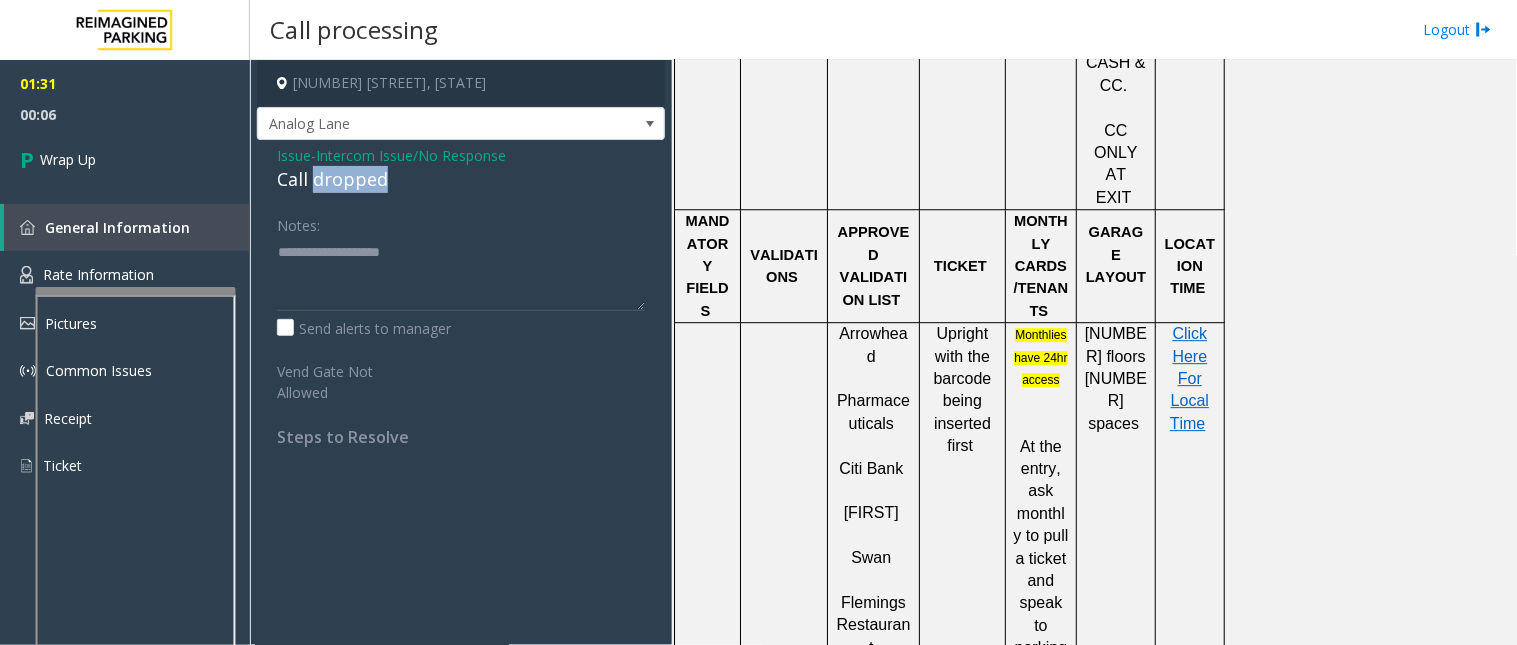 click on "Call dropped" 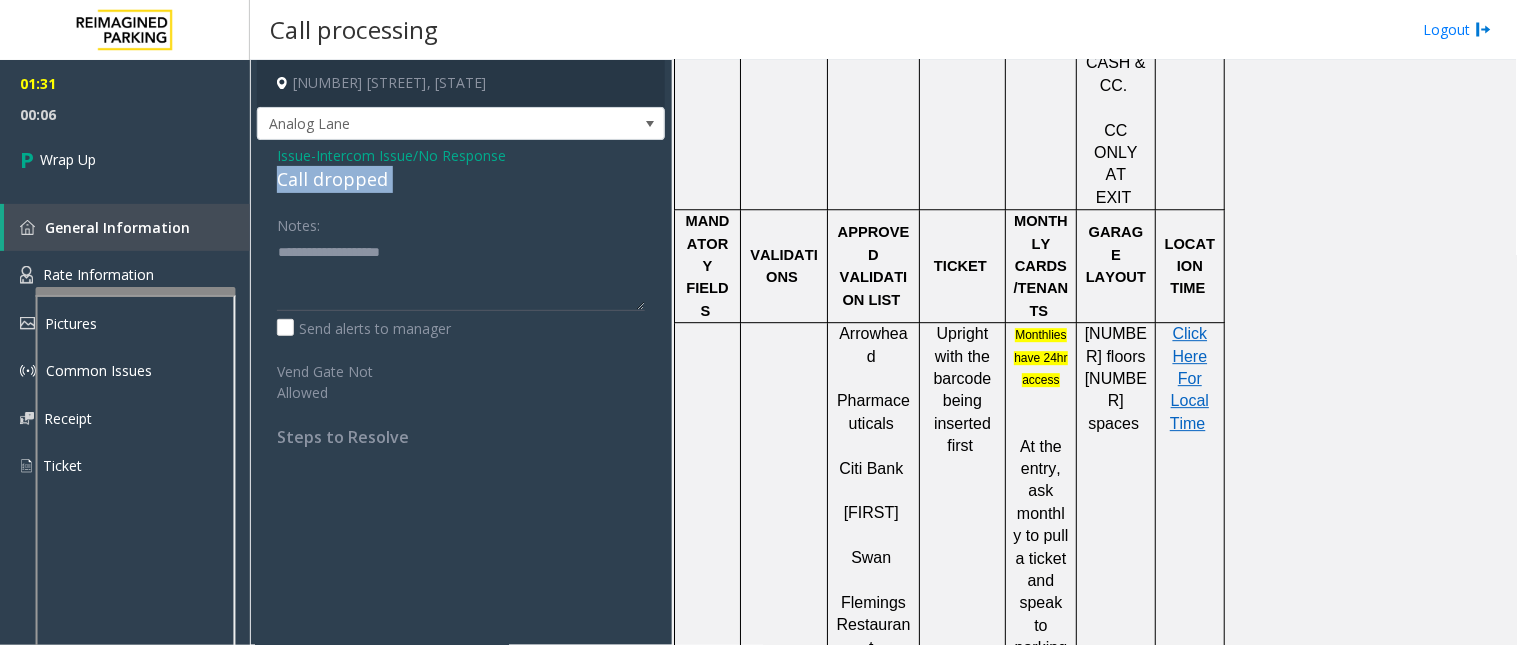 click on "Call dropped" 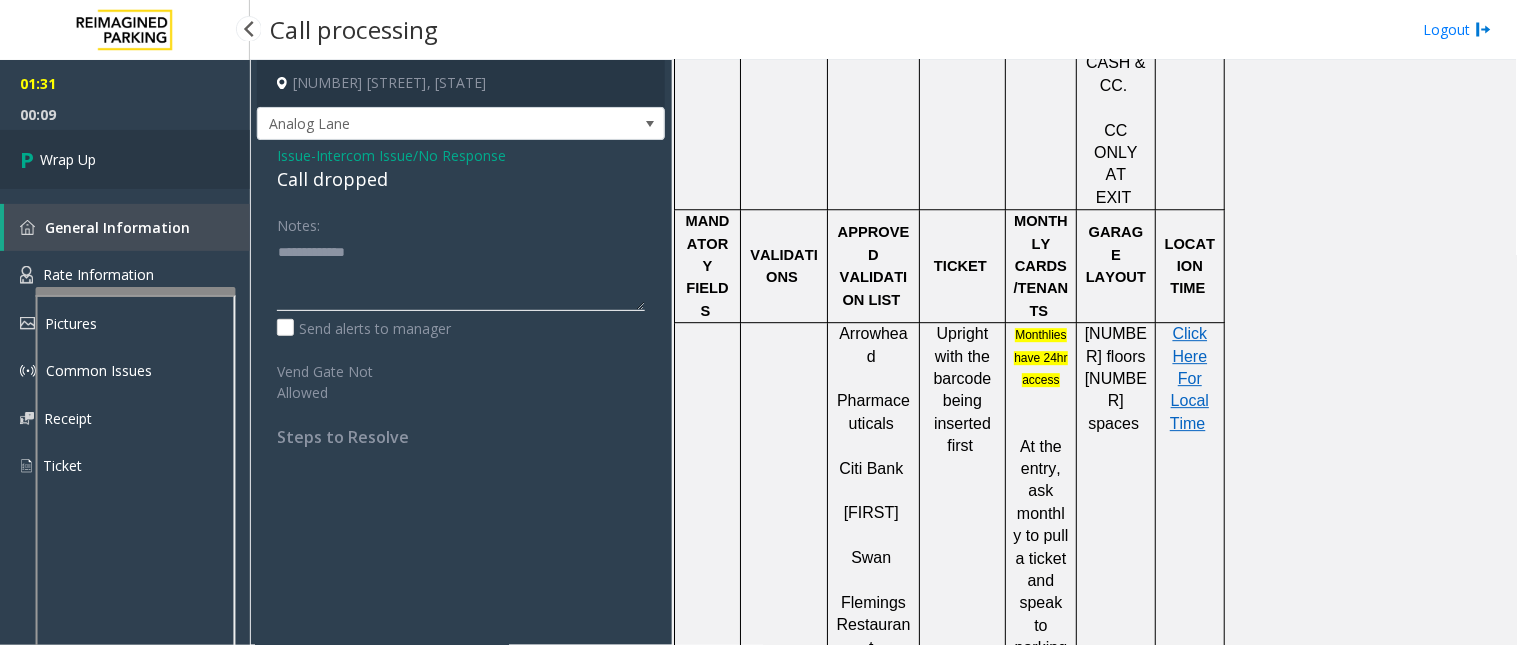 type on "**********" 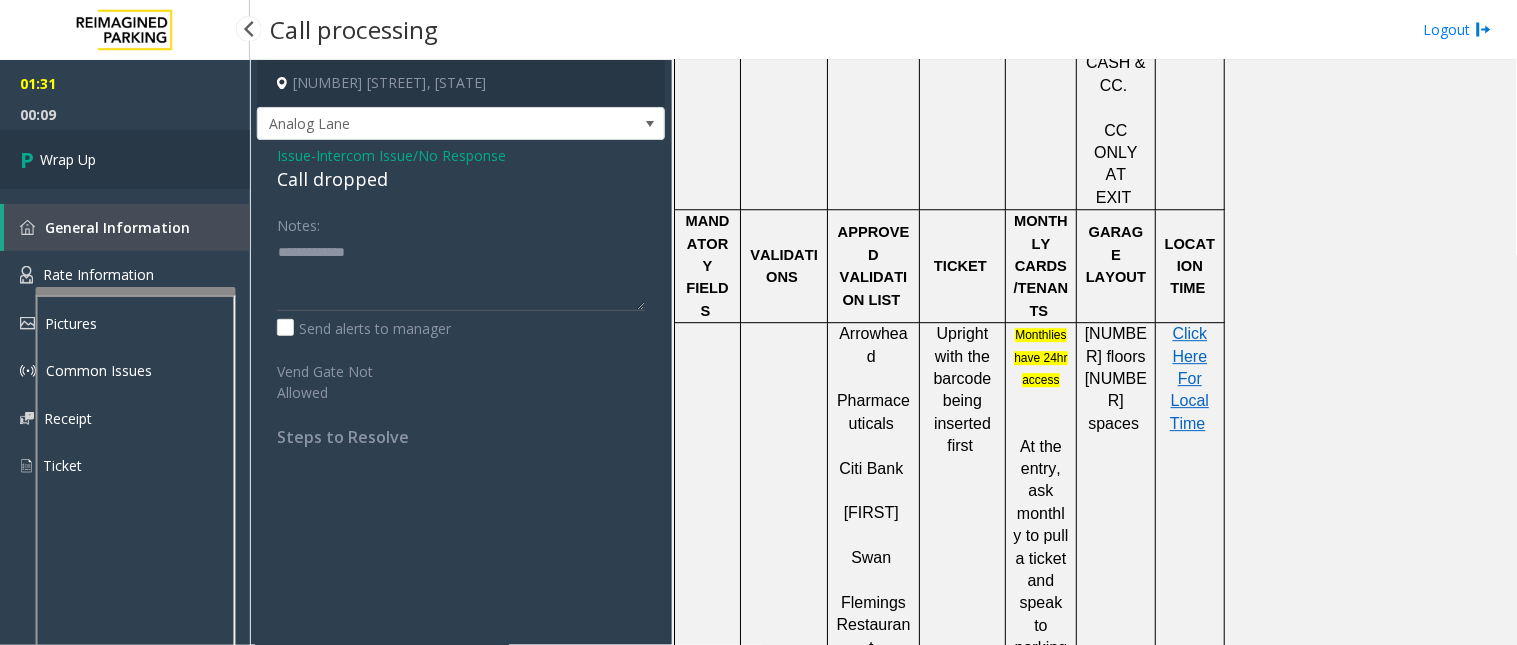 click on "Wrap Up" at bounding box center [125, 159] 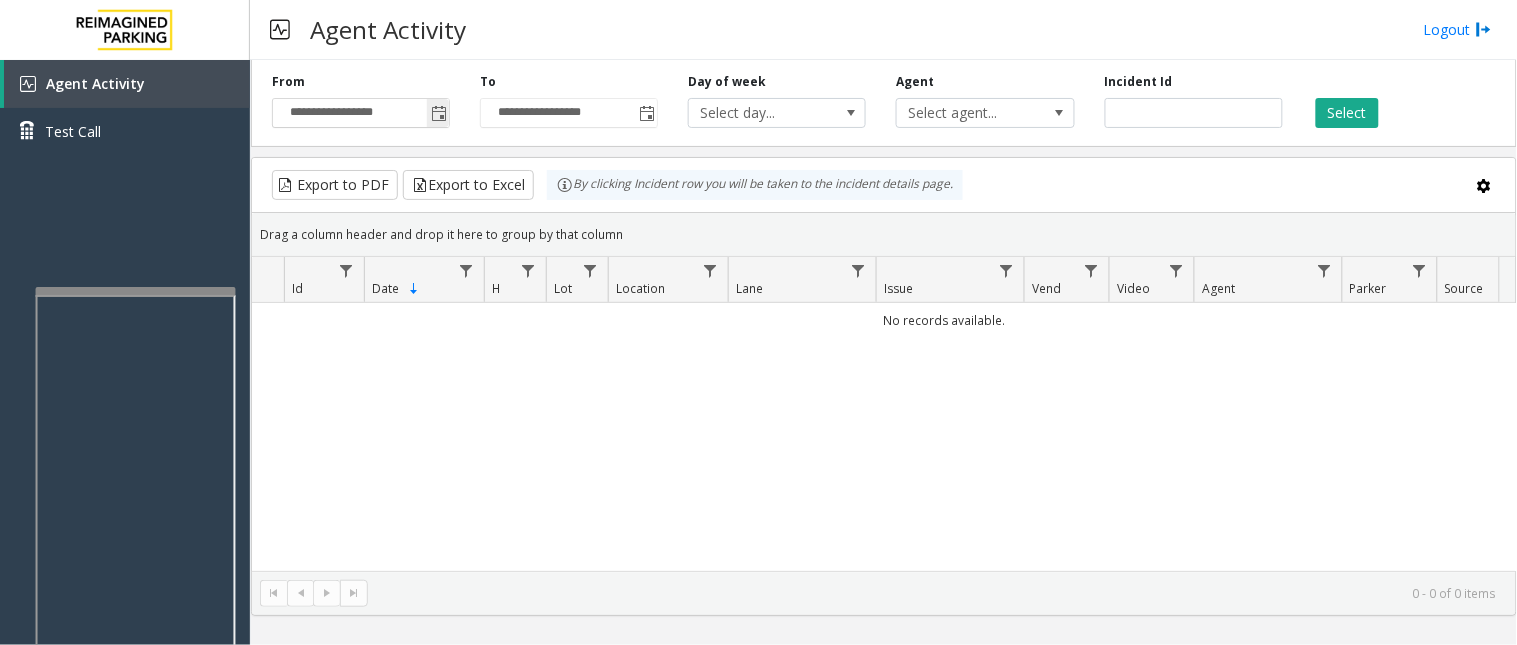 click 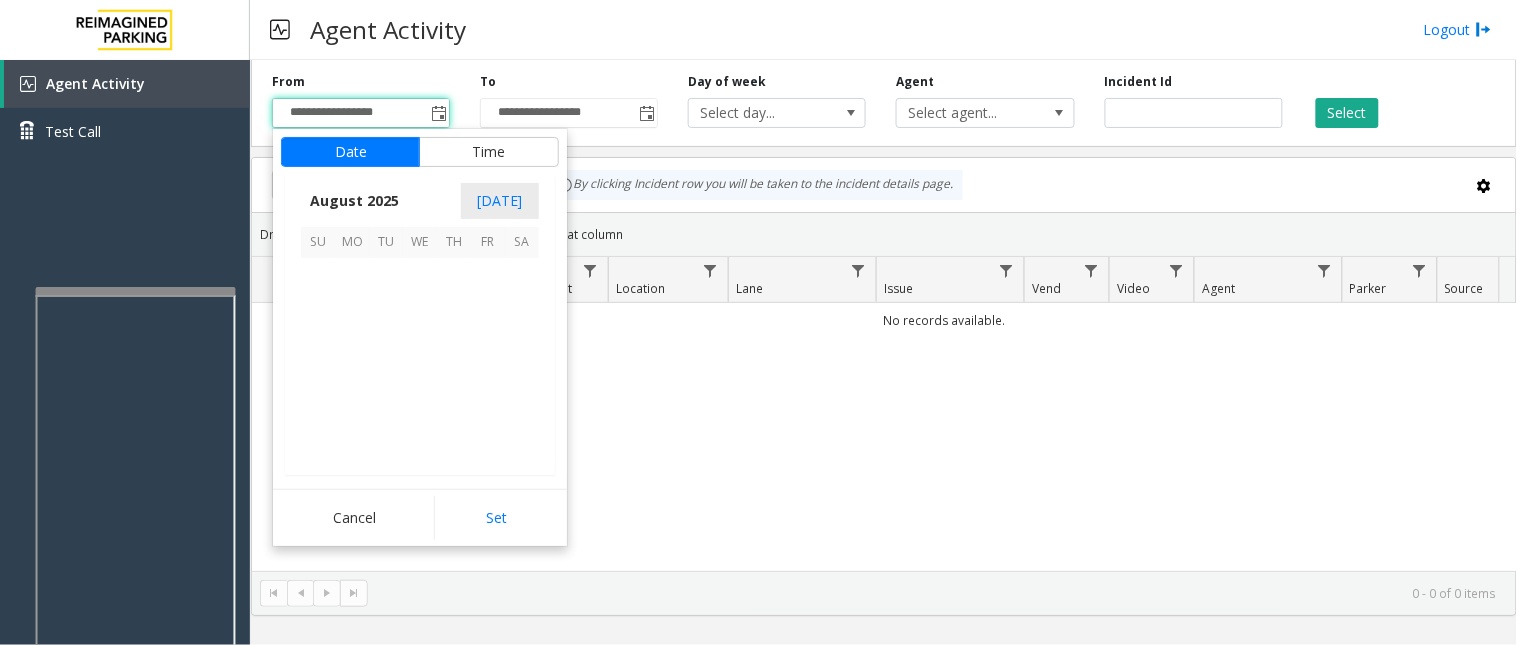 scroll, scrollTop: 358592, scrollLeft: 0, axis: vertical 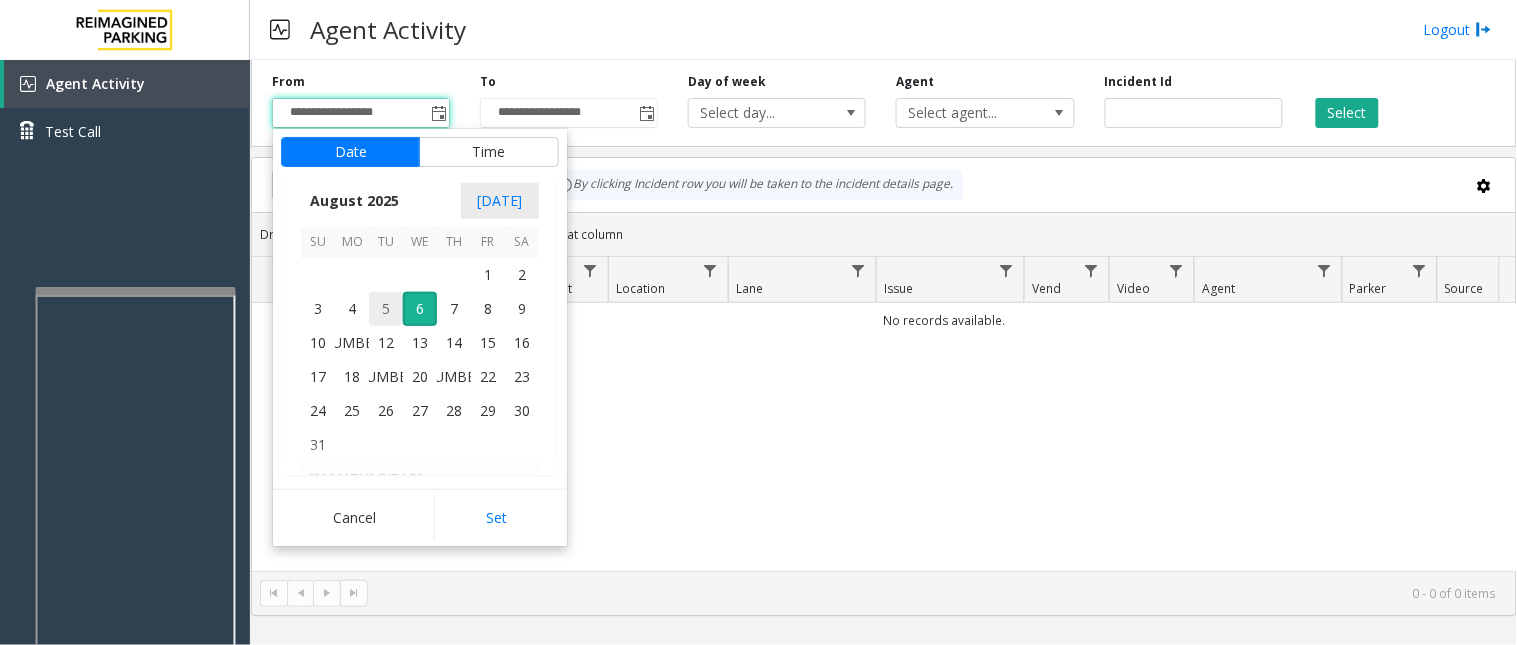 click on "5" at bounding box center (386, 309) 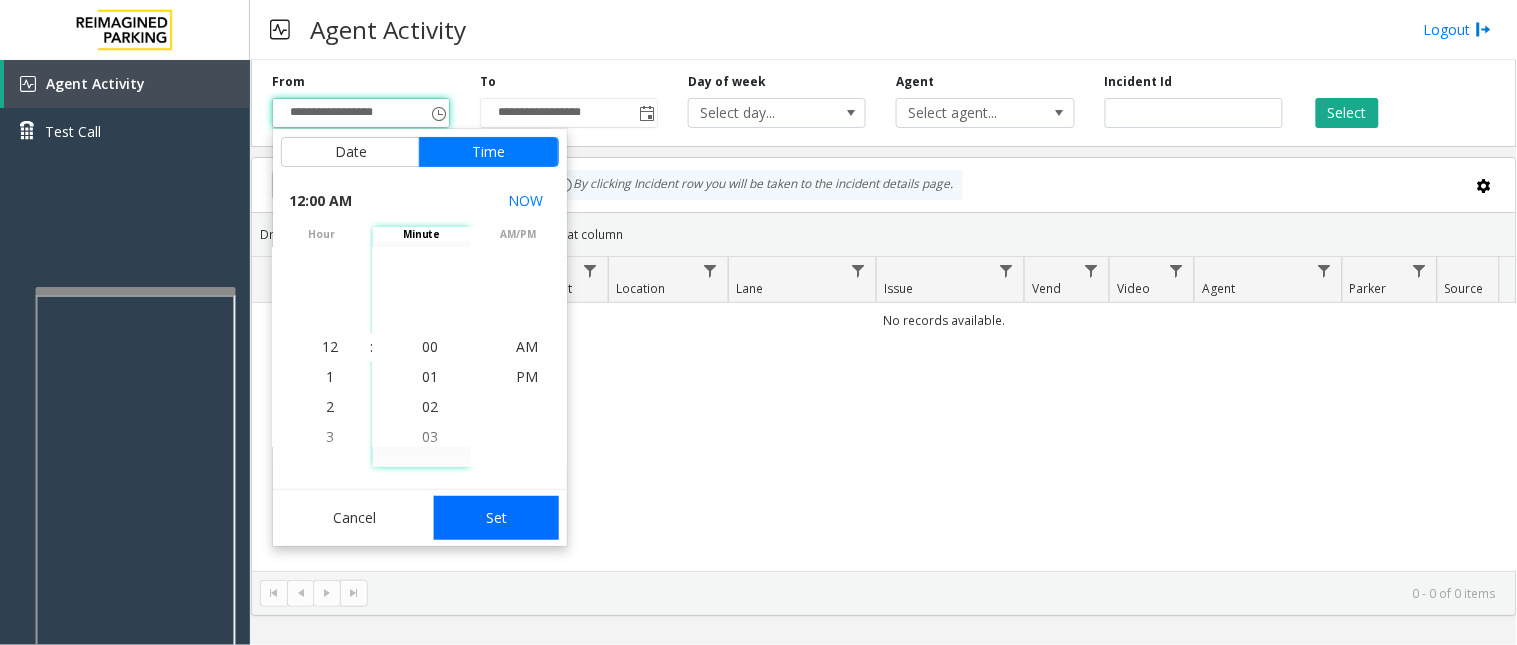 click on "Set" 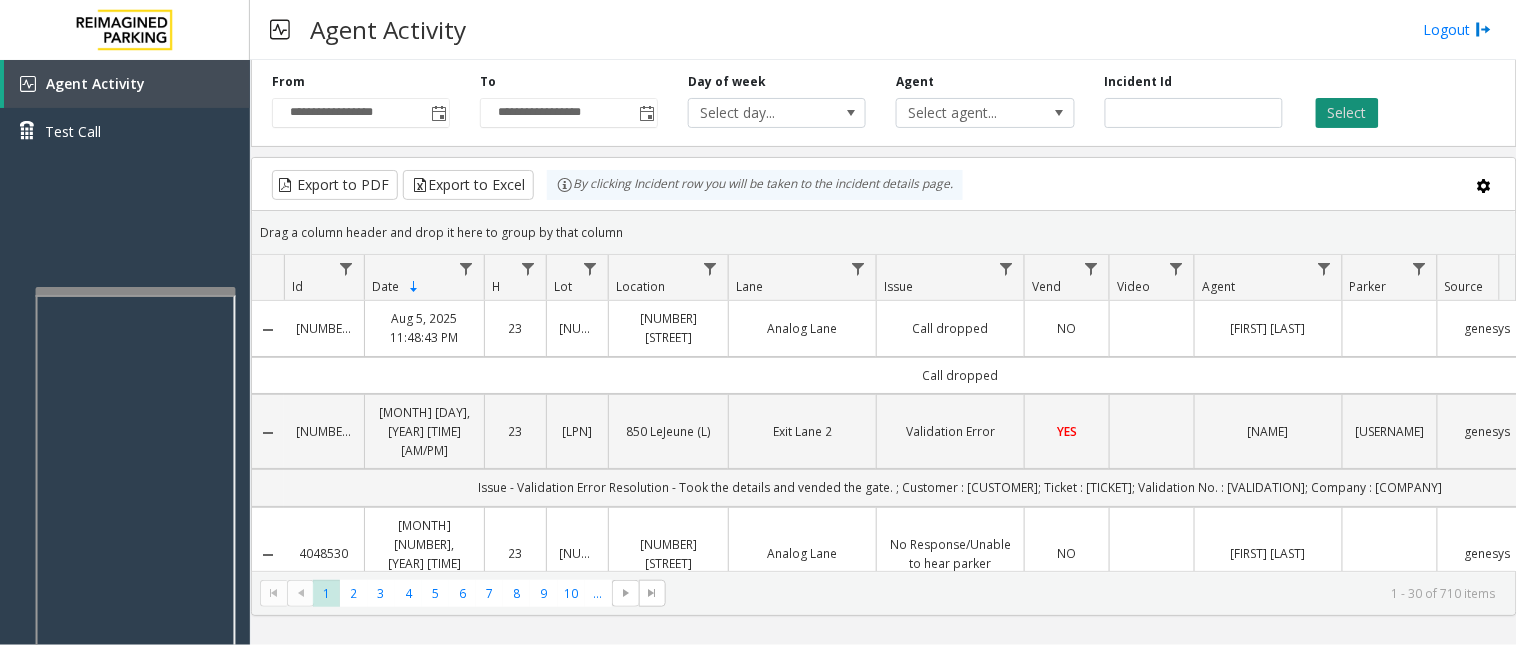 click on "Select" 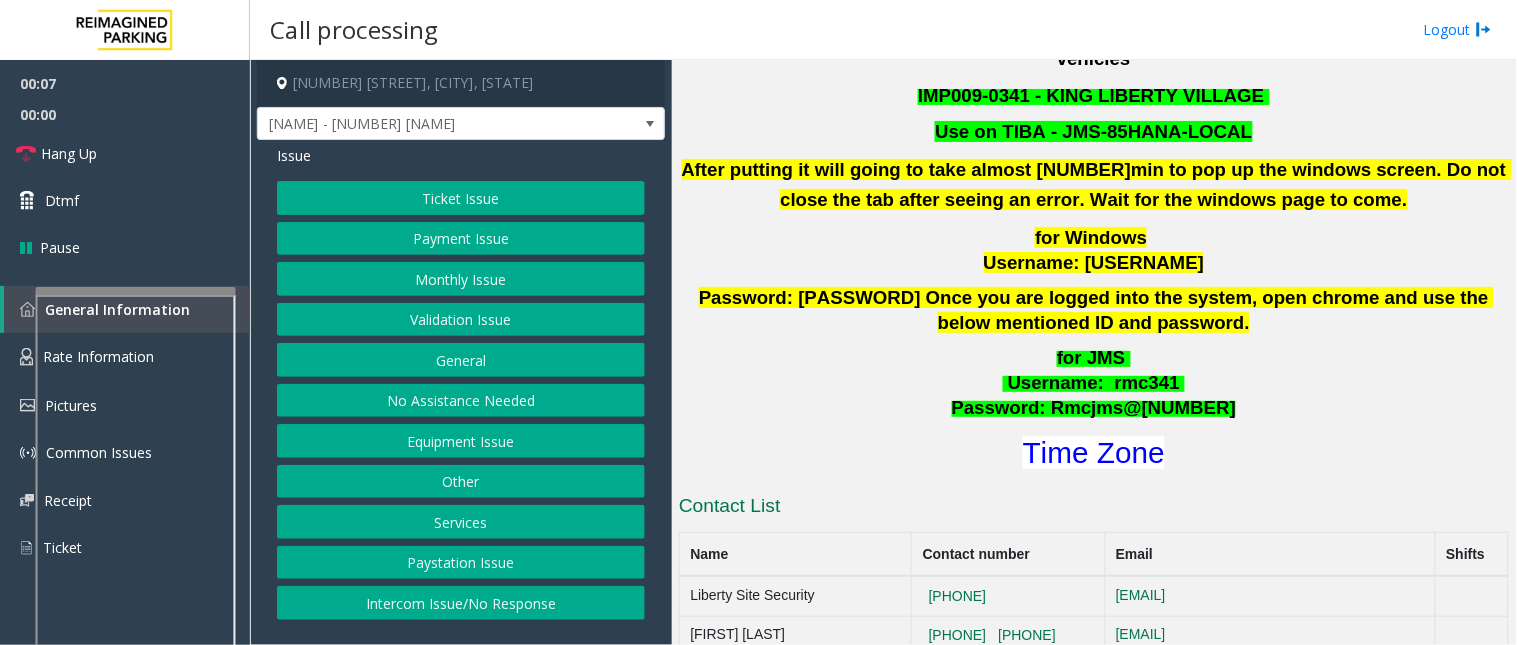 scroll, scrollTop: 624, scrollLeft: 0, axis: vertical 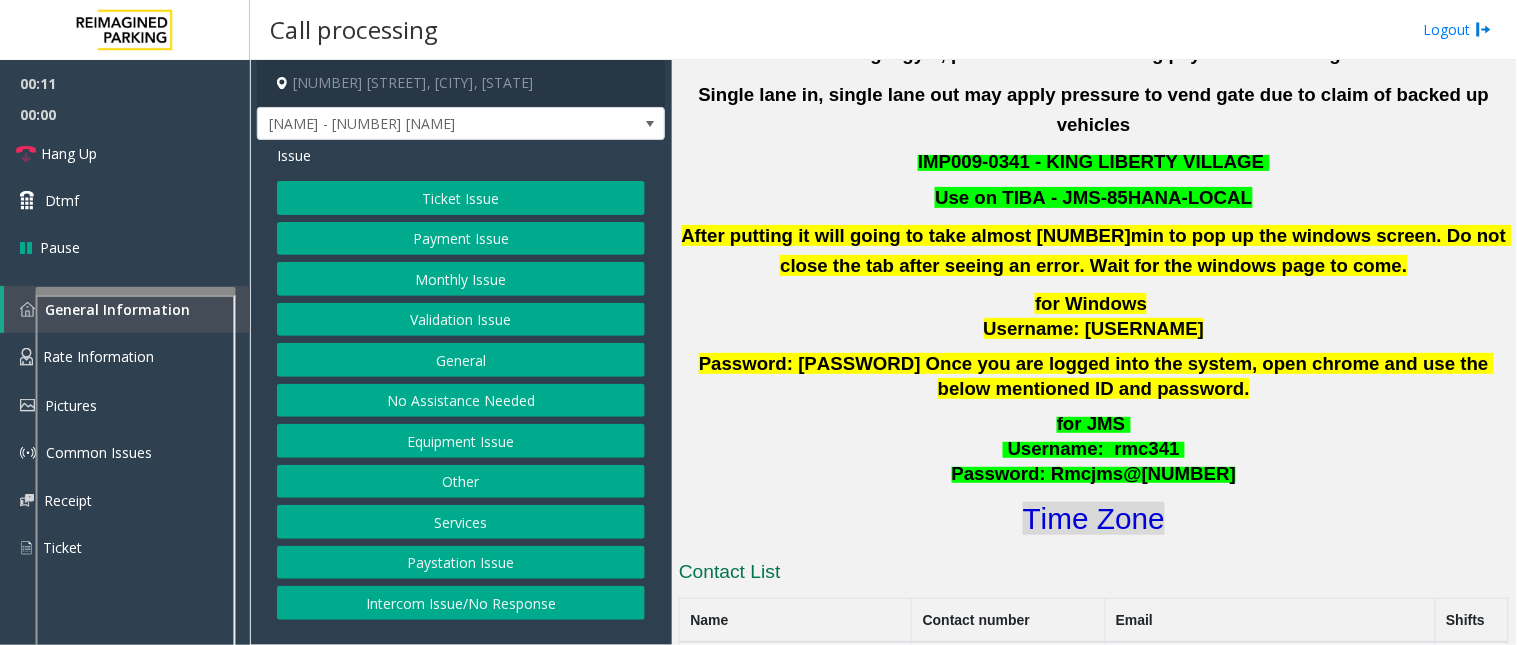 click on "Time Zone" 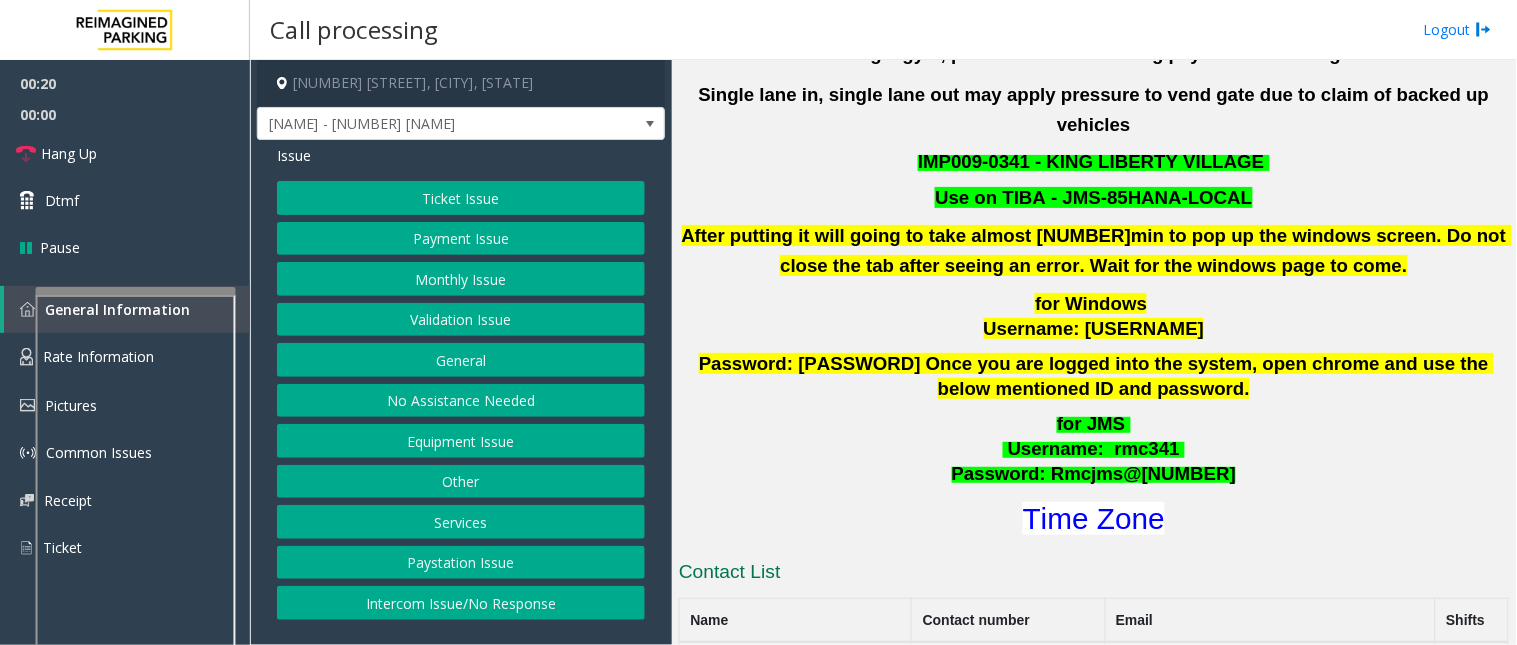click on "Validation Issue" 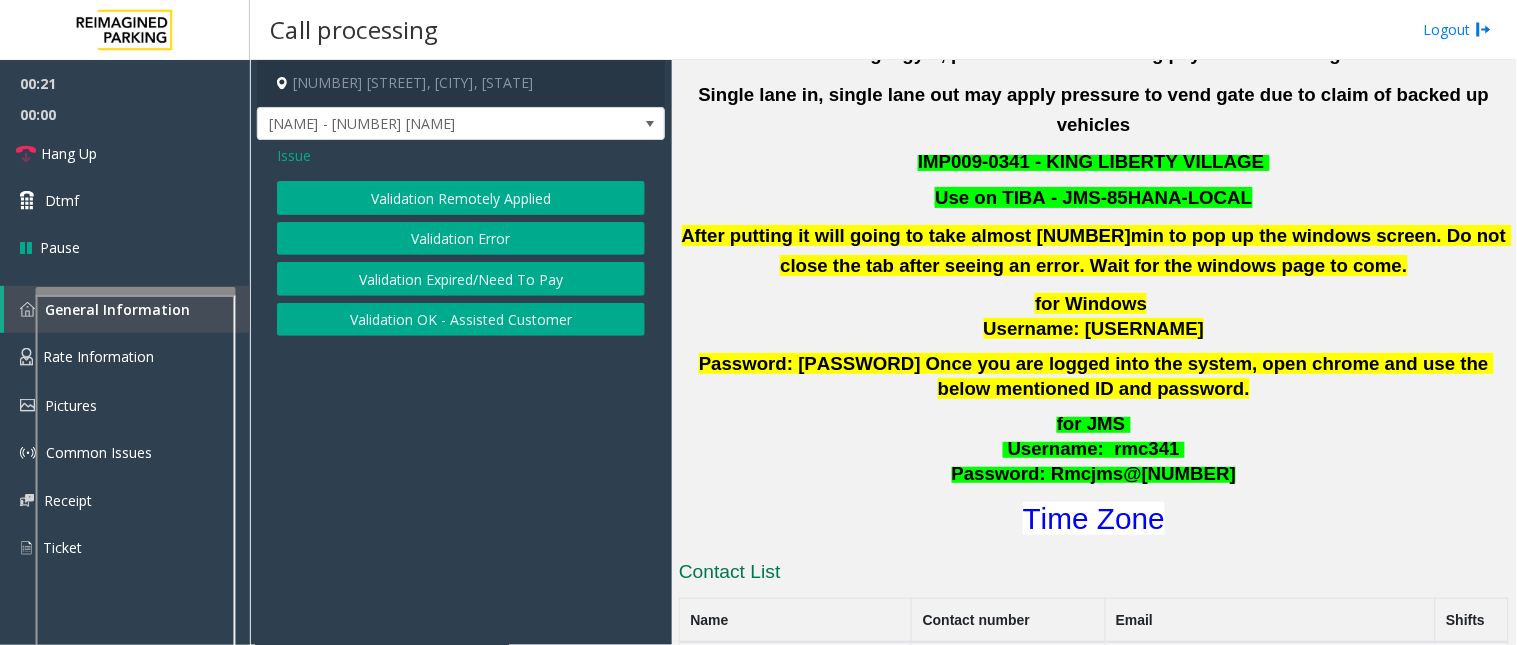 click on "Validation Error" 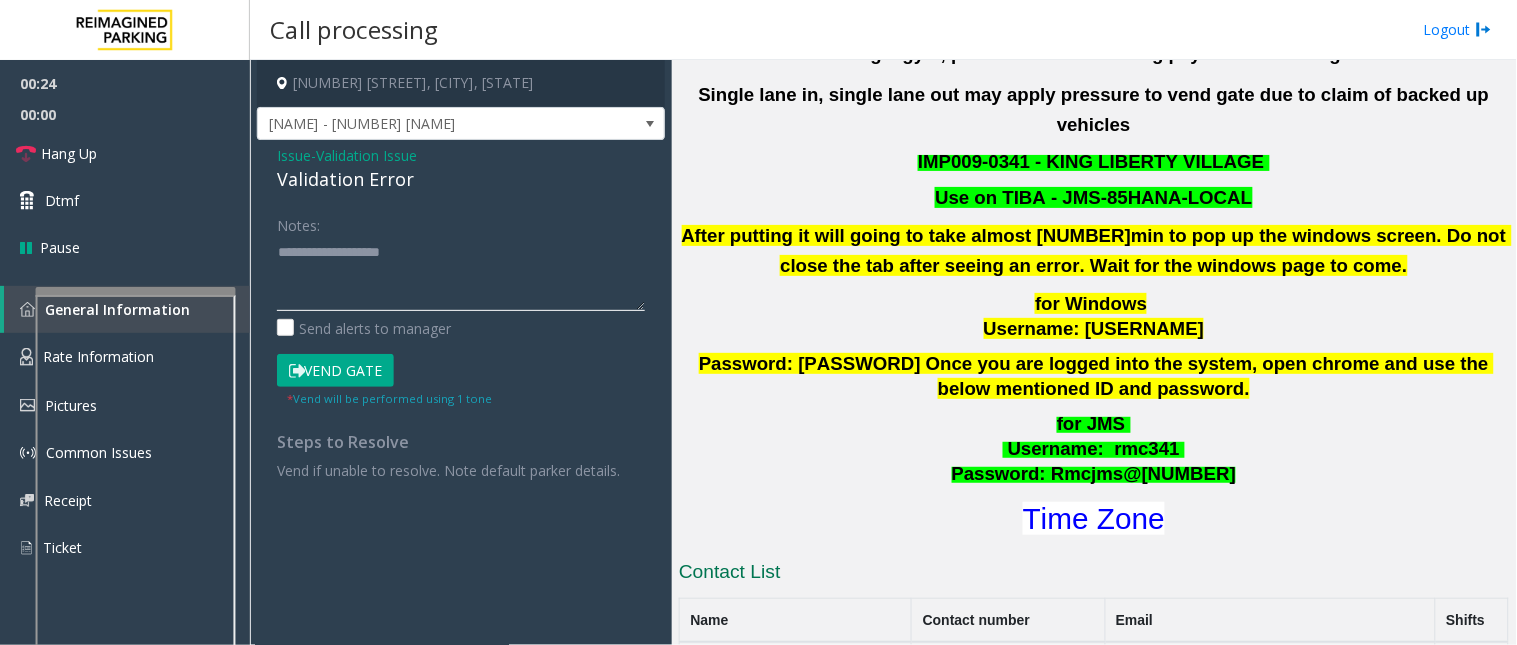 click 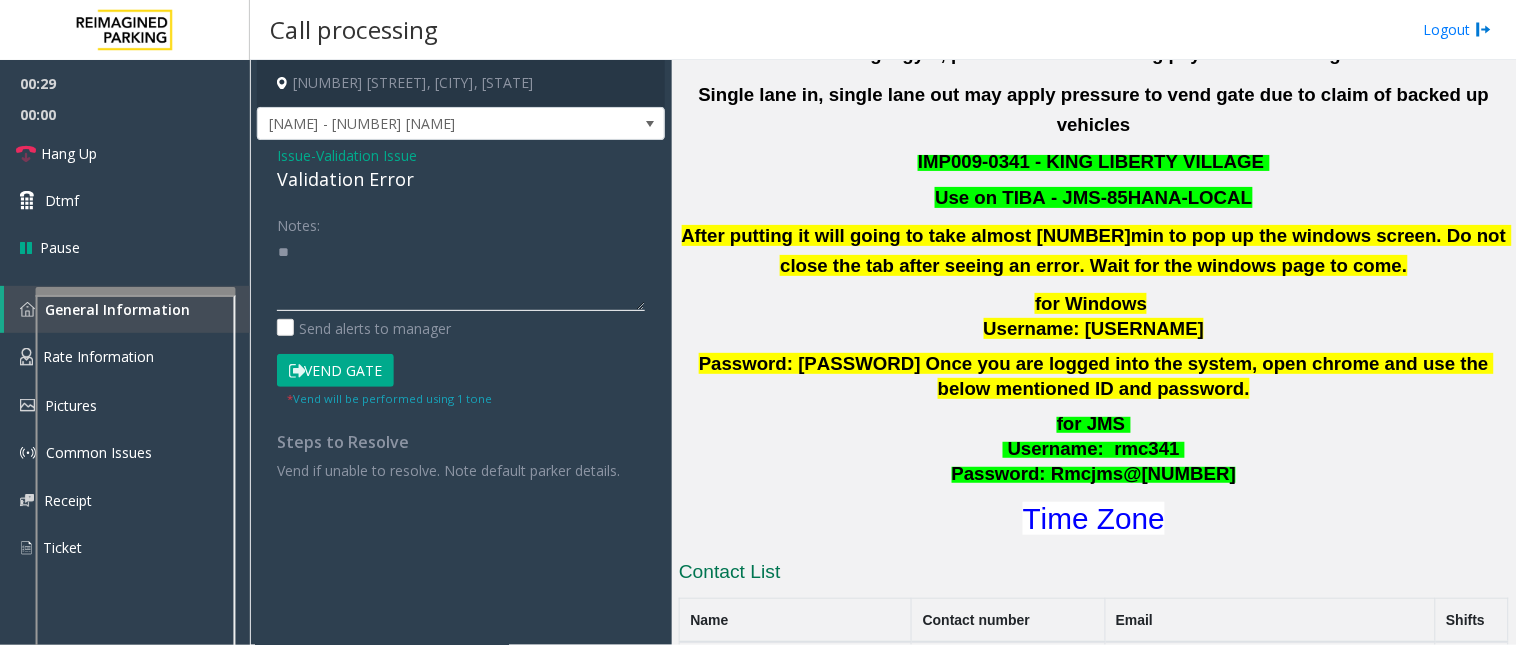 type on "*" 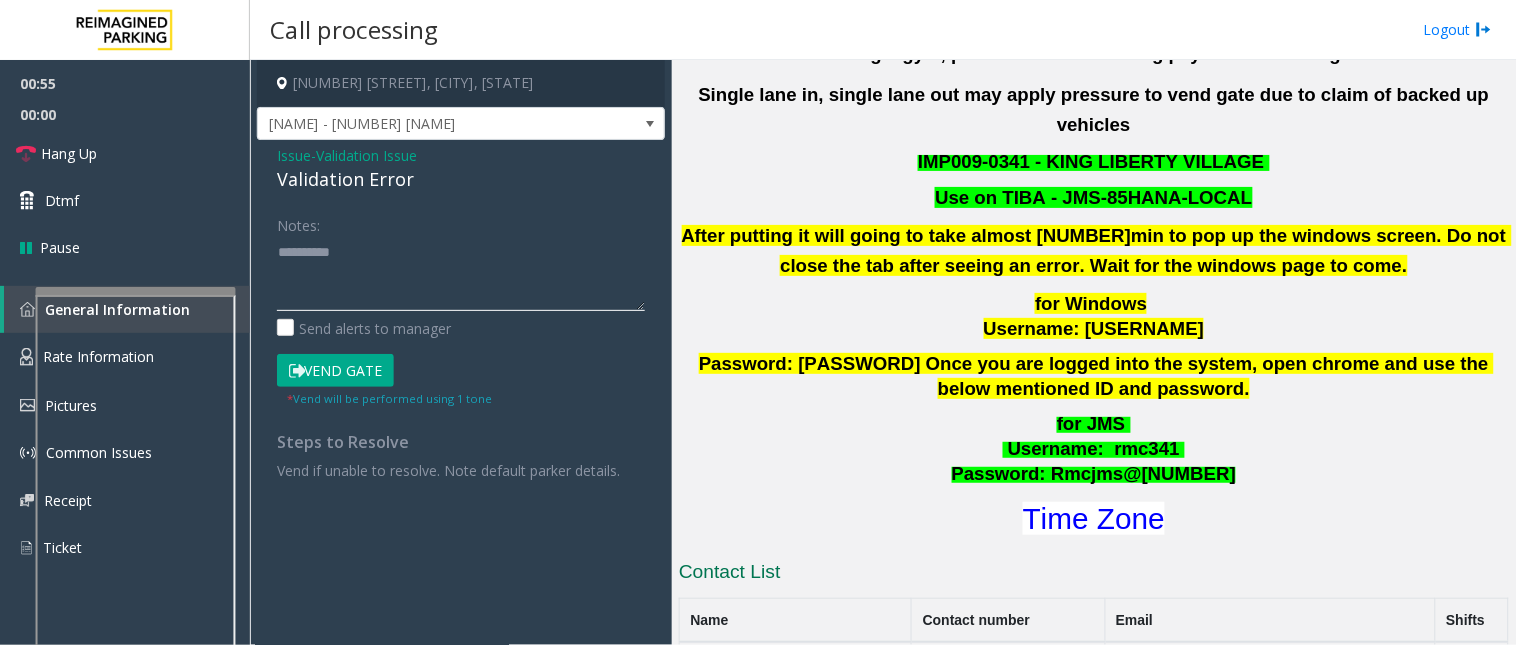 click 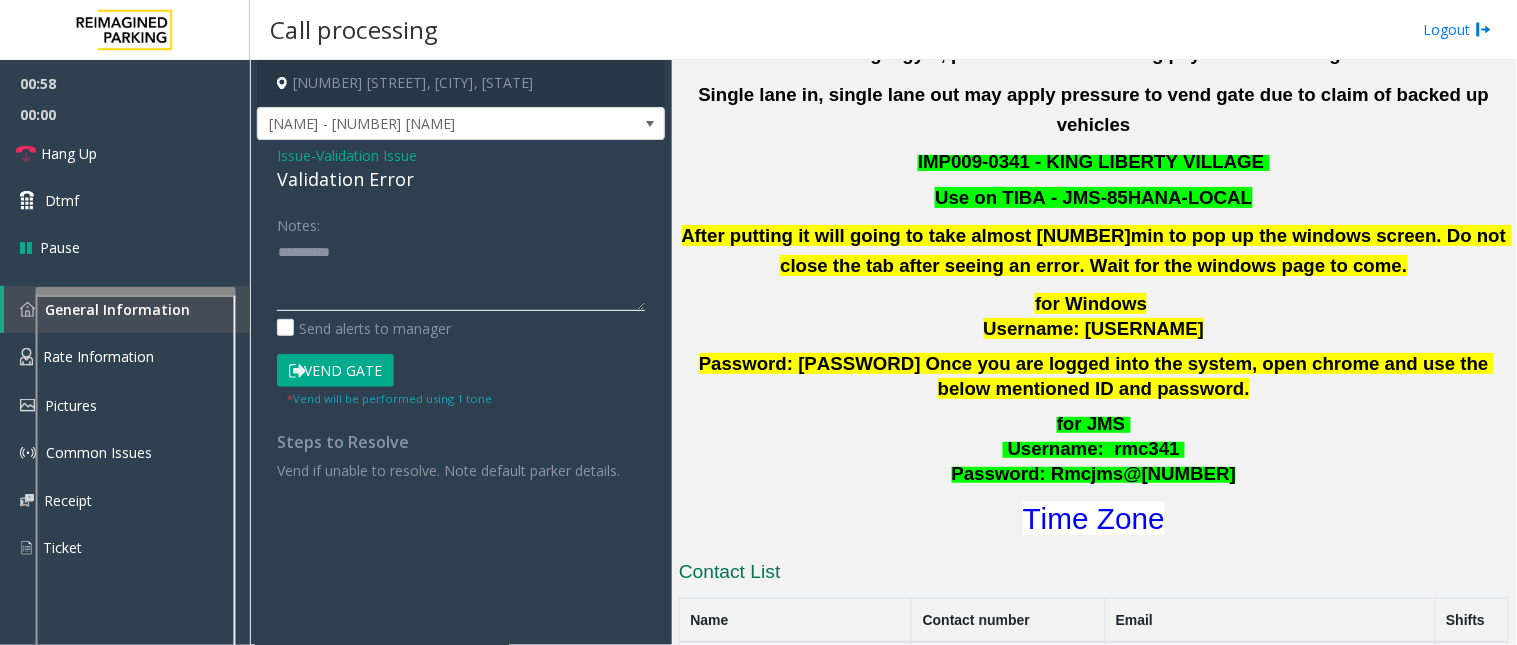 click 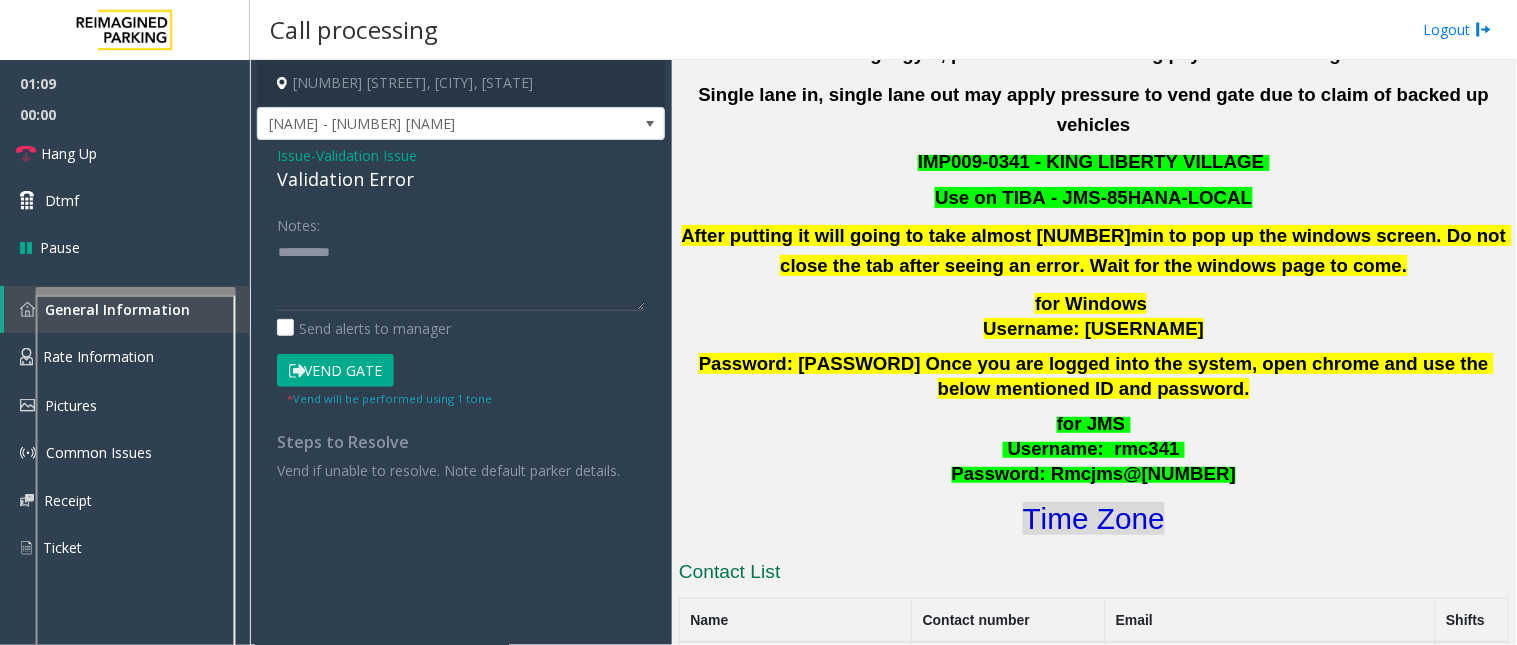 click on "Time Zone" 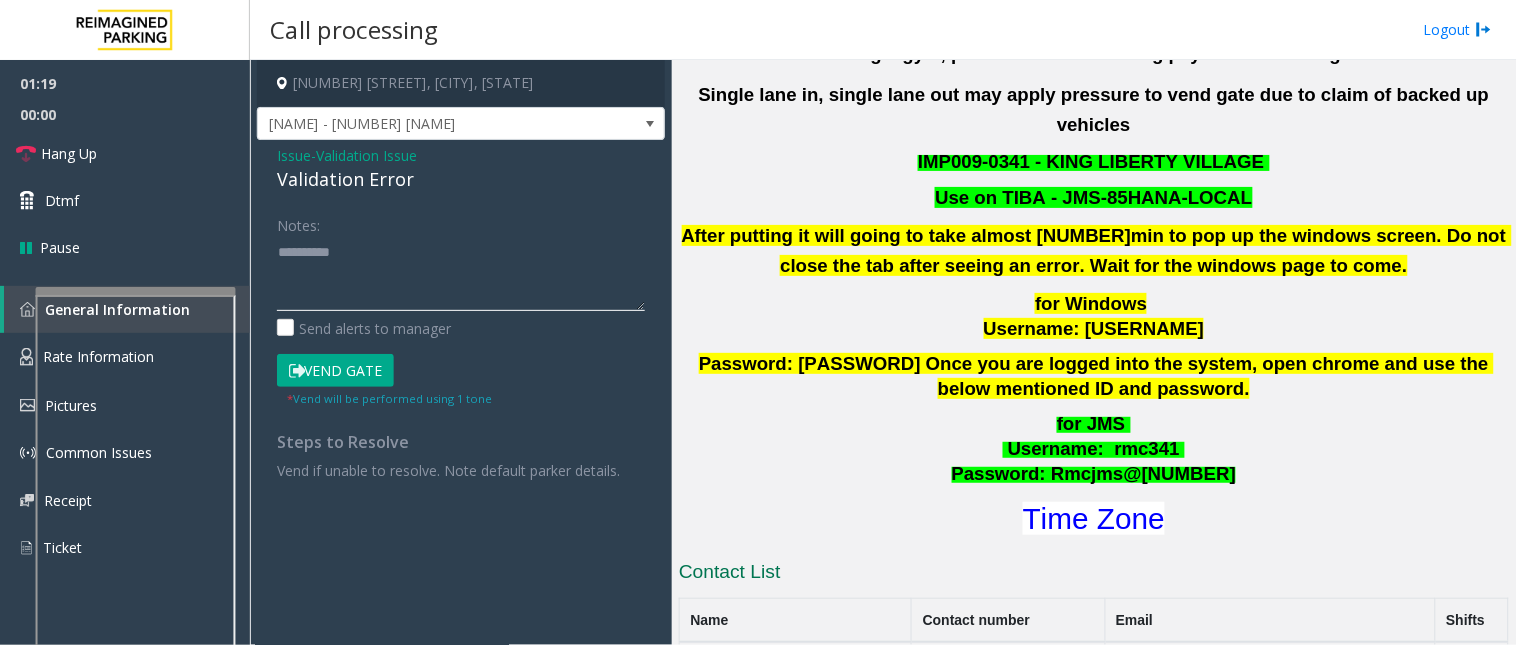 click 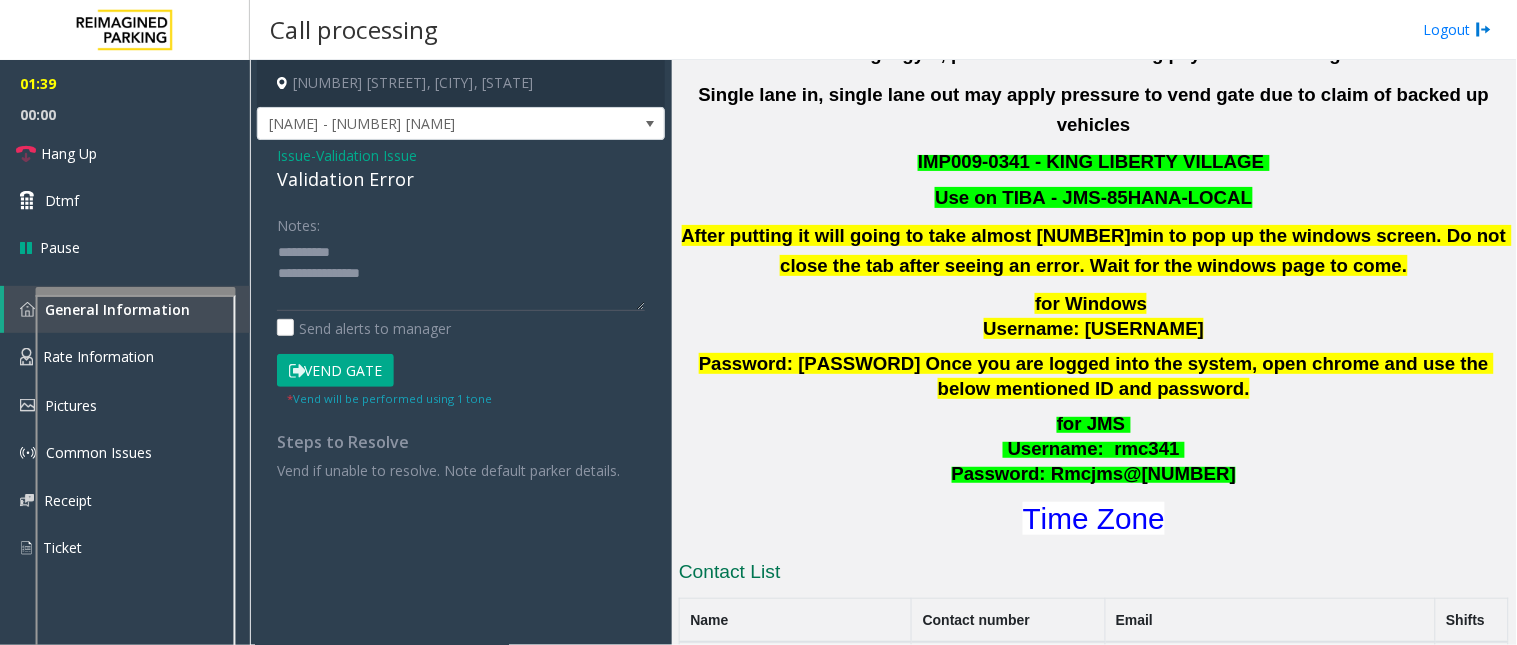 click on "Notes: Send alerts to manager Vend Gate * Vend will be performed using 1 tone Steps to Resolve Vend if unable to resolve. Note default parker details." 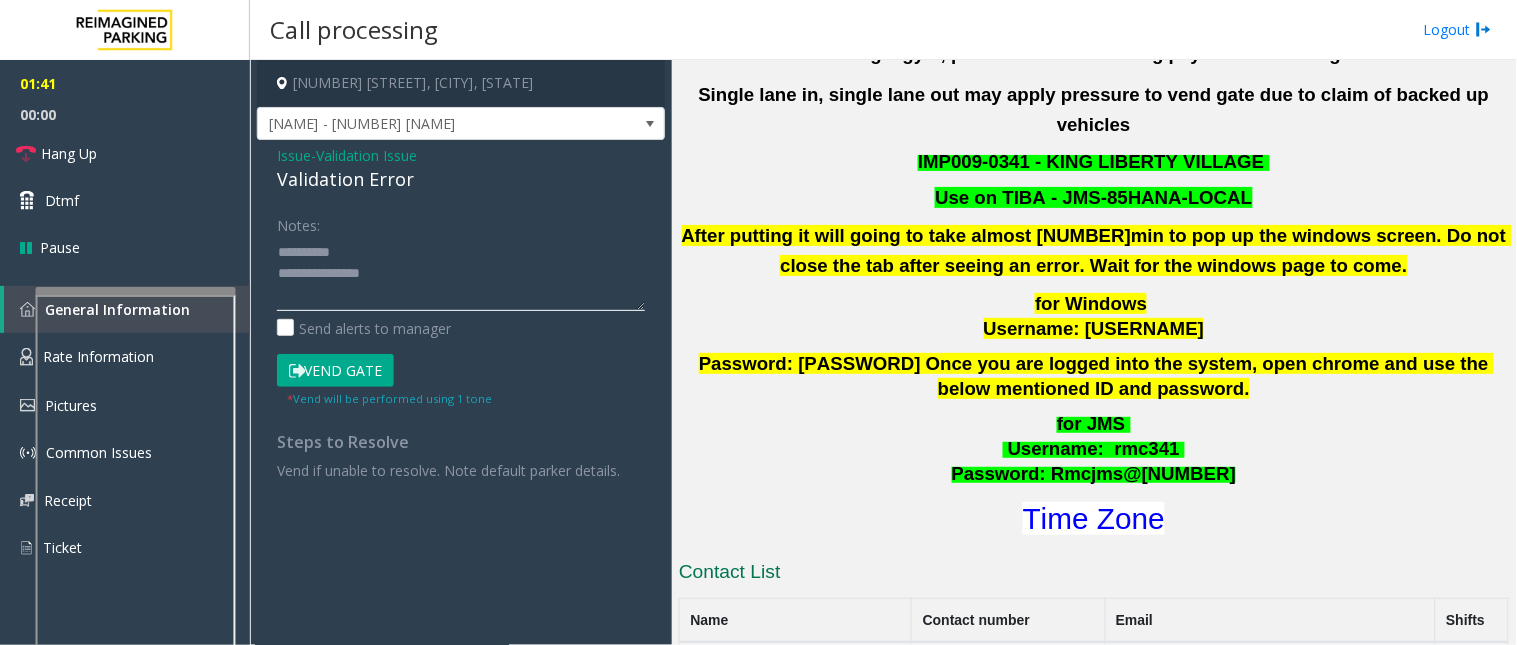 click 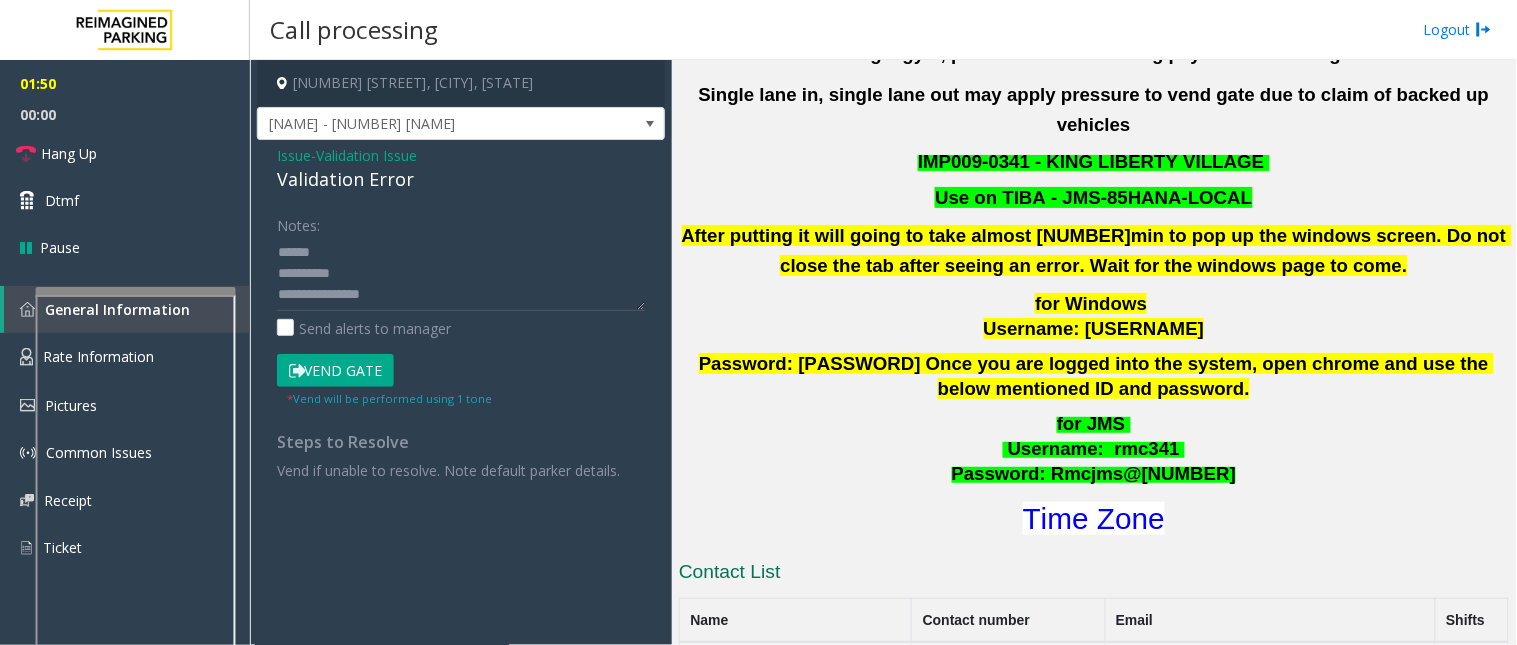 click on "Vend Gate" 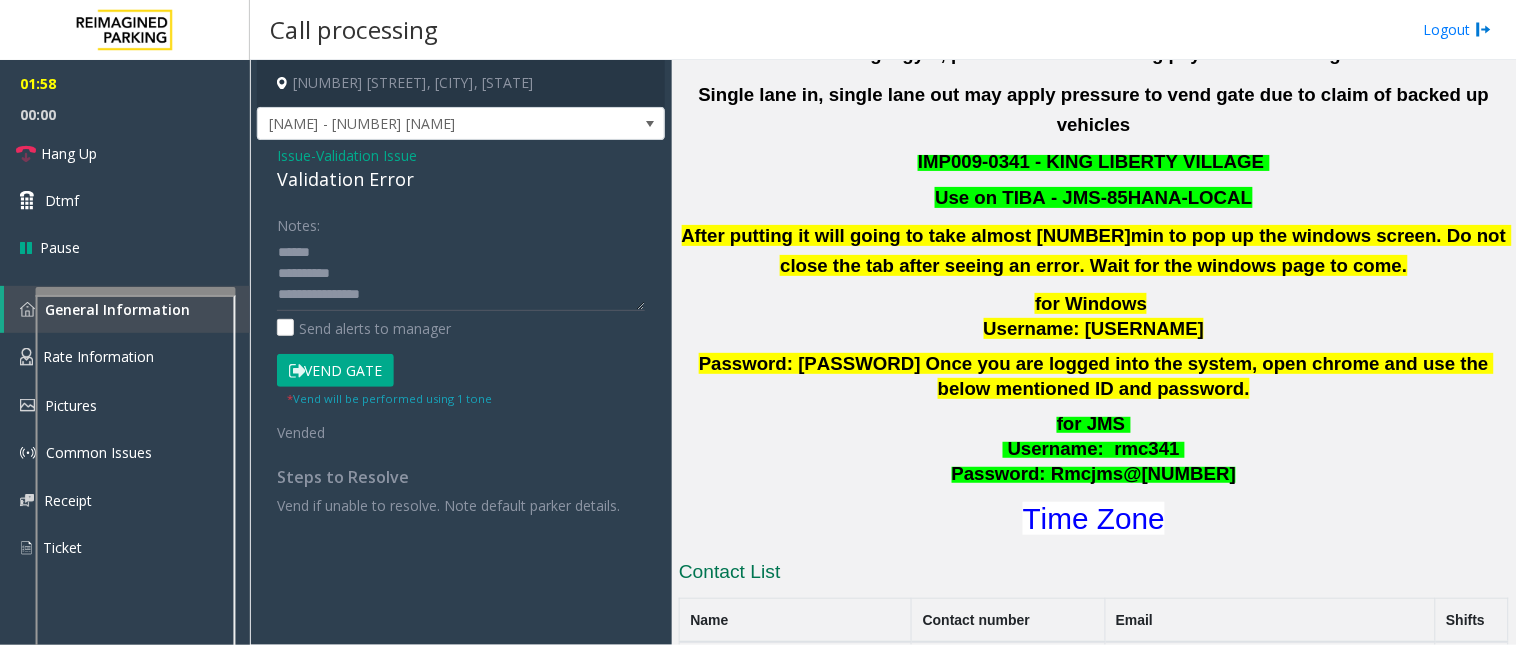 click on "Validation Error" 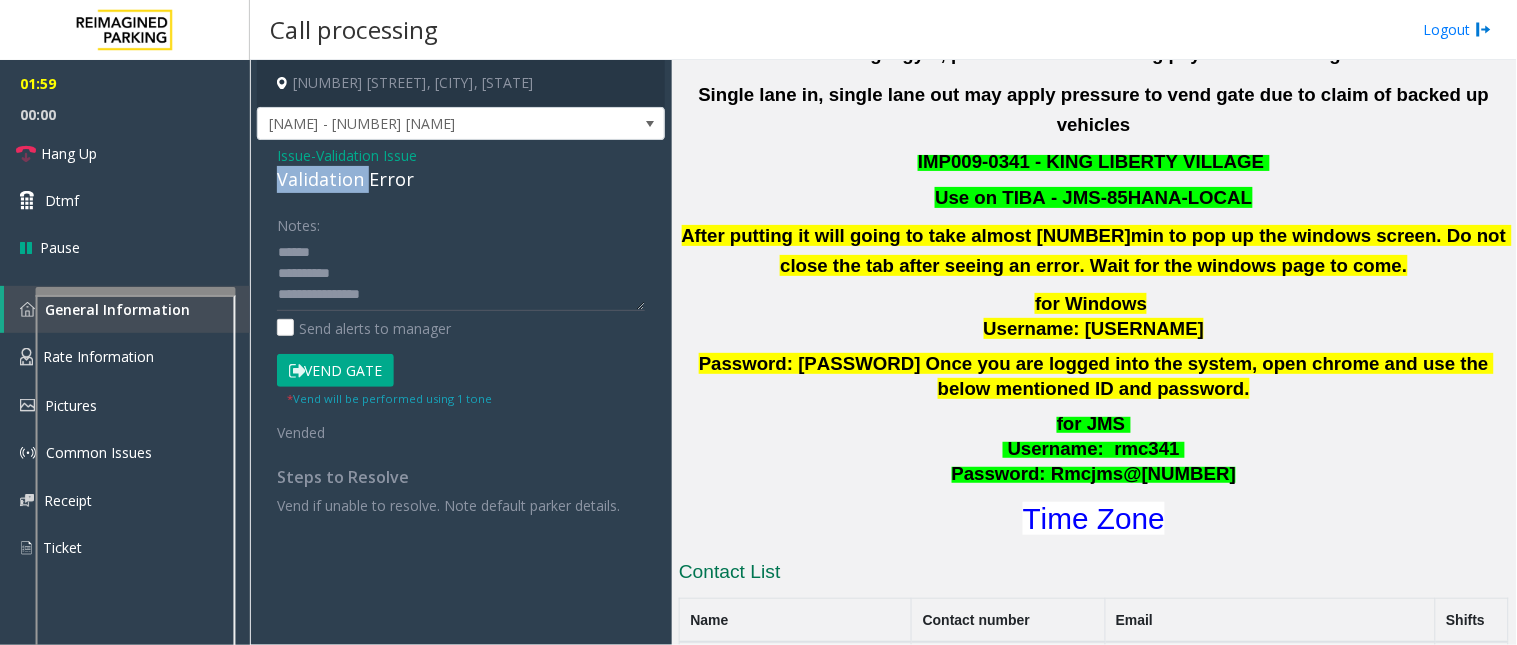 click on "Validation Error" 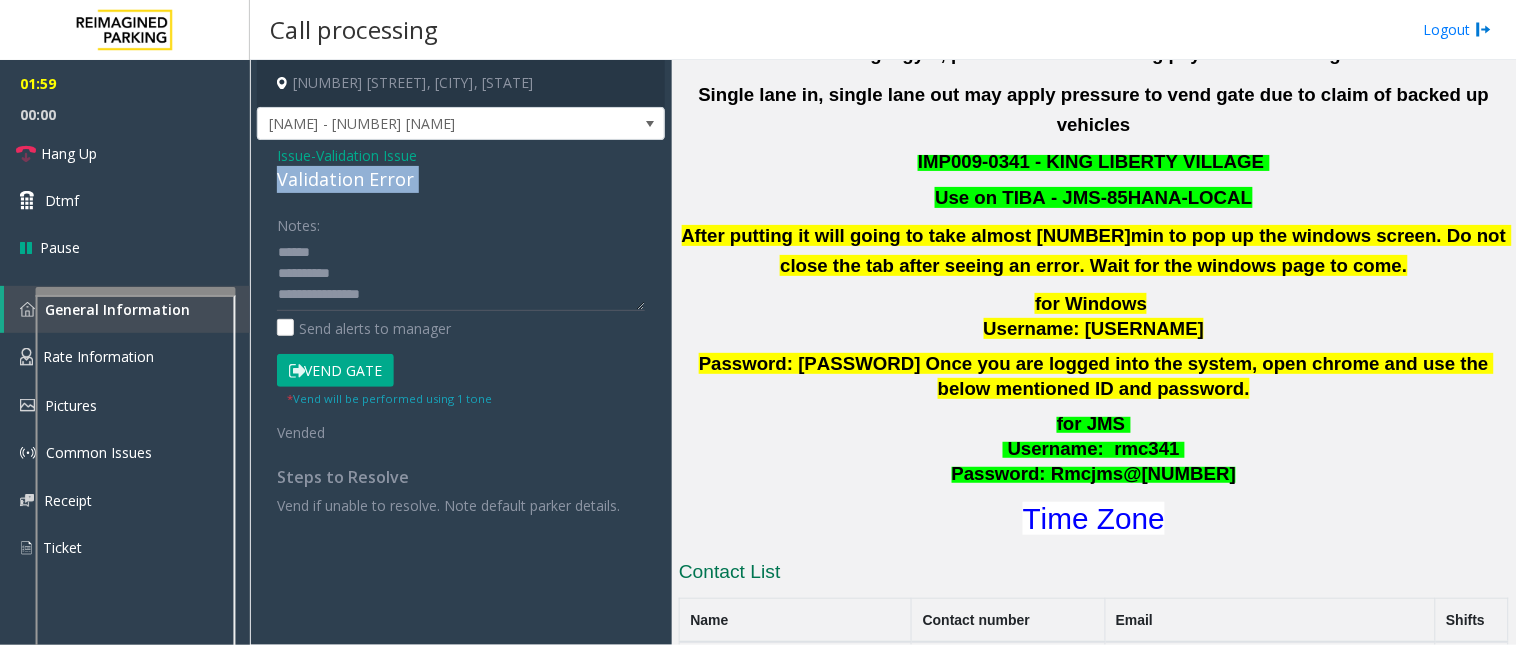 click on "Validation Error" 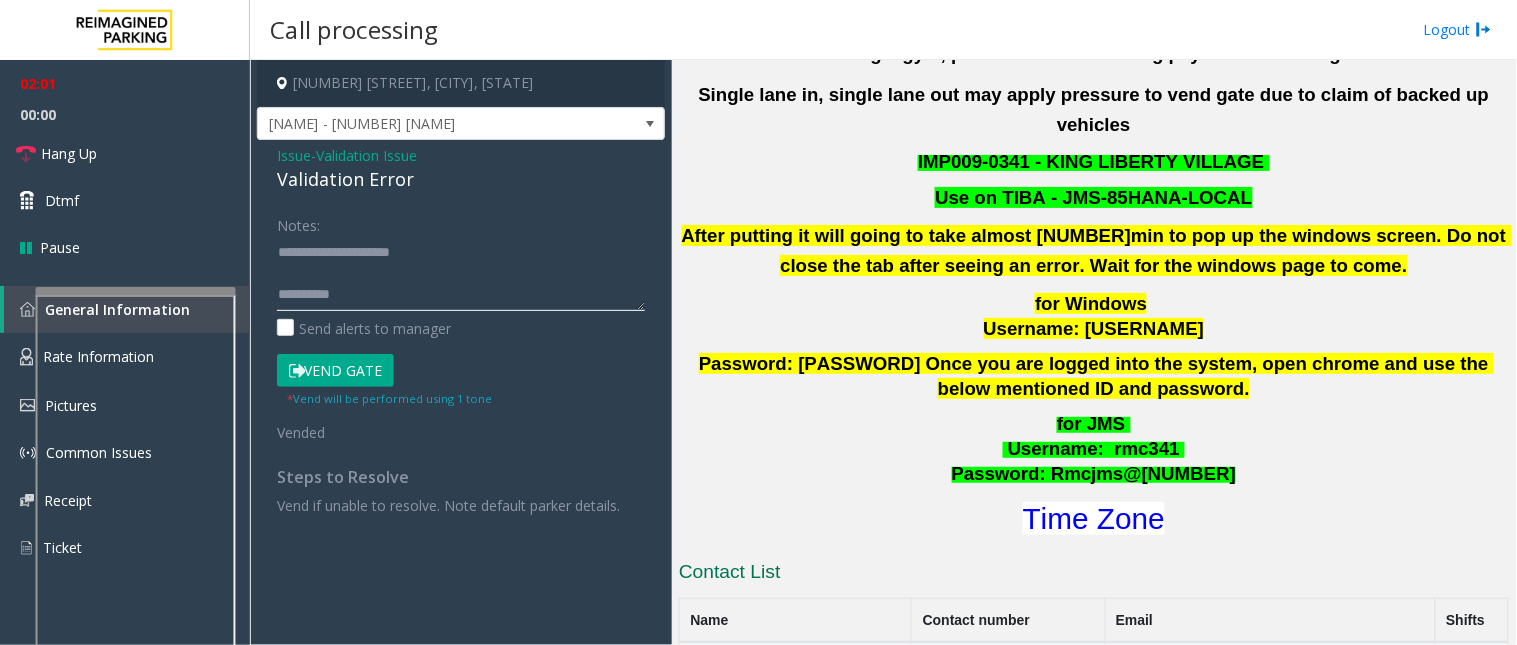 click 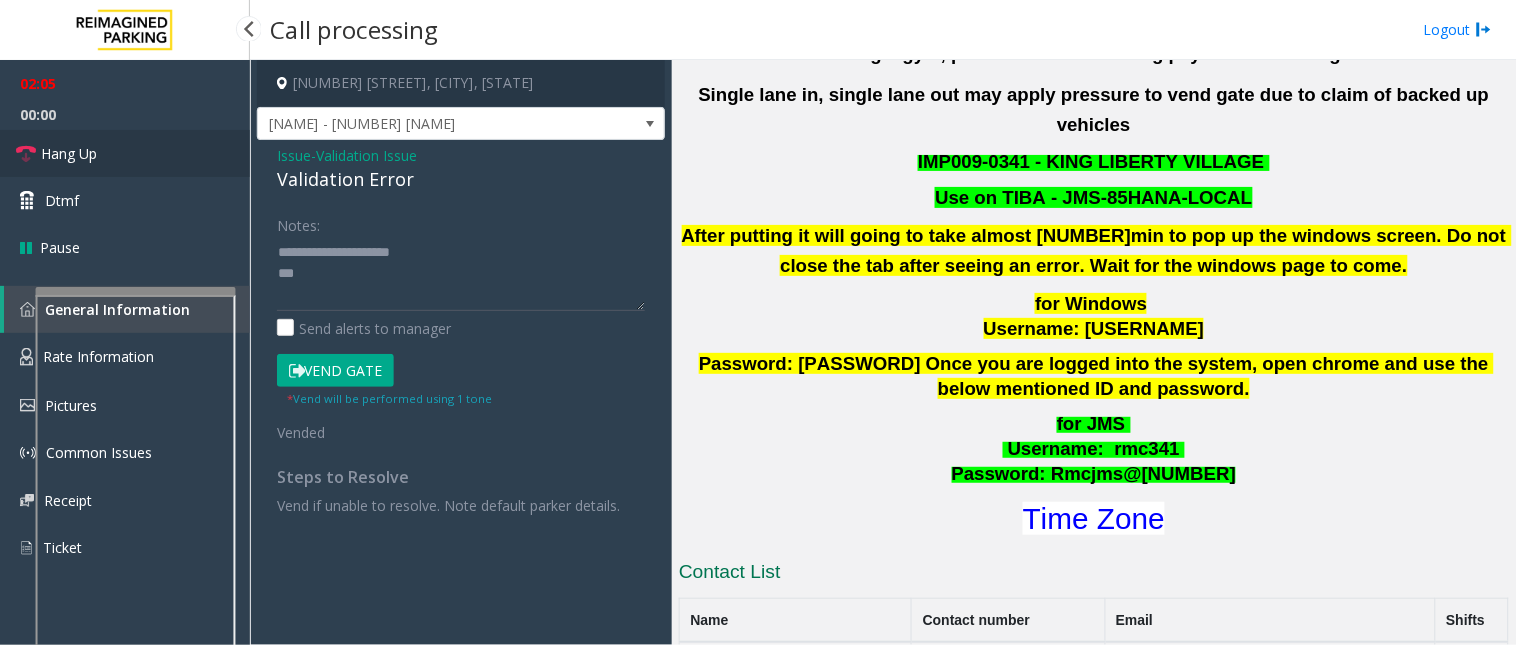 click on "Hang Up" at bounding box center (125, 153) 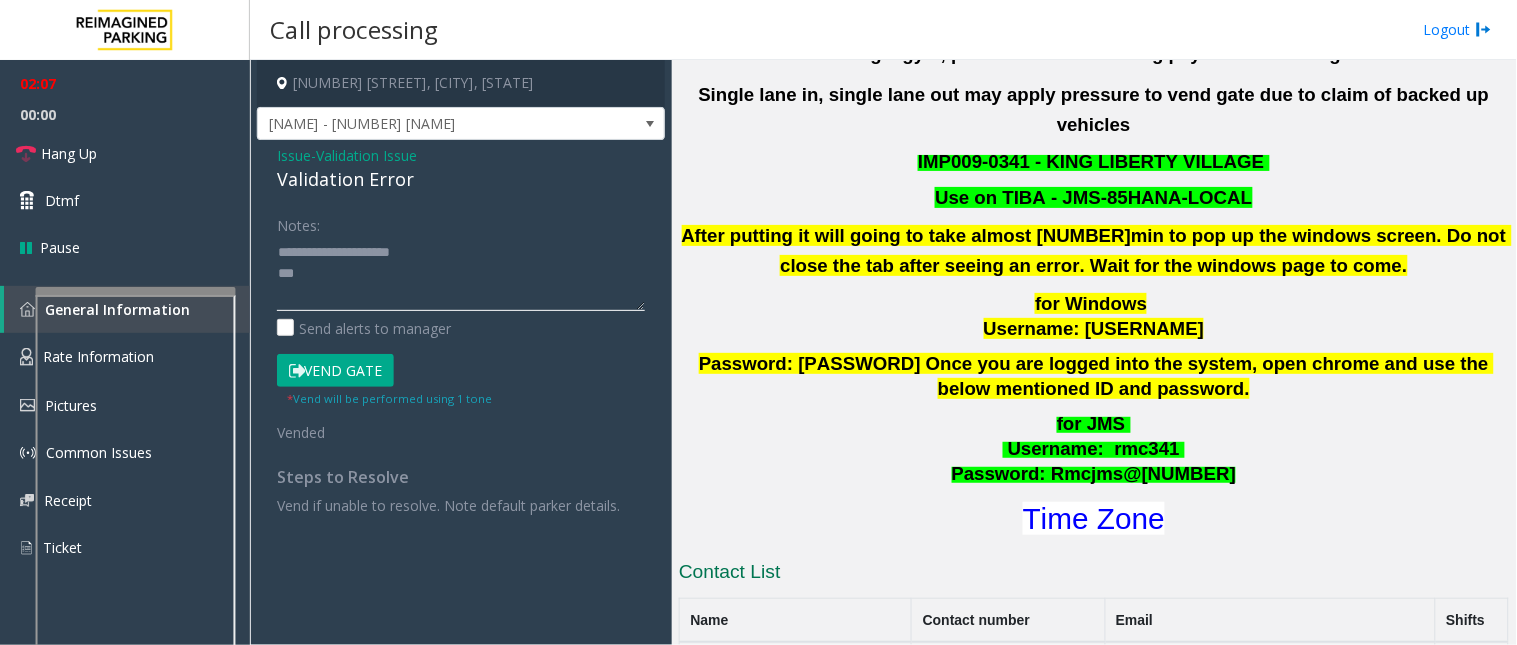 click 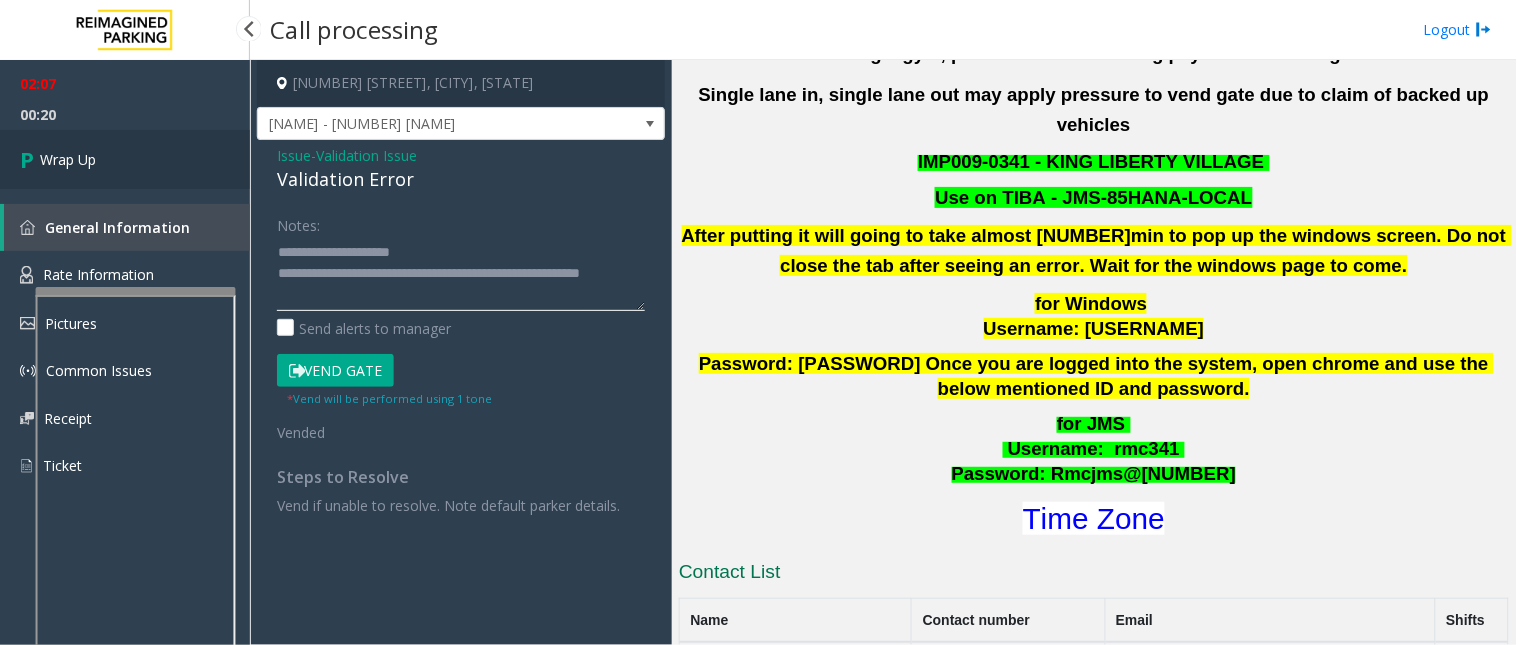 type on "**********" 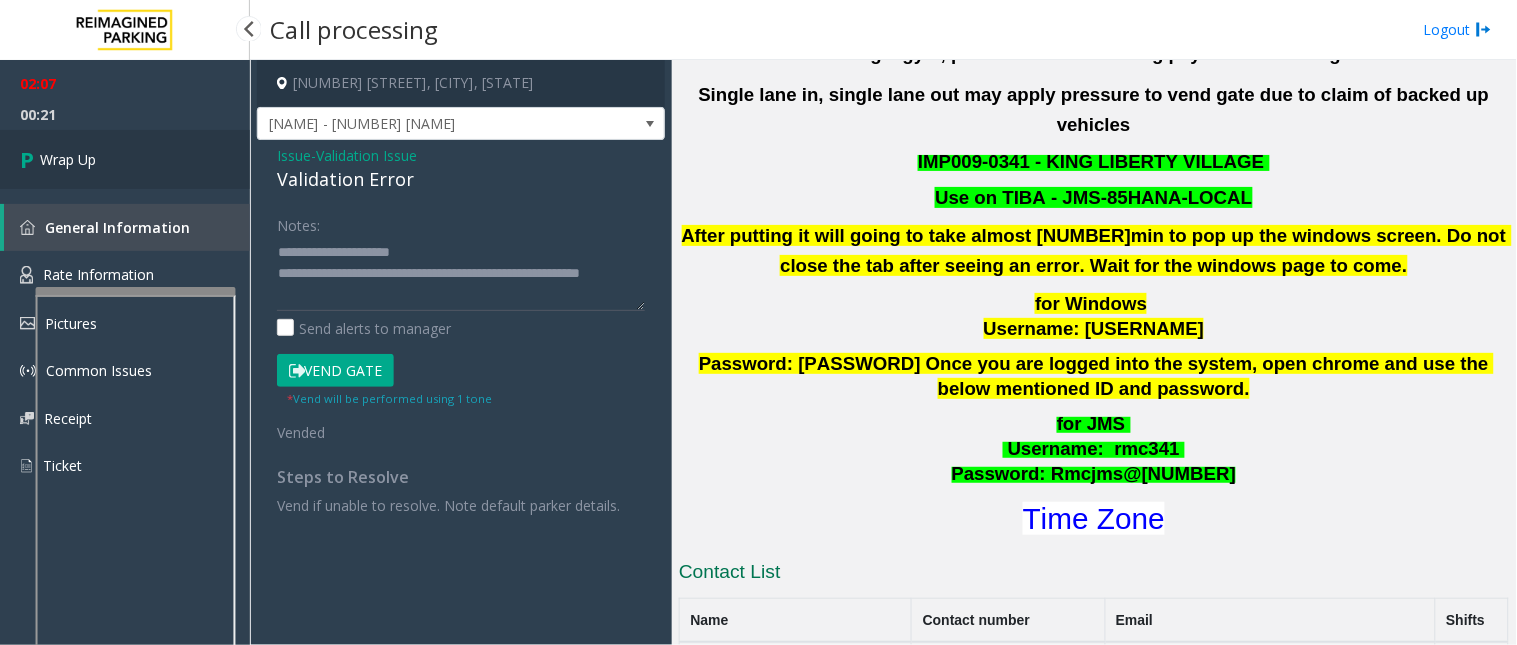 click on "Wrap Up" at bounding box center (125, 159) 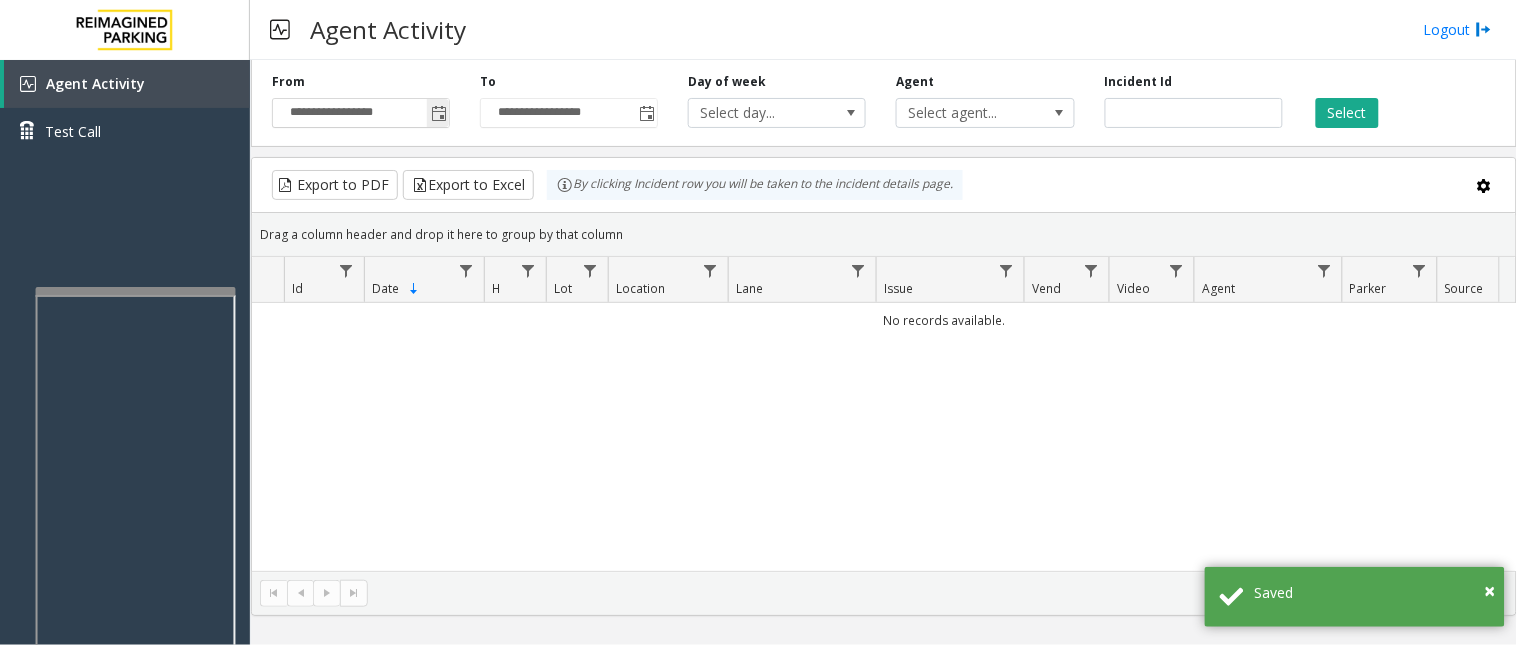 click 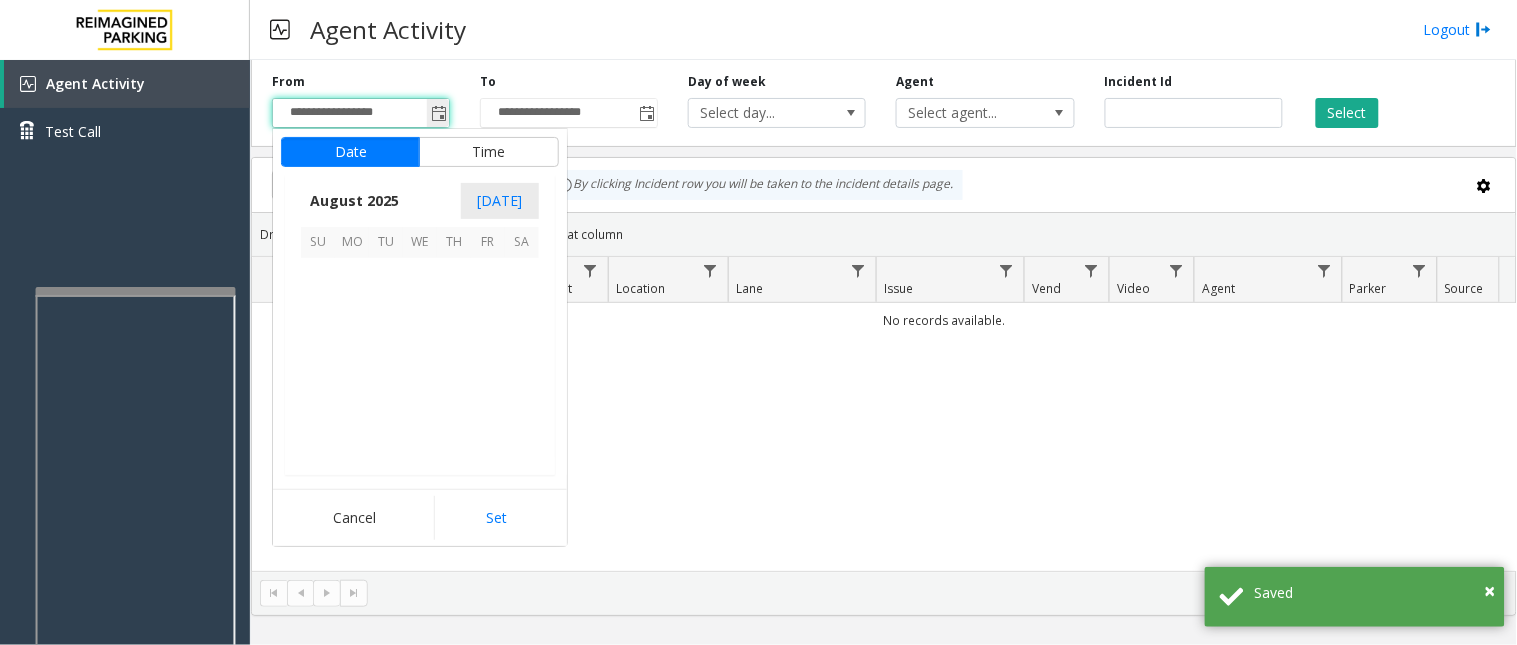 scroll, scrollTop: 358592, scrollLeft: 0, axis: vertical 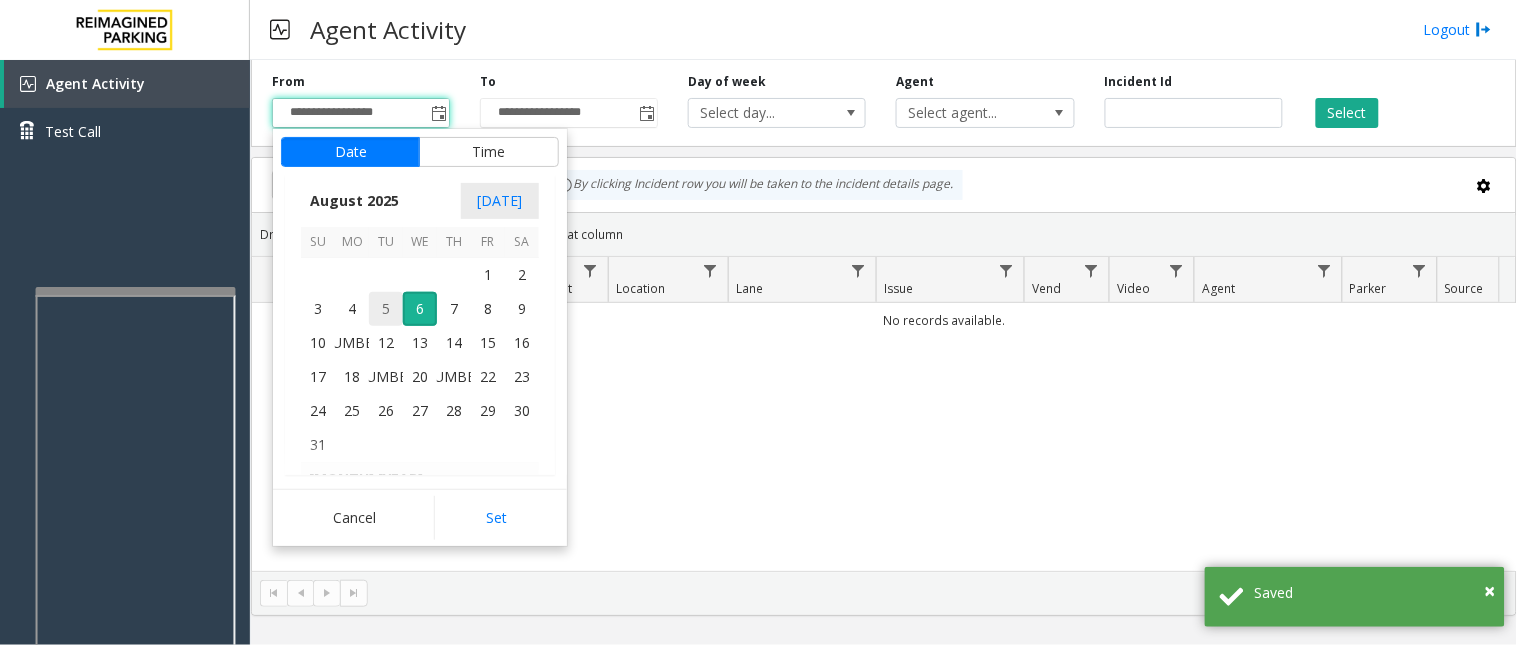 click on "5" at bounding box center [386, 309] 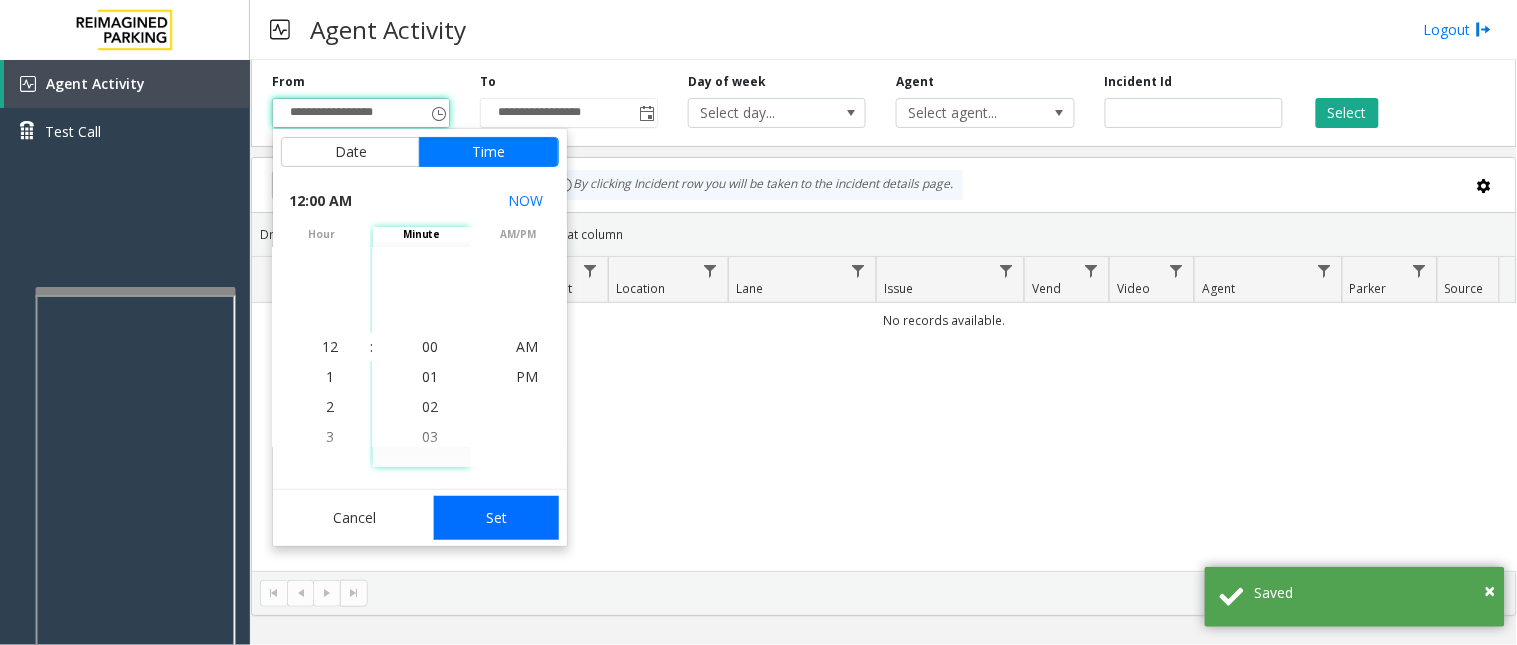 click on "Set" 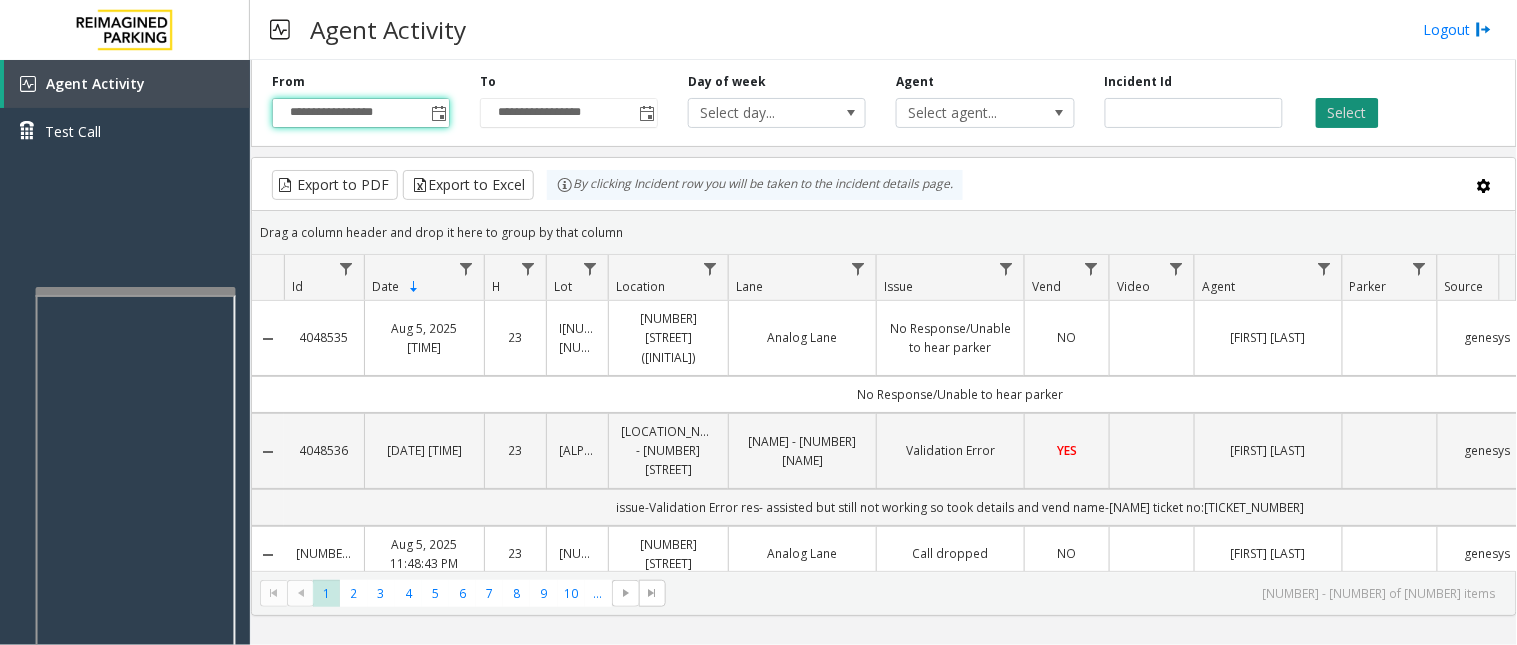 click on "Select" 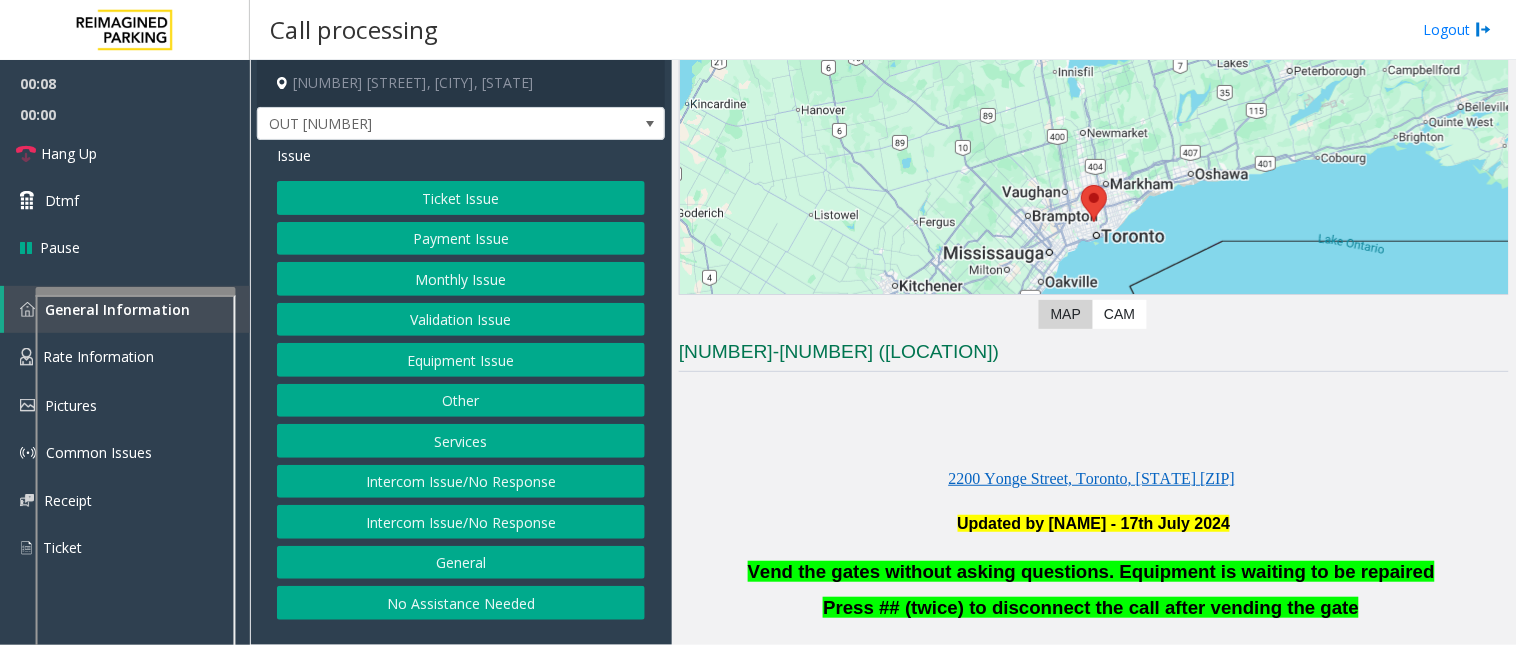 scroll, scrollTop: 222, scrollLeft: 0, axis: vertical 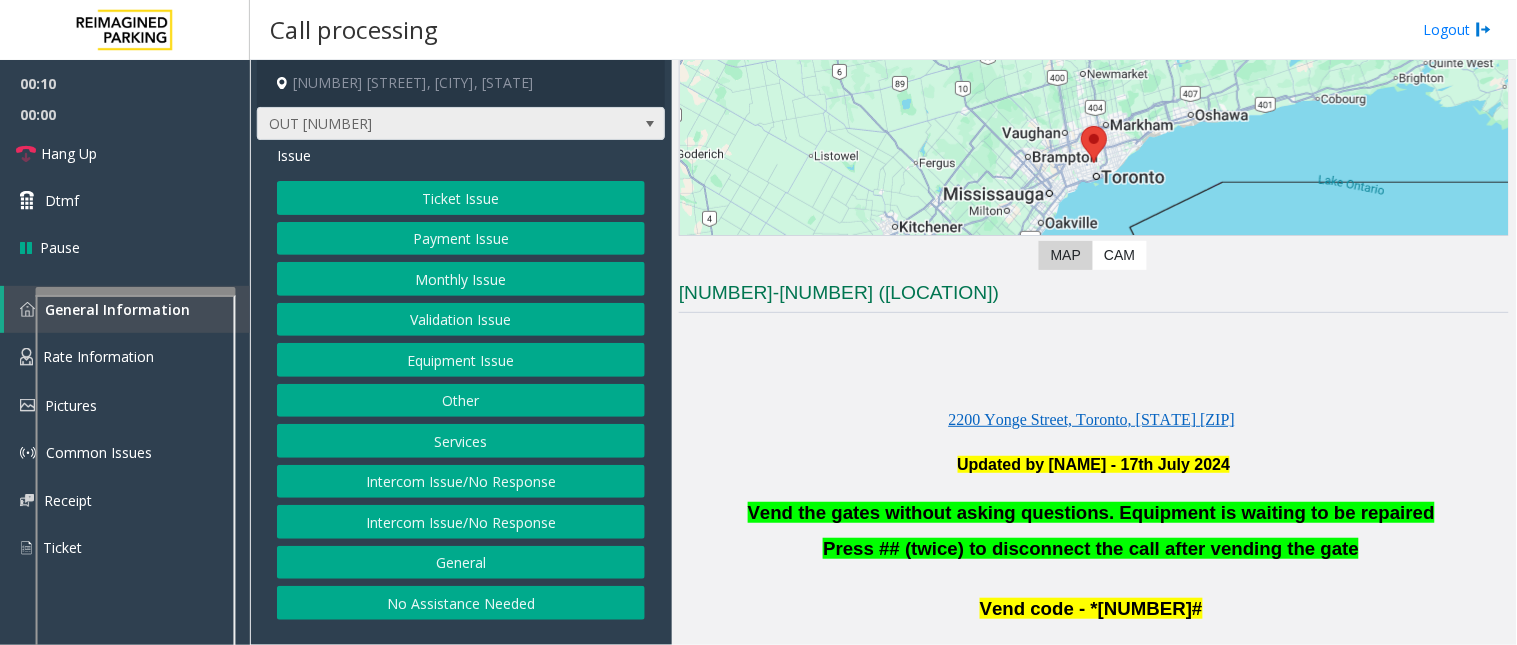 click at bounding box center (650, 124) 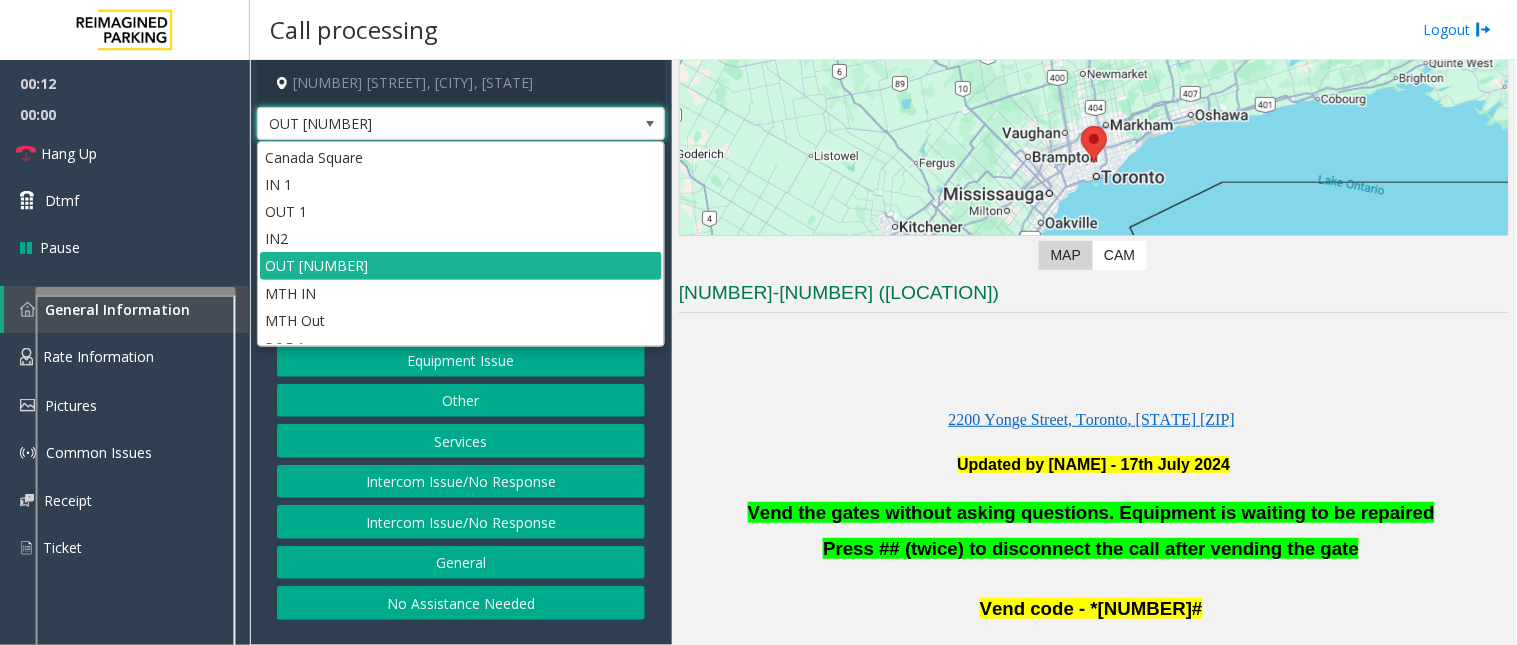 click at bounding box center [650, 124] 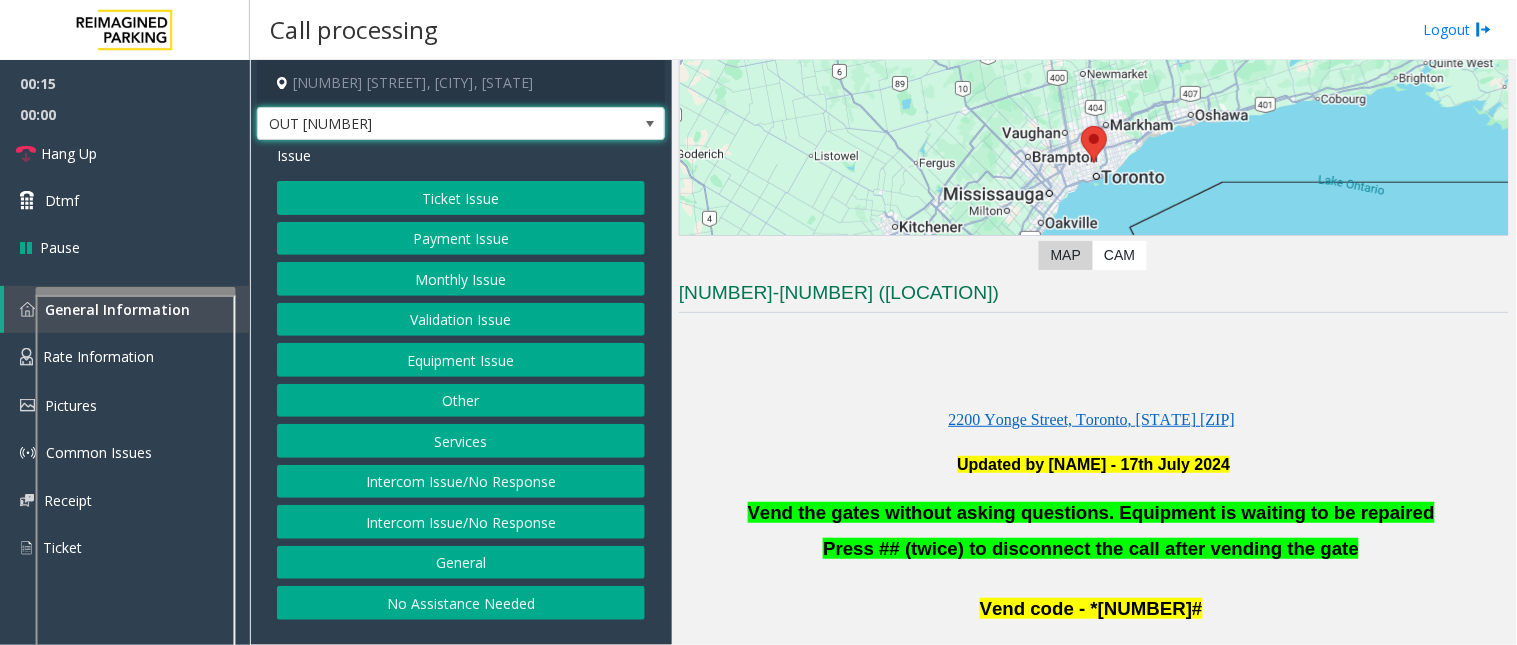 click on "Equipment Issue" 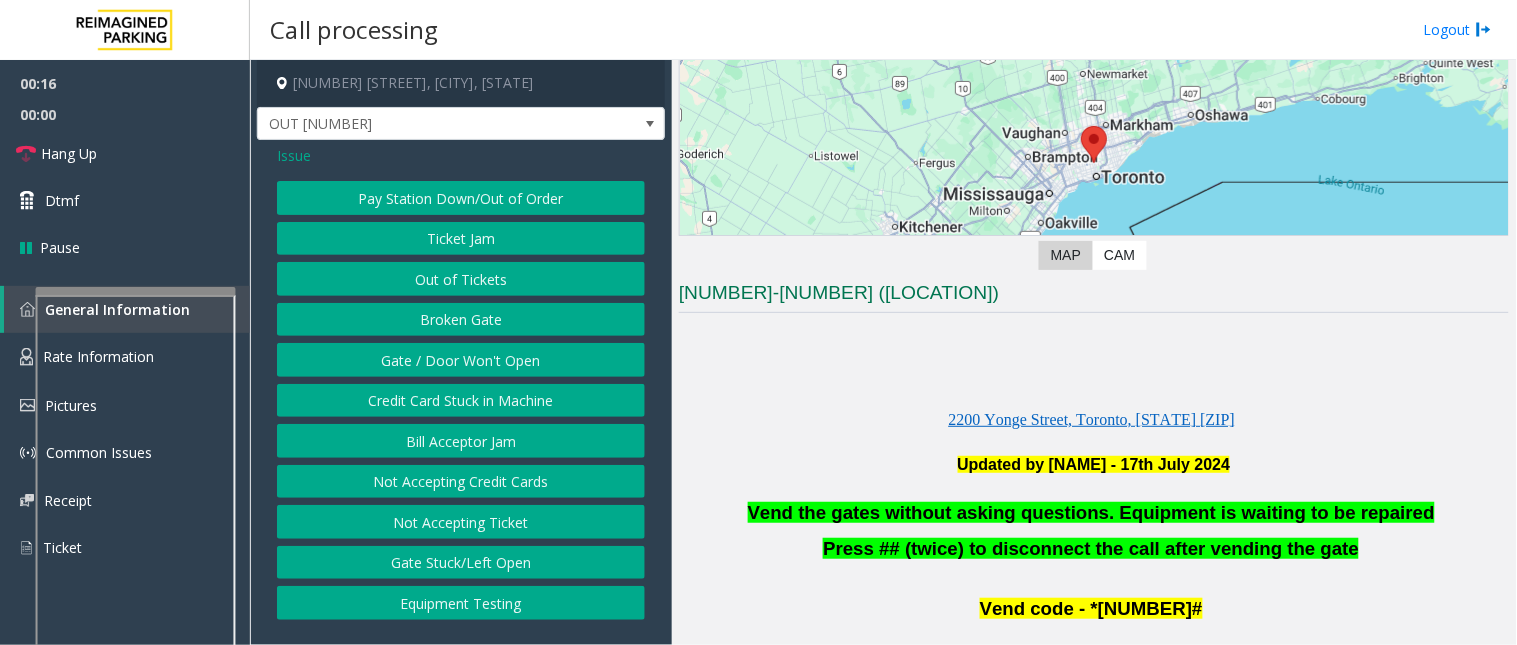 click on "Gate / Door Won't Open" 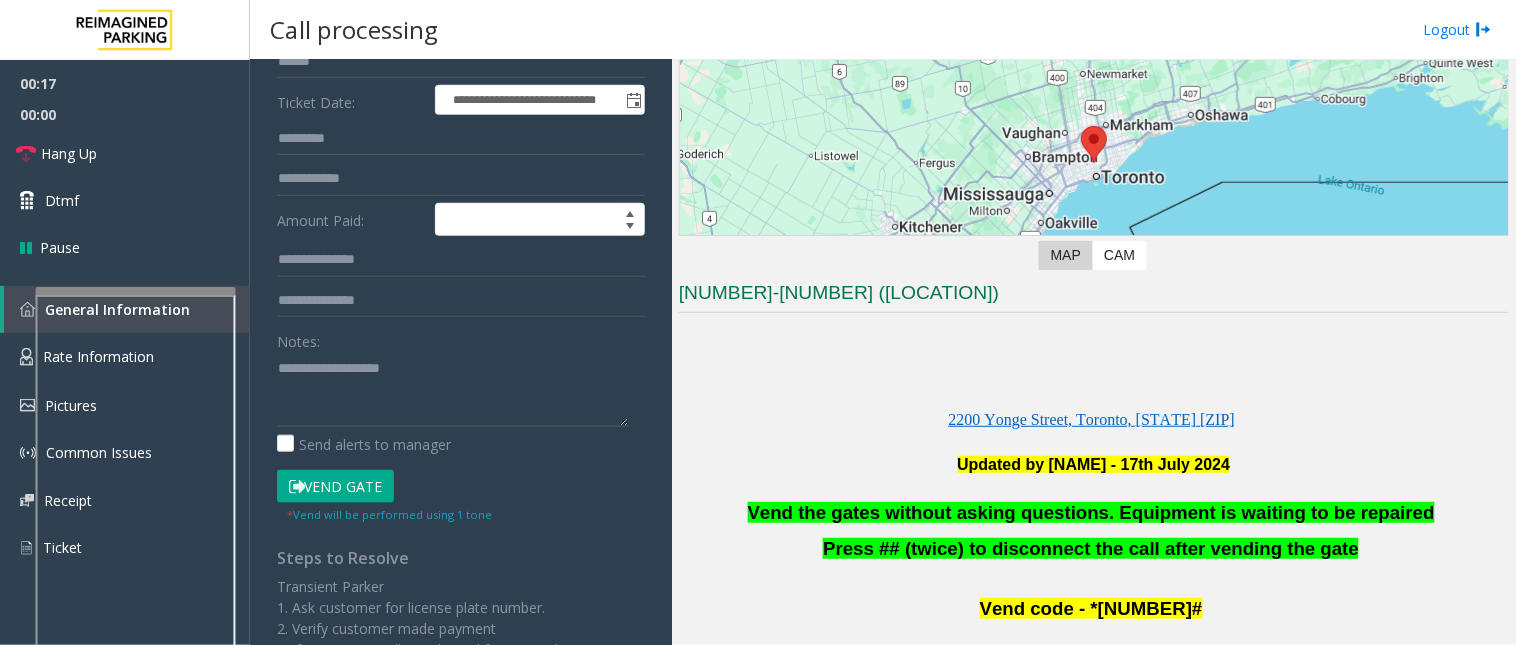 scroll, scrollTop: 333, scrollLeft: 0, axis: vertical 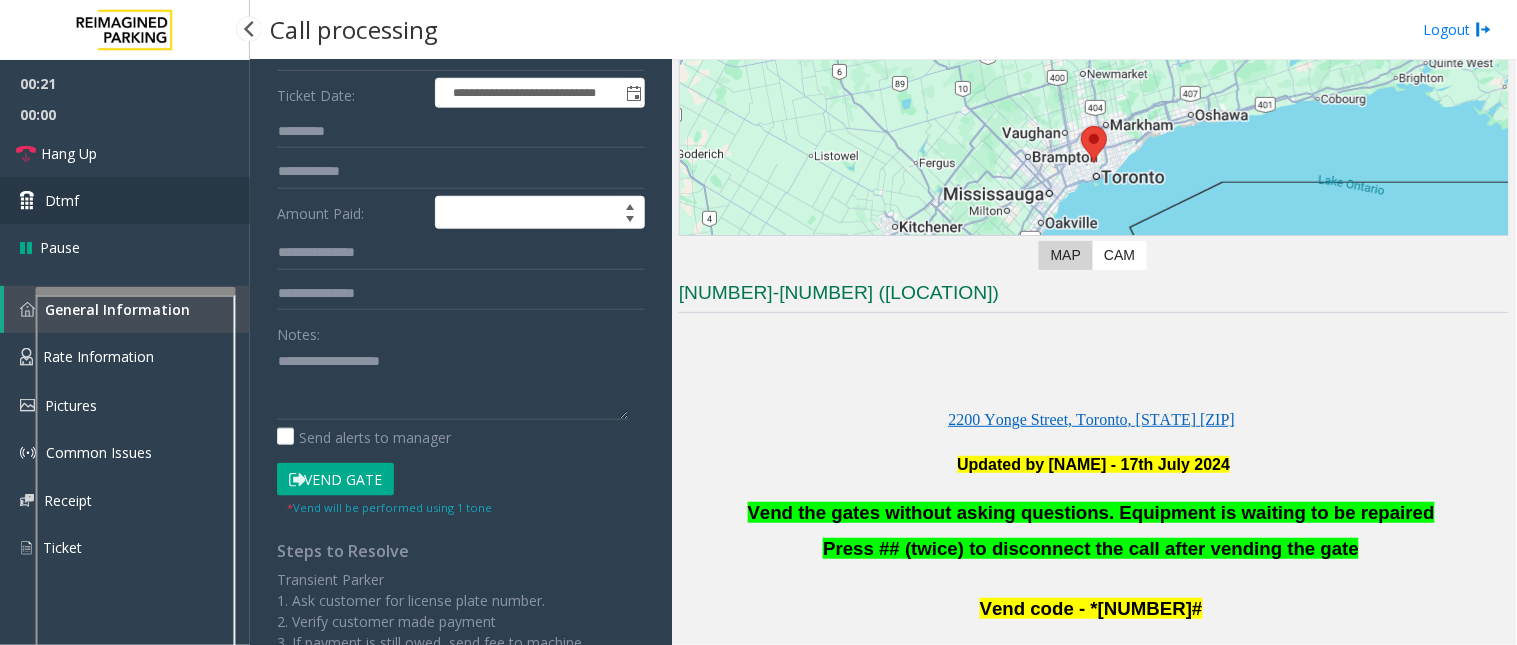 click on "Dtmf" at bounding box center (125, 200) 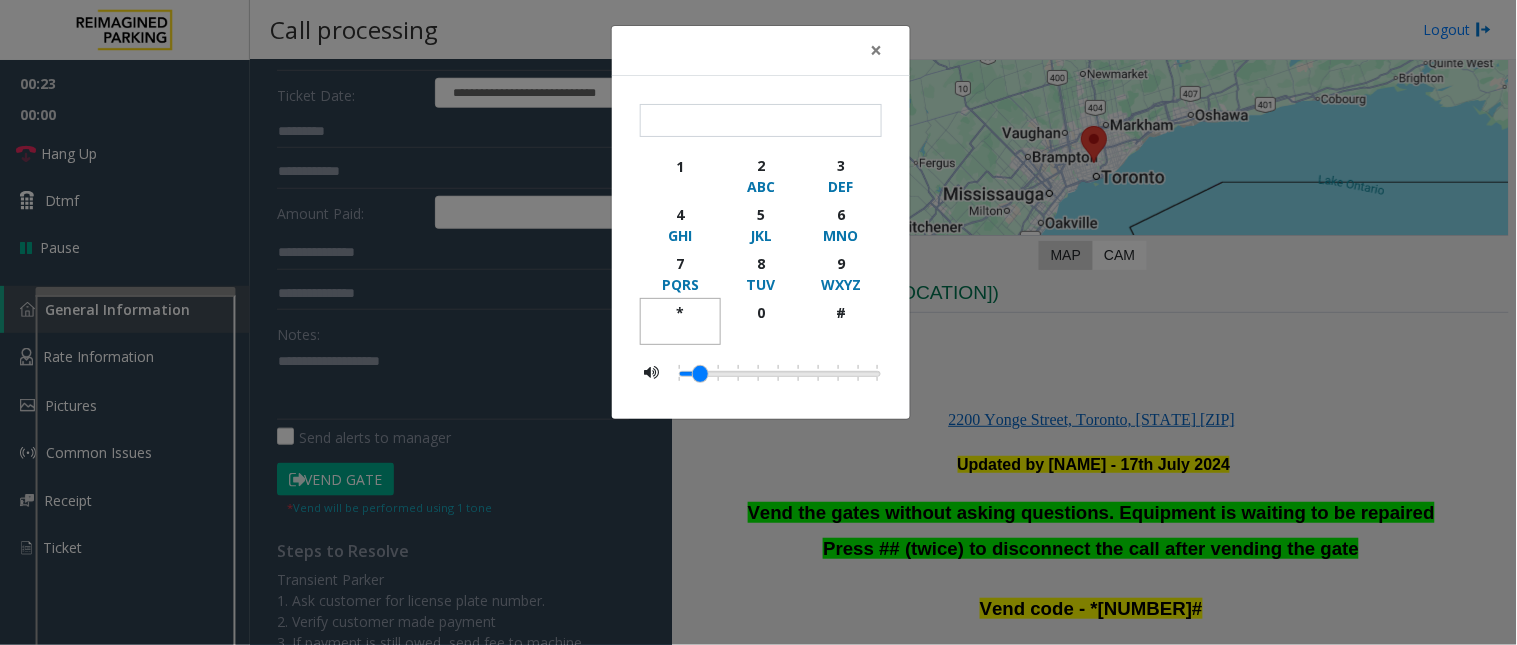 drag, startPoint x: 678, startPoint y: 306, endPoint x: 780, endPoint y: 313, distance: 102.239914 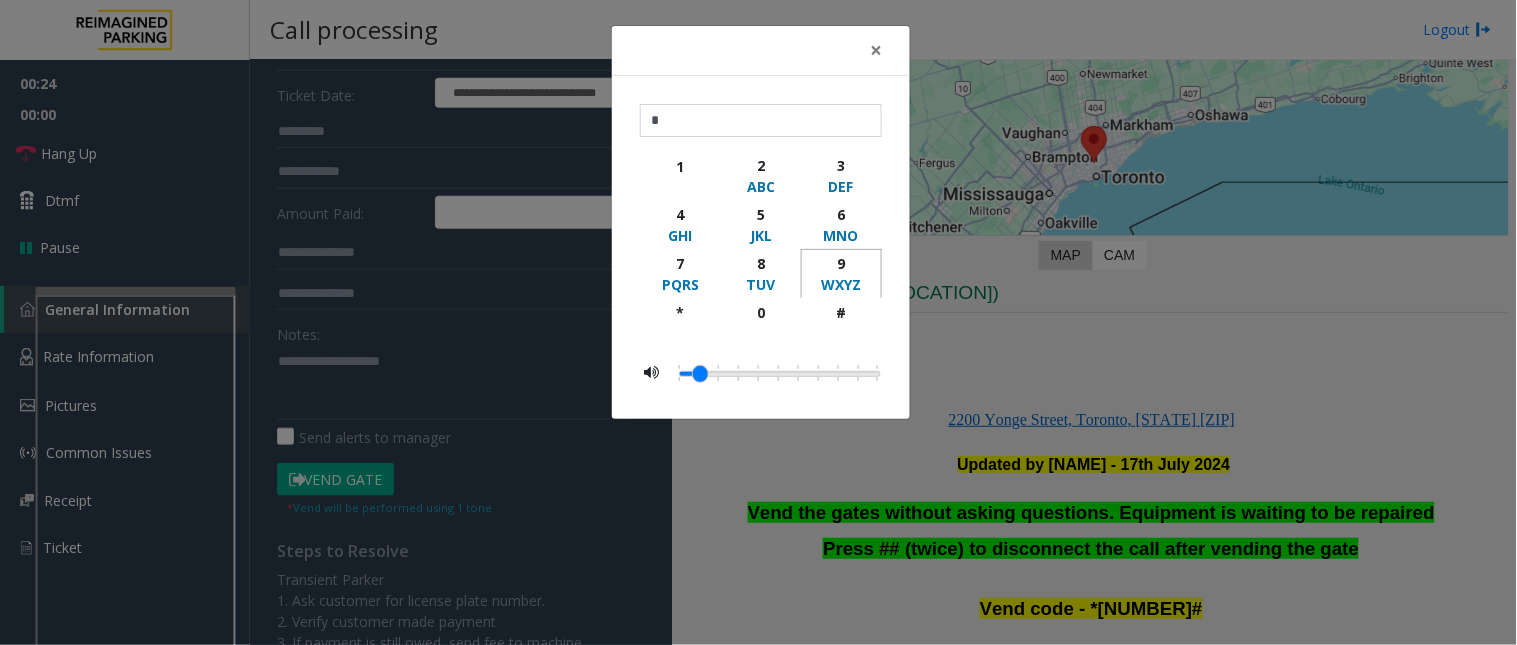 click on "WXYZ" 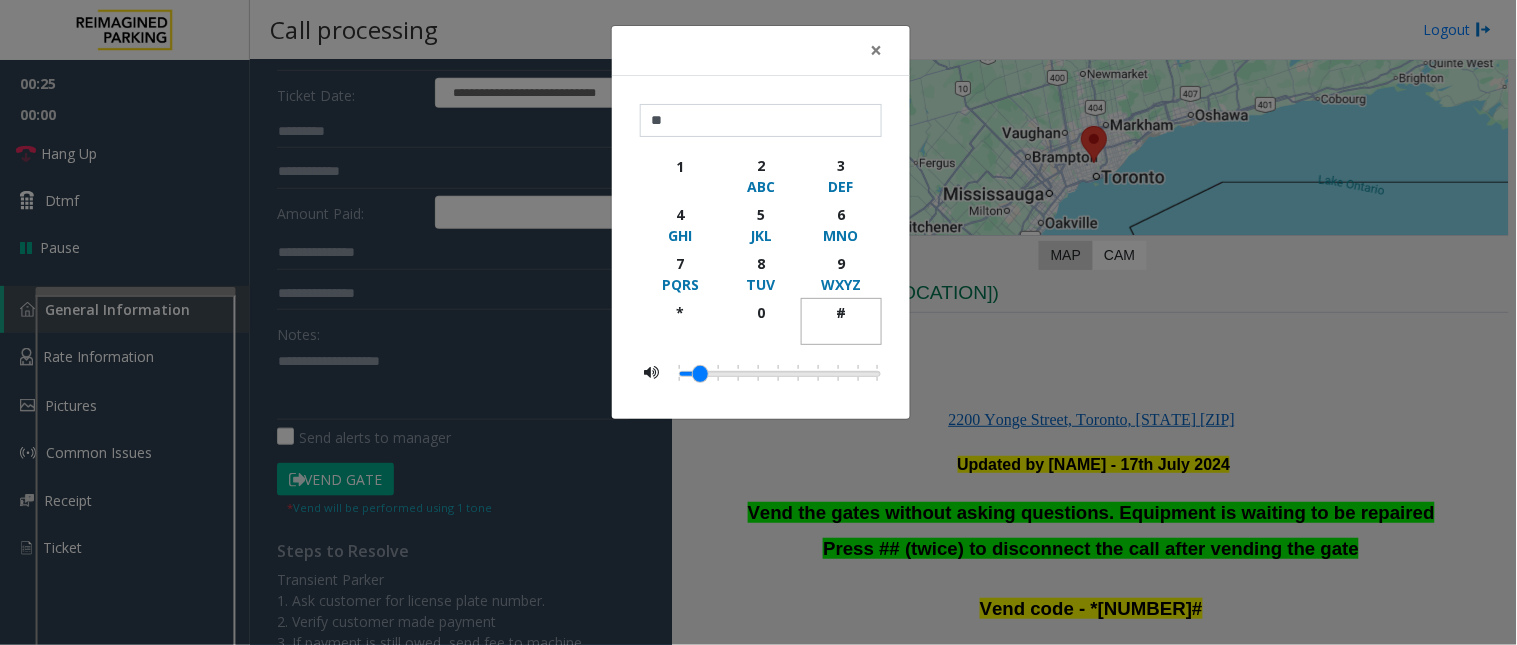 click on "#" 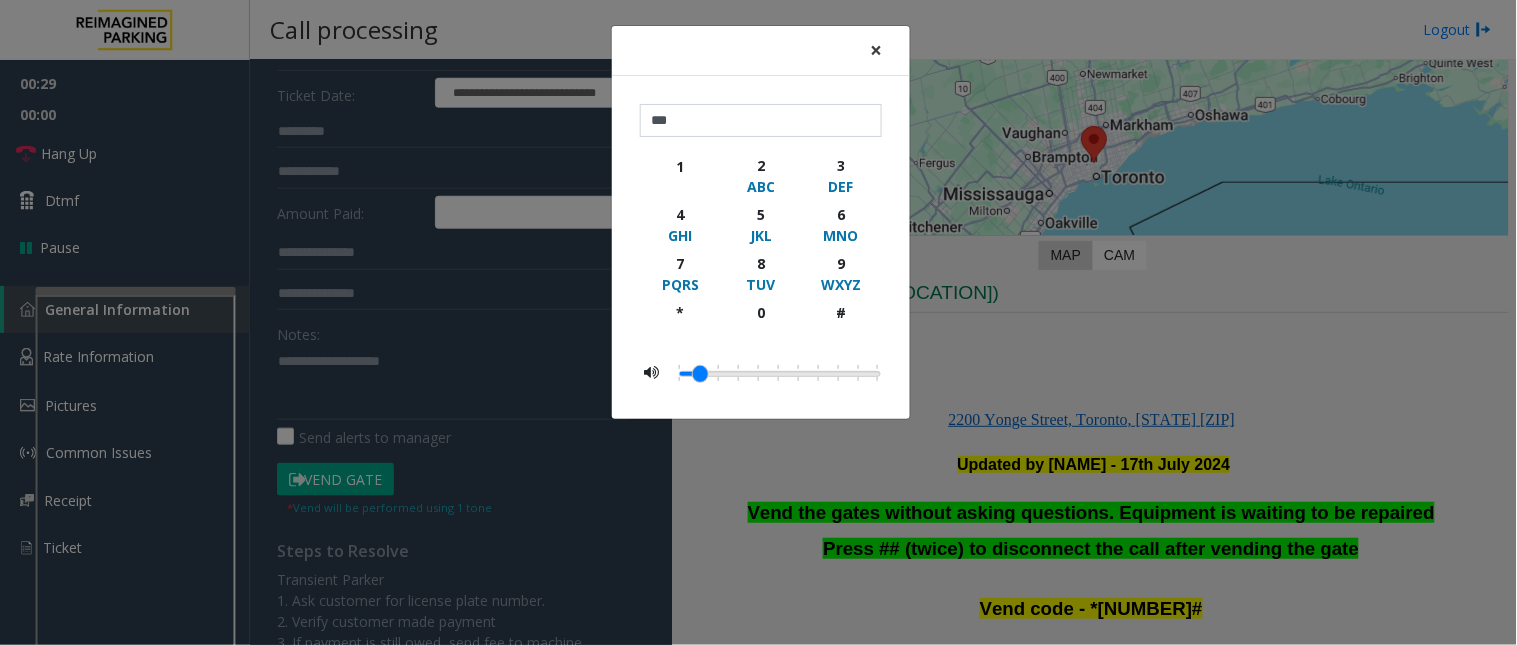 click on "×" 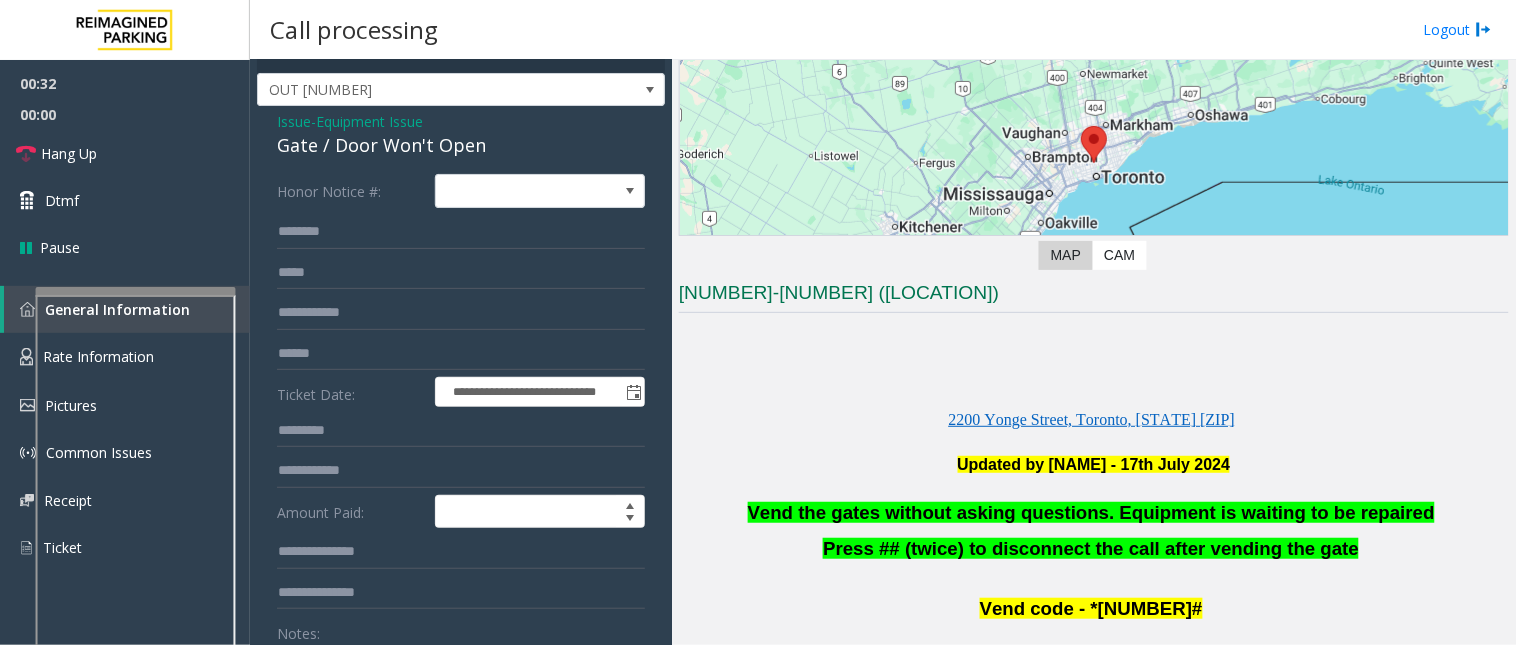 scroll, scrollTop: 0, scrollLeft: 0, axis: both 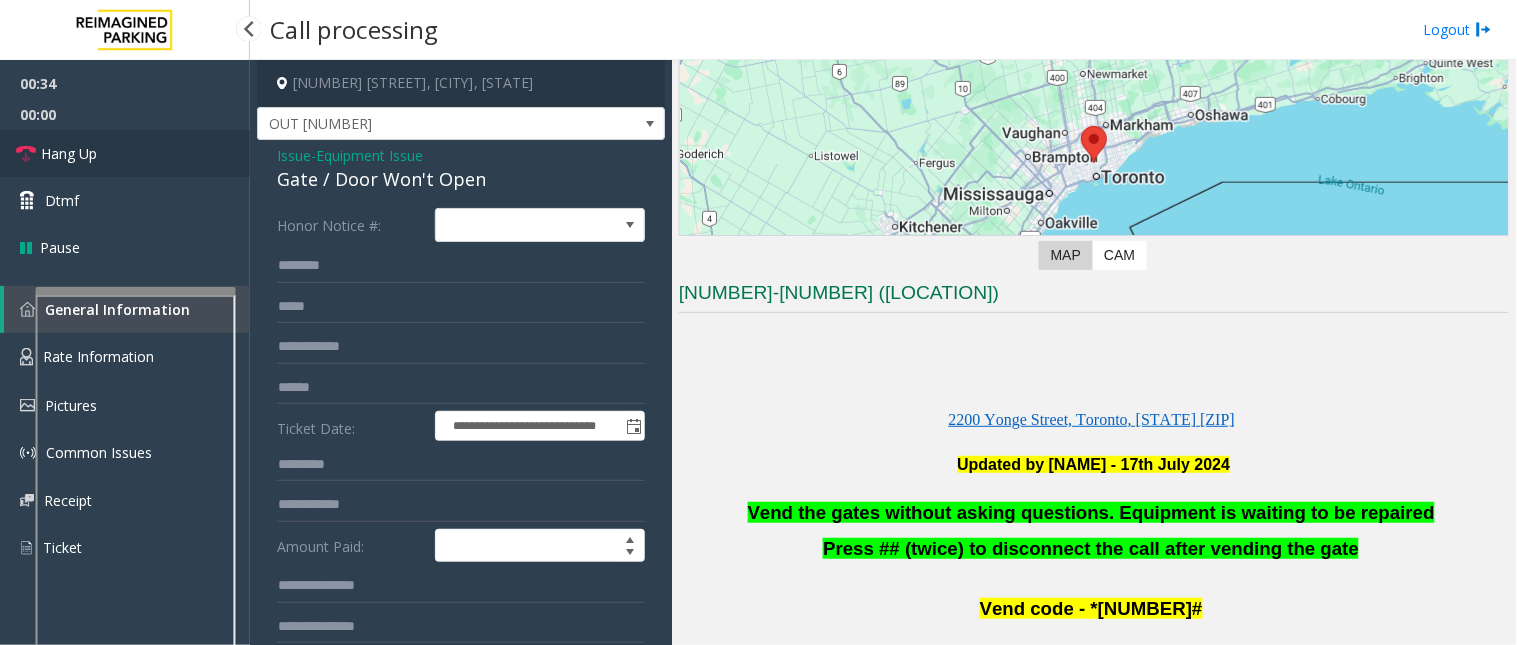 click on "Hang Up" at bounding box center (125, 153) 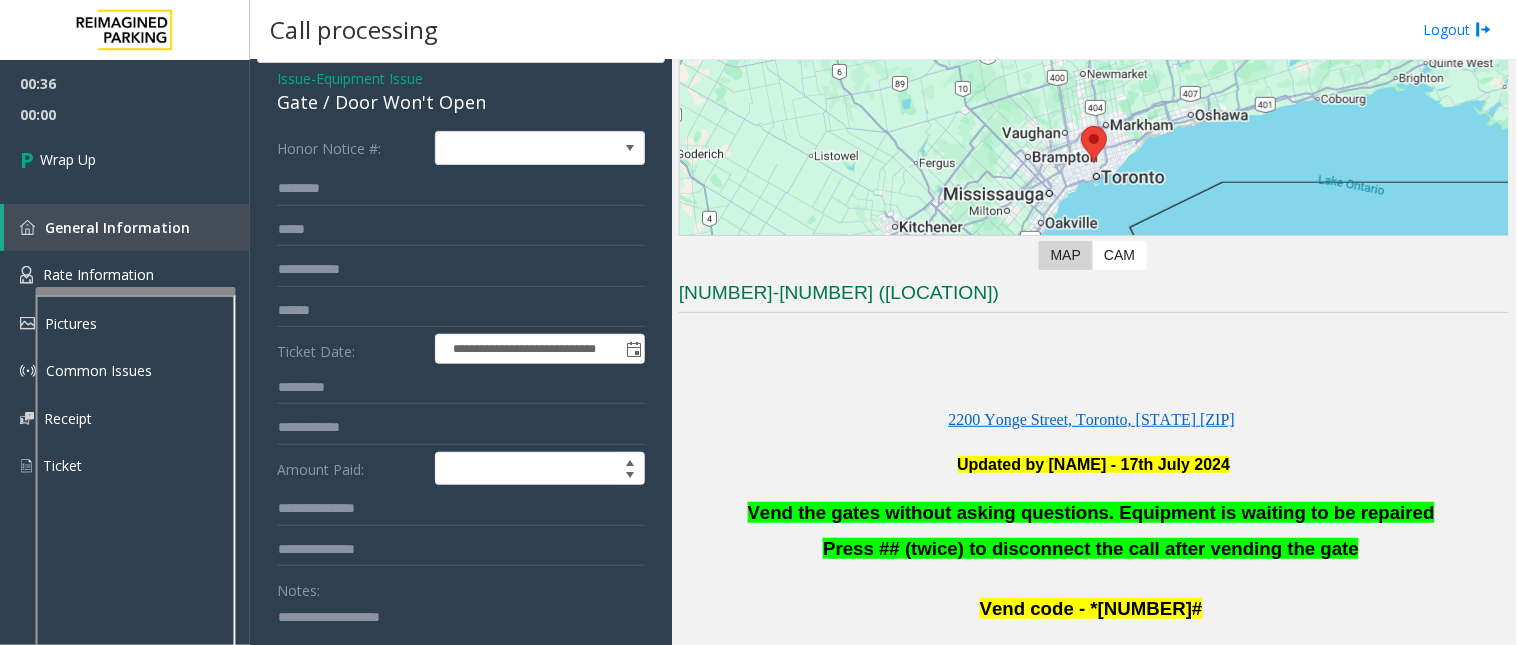 scroll, scrollTop: 111, scrollLeft: 0, axis: vertical 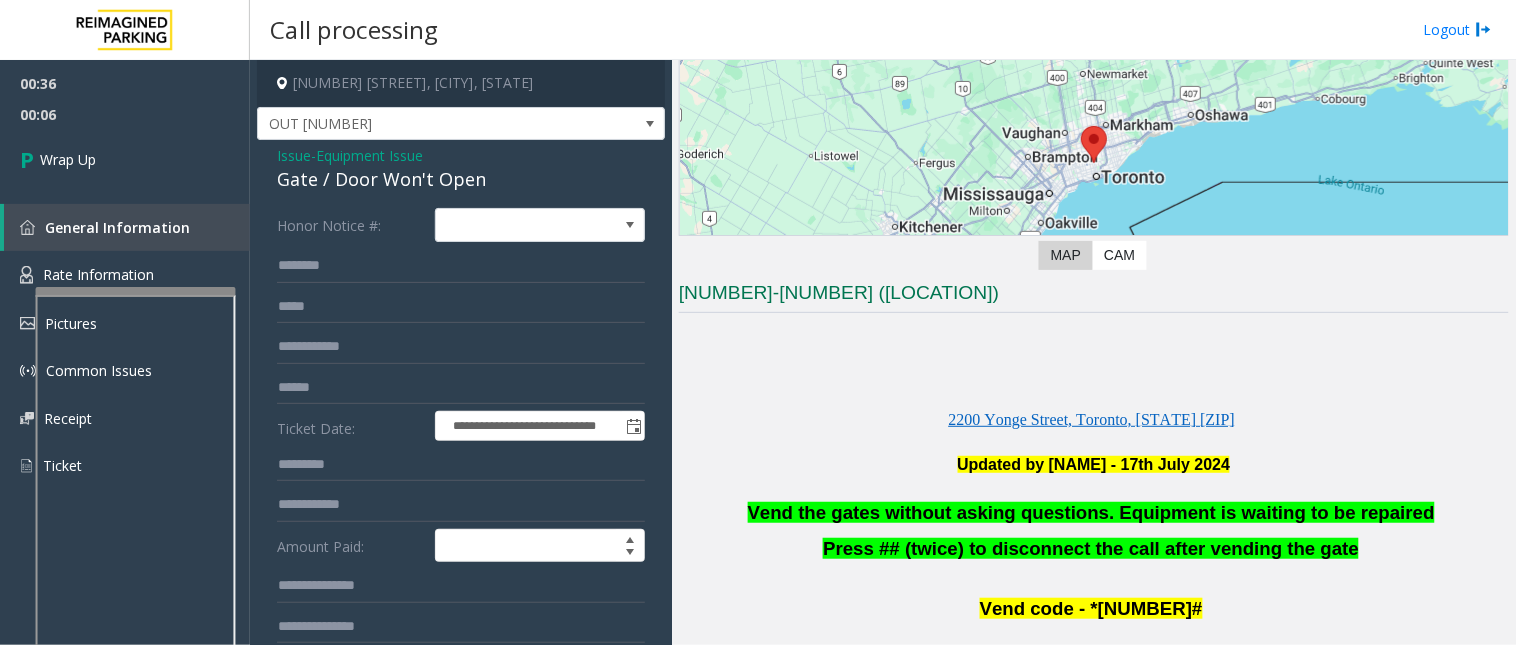 drag, startPoint x: 280, startPoint y: 70, endPoint x: 452, endPoint y: 163, distance: 195.53261 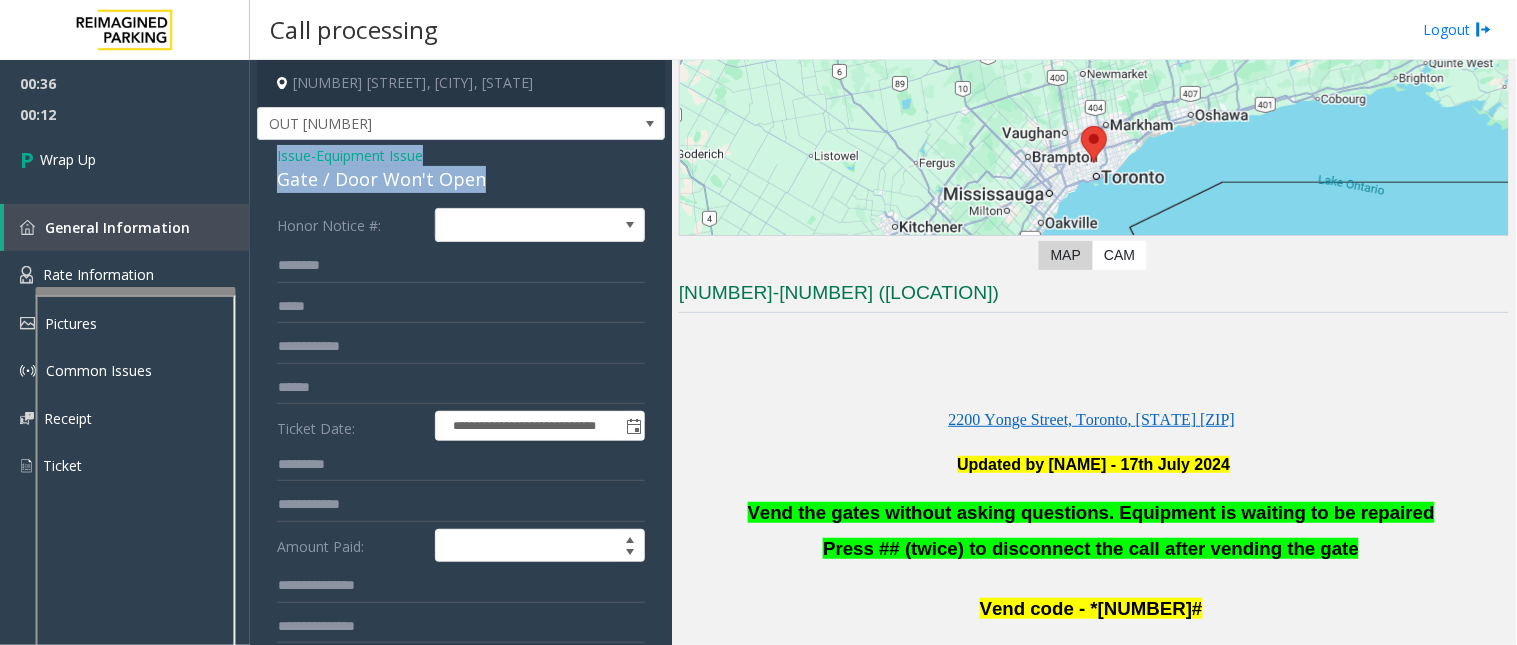 drag, startPoint x: 274, startPoint y: 146, endPoint x: 476, endPoint y: 175, distance: 204.07106 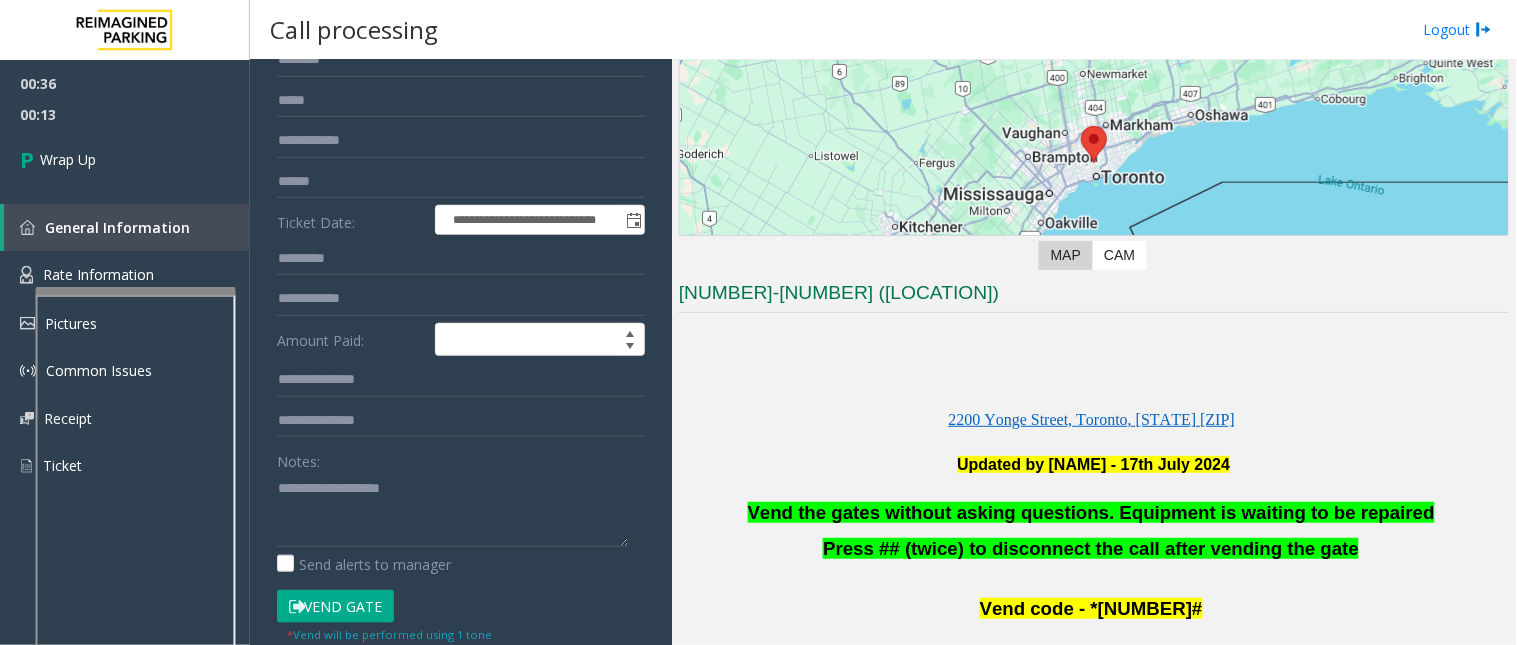 scroll, scrollTop: 333, scrollLeft: 0, axis: vertical 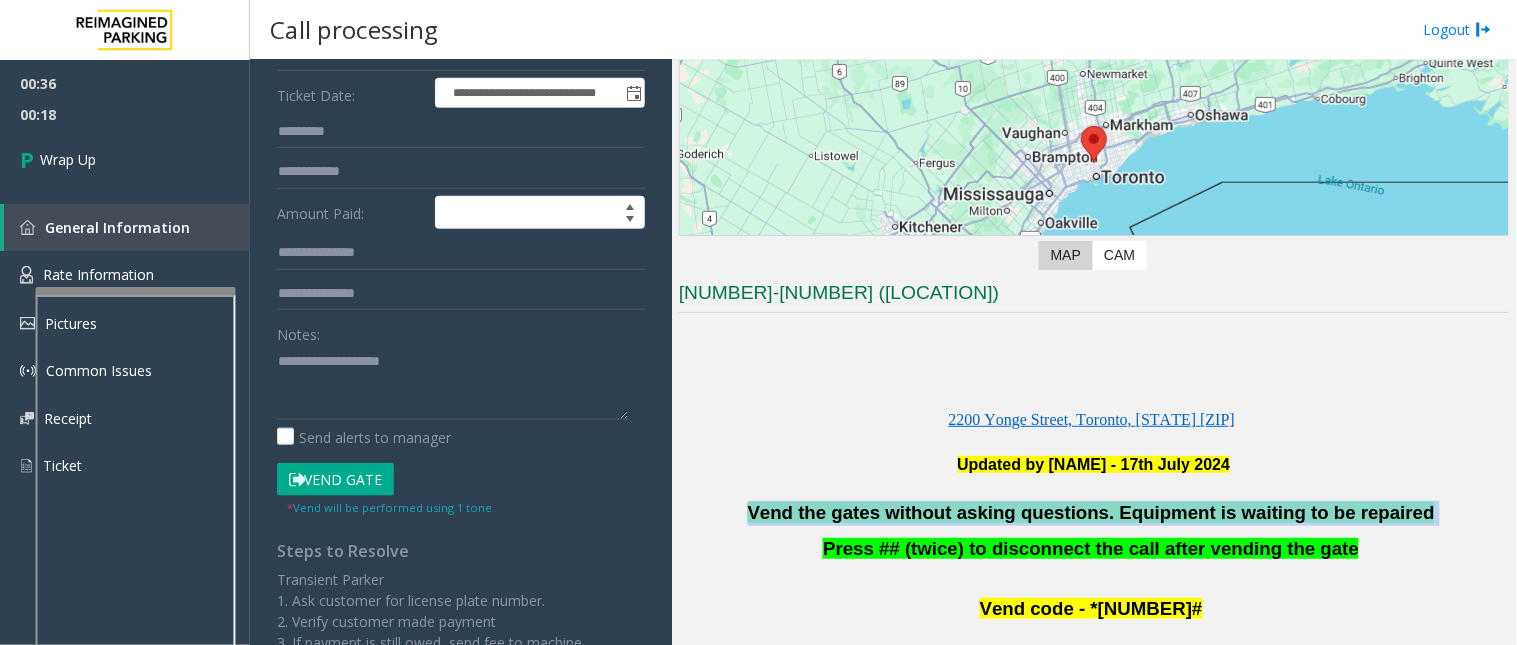 drag, startPoint x: 781, startPoint y: 512, endPoint x: 1410, endPoint y: 518, distance: 629.0286 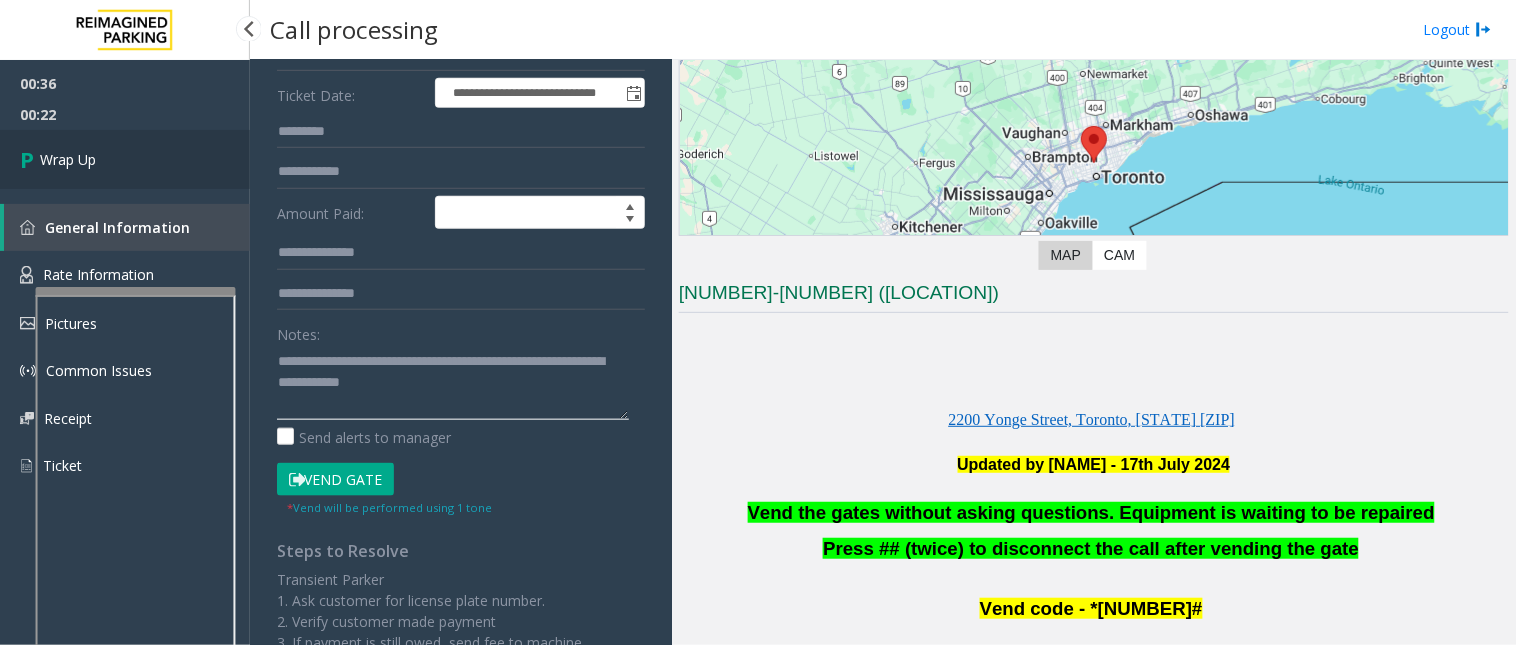 type on "**********" 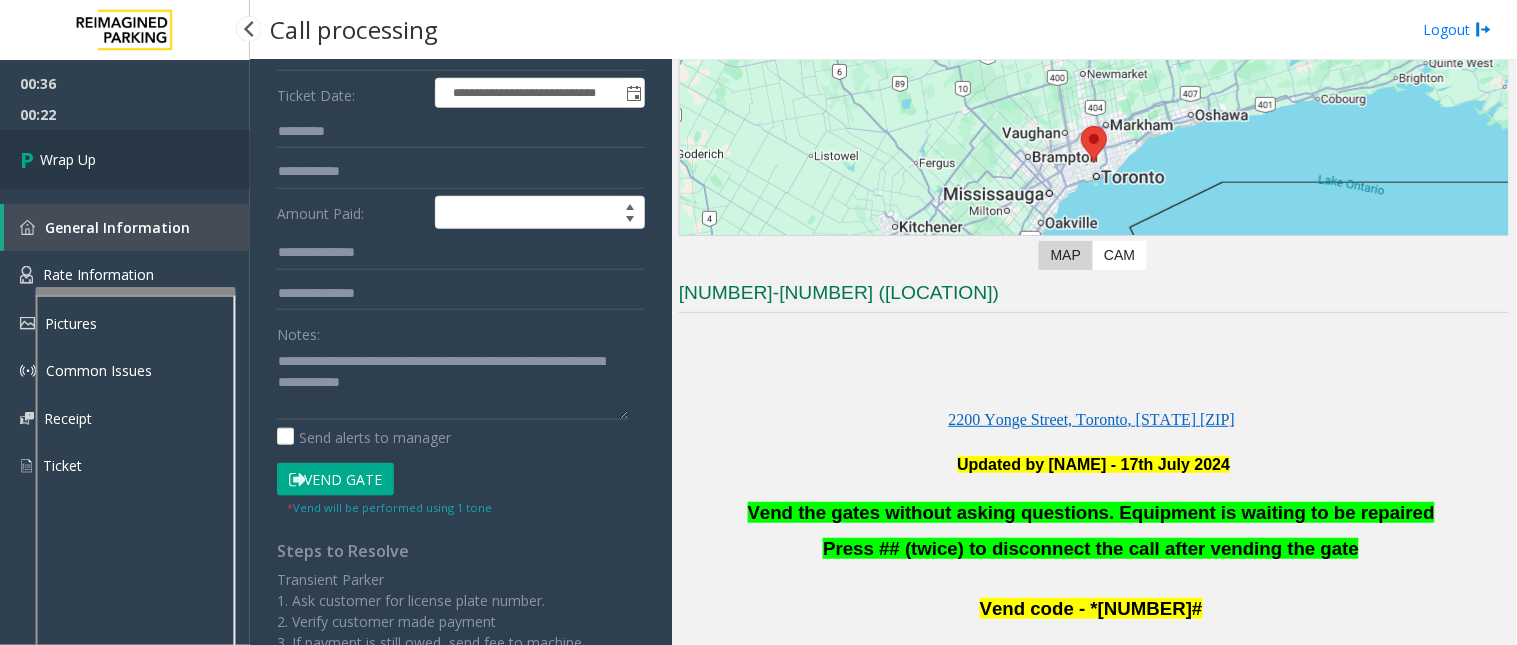 click on "Wrap Up" at bounding box center [125, 159] 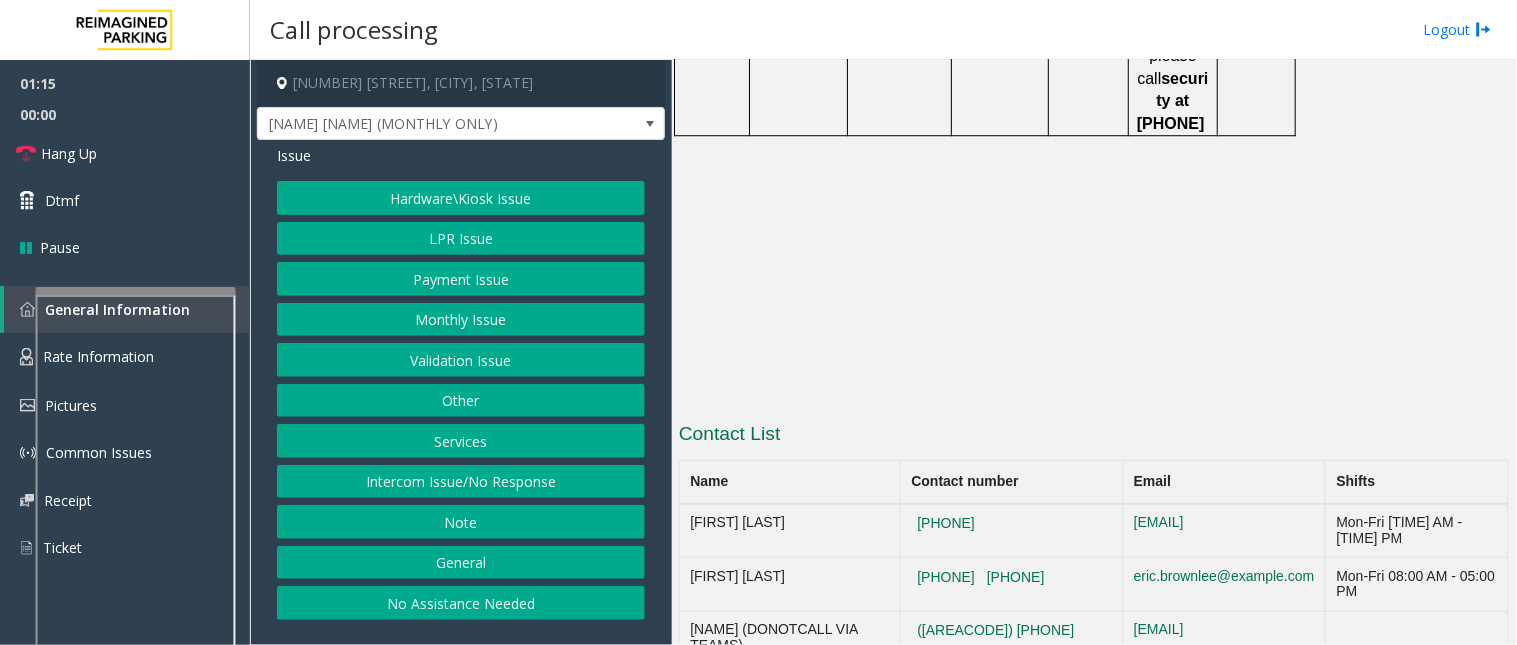 scroll, scrollTop: 3385, scrollLeft: 0, axis: vertical 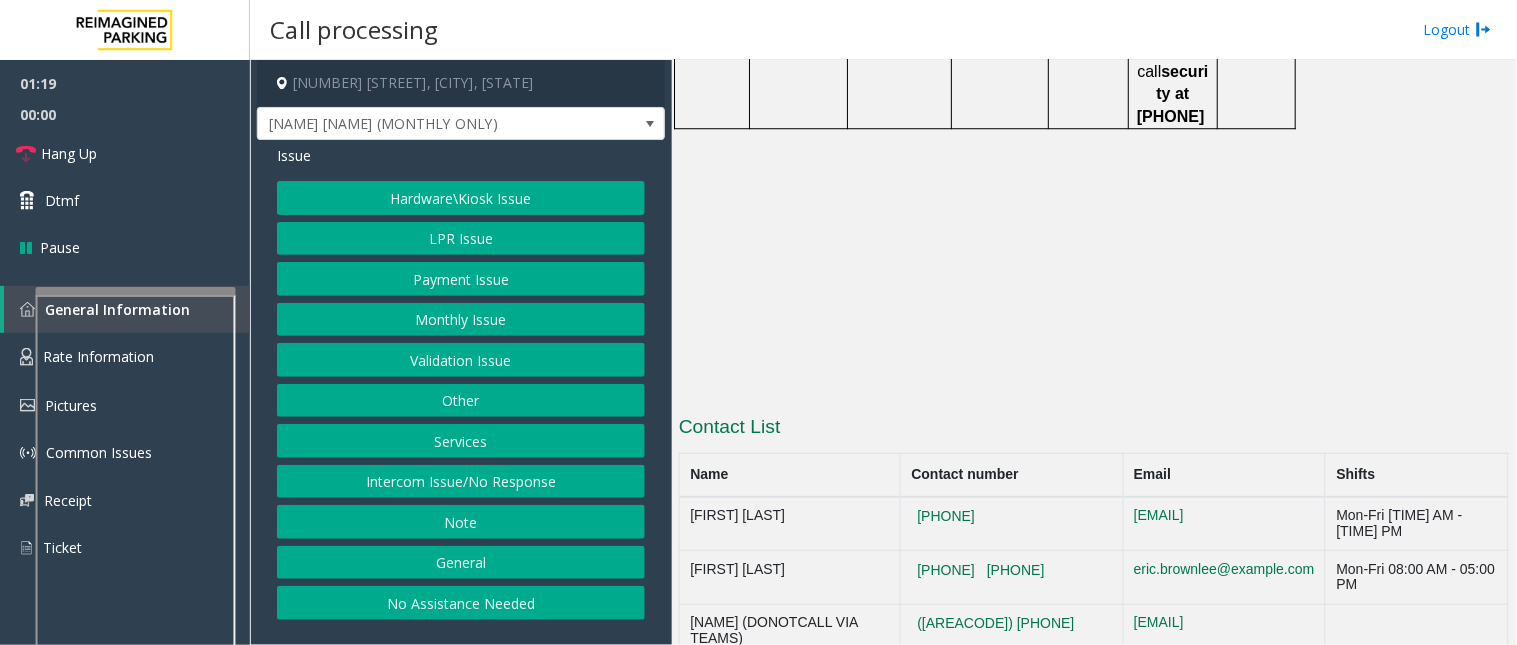 drag, startPoint x: 904, startPoint y: 397, endPoint x: 996, endPoint y: 397, distance: 92 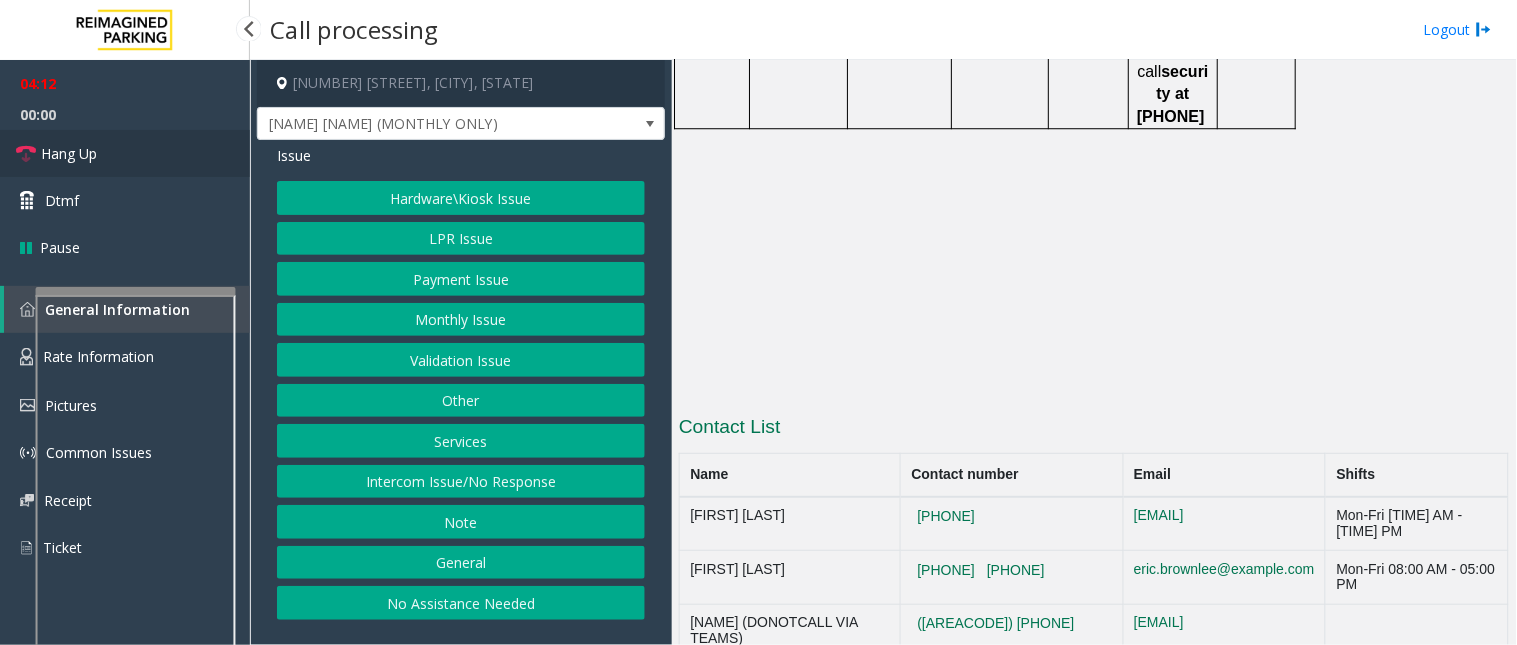 click on "Hang Up" at bounding box center (69, 153) 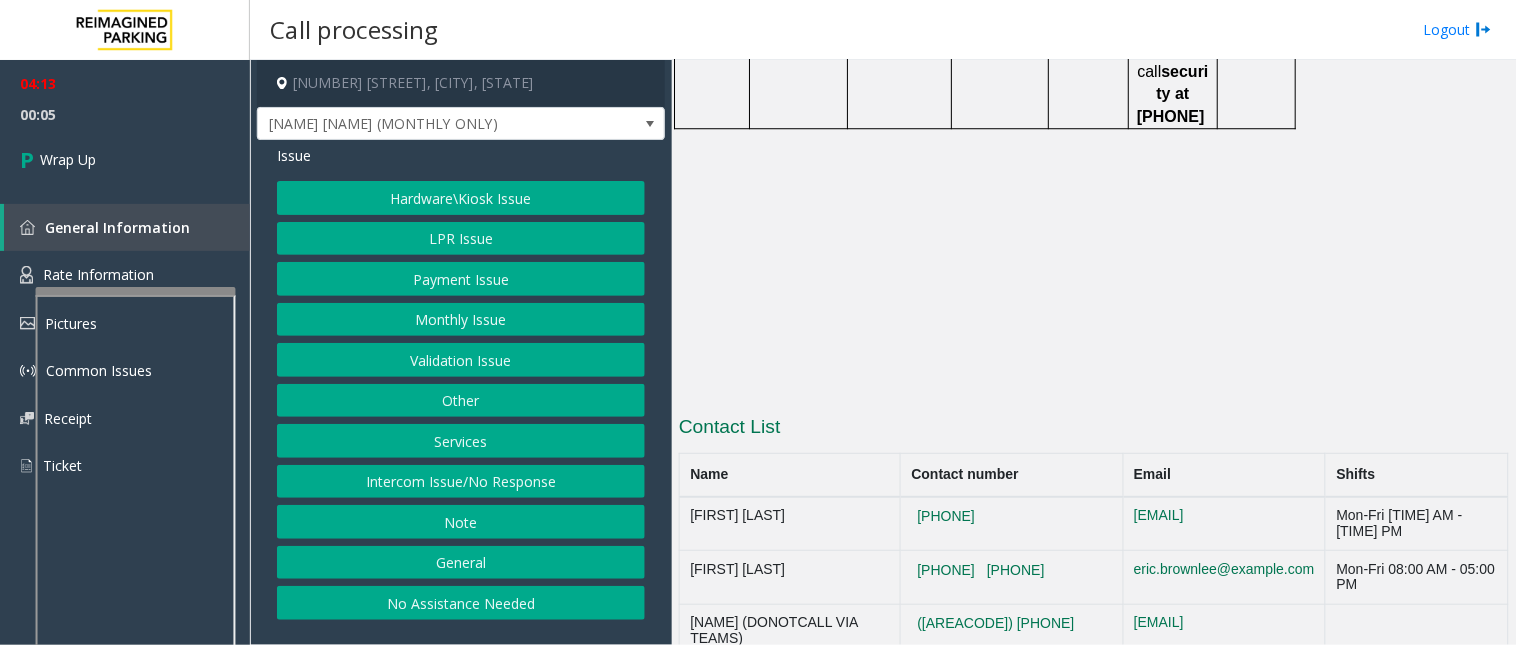 click on "Intercom Issue/No Response" 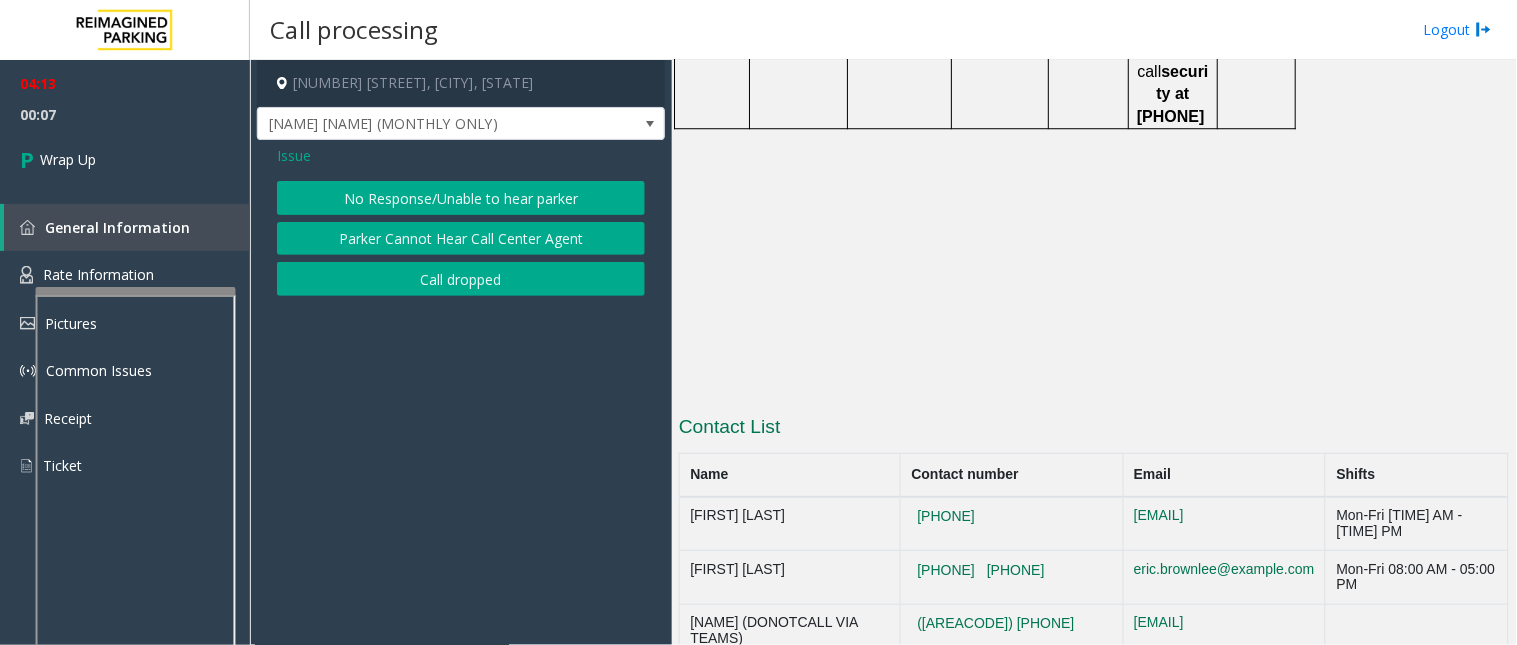 click on "Issue" 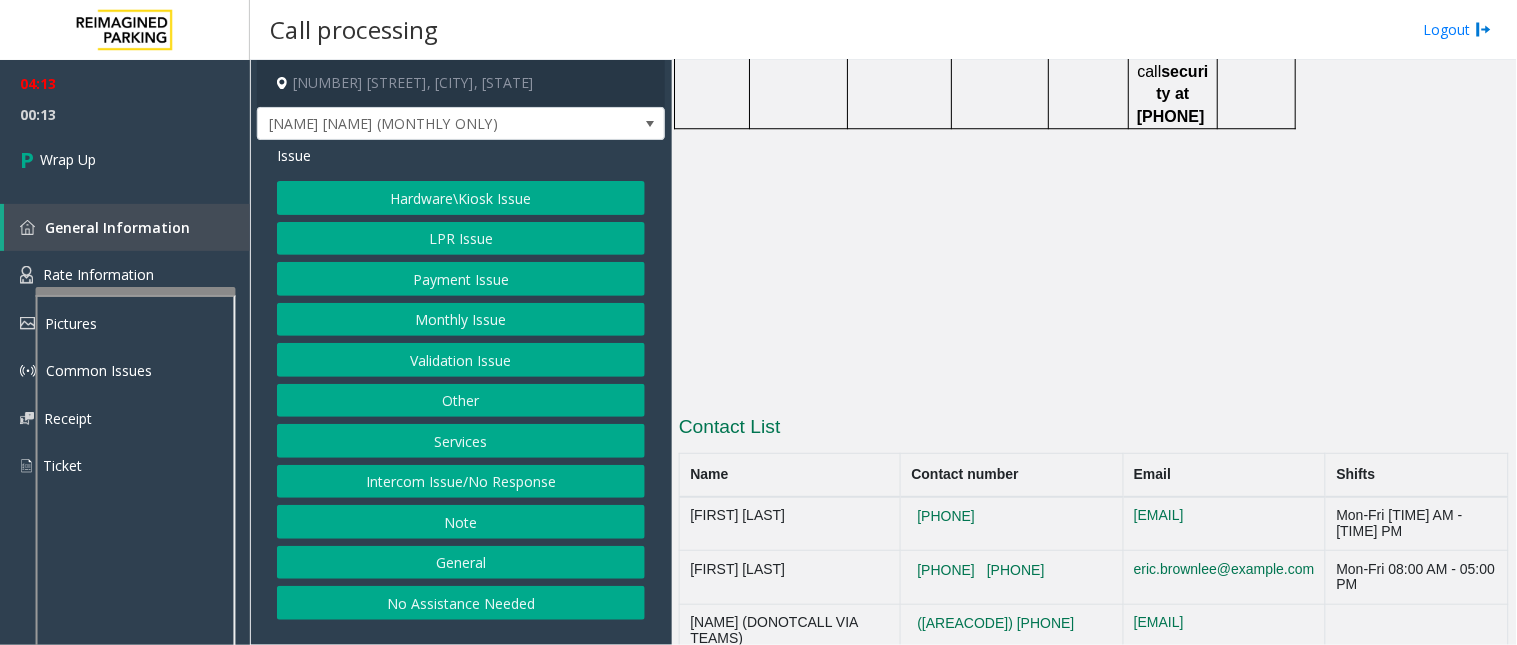 click on "LPR Issue" 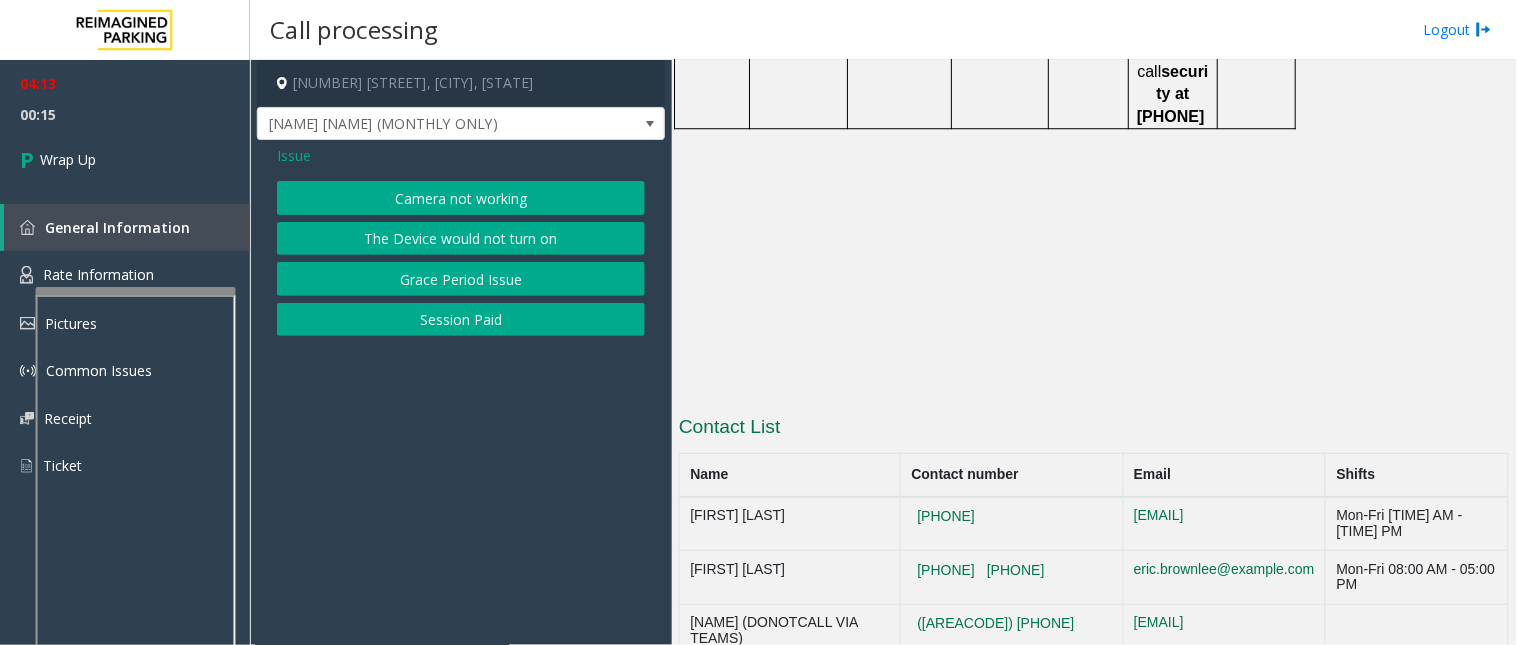 click on "Camera not working" 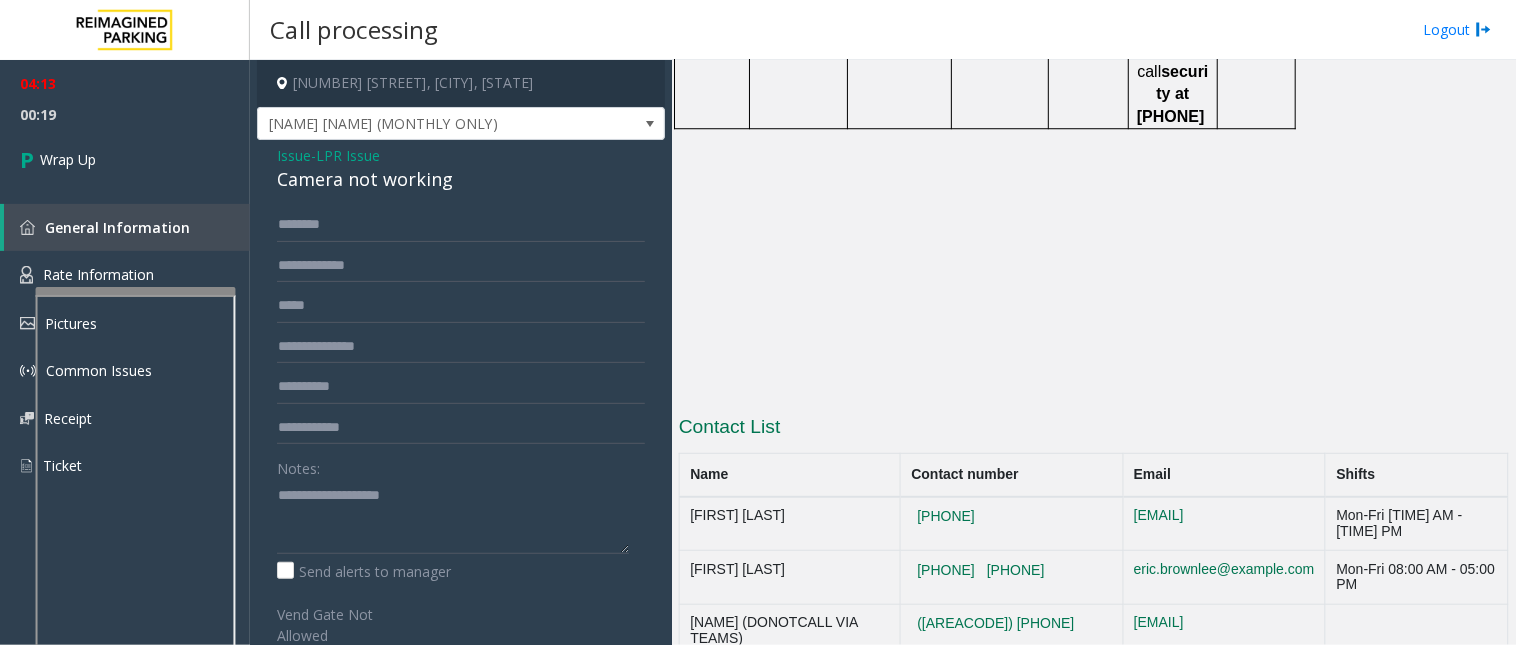 click on "Camera not working" 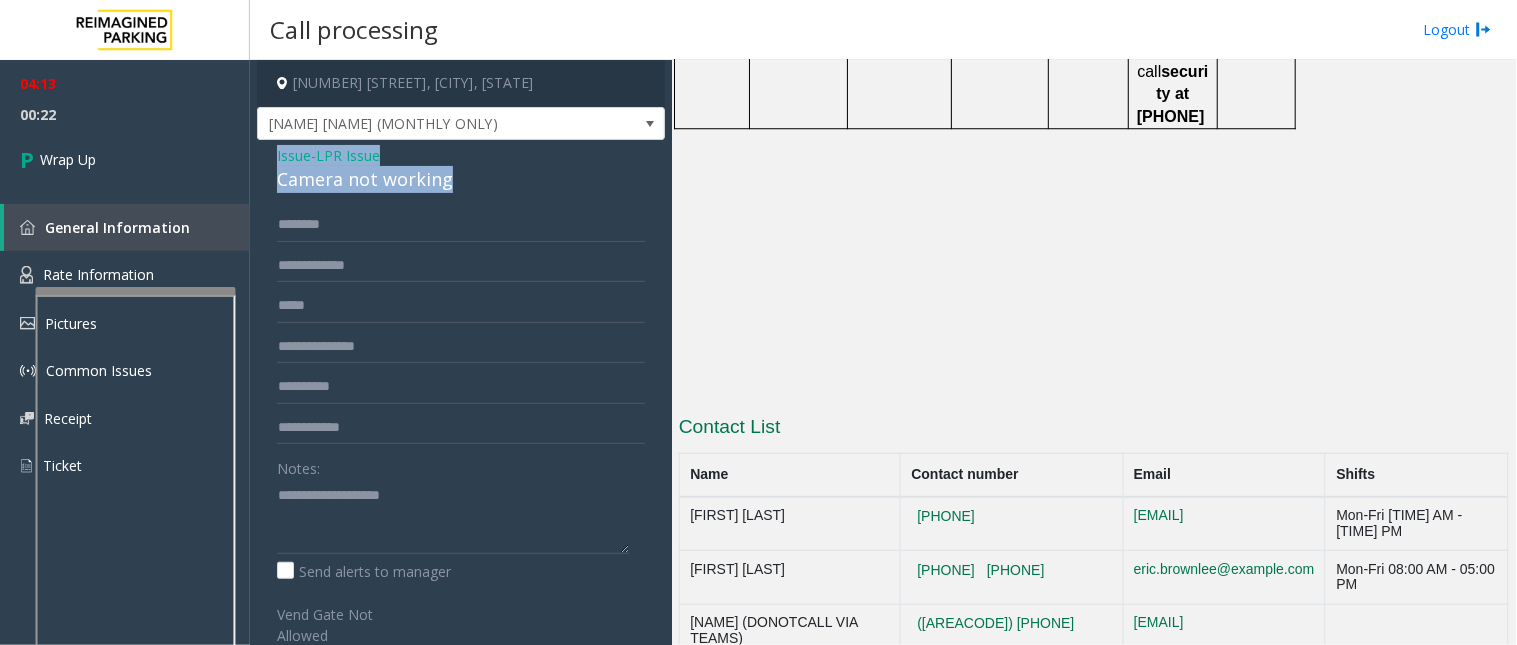 drag, startPoint x: 277, startPoint y: 151, endPoint x: 475, endPoint y: 194, distance: 202.6154 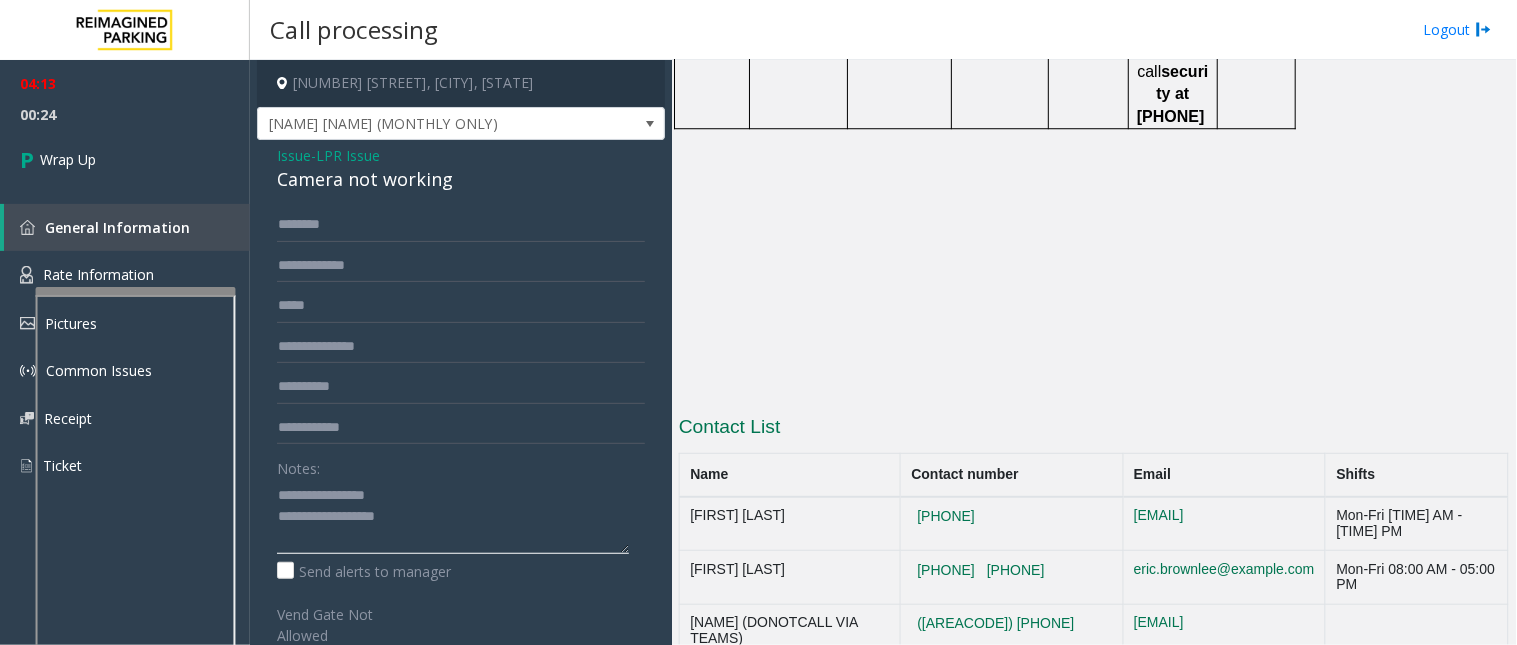 click 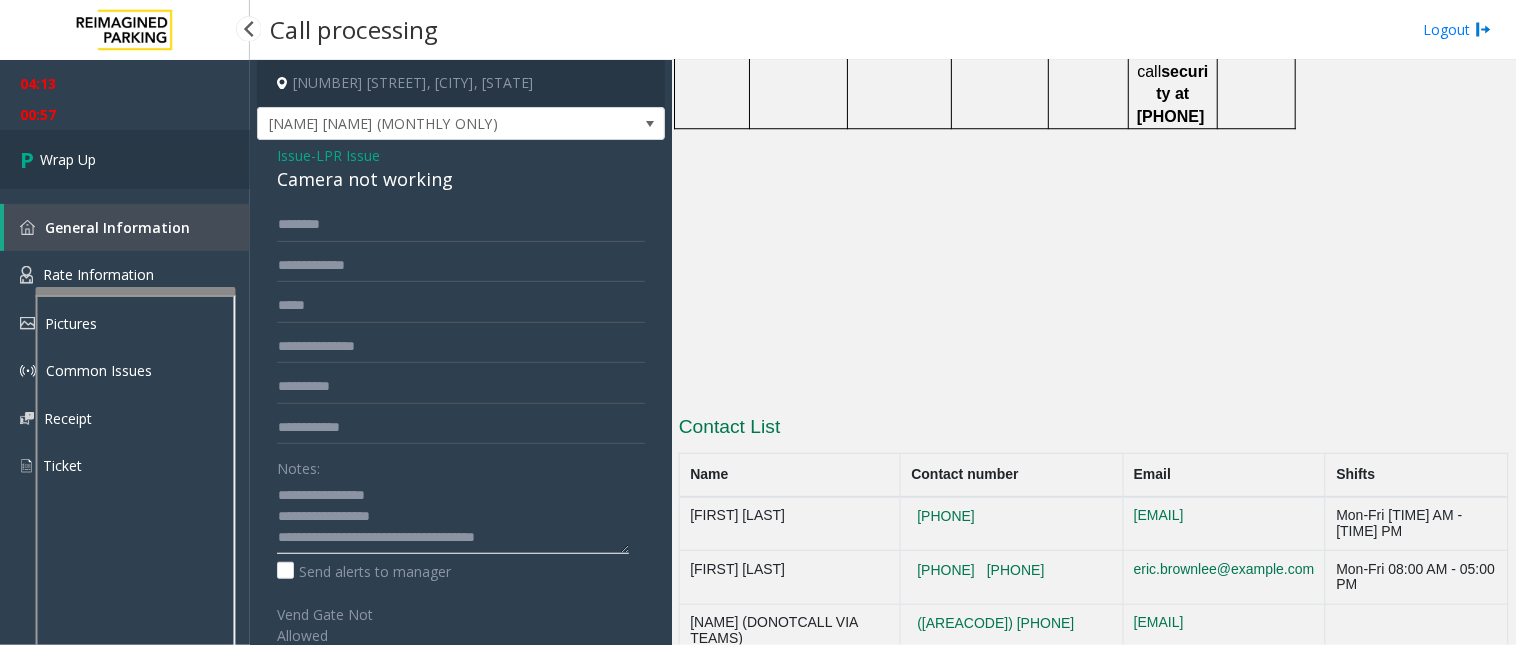 type on "**********" 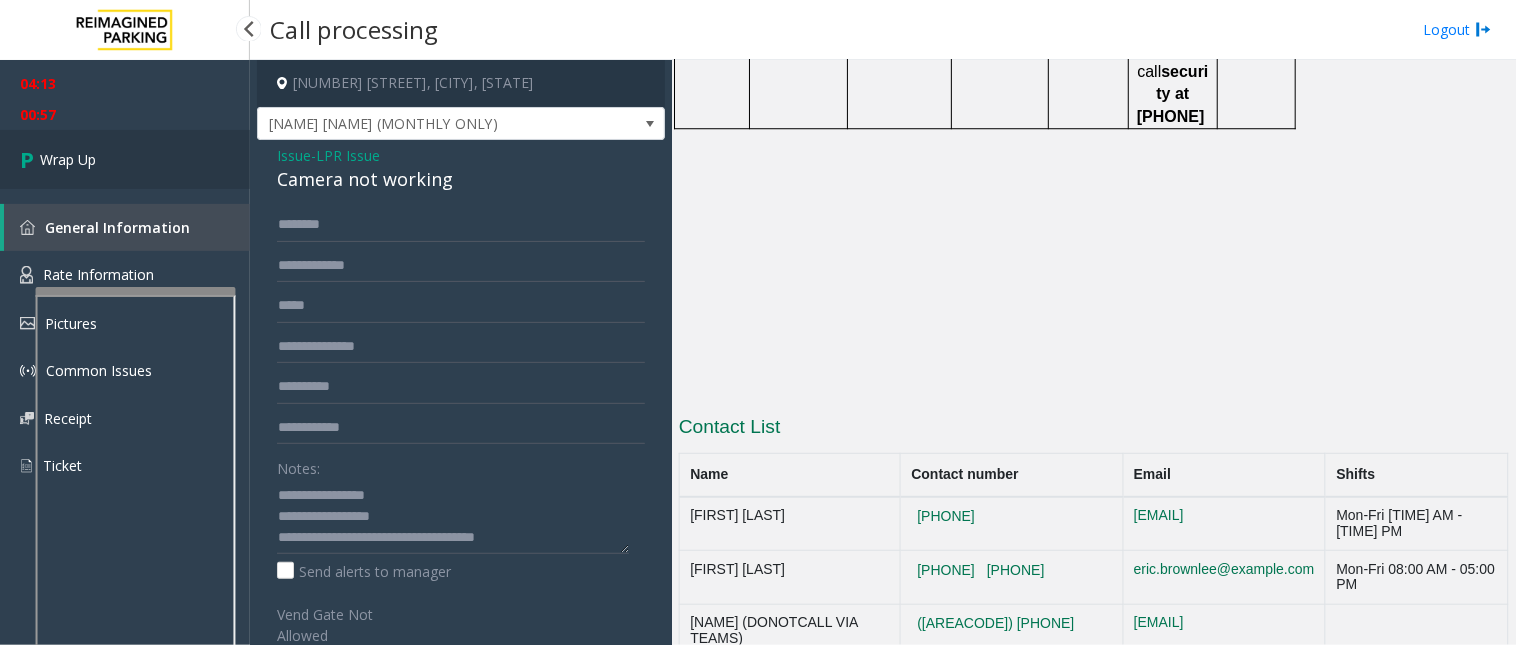 click on "Wrap Up" at bounding box center (68, 159) 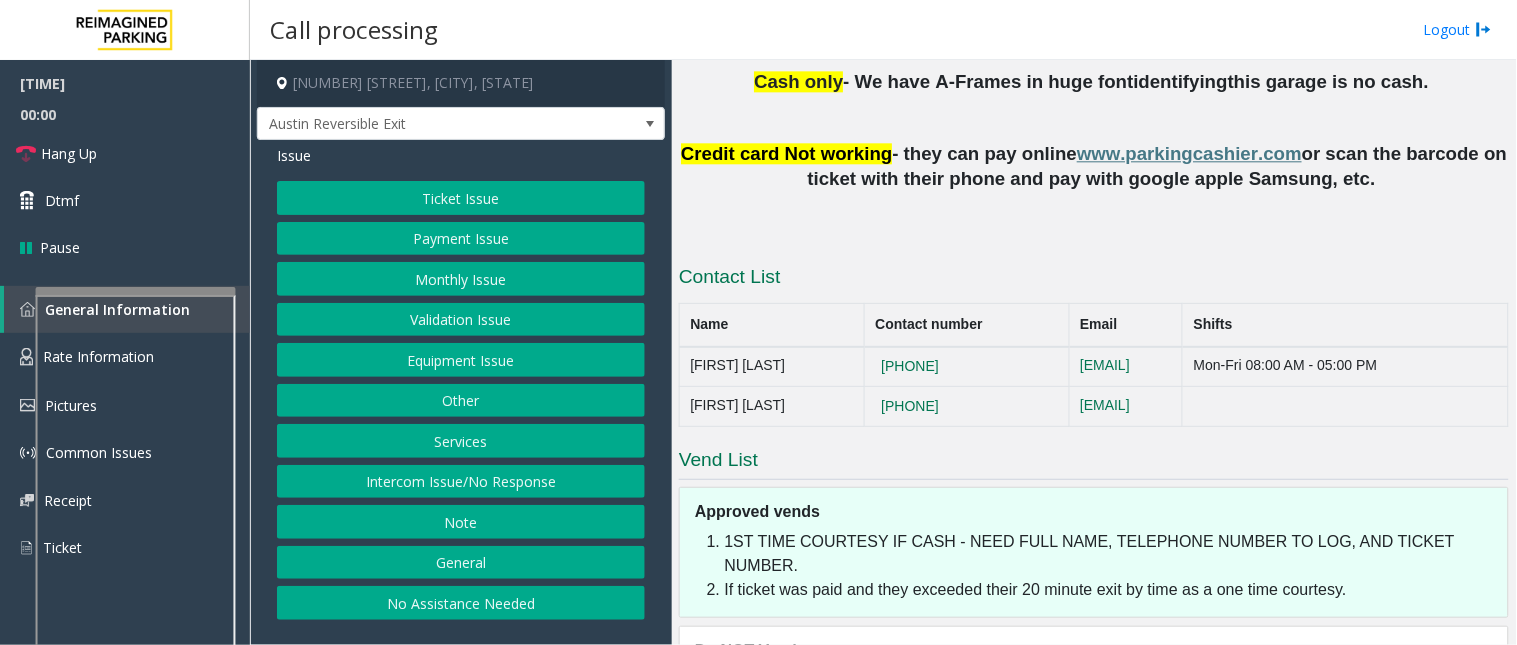 scroll, scrollTop: 1272, scrollLeft: 0, axis: vertical 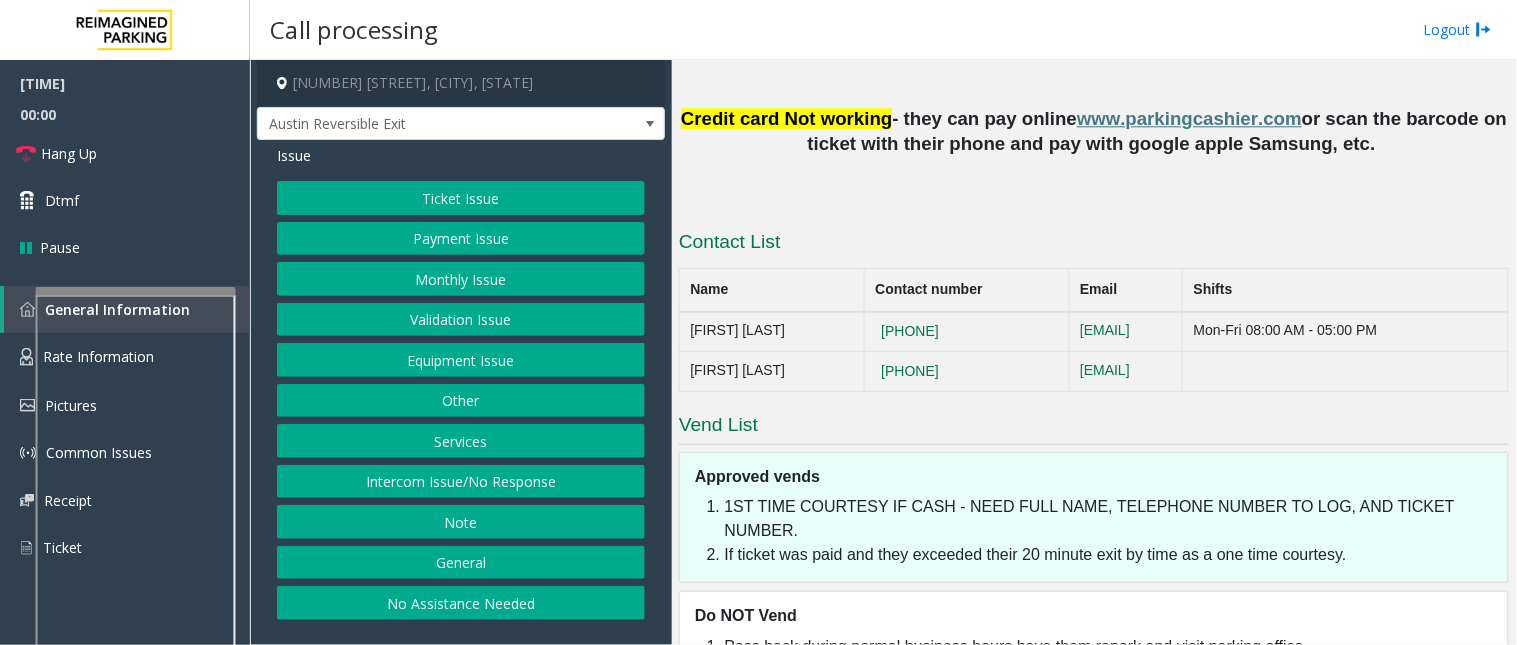 click on "Ticket Issue" 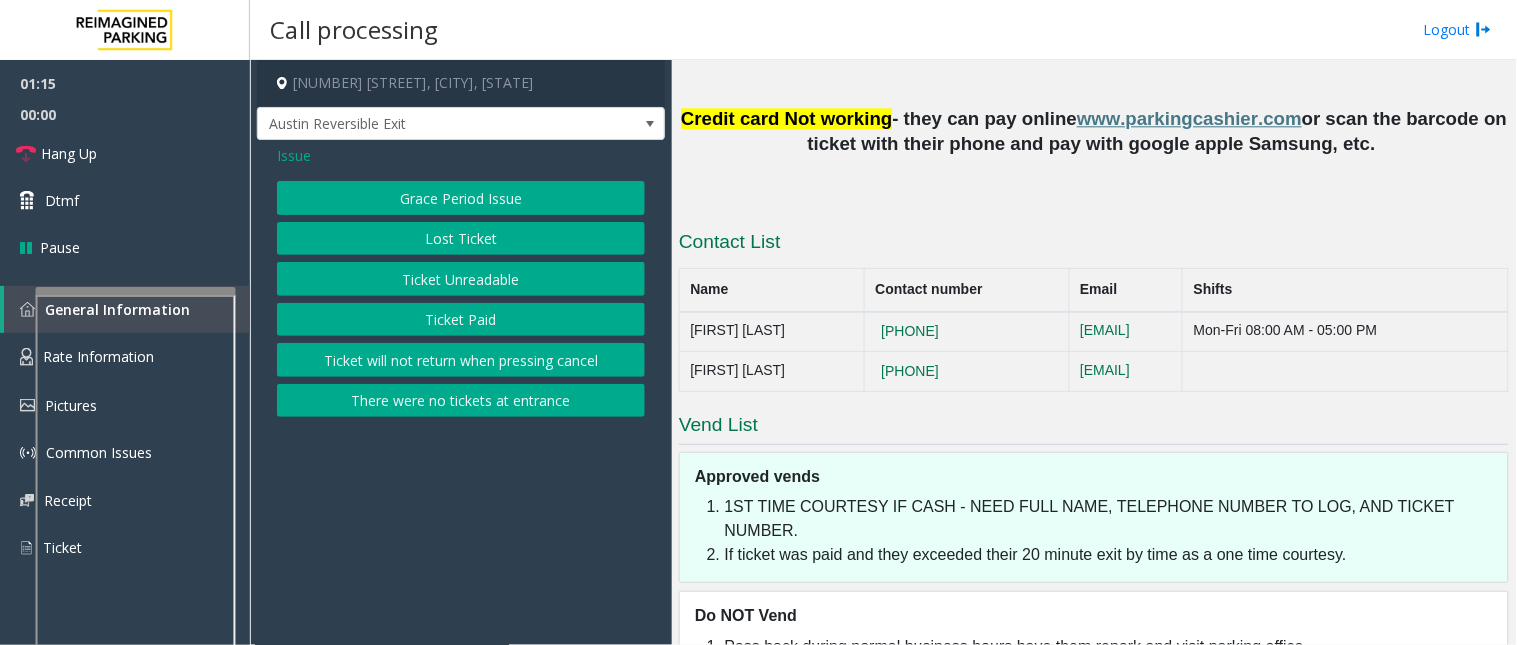 click on "Ticket Unreadable" 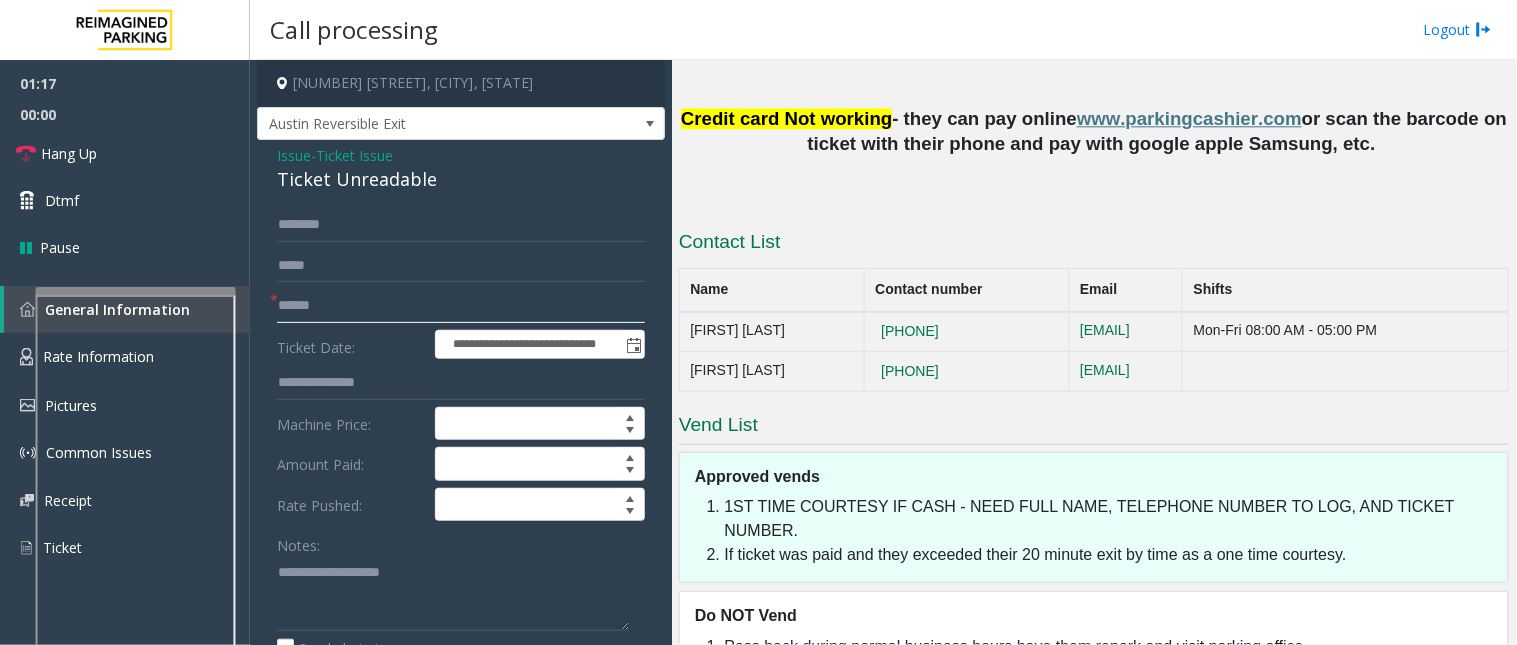 click 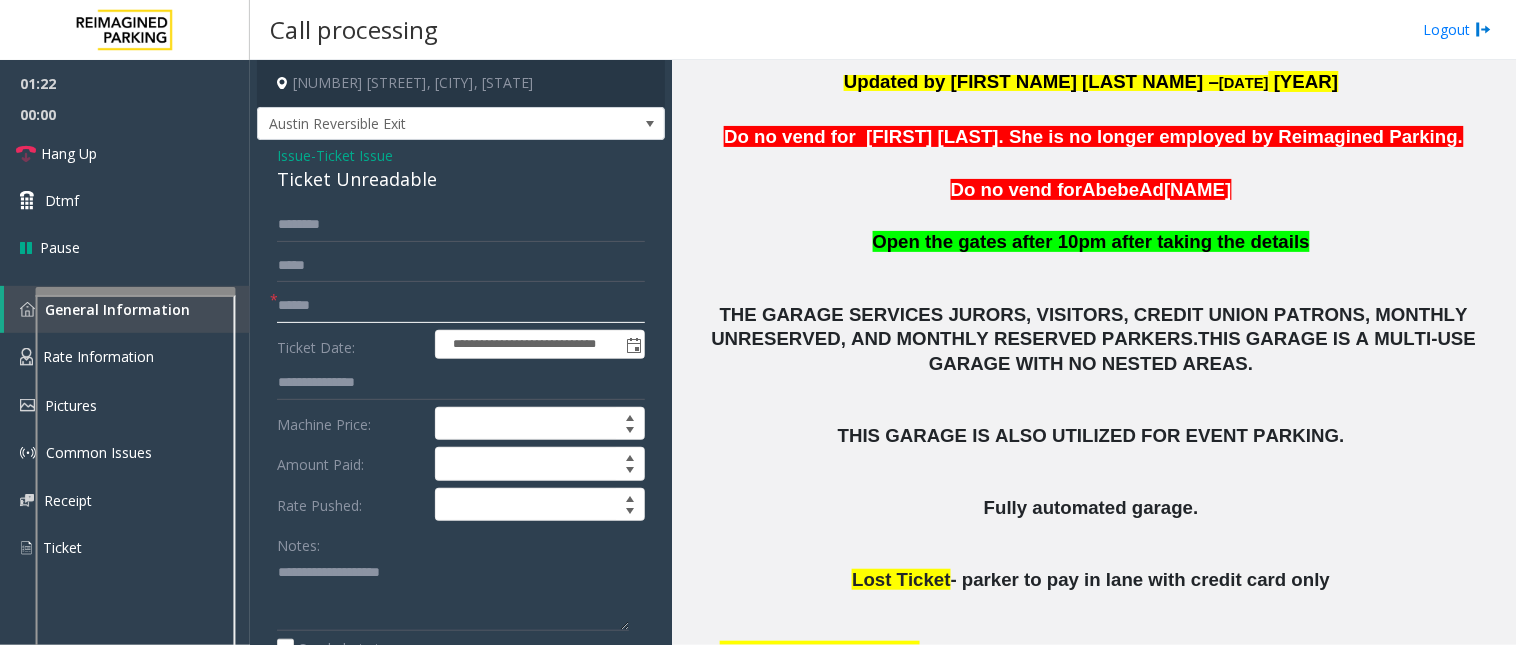 scroll, scrollTop: 494, scrollLeft: 0, axis: vertical 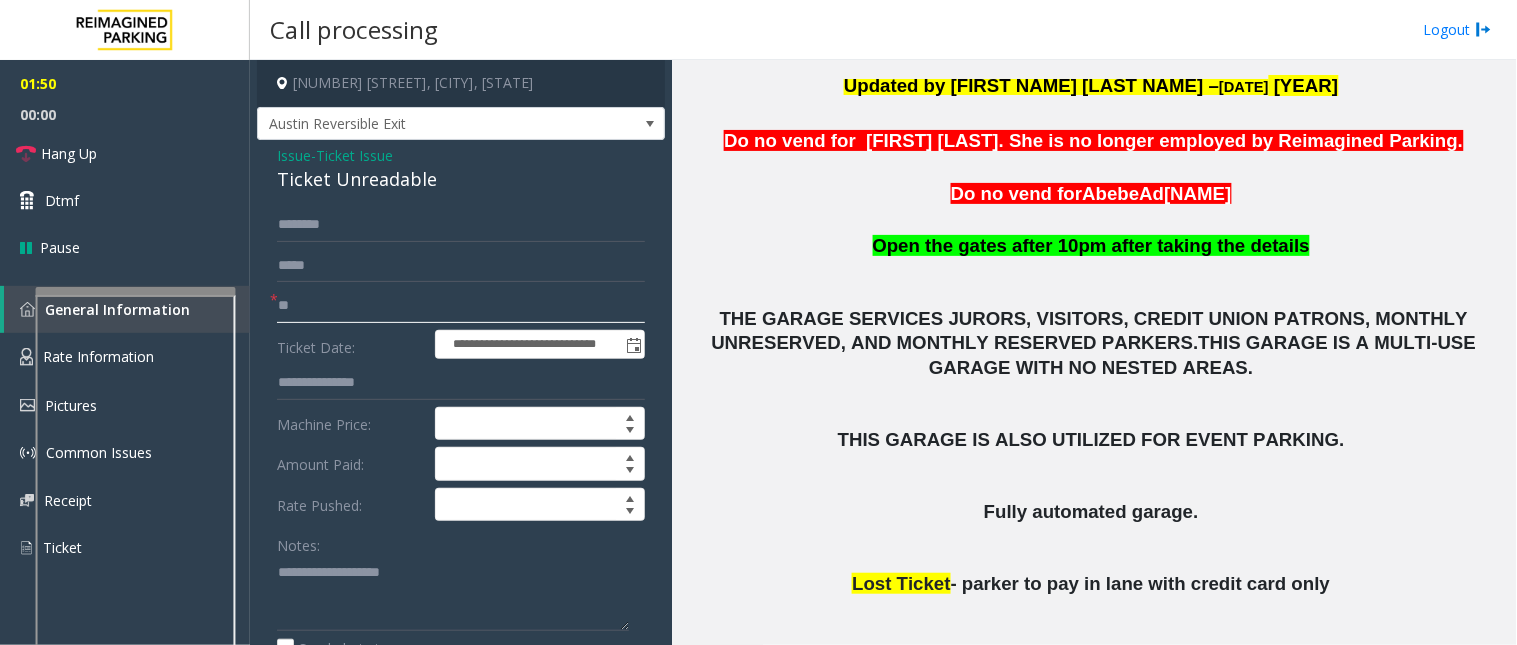 type on "*" 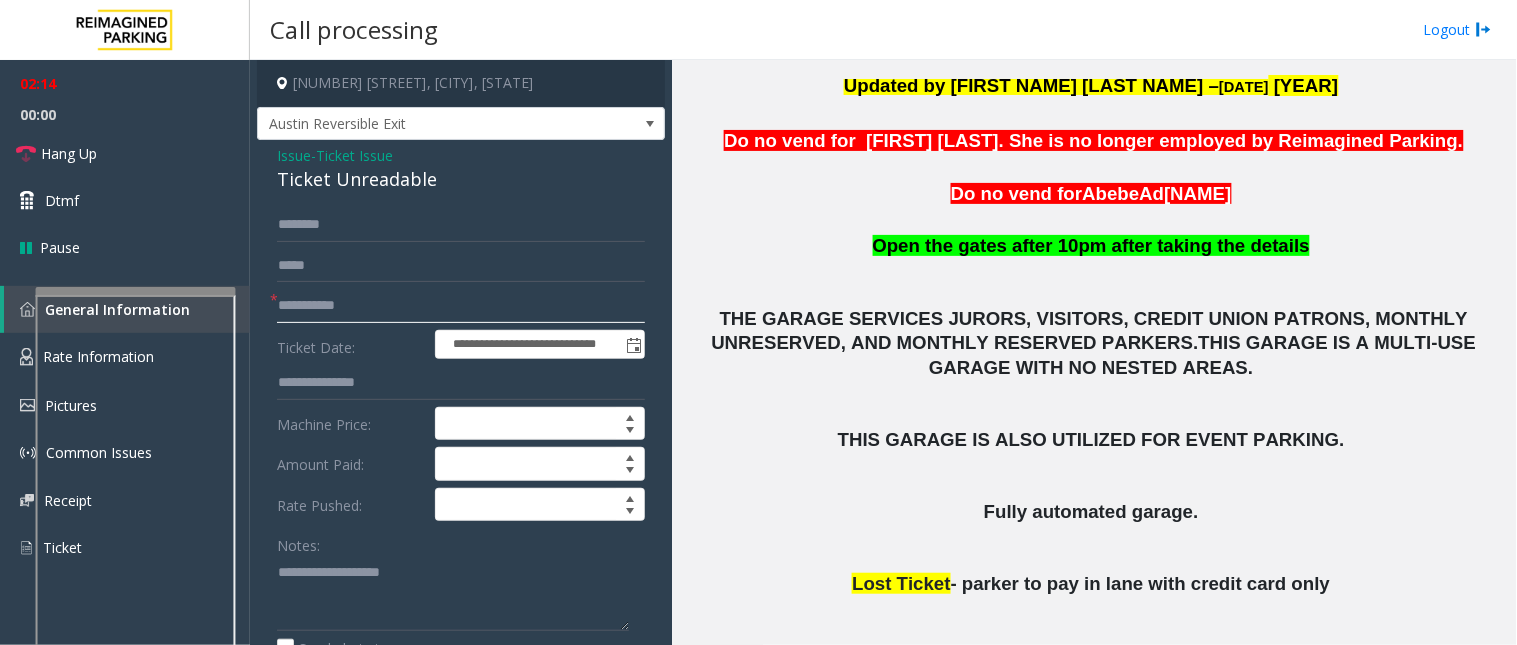 click on "**********" 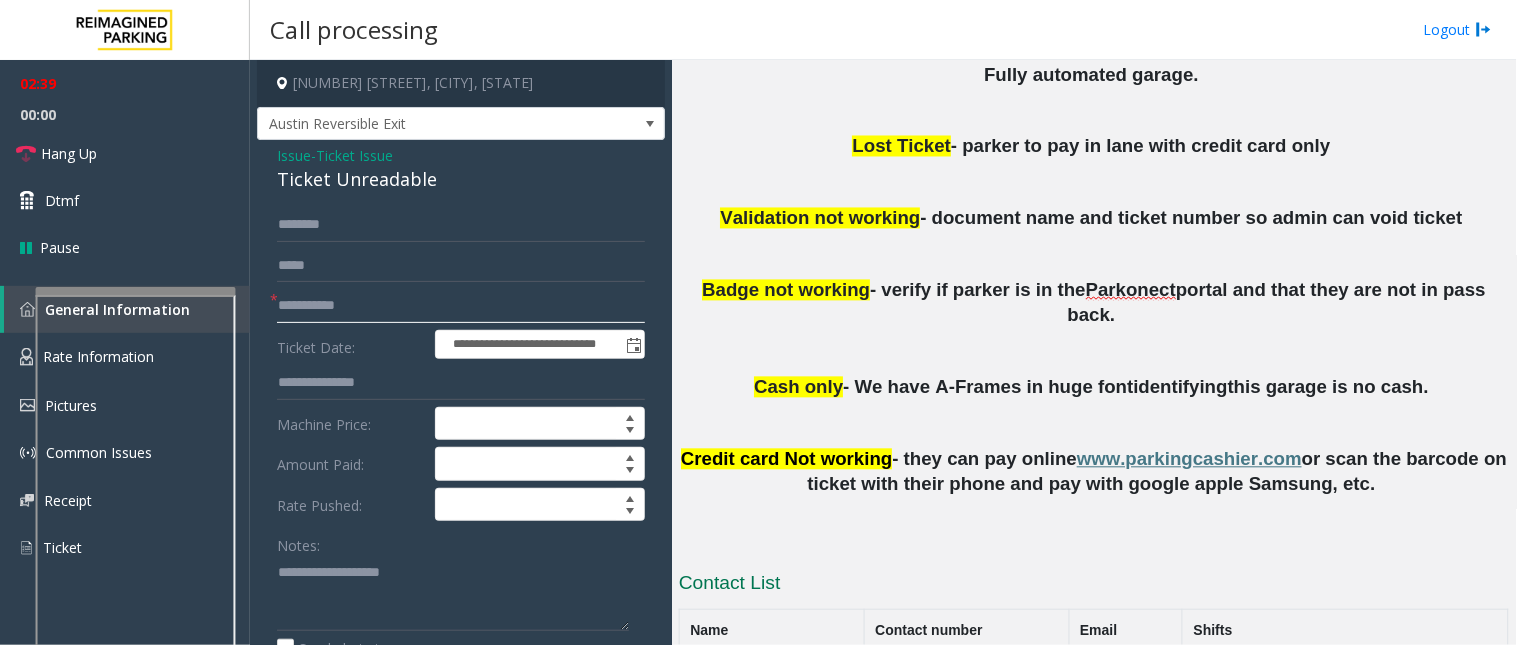scroll, scrollTop: 938, scrollLeft: 0, axis: vertical 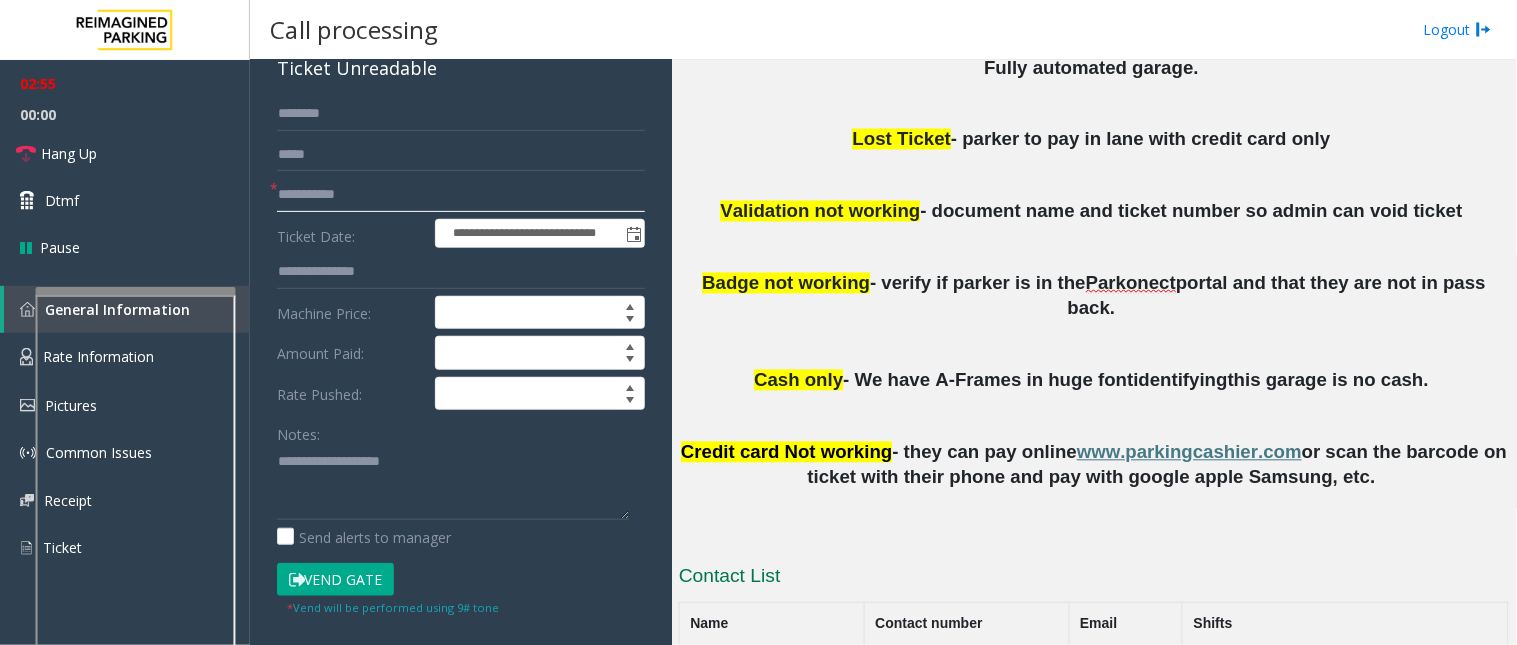 type on "**********" 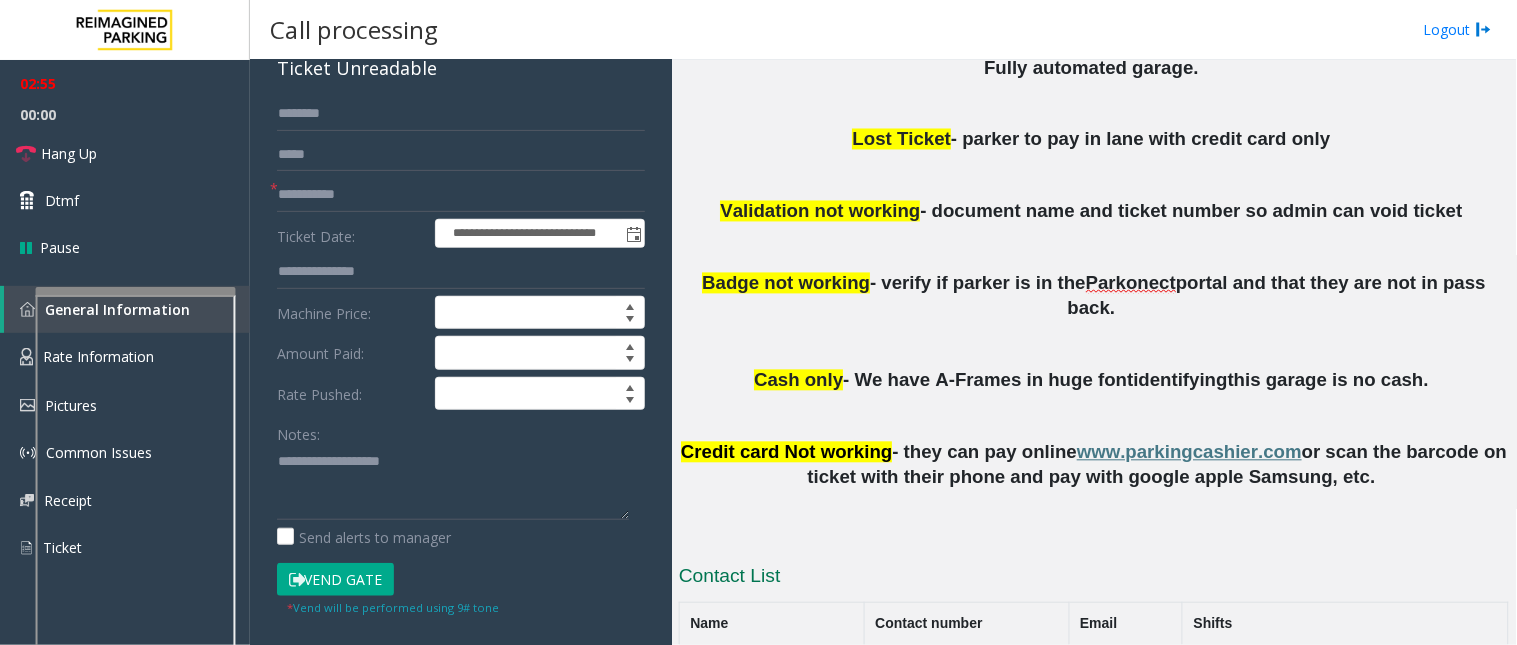 click on "Vend Gate" 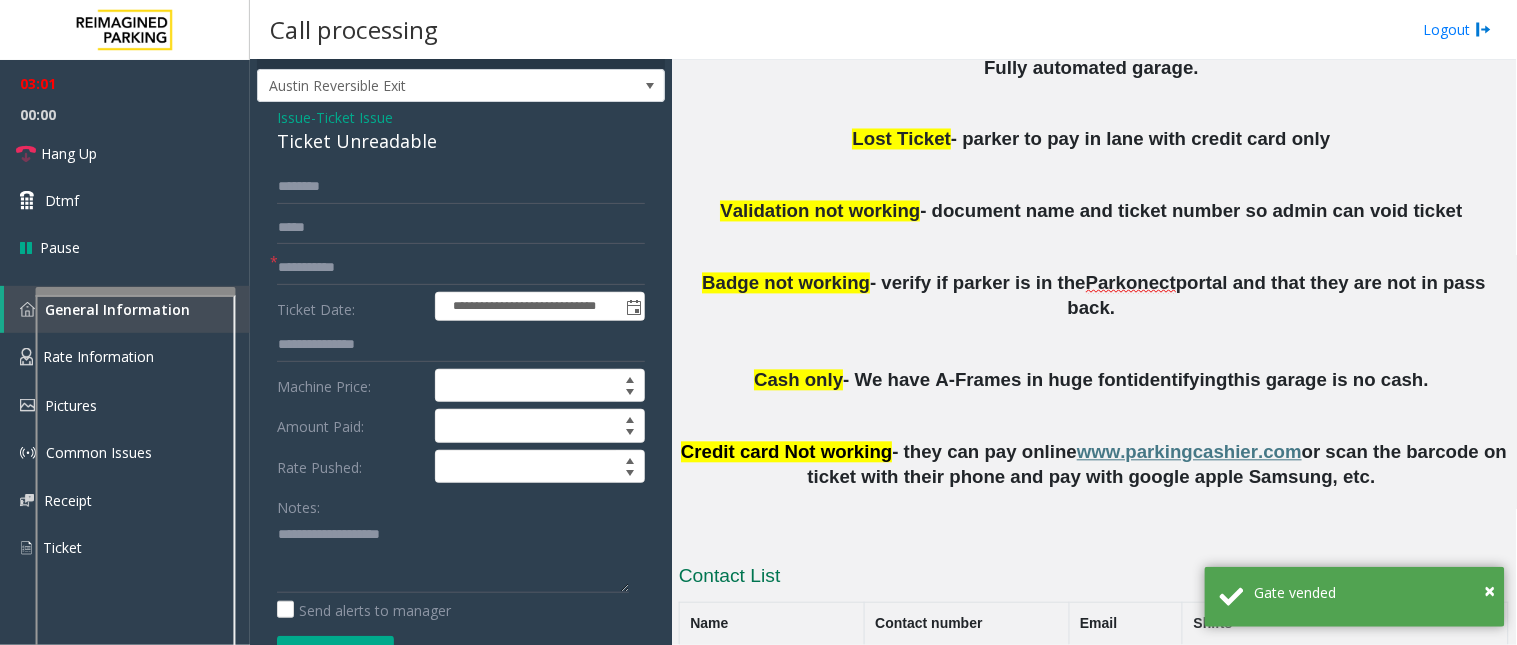 scroll, scrollTop: 0, scrollLeft: 0, axis: both 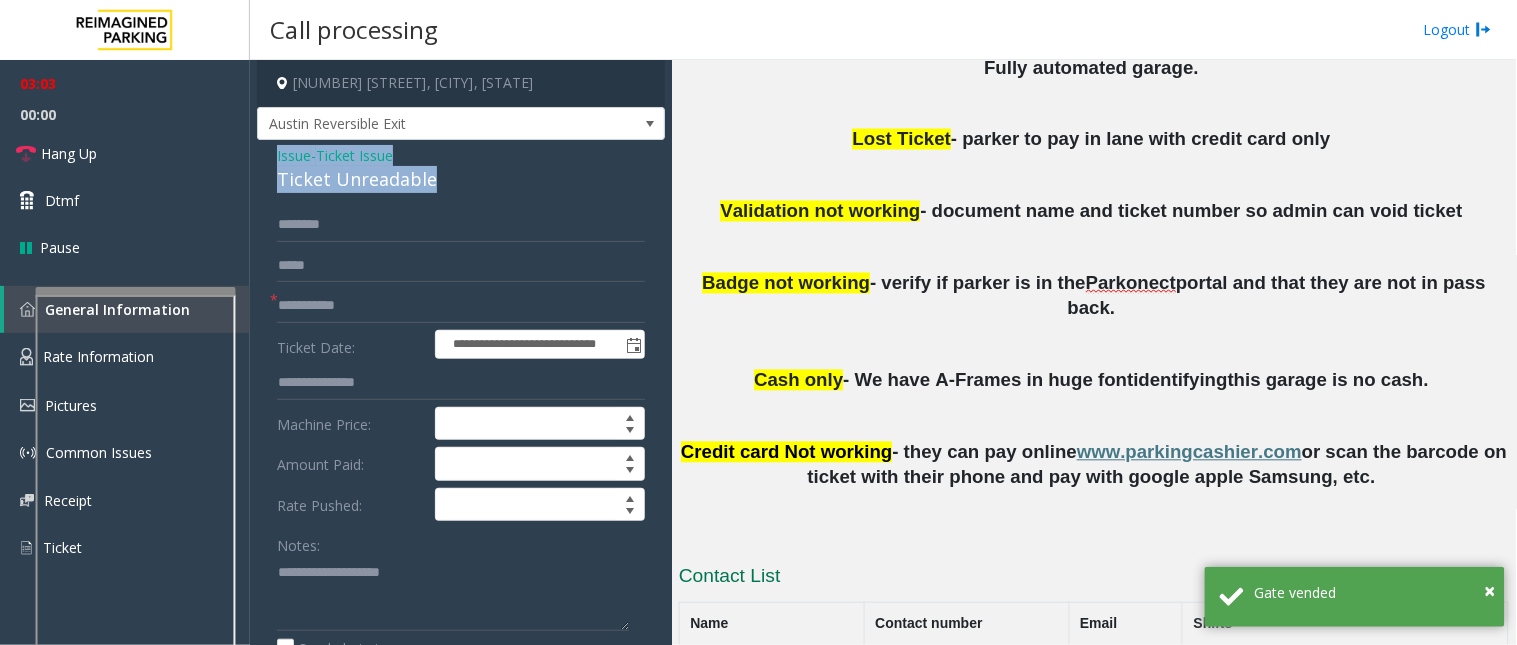 drag, startPoint x: 276, startPoint y: 145, endPoint x: 431, endPoint y: 180, distance: 158.90248 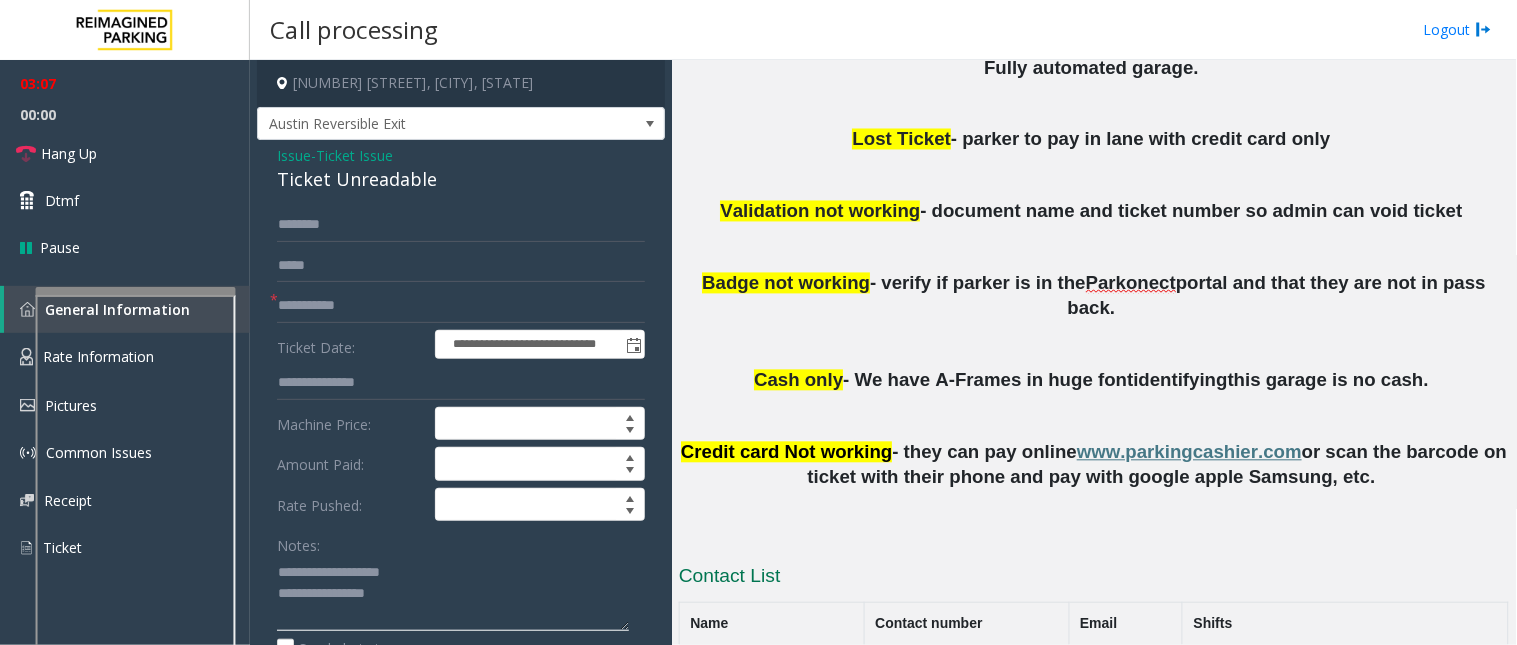 click 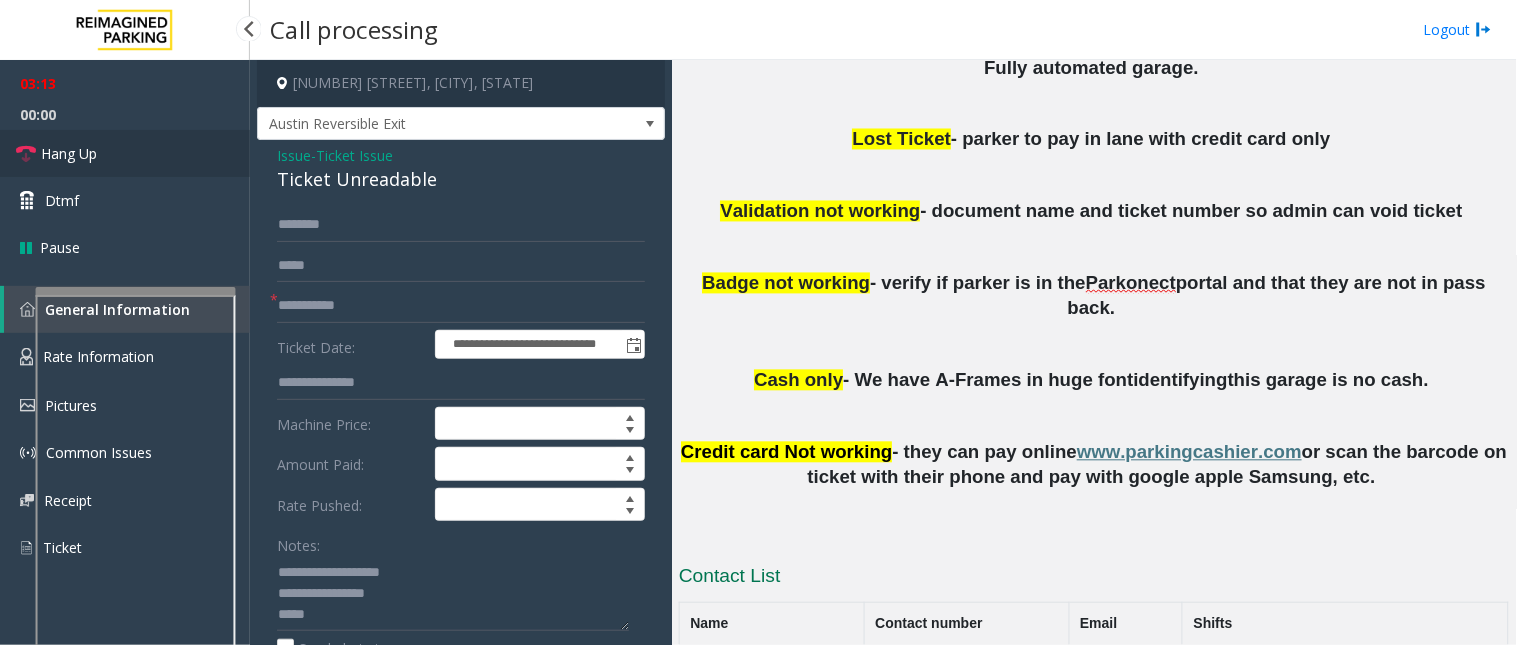 click on "Hang Up" at bounding box center [69, 153] 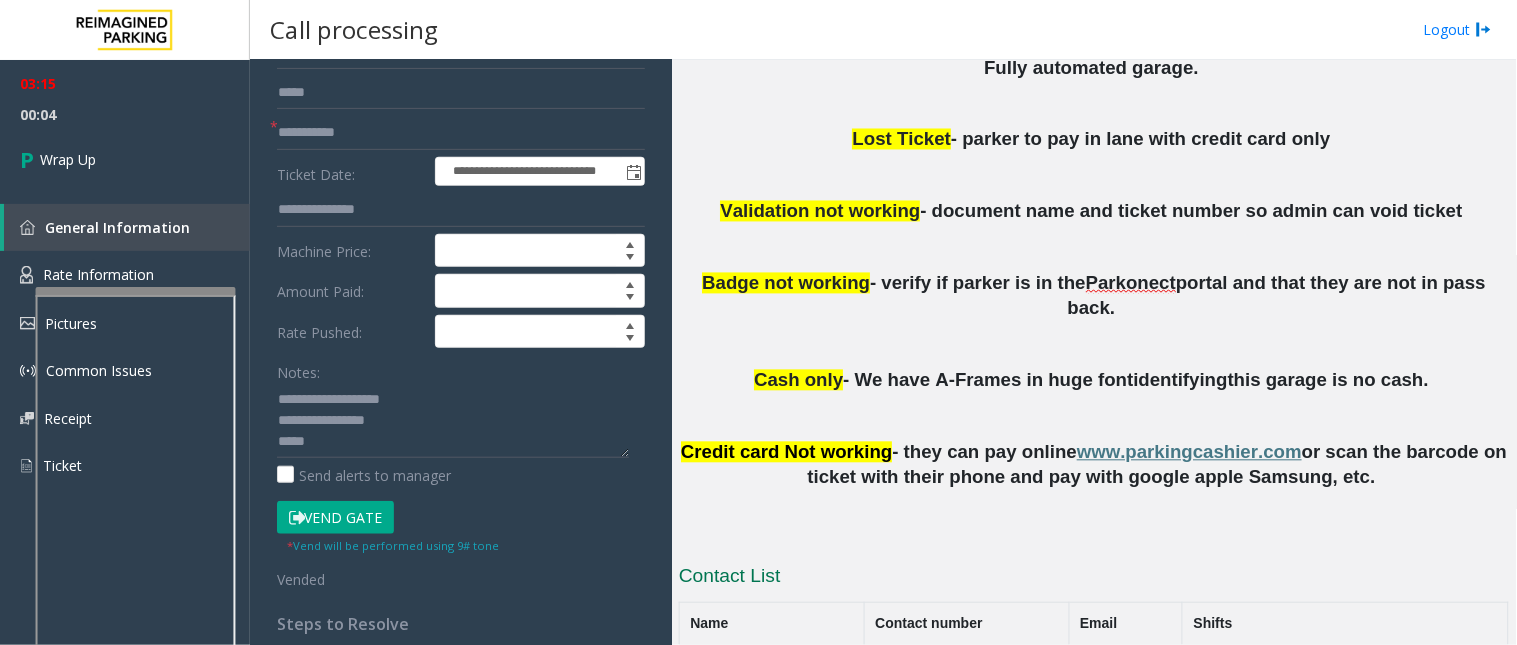 scroll, scrollTop: 222, scrollLeft: 0, axis: vertical 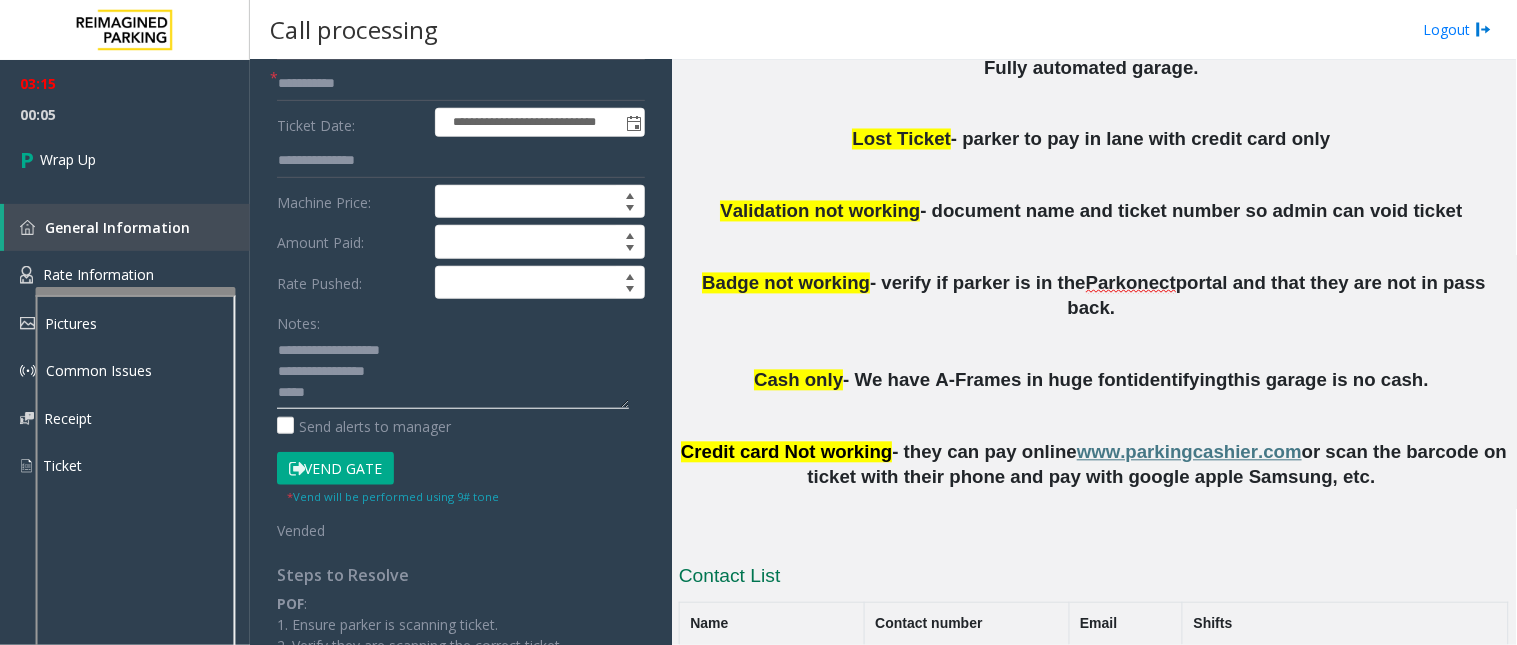 click 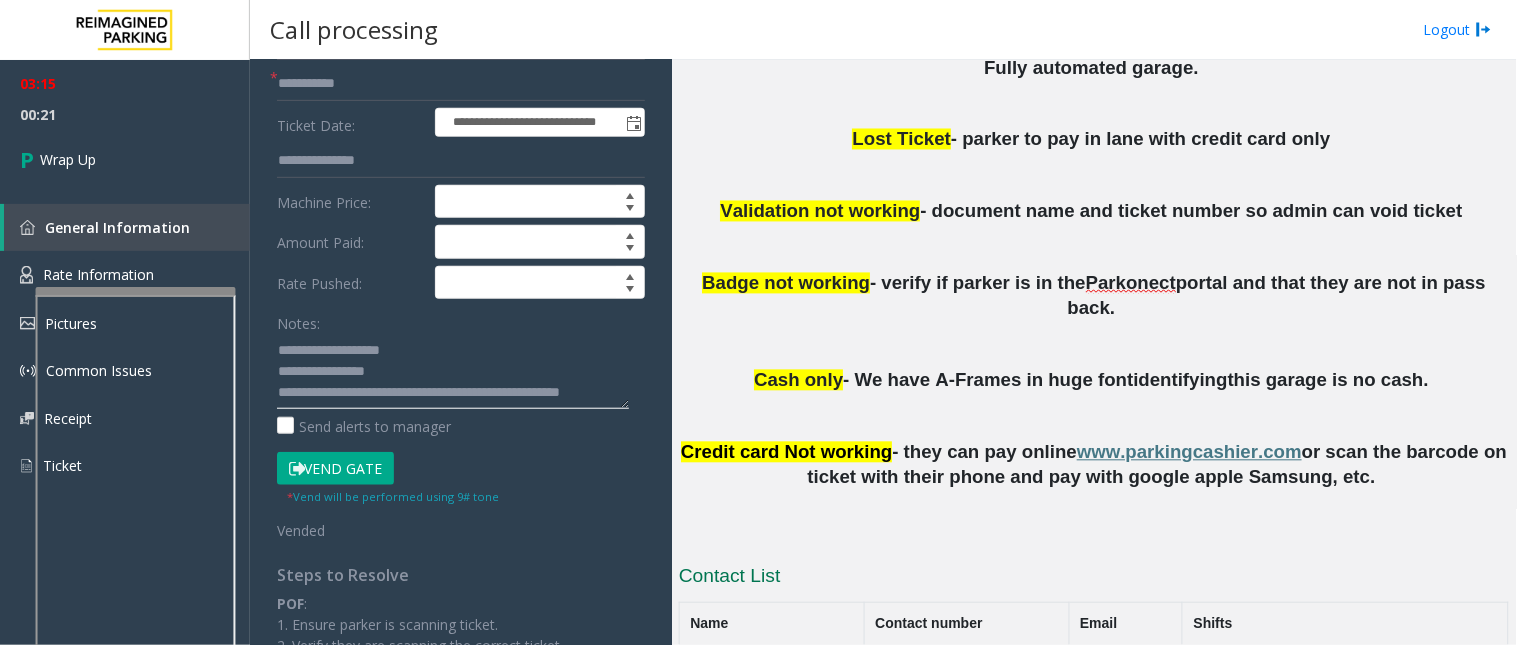 scroll, scrollTop: 14, scrollLeft: 0, axis: vertical 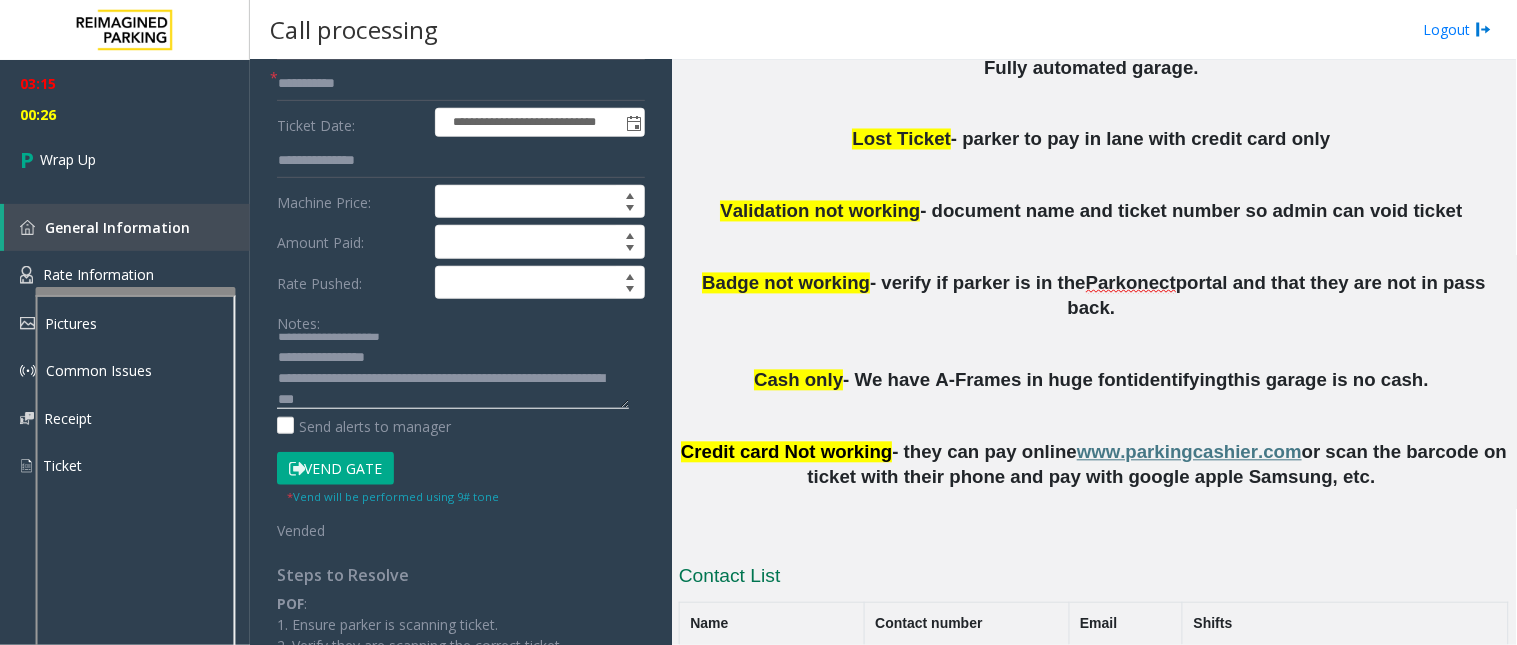 click 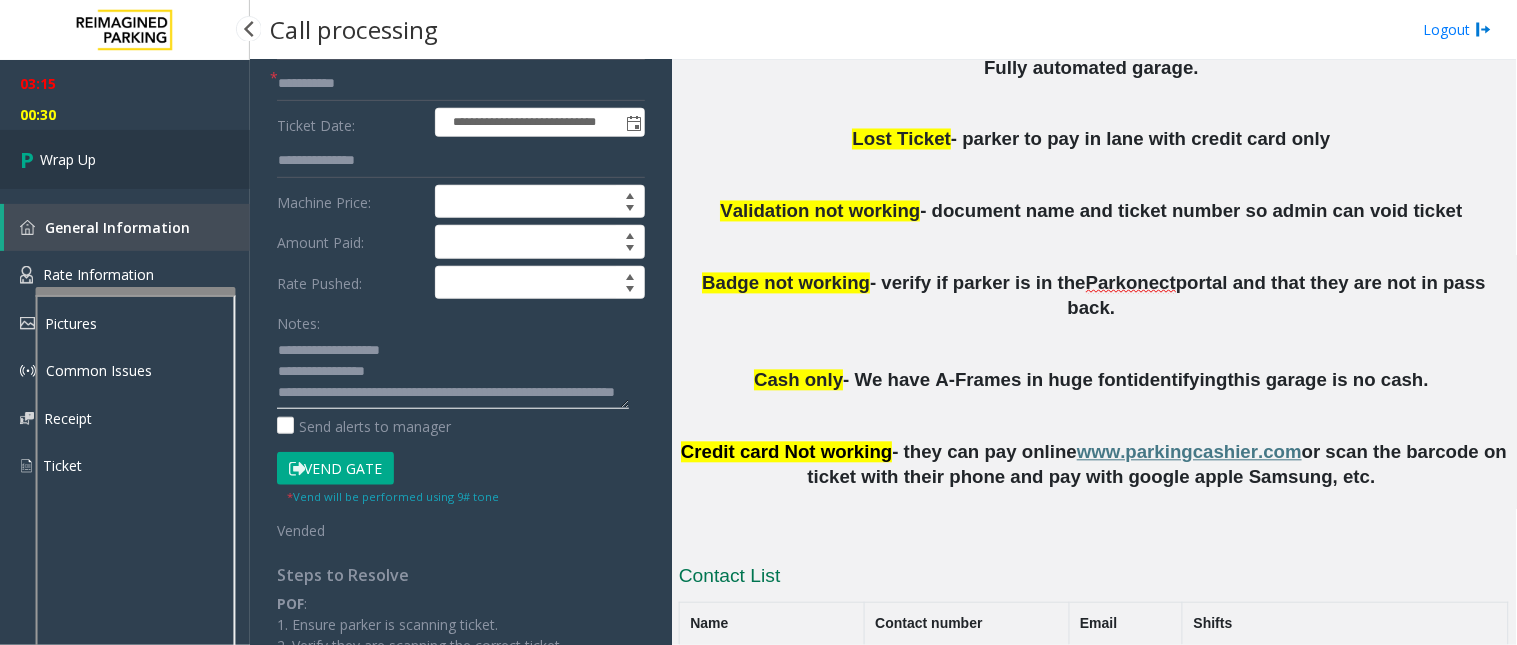 type on "**********" 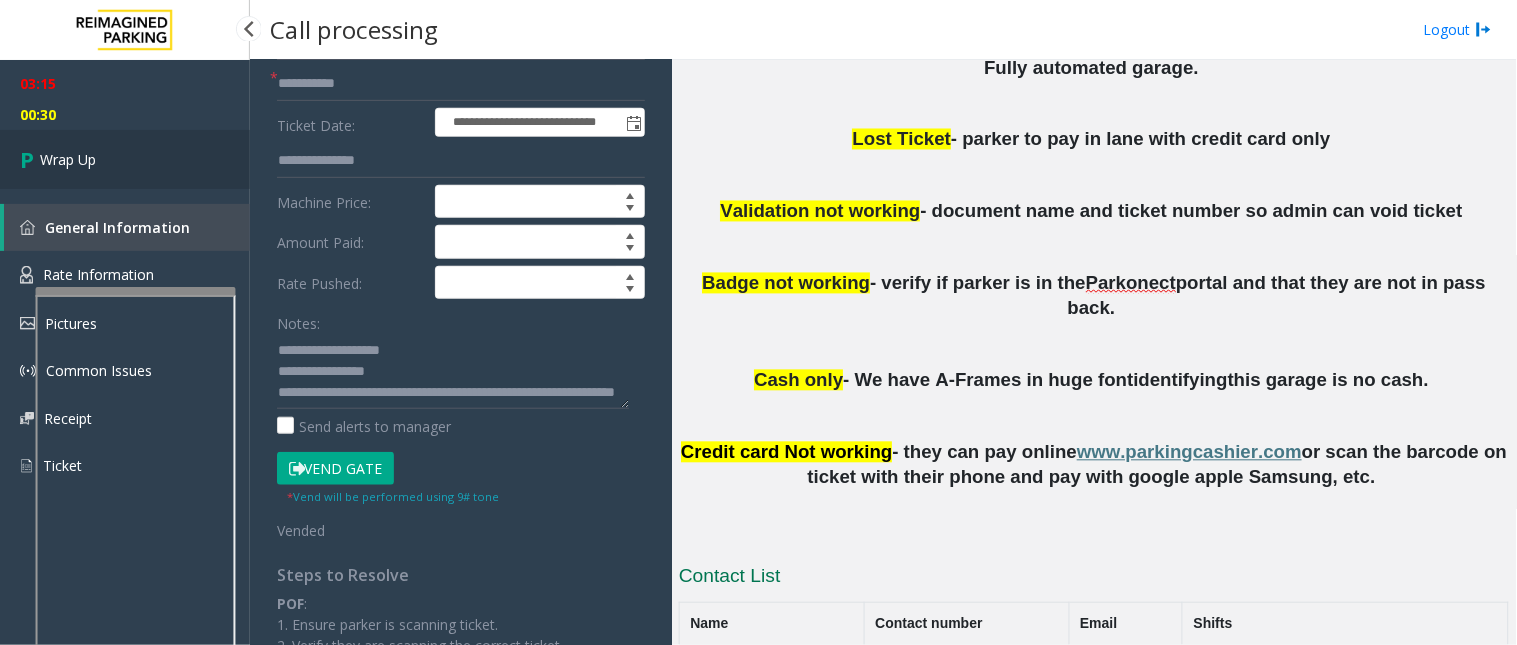 click on "Wrap Up" at bounding box center [125, 159] 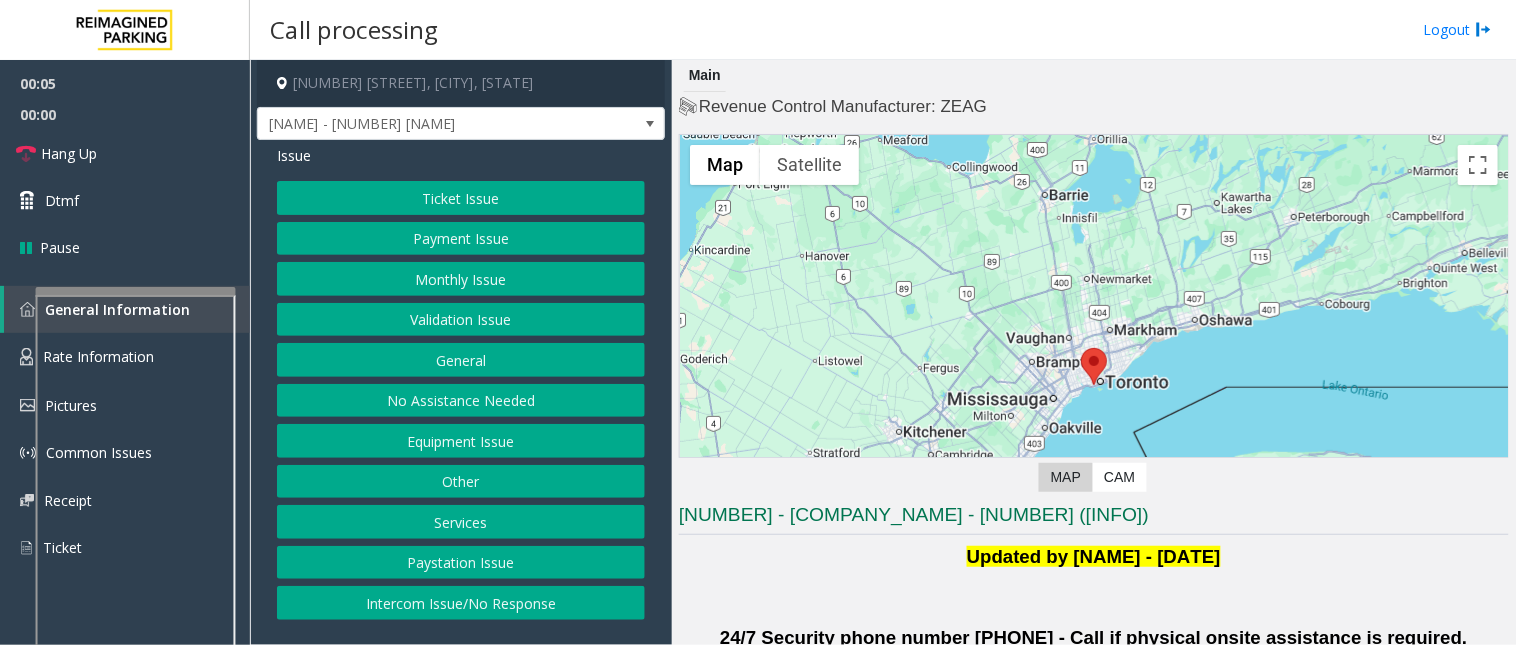 click on "Validation Issue" 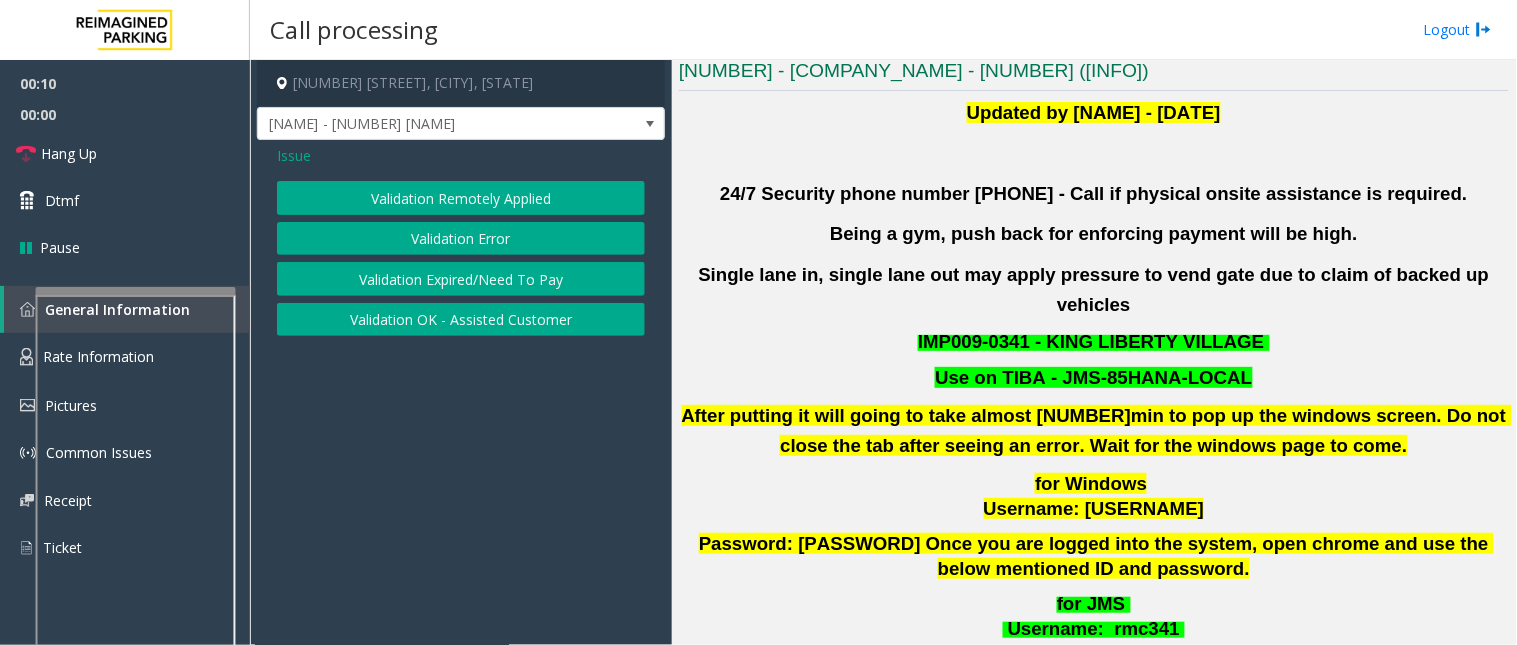 scroll, scrollTop: 555, scrollLeft: 0, axis: vertical 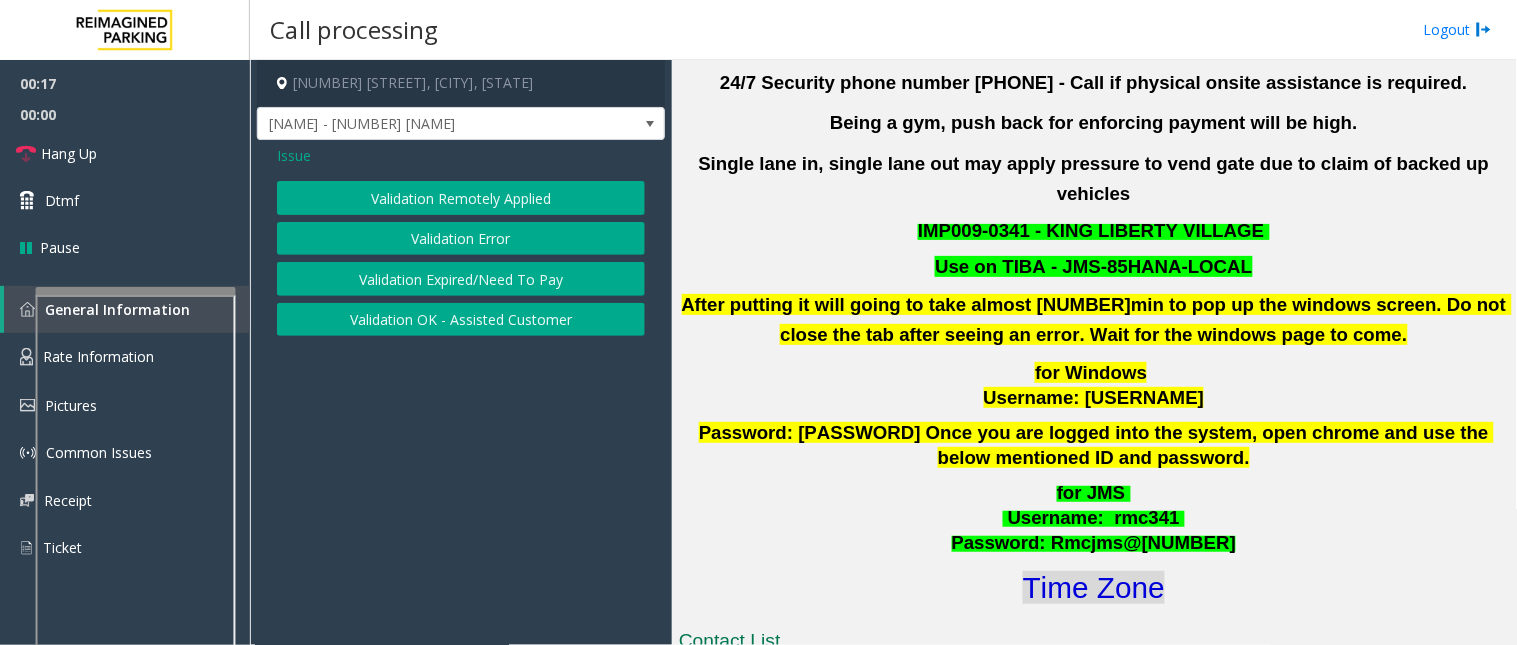 click on "Time Zone" 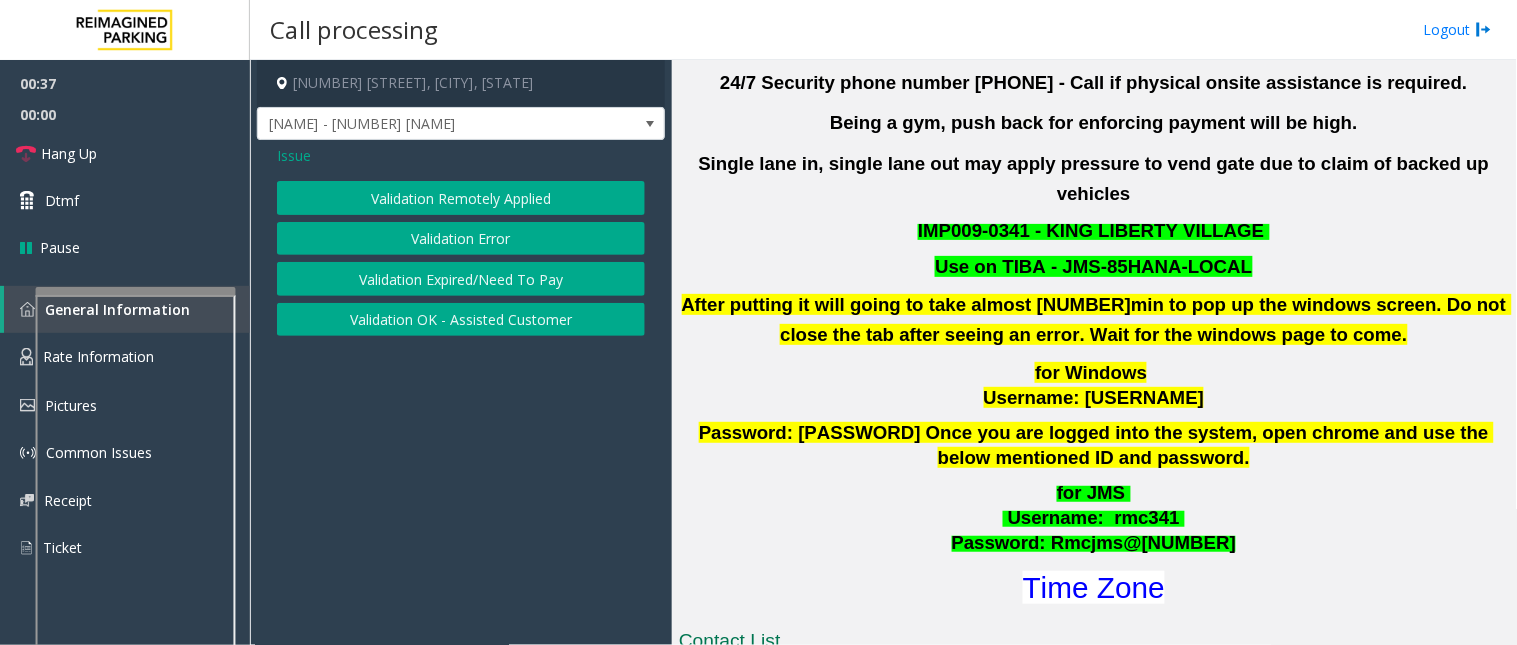 click on "Issue" 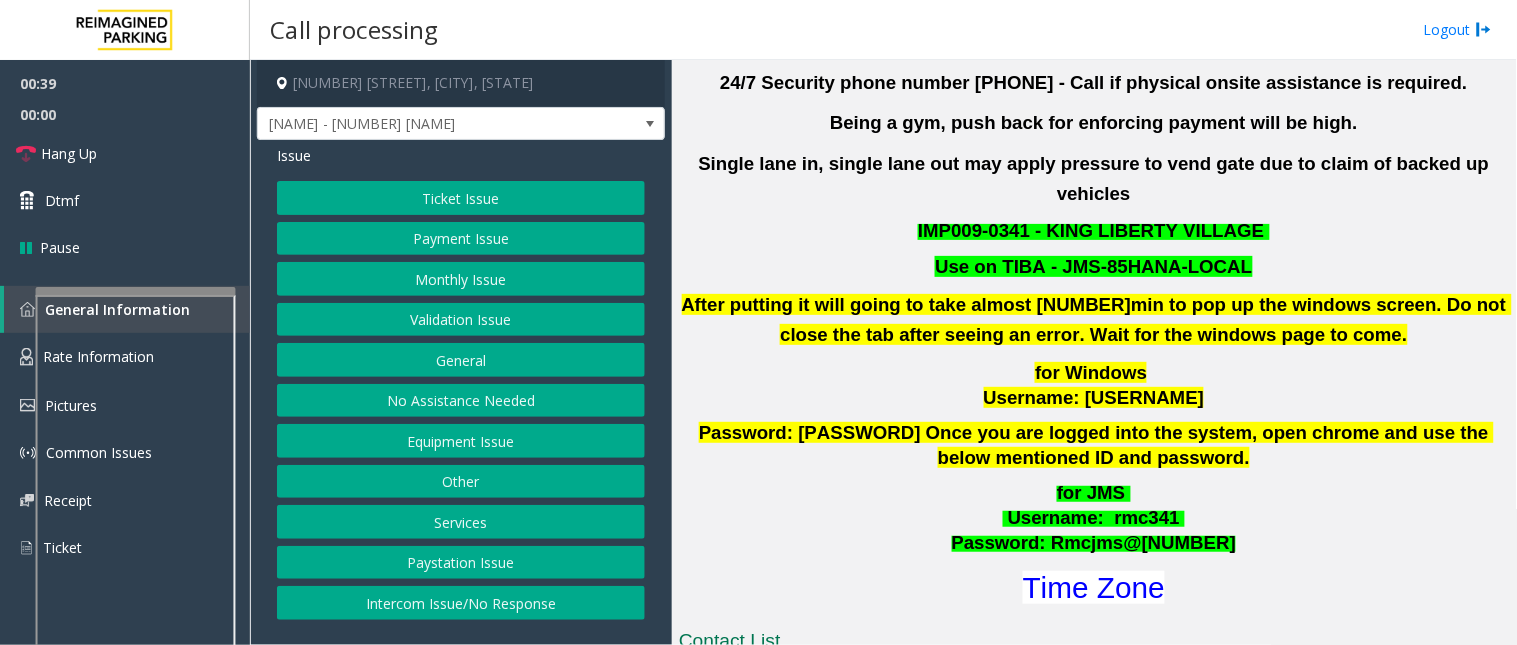 click on "Validation Issue" 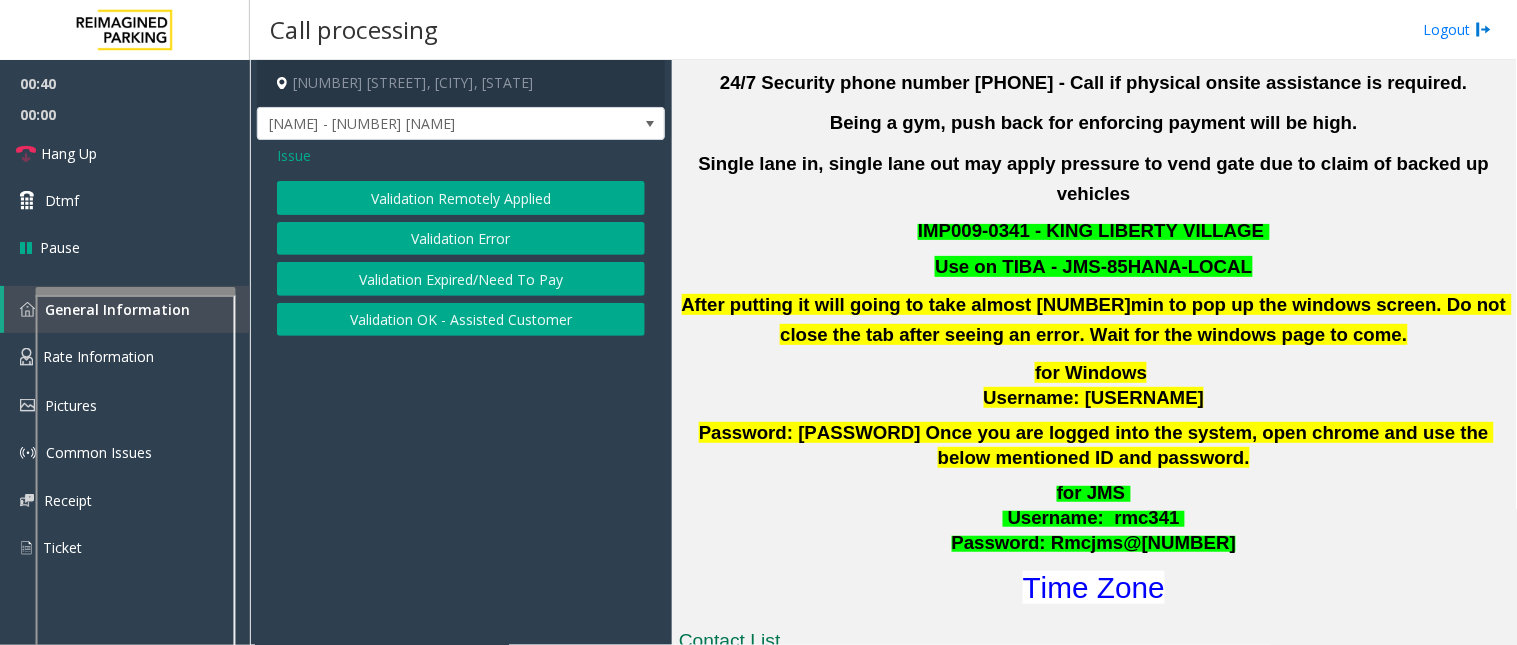 click on "Validation Error" 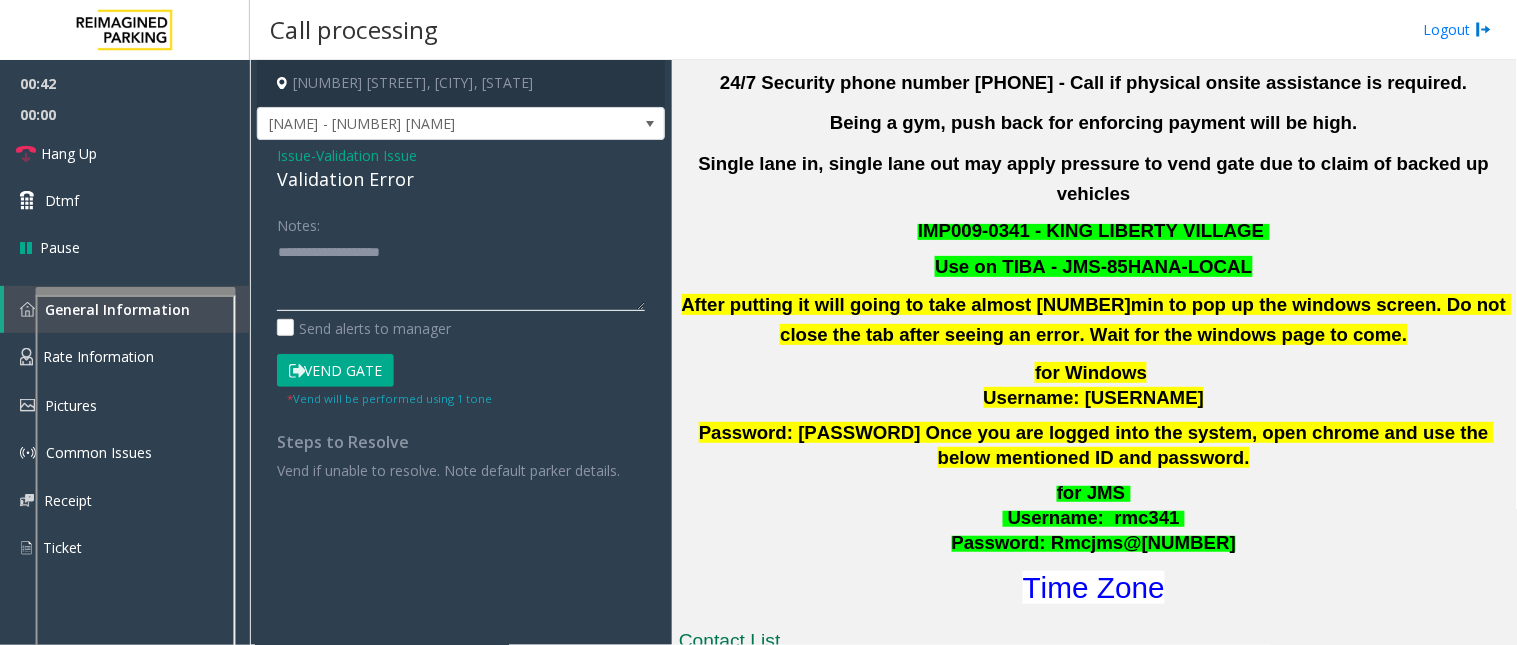 click 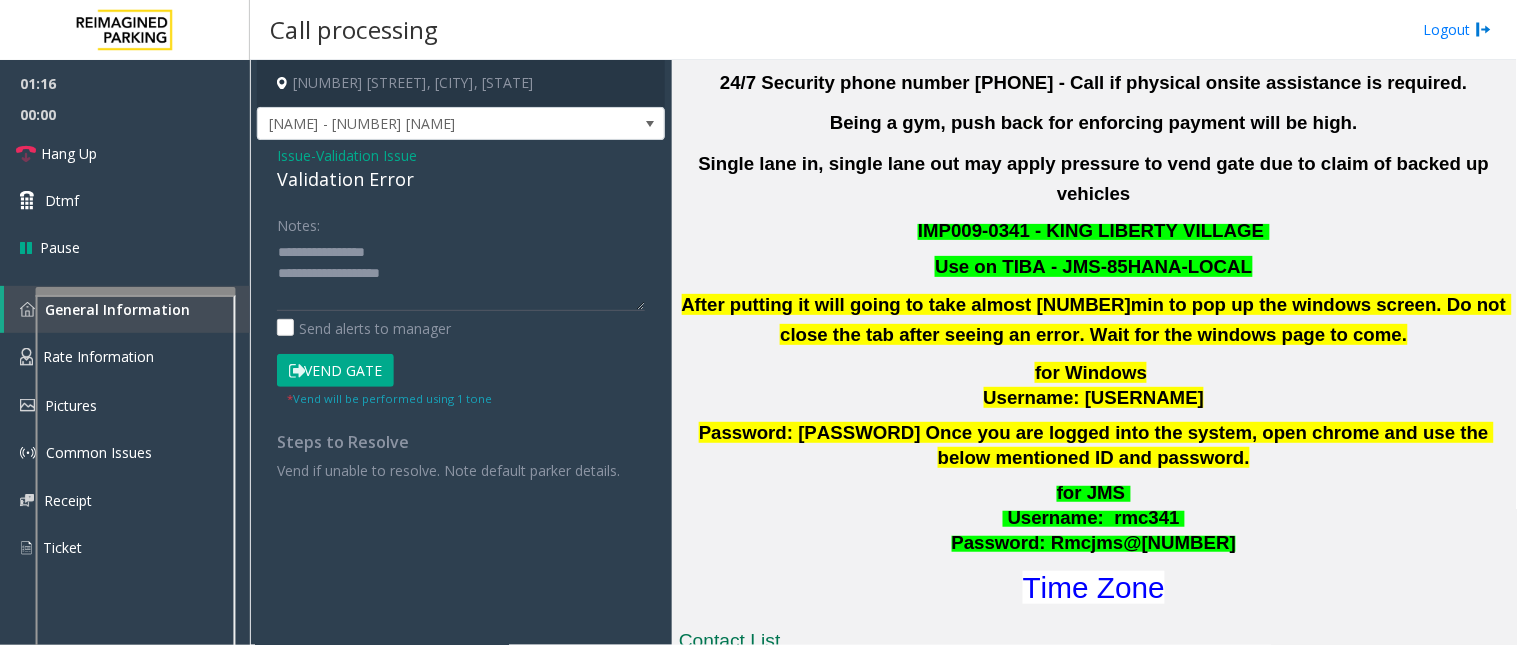 click on "Vend Gate" 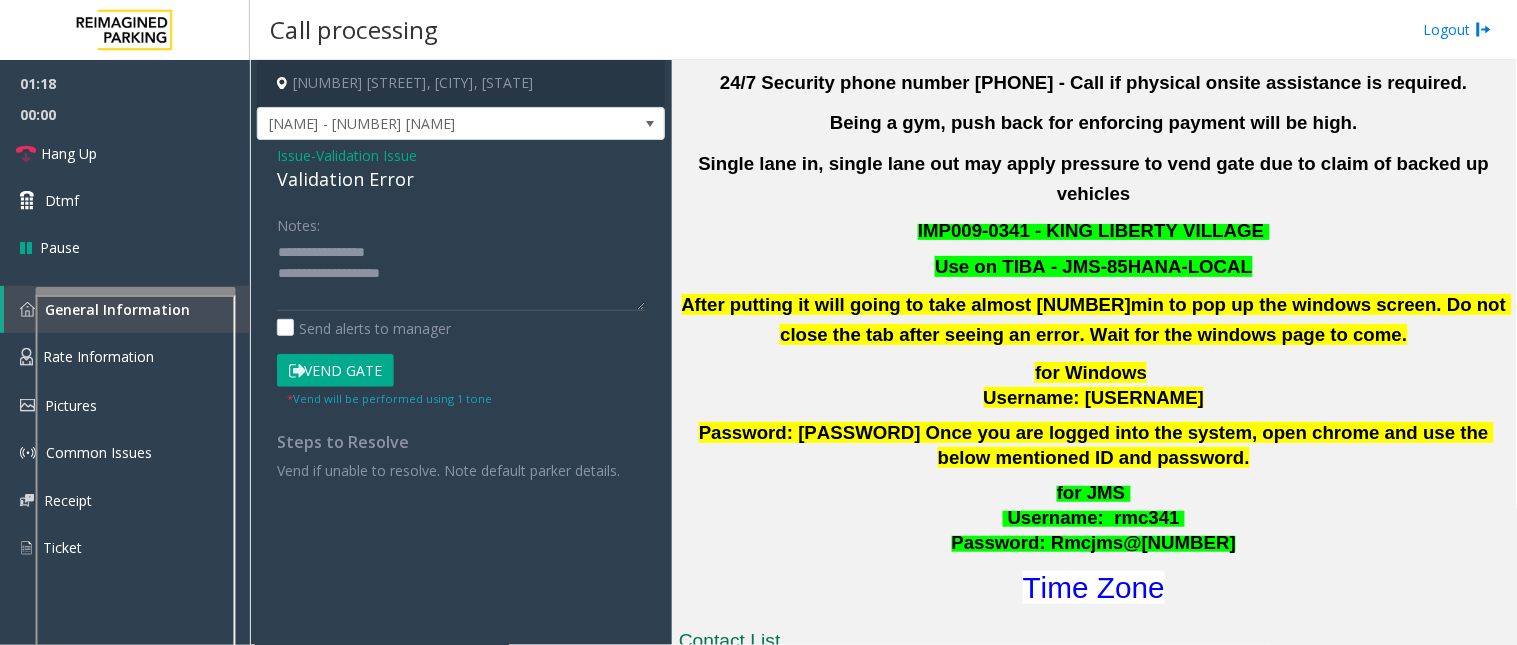 click on "Notes: Send alerts to manager Vend Gate * Vend will be performed using 1 tone Steps to Resolve Vend if unable to resolve. Note default parker details." 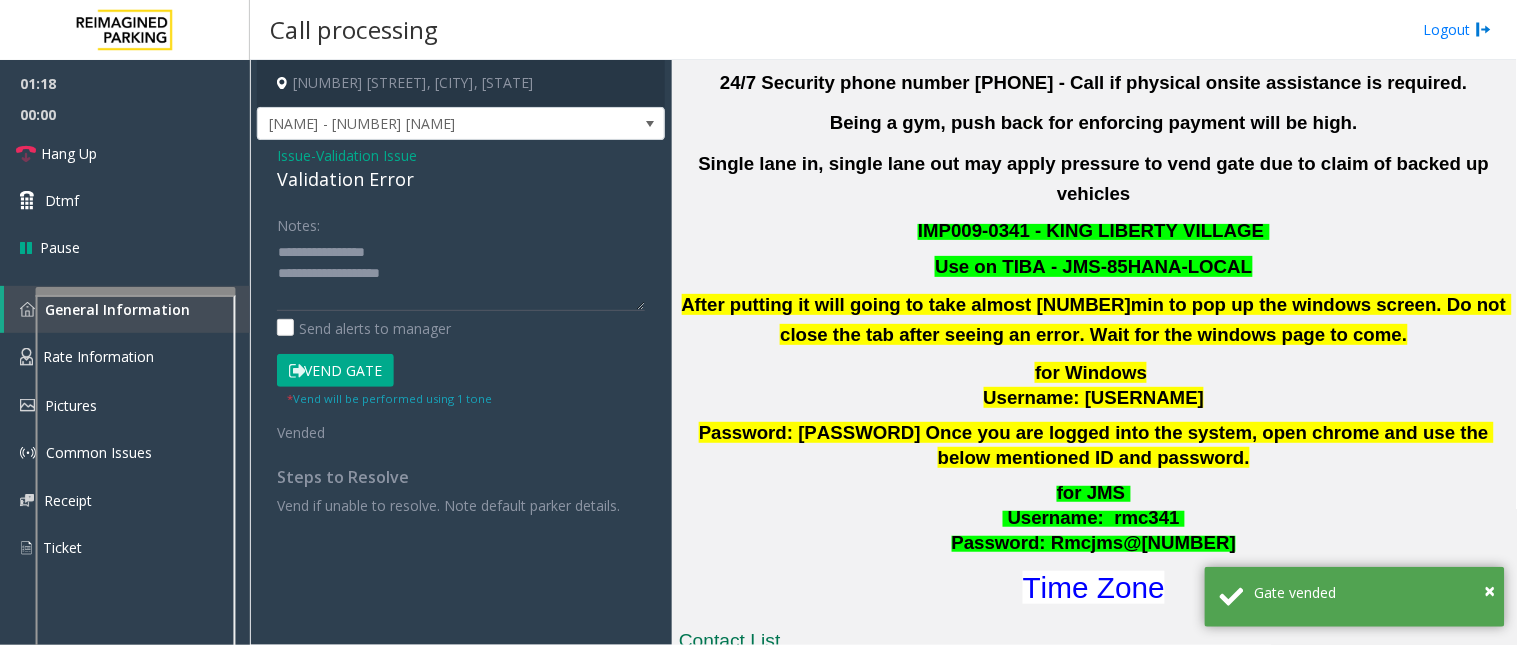 click on "Notes: Send alerts to manager Vend Gate * Vend will be performed using 1 tone Vended Steps to Resolve Vend if unable to resolve. Note default parker details." 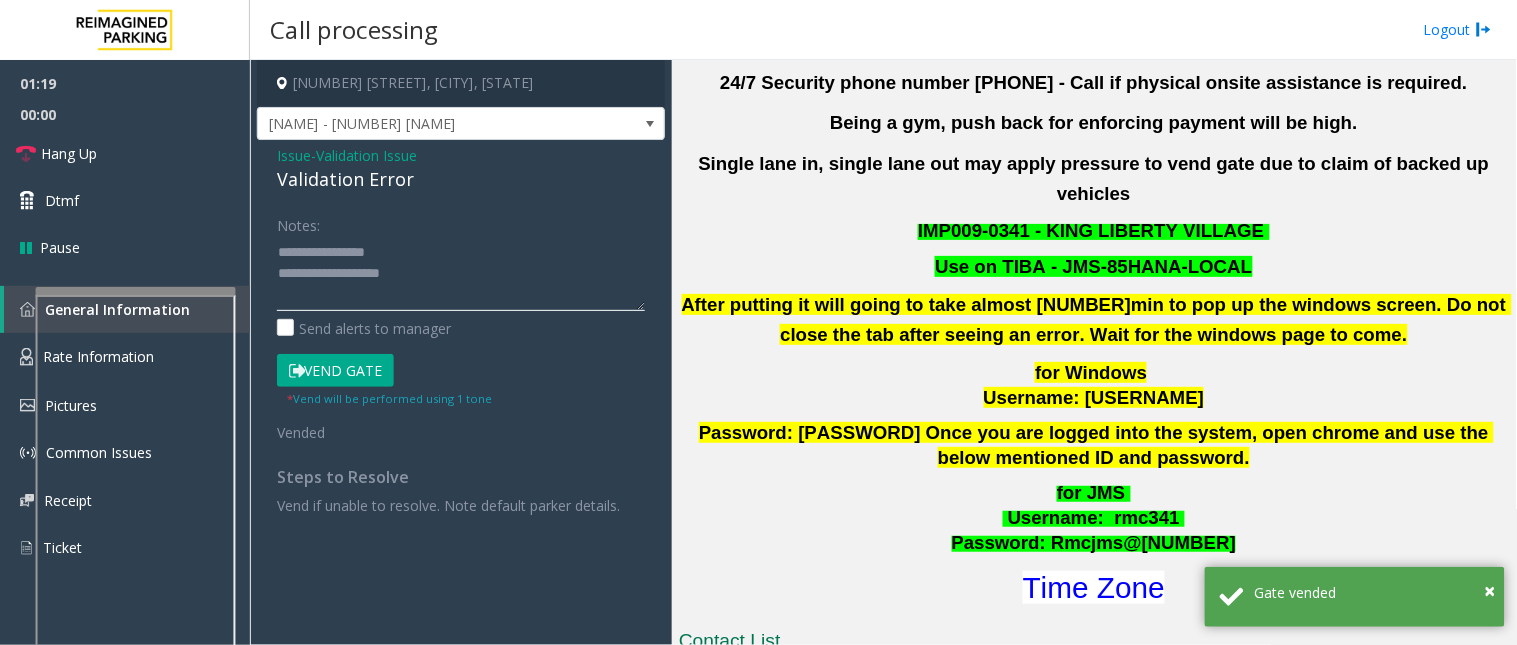 click 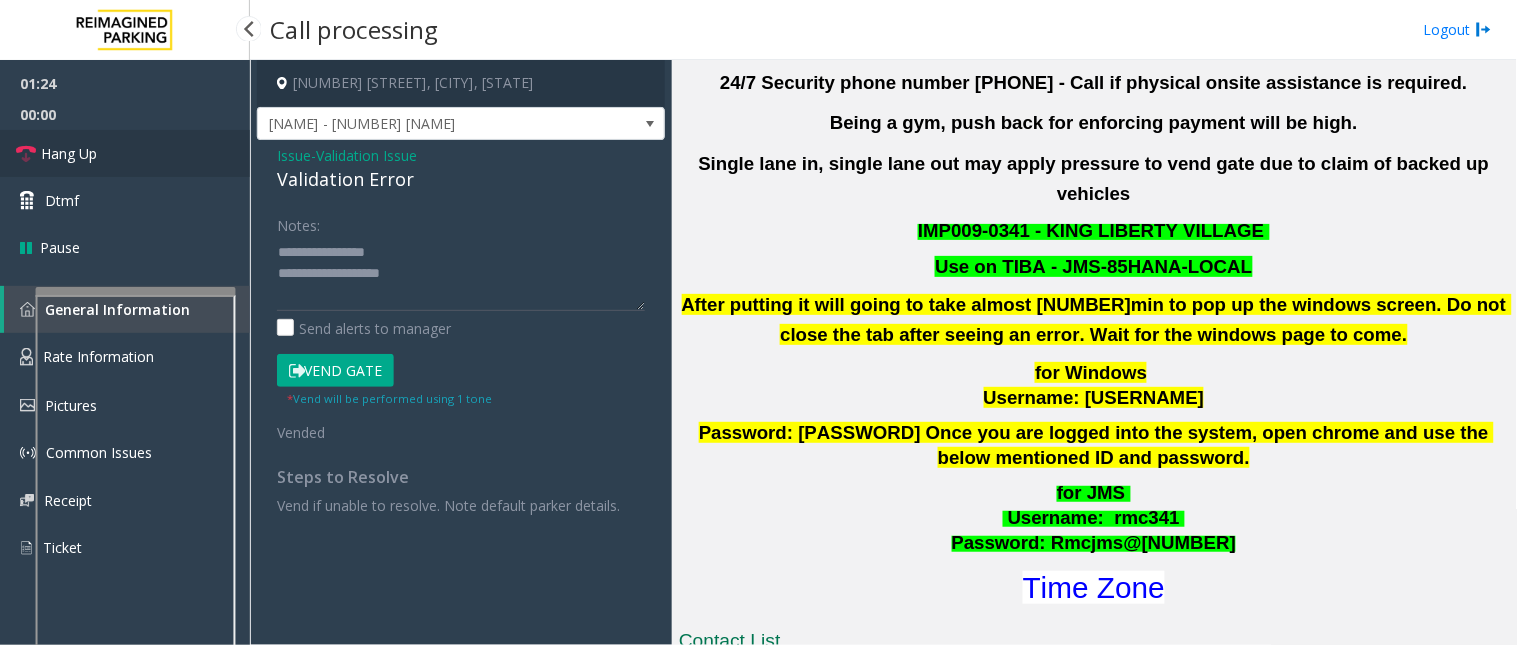 click on "Hang Up" at bounding box center (125, 153) 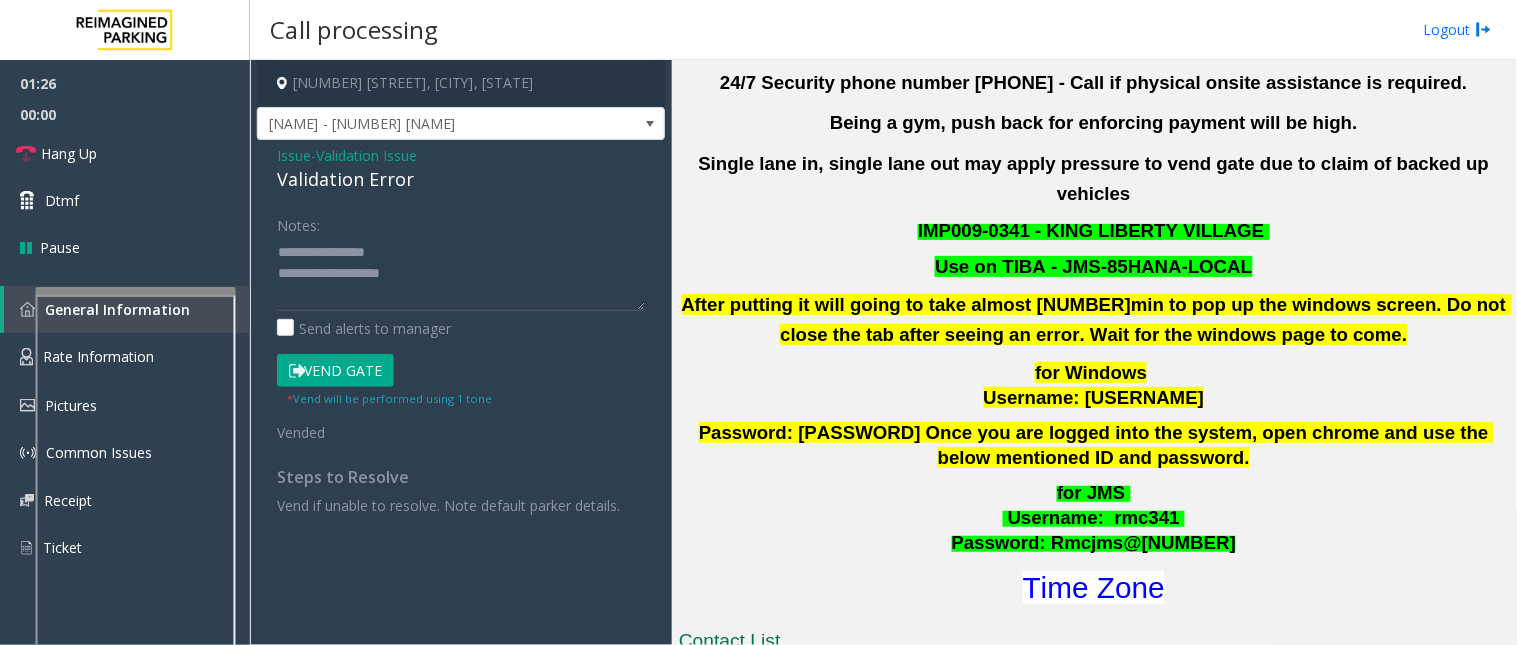 click on "Notes: Send alerts to manager Vend Gate * Vend will be performed using 1 tone Vended Steps to Resolve Vend if unable to resolve. Note default parker details." 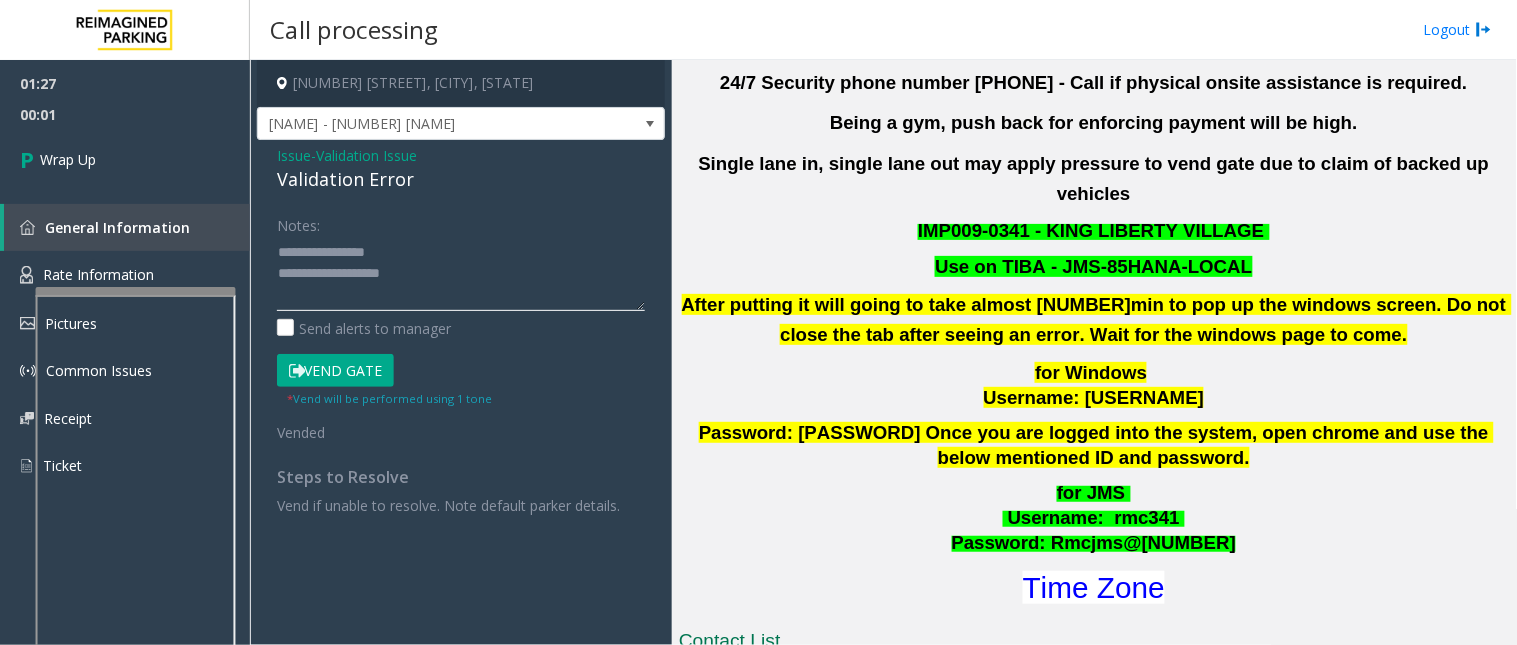 click 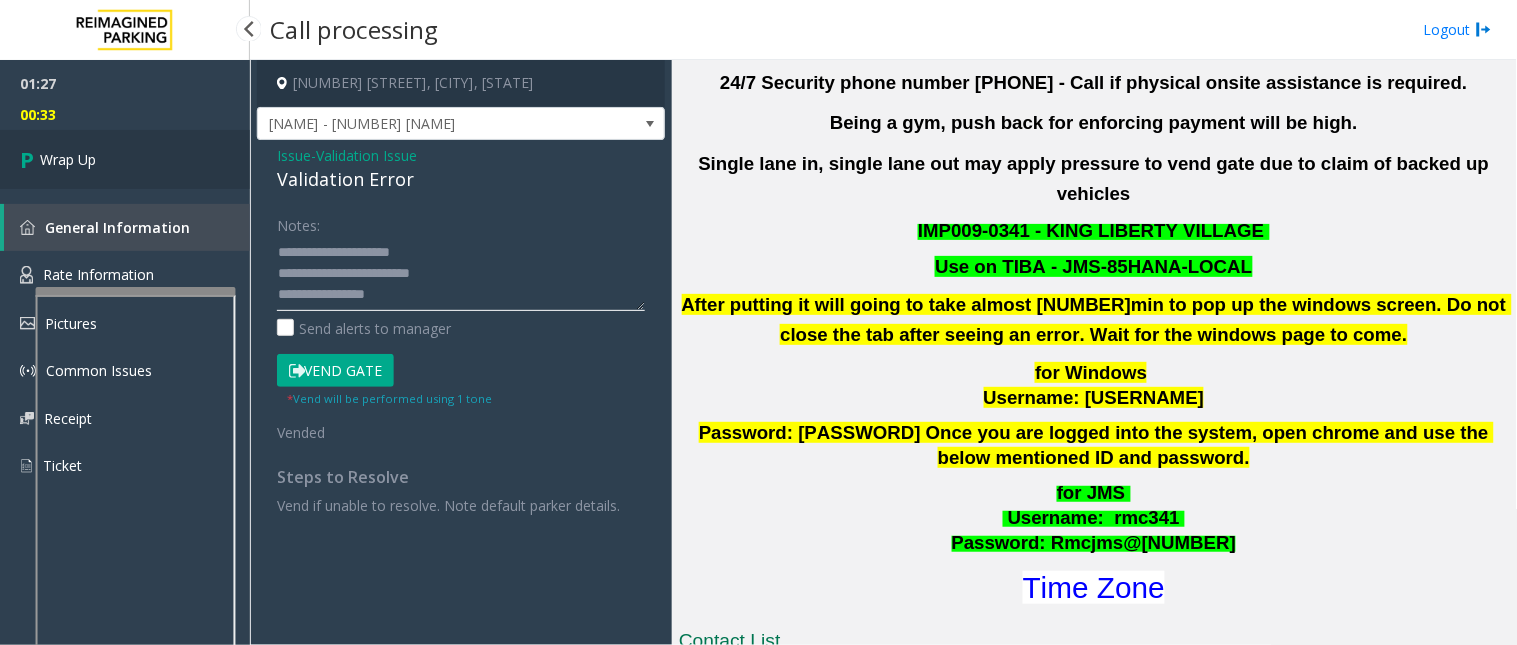 type on "**********" 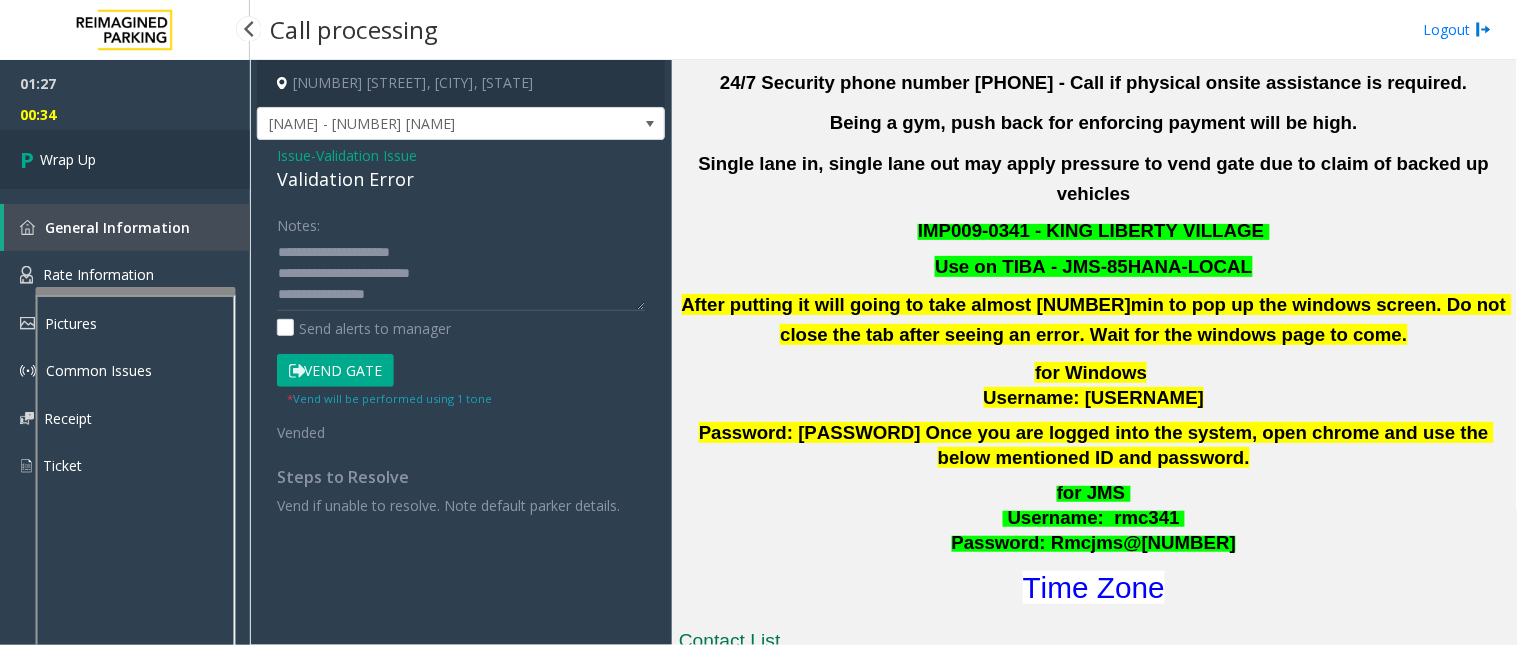 click on "Wrap Up" at bounding box center [68, 159] 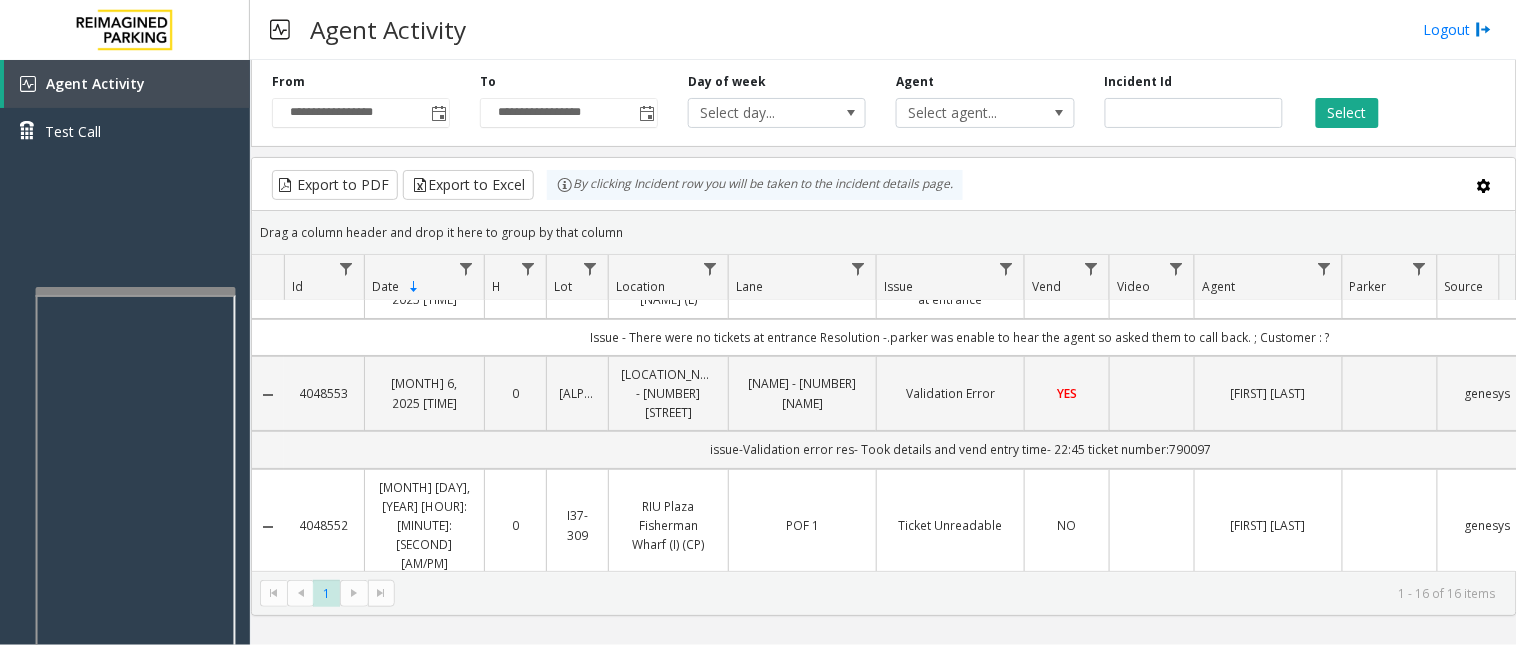 scroll, scrollTop: 0, scrollLeft: 0, axis: both 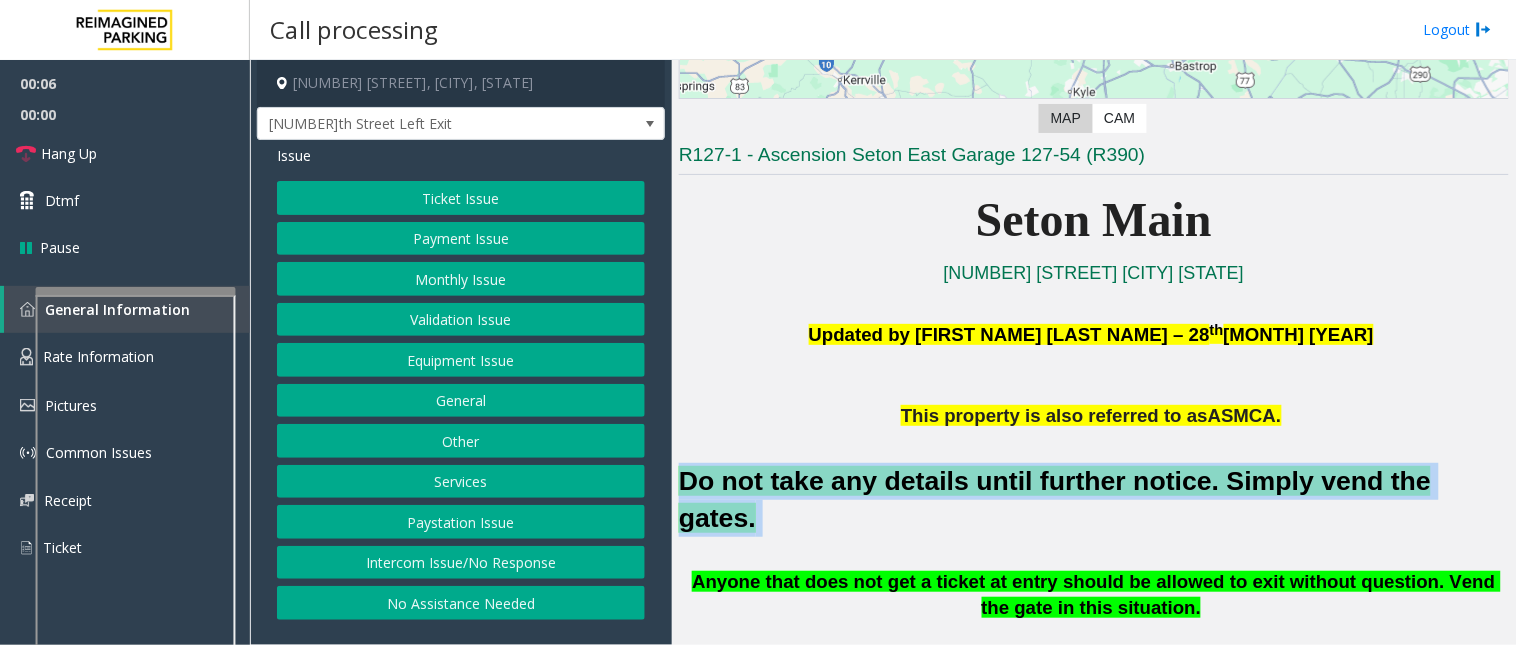 drag, startPoint x: 676, startPoint y: 478, endPoint x: 1417, endPoint y: 486, distance: 741.0432 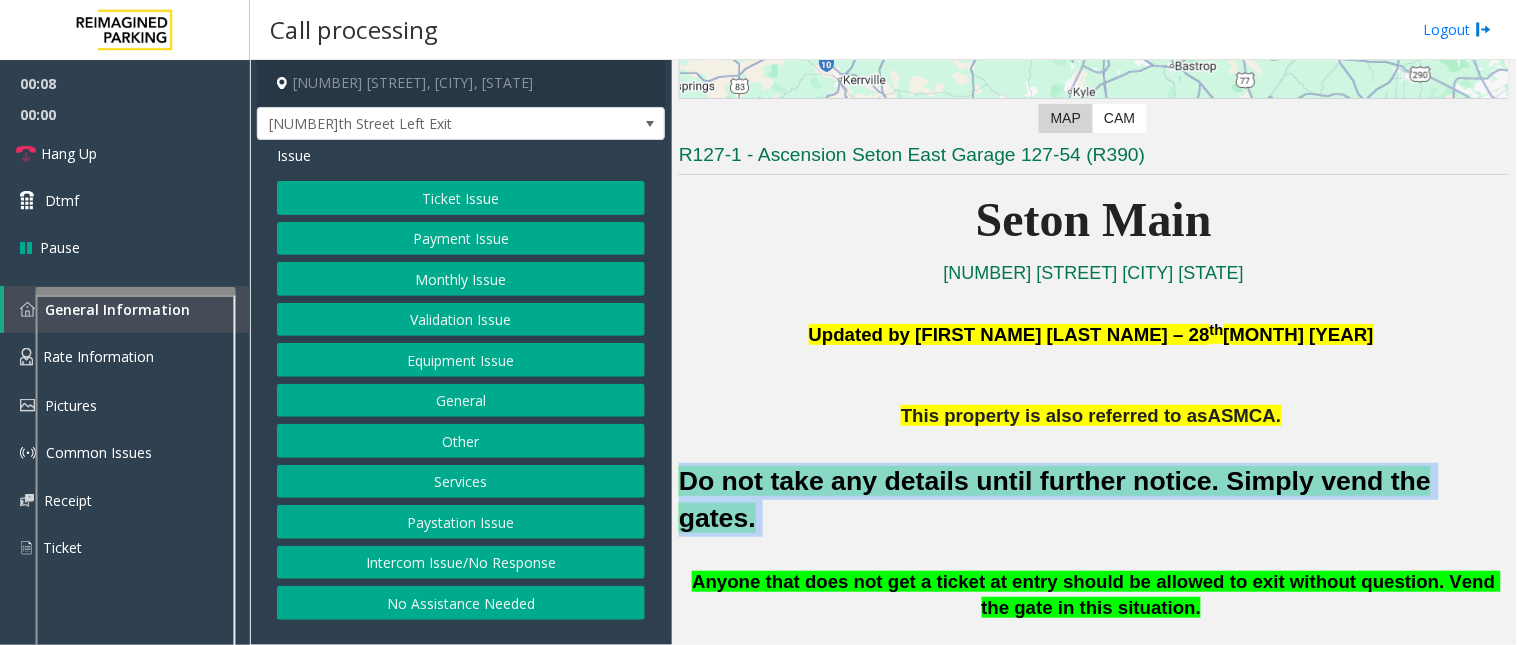 copy on "Do not take any details until further notice. Simply vend the gates." 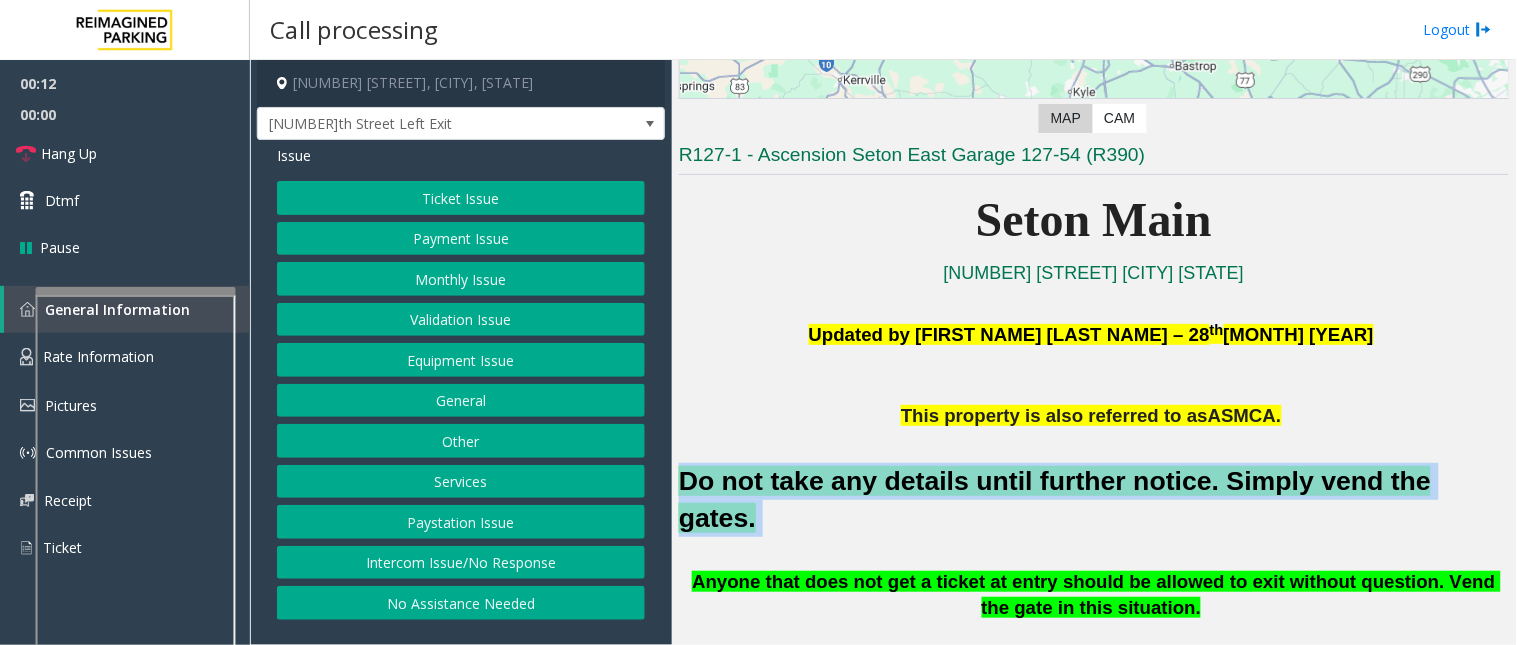 click on "Equipment Issue" 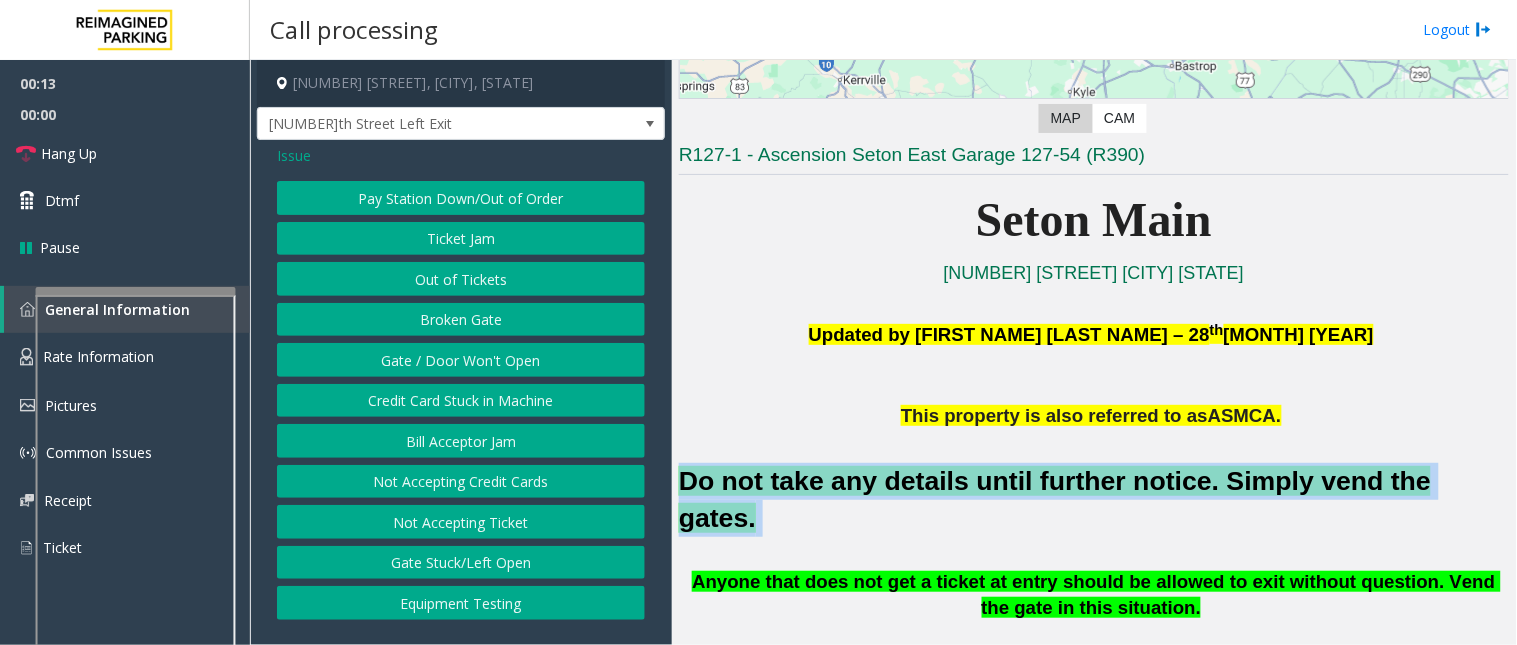 click on "Gate / Door Won't Open" 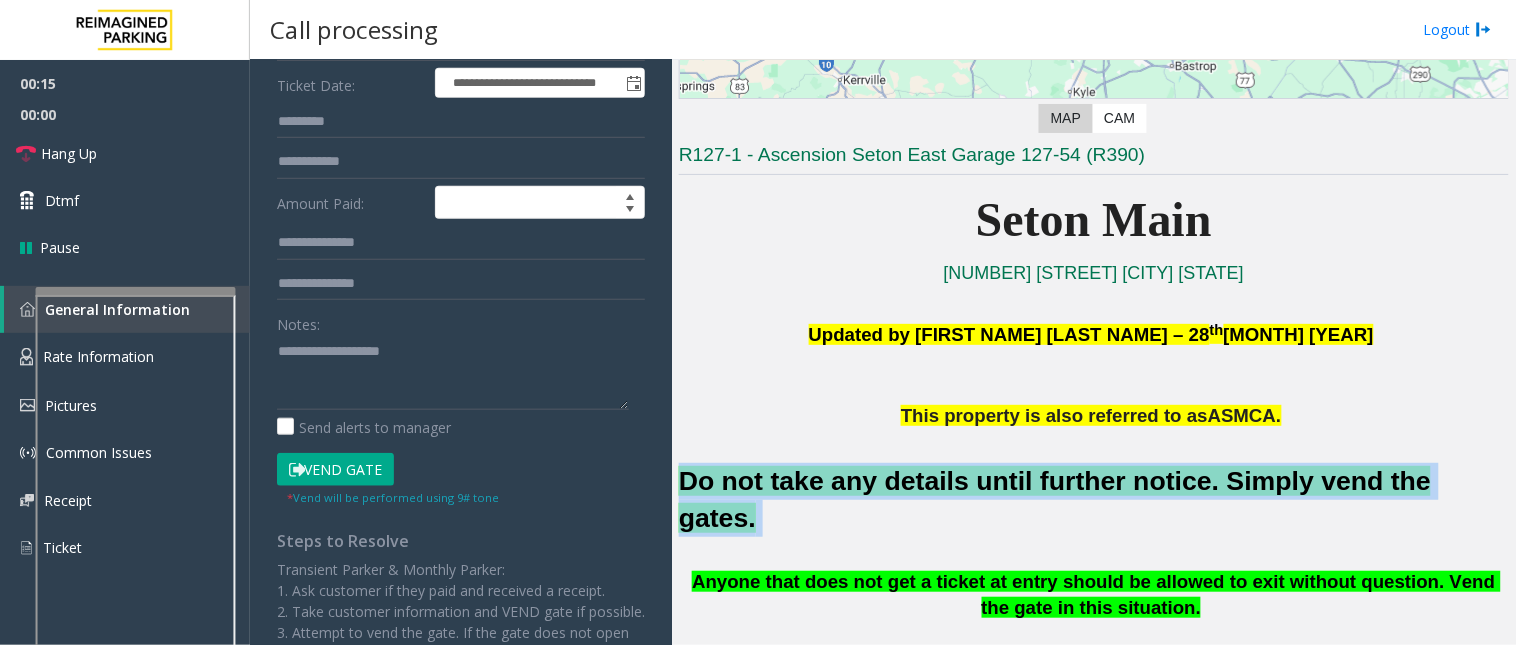 scroll, scrollTop: 333, scrollLeft: 0, axis: vertical 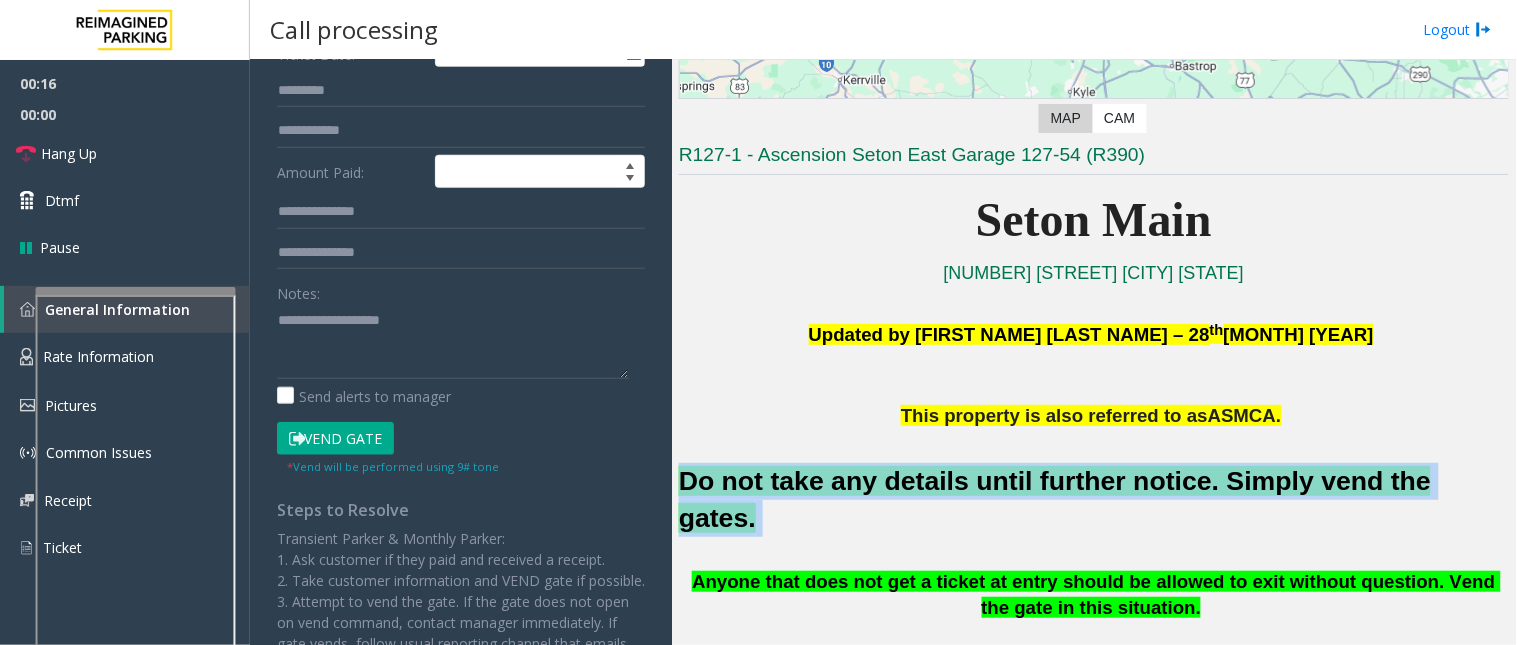 click on "Vend Gate" 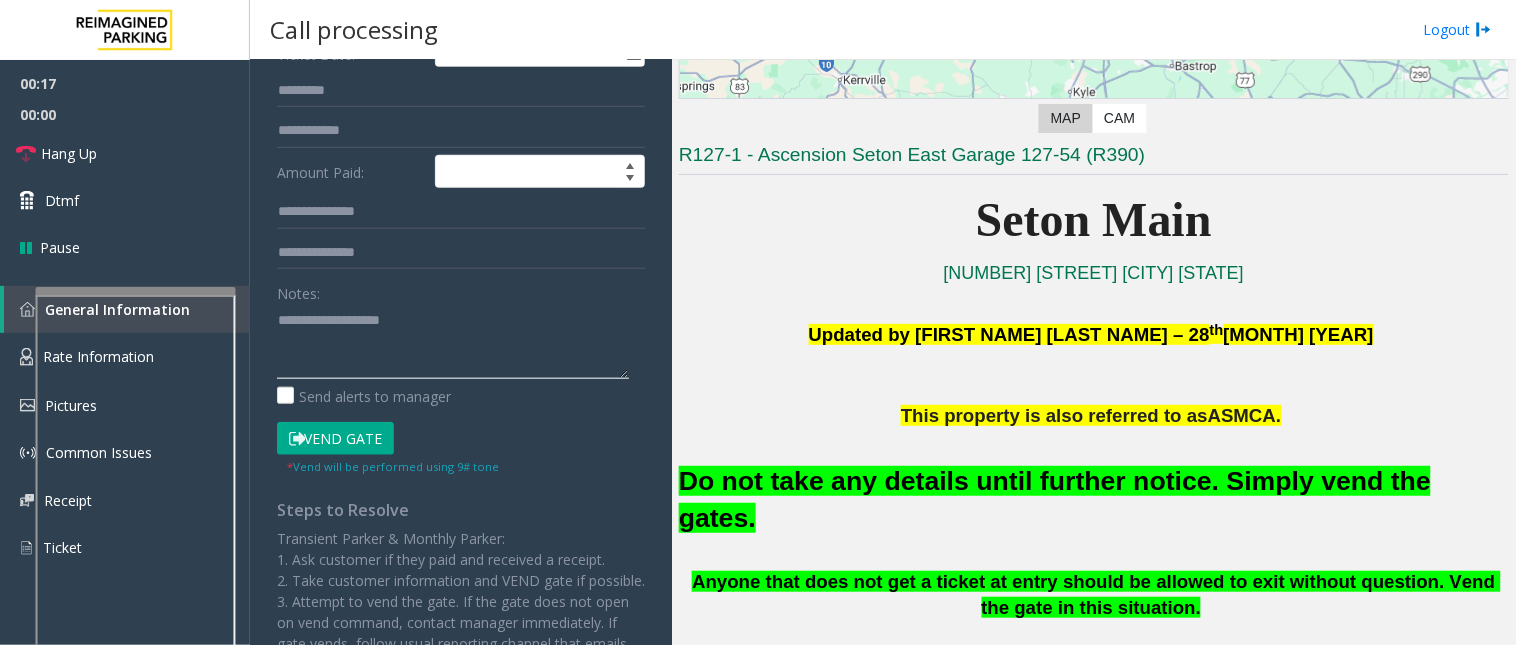 click 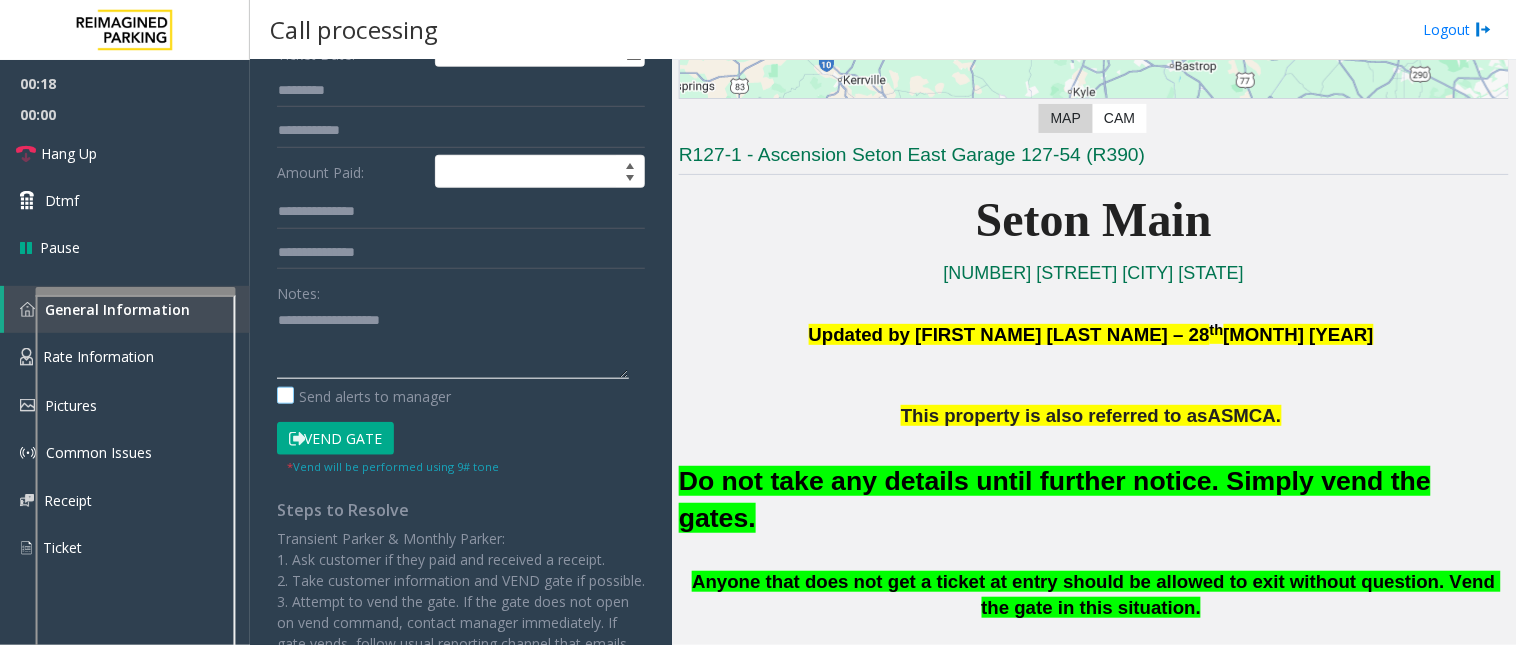paste on "**********" 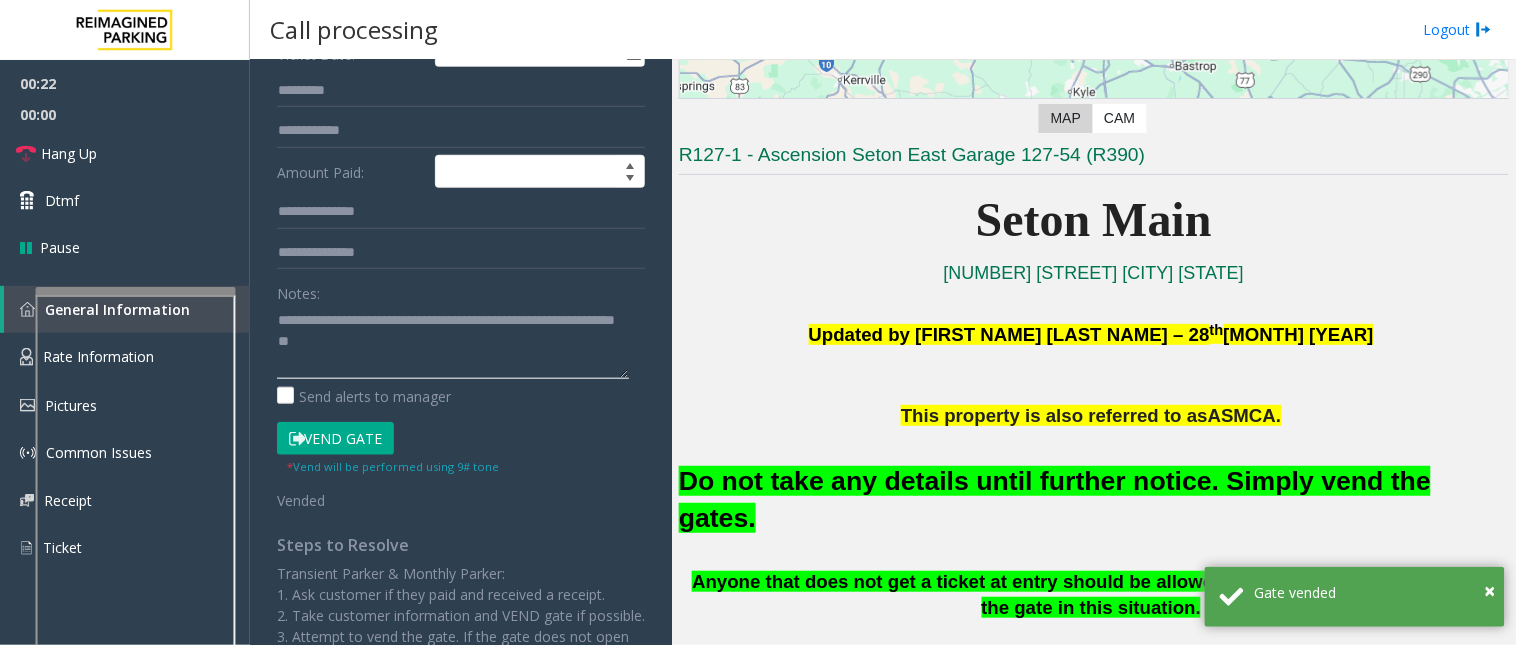 scroll, scrollTop: 222, scrollLeft: 0, axis: vertical 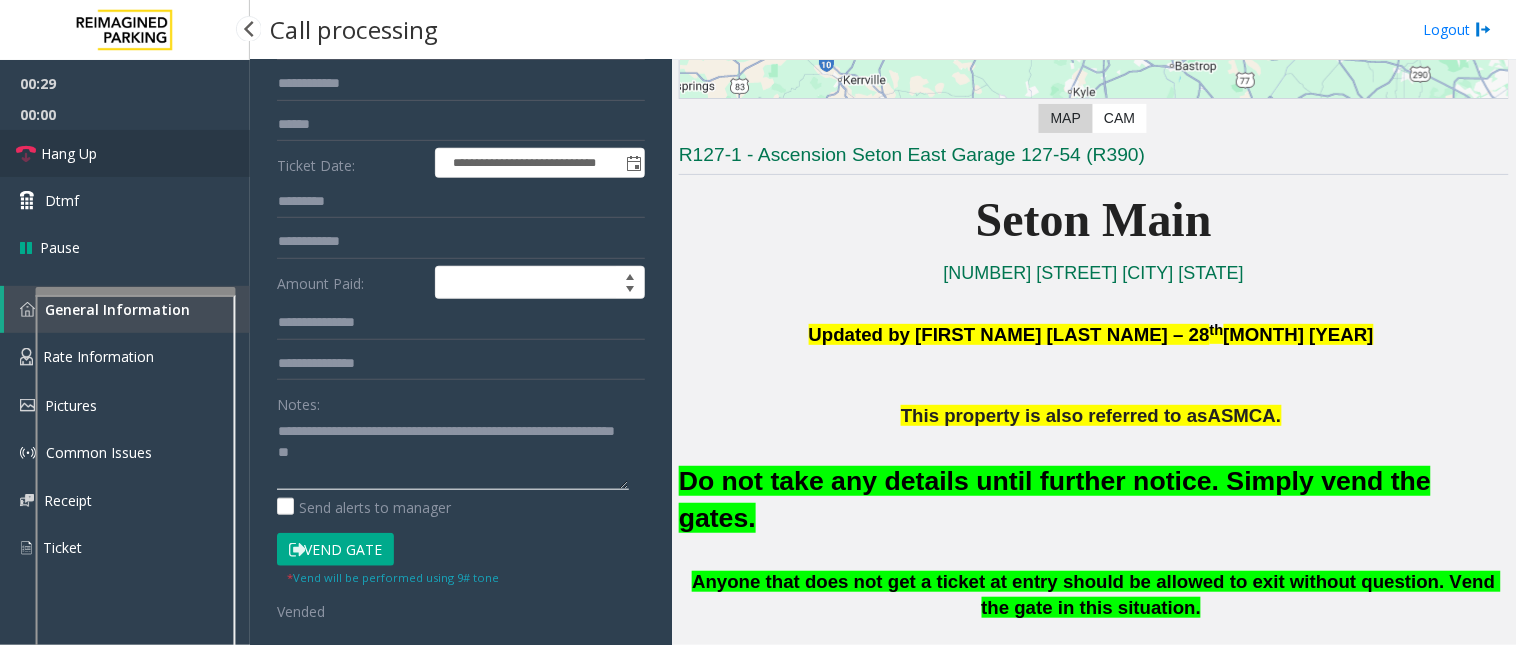 type on "**********" 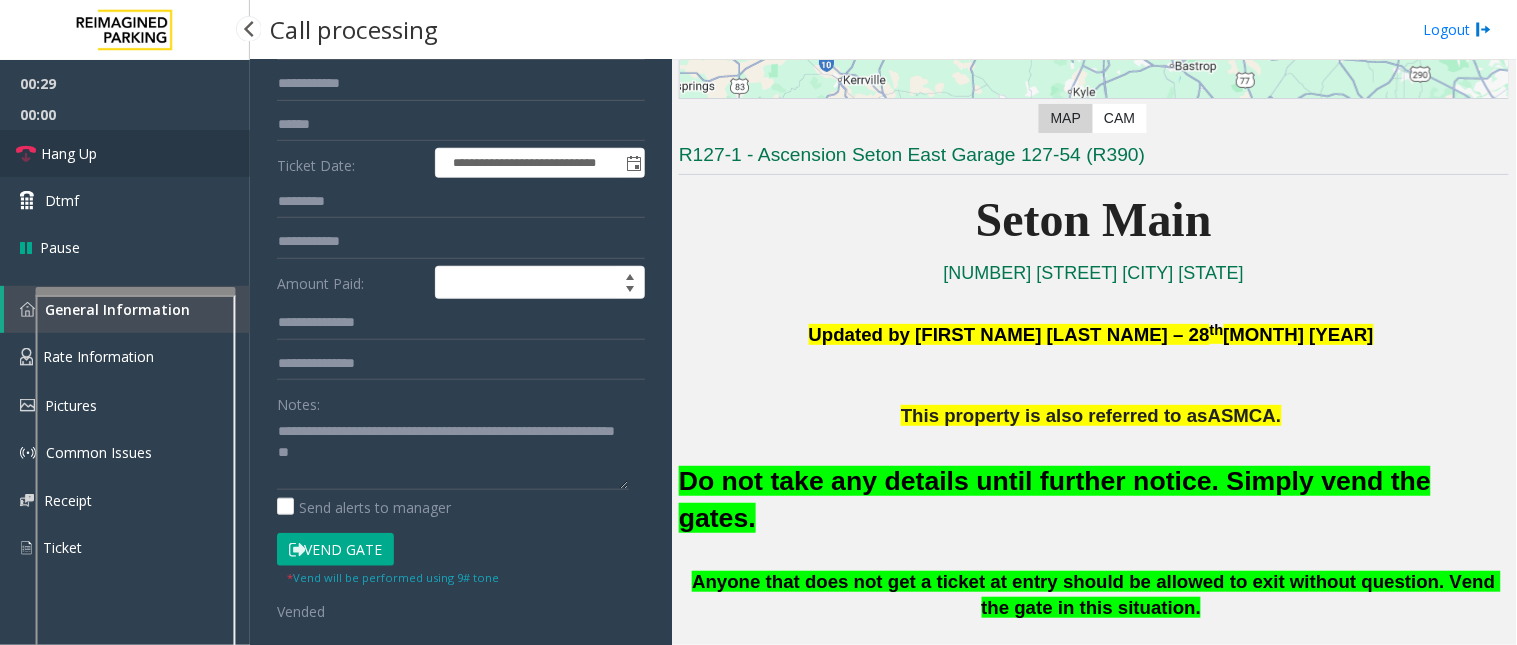 click on "Hang Up" at bounding box center (125, 153) 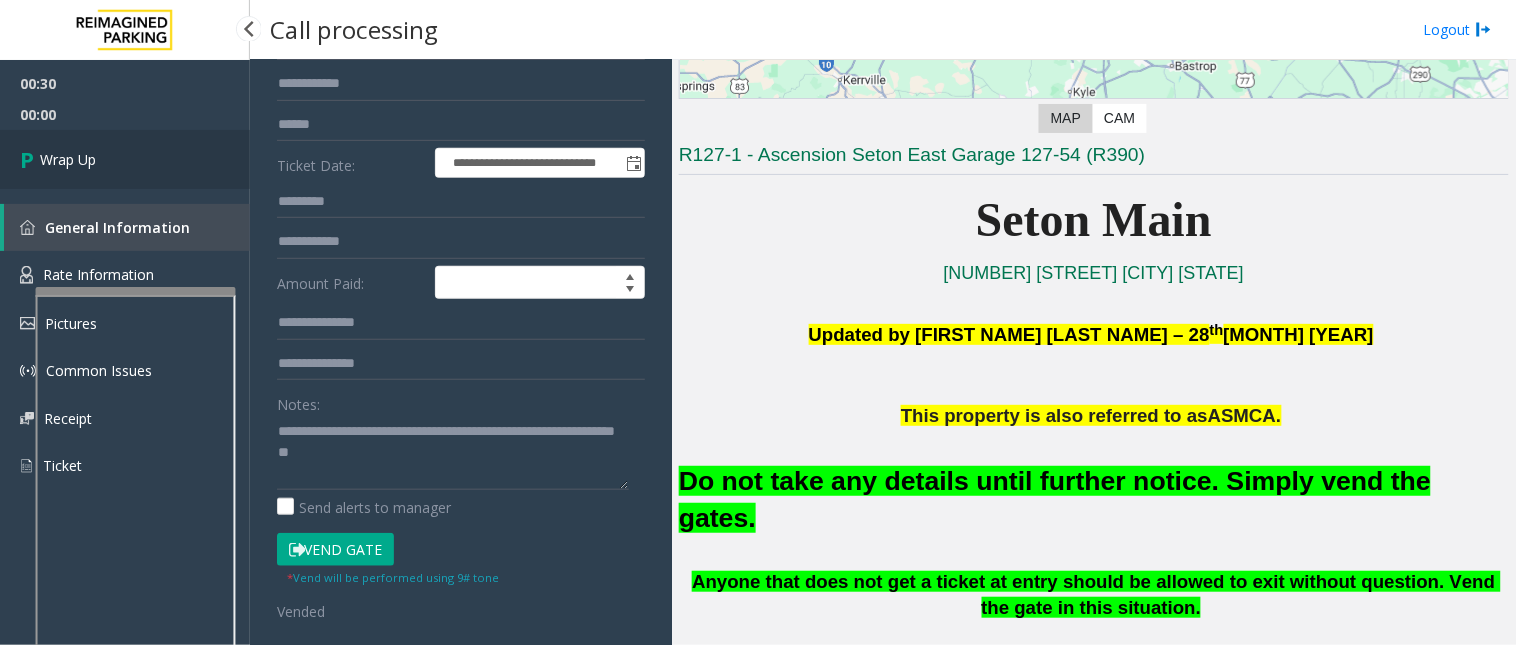 click on "Wrap Up" at bounding box center [125, 159] 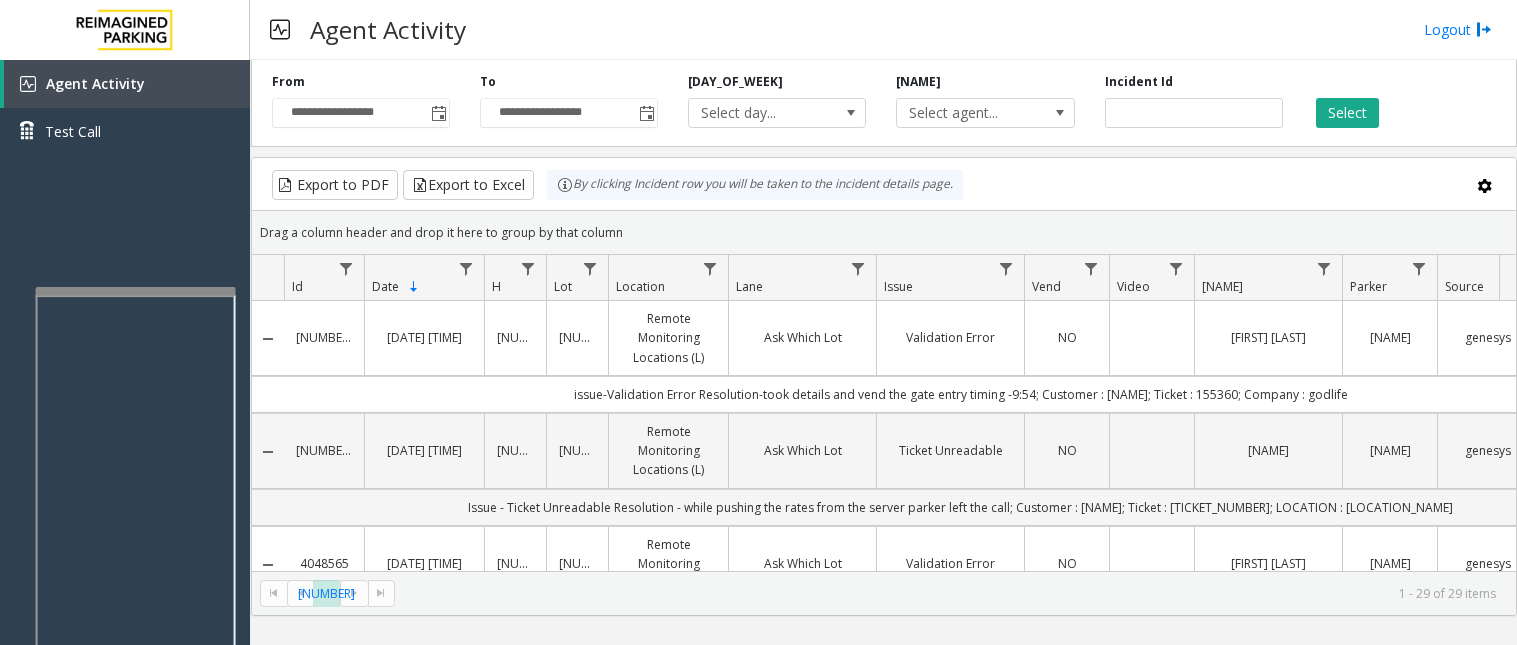 scroll, scrollTop: 0, scrollLeft: 0, axis: both 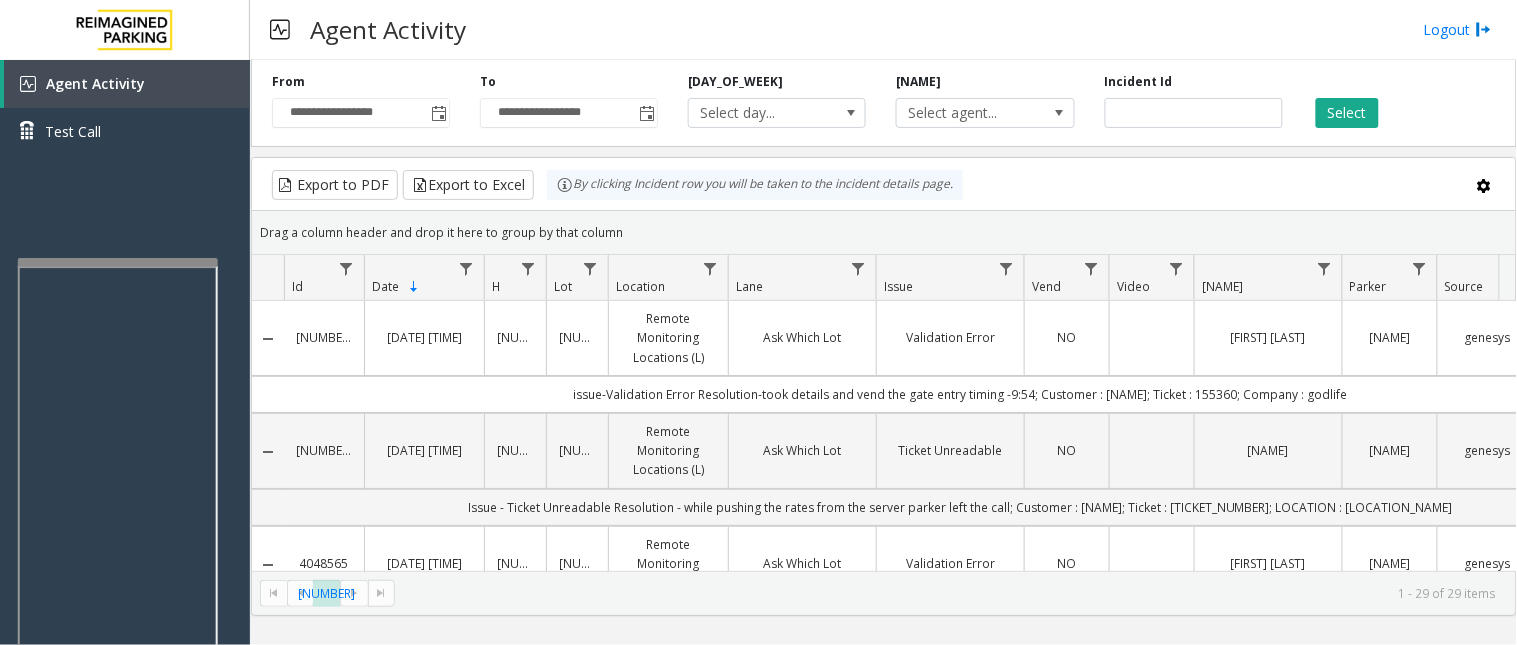 click at bounding box center (118, 262) 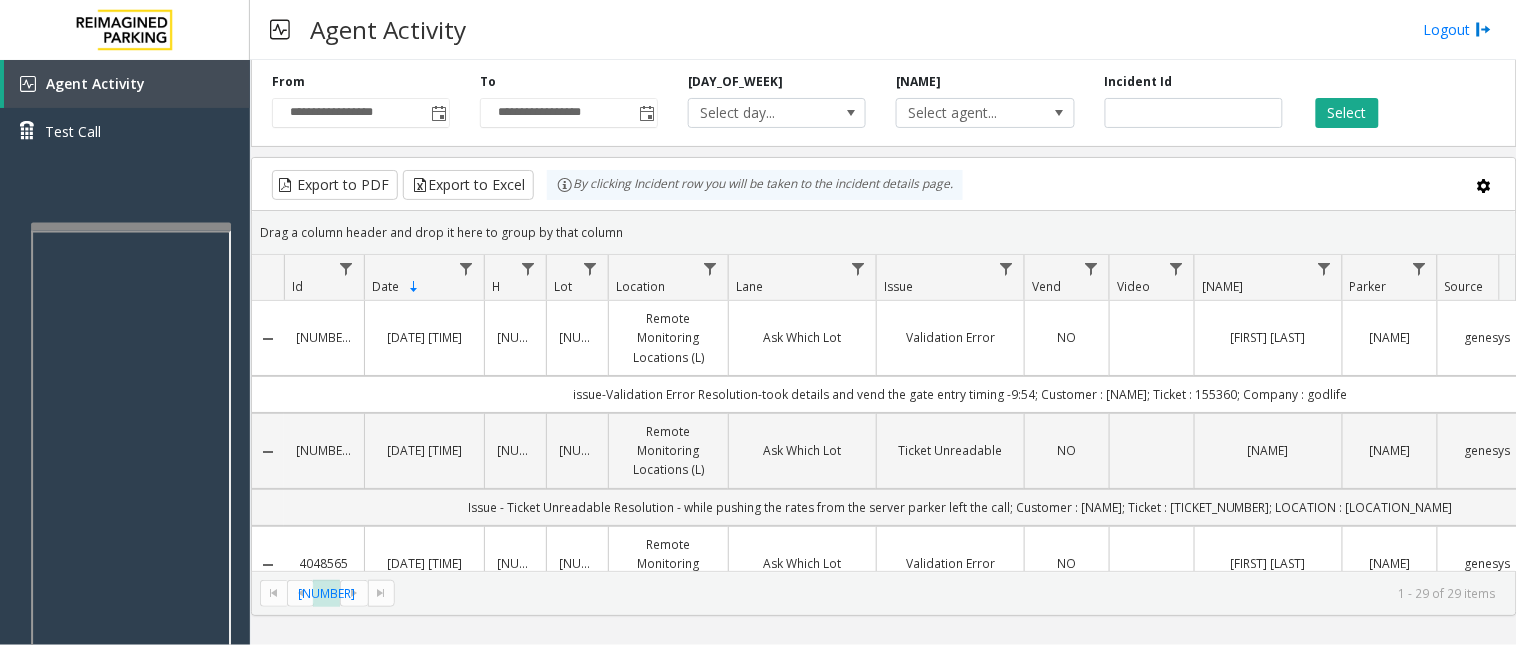 click at bounding box center (131, 227) 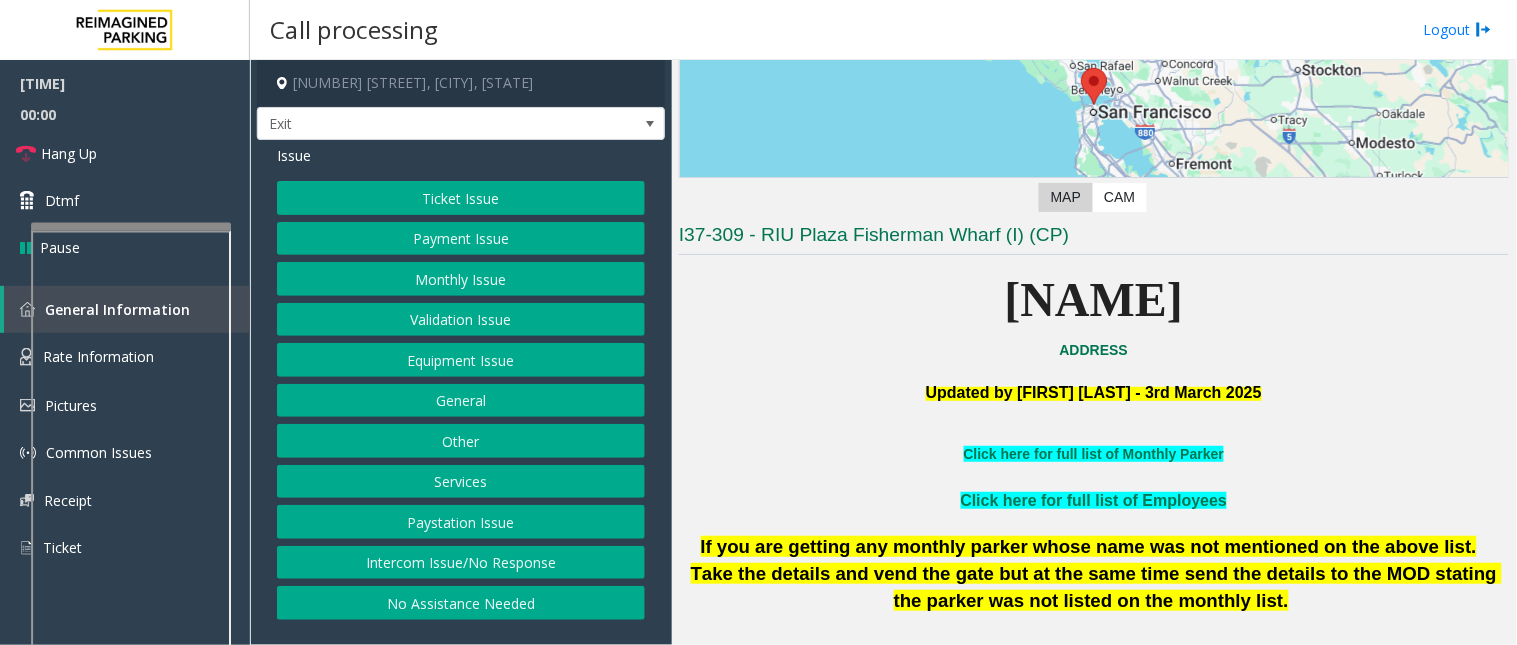 scroll, scrollTop: 333, scrollLeft: 0, axis: vertical 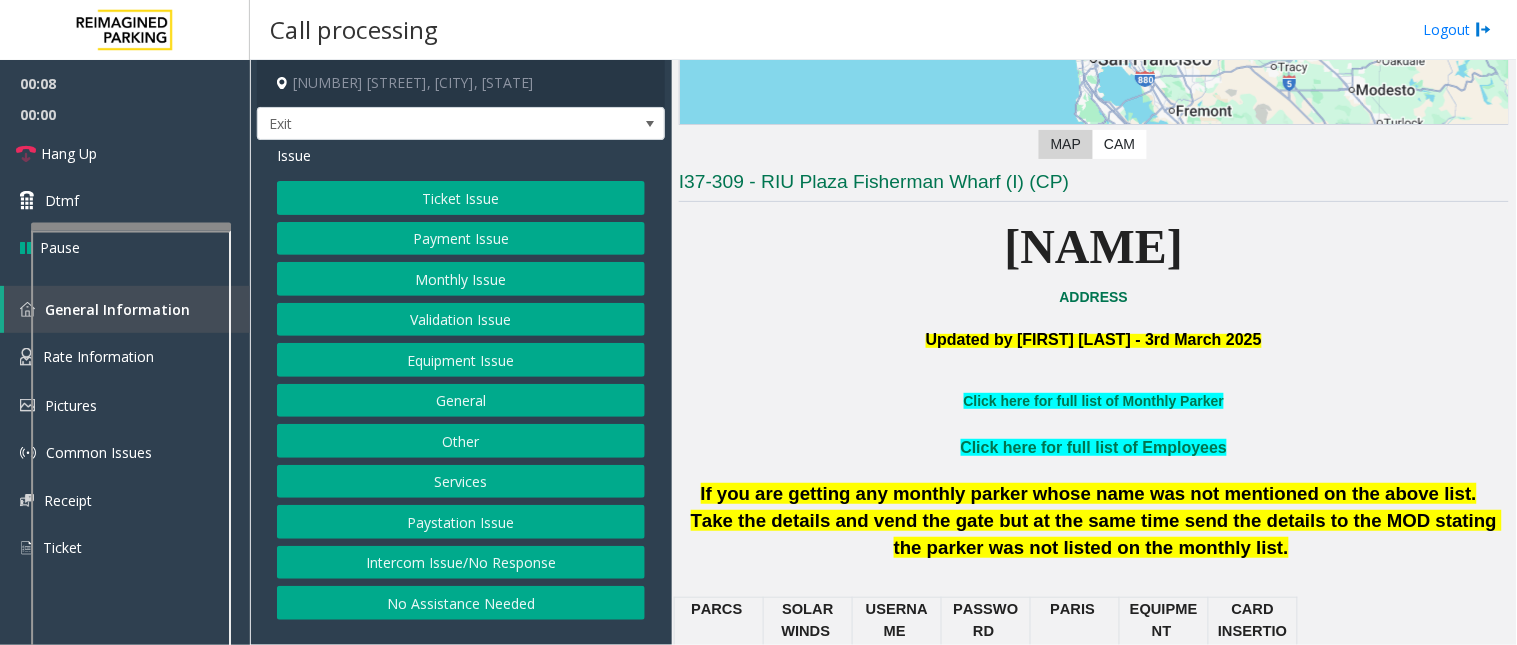 click on "Services" 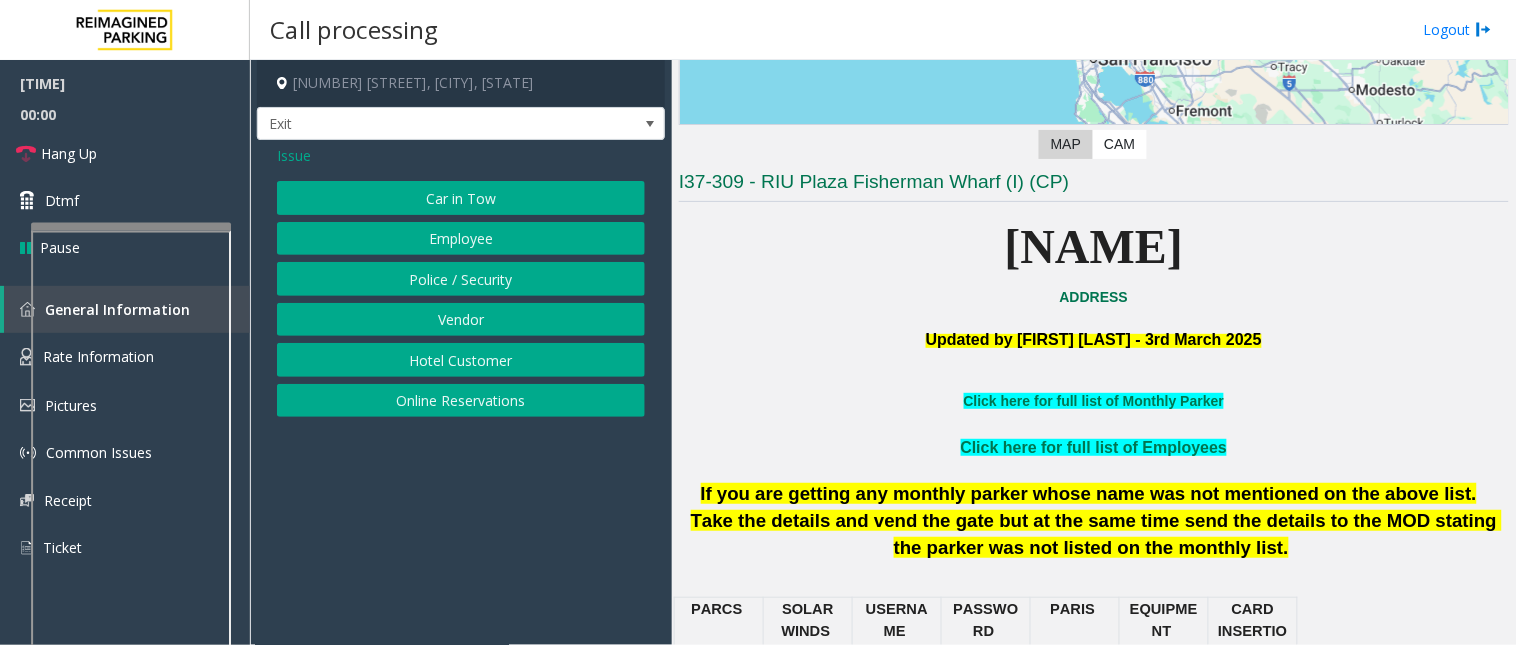 click on "Hotel Customer" 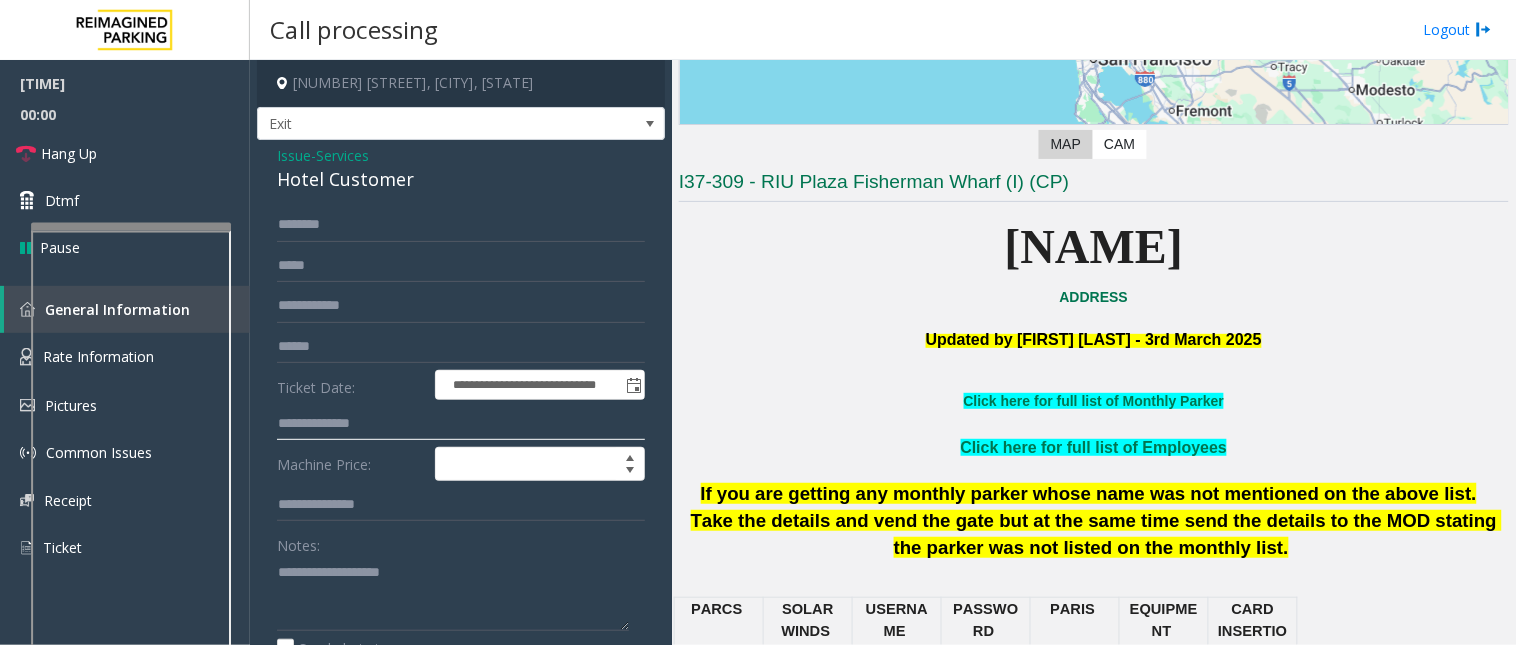 click 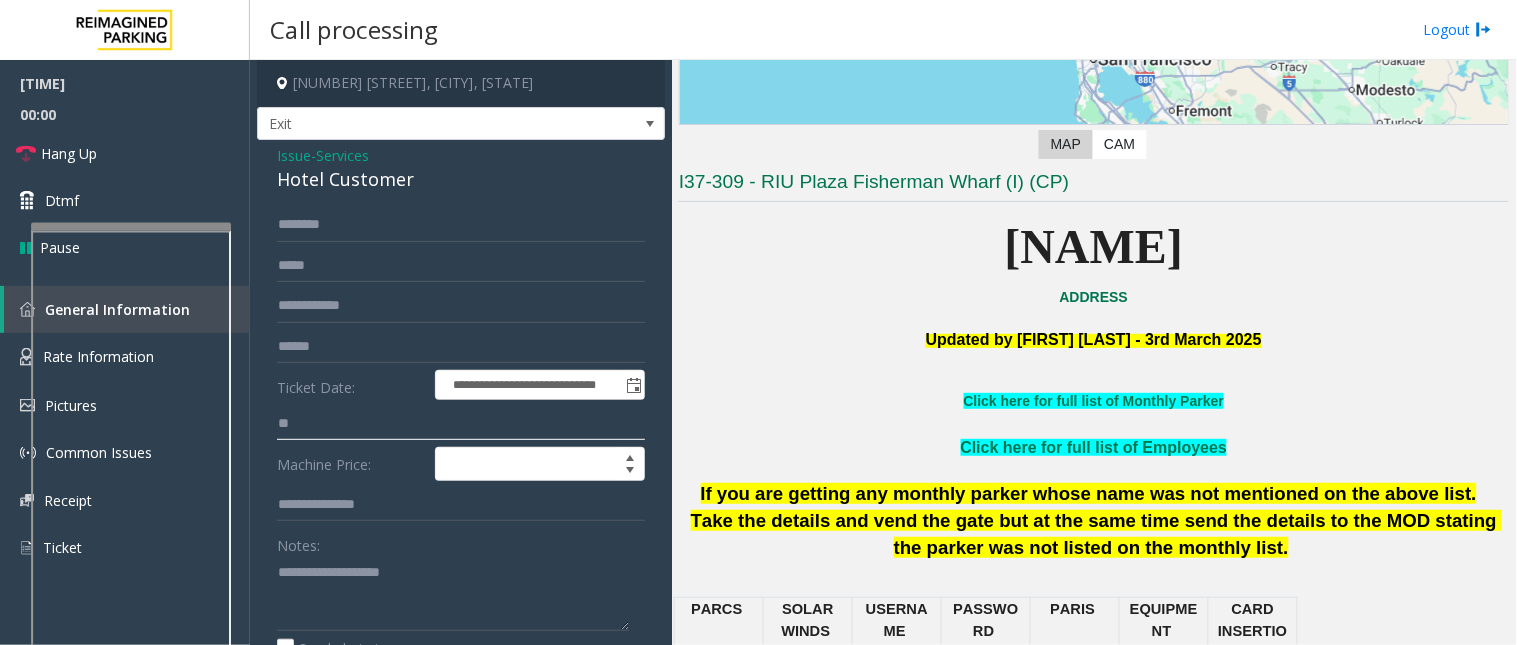 type on "*" 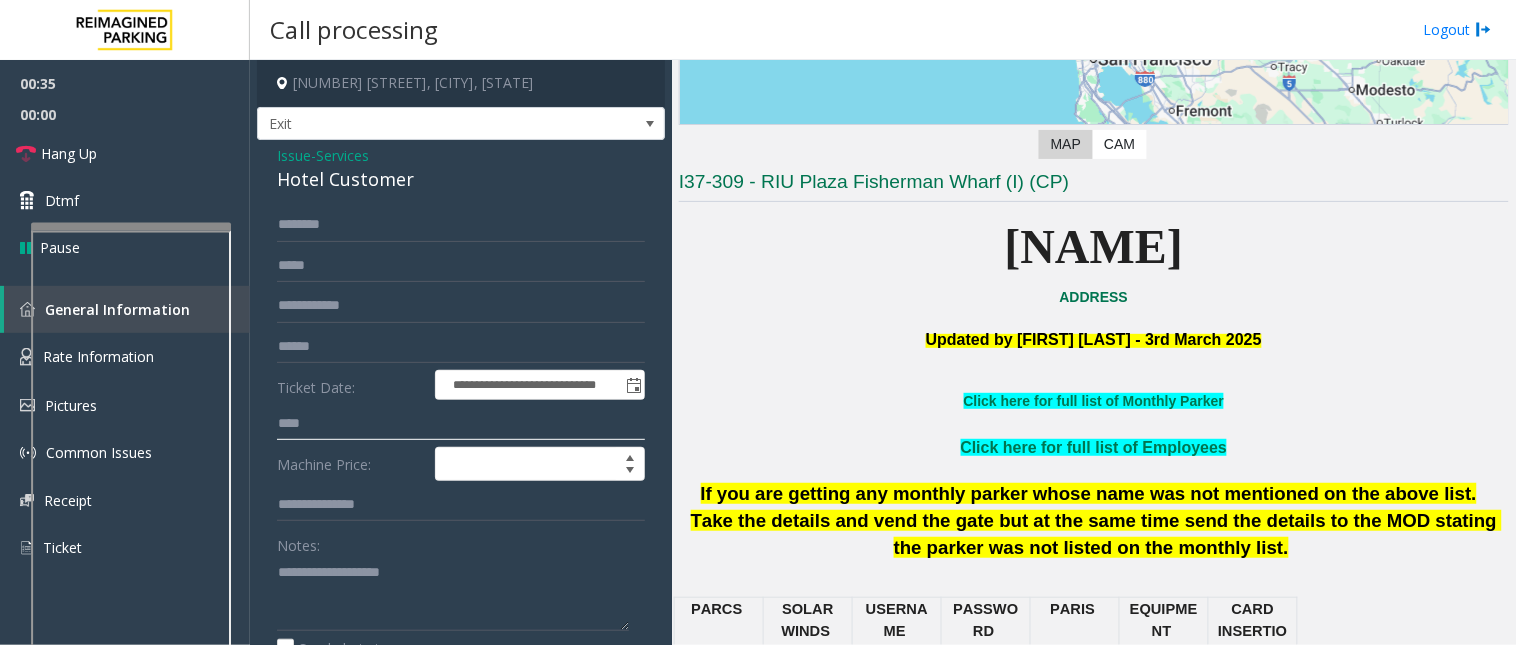 type on "****" 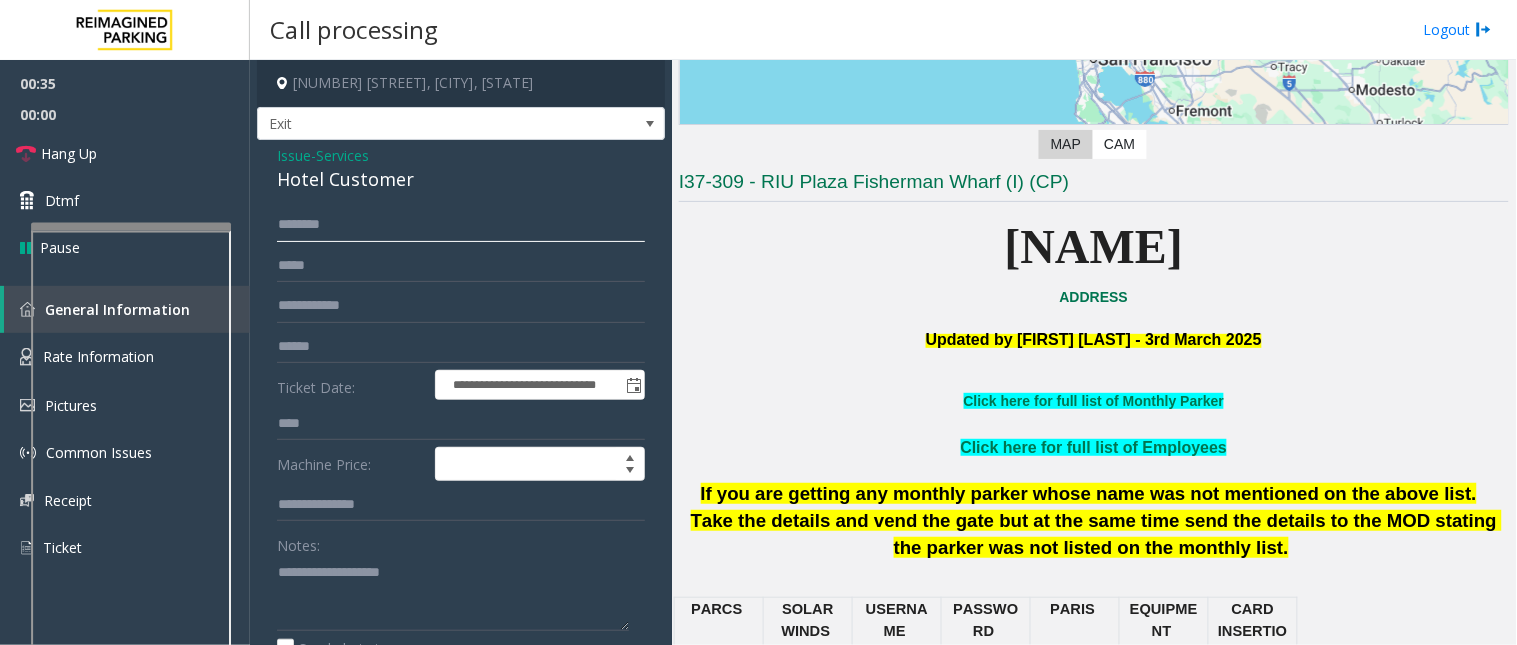 click 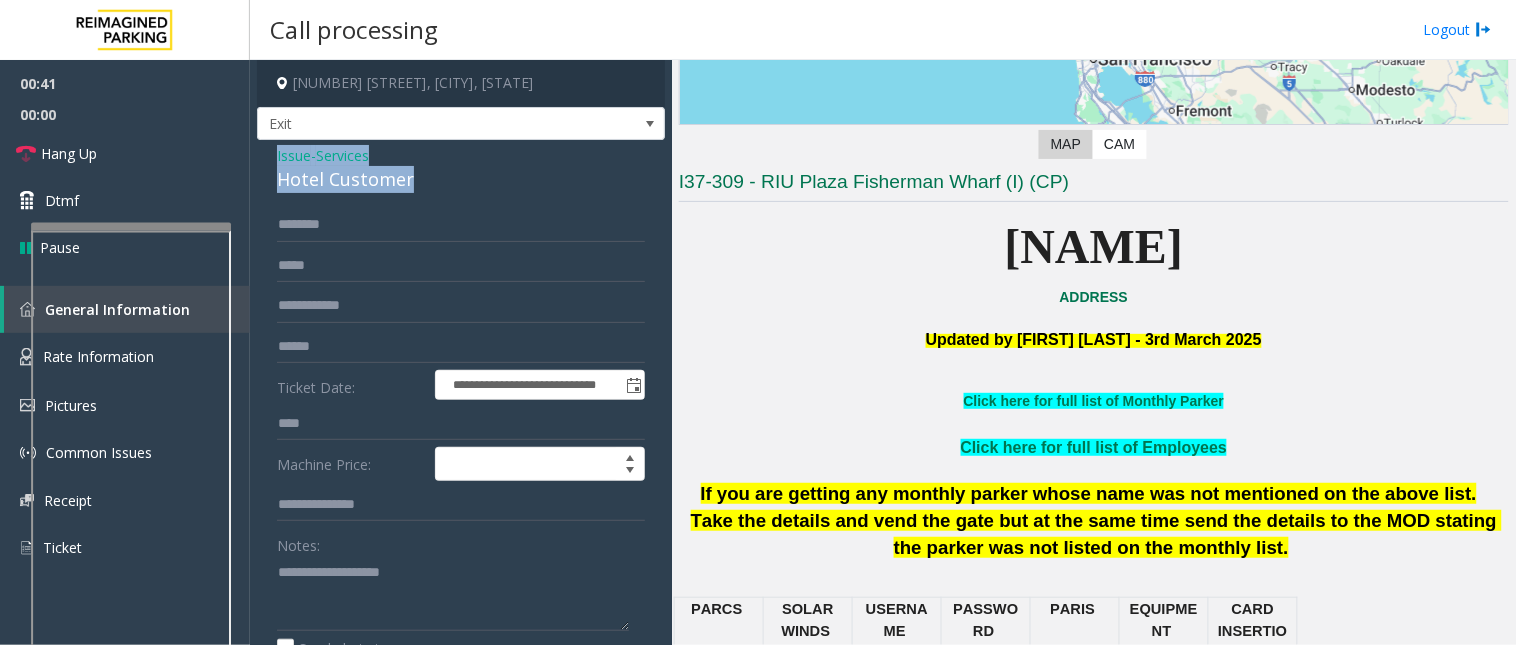 drag, startPoint x: 278, startPoint y: 148, endPoint x: 436, endPoint y: 186, distance: 162.50539 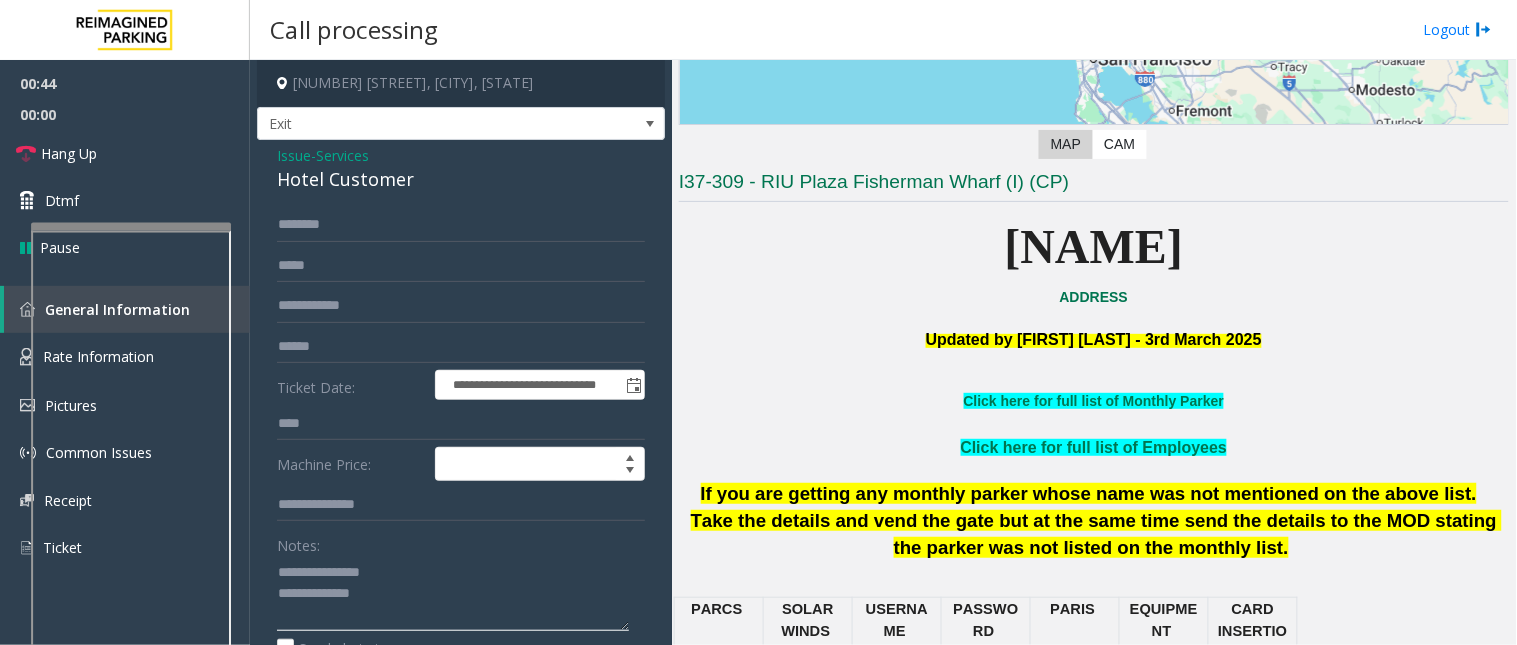 type on "**********" 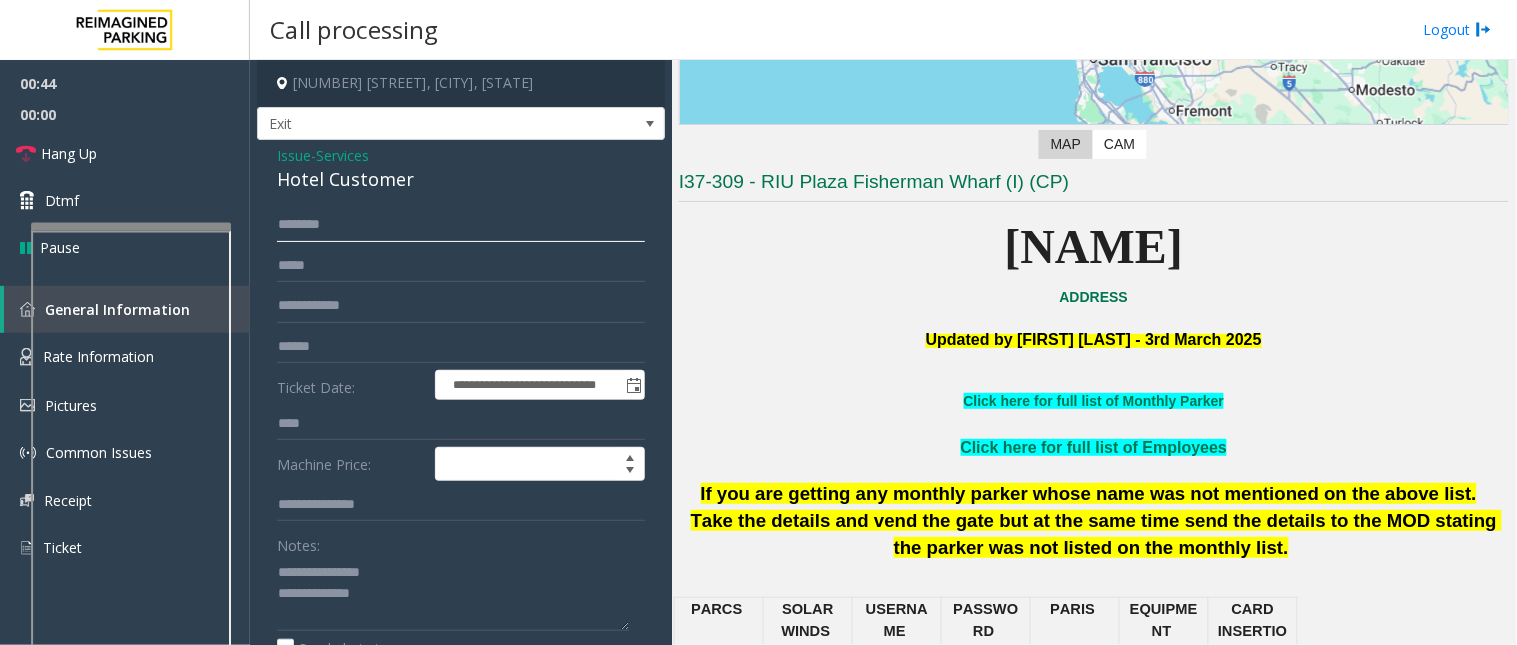 click 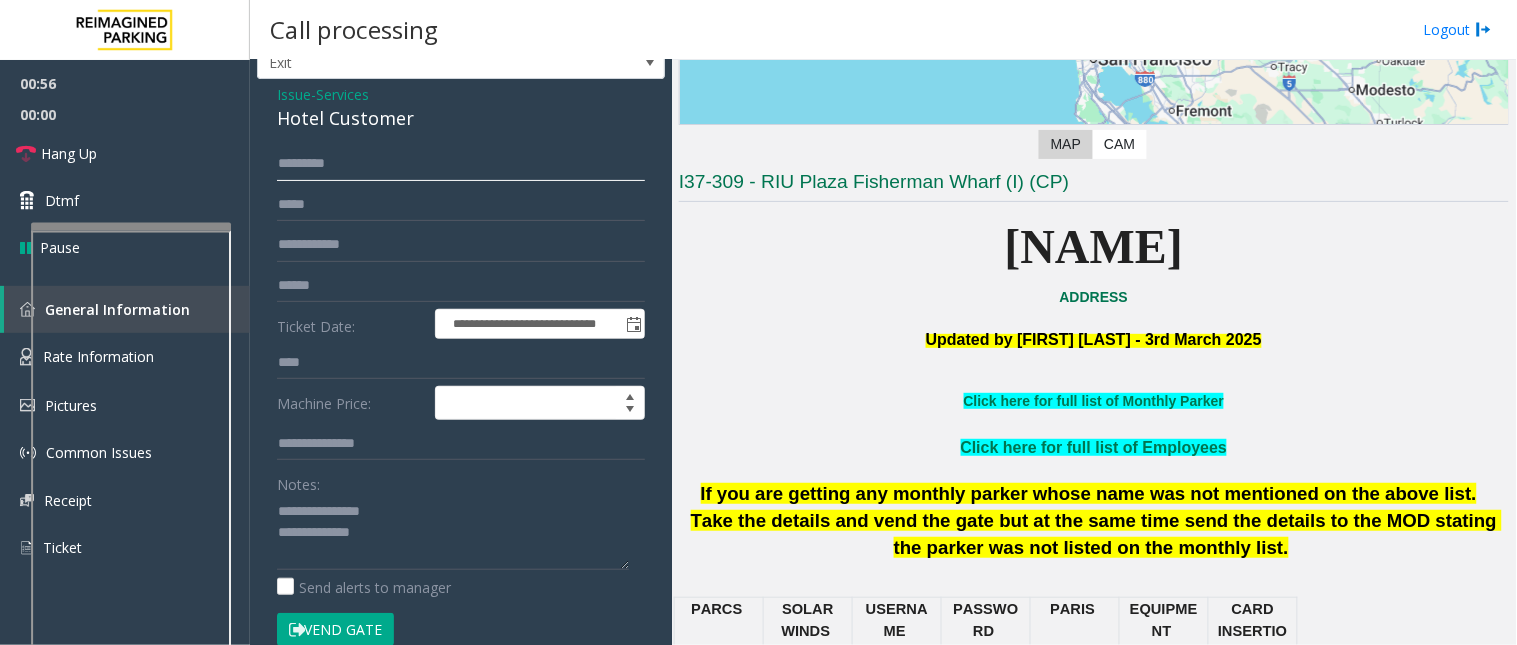scroll, scrollTop: 111, scrollLeft: 0, axis: vertical 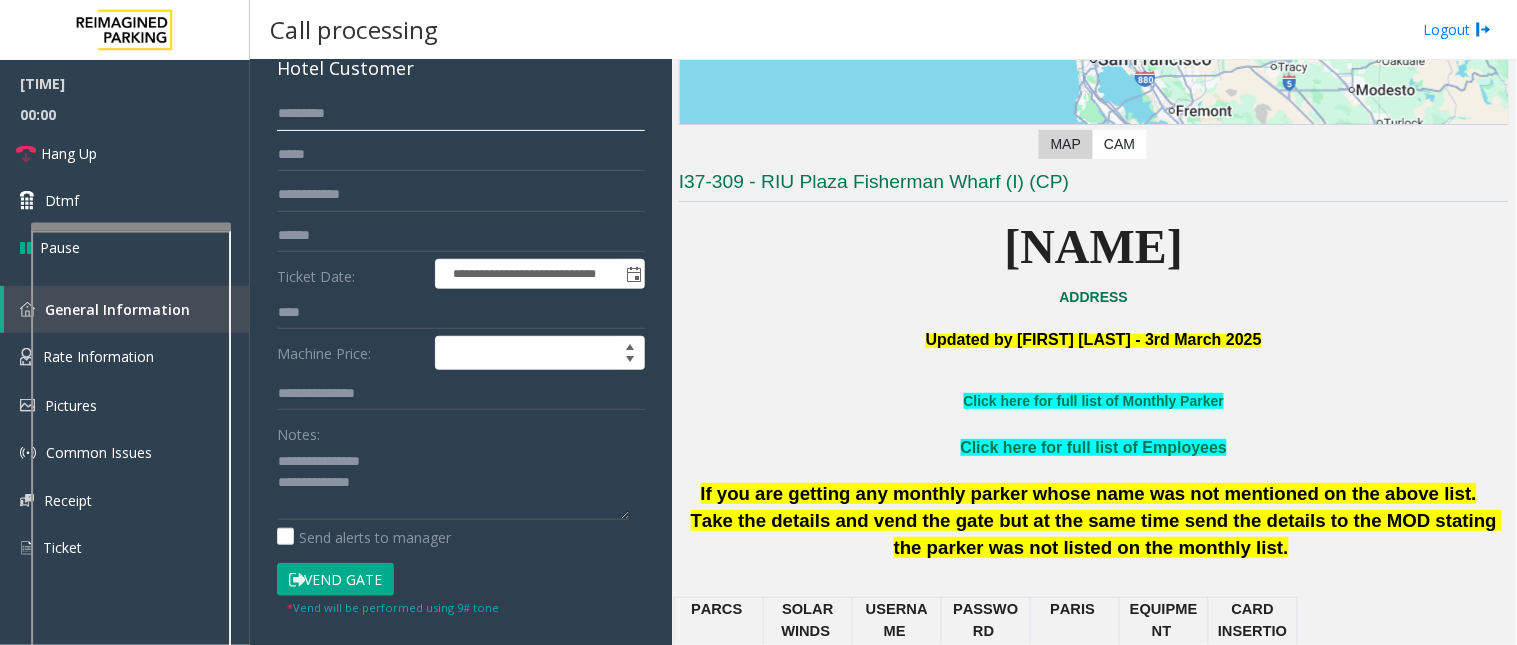 type on "*********" 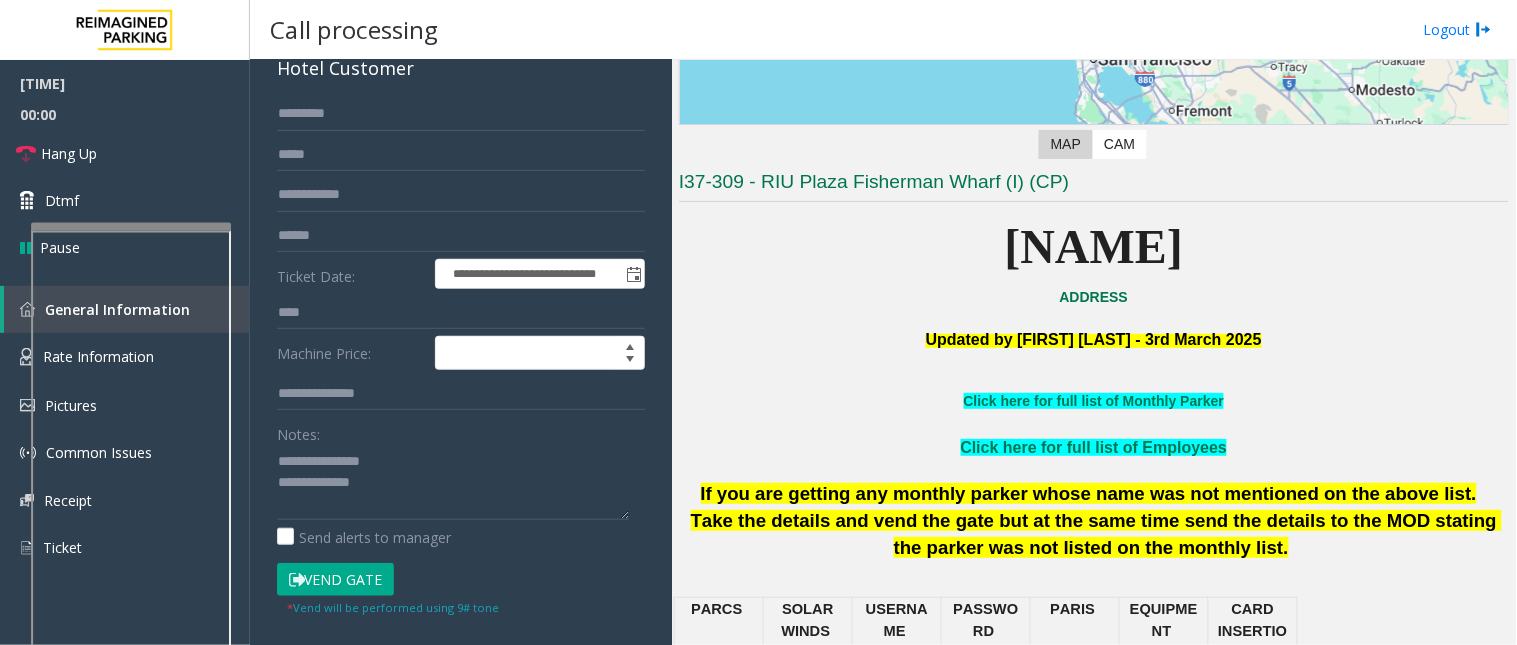 click on "Vend Gate" 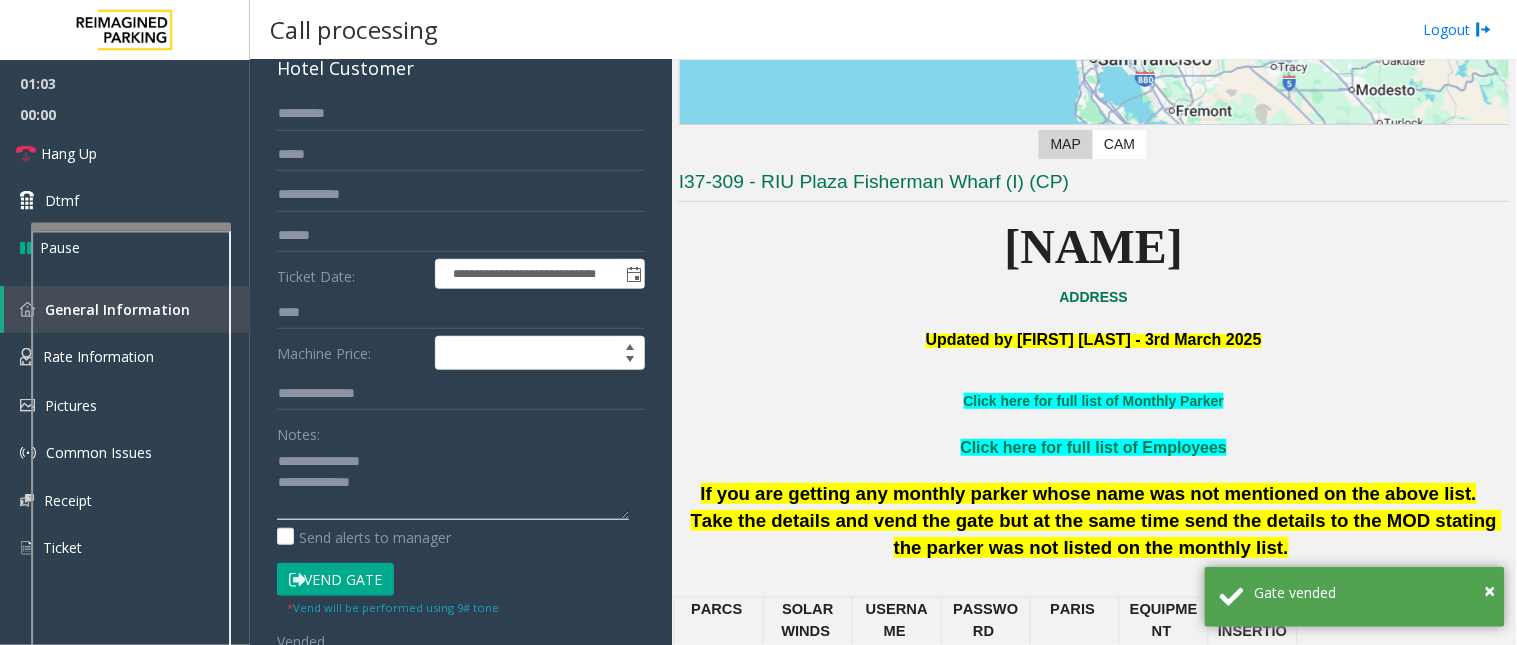 click 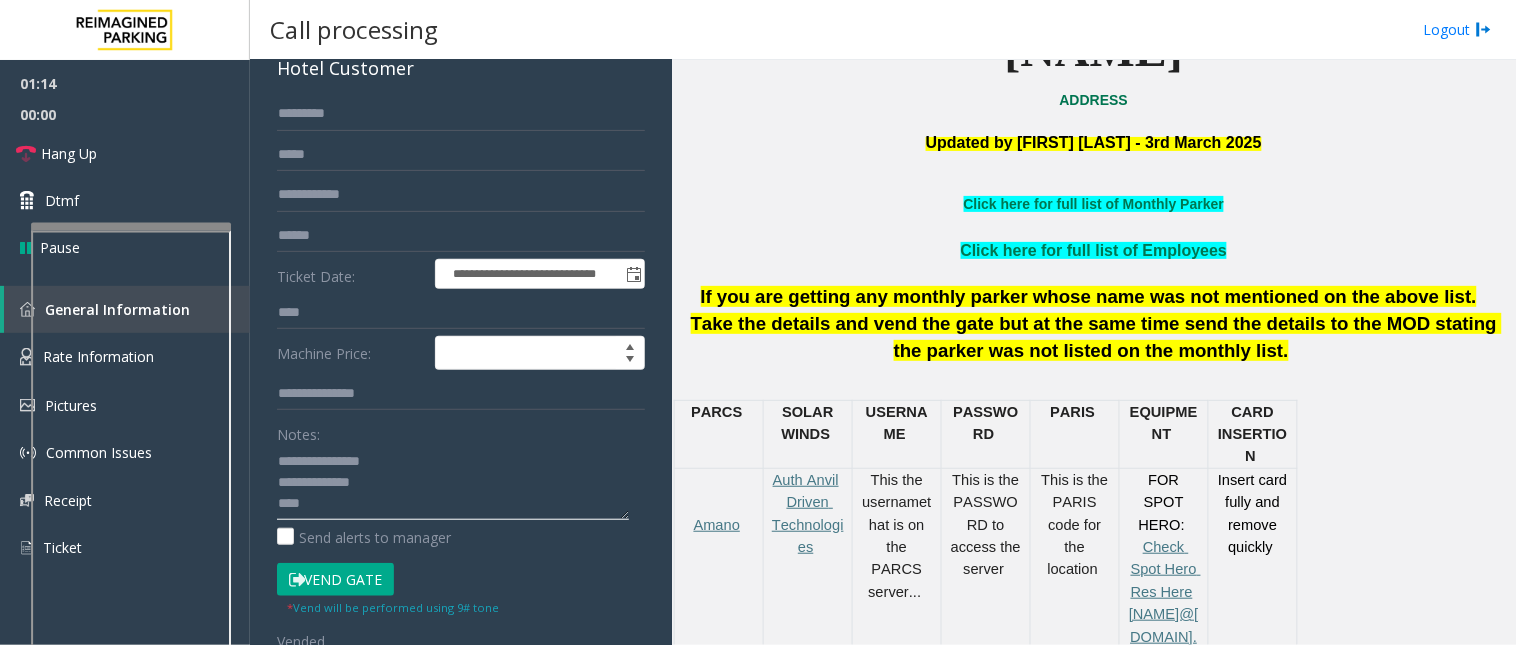 scroll, scrollTop: 555, scrollLeft: 0, axis: vertical 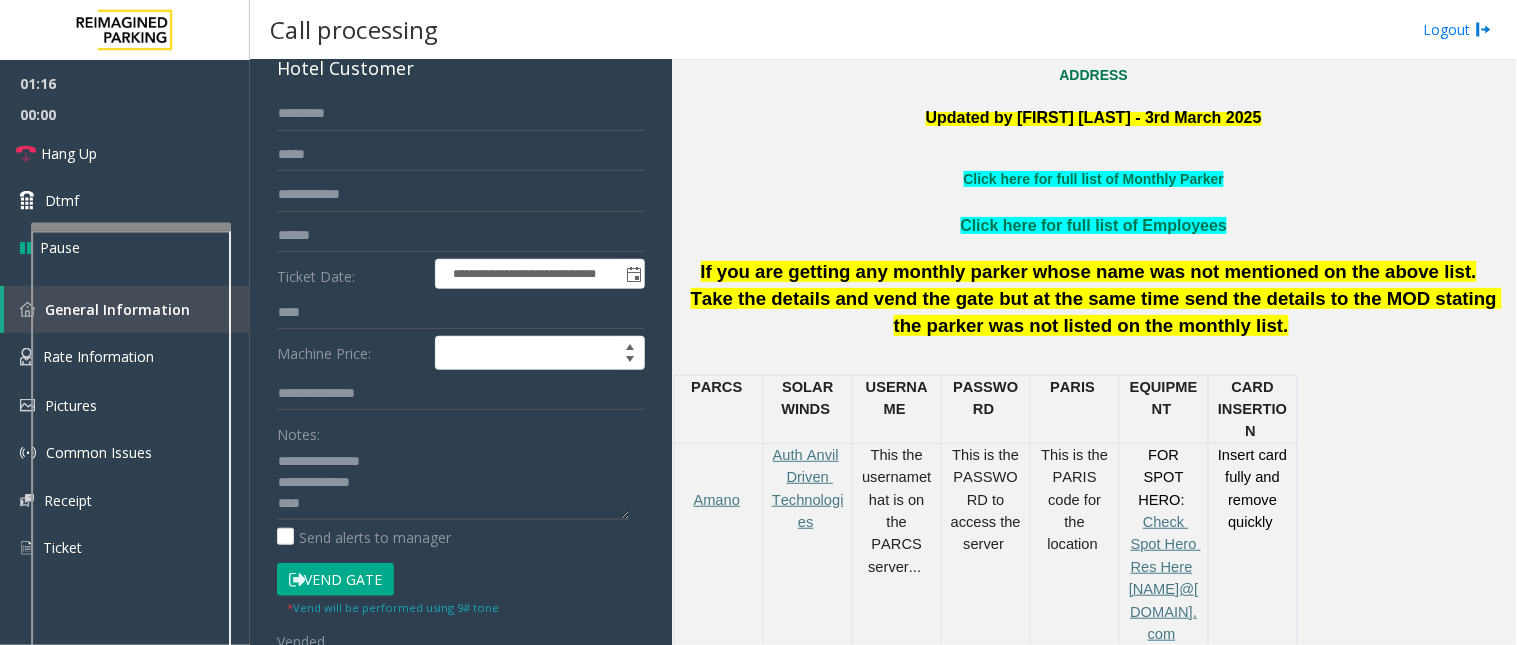 click on "Vend Gate" 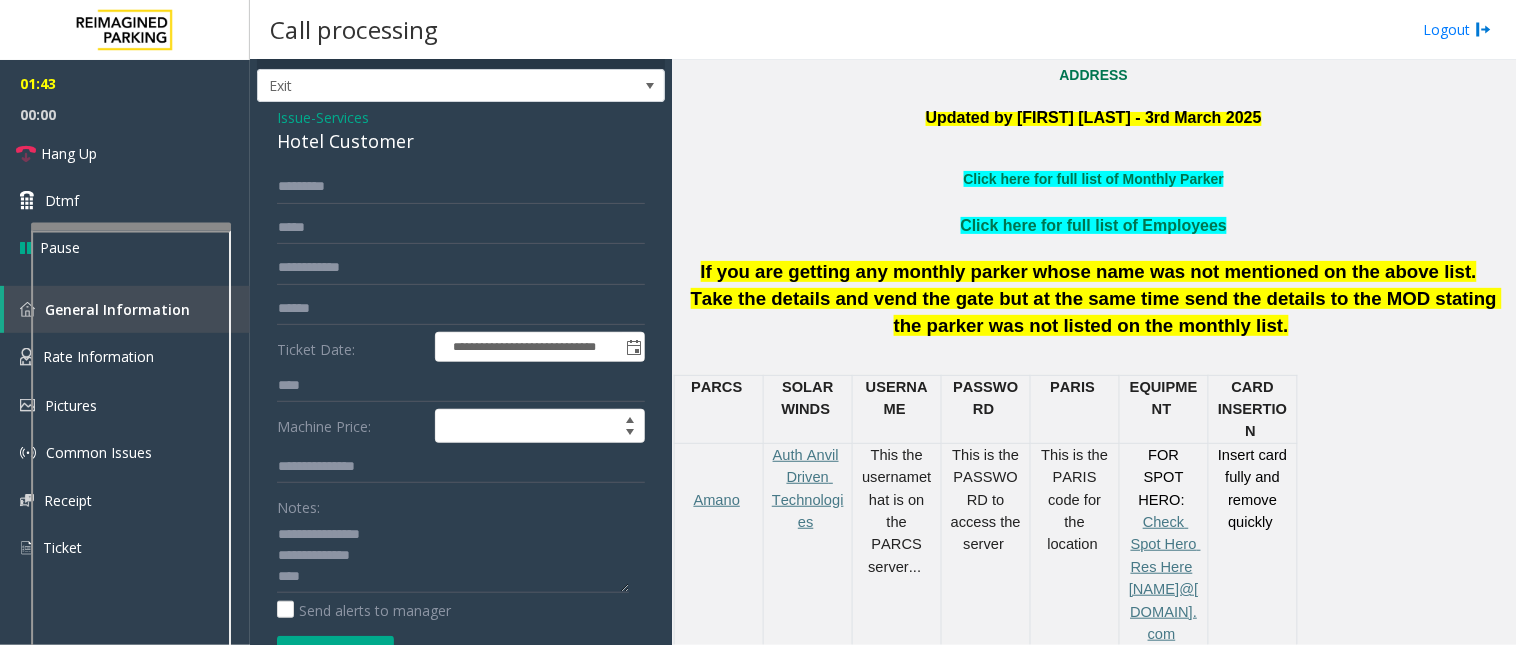 scroll, scrollTop: 0, scrollLeft: 0, axis: both 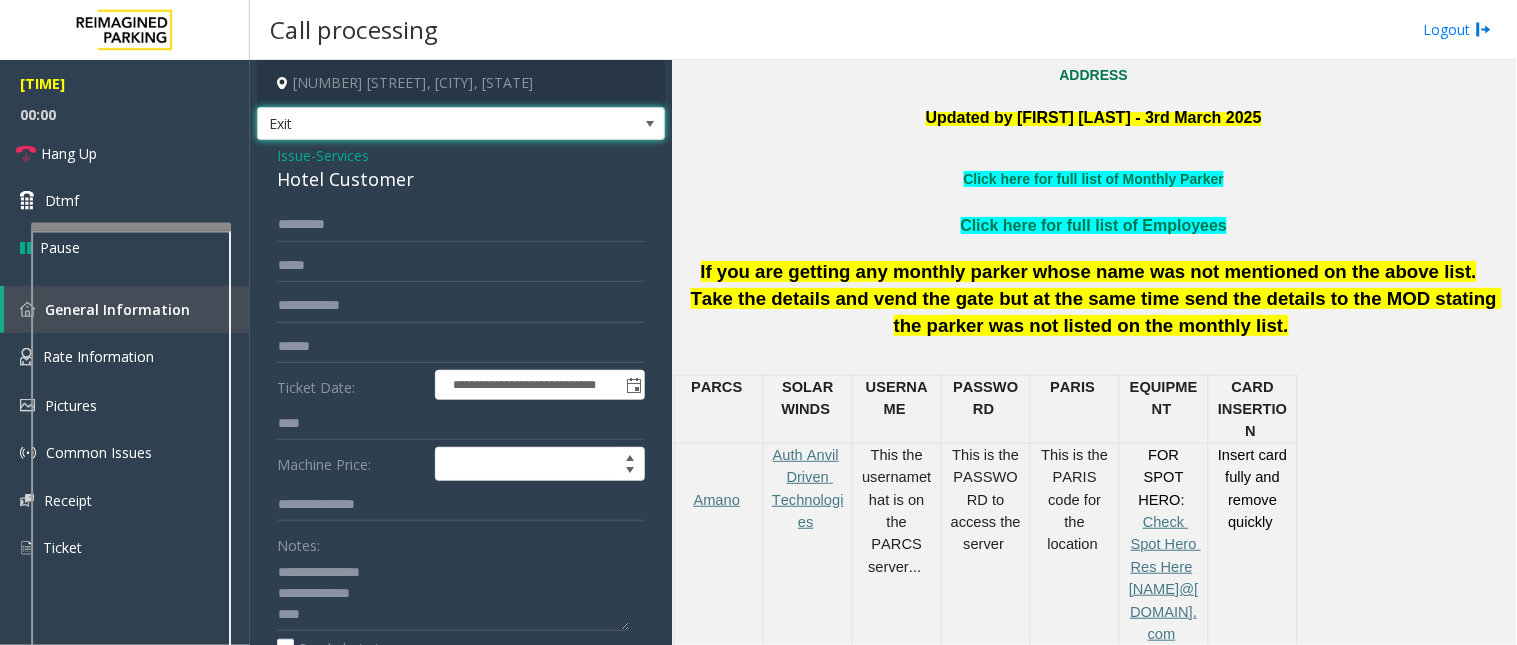 click at bounding box center (650, 124) 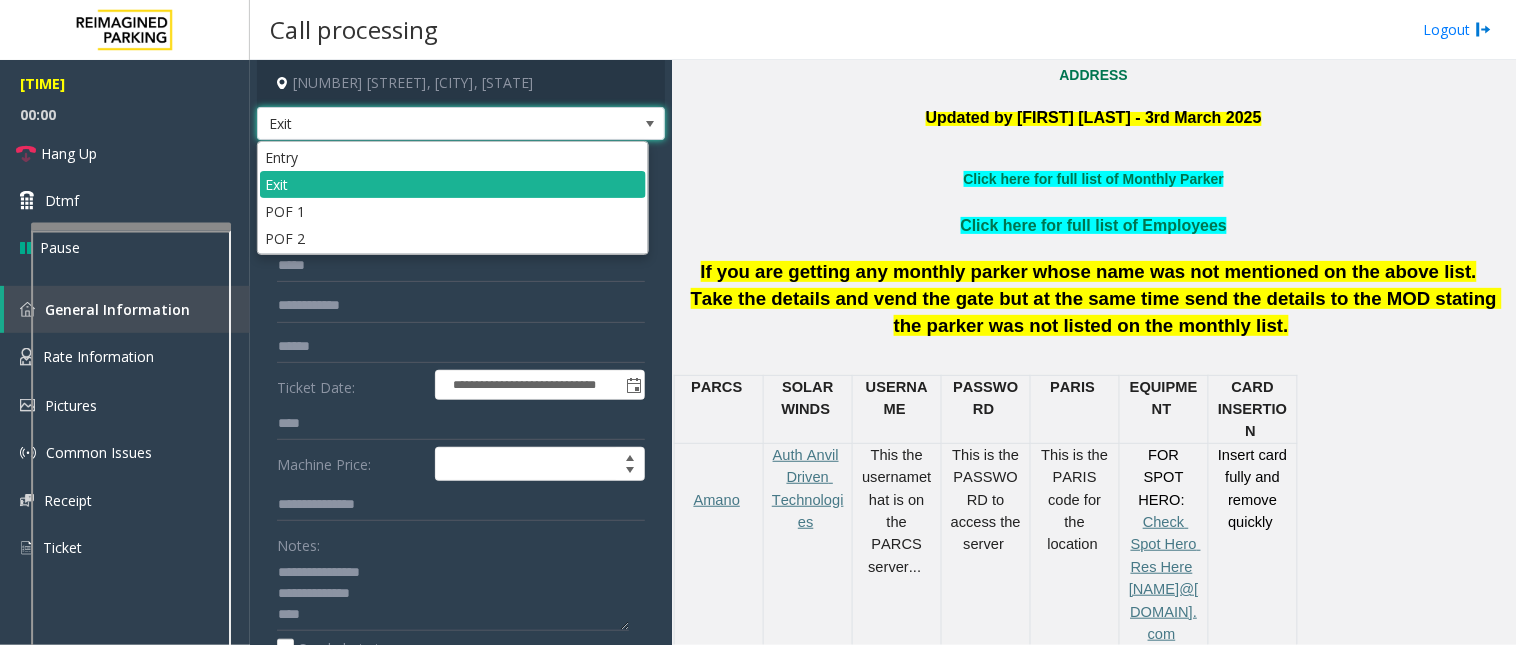 click at bounding box center (650, 124) 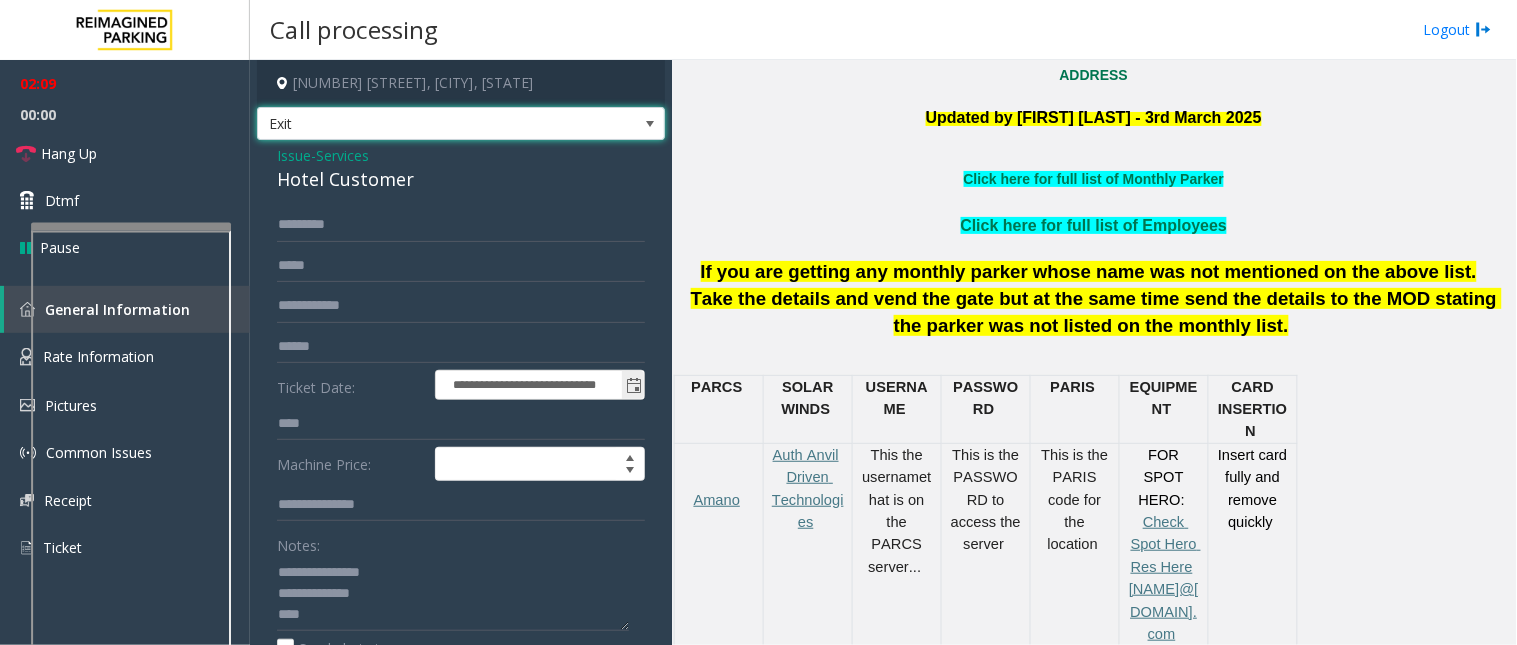 scroll, scrollTop: 111, scrollLeft: 0, axis: vertical 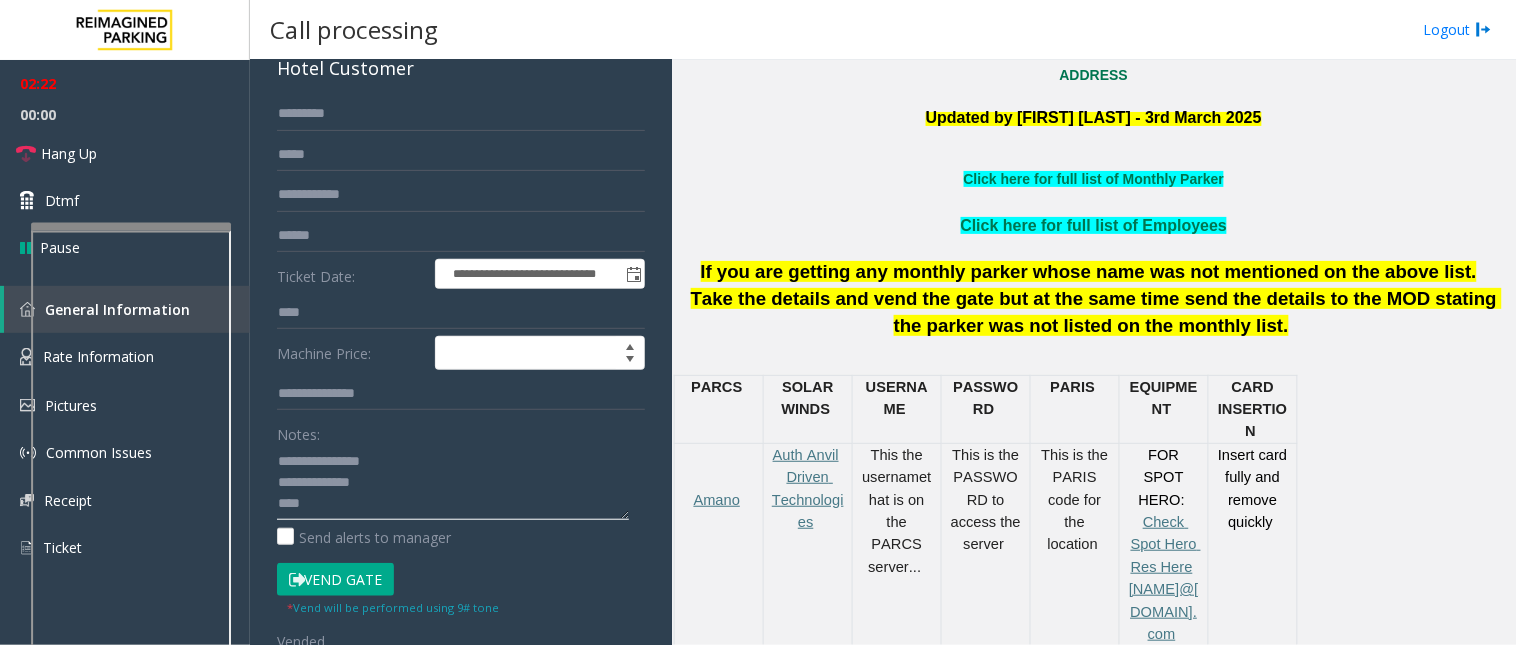 click 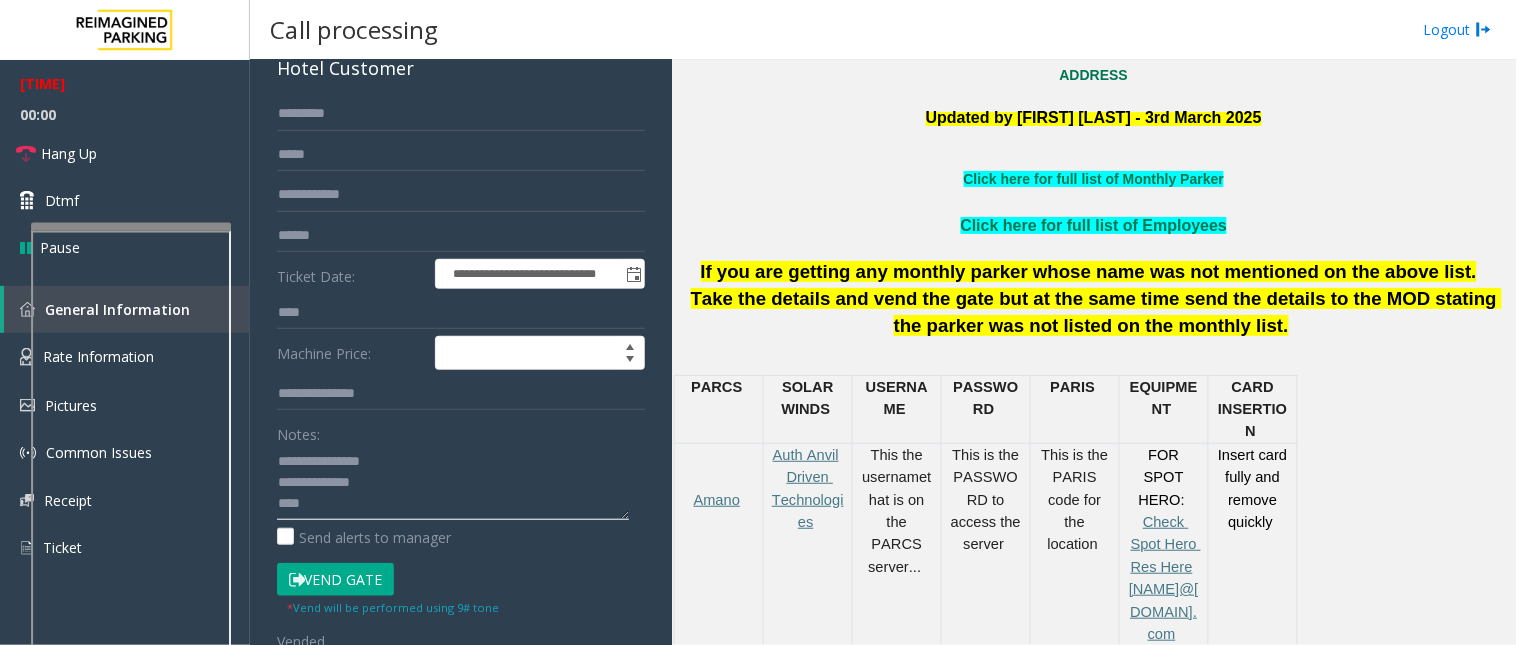 click 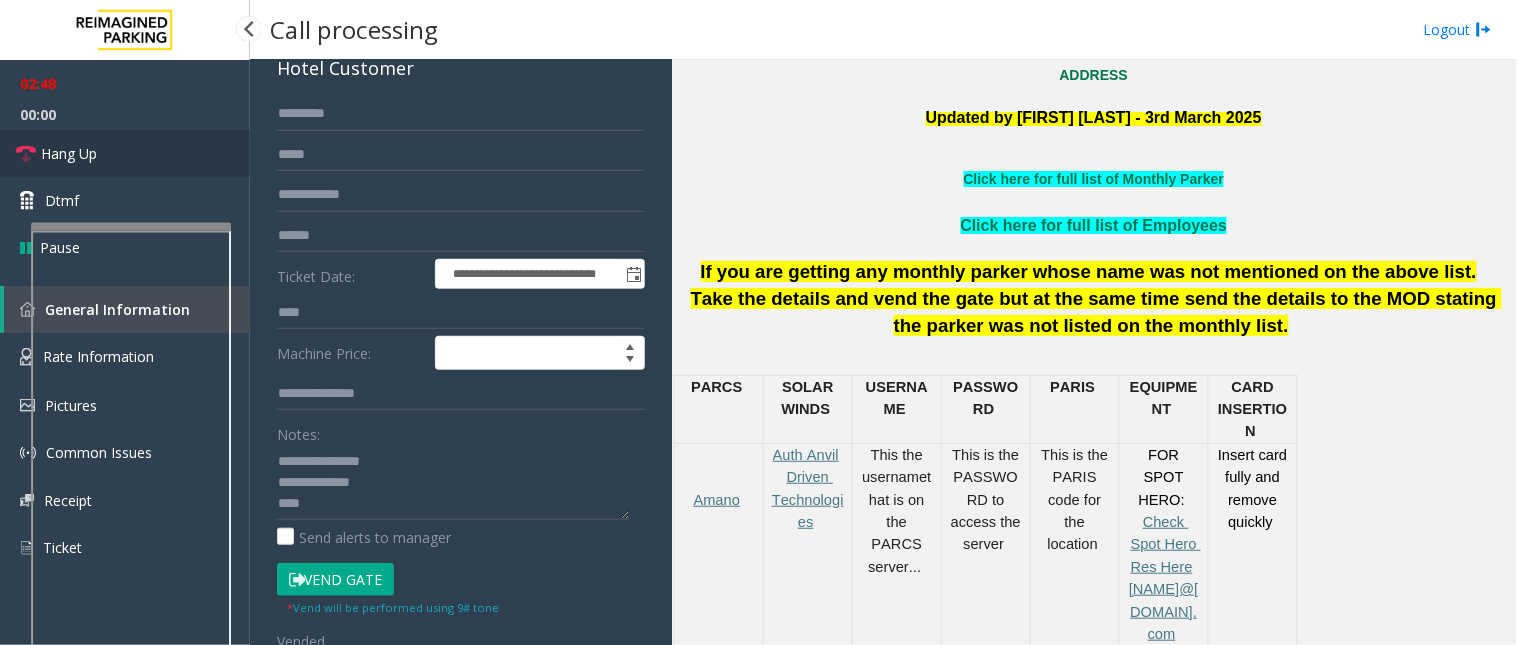 click on "Hang Up" at bounding box center (69, 153) 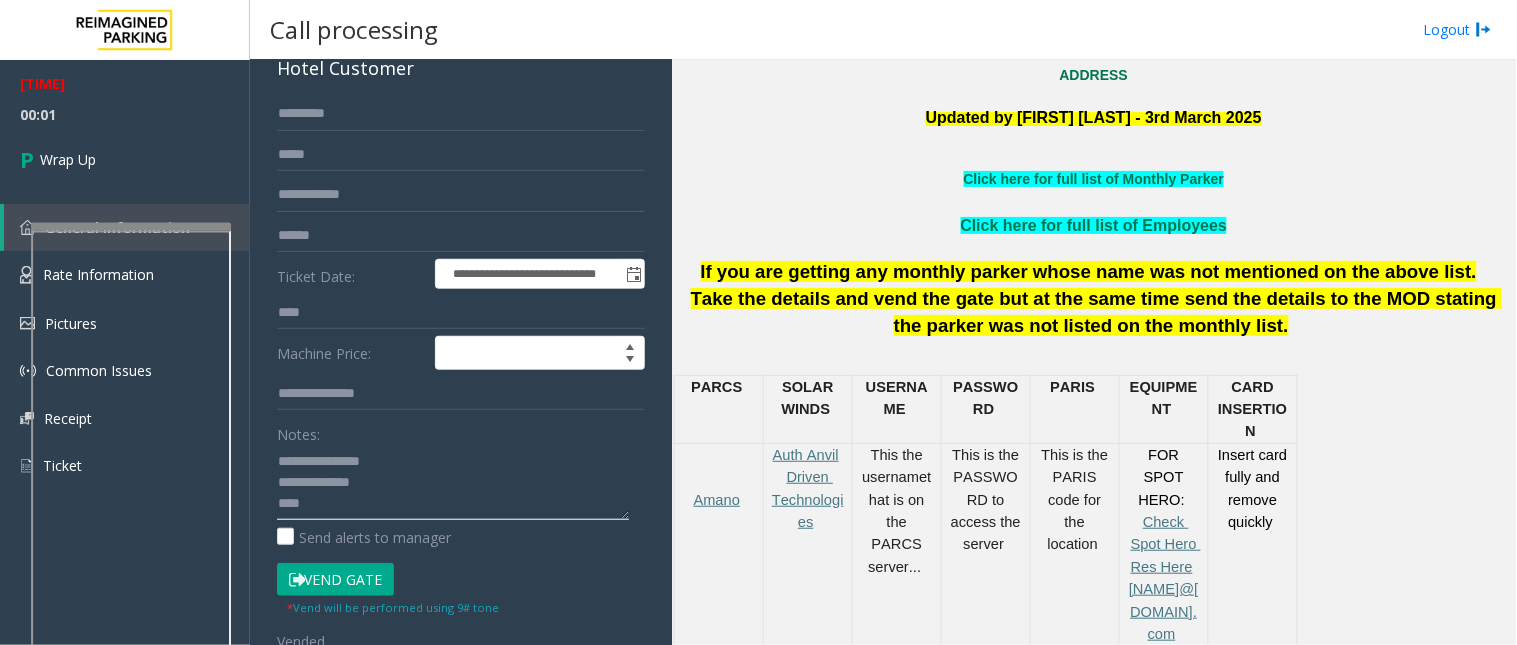 click 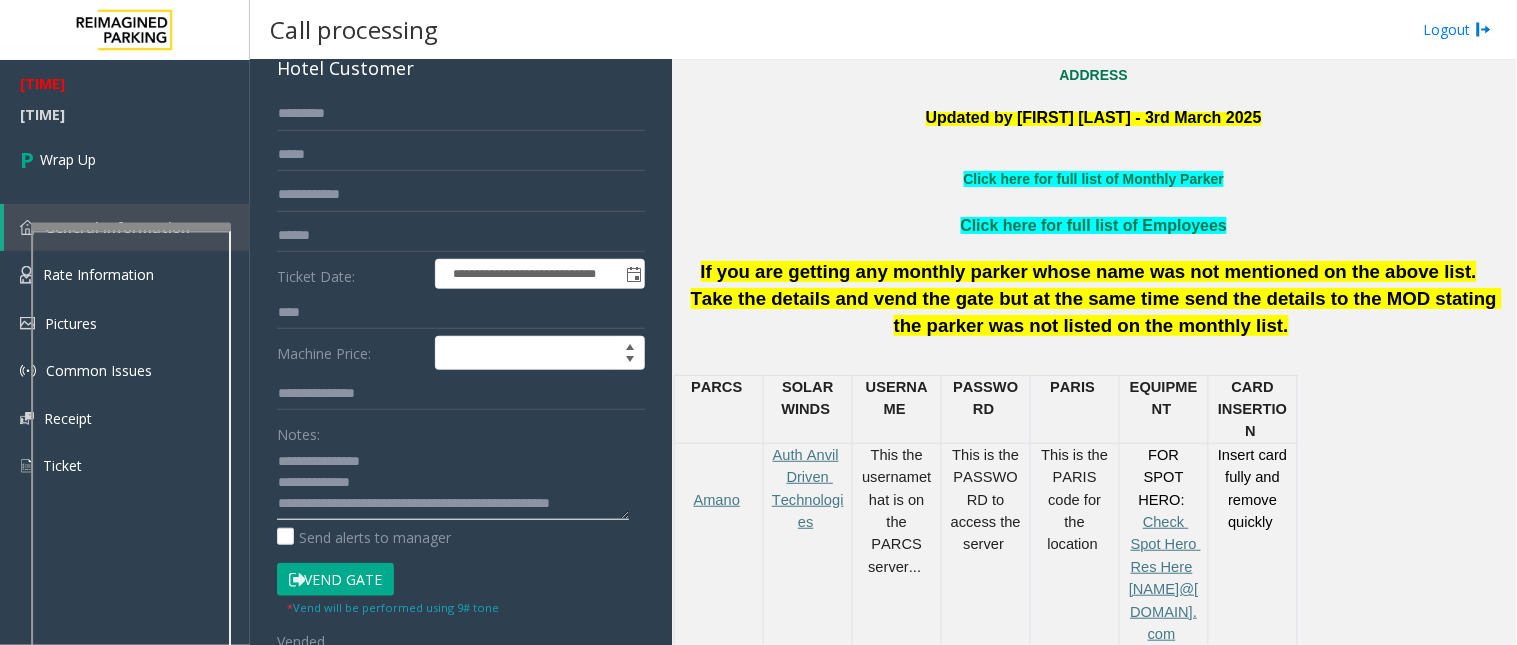 scroll, scrollTop: 14, scrollLeft: 0, axis: vertical 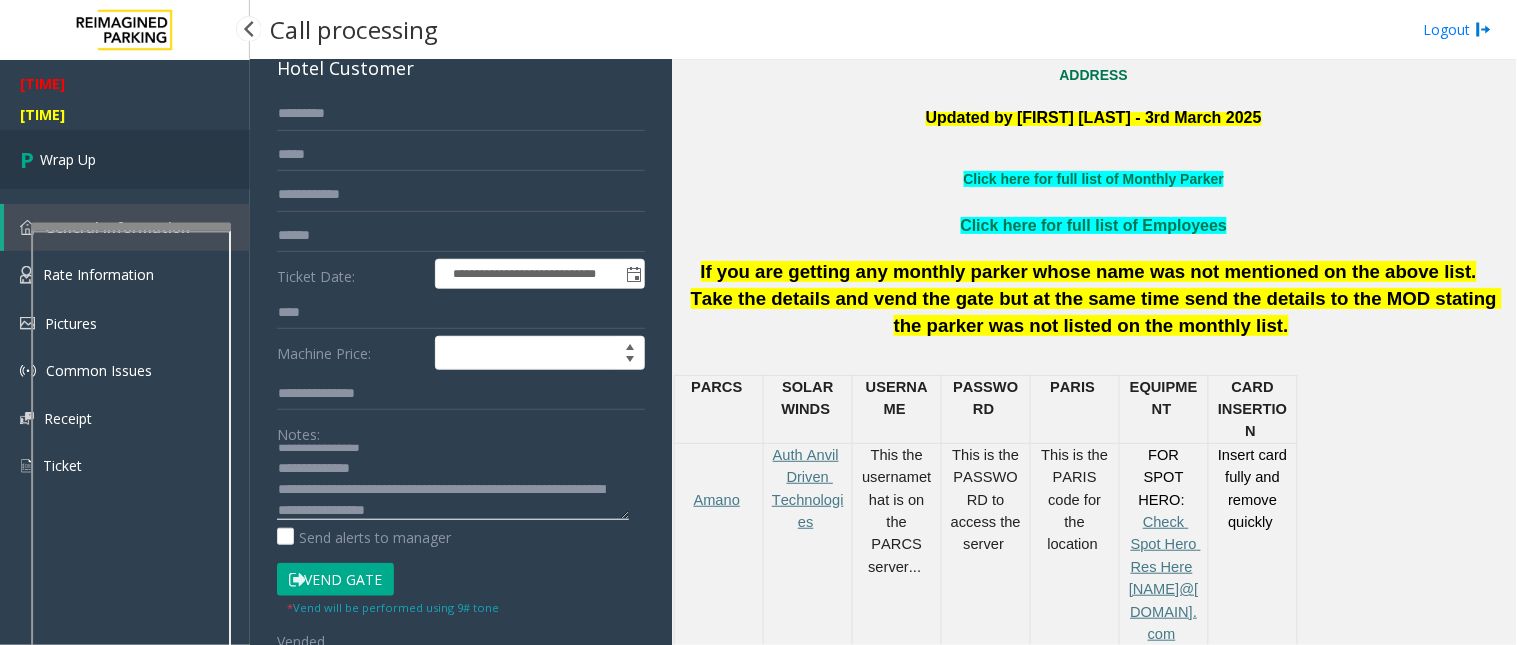 type on "**********" 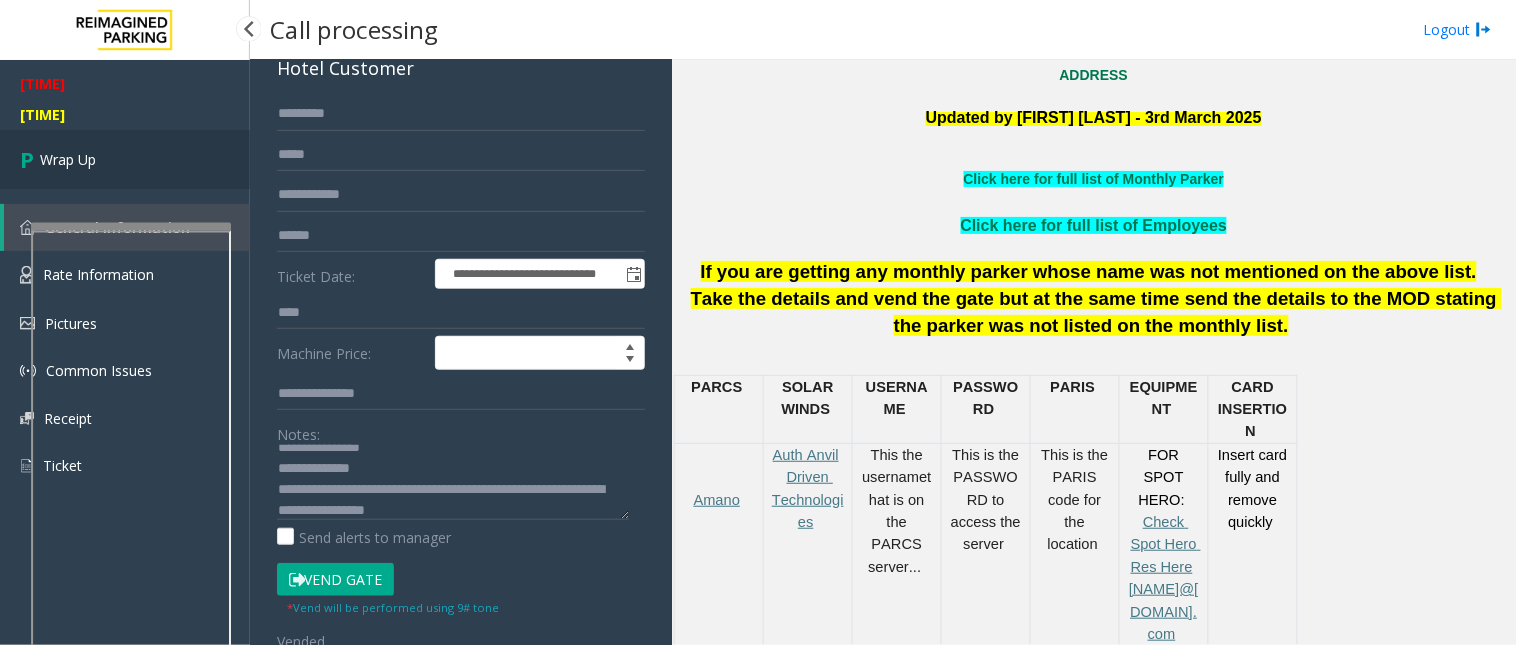 click on "Wrap Up" at bounding box center [125, 159] 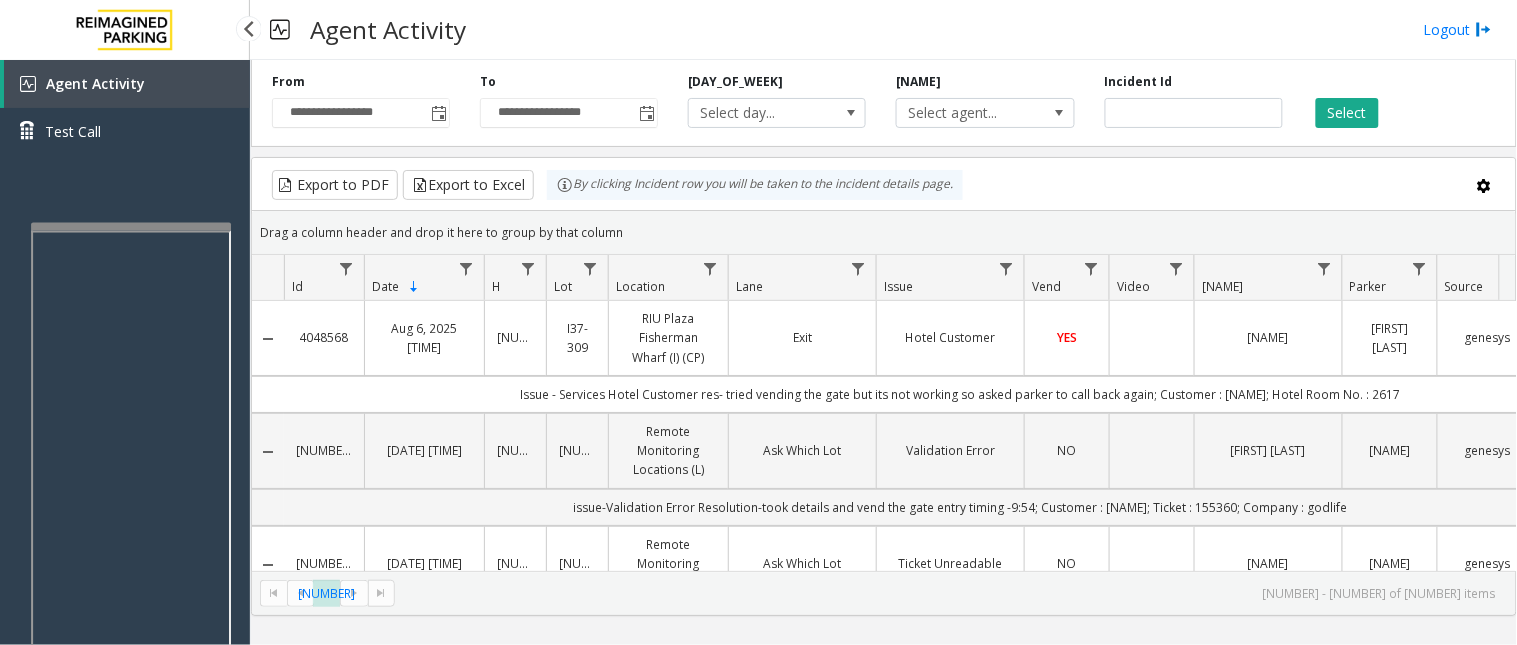 click on "Agent Activity Test Call" at bounding box center [125, 382] 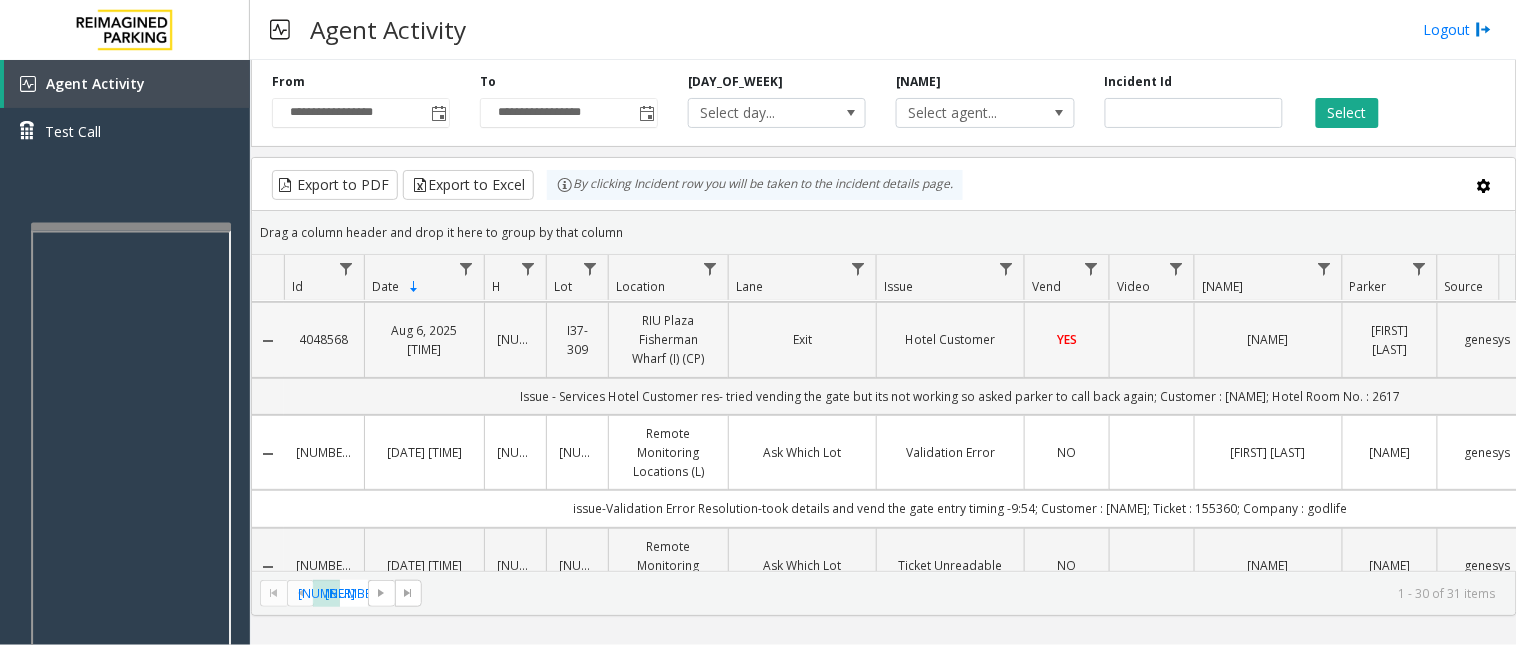 scroll, scrollTop: 0, scrollLeft: 0, axis: both 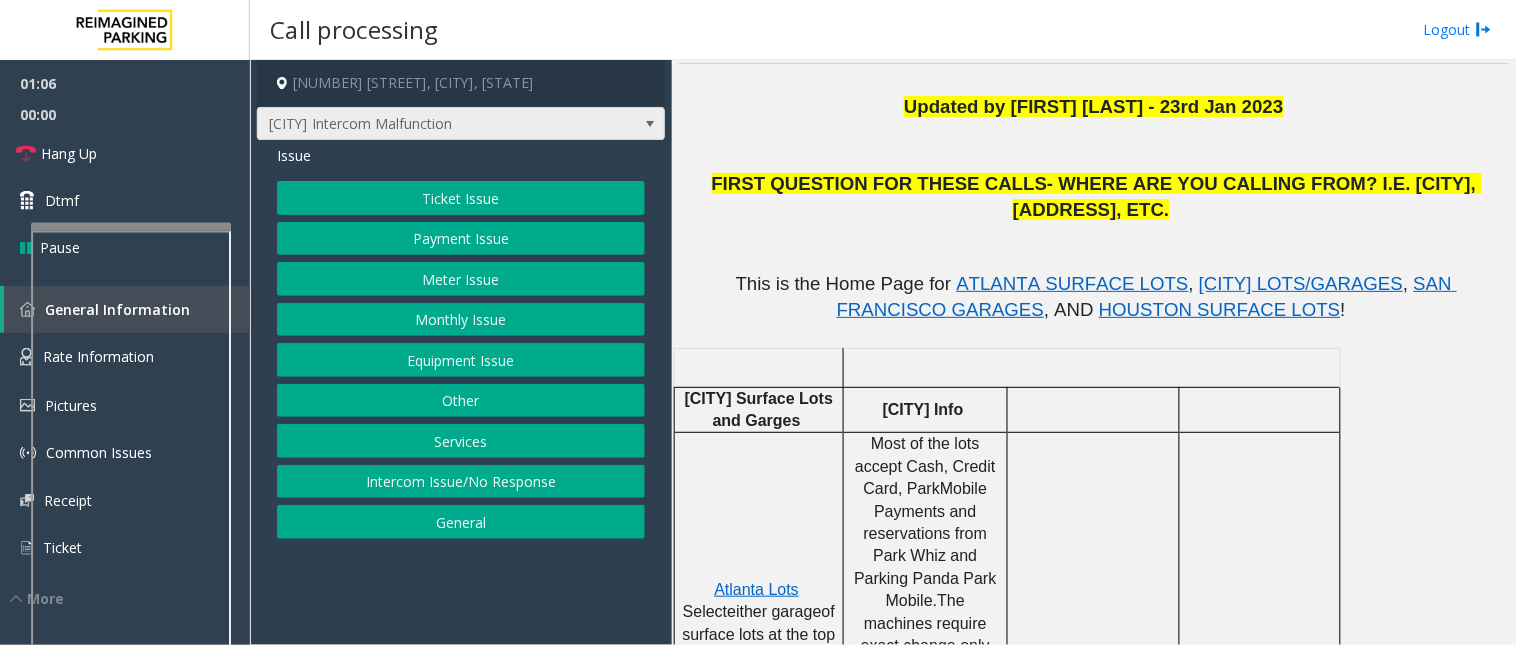 click at bounding box center (650, 124) 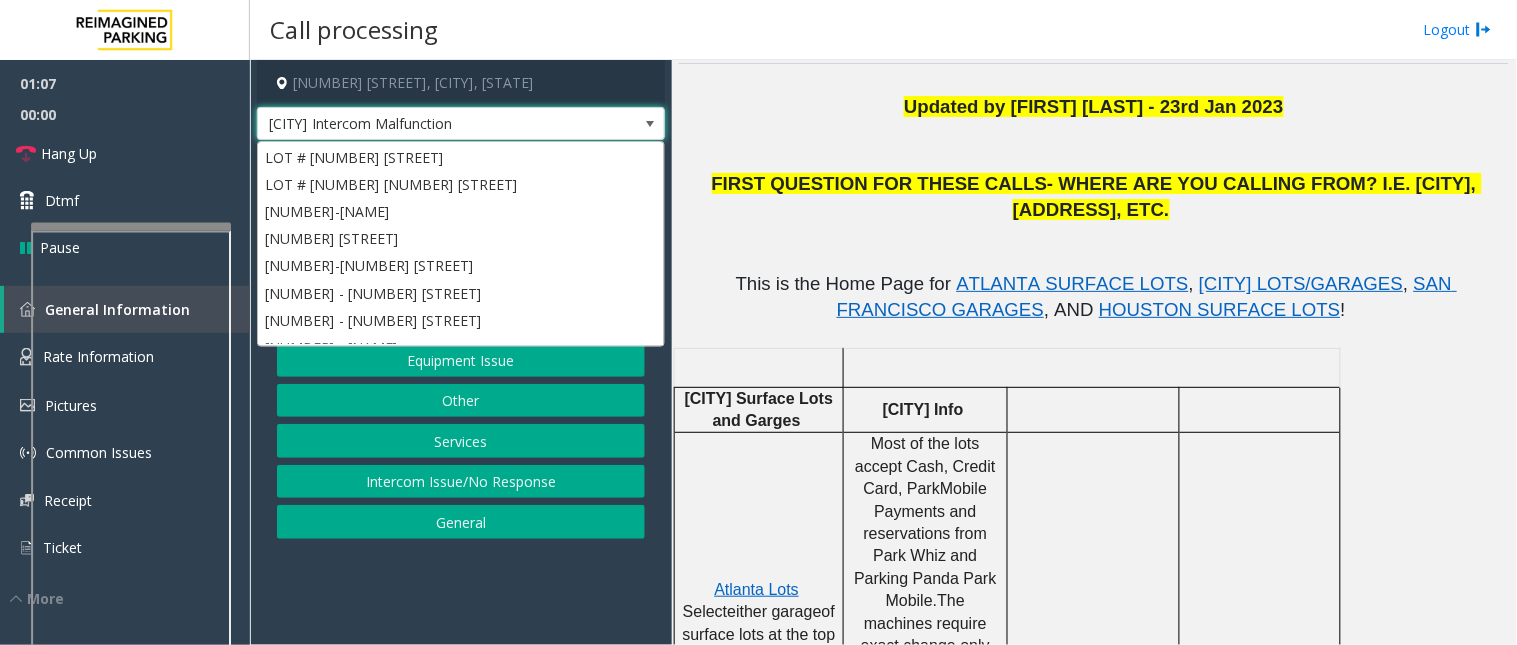 scroll, scrollTop: 184, scrollLeft: 0, axis: vertical 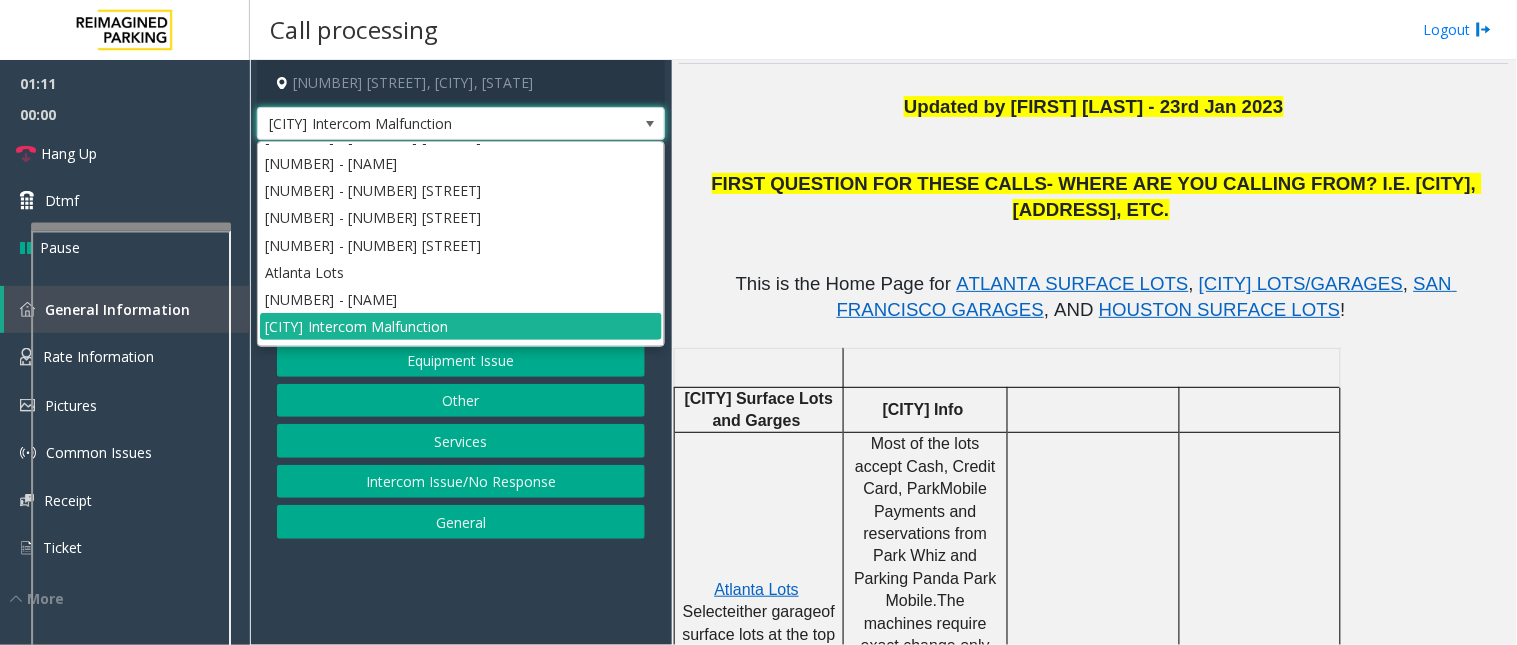 click at bounding box center (650, 124) 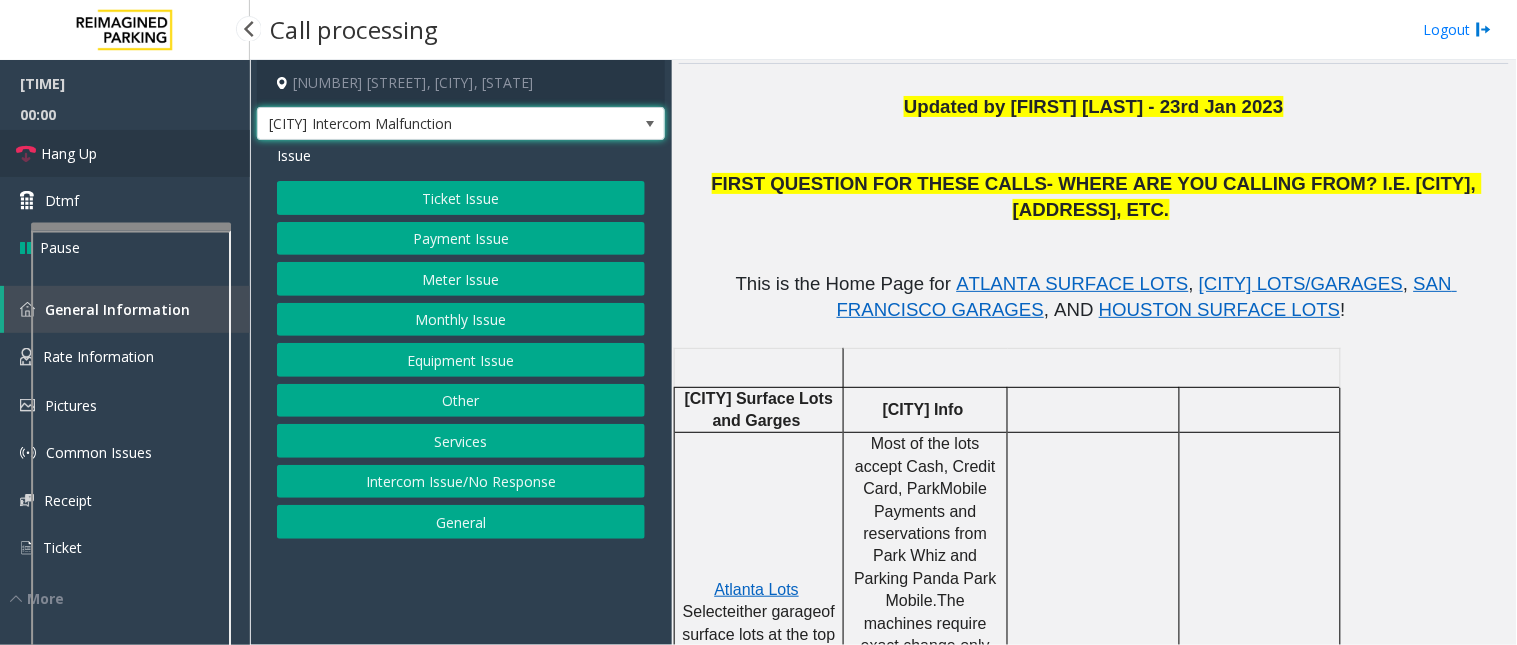 click on "Hang Up" at bounding box center (125, 153) 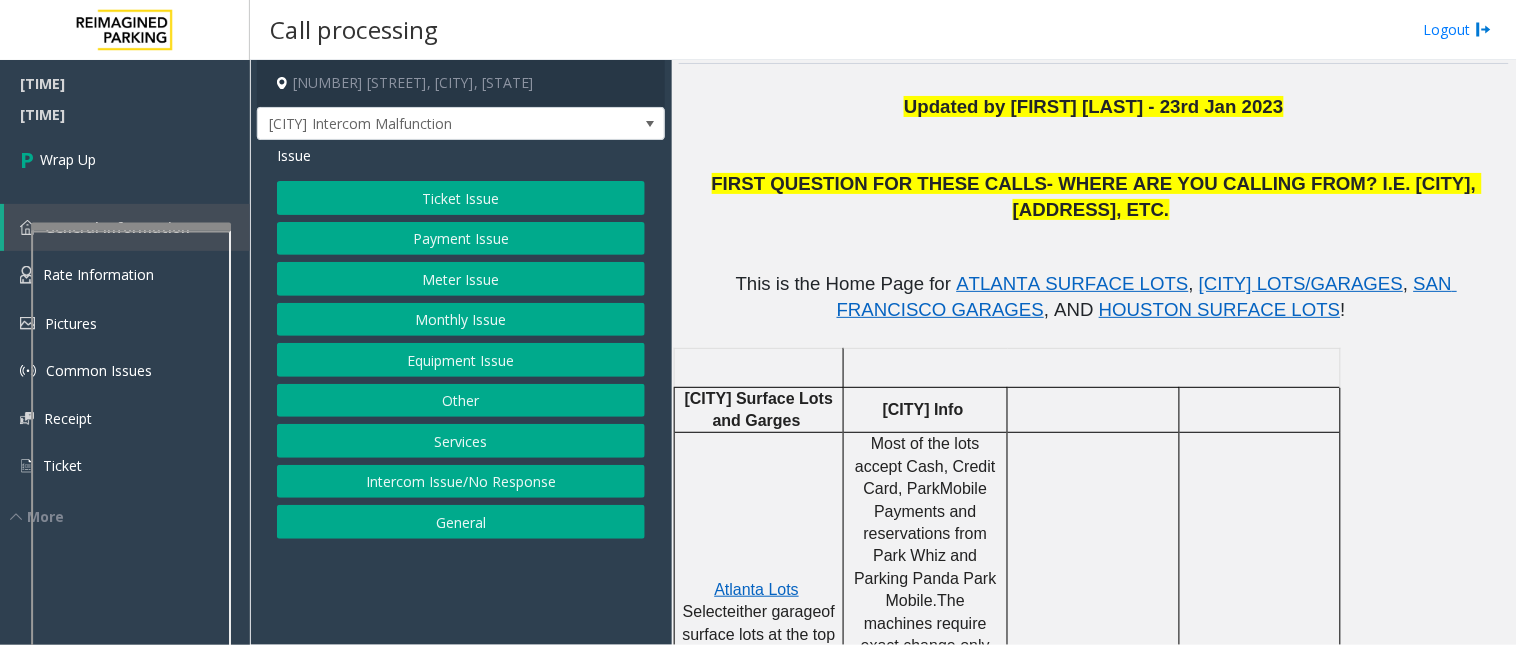 click on "Ticket Issue" 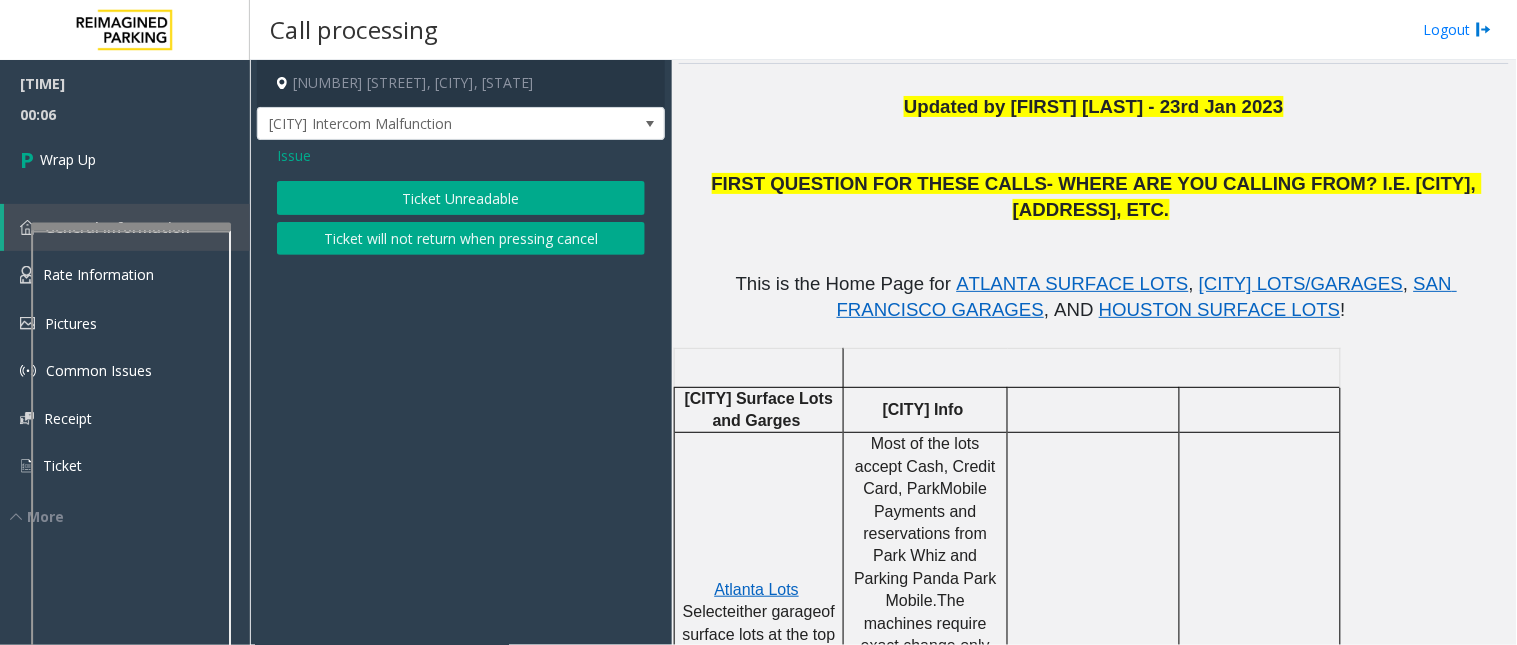 click on "Ticket Unreadable" 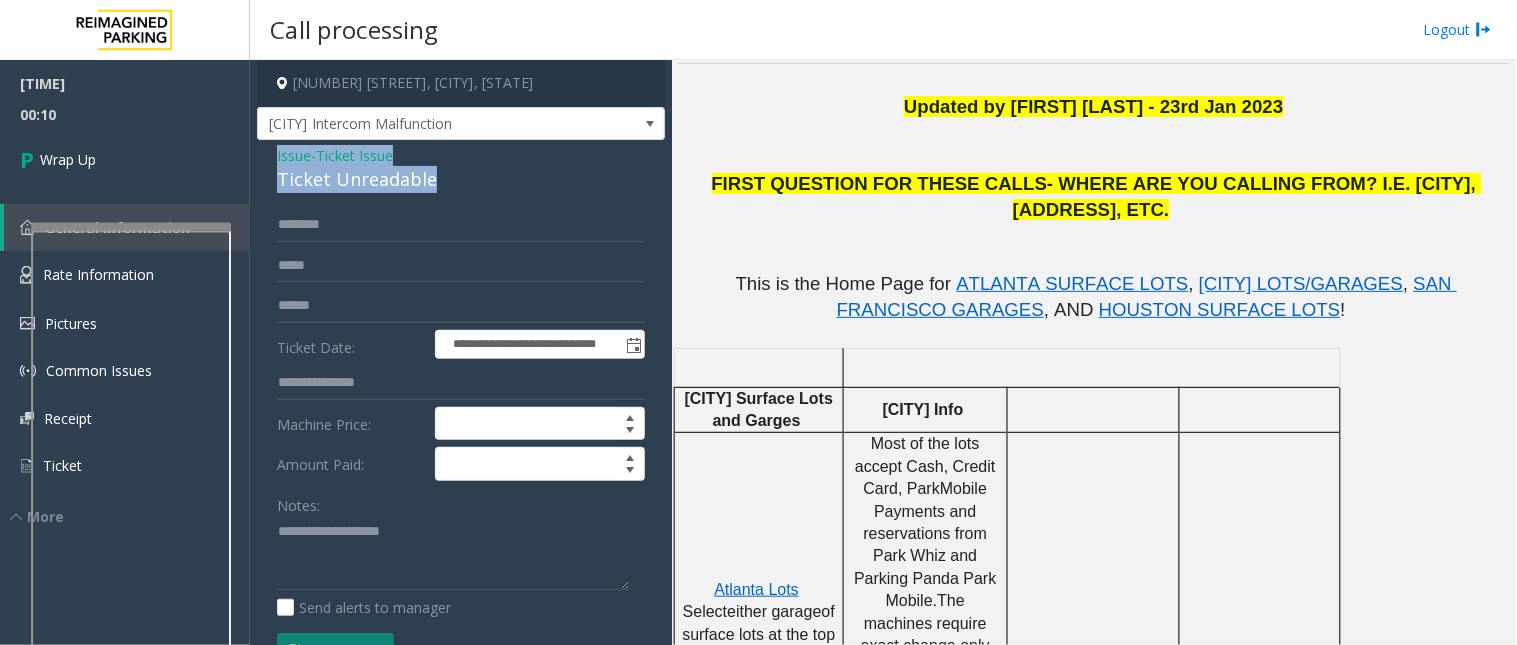 drag, startPoint x: 275, startPoint y: 152, endPoint x: 441, endPoint y: 188, distance: 169.85876 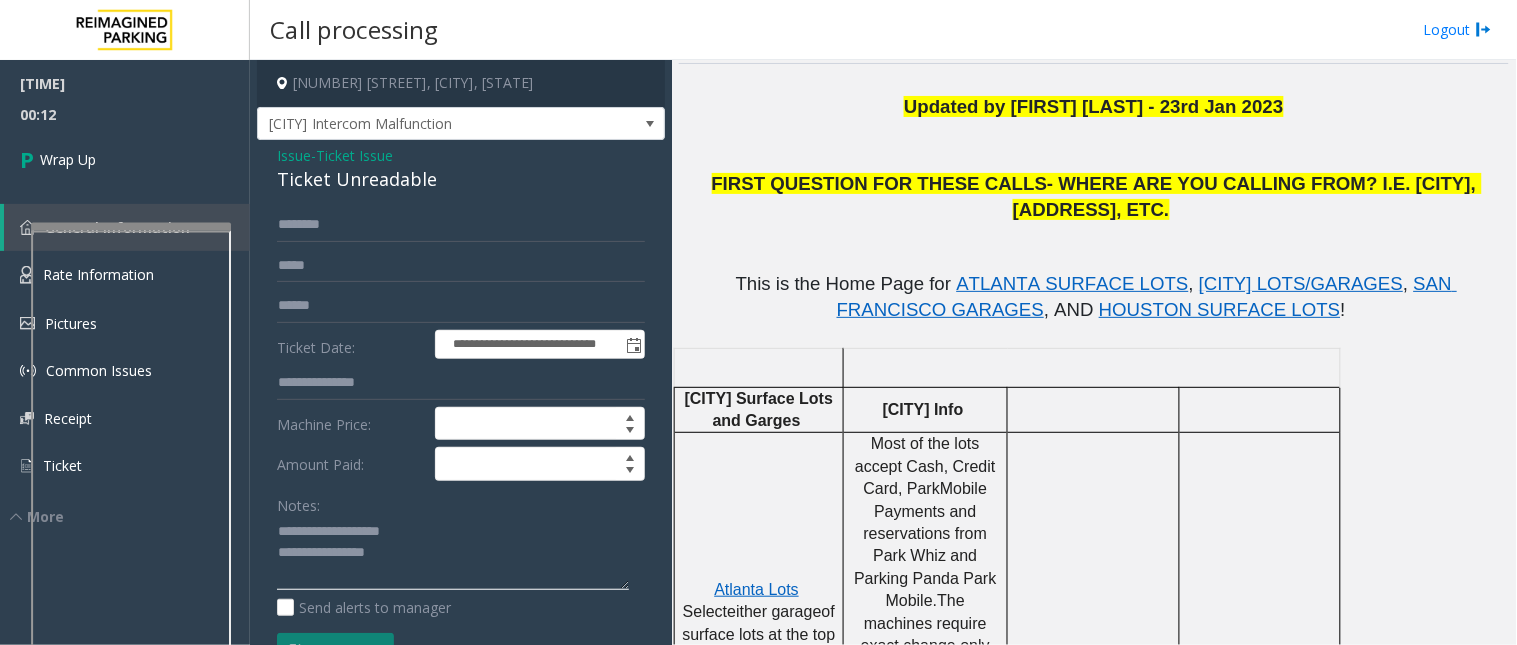 click 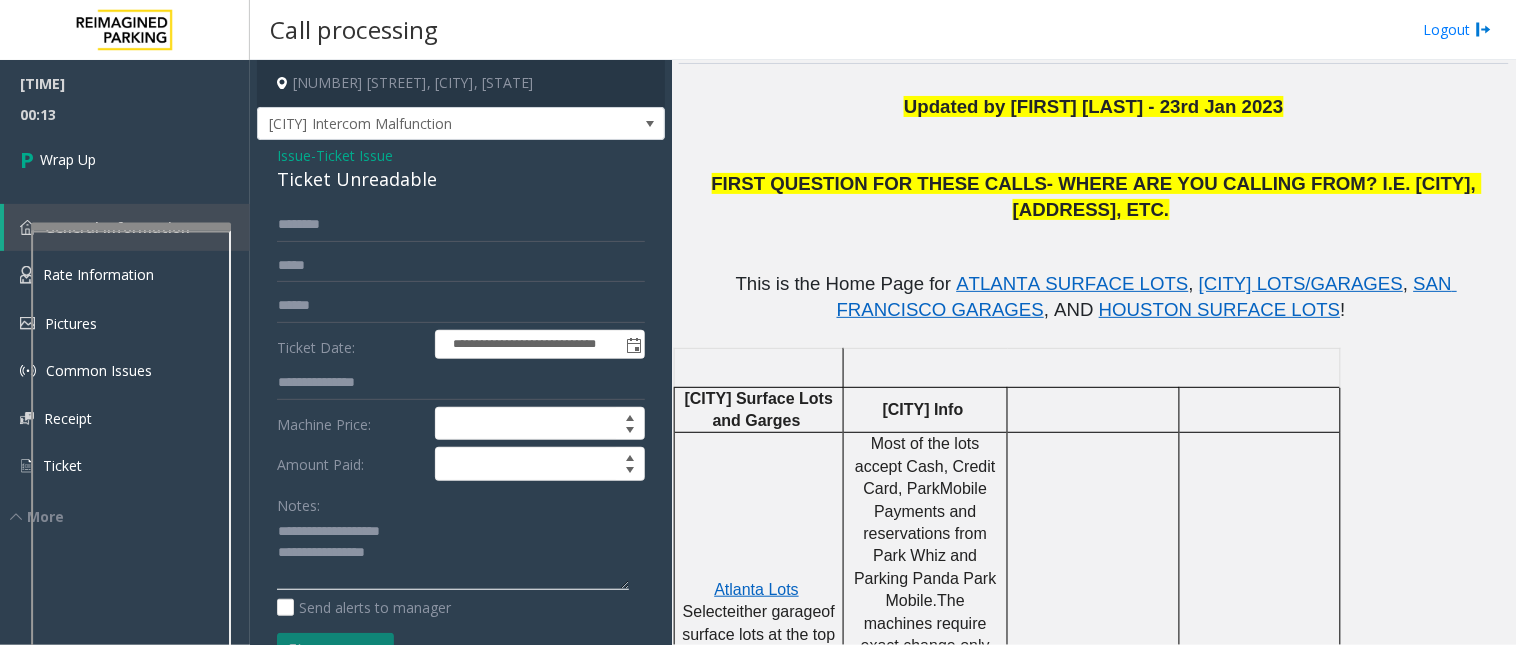 drag, startPoint x: 407, startPoint y: 548, endPoint x: 411, endPoint y: 560, distance: 12.649111 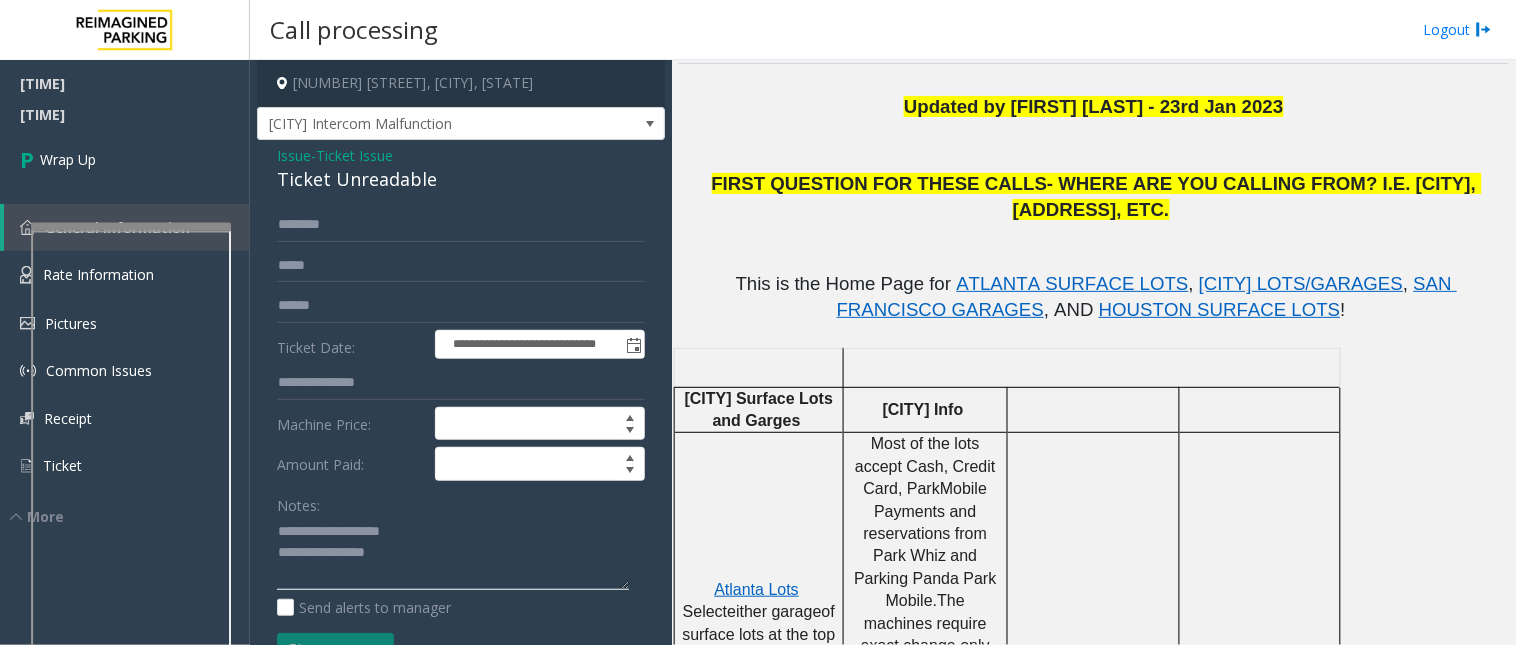 click 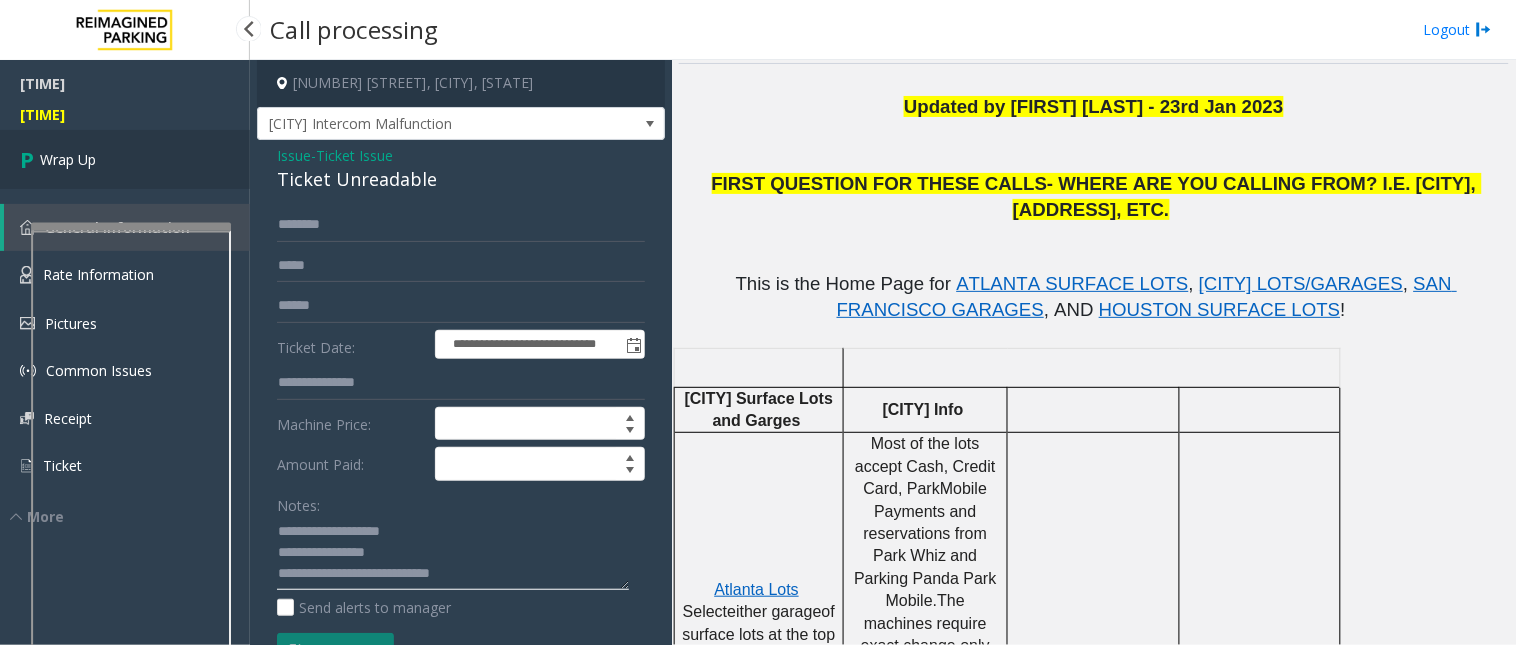 type on "**********" 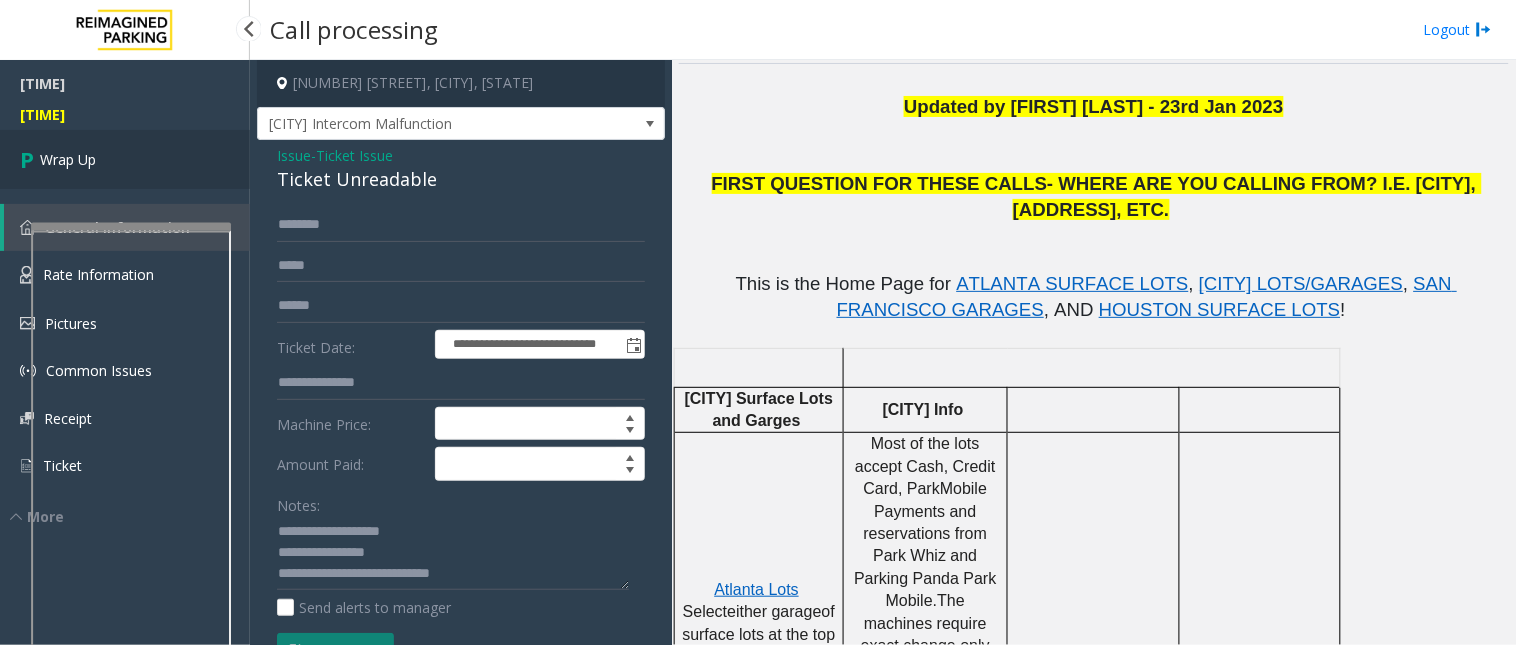 click on "Wrap Up" at bounding box center (68, 159) 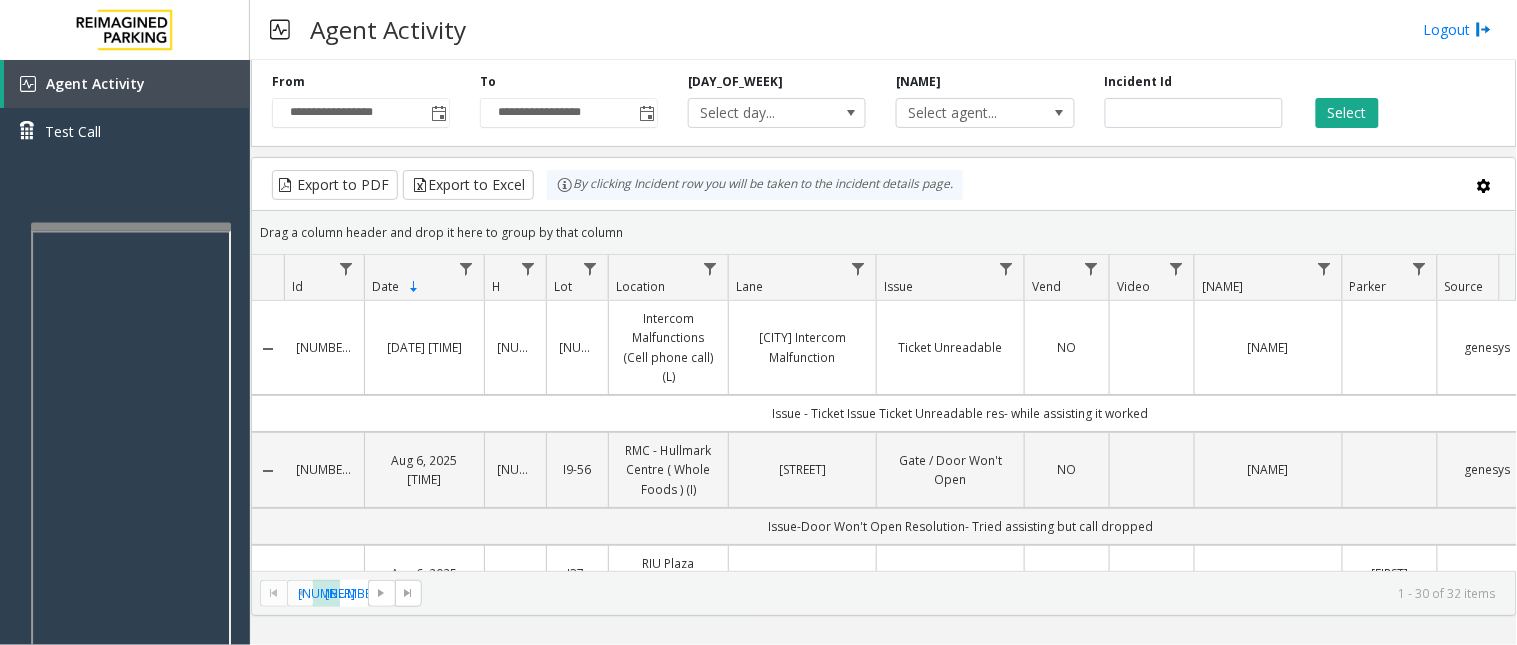 click on "genesys" 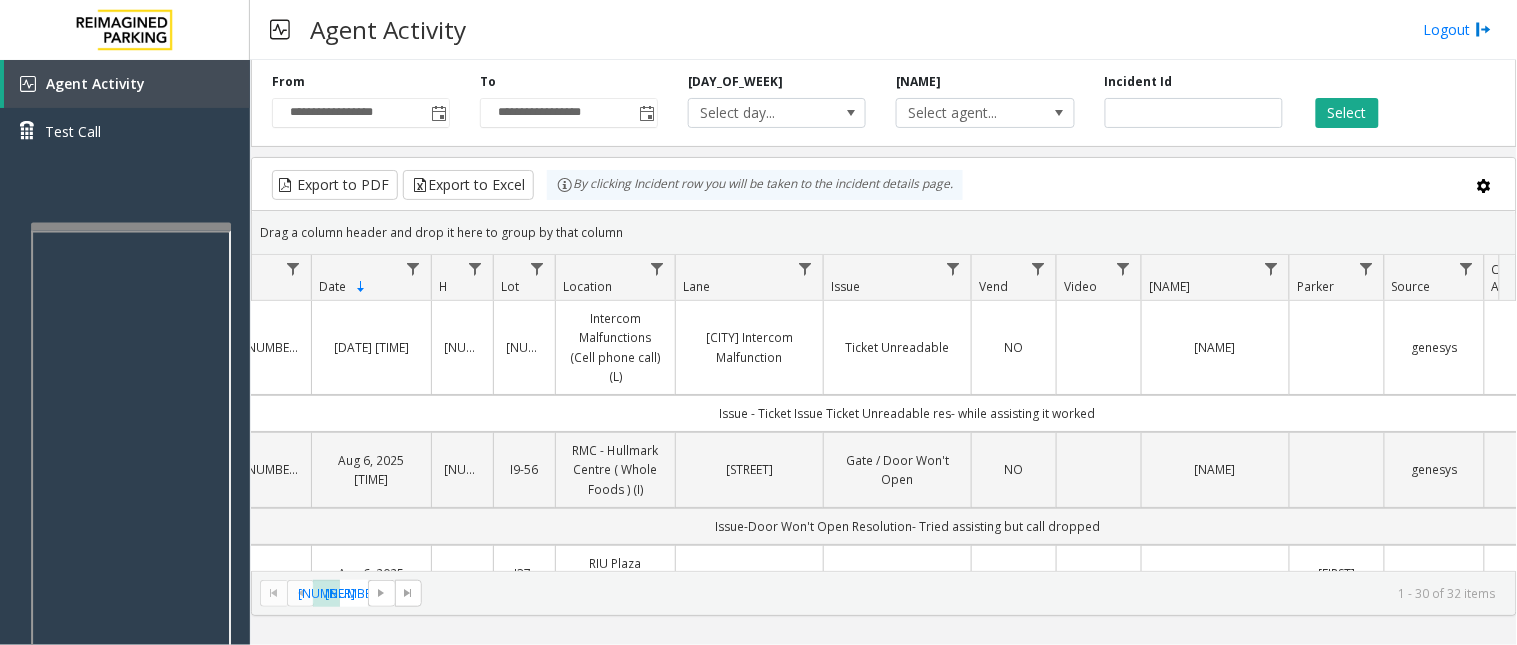 scroll, scrollTop: 0, scrollLeft: 105, axis: horizontal 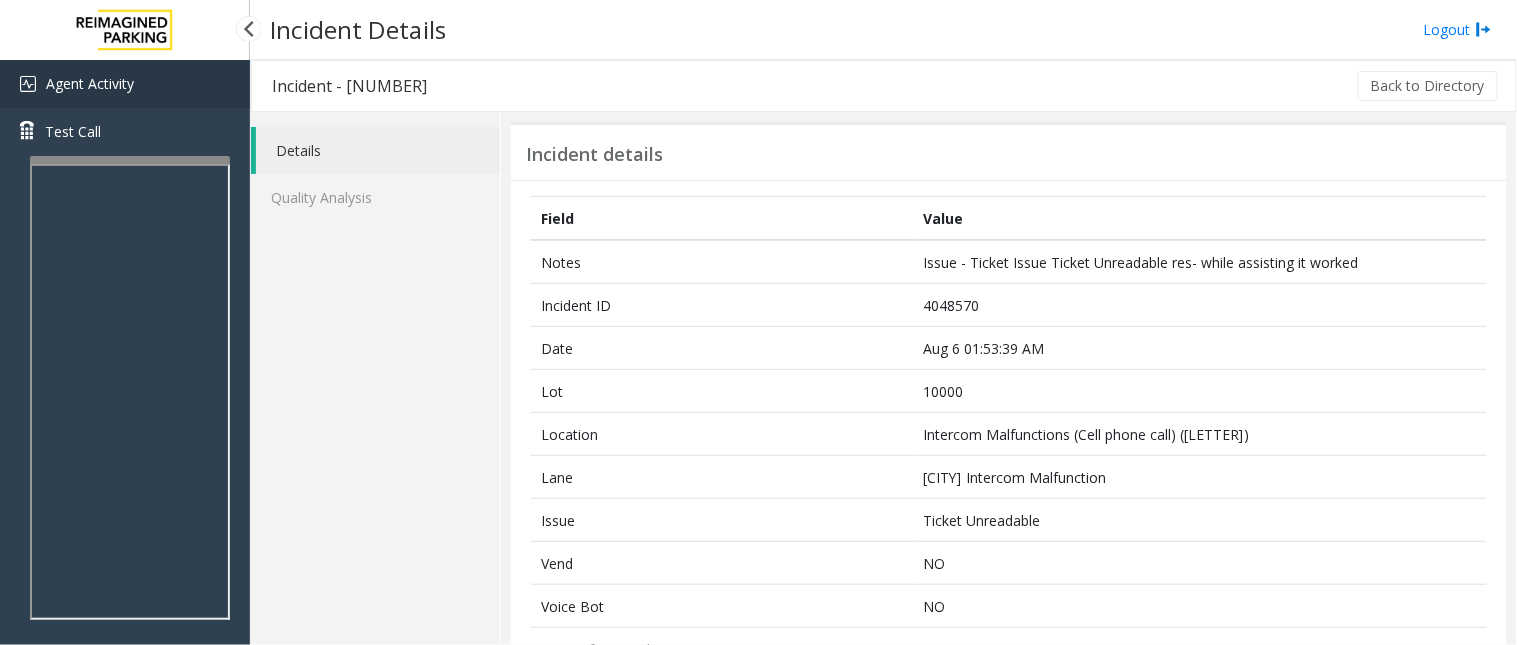 click on "Agent Activity" at bounding box center (125, 84) 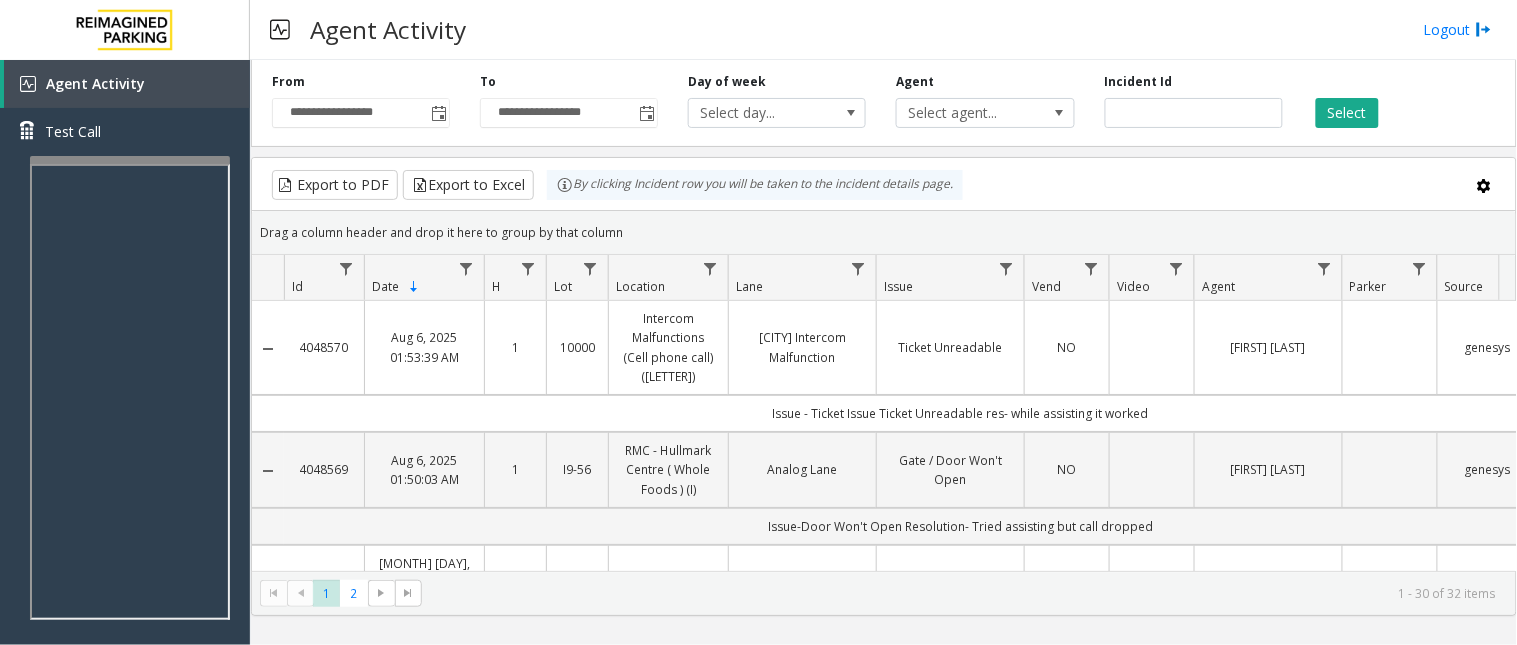 click 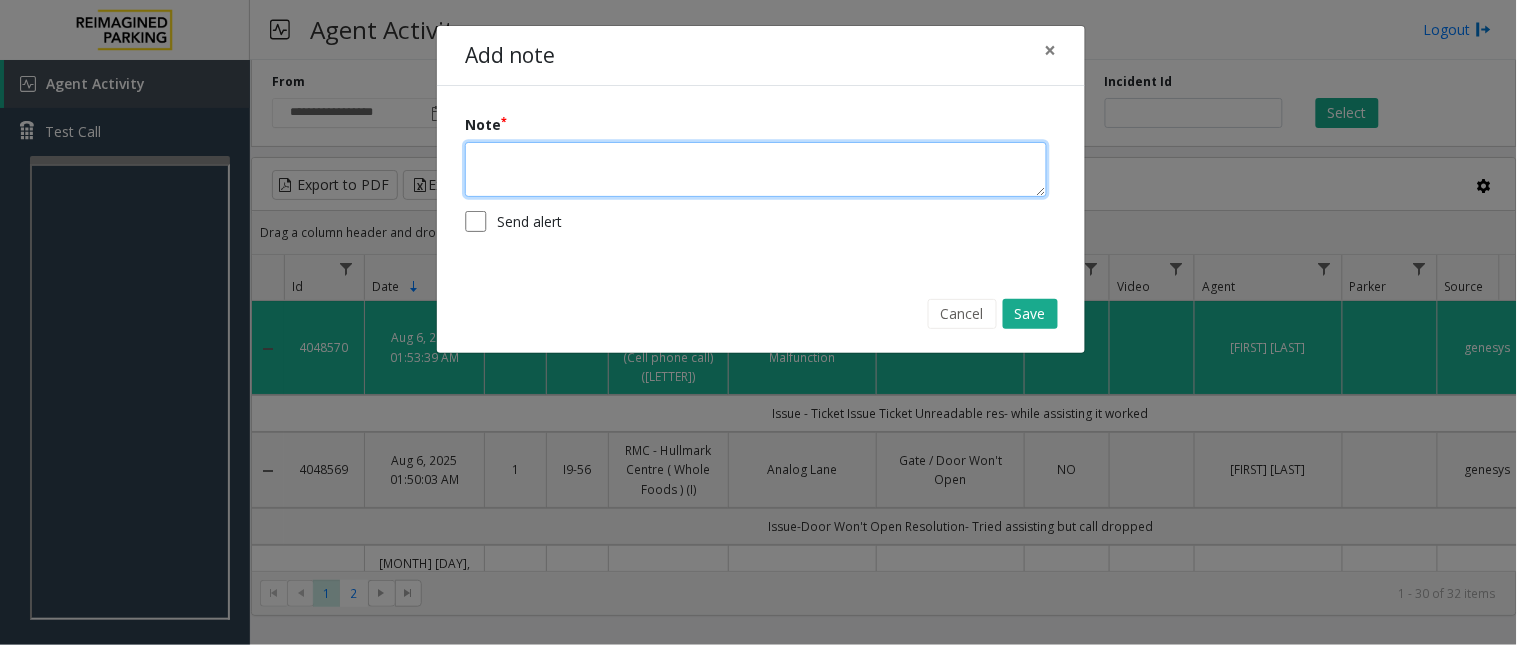 click 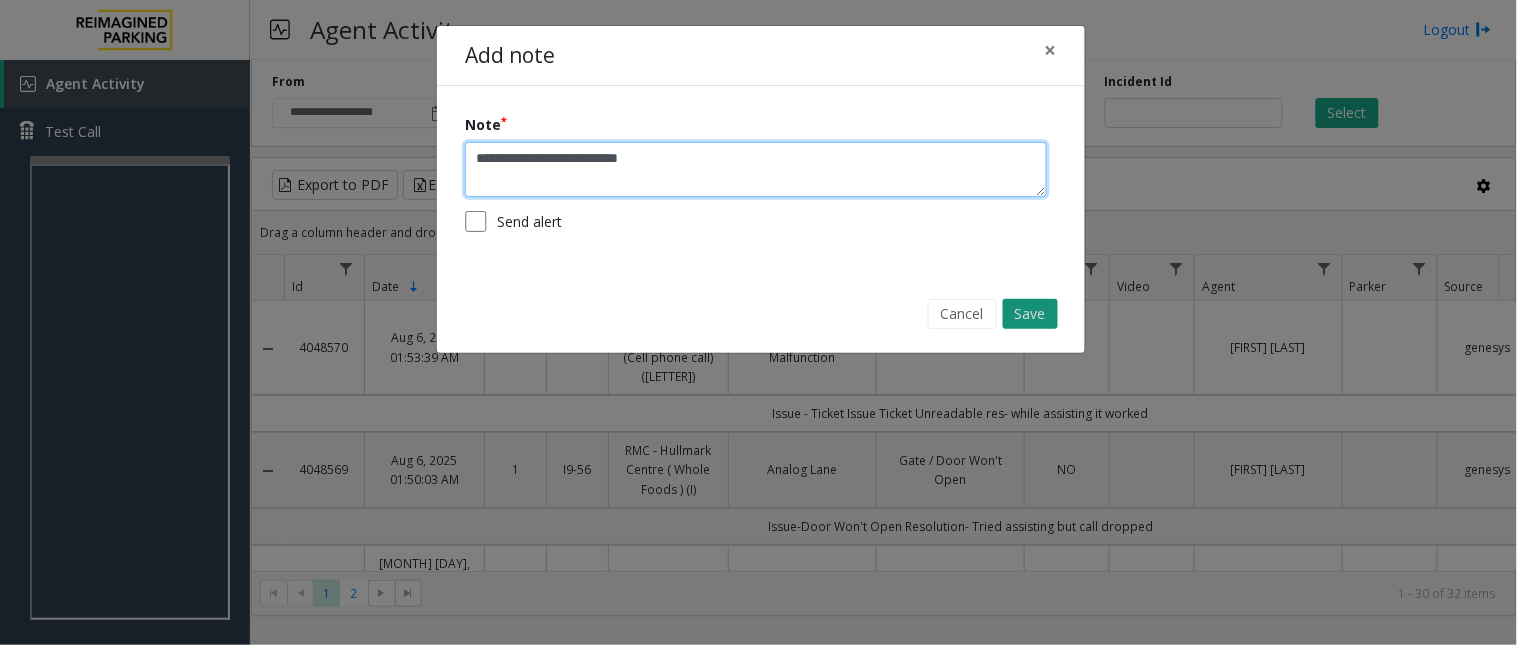 type on "**********" 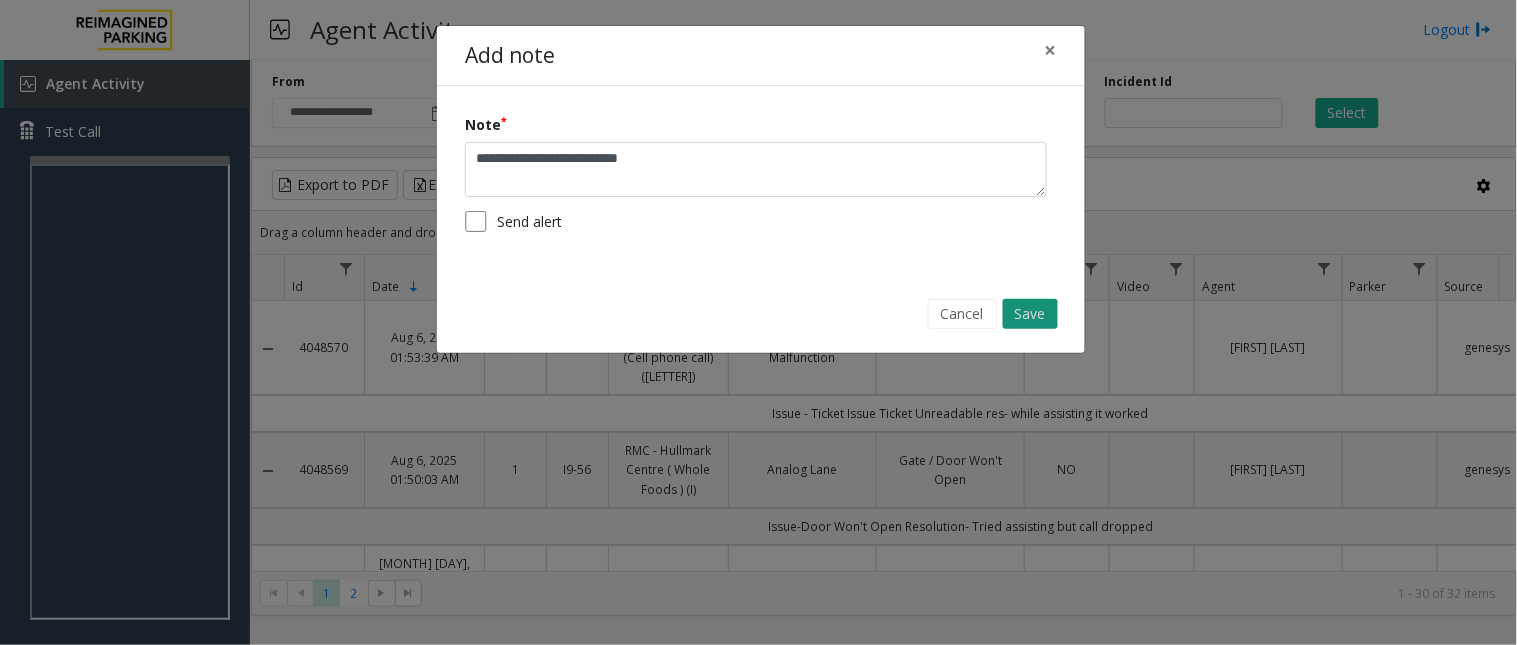 click on "Save" 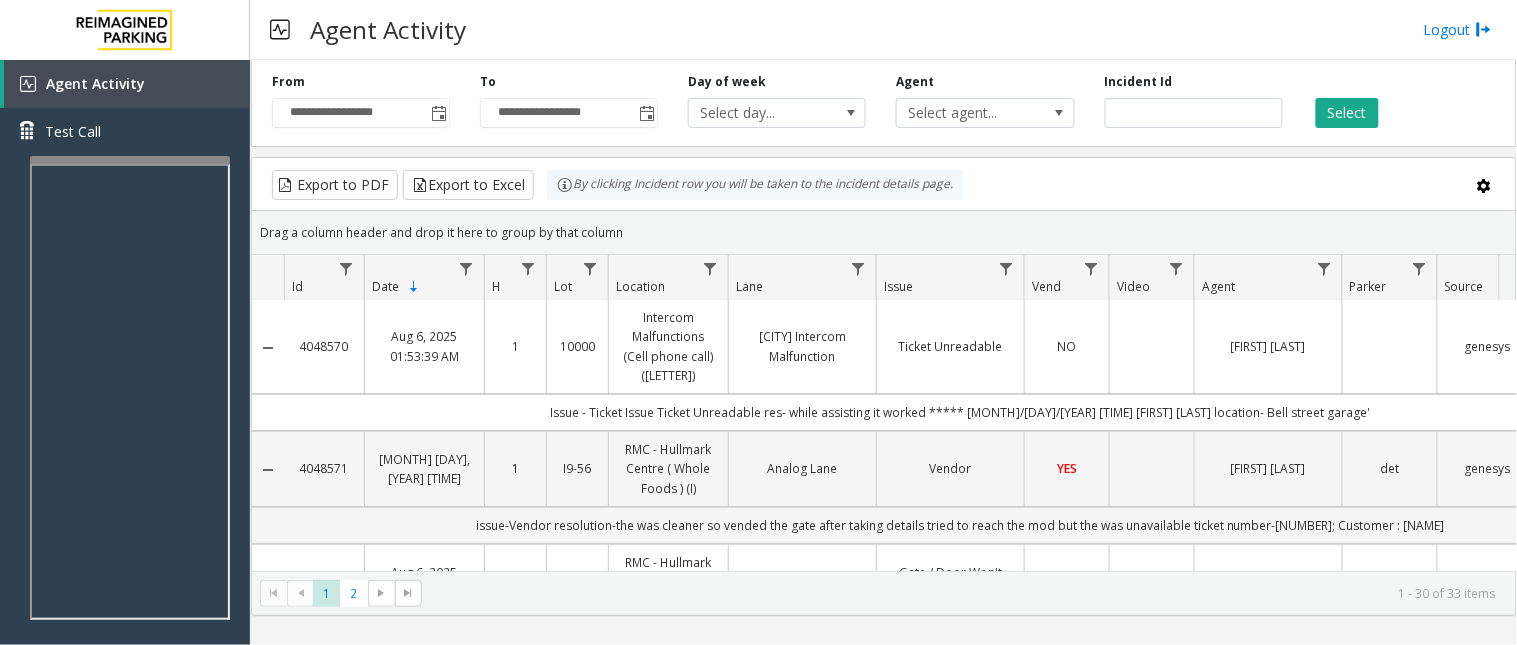 scroll, scrollTop: 0, scrollLeft: 0, axis: both 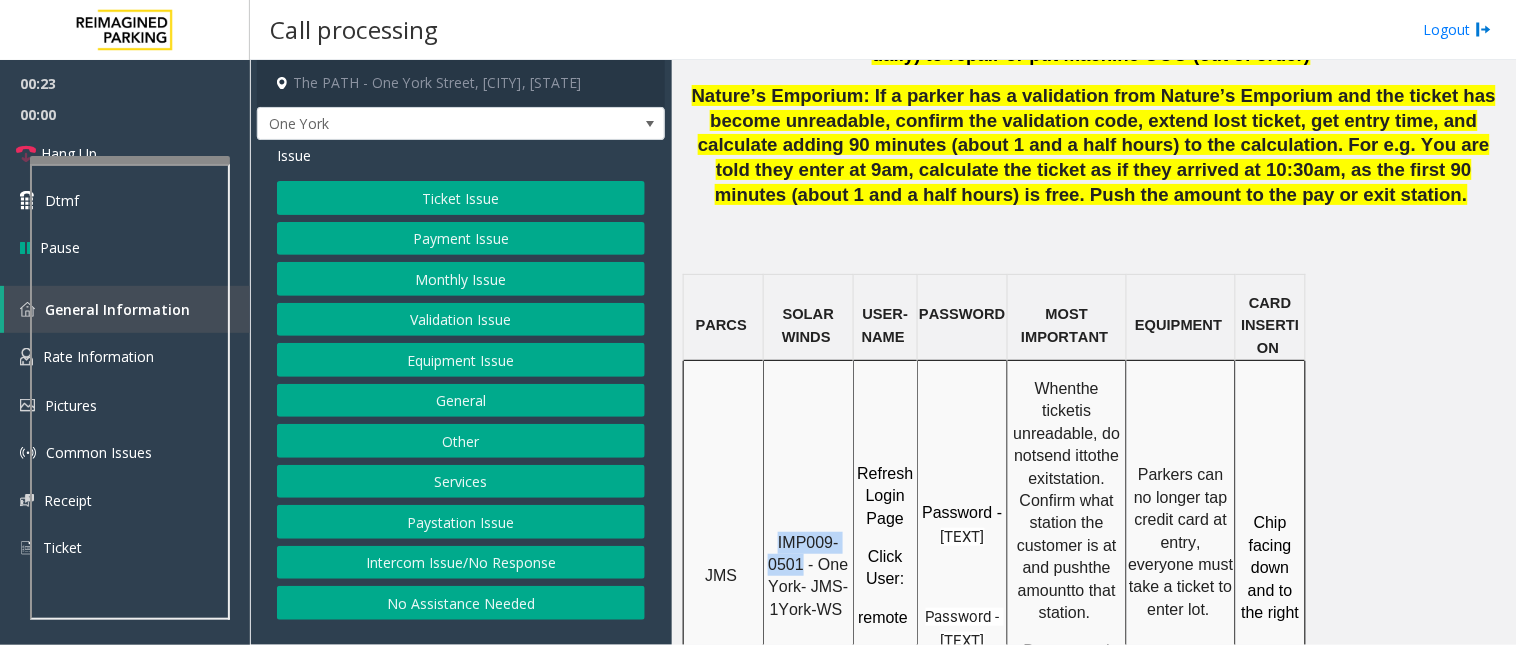 drag, startPoint x: 804, startPoint y: 531, endPoint x: 782, endPoint y: 515, distance: 27.202942 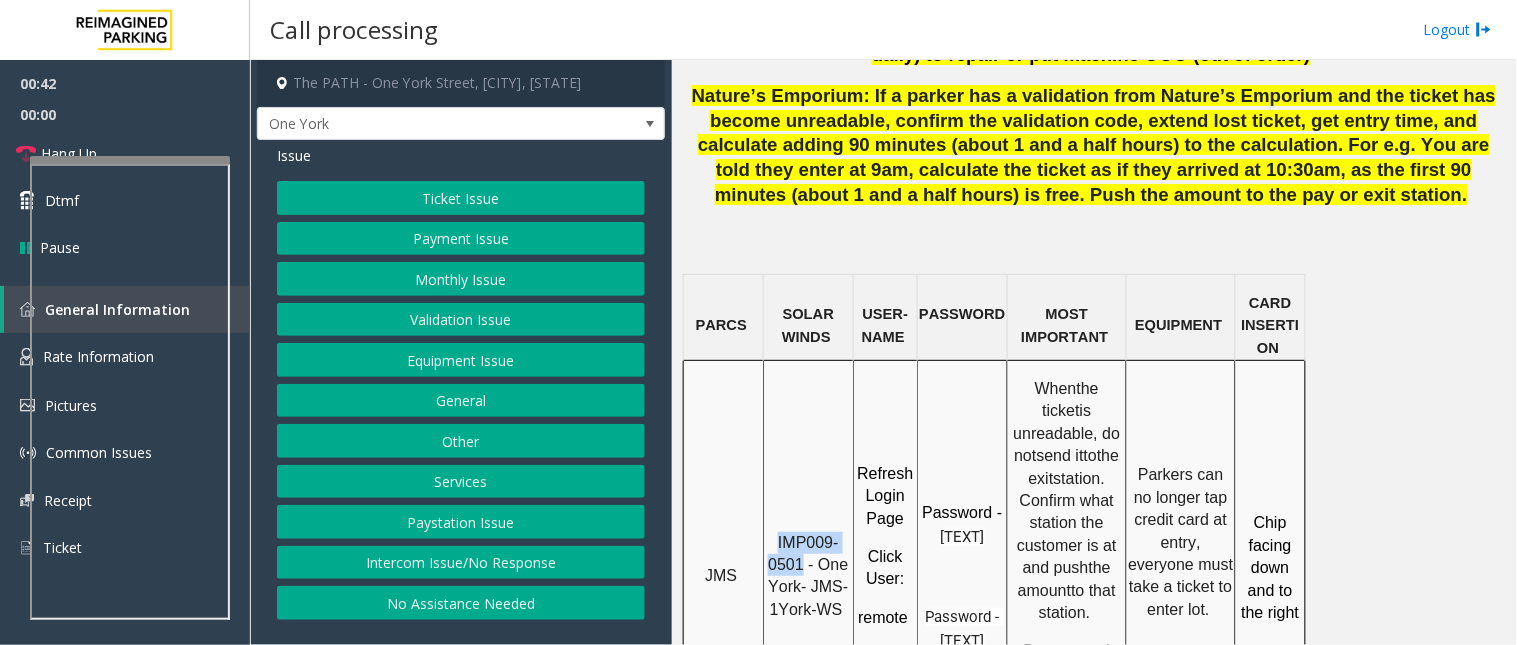 click on "Ticket Issue" 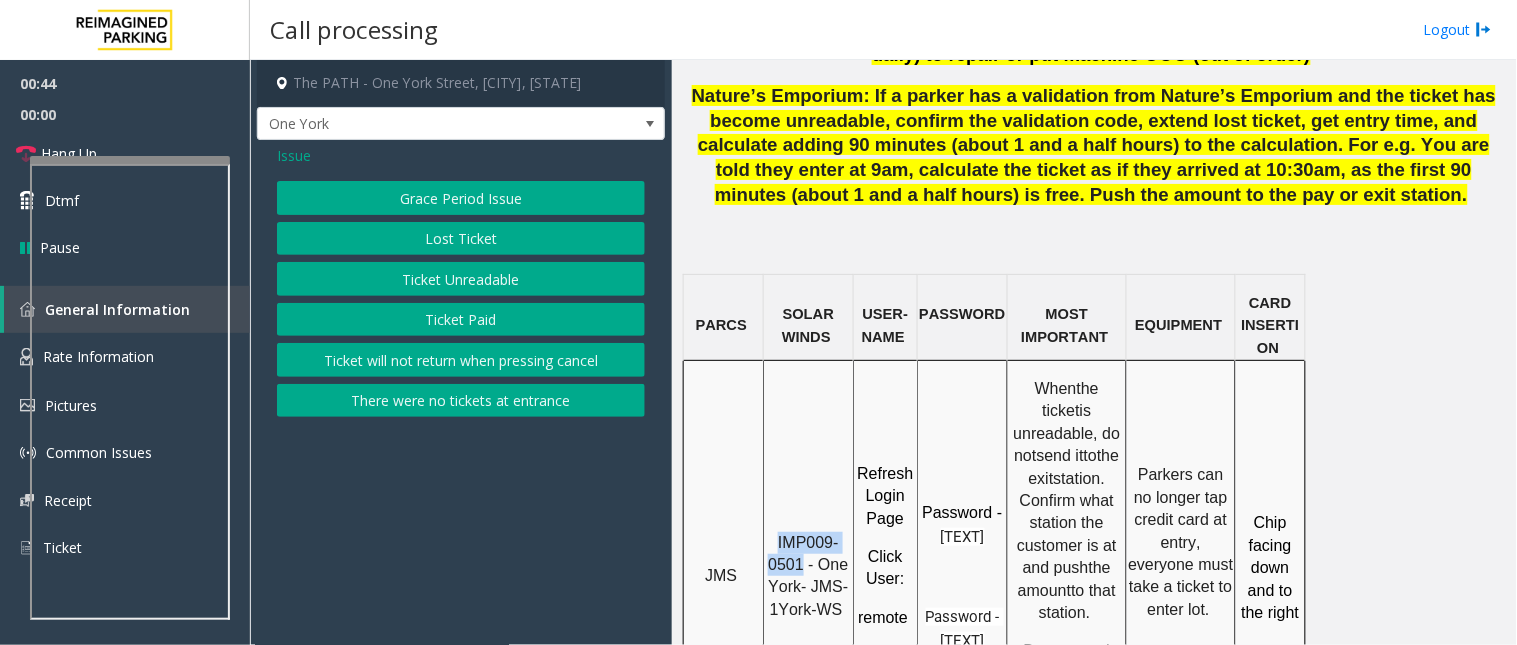 click on "Ticket Unreadable" 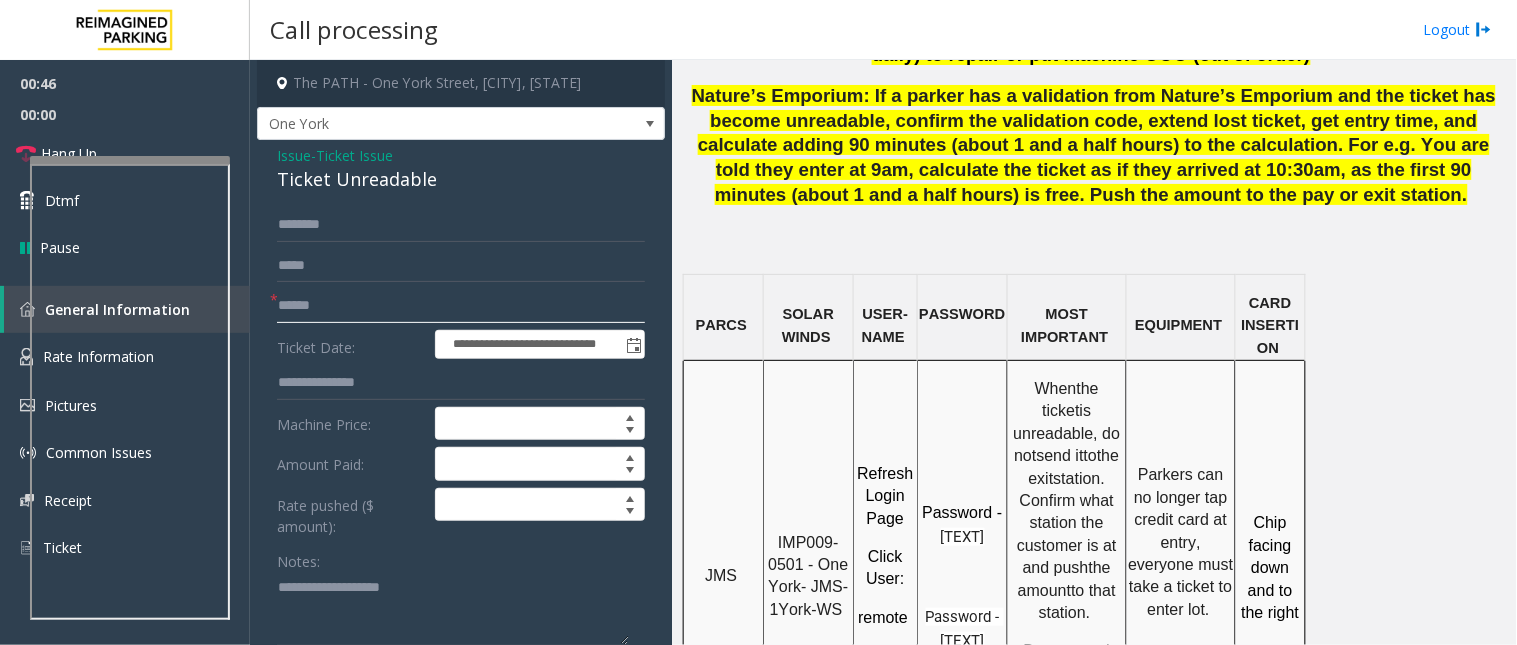 click 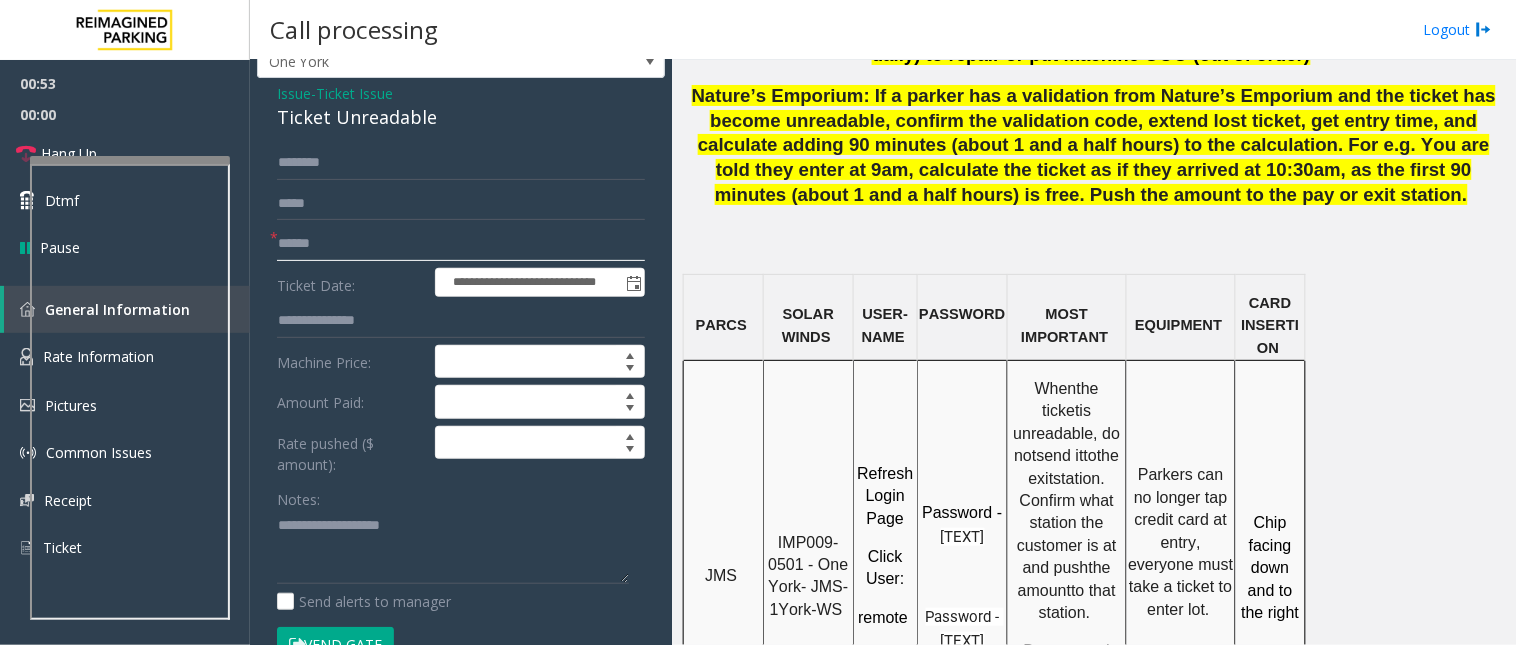 scroll, scrollTop: 111, scrollLeft: 0, axis: vertical 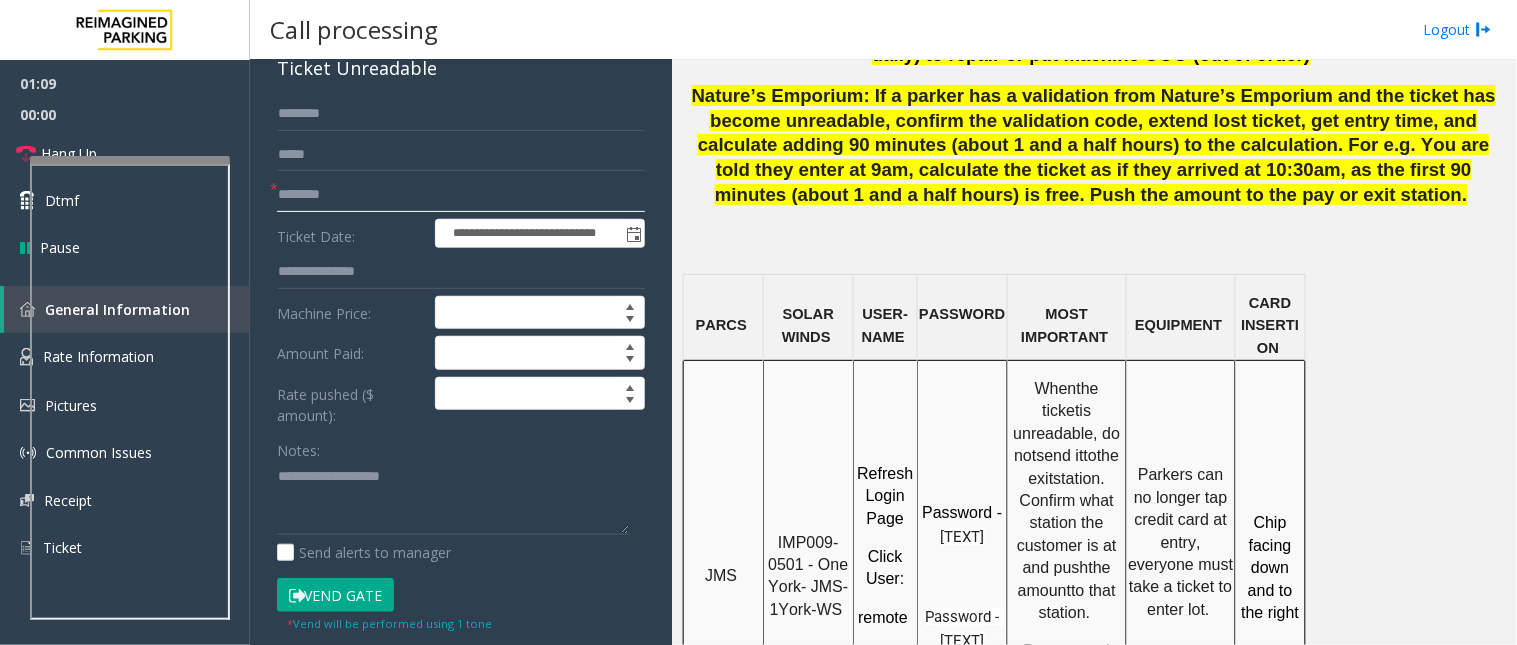 type on "********" 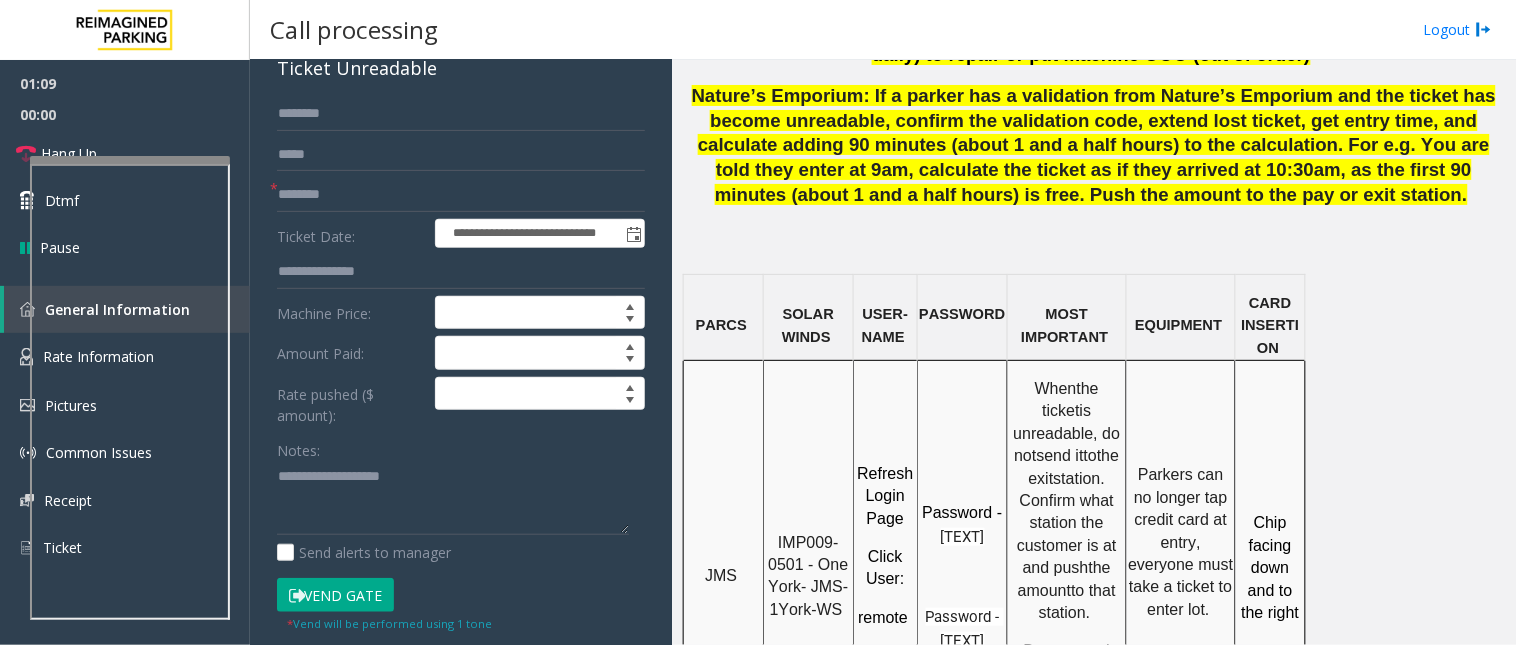 click on "Vend Gate" 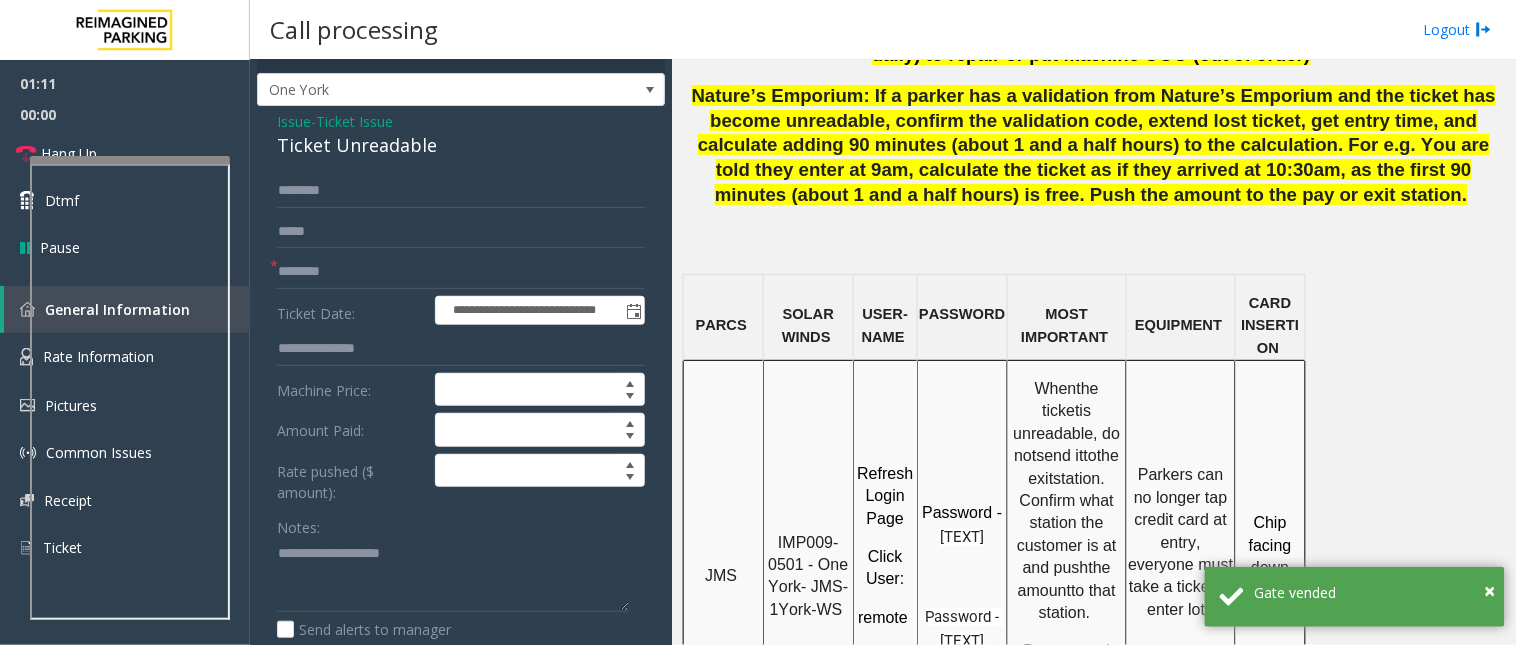 scroll, scrollTop: 0, scrollLeft: 0, axis: both 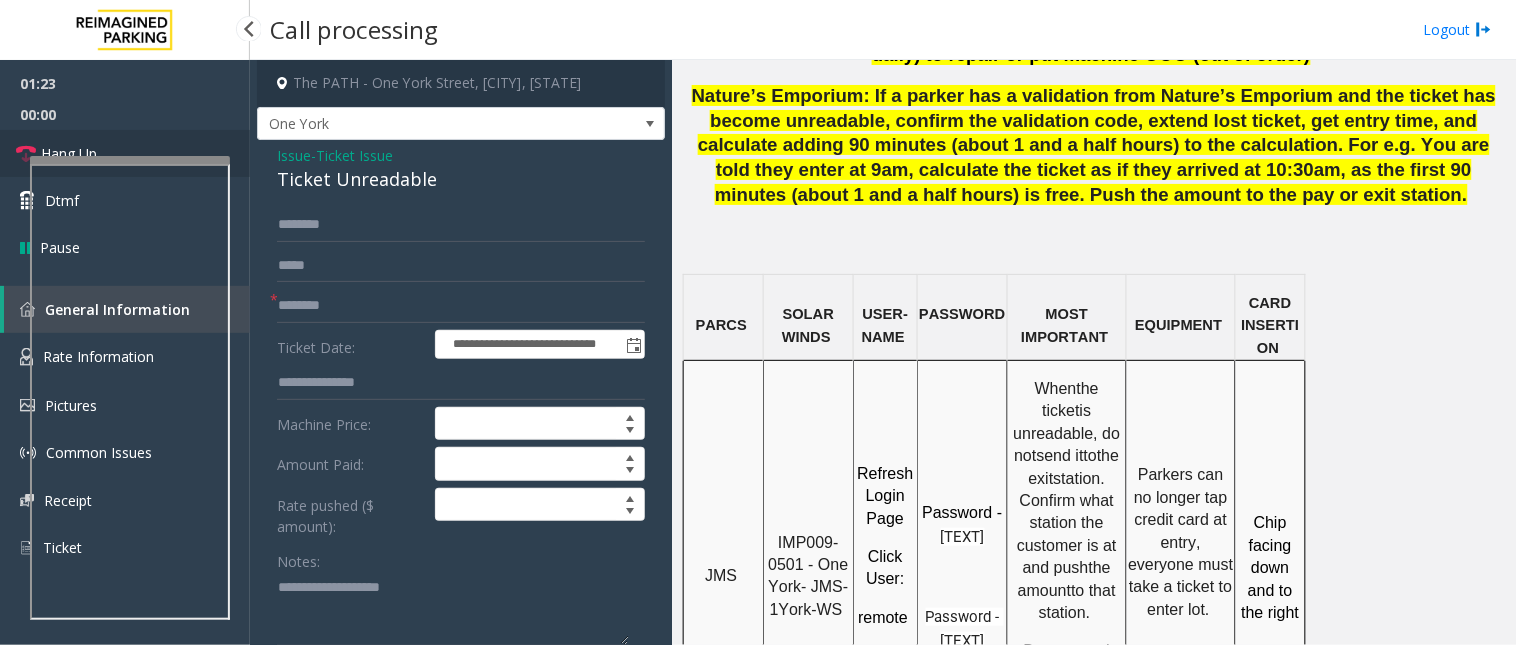 click on "Hang Up" at bounding box center (125, 153) 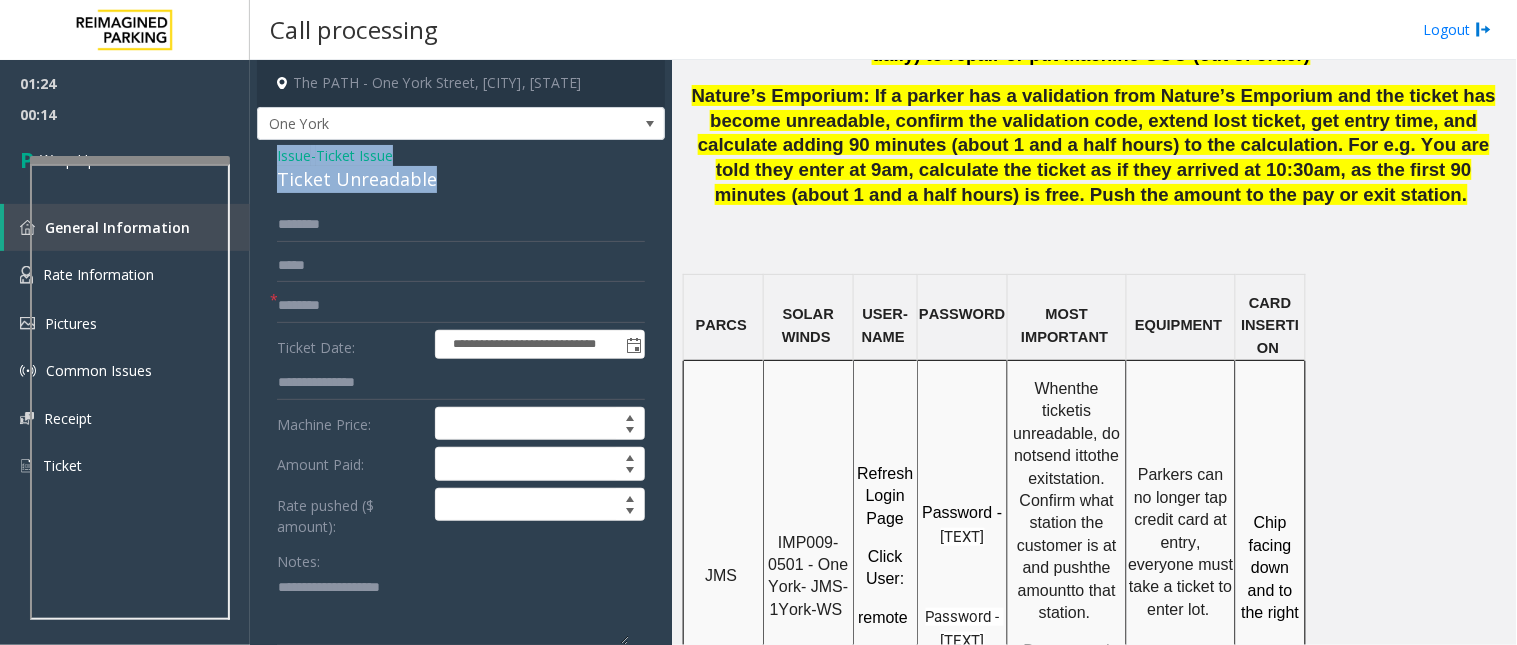 drag, startPoint x: 274, startPoint y: 148, endPoint x: 483, endPoint y: 188, distance: 212.79332 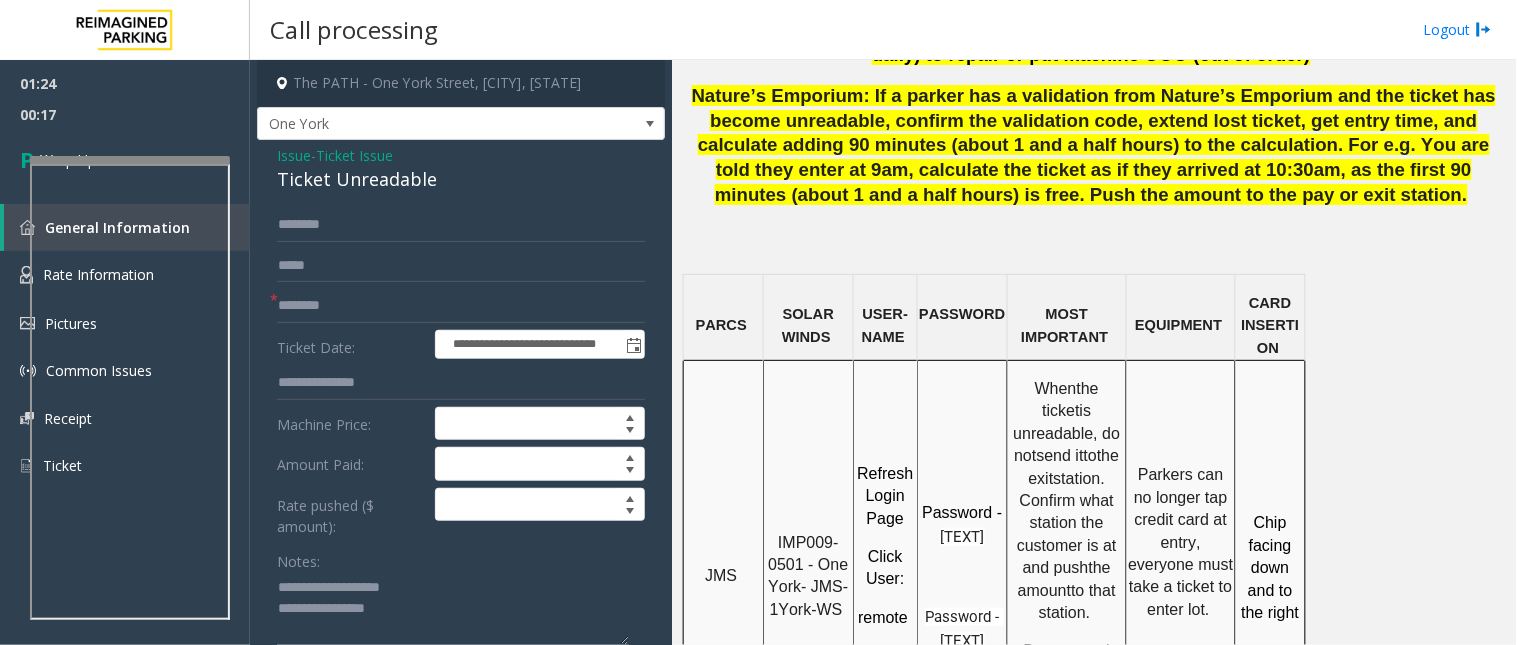 click 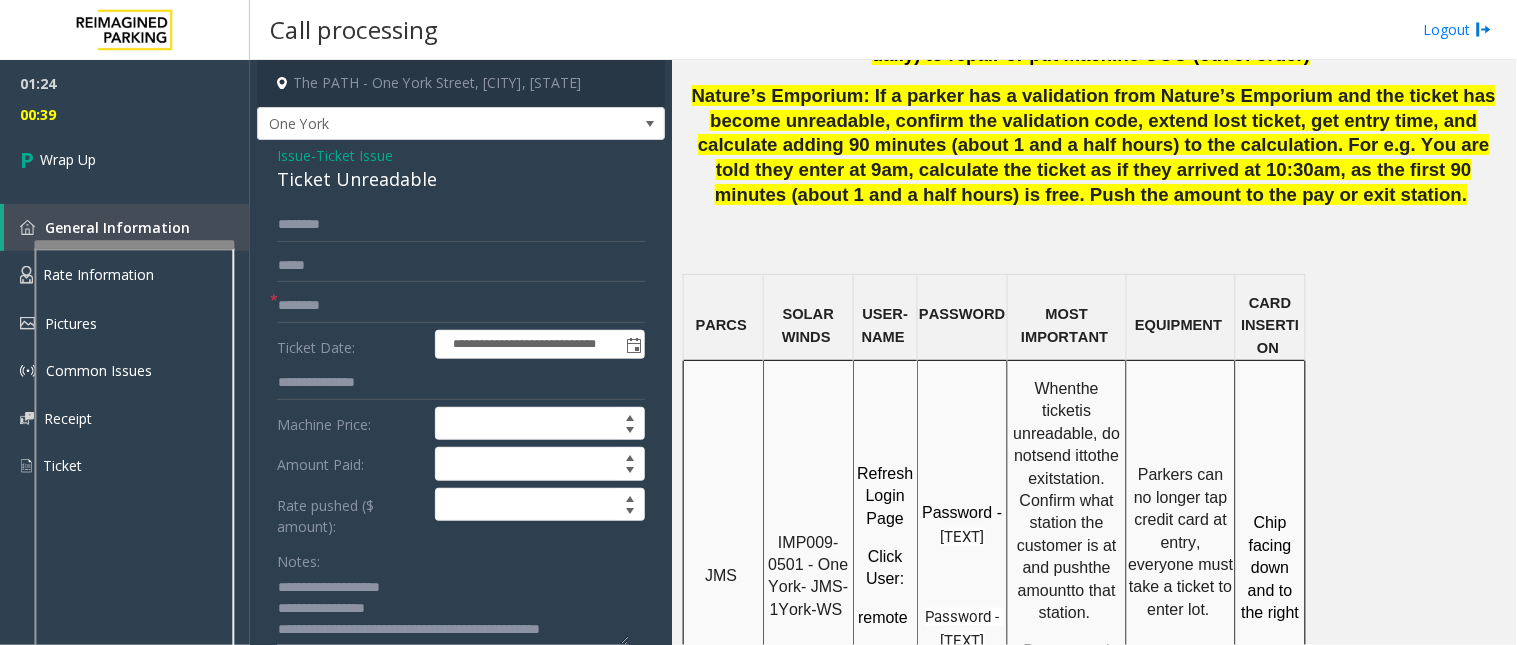 click at bounding box center (134, 244) 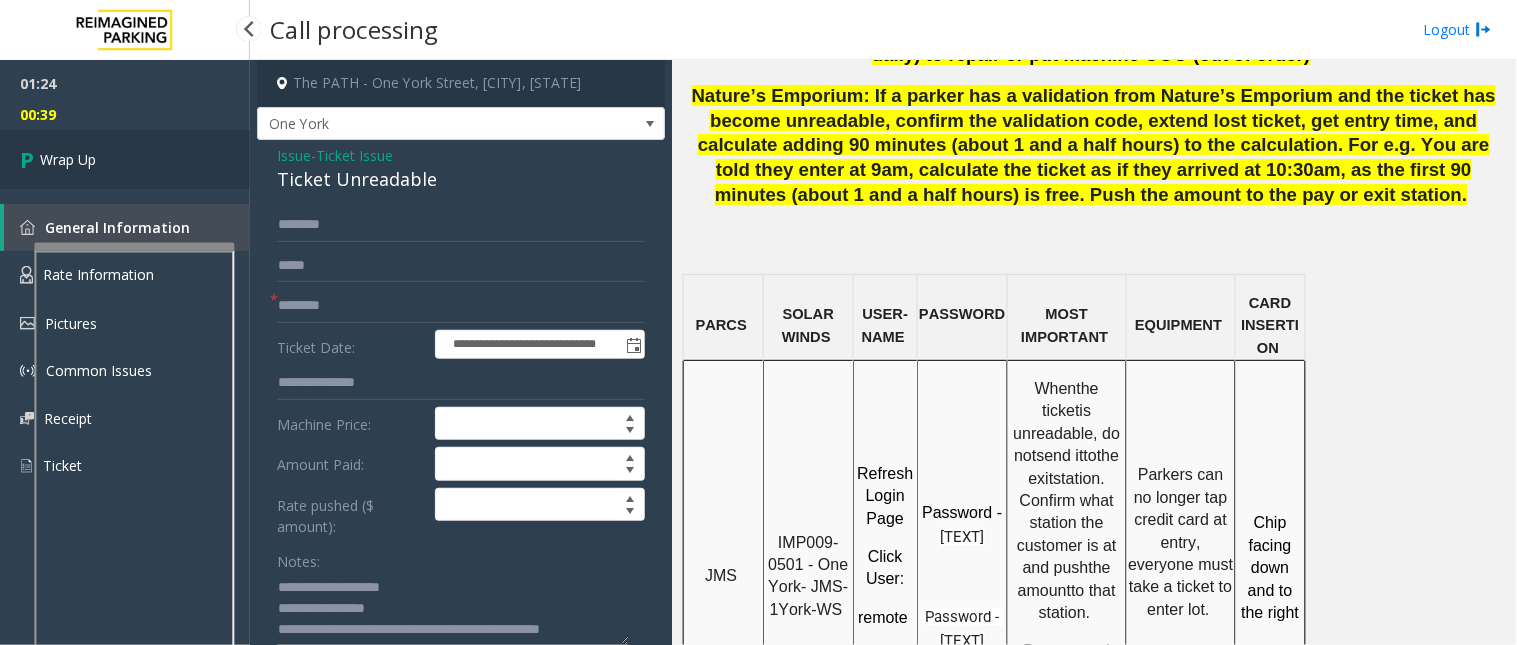 type on "**********" 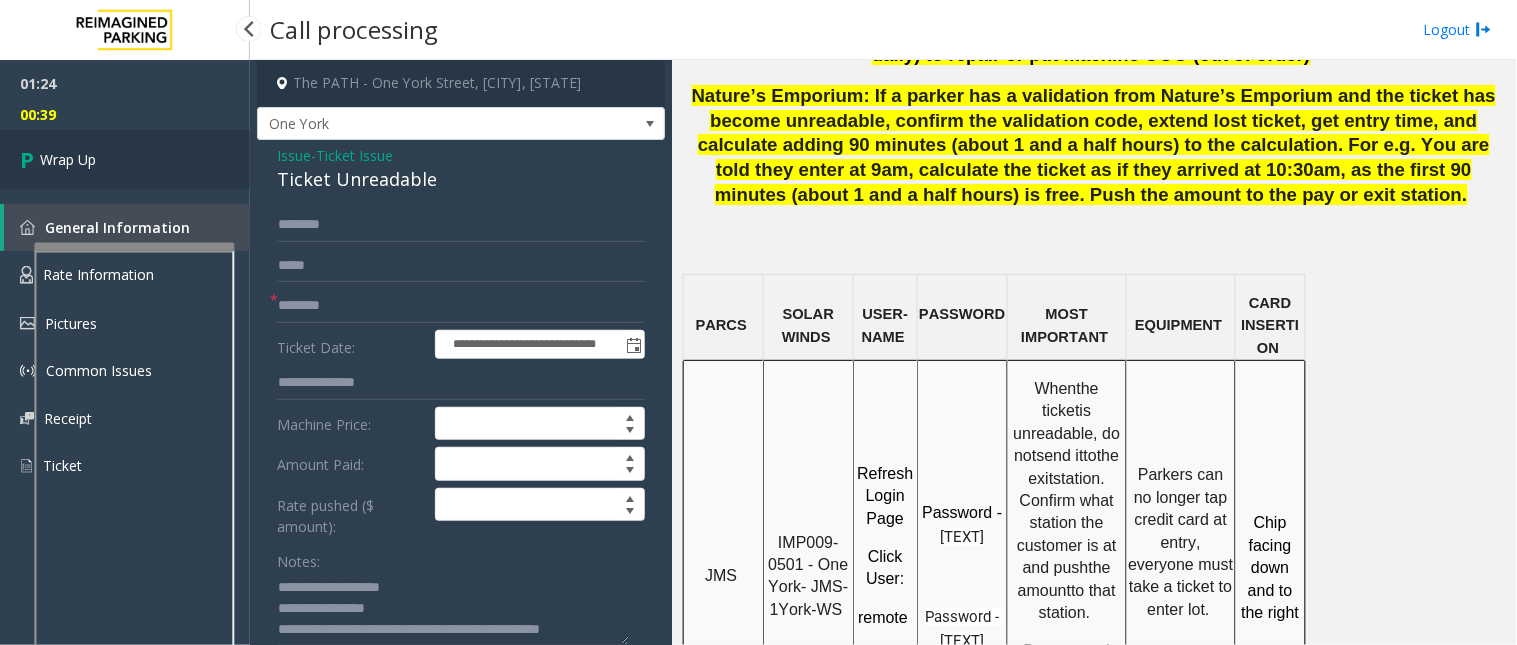click on "Wrap Up" at bounding box center [125, 159] 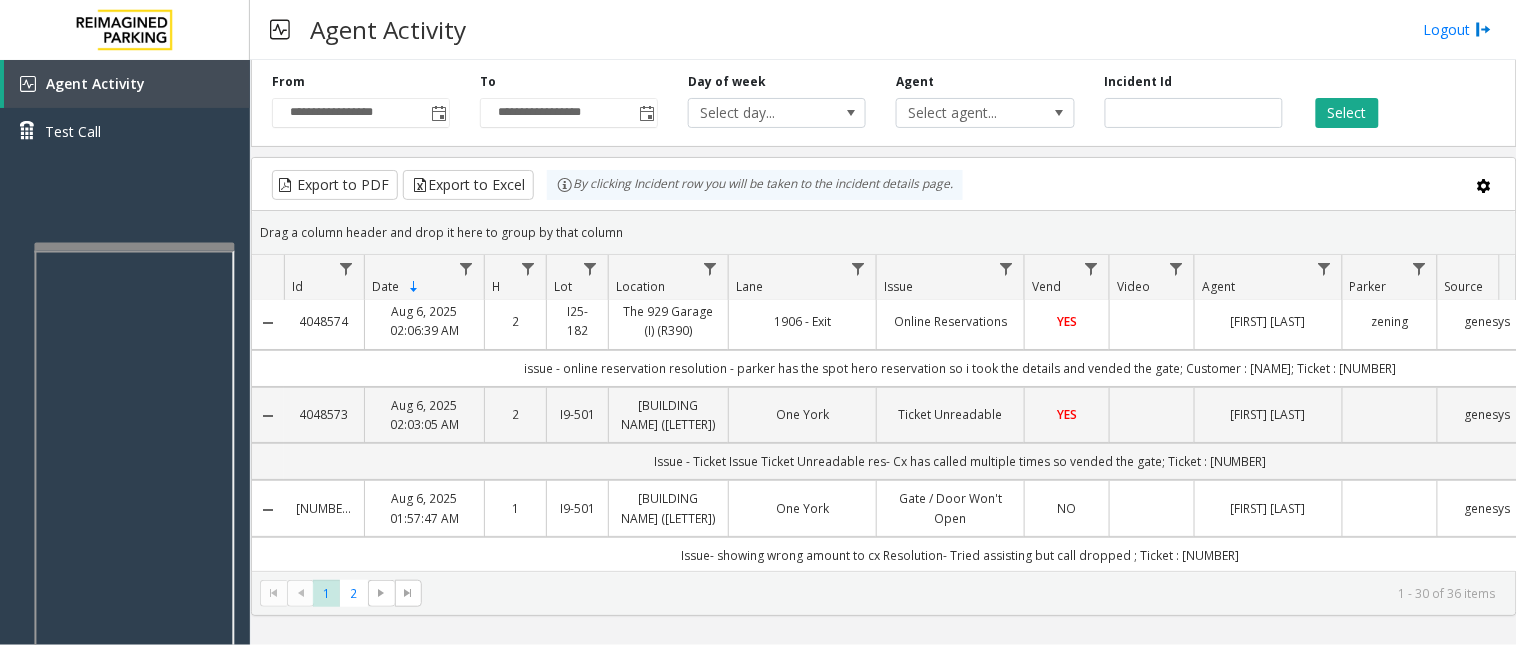 scroll, scrollTop: 0, scrollLeft: 0, axis: both 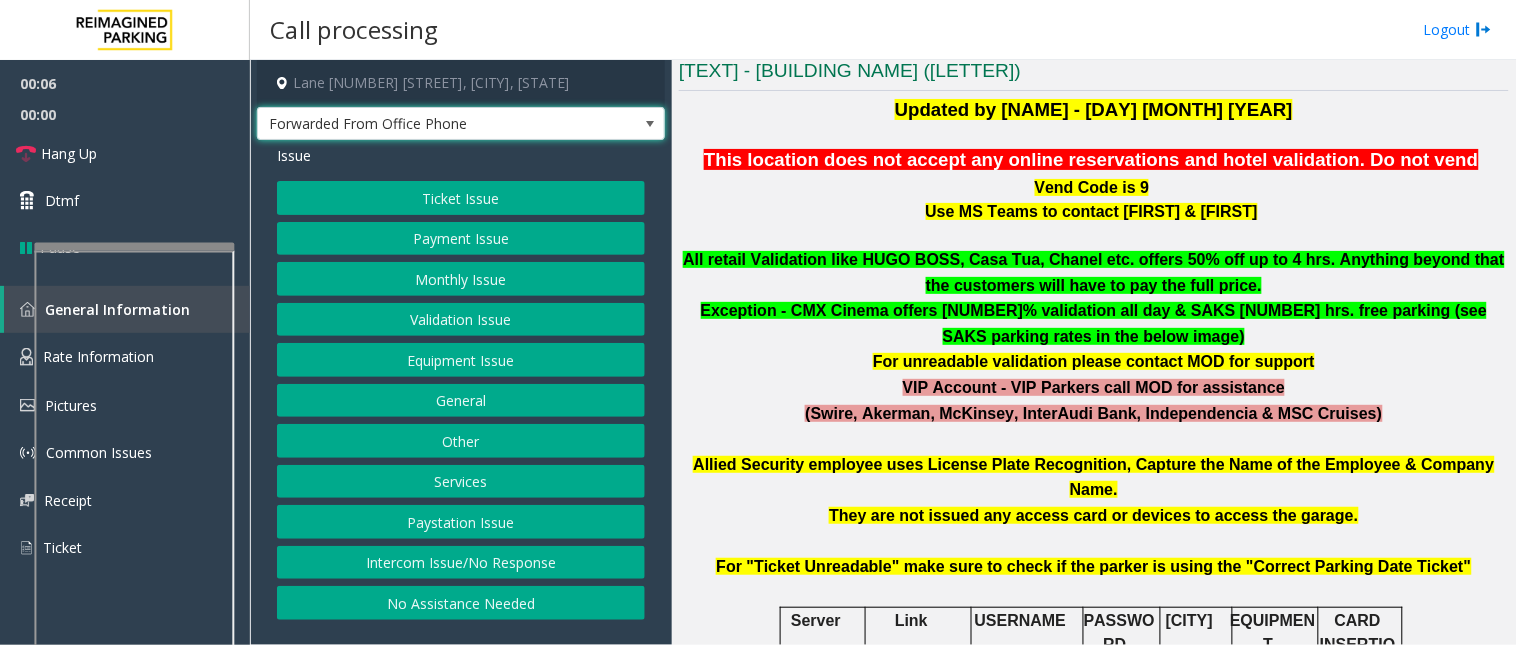 click at bounding box center [650, 124] 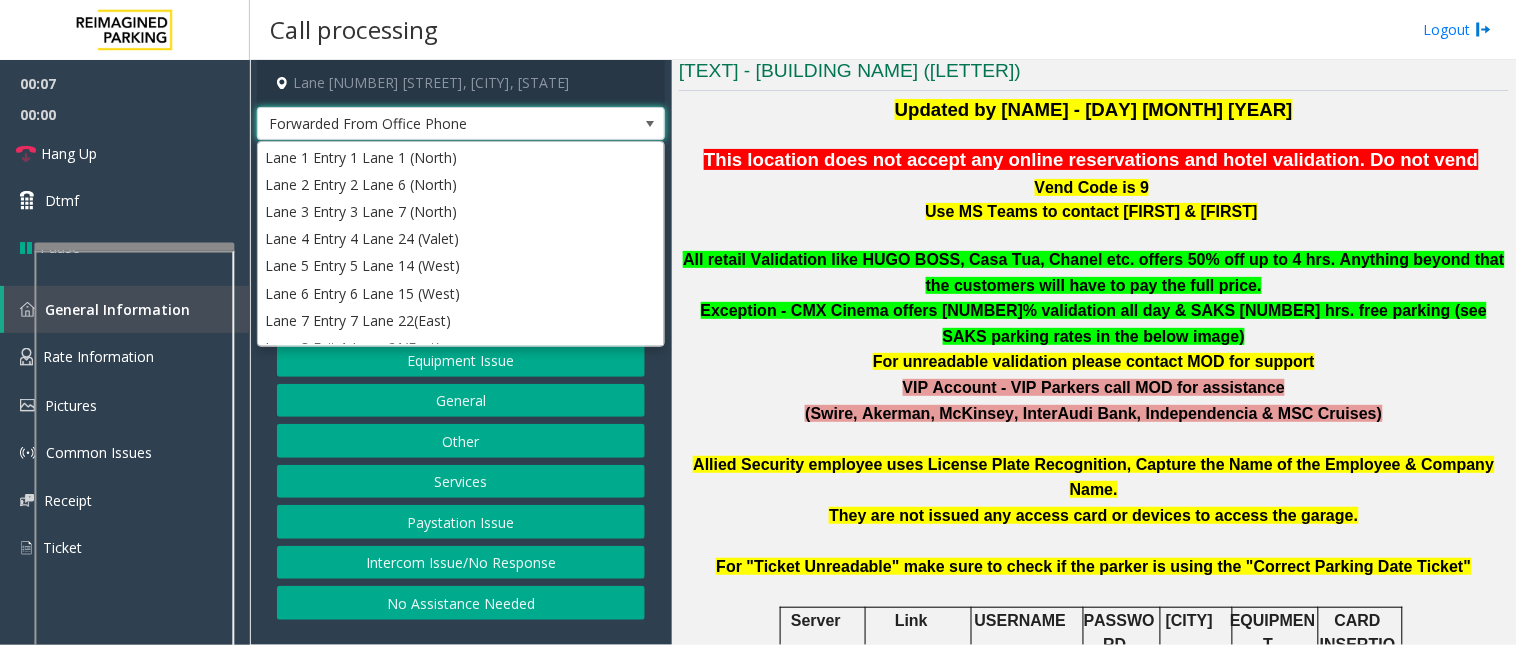 scroll, scrollTop: 786, scrollLeft: 0, axis: vertical 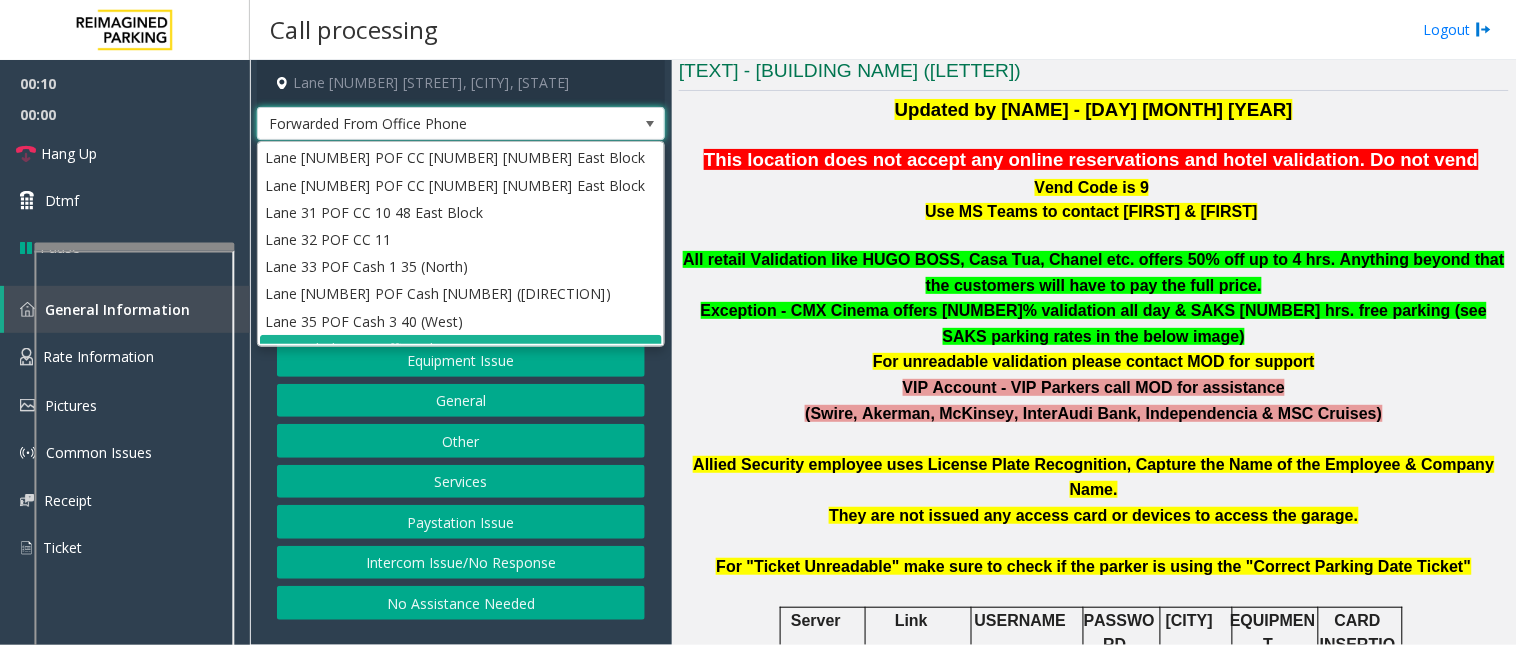 click at bounding box center [650, 124] 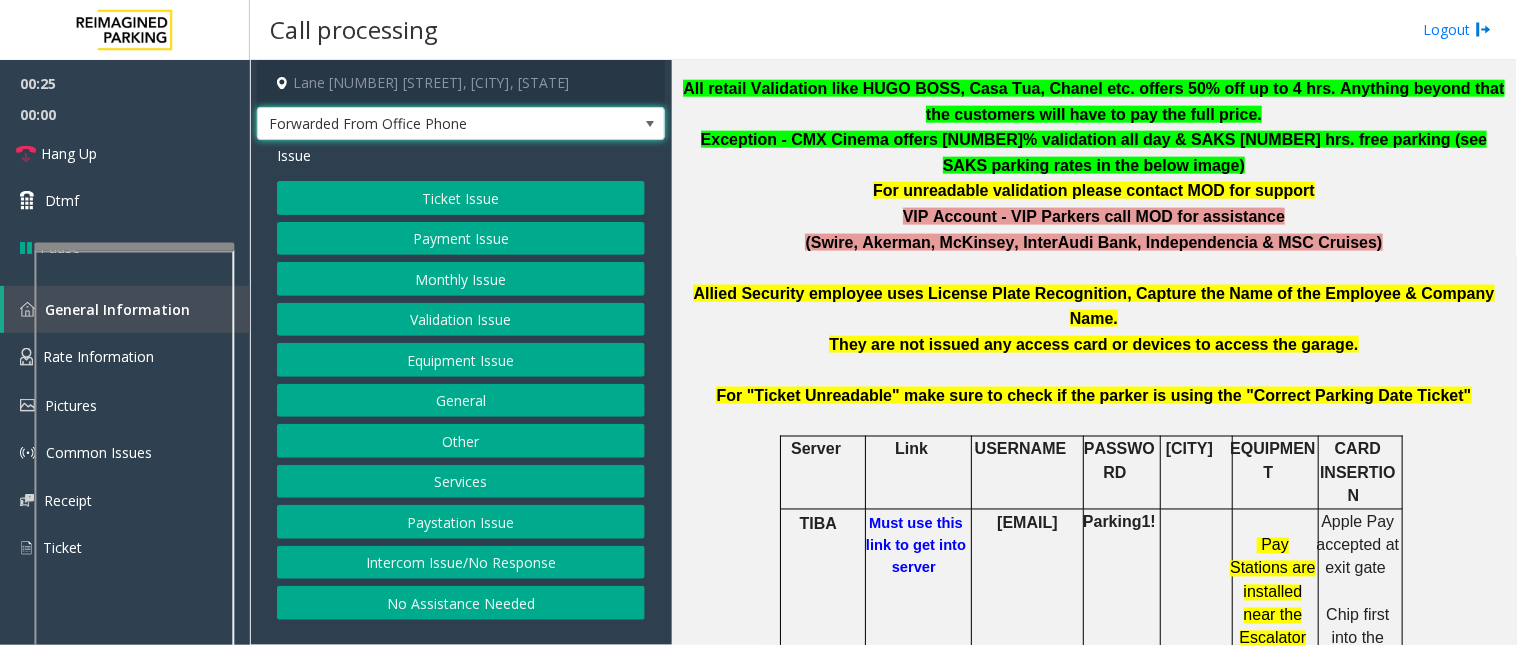 scroll, scrollTop: 666, scrollLeft: 0, axis: vertical 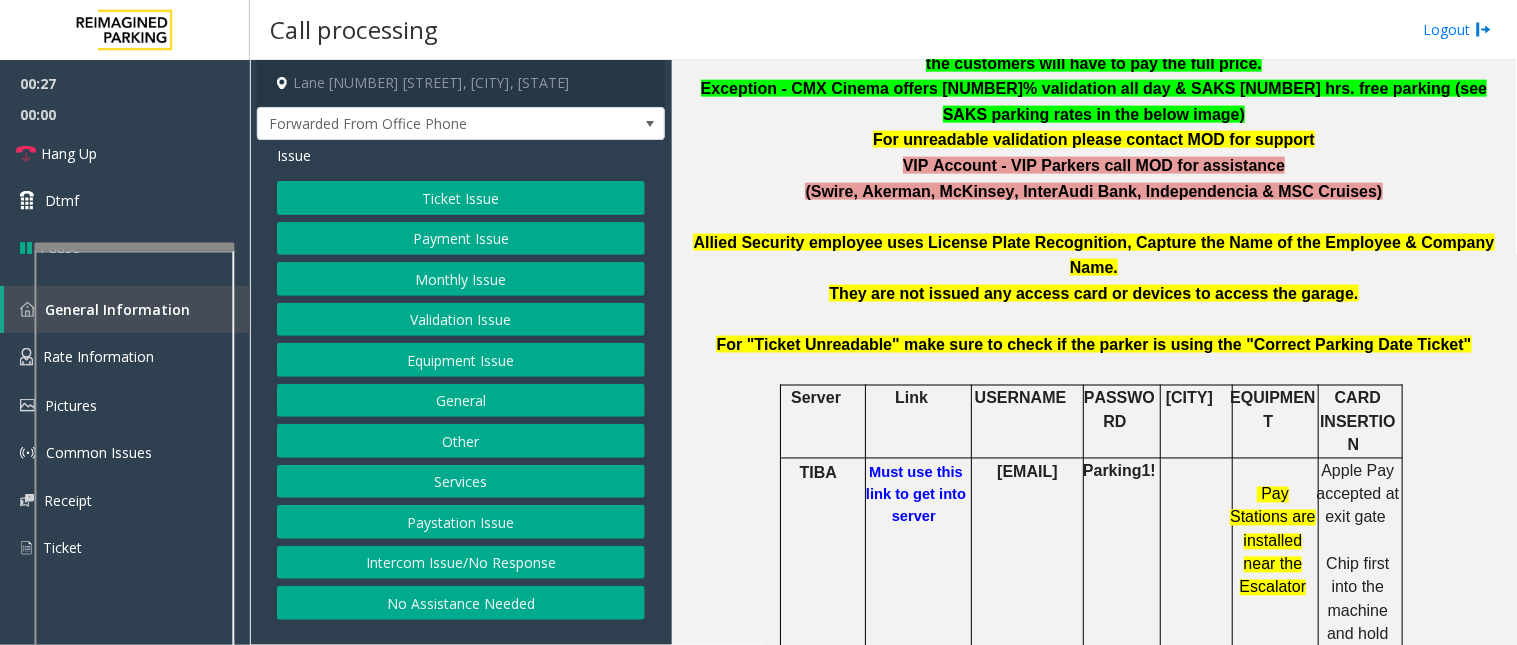 click on "Monthly Issue" 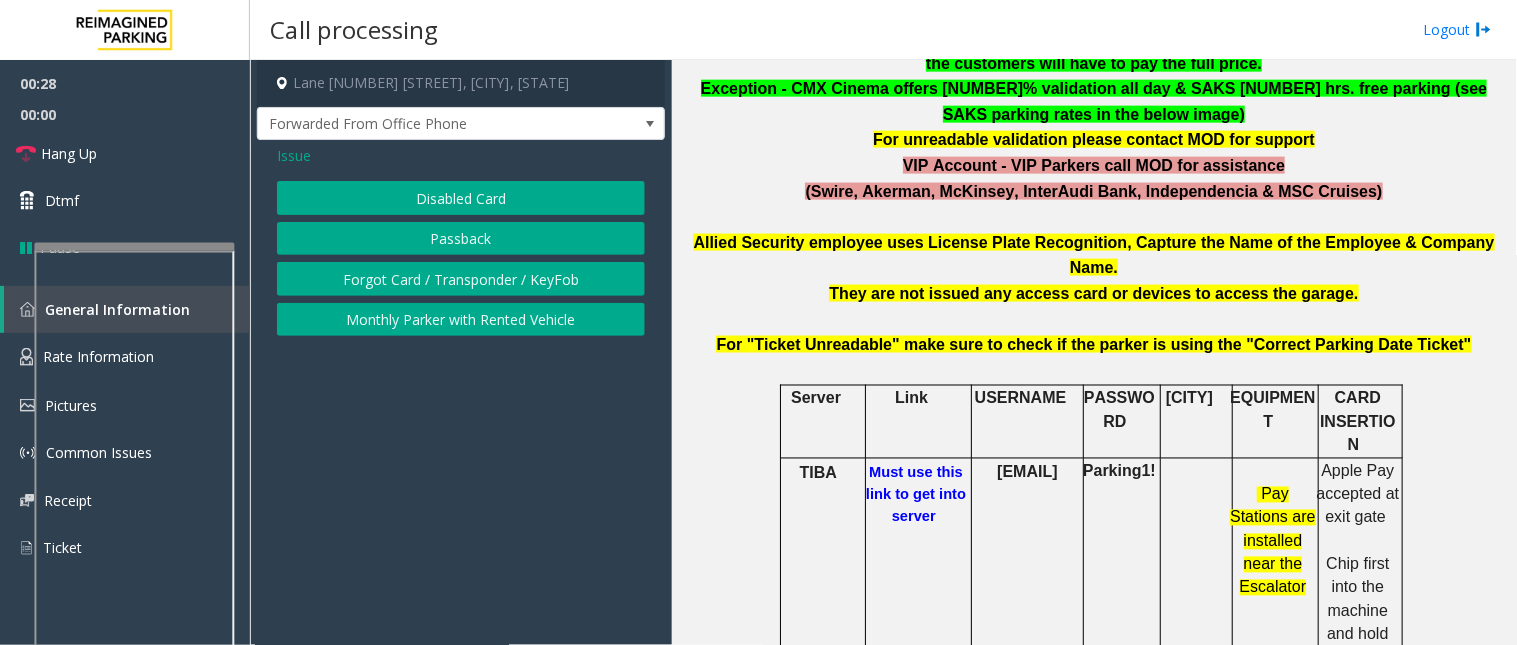 click on "Disabled Card" 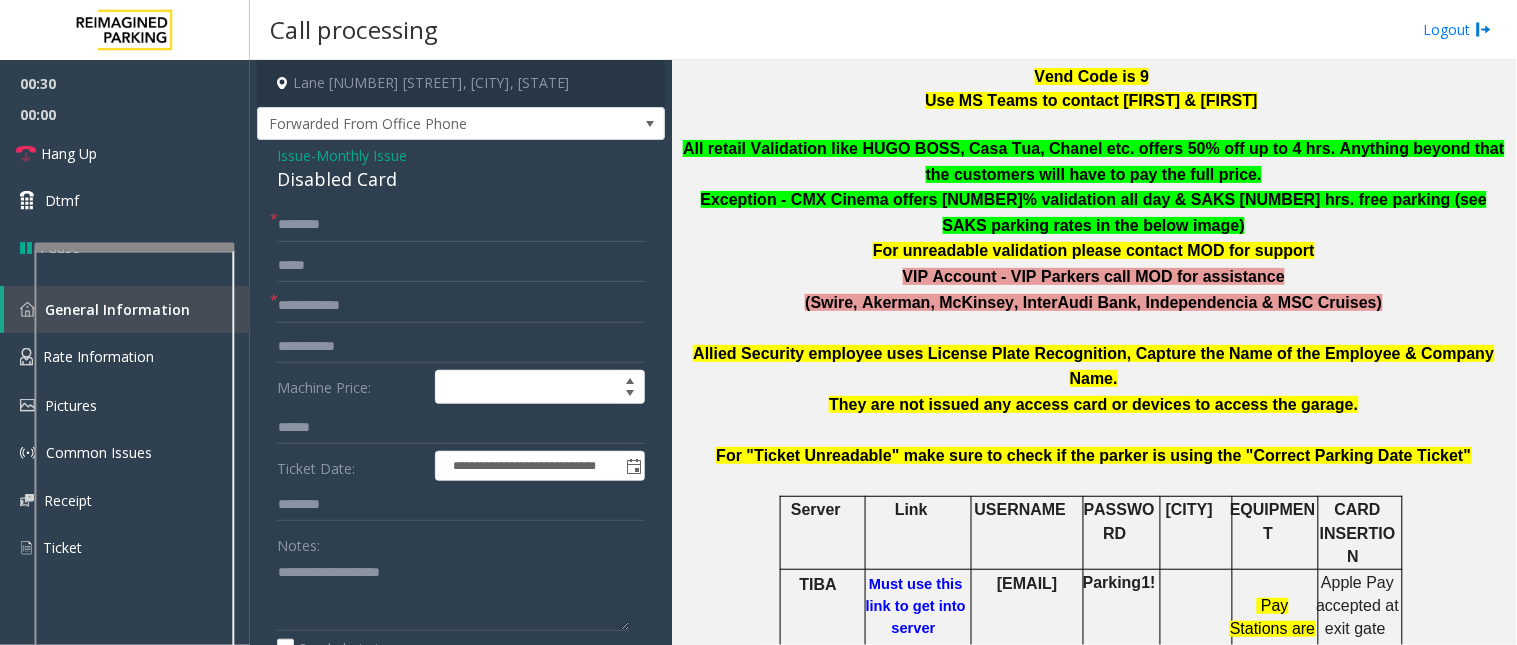 scroll, scrollTop: 444, scrollLeft: 0, axis: vertical 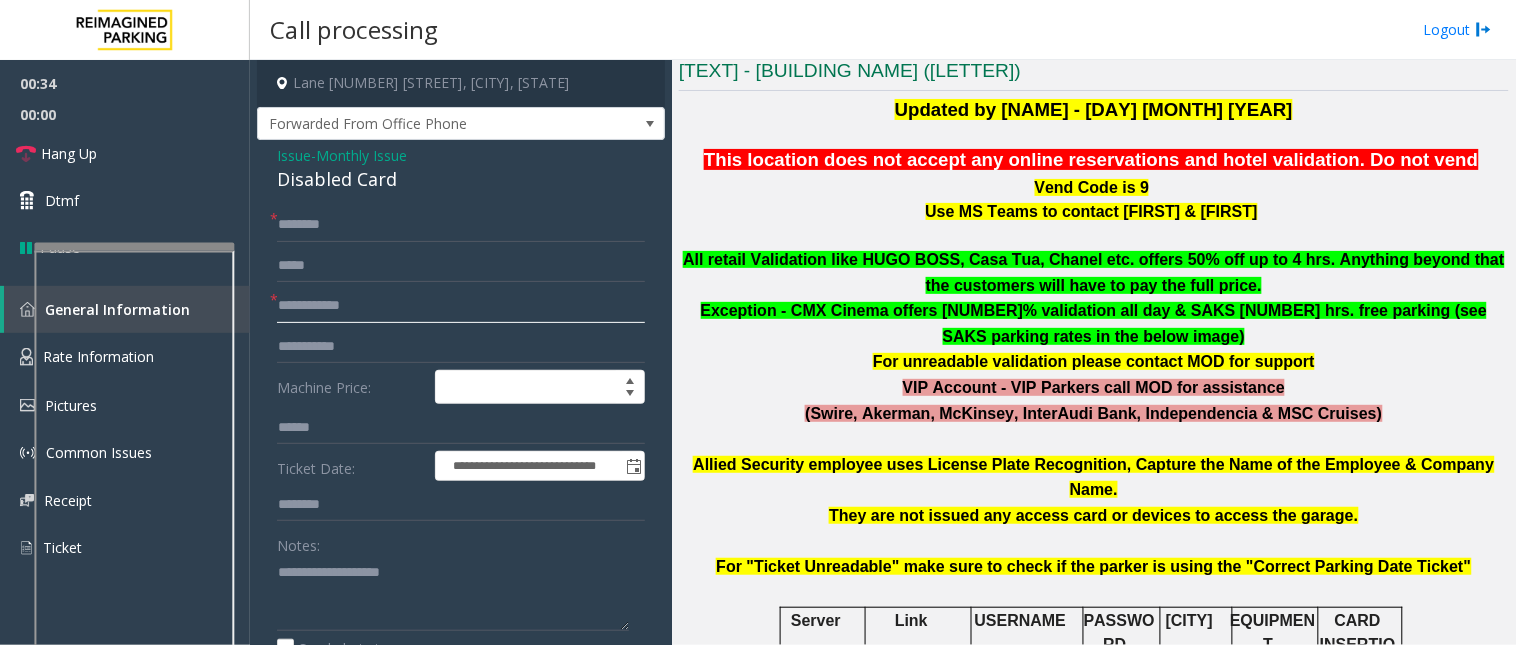 click 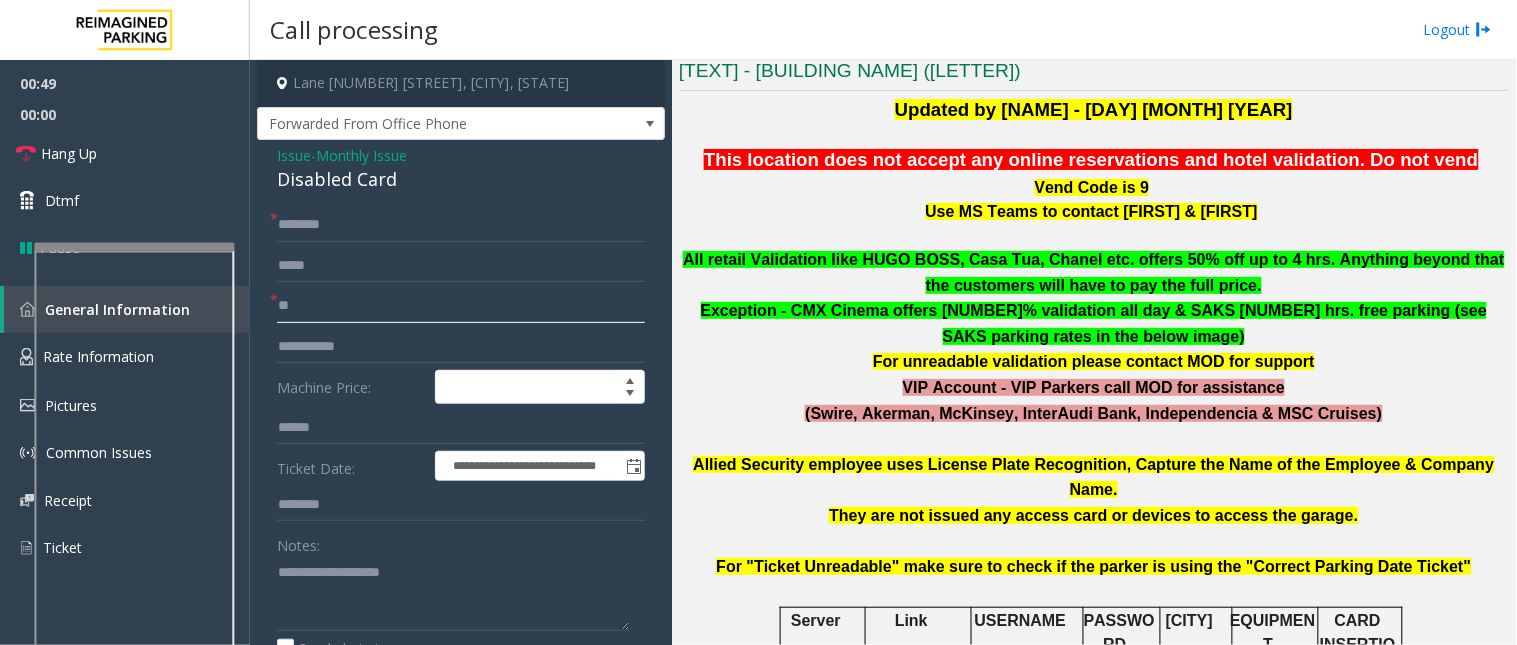 type on "**" 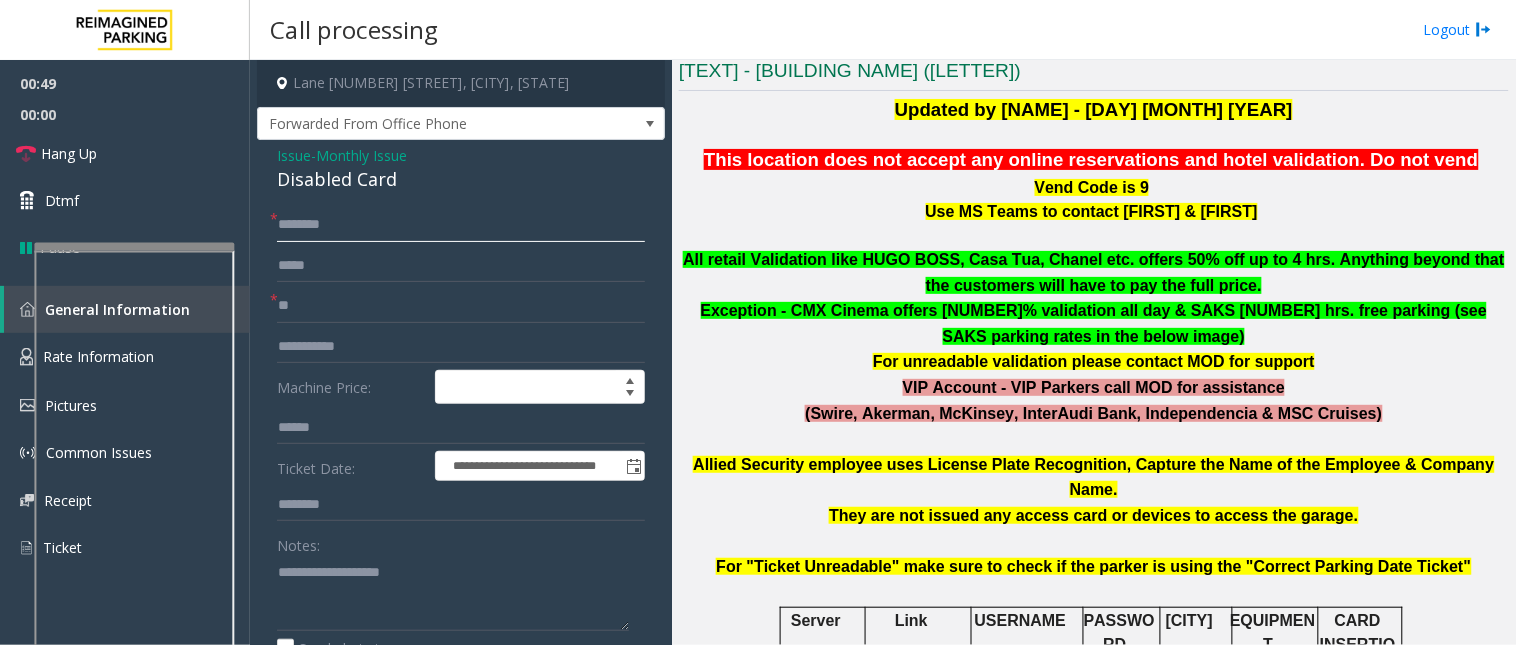 click 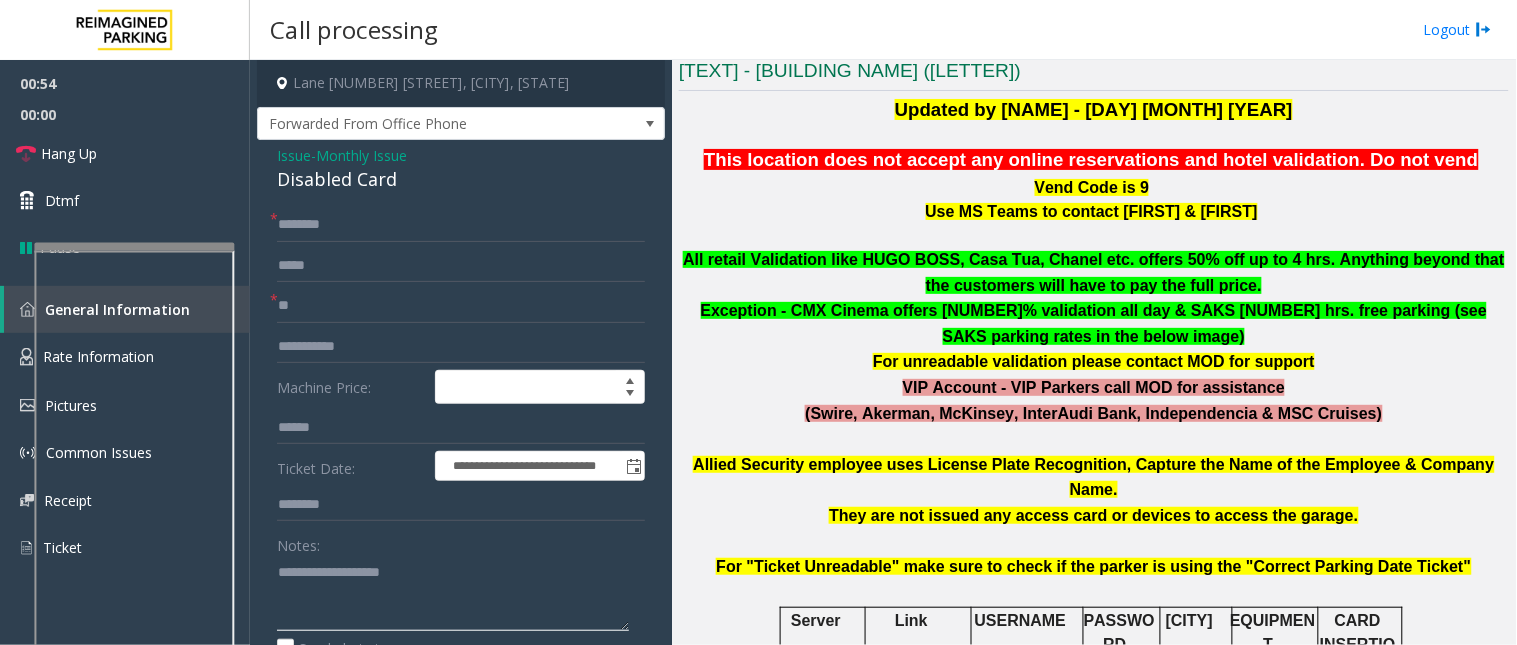 click 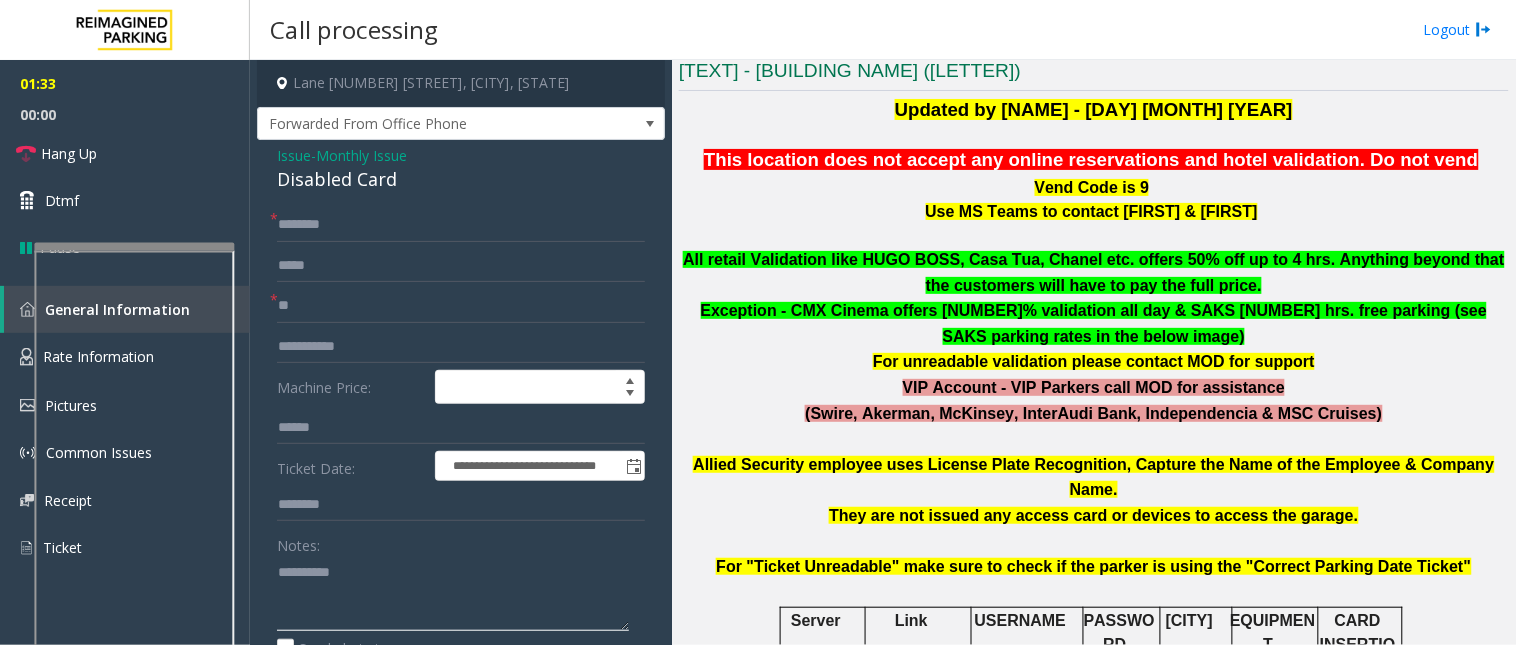 type on "**********" 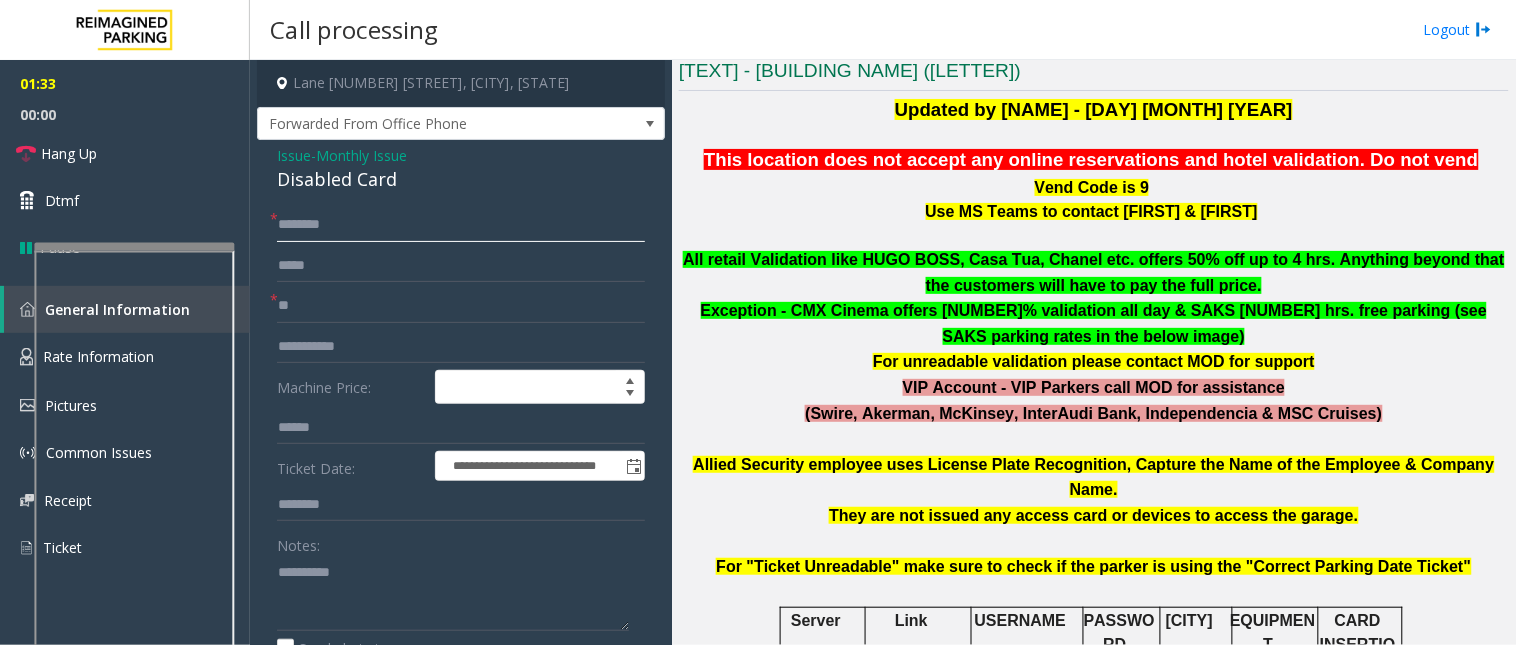 click 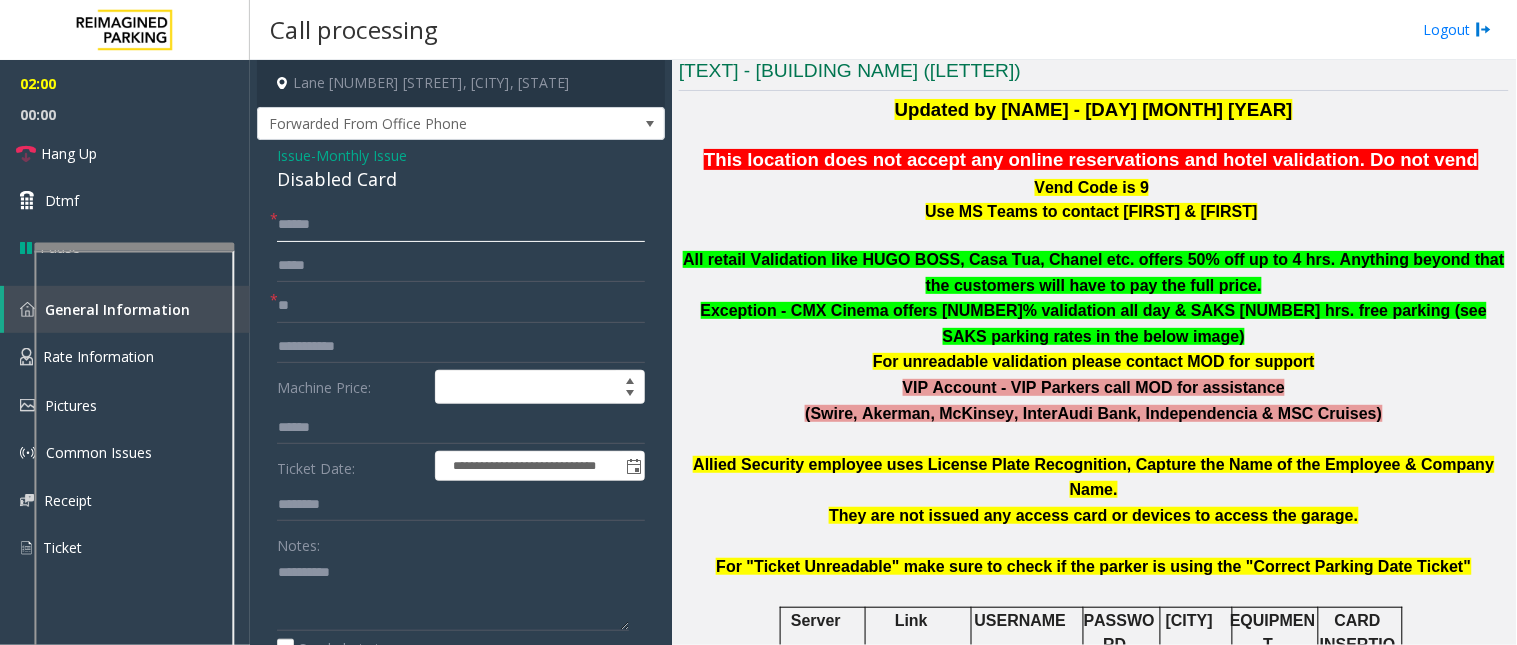 scroll, scrollTop: 555, scrollLeft: 0, axis: vertical 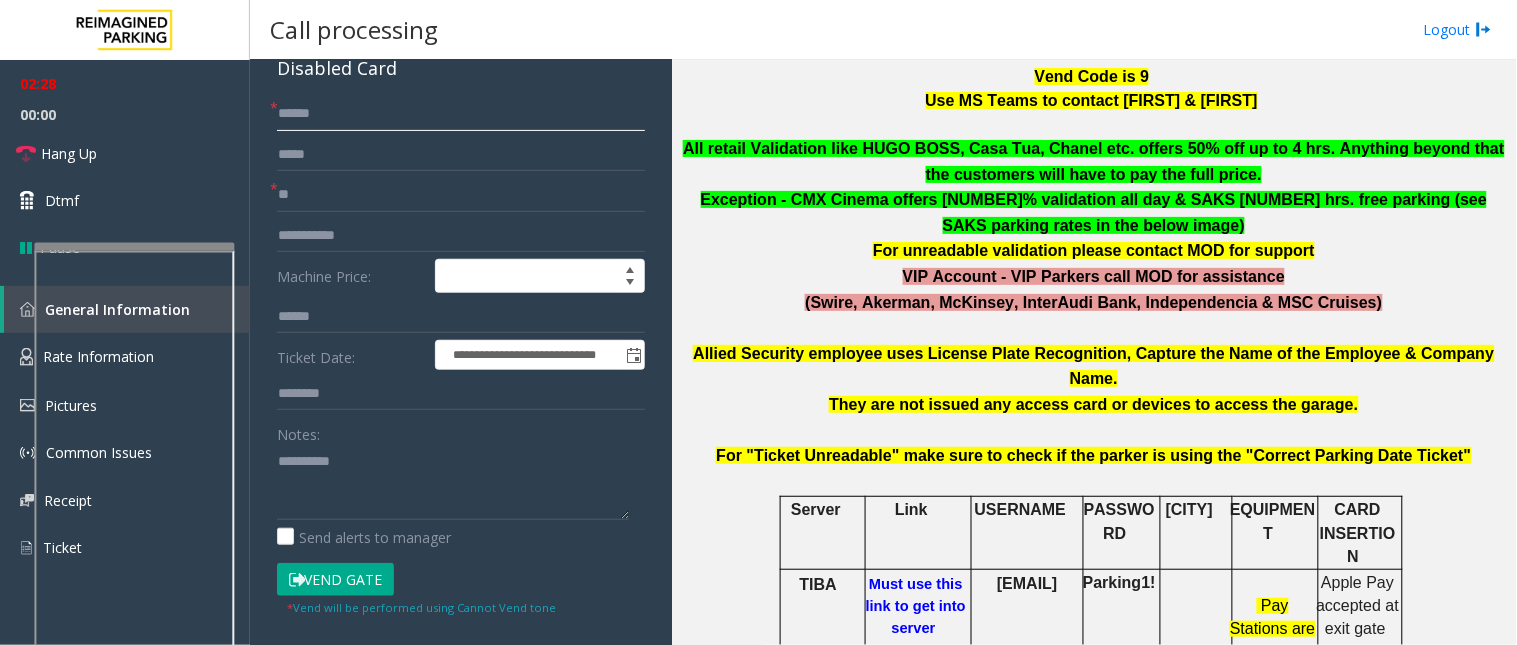 type on "******" 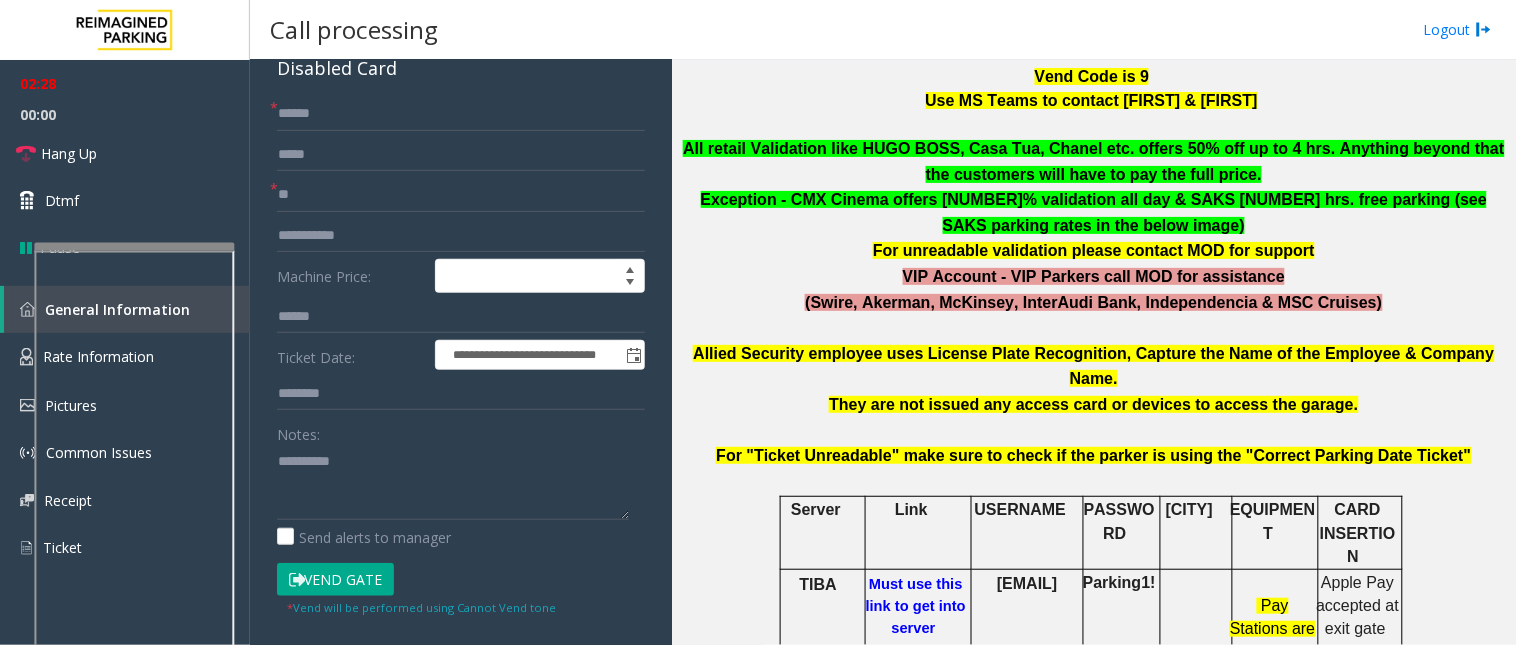 click 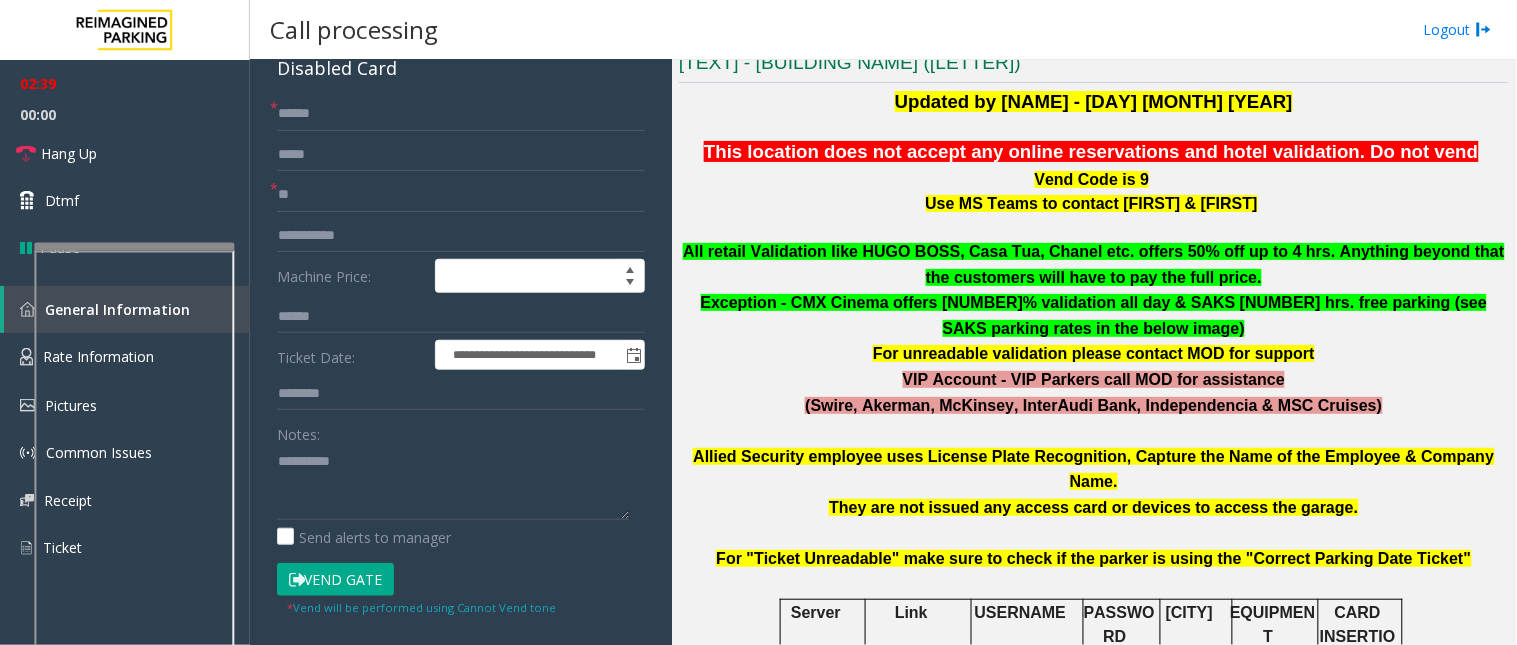 scroll, scrollTop: 375, scrollLeft: 0, axis: vertical 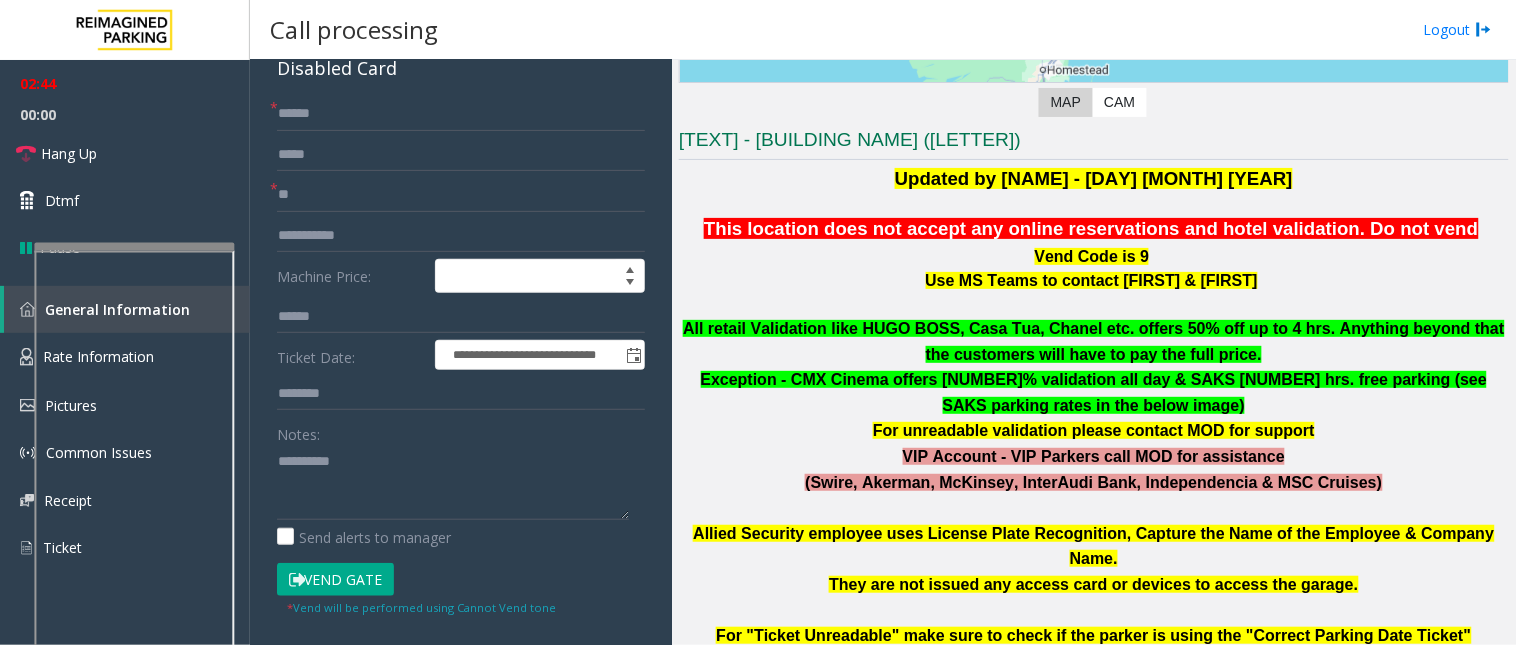 click on "Vend Gate" 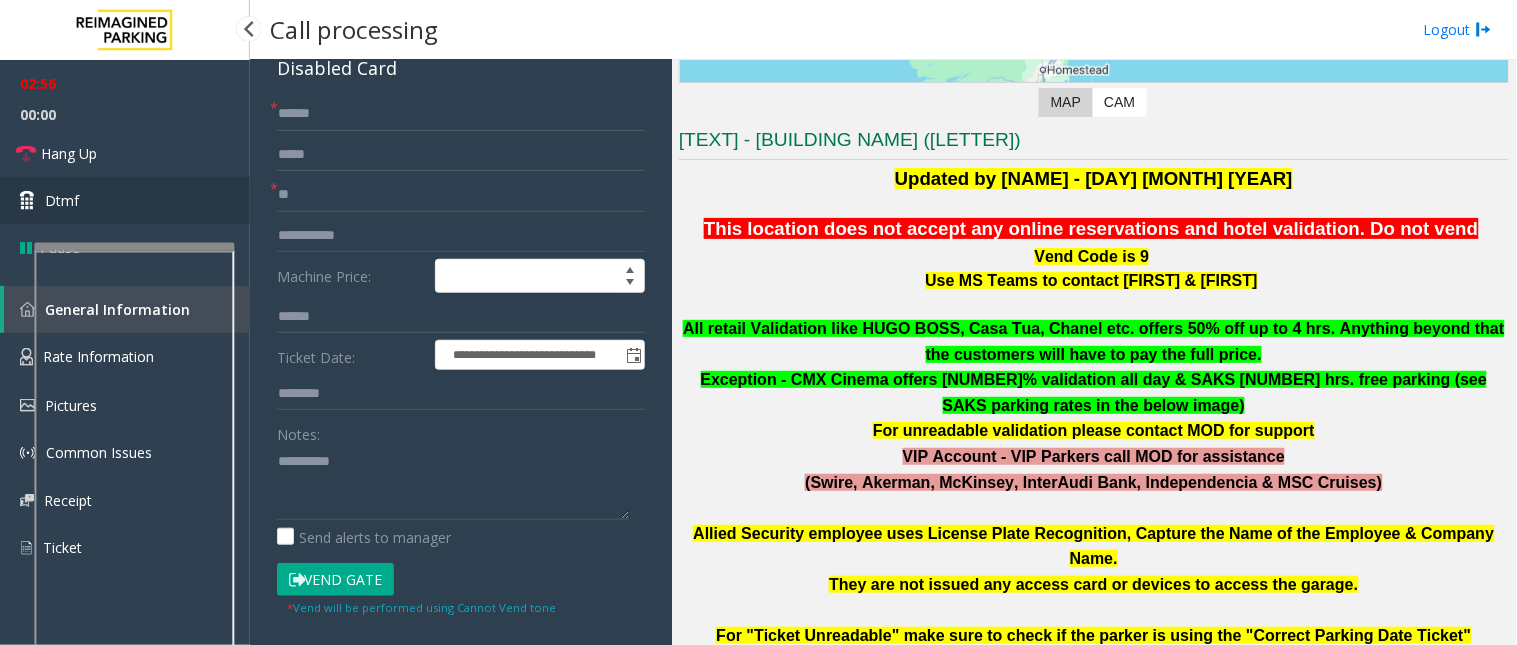 click at bounding box center (30, 201) 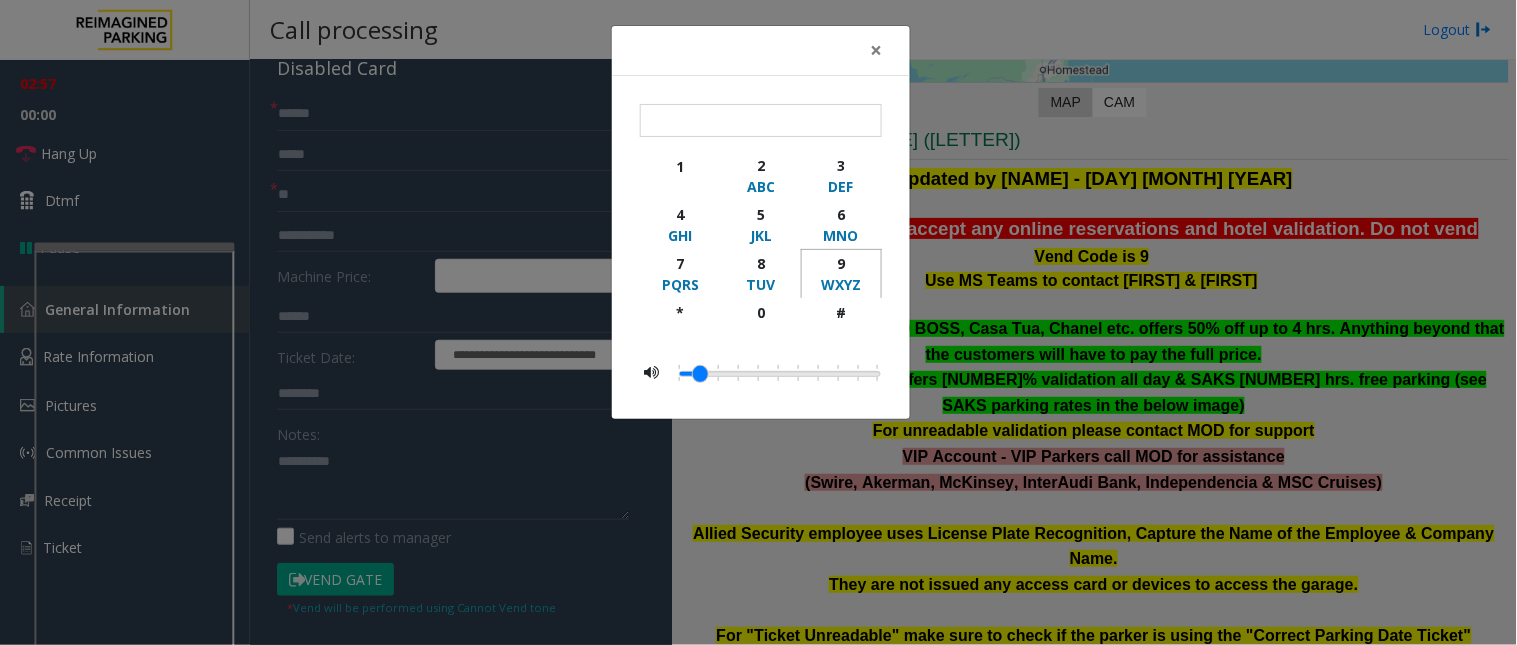 click on "WXYZ" 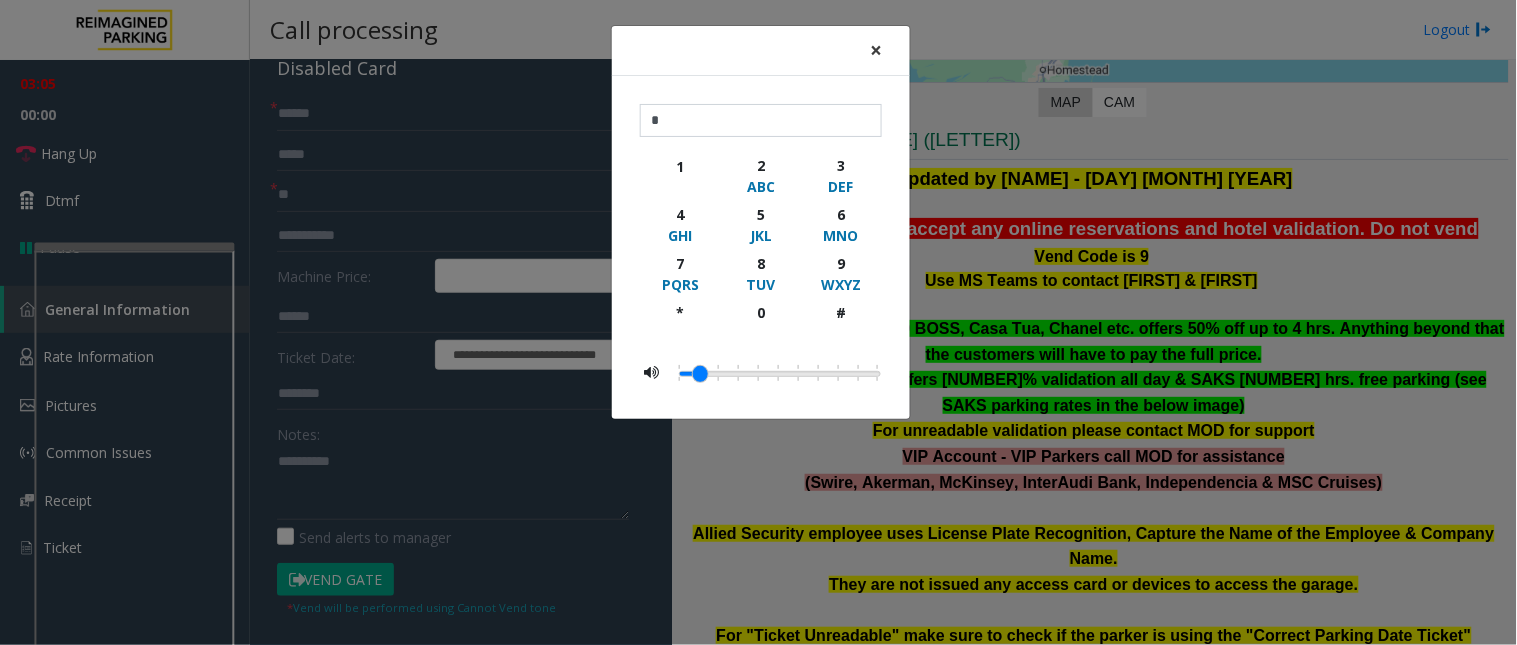 click on "×" 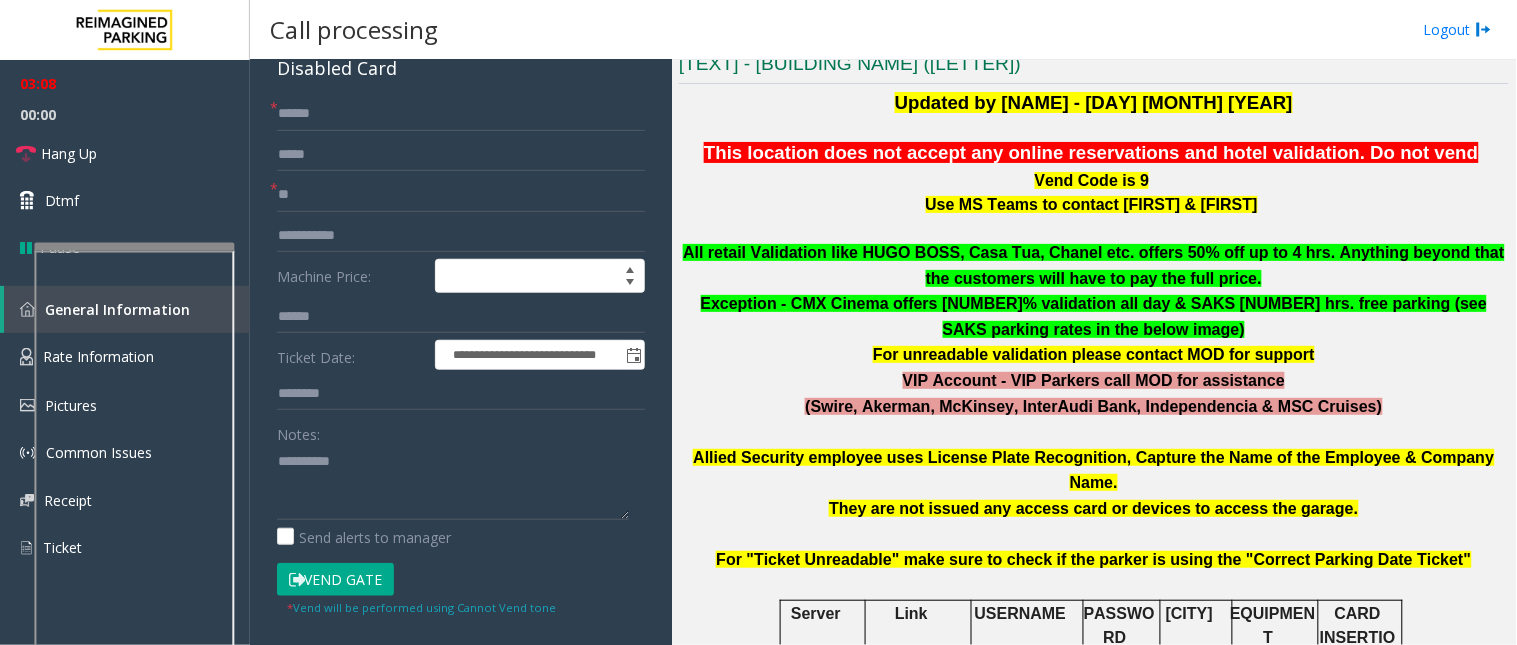 scroll, scrollTop: 486, scrollLeft: 0, axis: vertical 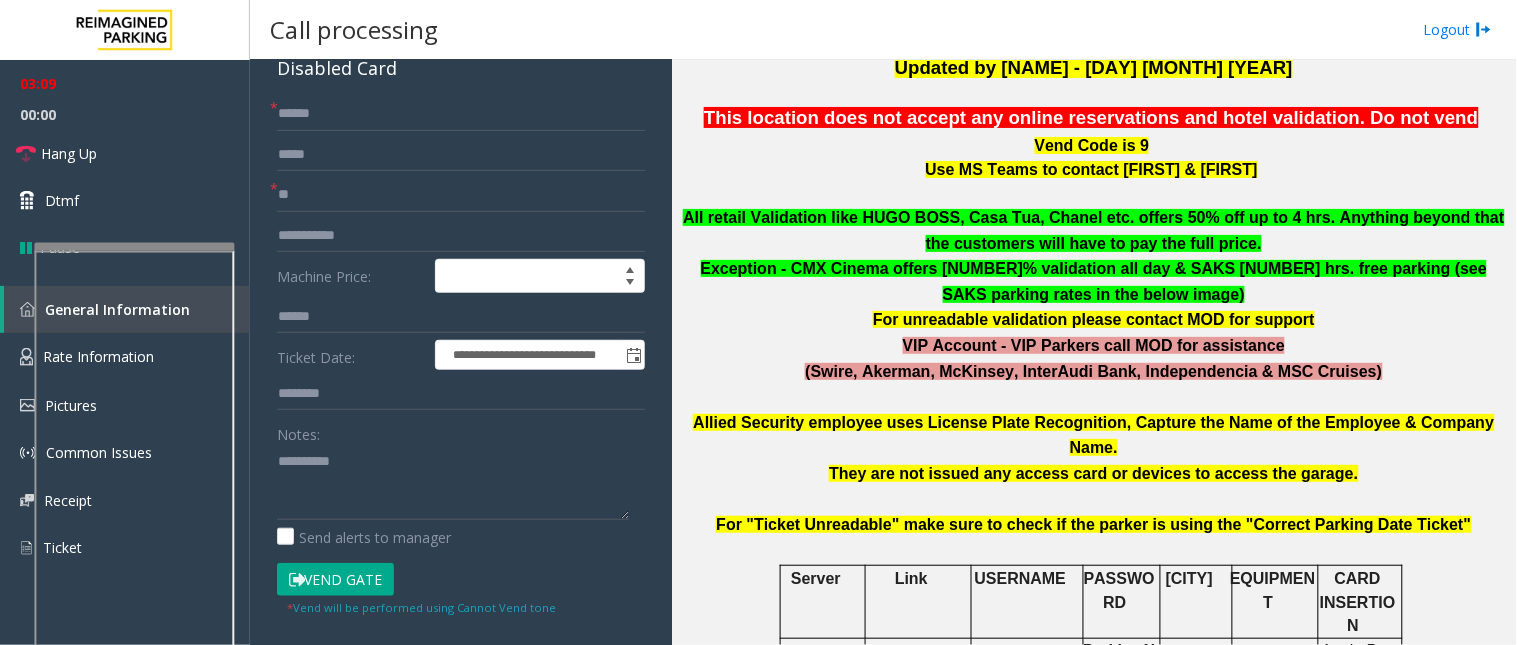 click on "Must use this link to get into server" 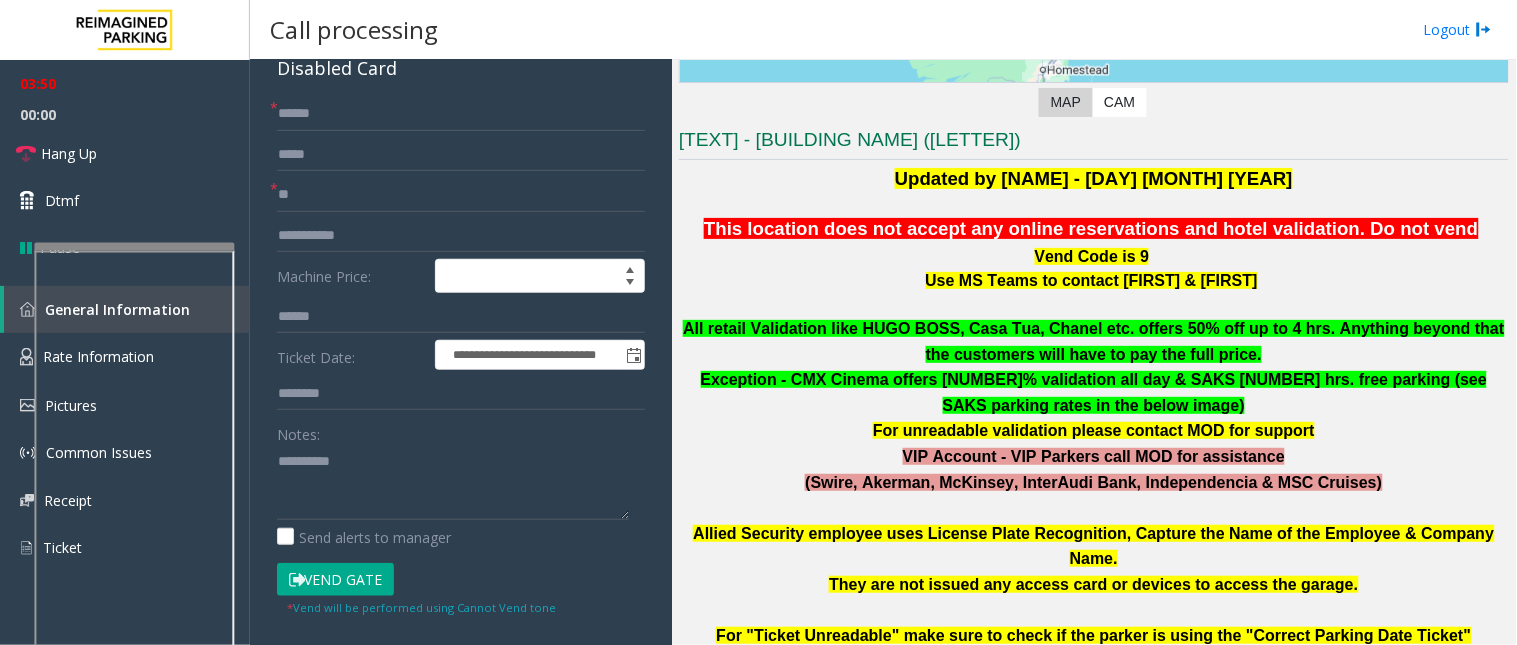 scroll, scrollTop: 486, scrollLeft: 0, axis: vertical 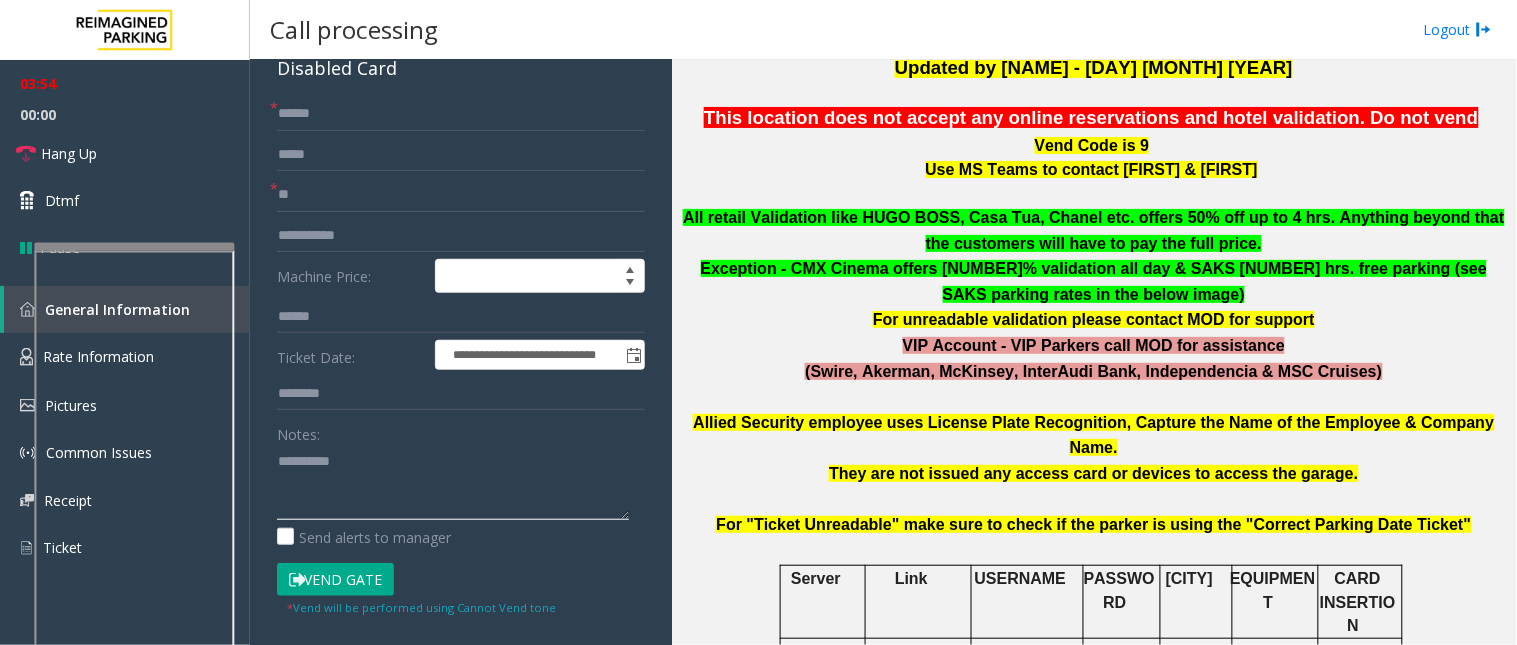 click 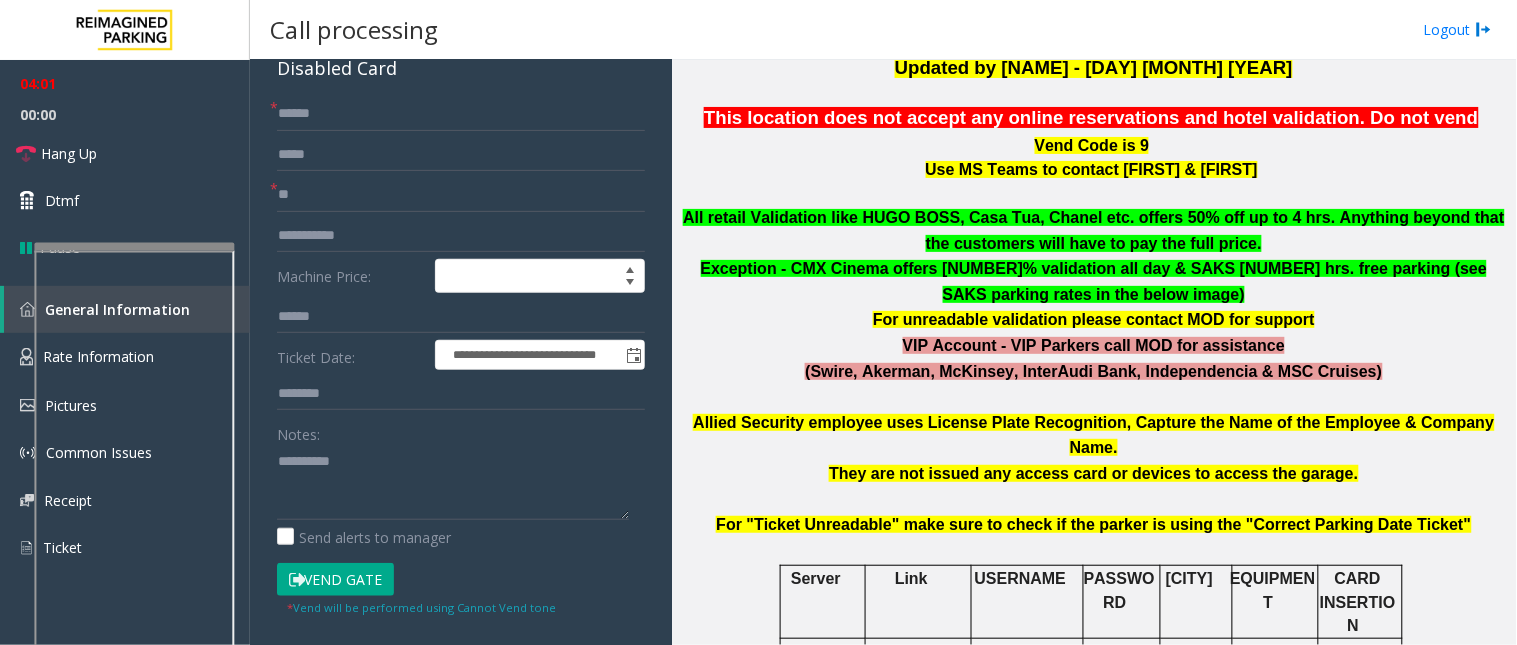 click on "**********" 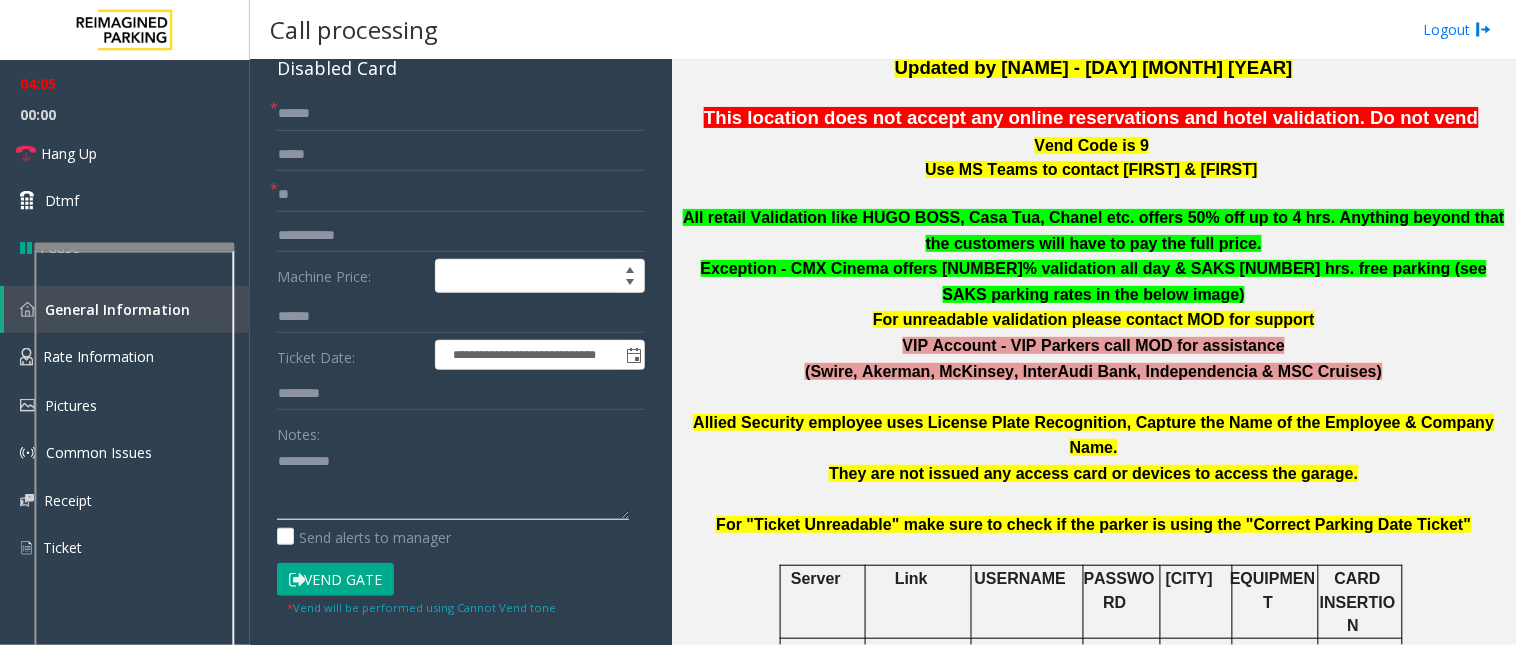 click 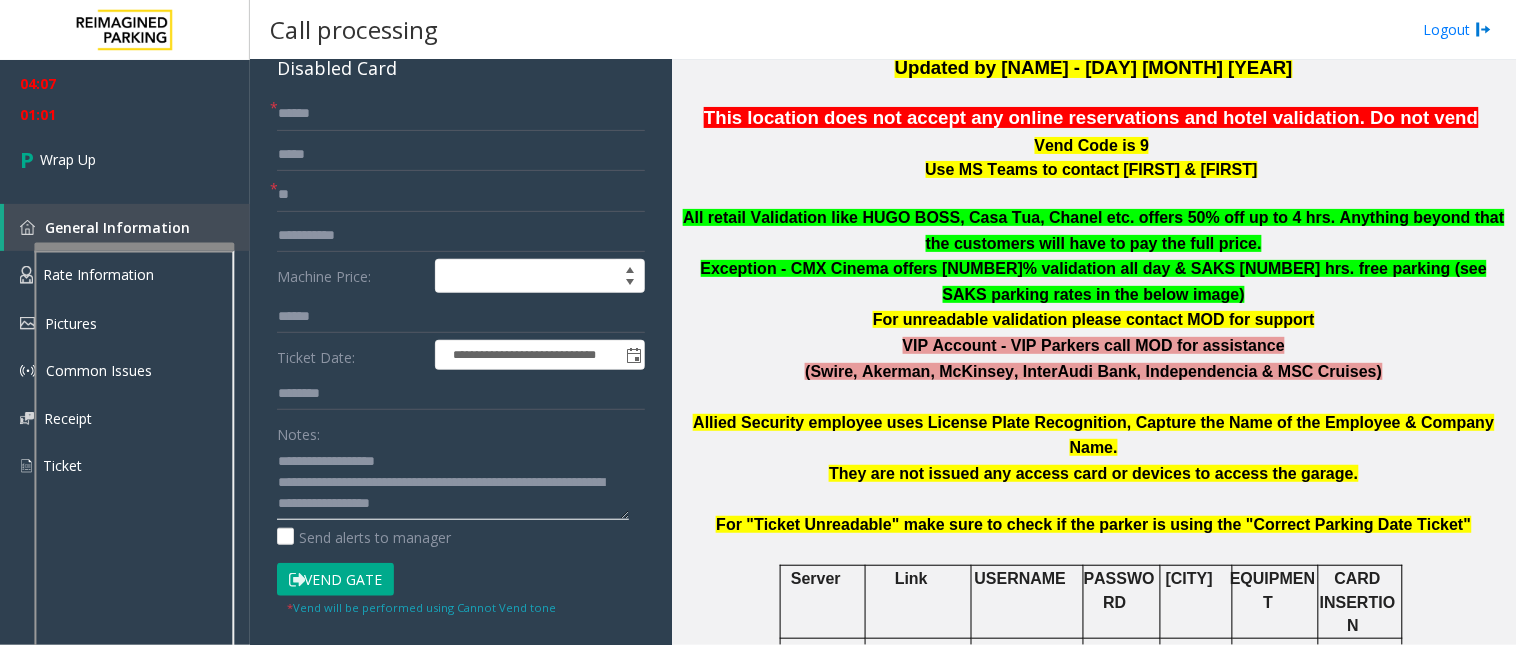 scroll, scrollTop: 14, scrollLeft: 0, axis: vertical 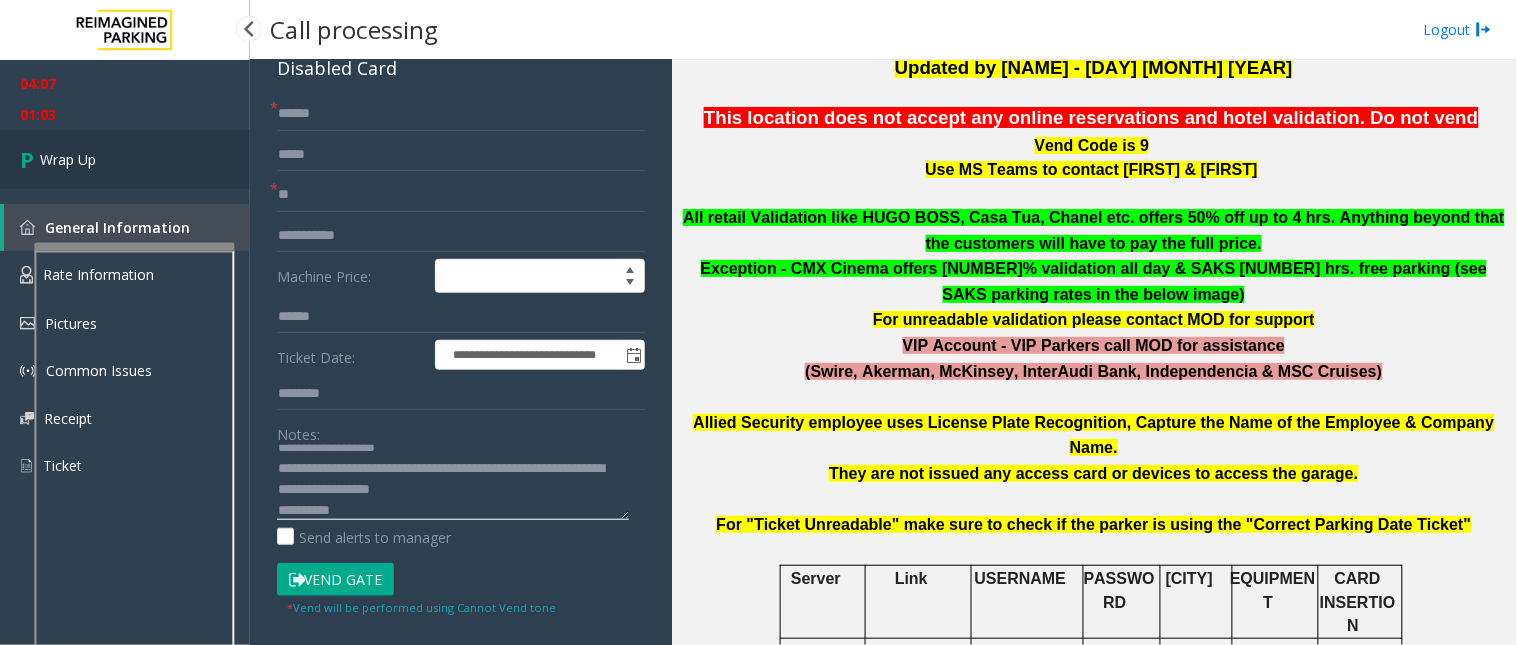 type on "**********" 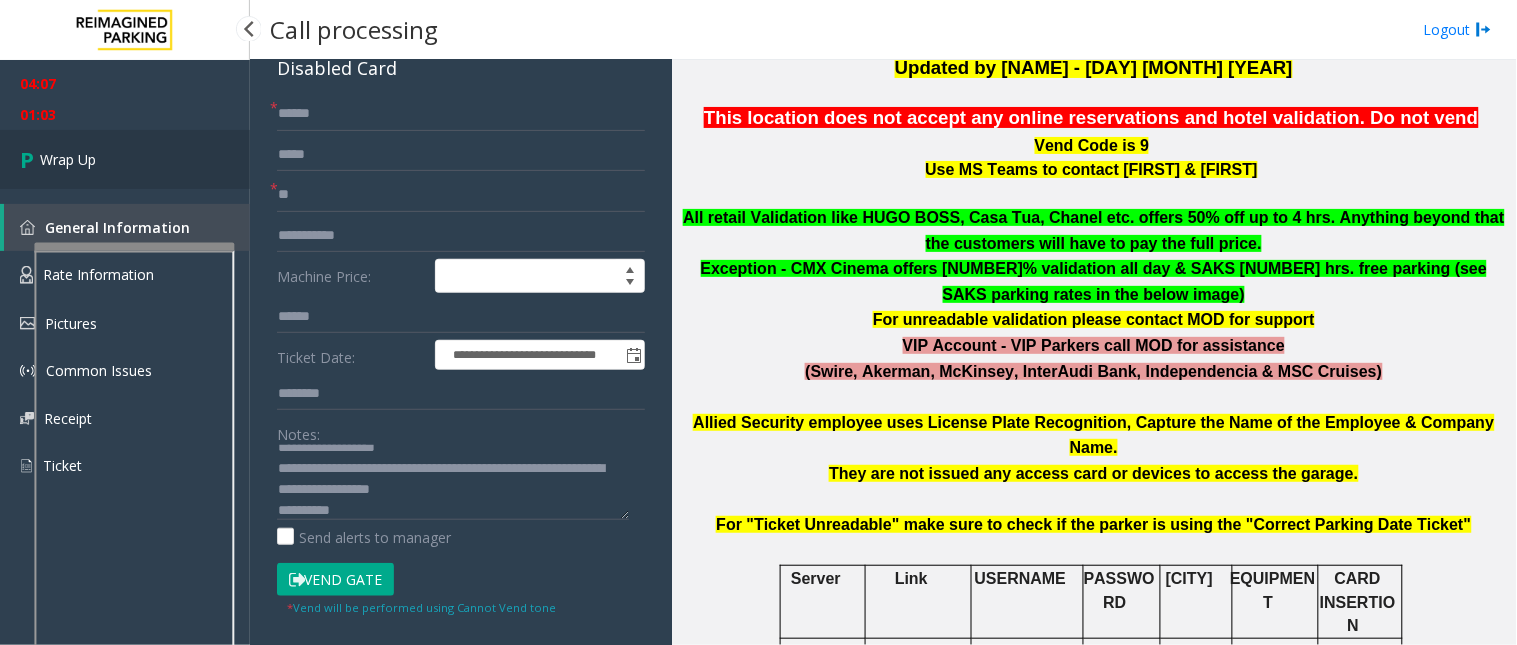 click on "Wrap Up" at bounding box center [125, 159] 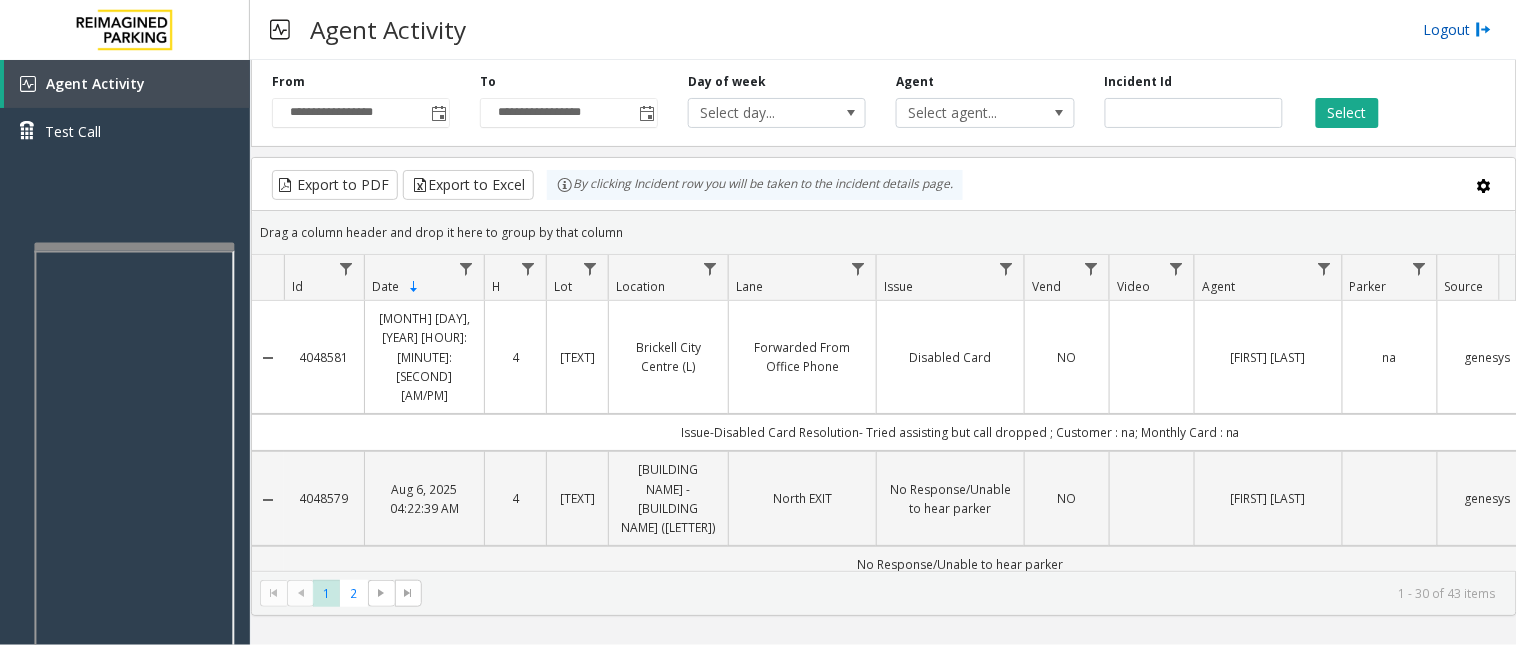 click on "Logout" at bounding box center [1458, 29] 